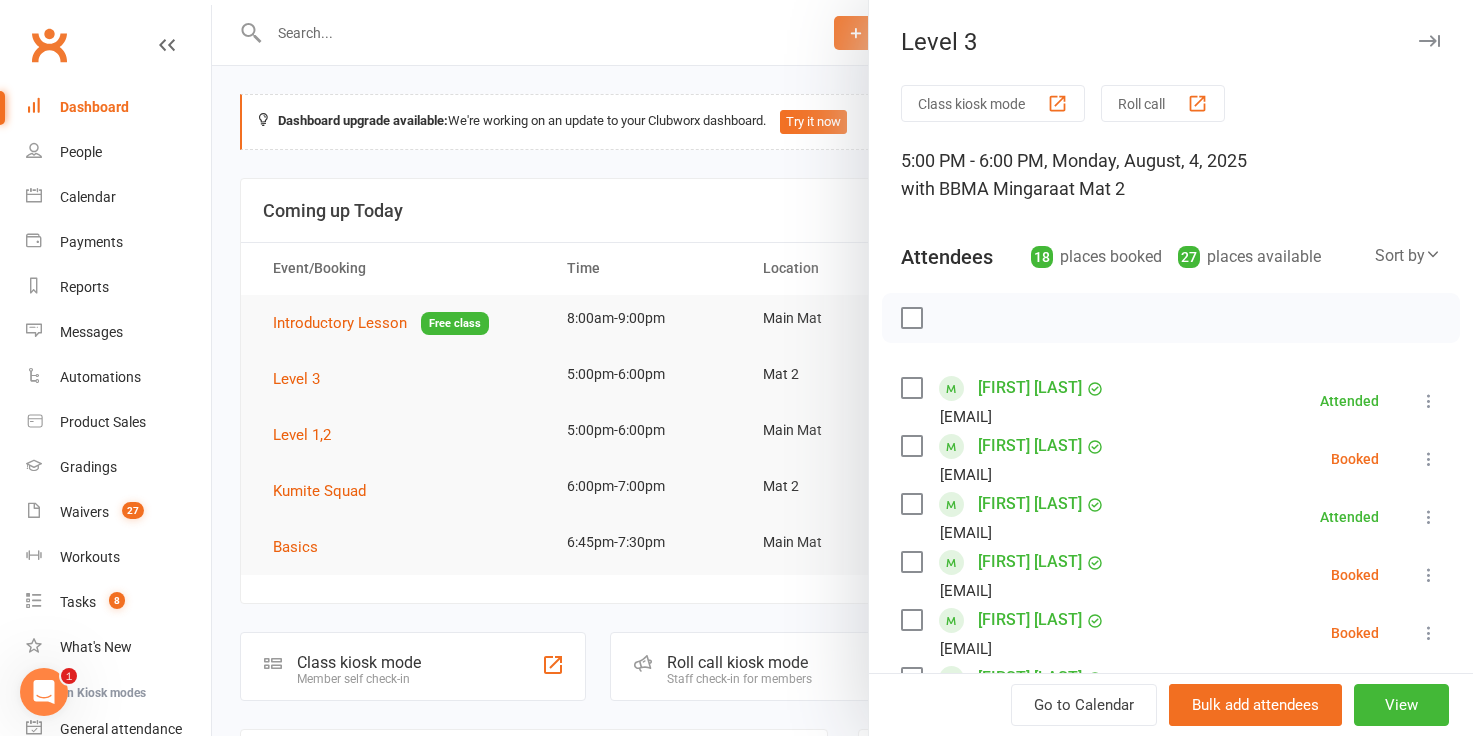 scroll, scrollTop: 0, scrollLeft: 0, axis: both 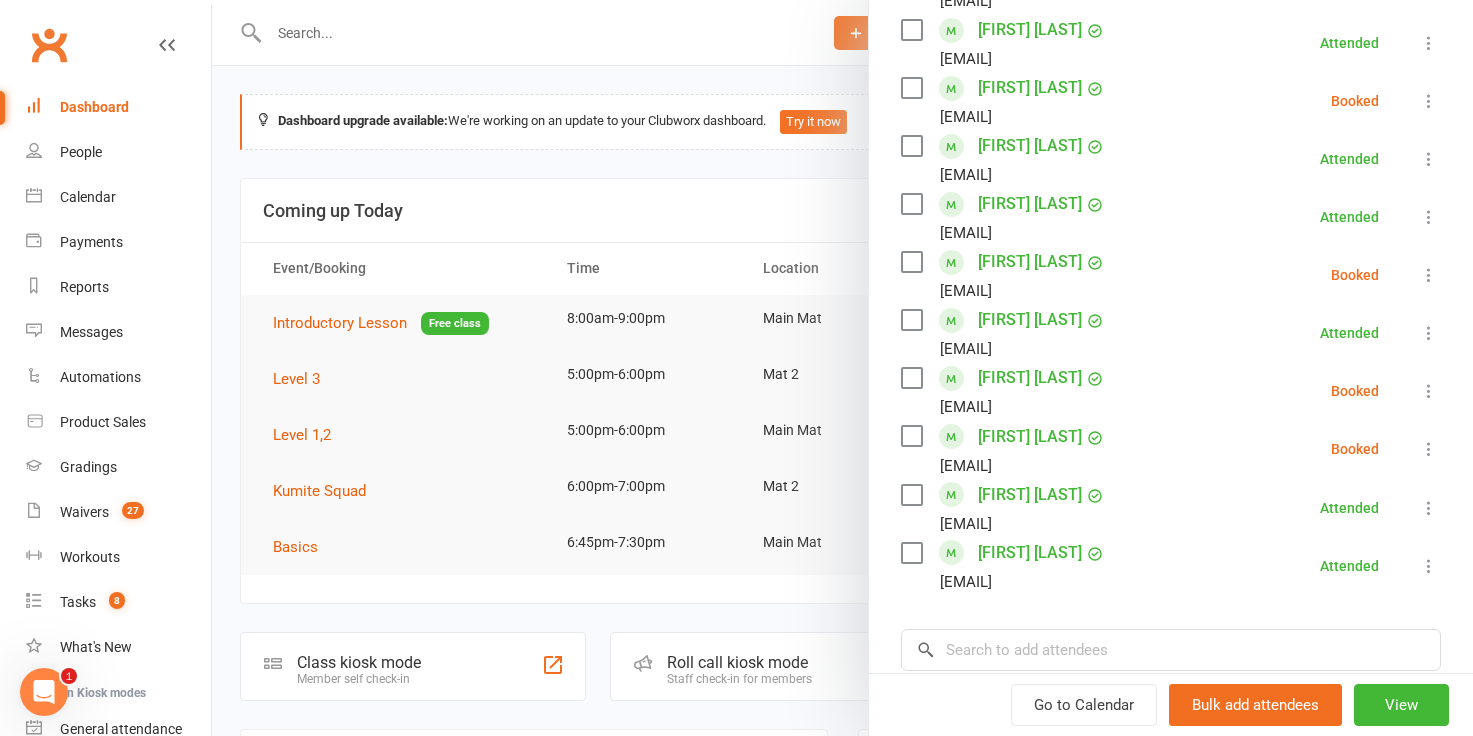 click at bounding box center [842, 368] 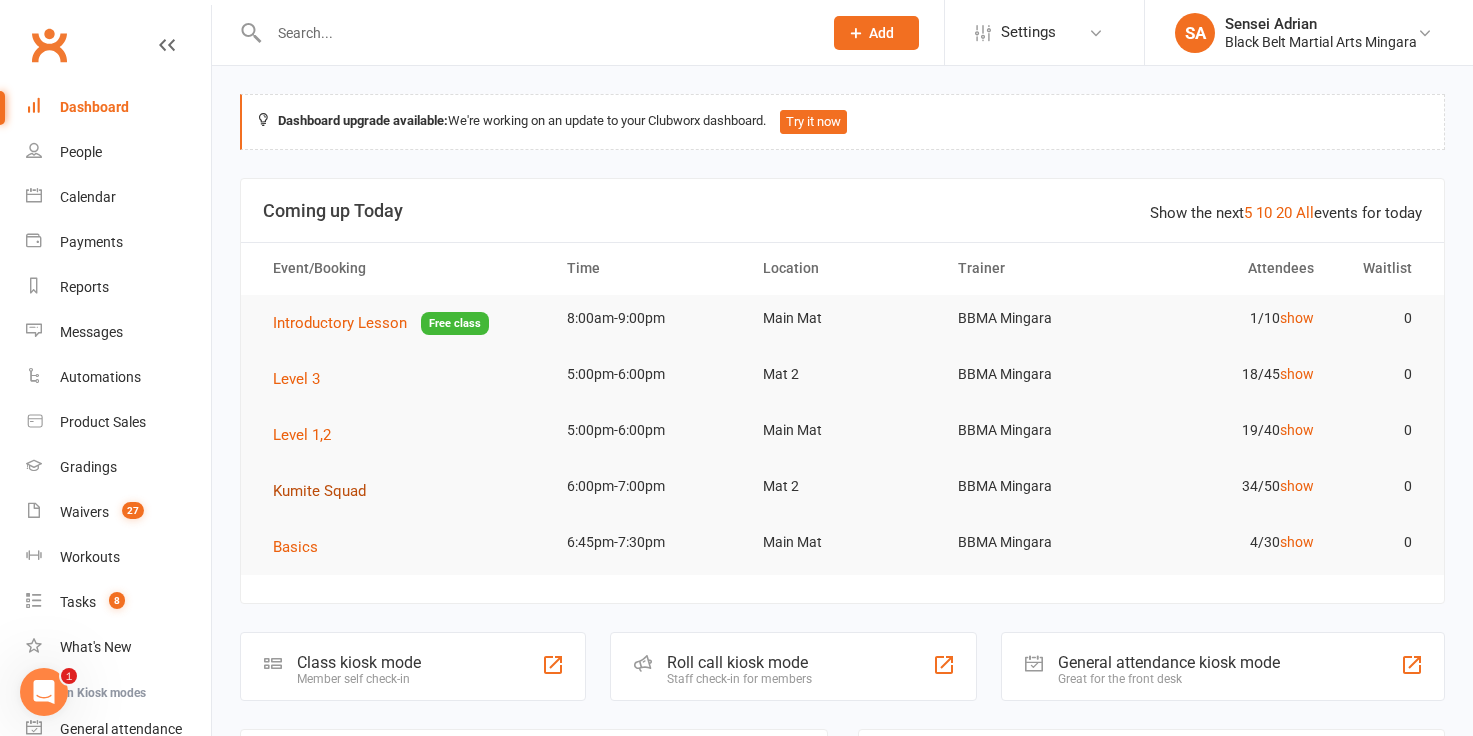 click on "Kumite Squad" at bounding box center [319, 491] 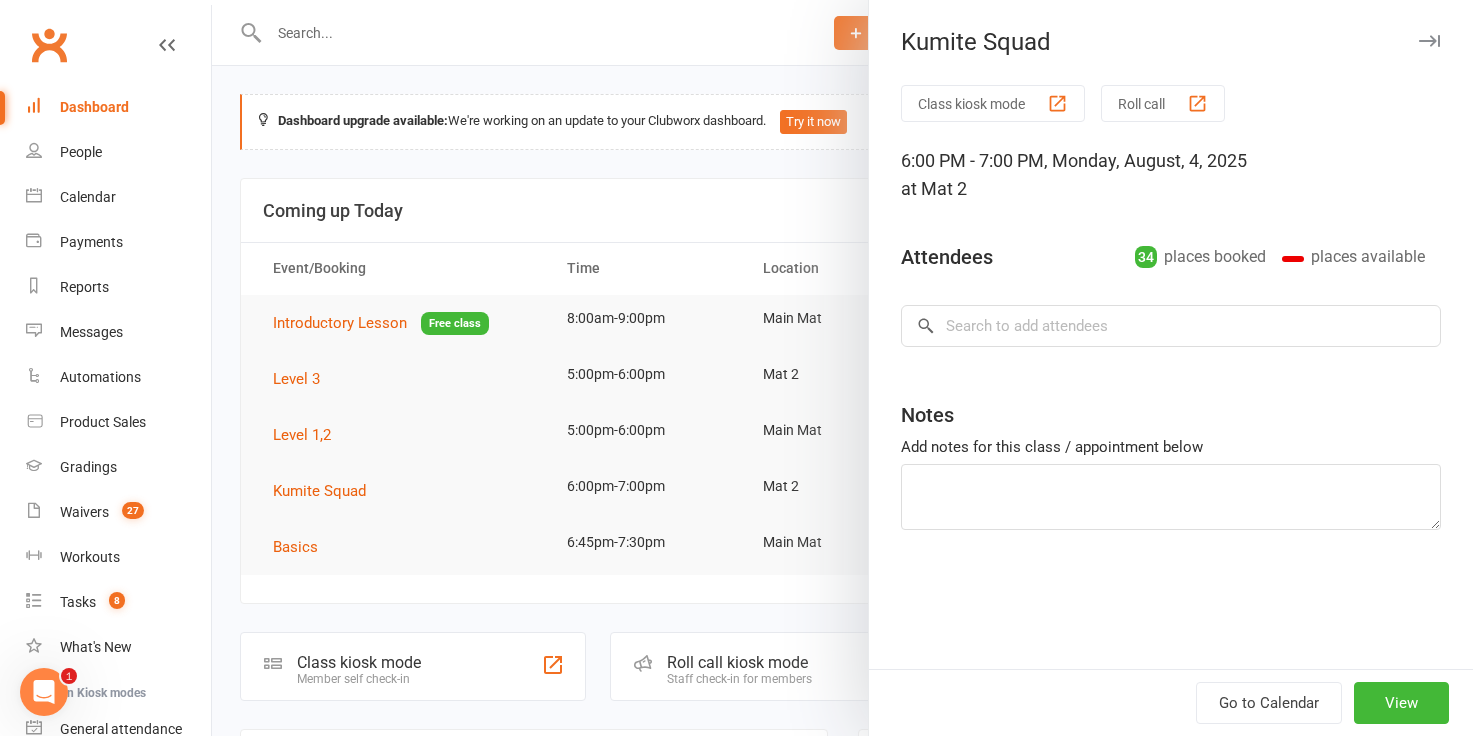 click at bounding box center (842, 368) 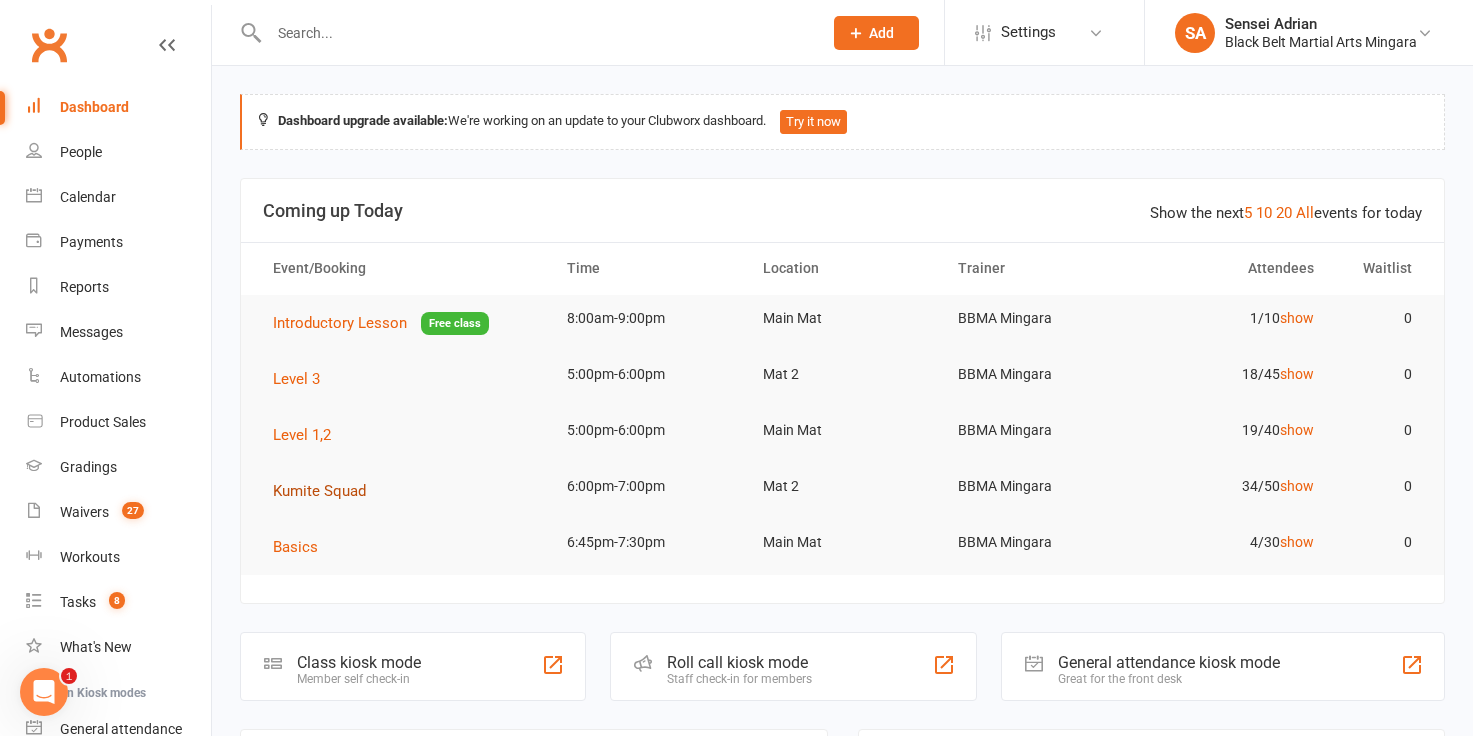click on "Kumite Squad" at bounding box center [319, 491] 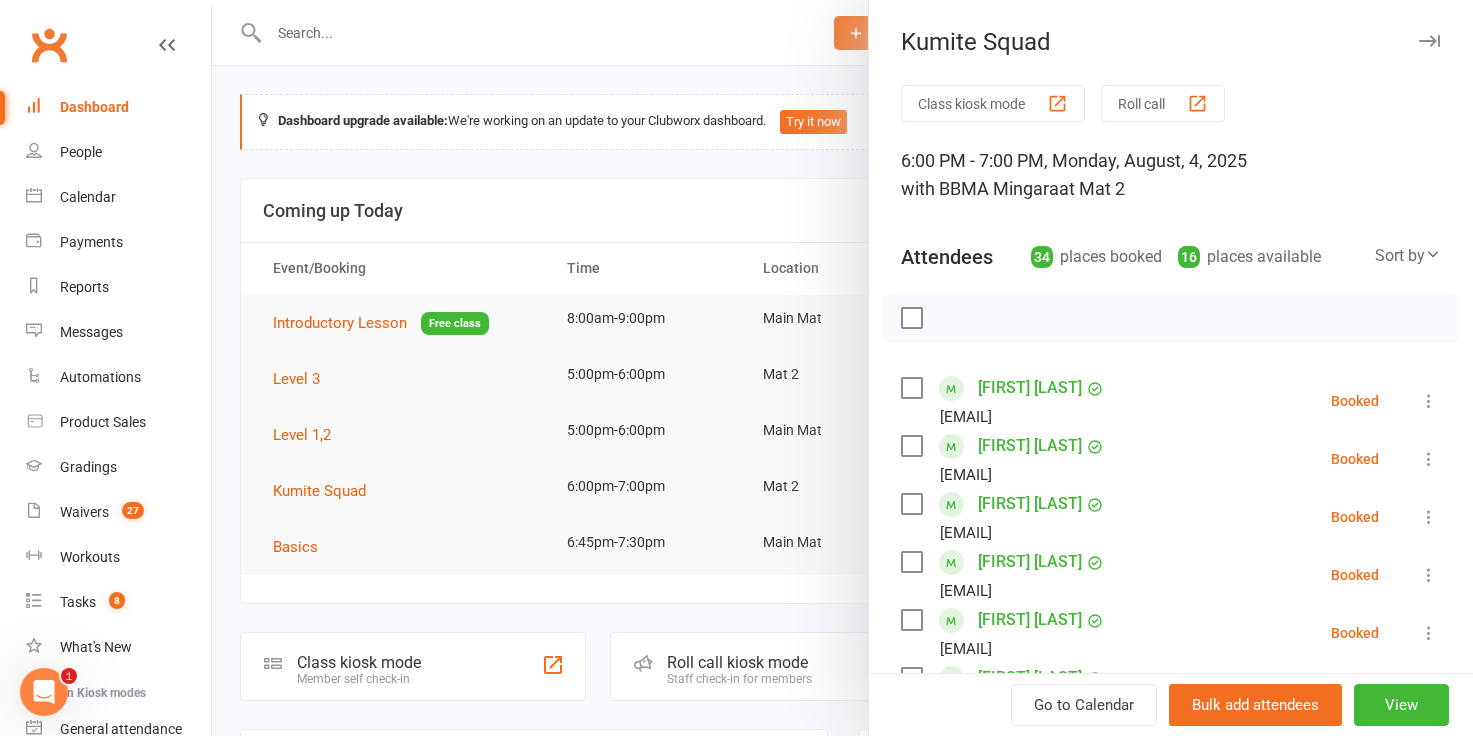 click at bounding box center [911, 388] 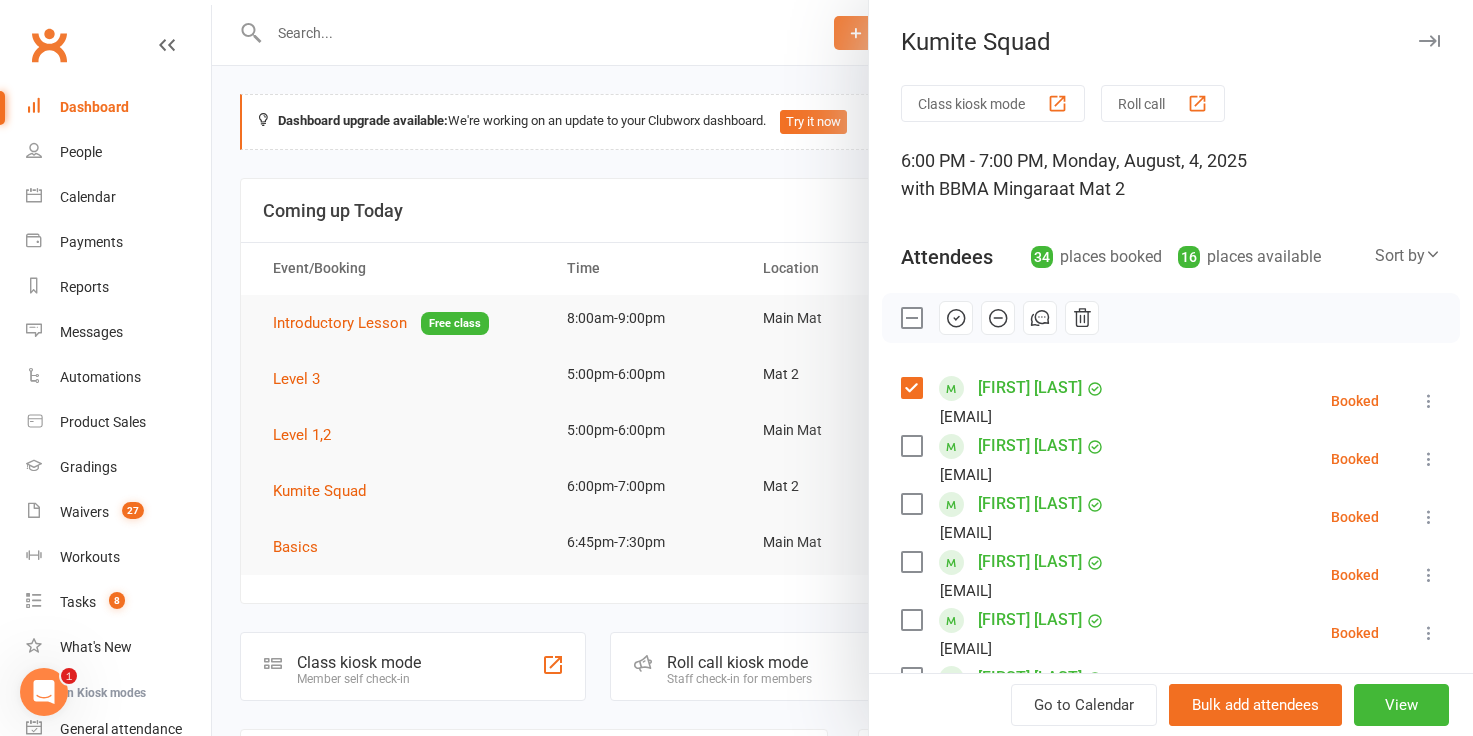 click at bounding box center (911, 446) 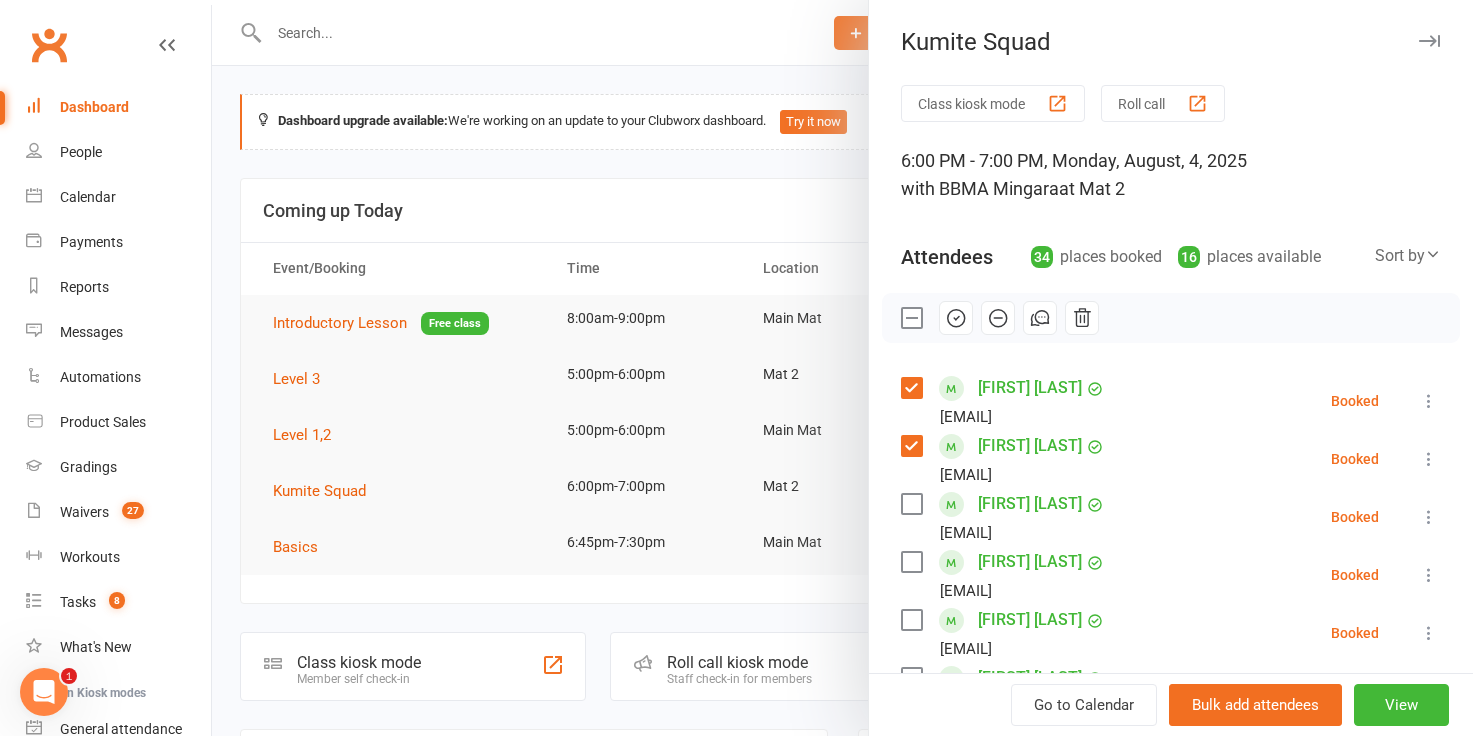 click at bounding box center (911, 562) 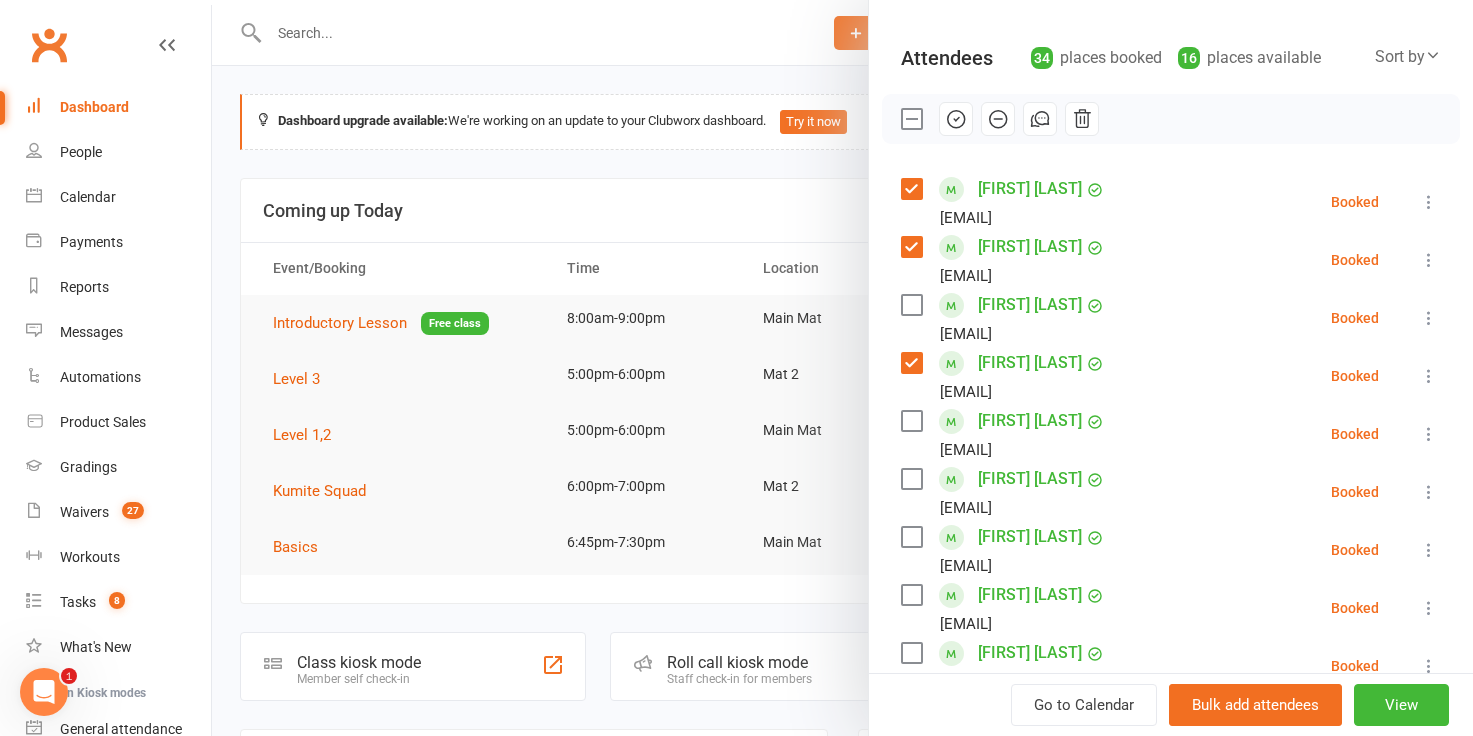 scroll, scrollTop: 194, scrollLeft: 0, axis: vertical 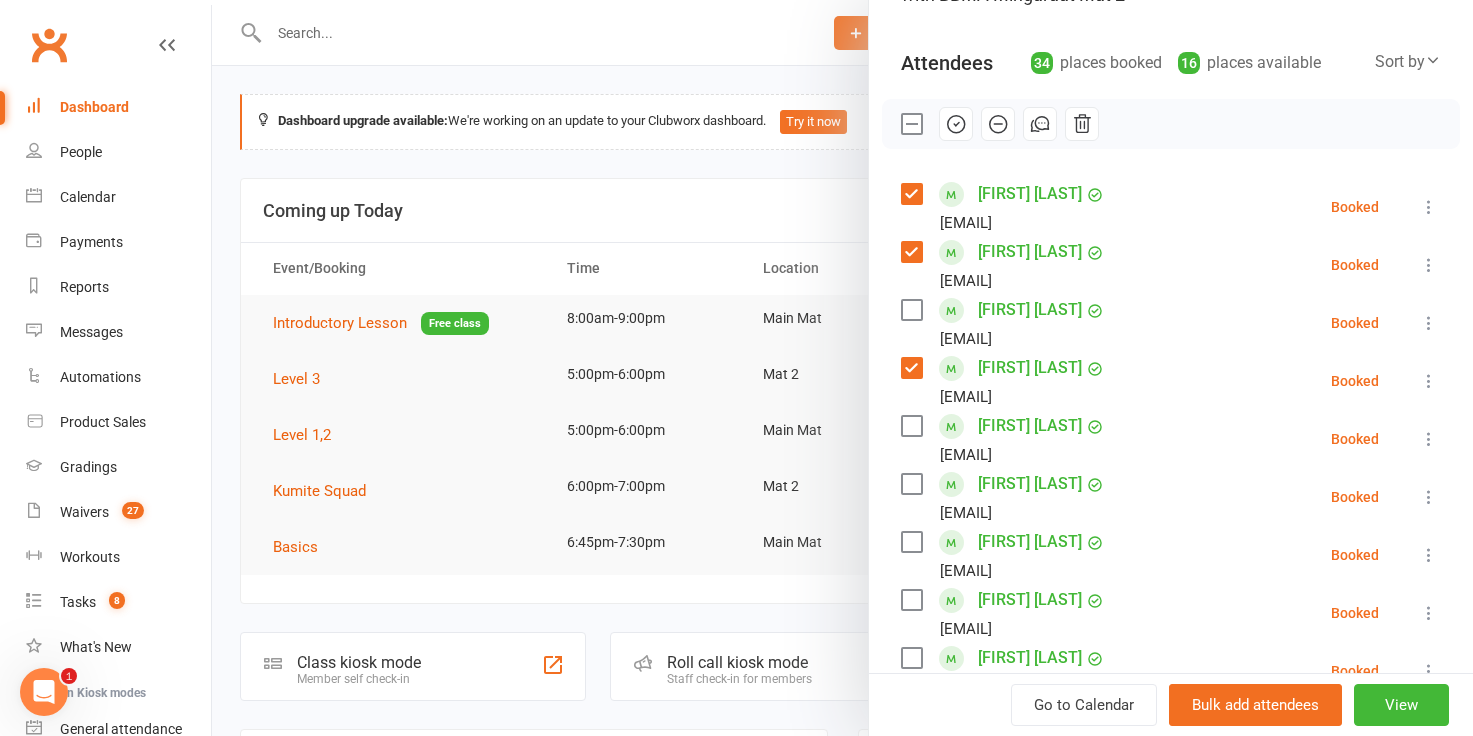 click at bounding box center [911, 600] 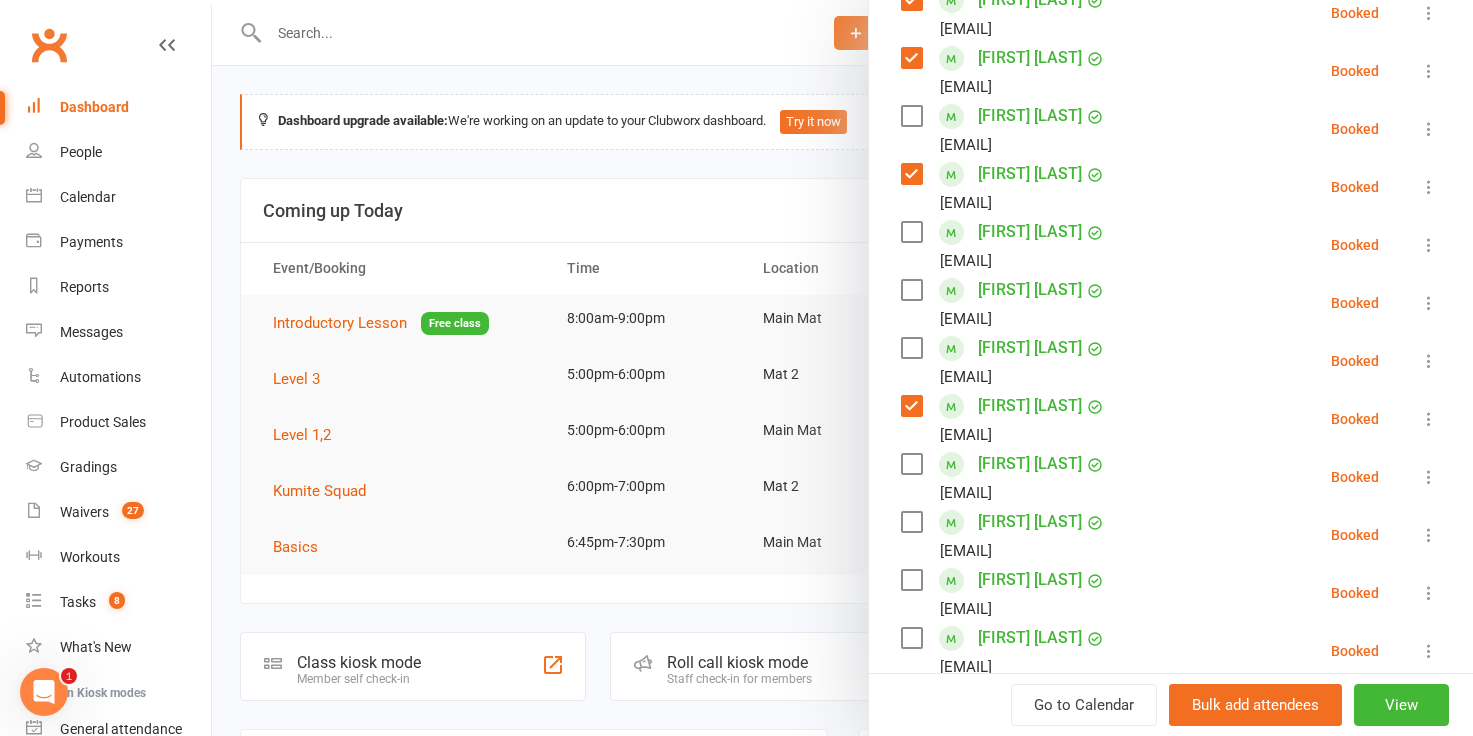 scroll, scrollTop: 397, scrollLeft: 0, axis: vertical 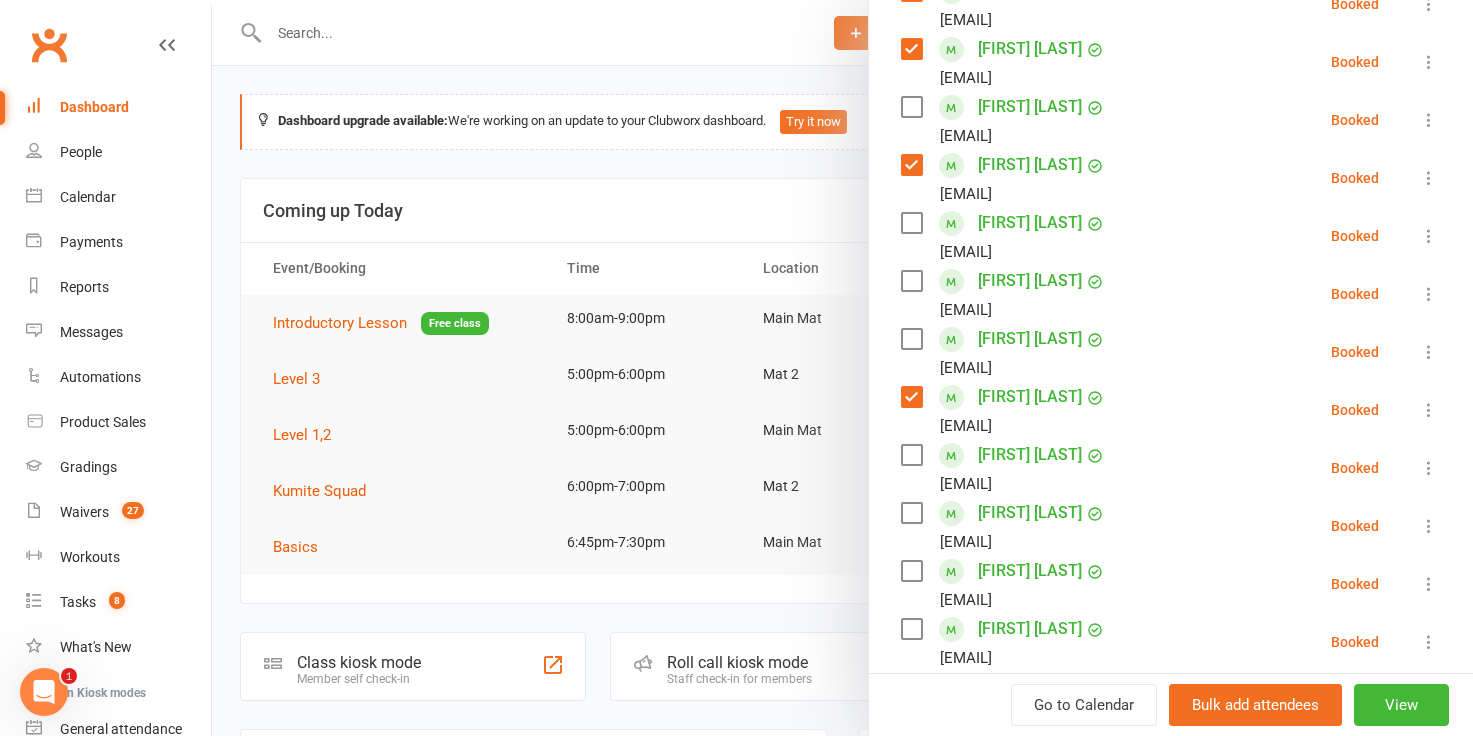click at bounding box center (911, 513) 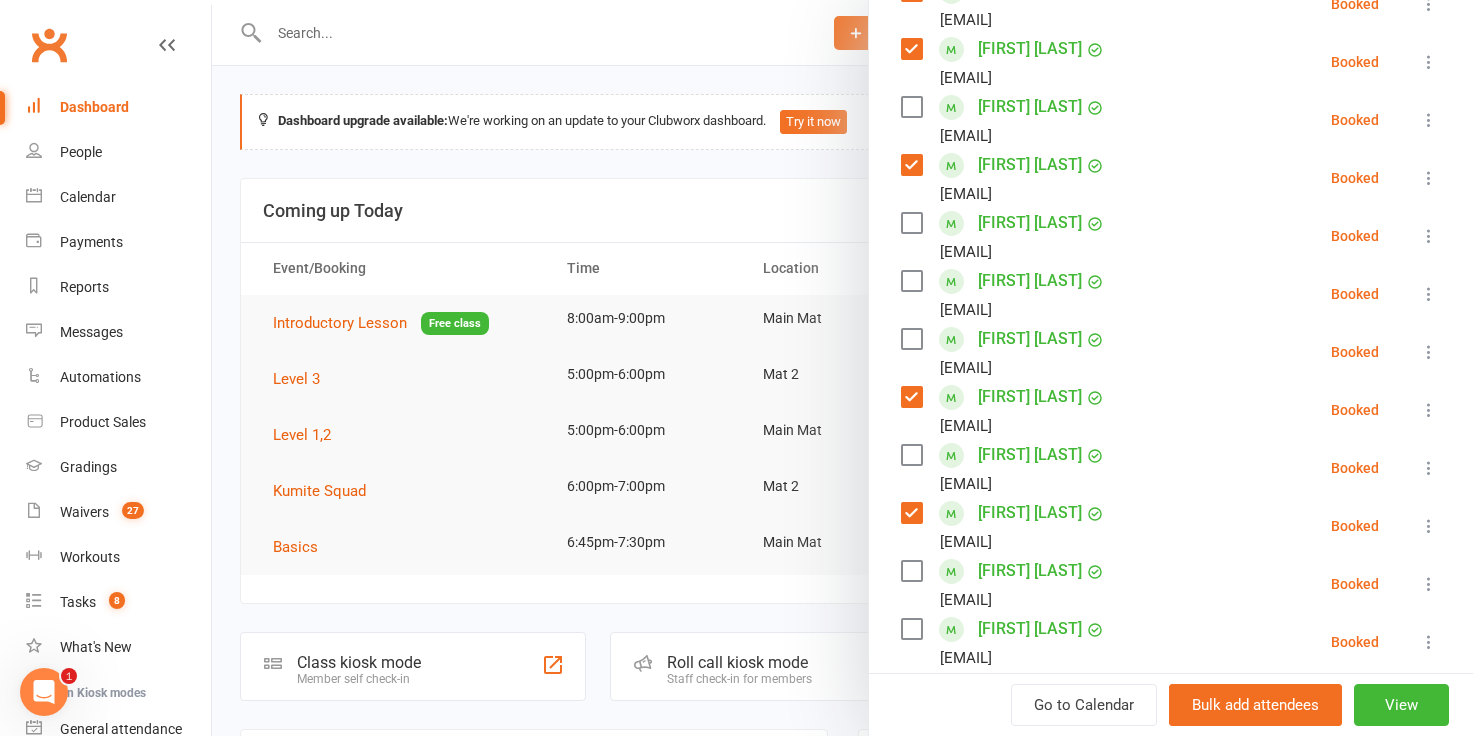 click at bounding box center [911, 571] 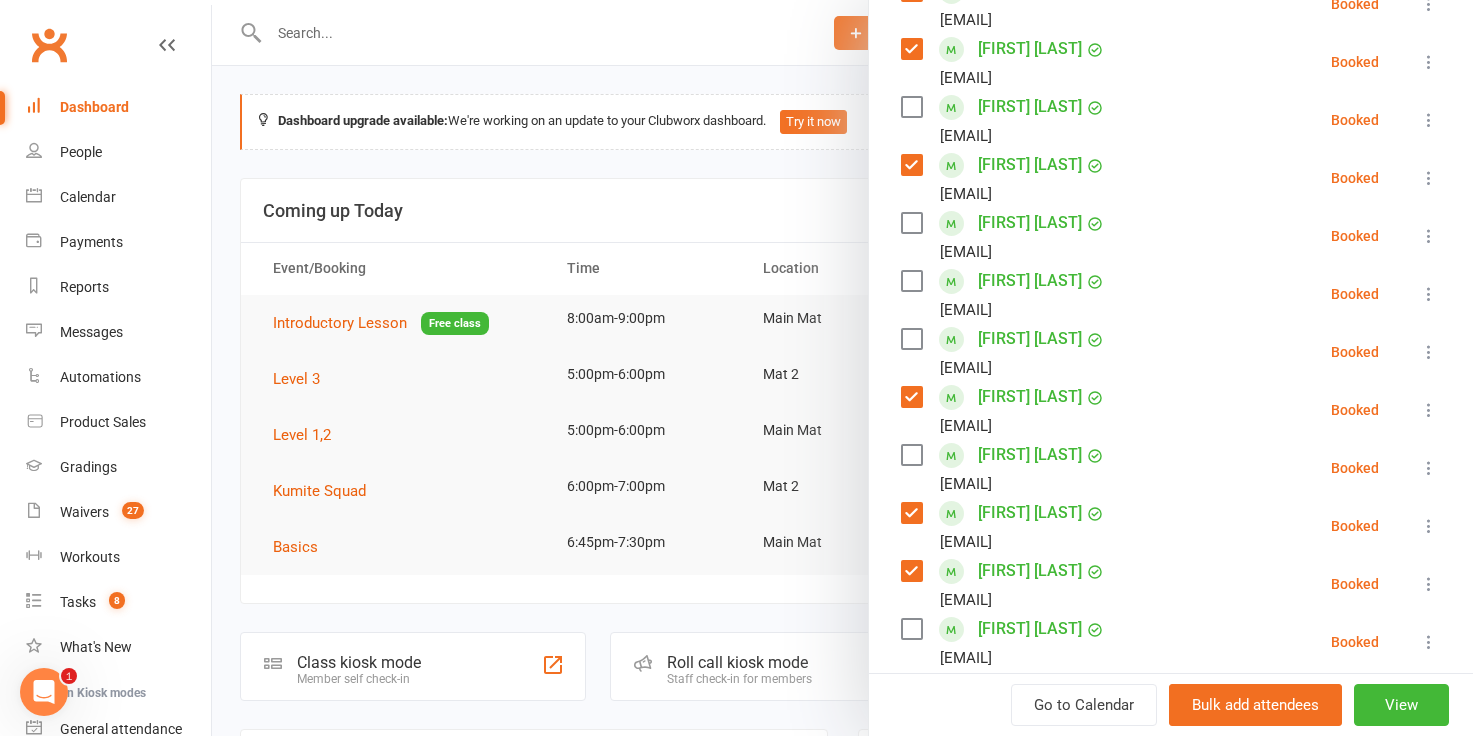 click at bounding box center [911, 629] 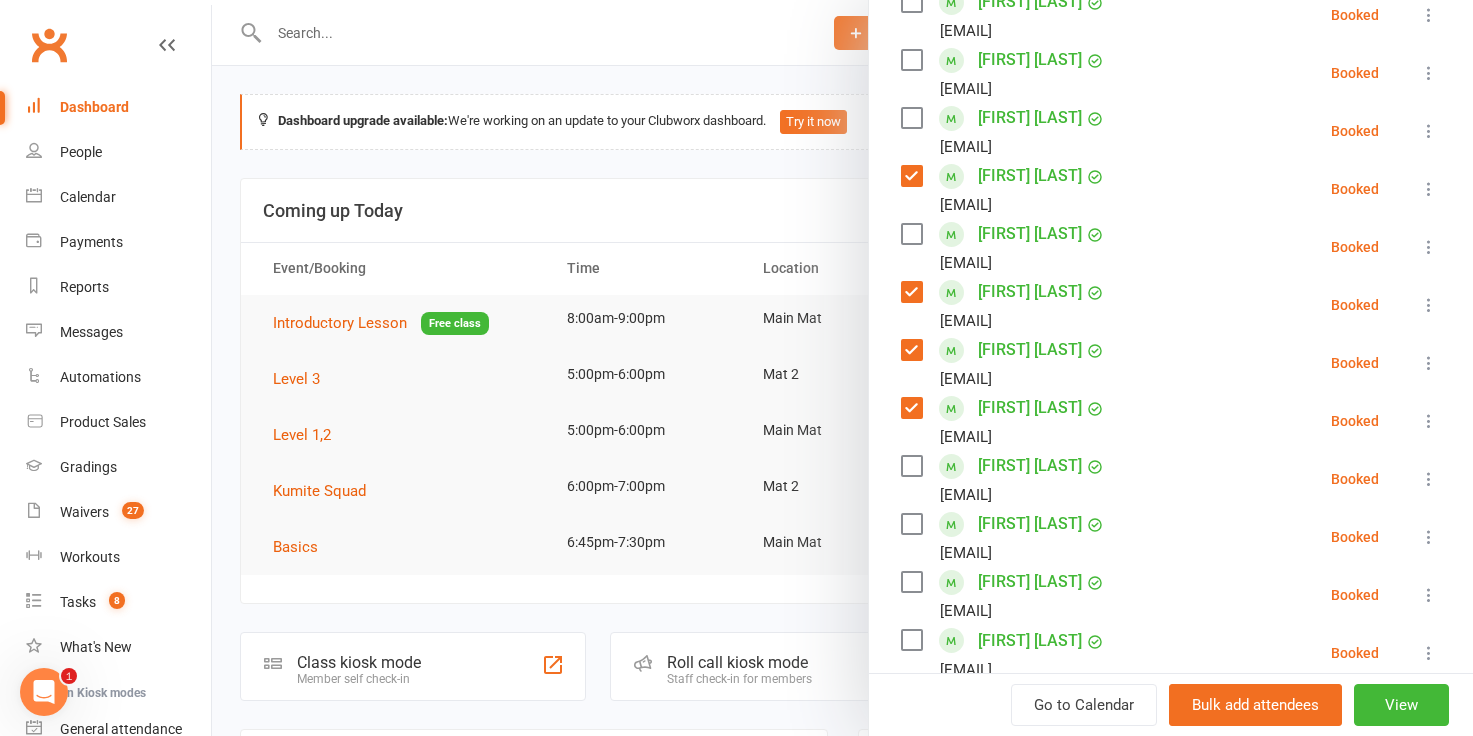 scroll, scrollTop: 629, scrollLeft: 0, axis: vertical 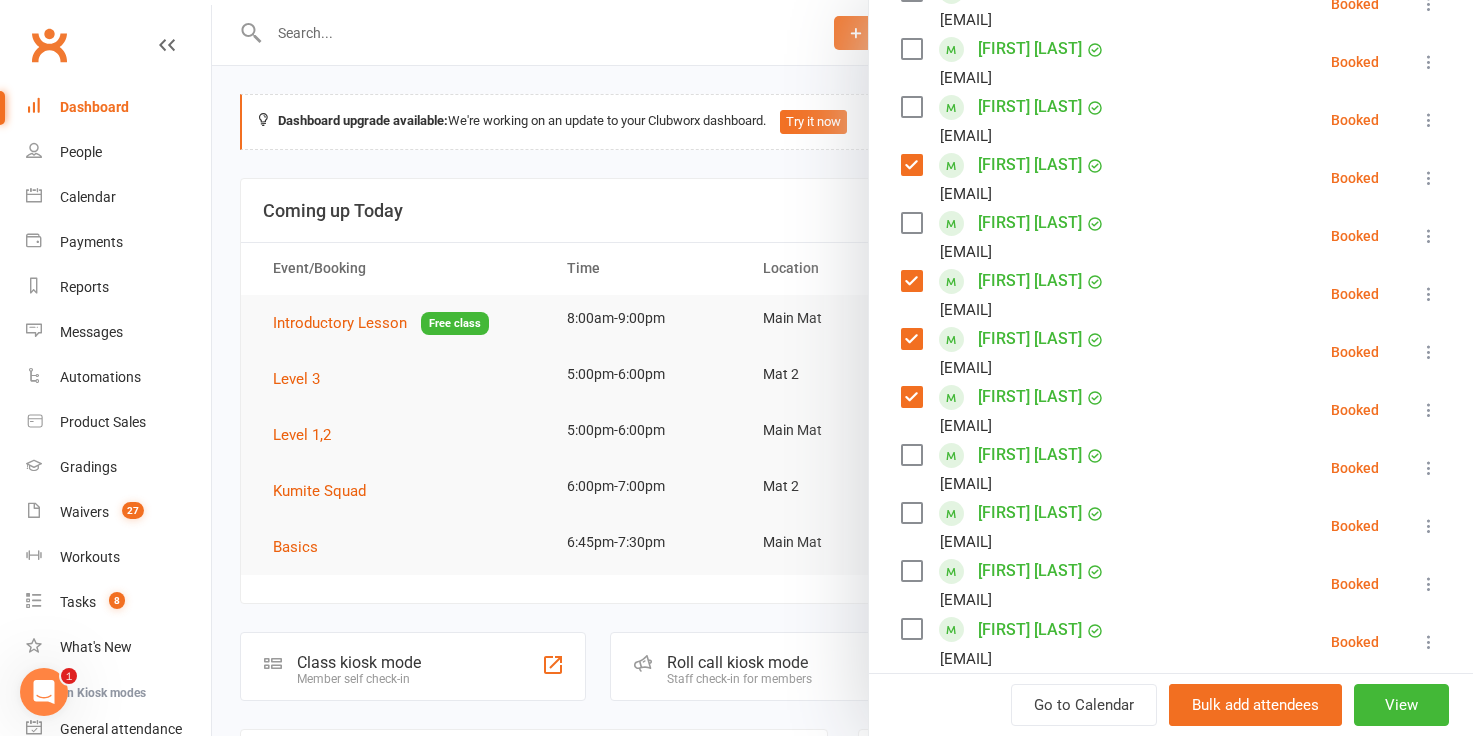 click at bounding box center [911, 571] 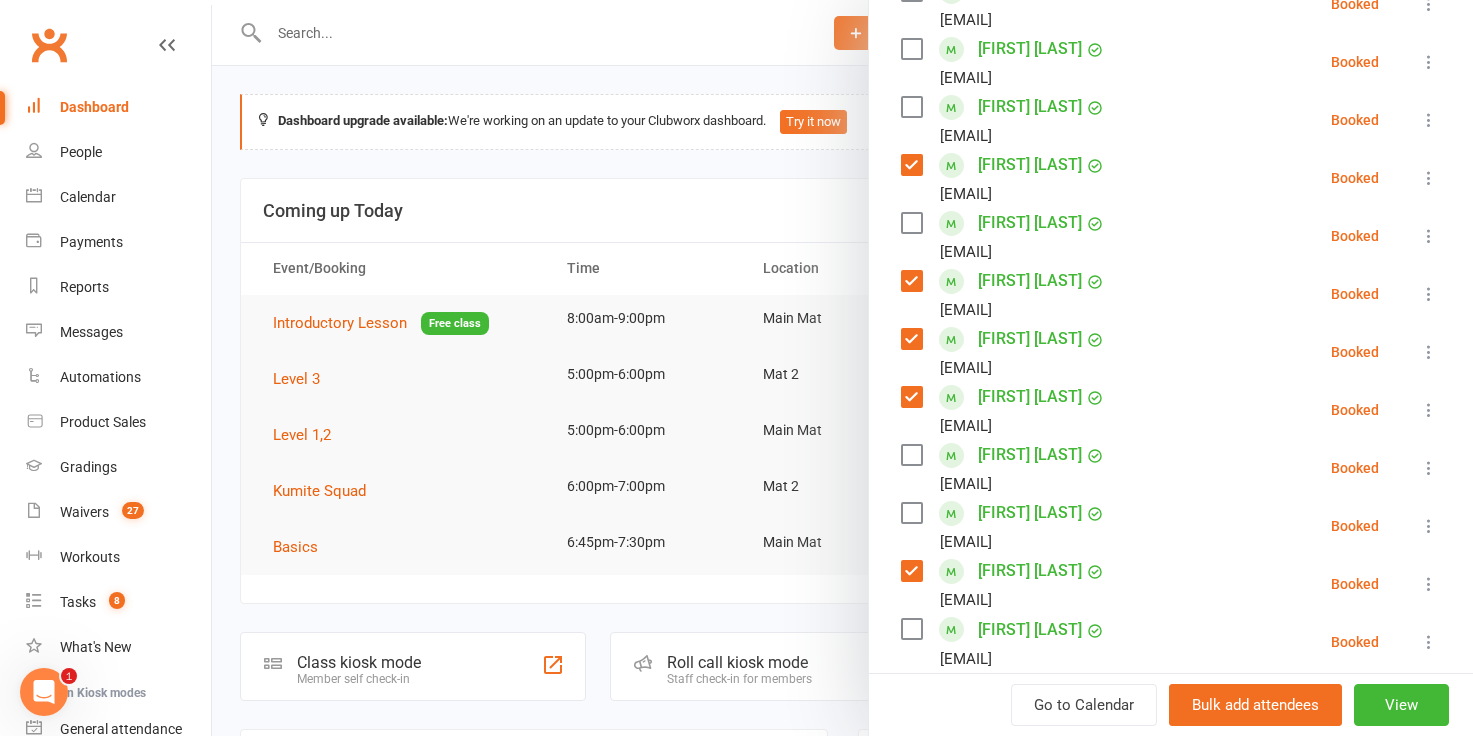 click at bounding box center (911, 629) 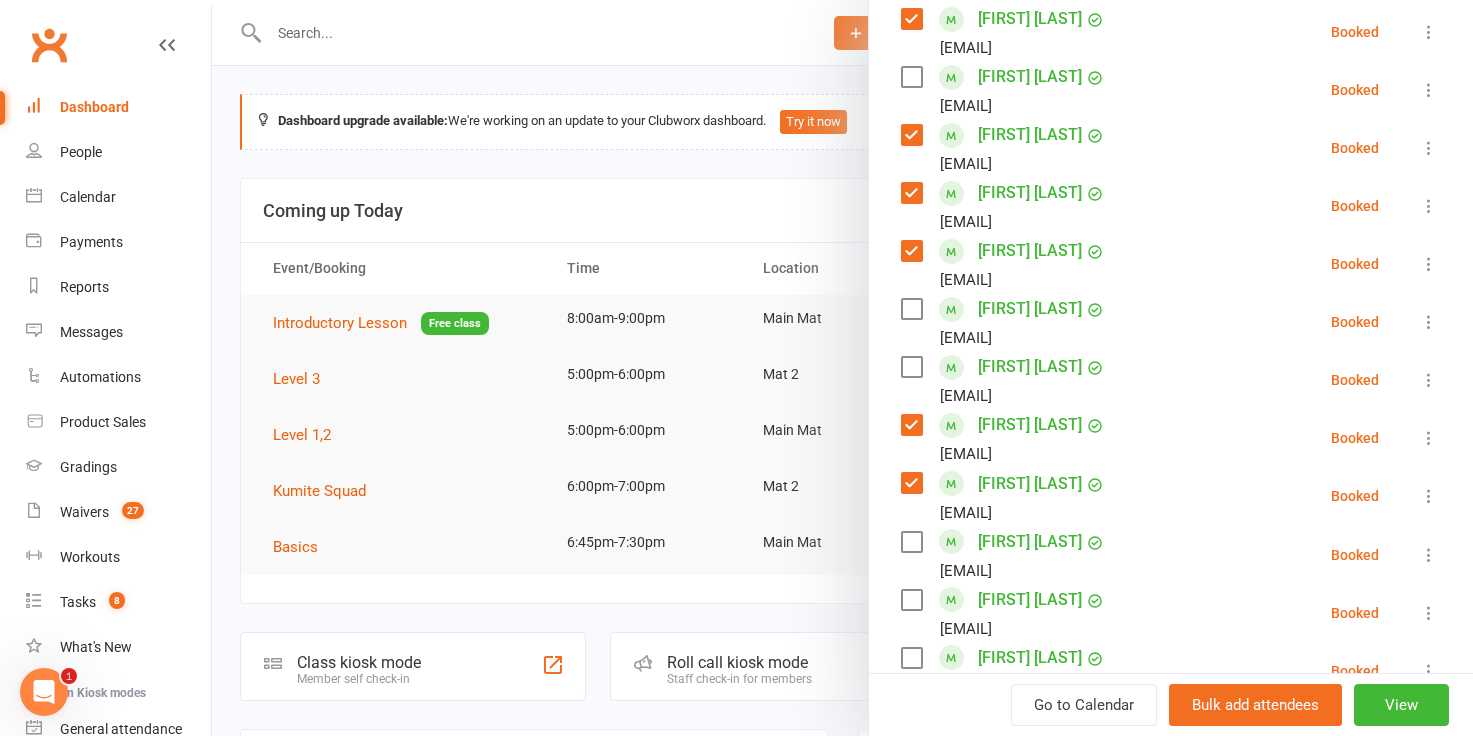 scroll, scrollTop: 777, scrollLeft: 0, axis: vertical 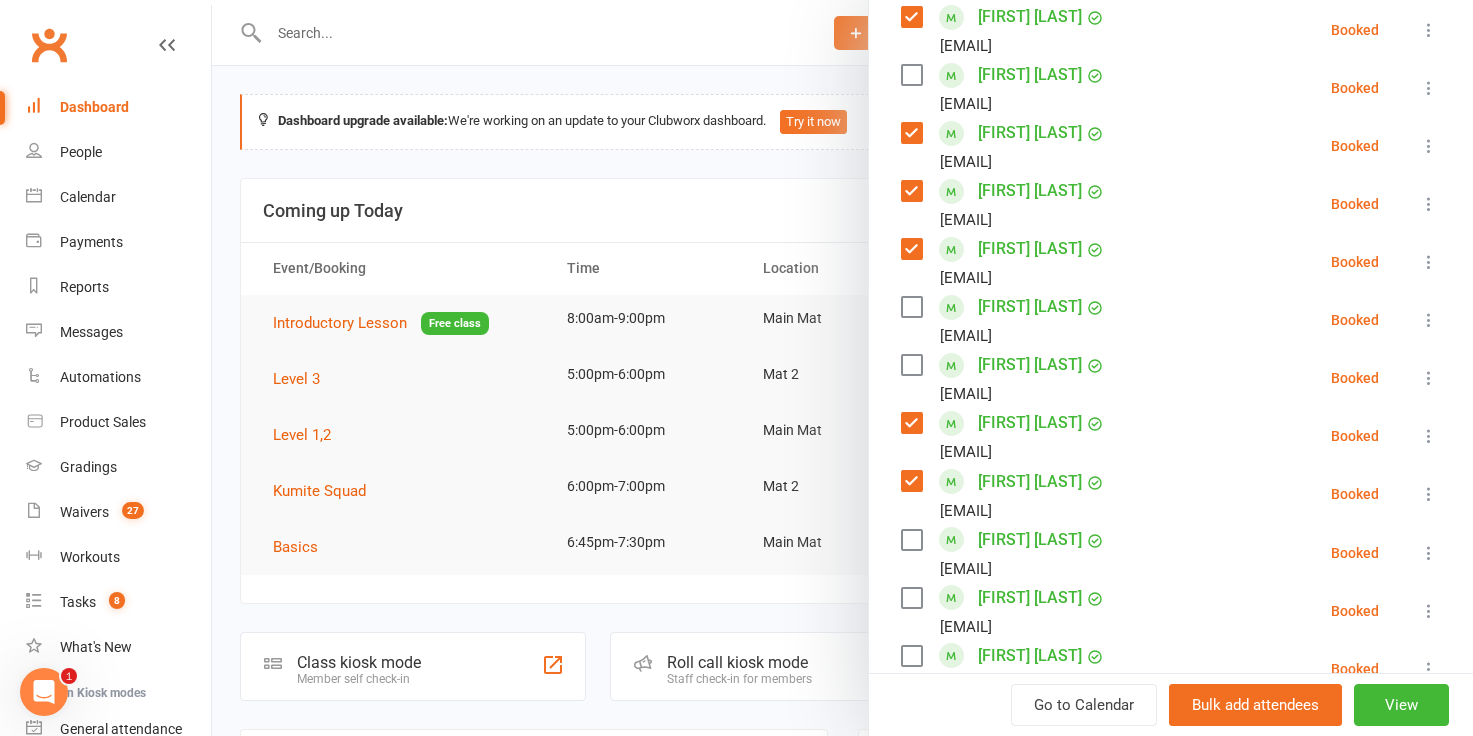 click at bounding box center [911, 540] 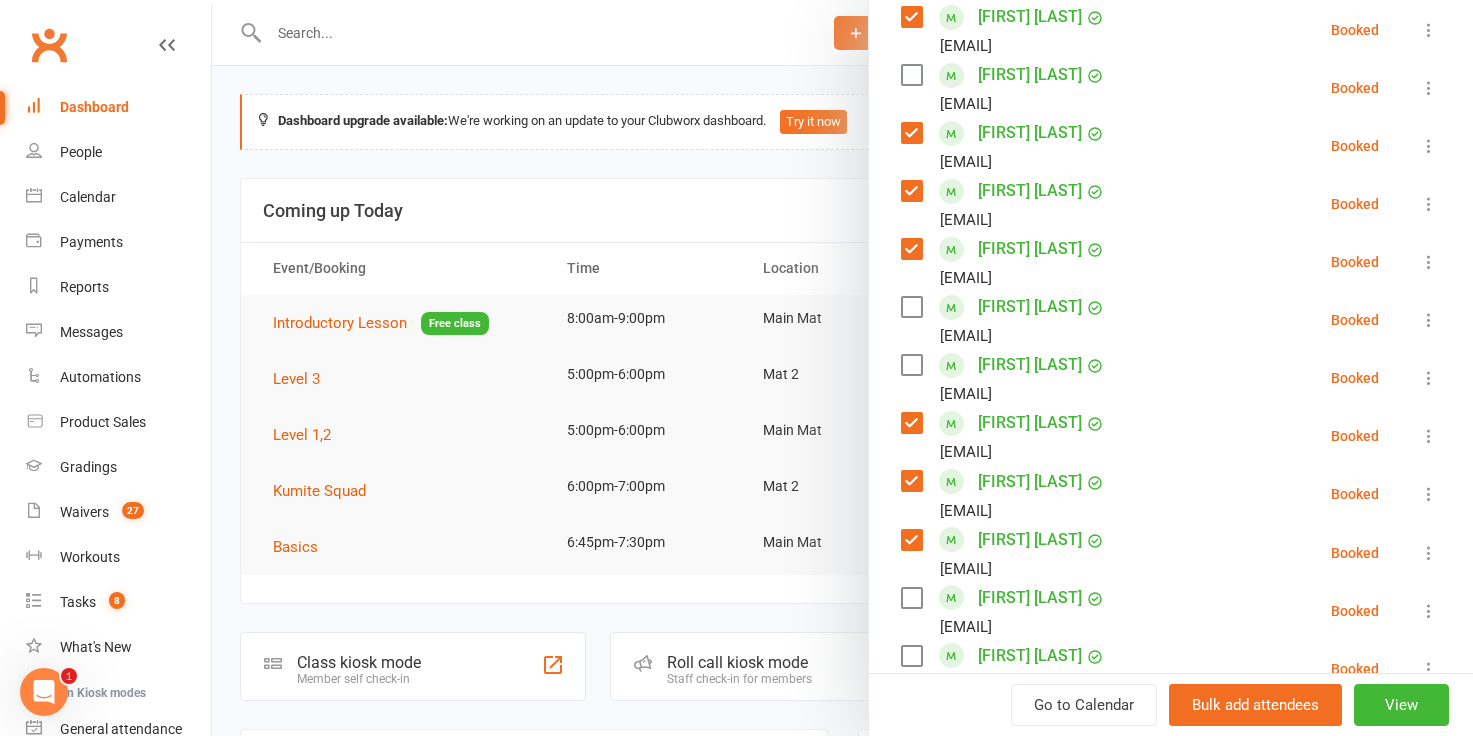 click at bounding box center (911, 656) 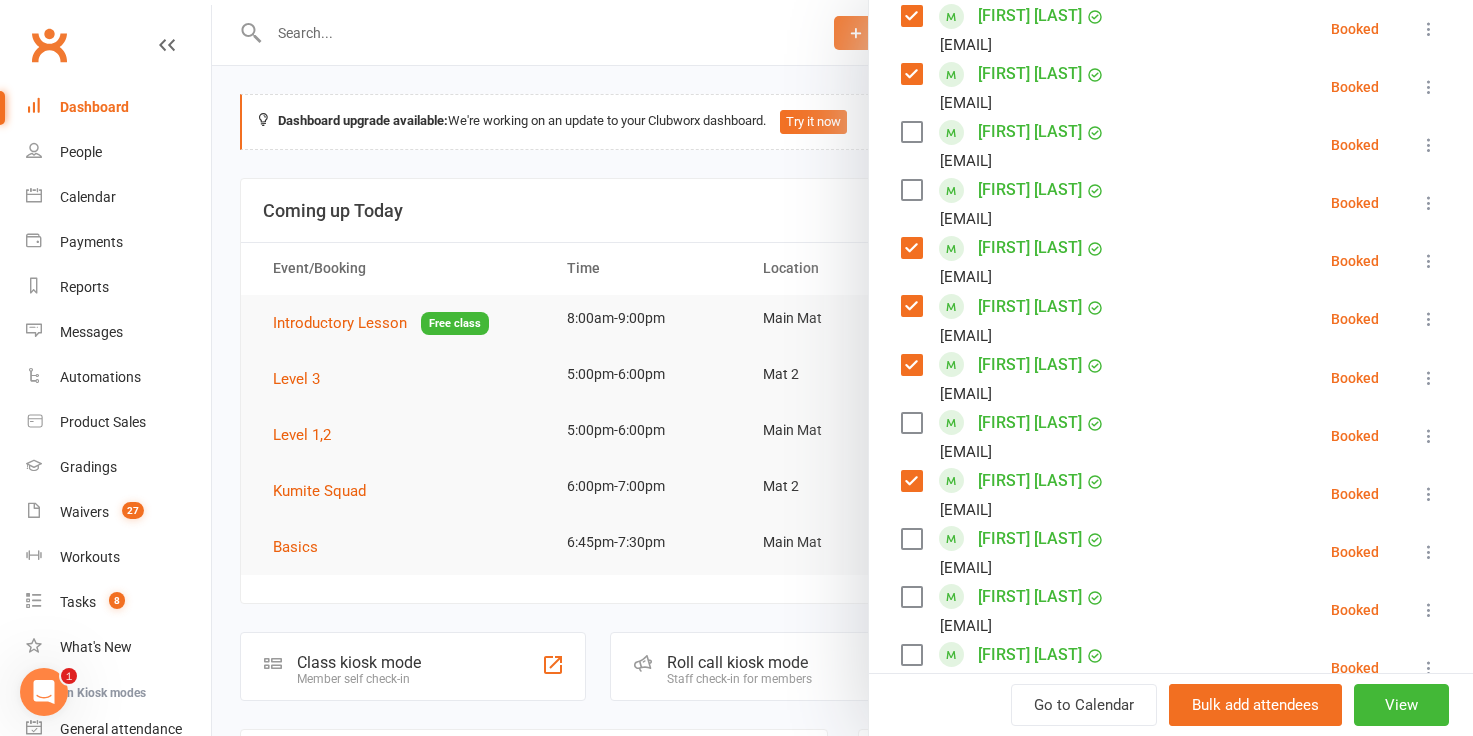 scroll, scrollTop: 962, scrollLeft: 0, axis: vertical 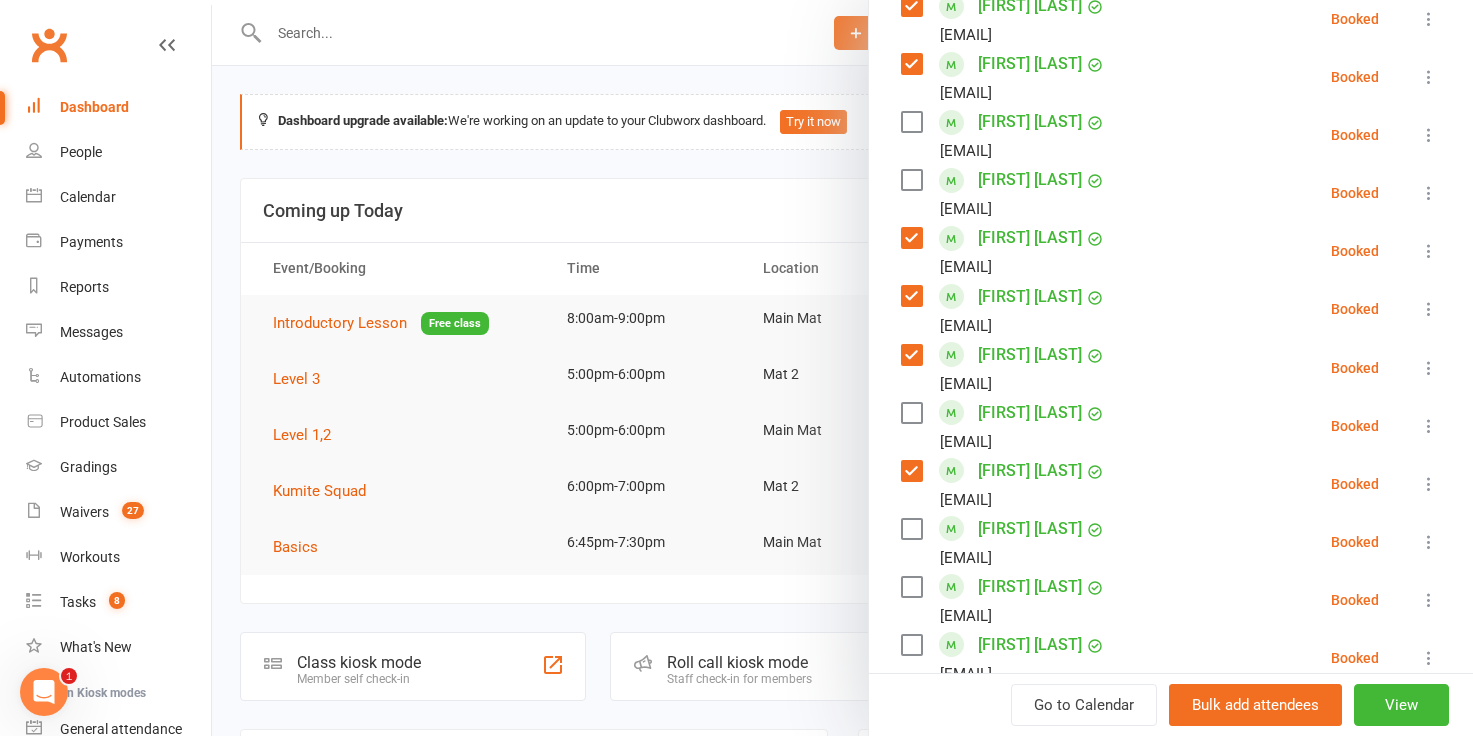 click at bounding box center [911, 471] 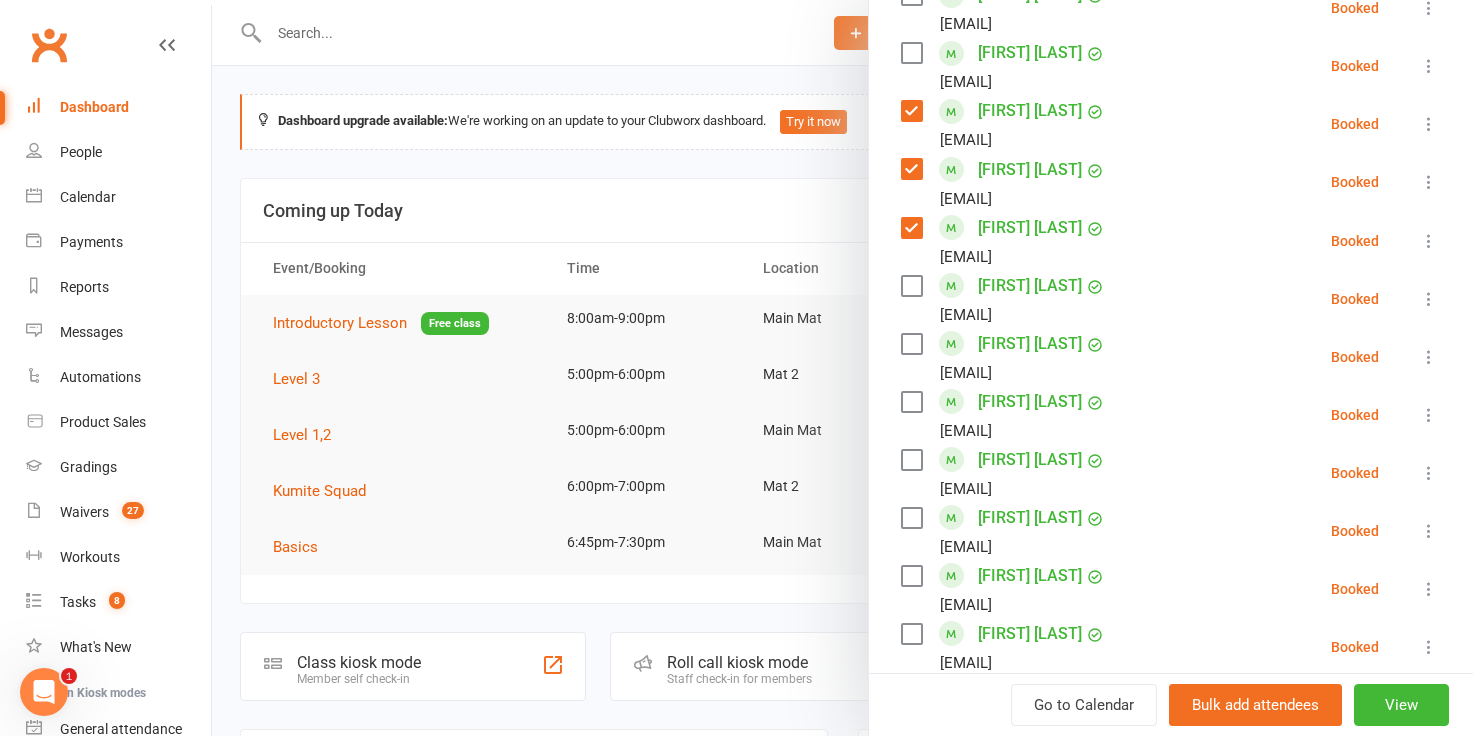 scroll, scrollTop: 1092, scrollLeft: 0, axis: vertical 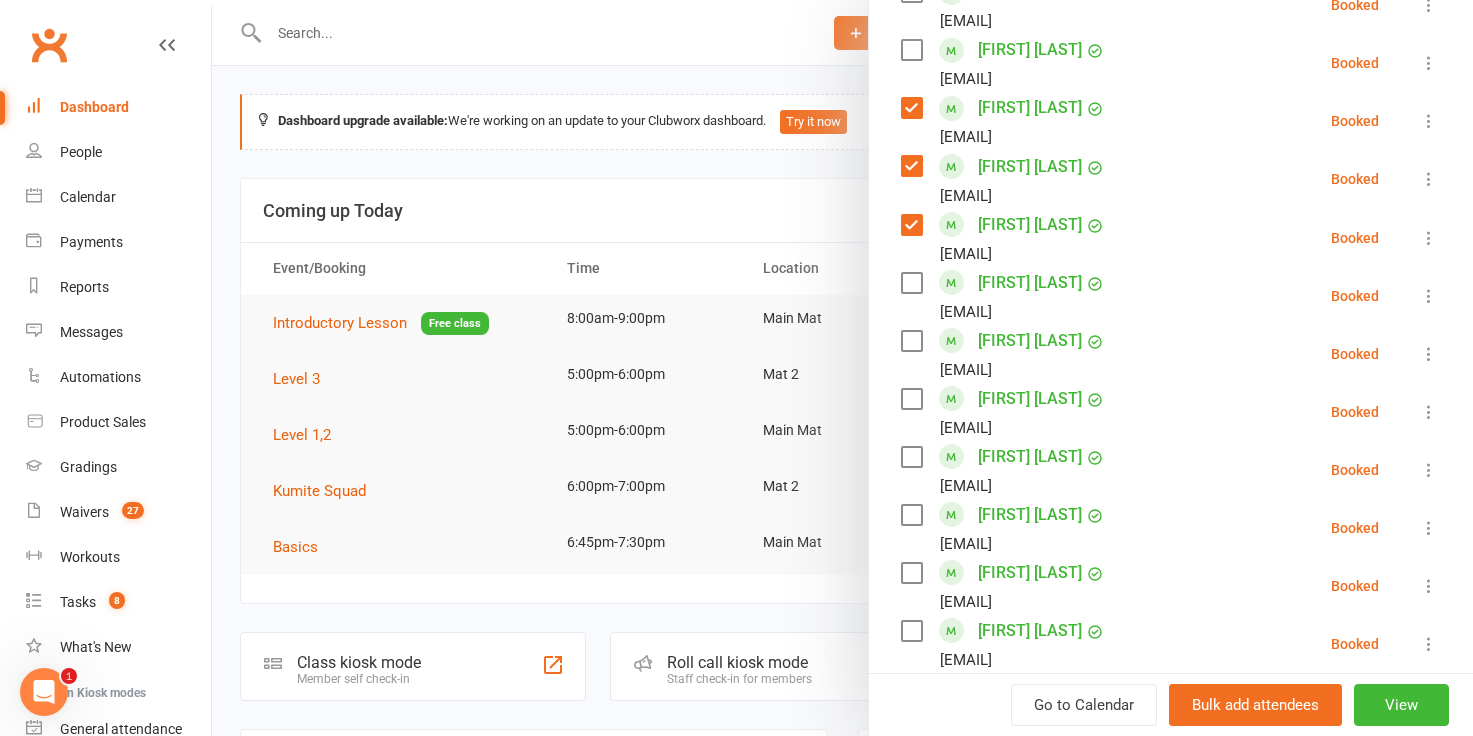 click at bounding box center (911, 573) 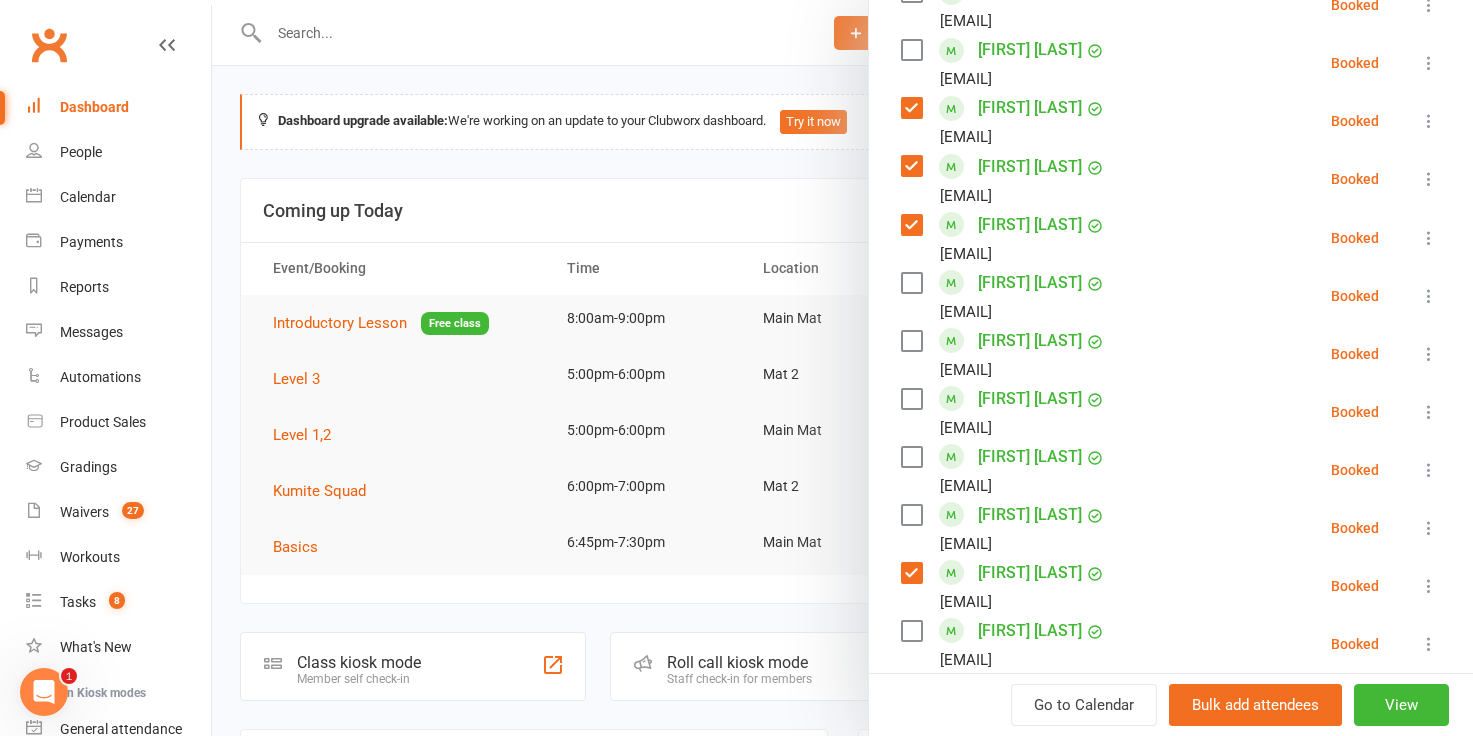 click at bounding box center [911, 631] 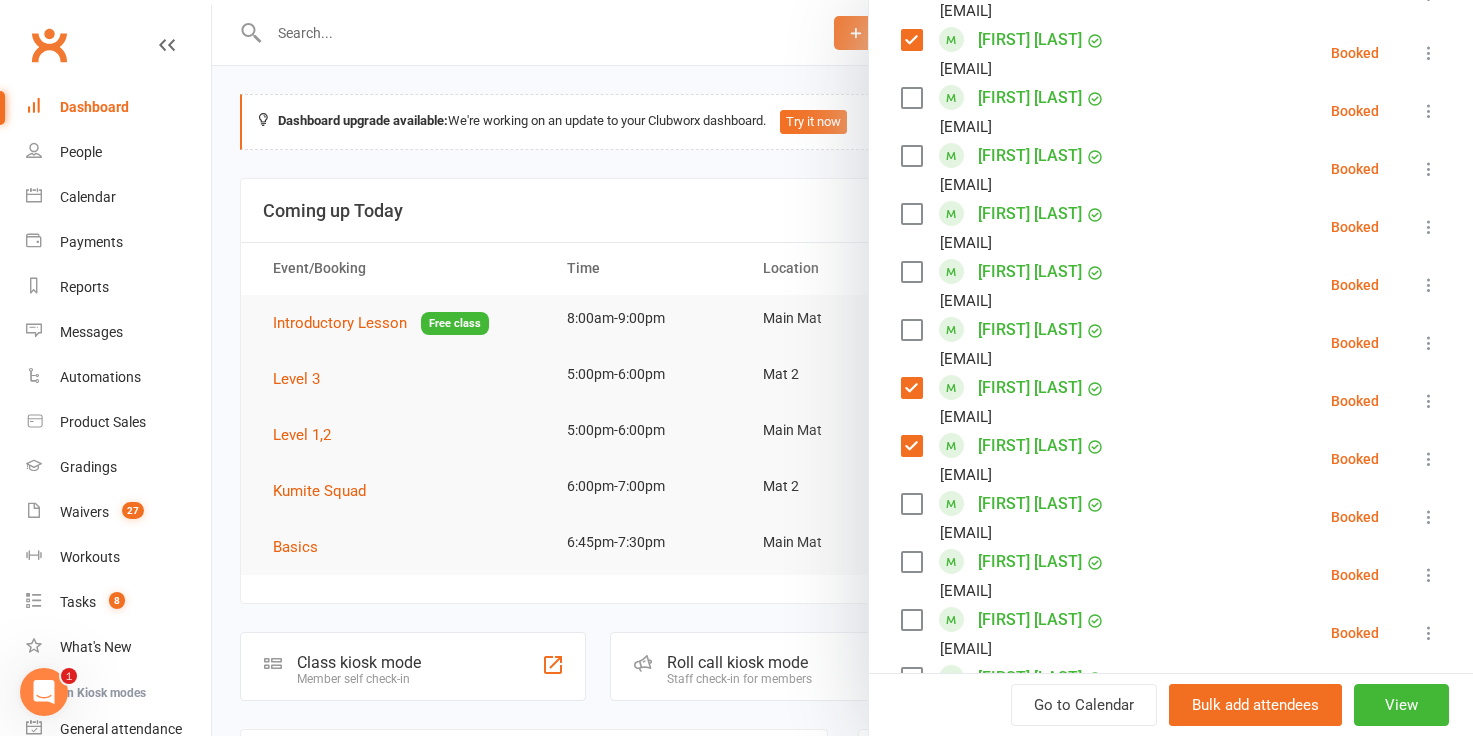 scroll, scrollTop: 1316, scrollLeft: 0, axis: vertical 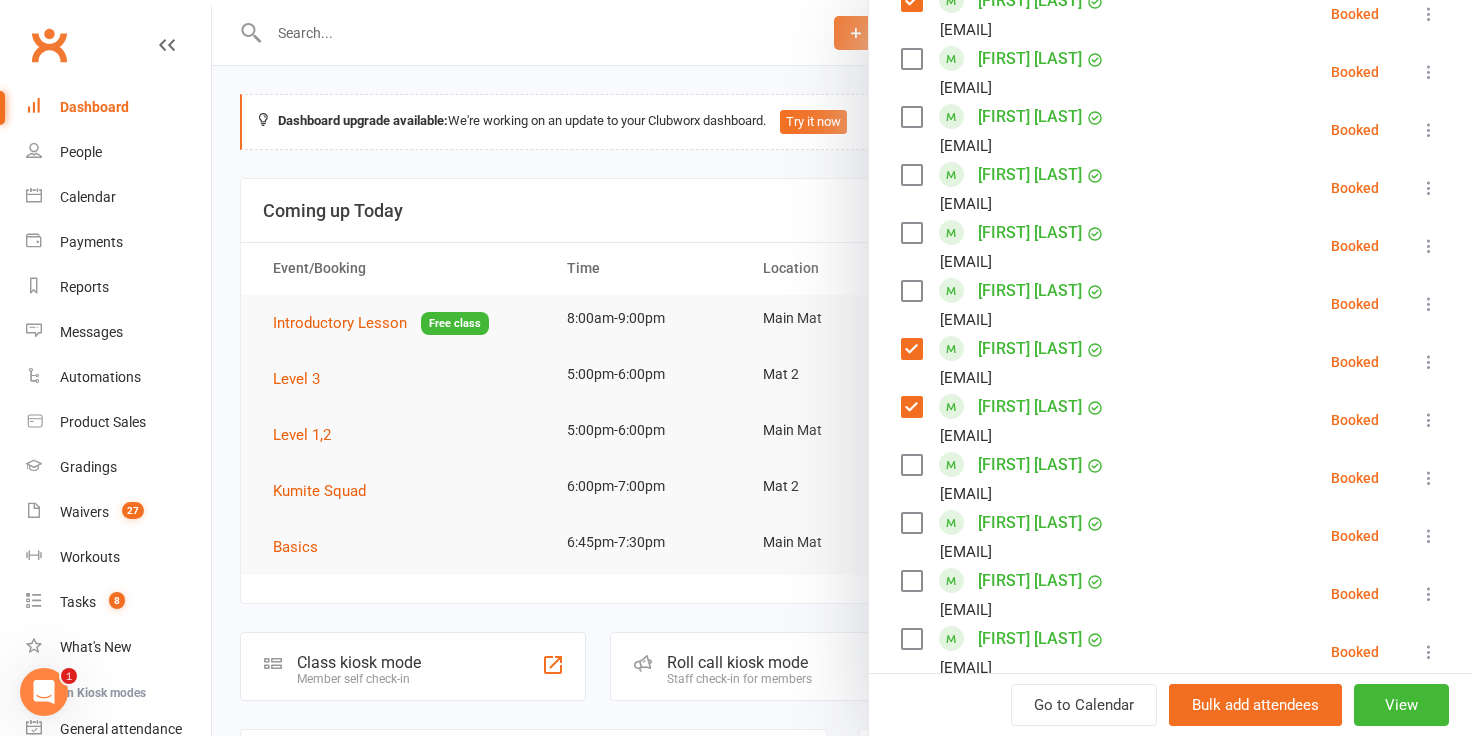 click at bounding box center [911, 523] 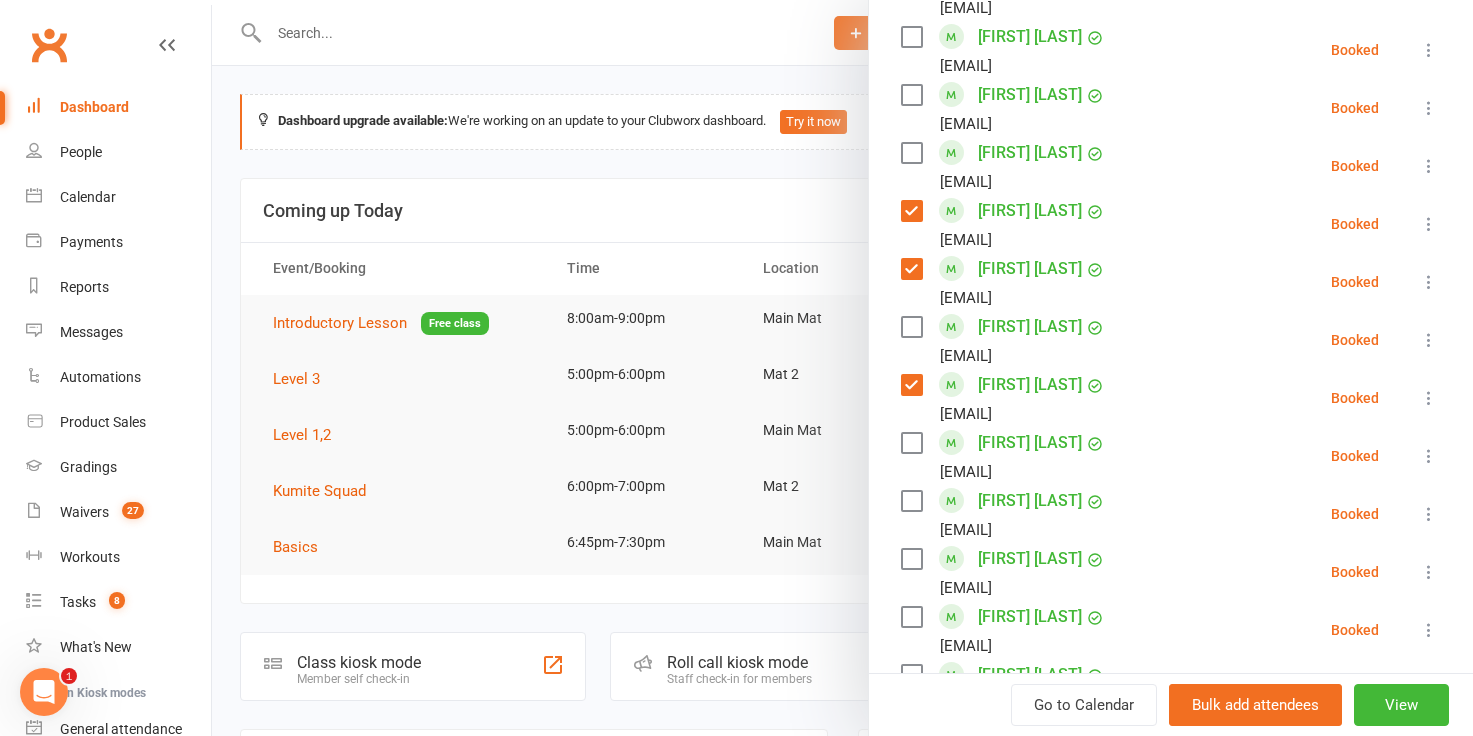 scroll, scrollTop: 1395, scrollLeft: 0, axis: vertical 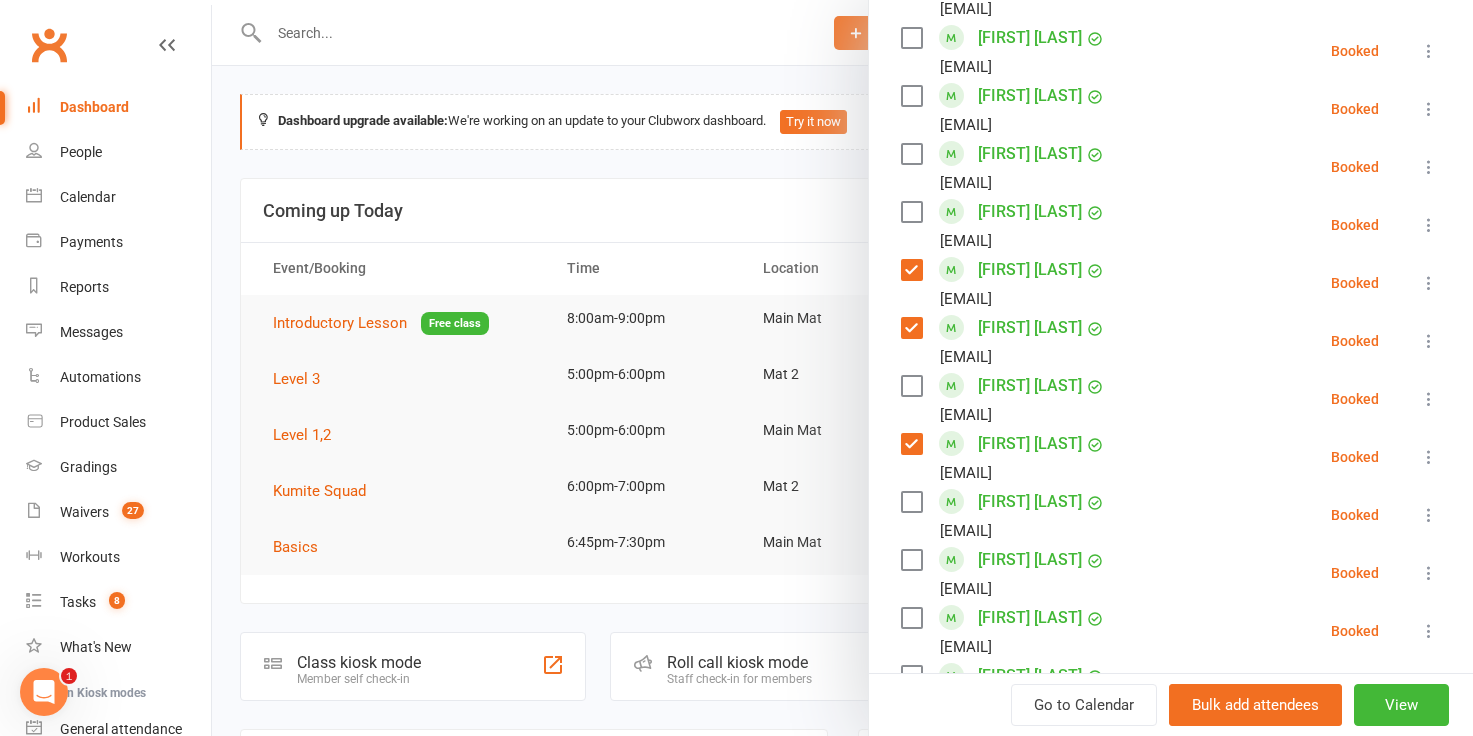 click at bounding box center (911, 96) 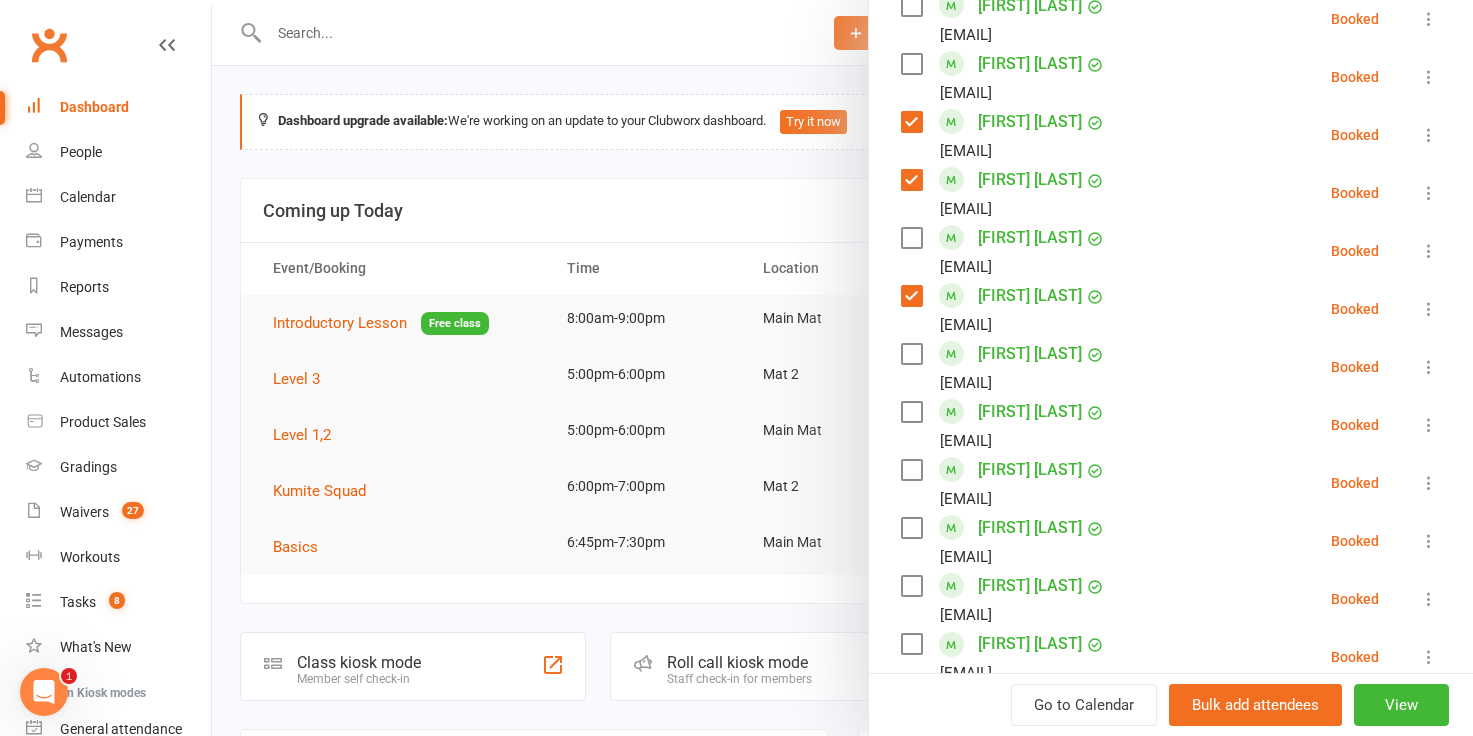 scroll, scrollTop: 1561, scrollLeft: 0, axis: vertical 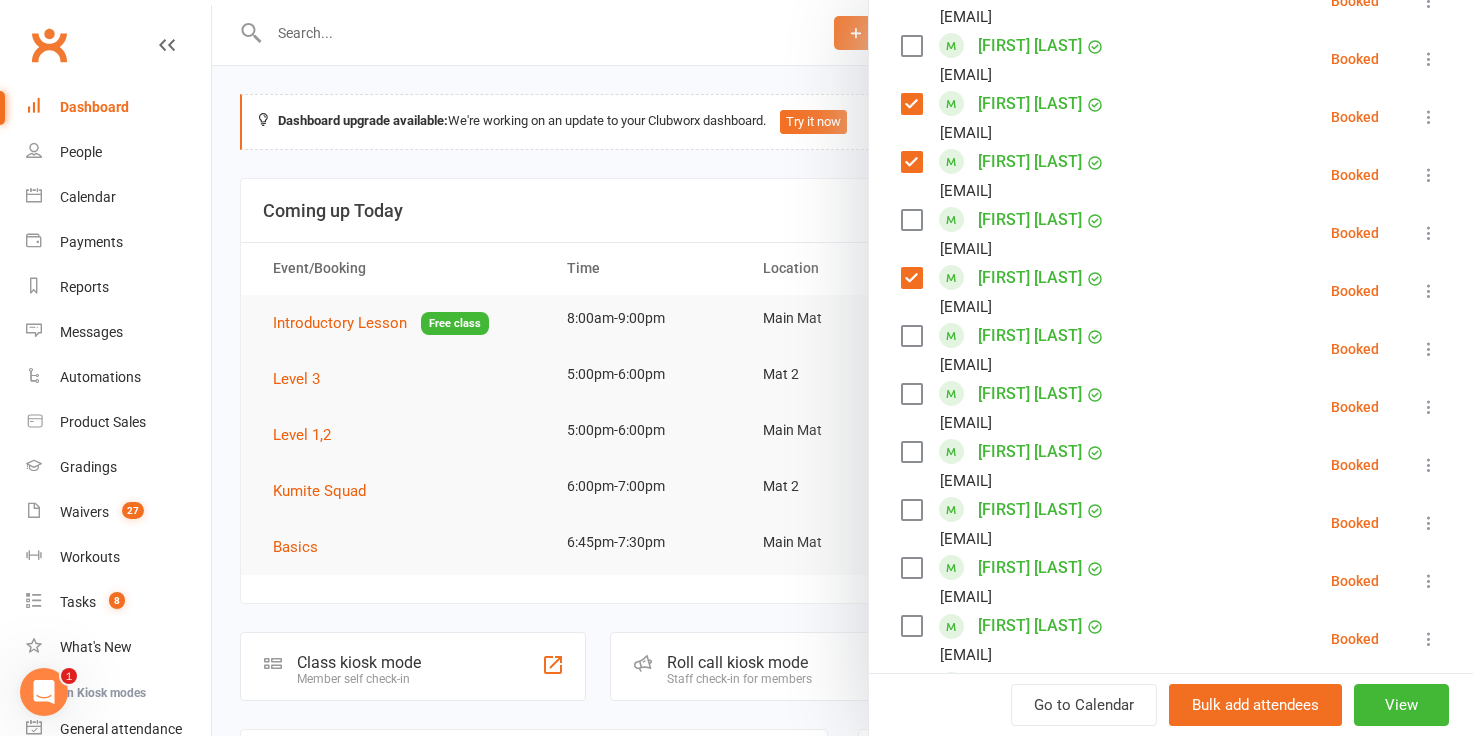 click at bounding box center (911, 510) 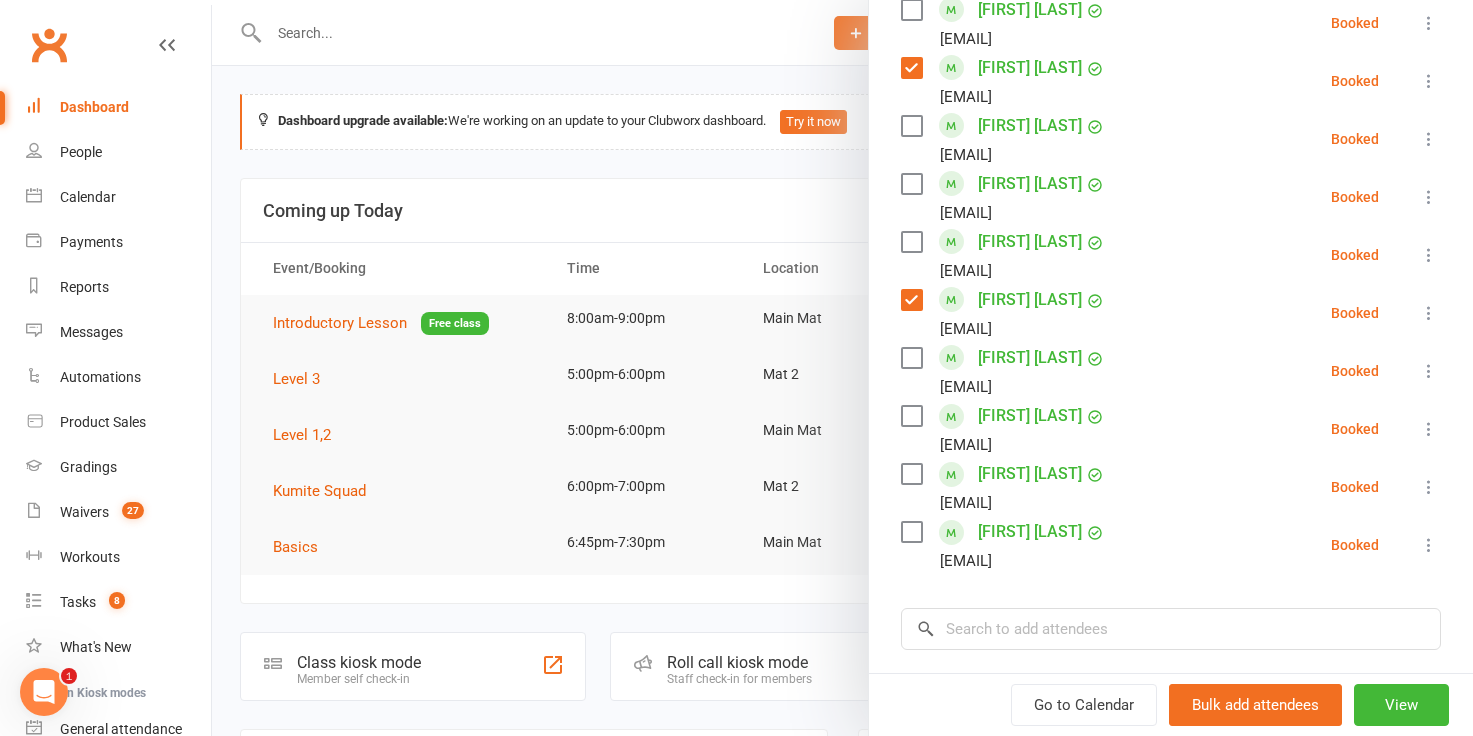 scroll, scrollTop: 1773, scrollLeft: 0, axis: vertical 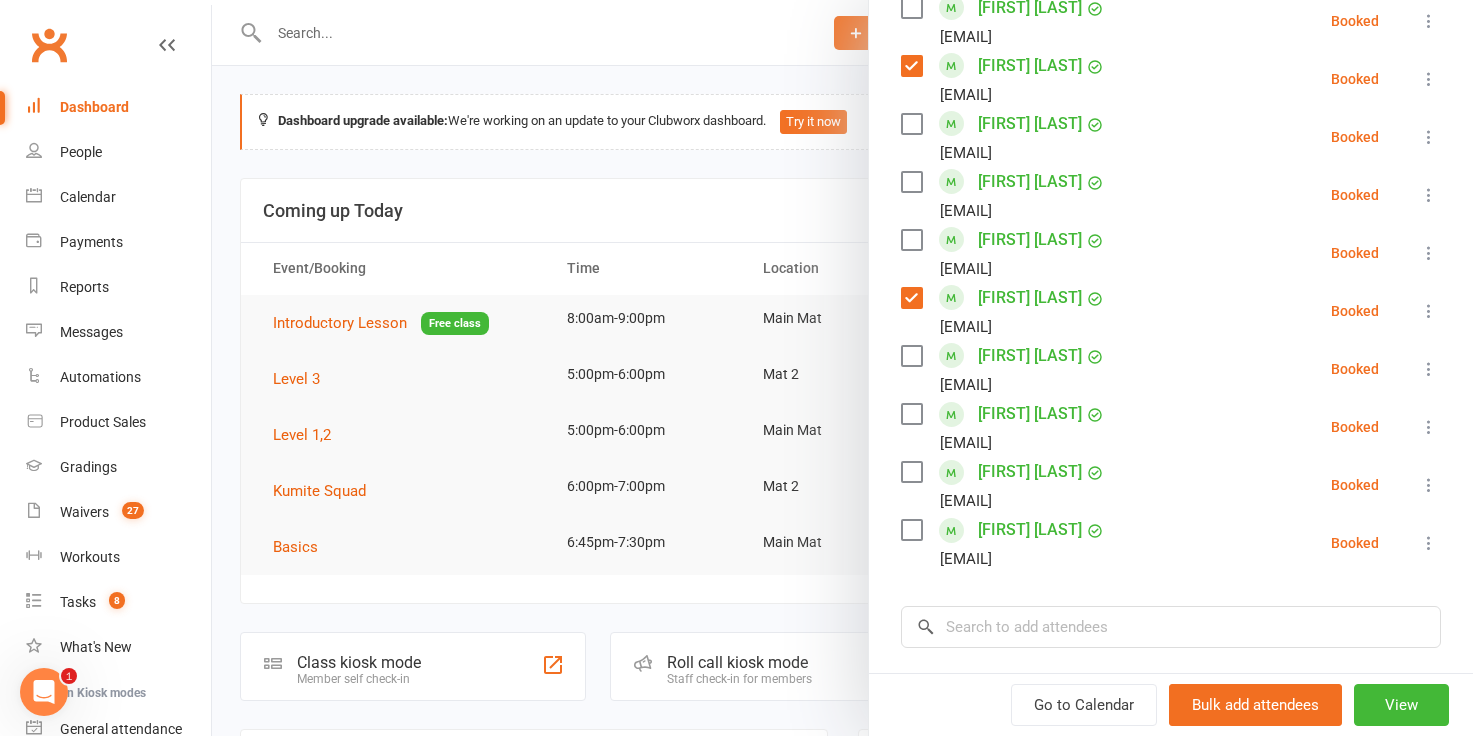 click at bounding box center (911, 530) 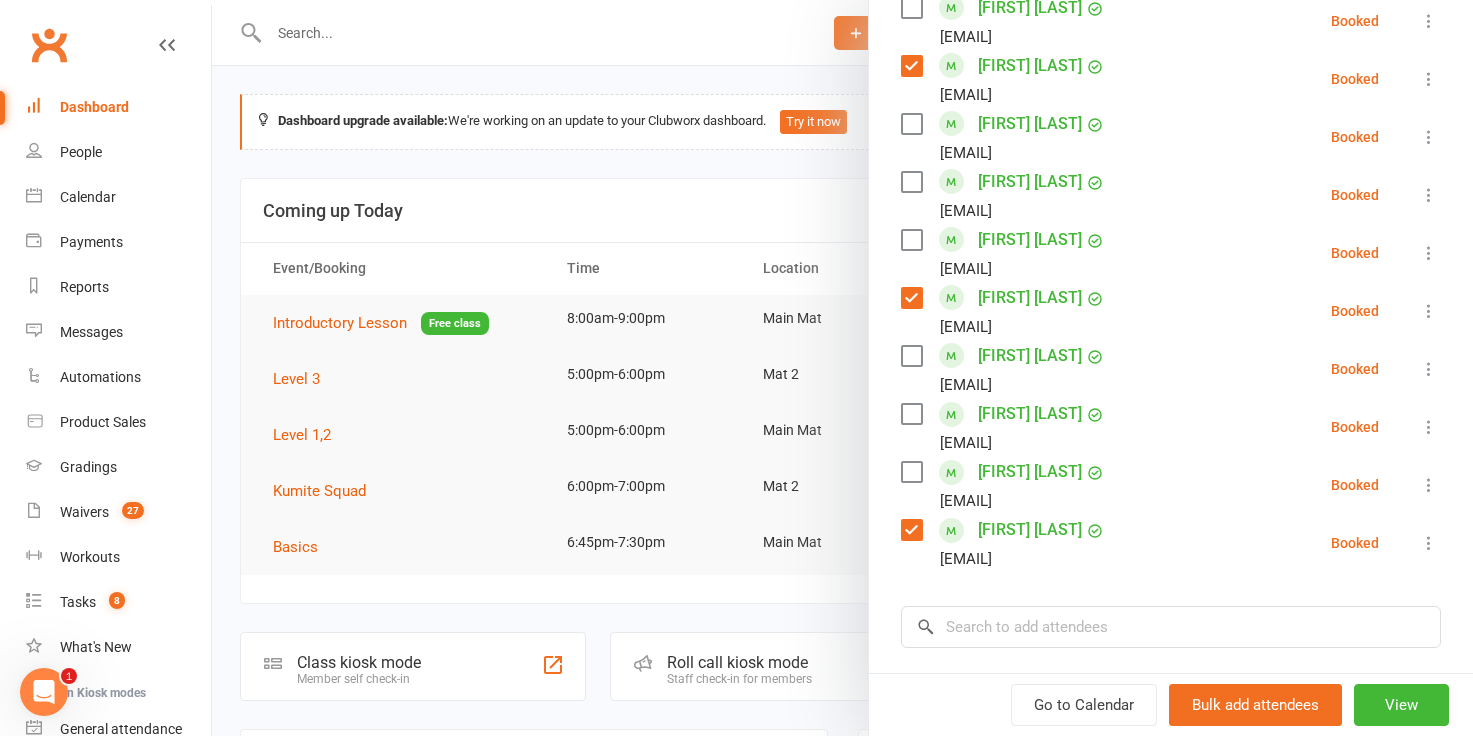 click at bounding box center [911, 472] 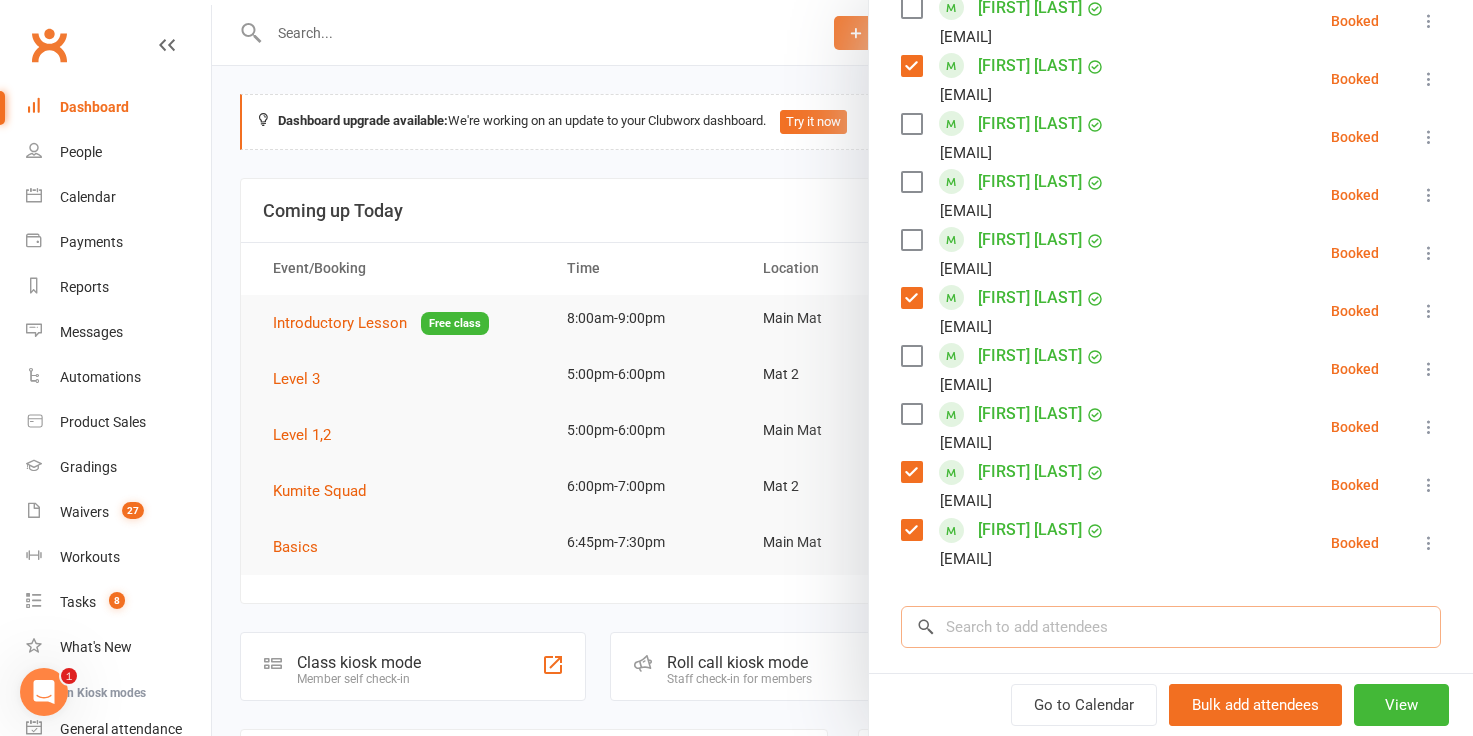 click at bounding box center [1171, 627] 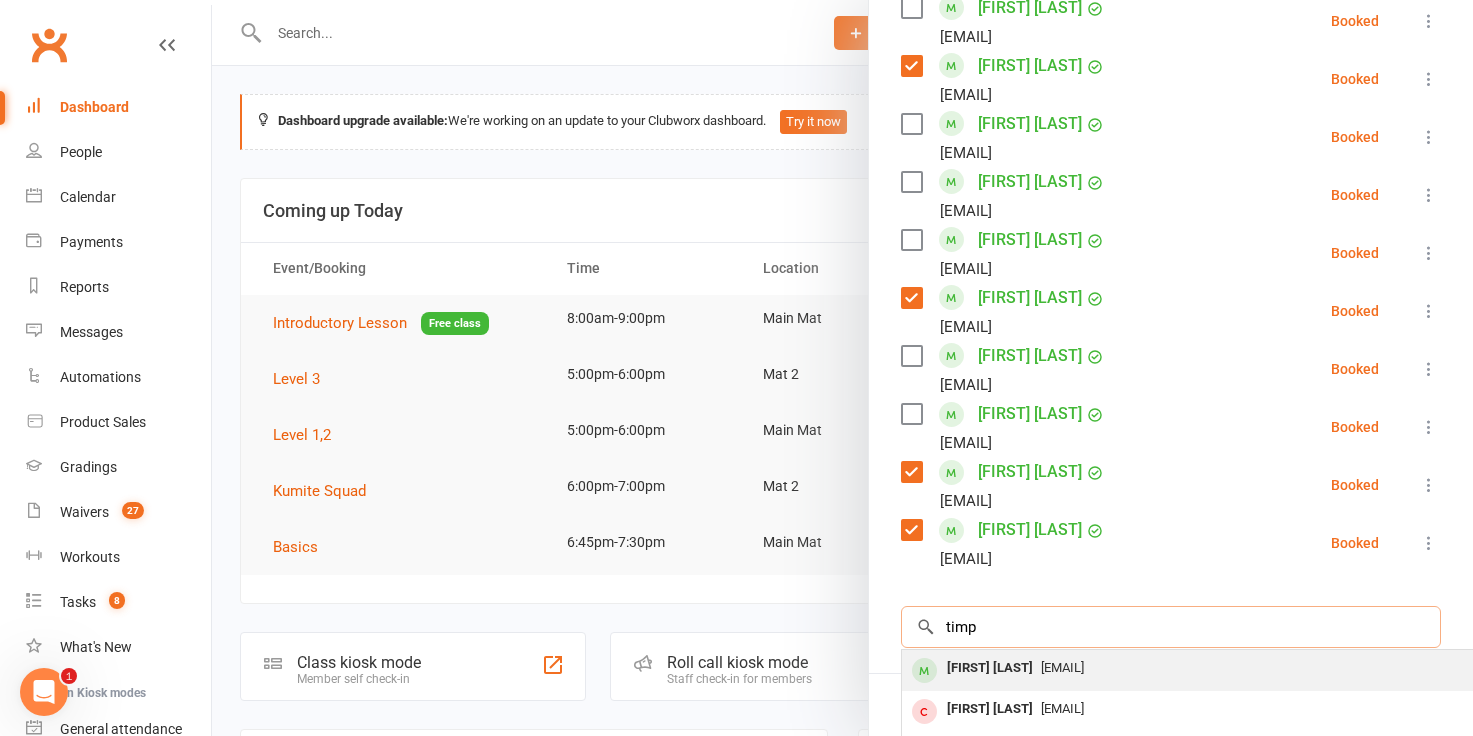 type on "timp" 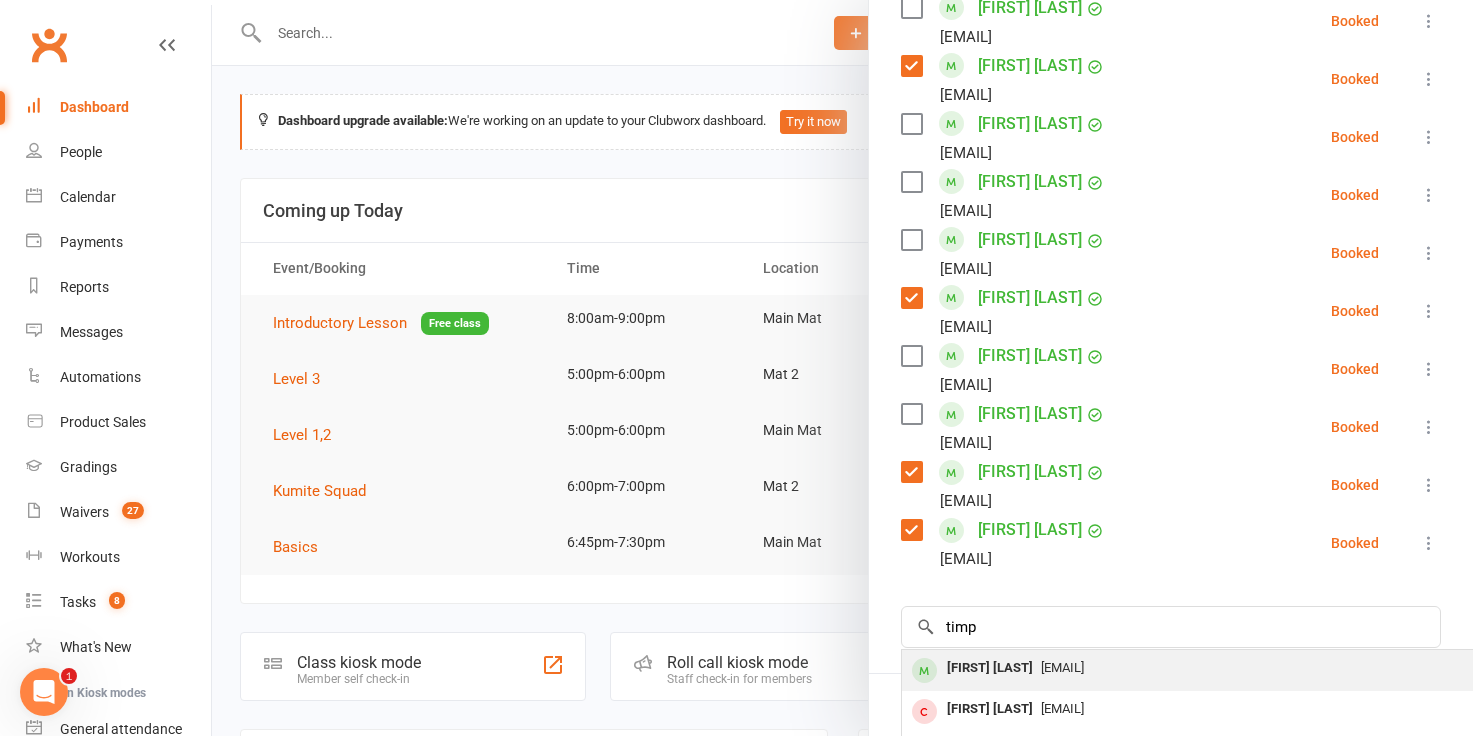 click on "Jack Timp" at bounding box center [990, 668] 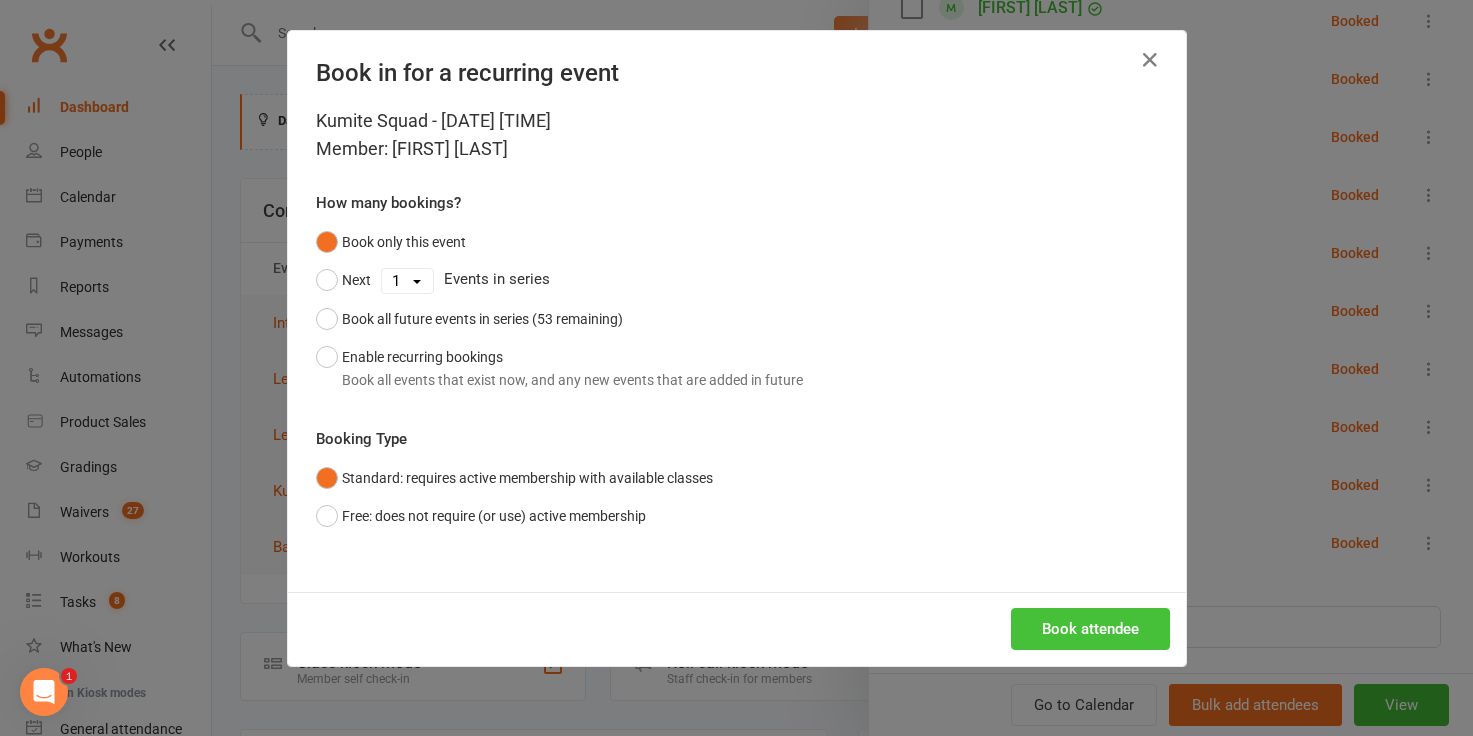 click on "Book attendee" at bounding box center (1090, 629) 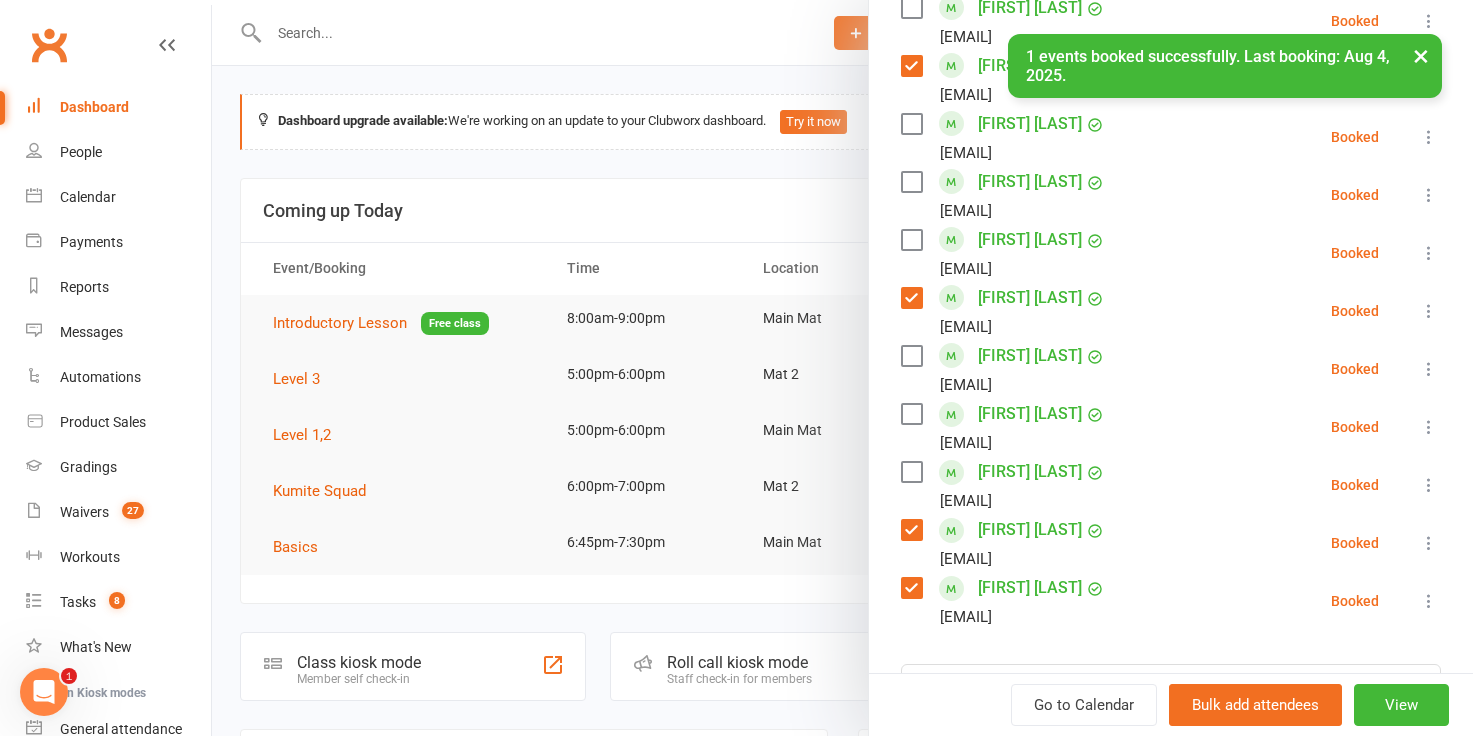 click at bounding box center (911, 472) 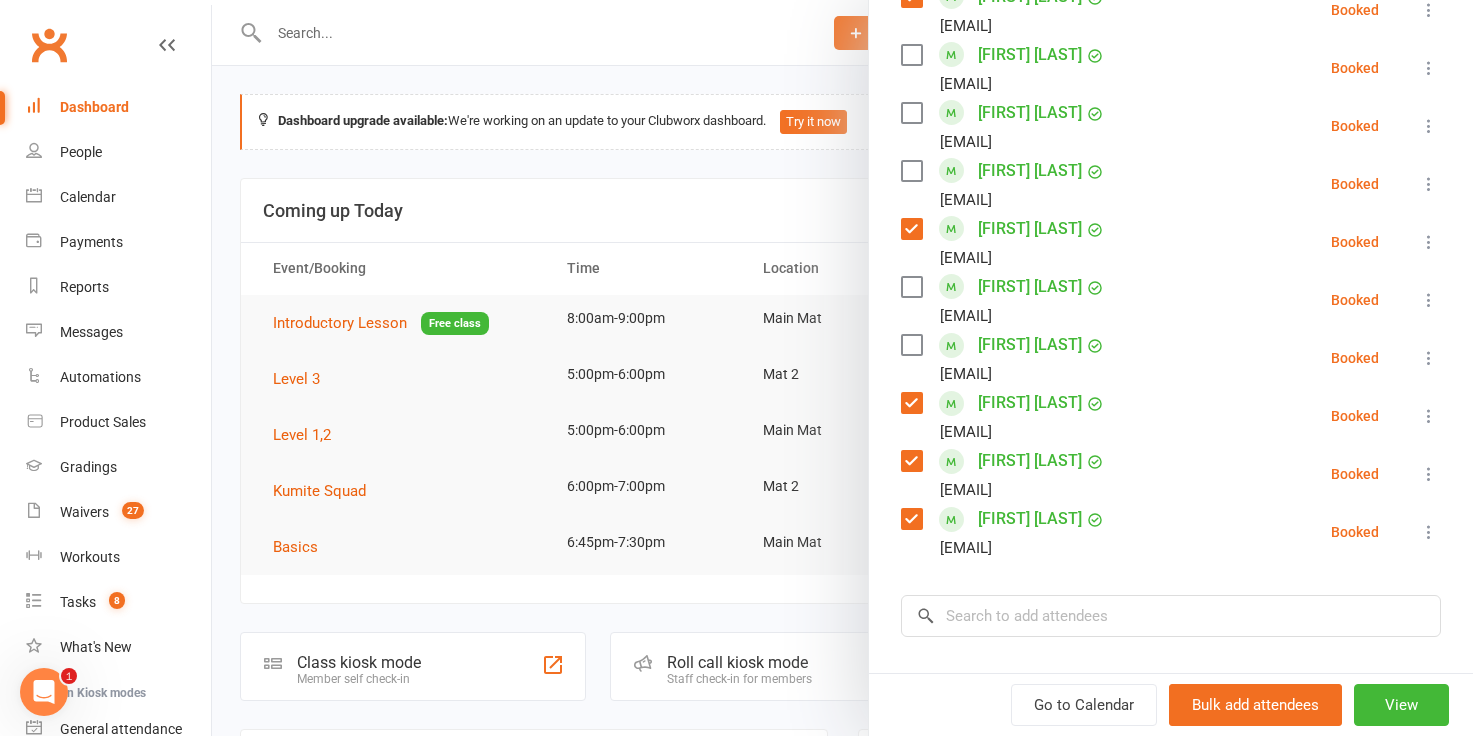 scroll, scrollTop: 1844, scrollLeft: 0, axis: vertical 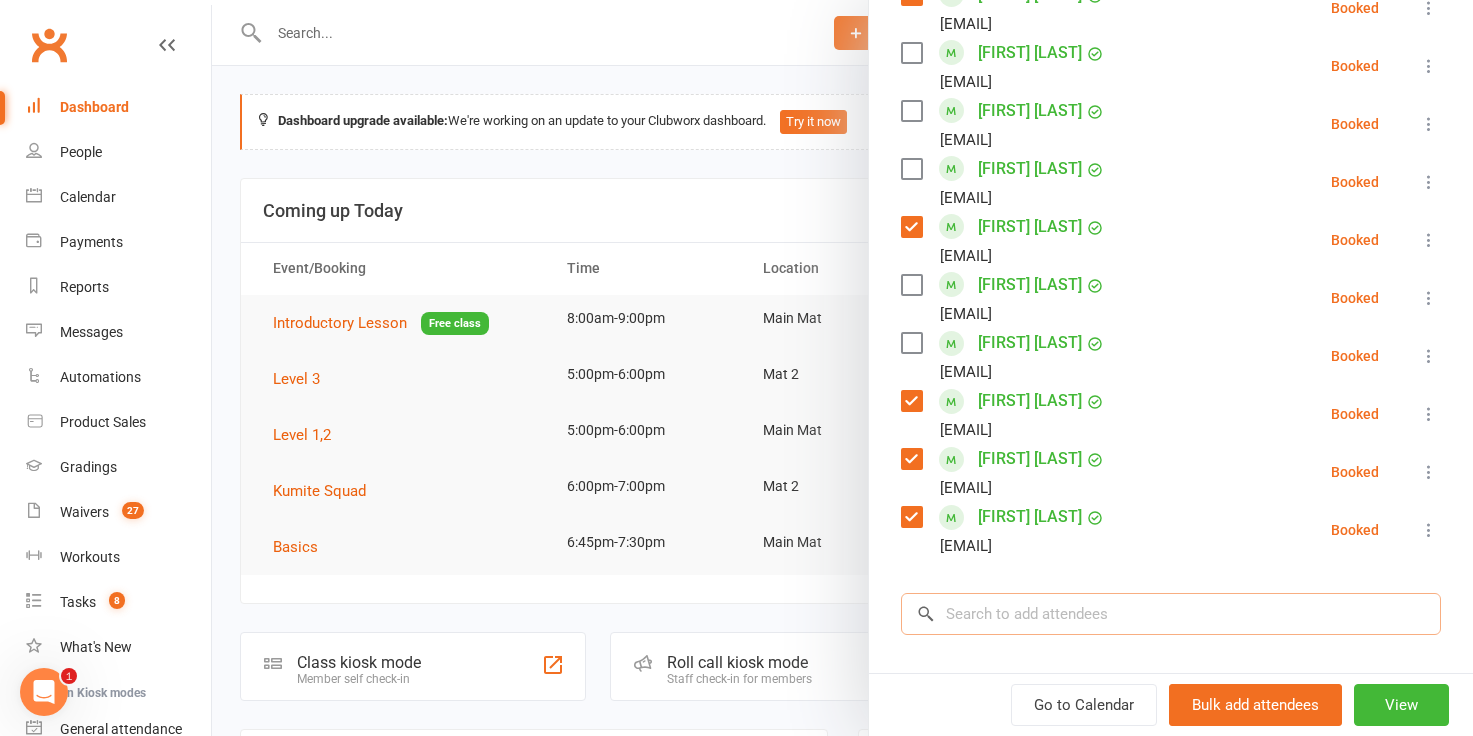 click at bounding box center (1171, 614) 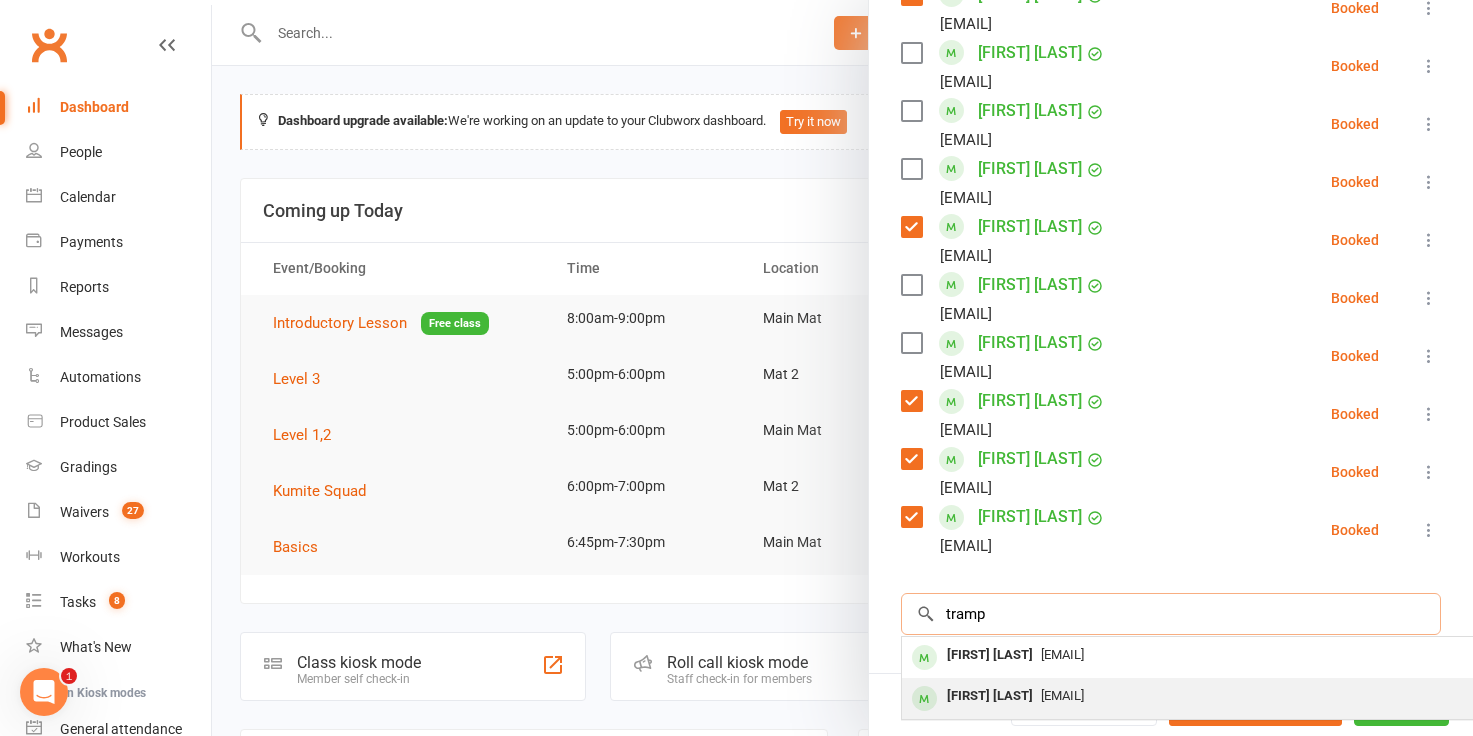 type on "tramp" 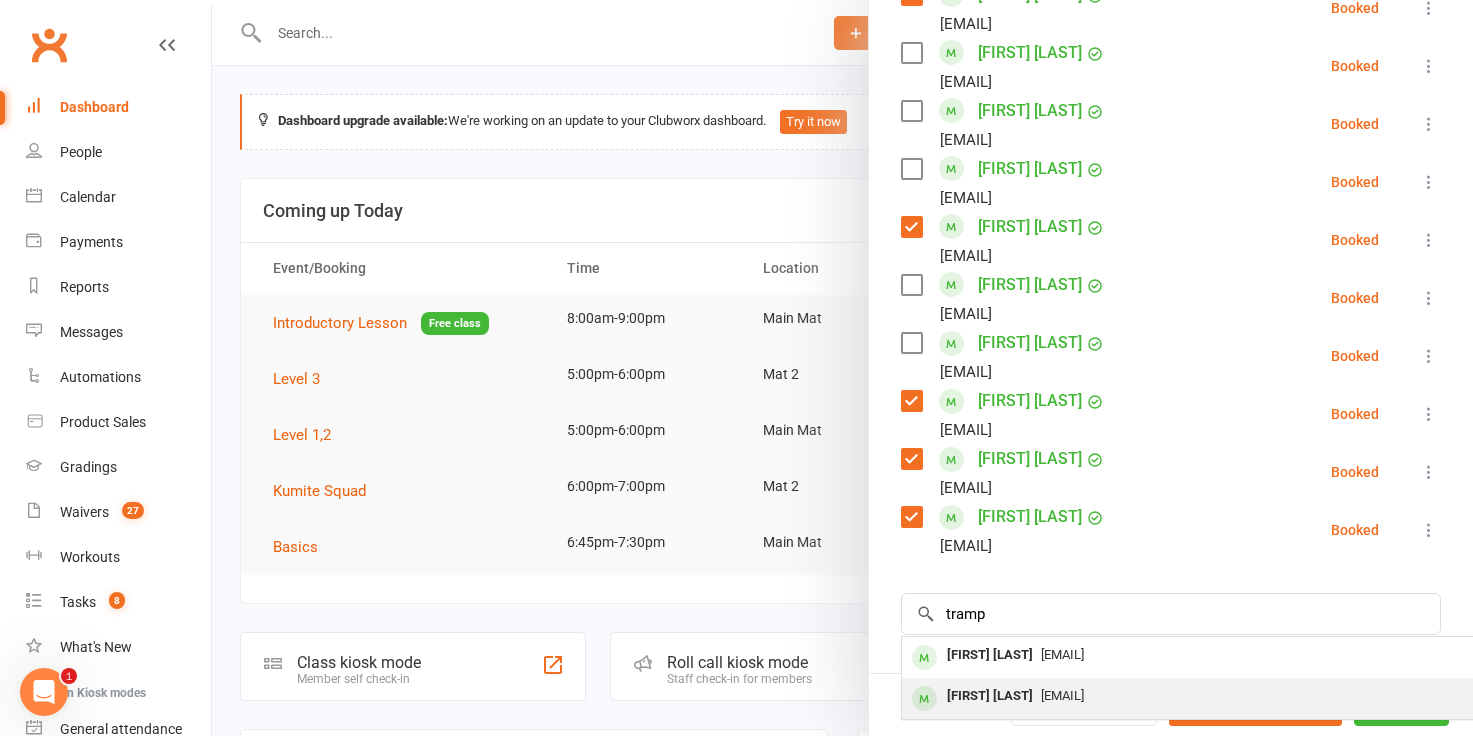 click on "Georgina Trampnau" at bounding box center (990, 696) 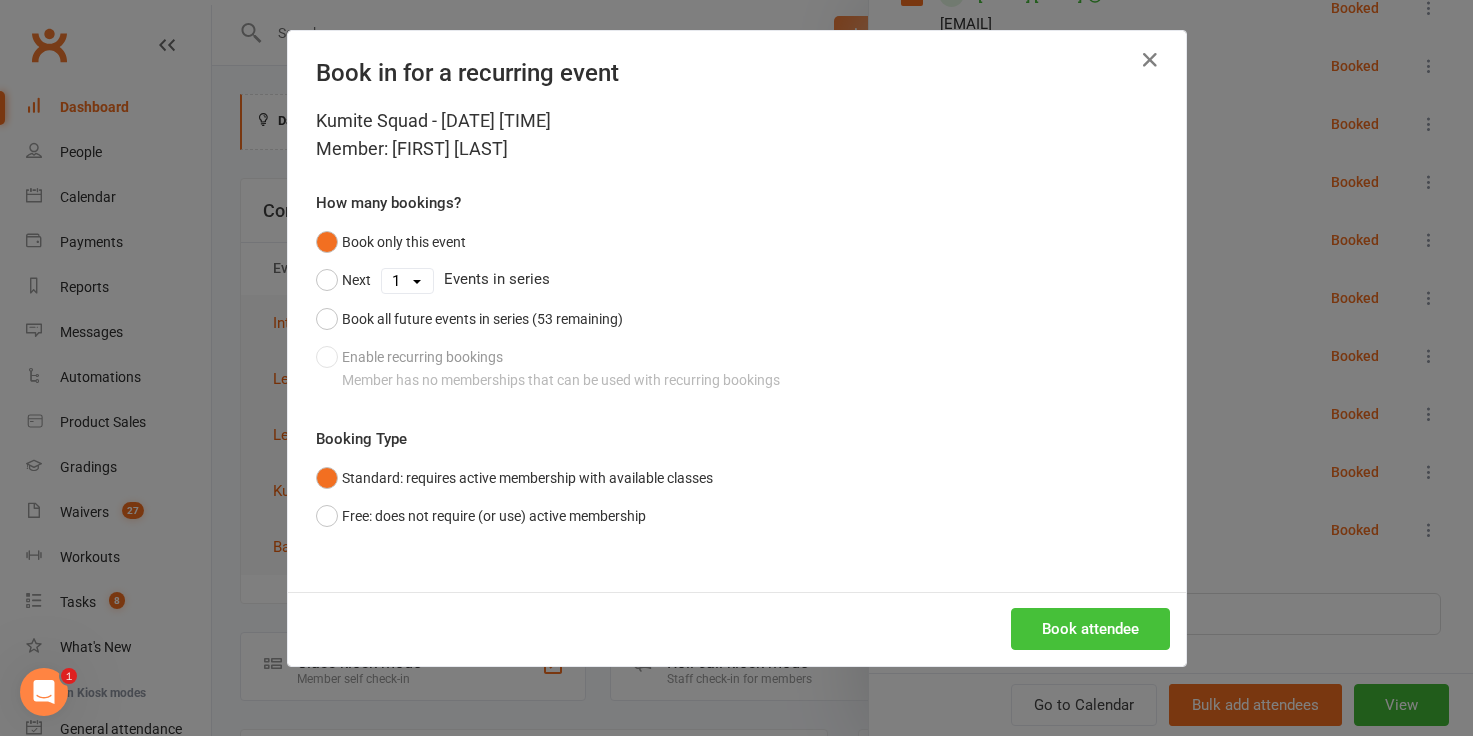 click on "Book attendee" at bounding box center [1090, 629] 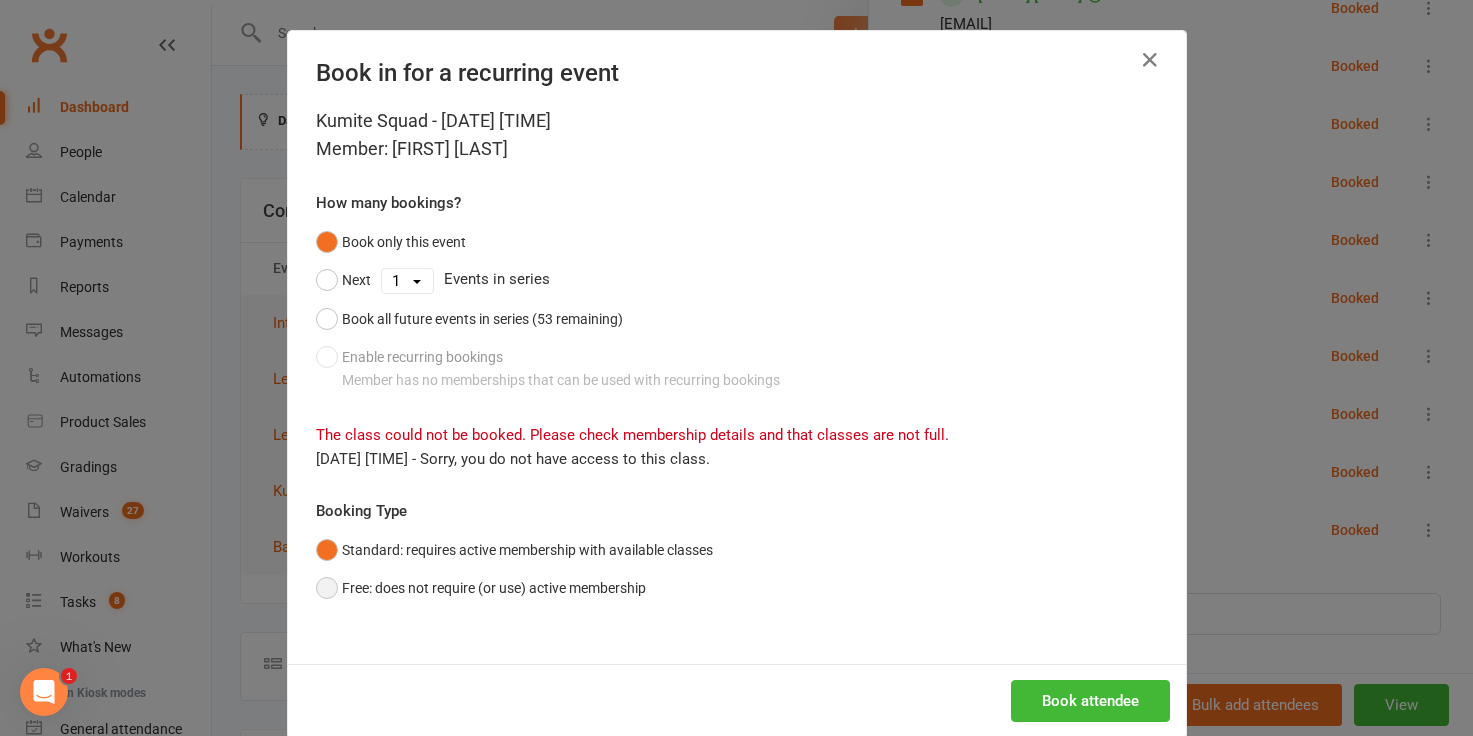 click on "Free: does not require (or use) active membership" at bounding box center [481, 588] 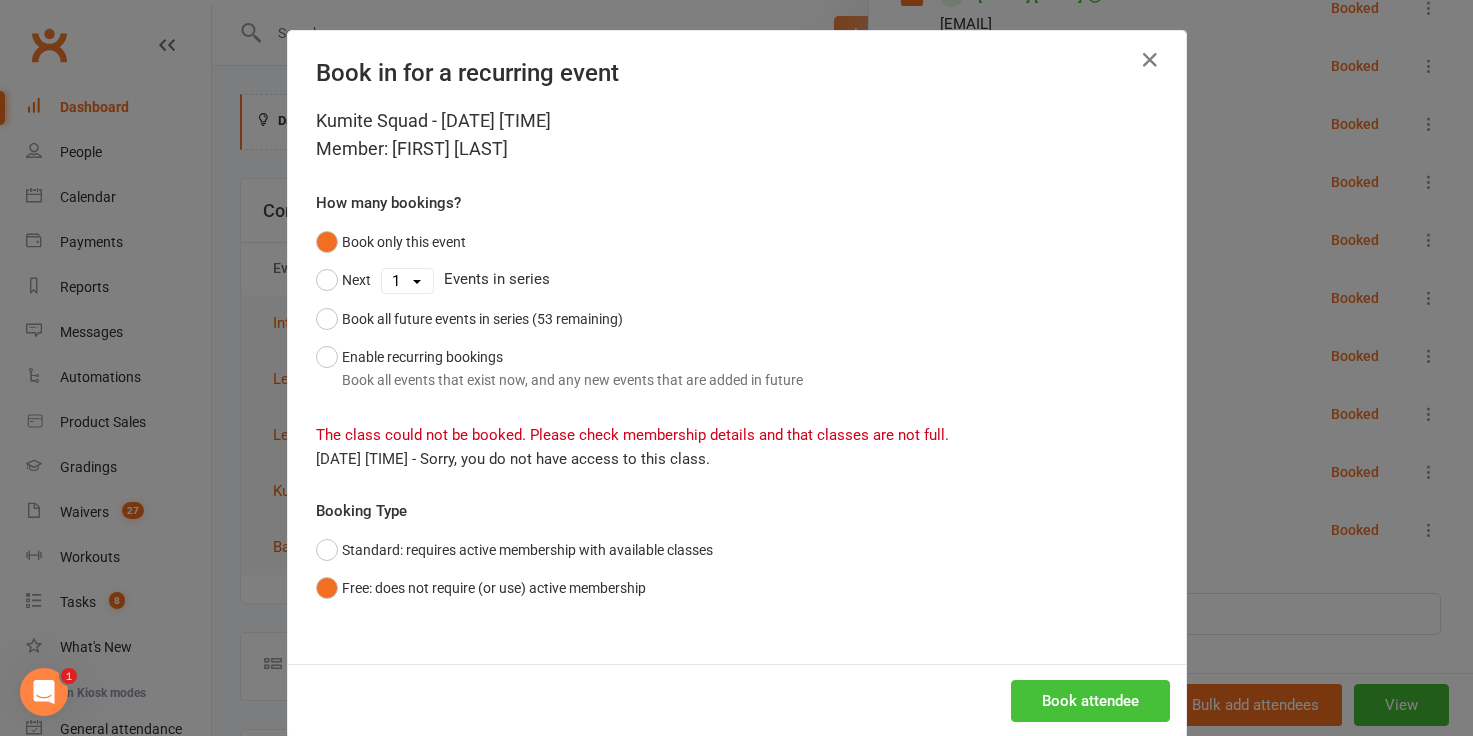 click on "Book attendee" at bounding box center [1090, 701] 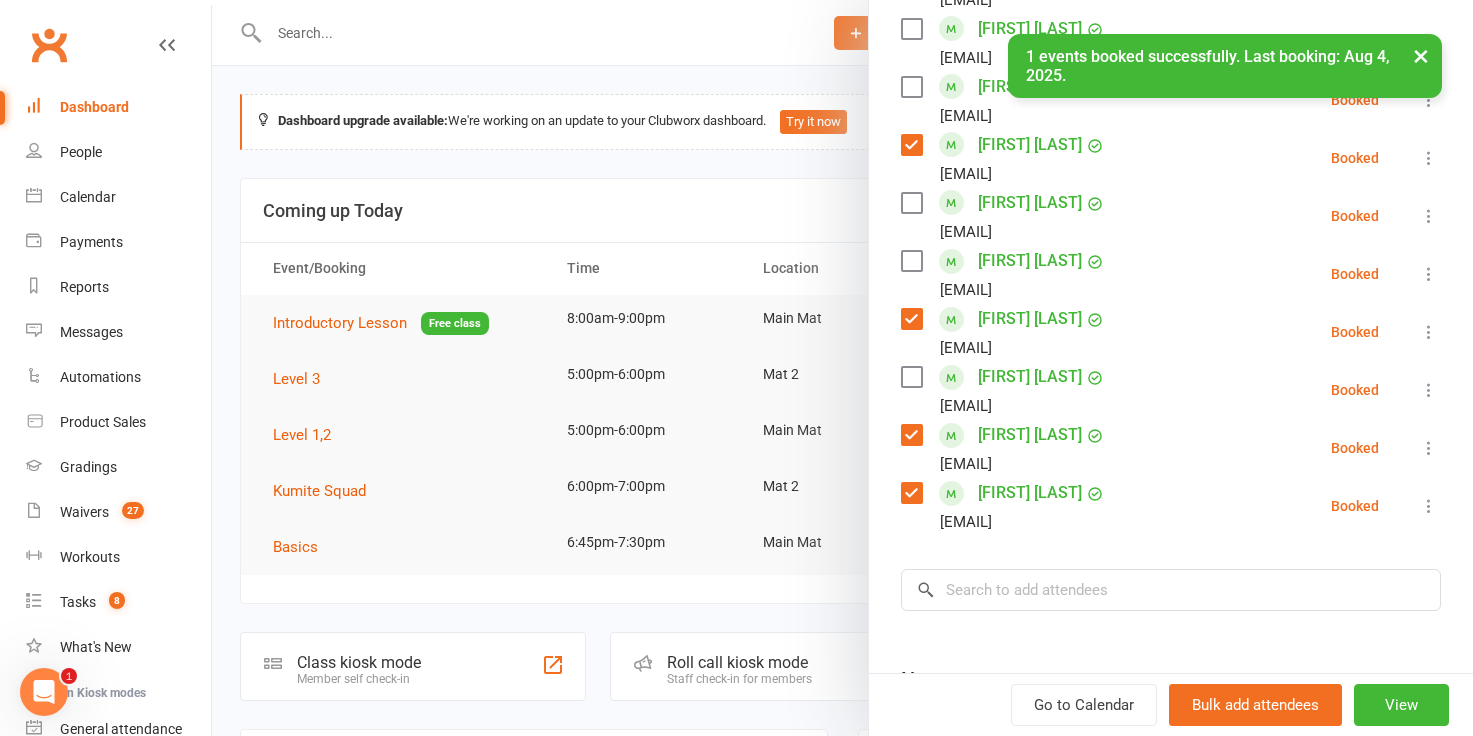scroll, scrollTop: 1928, scrollLeft: 0, axis: vertical 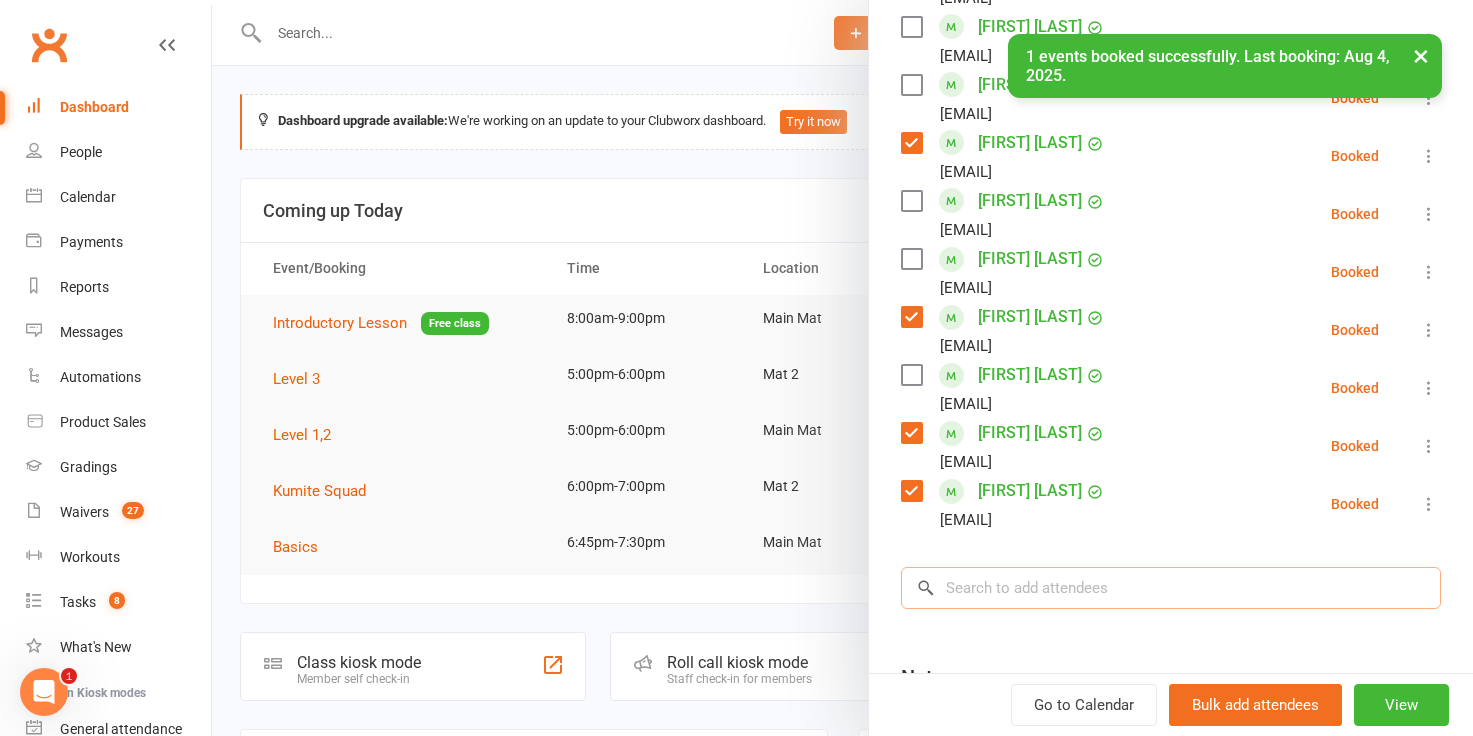click at bounding box center (1171, 588) 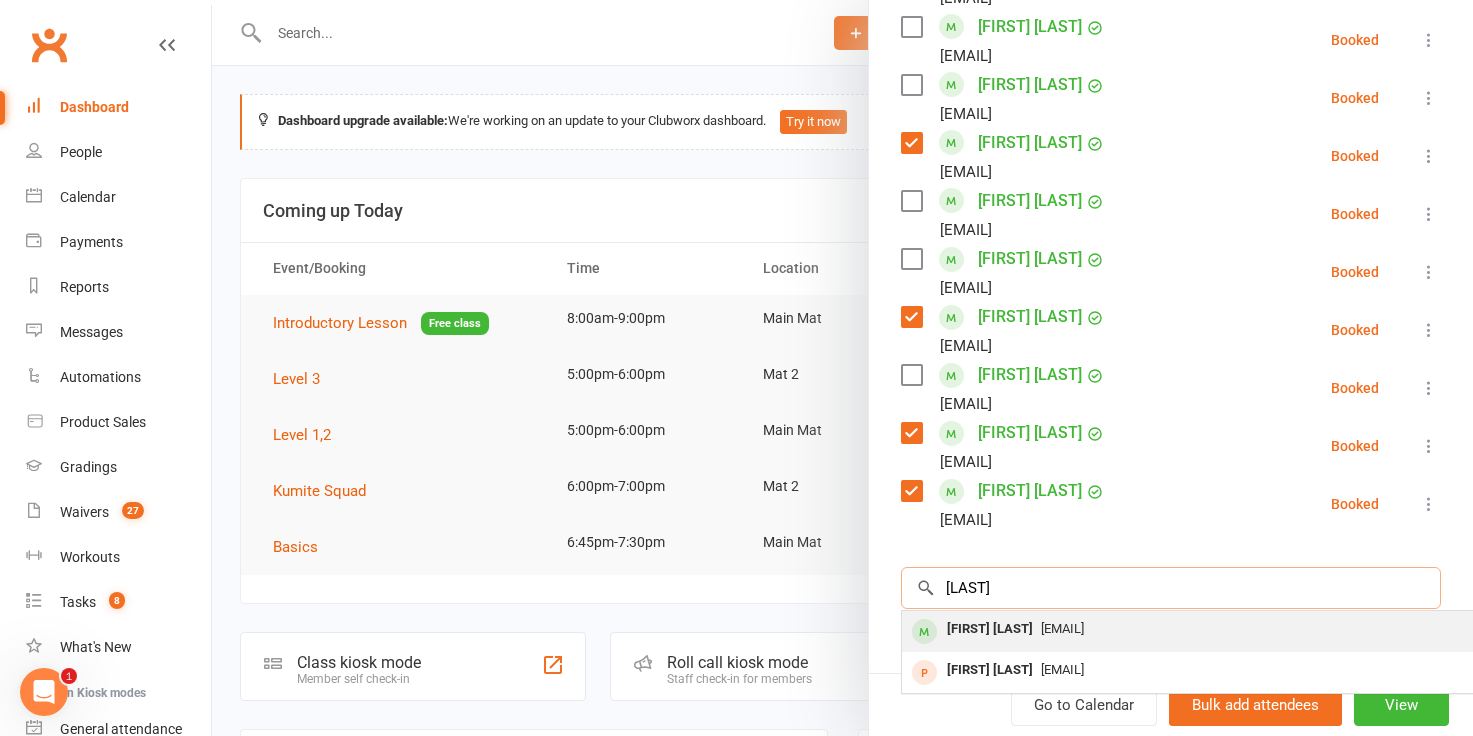 type on "crump" 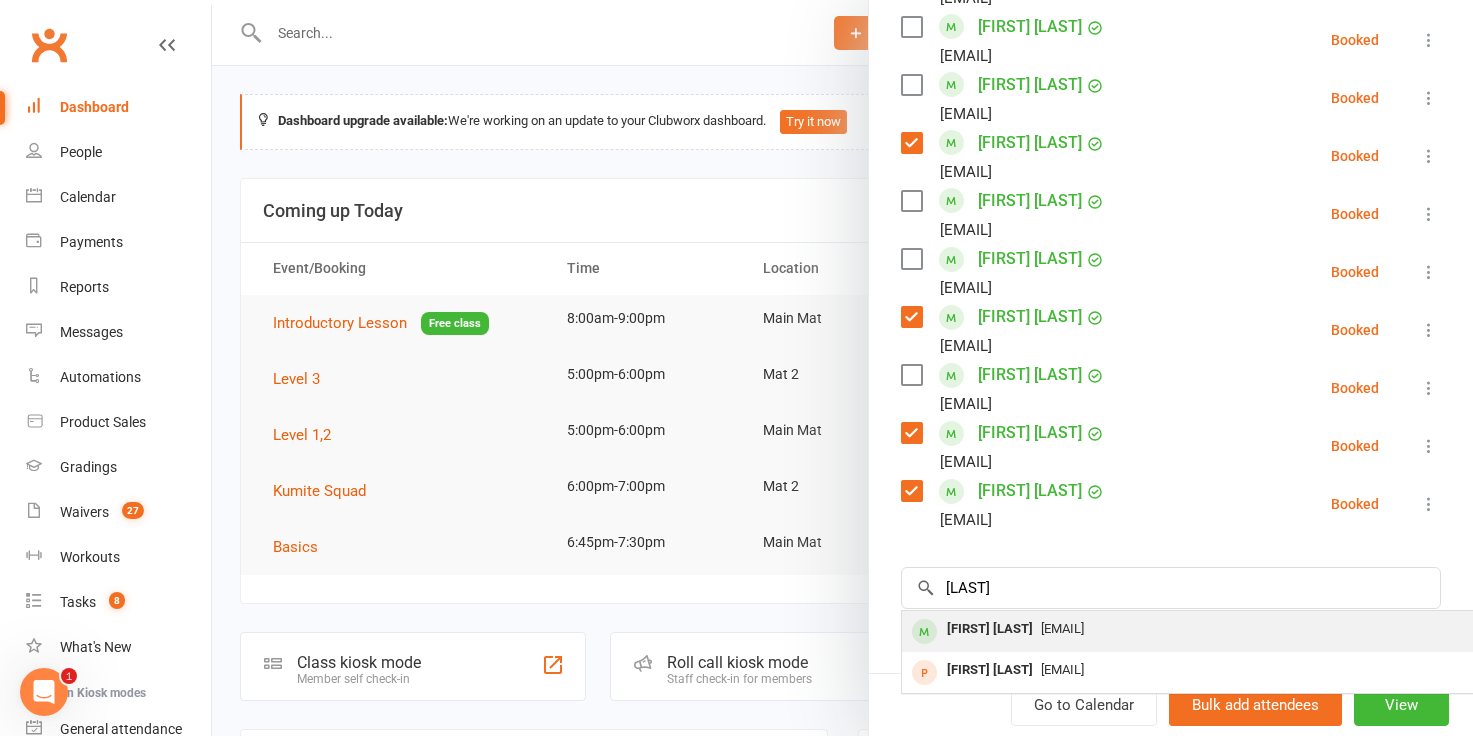 click on "Brodie Crump" at bounding box center (990, 629) 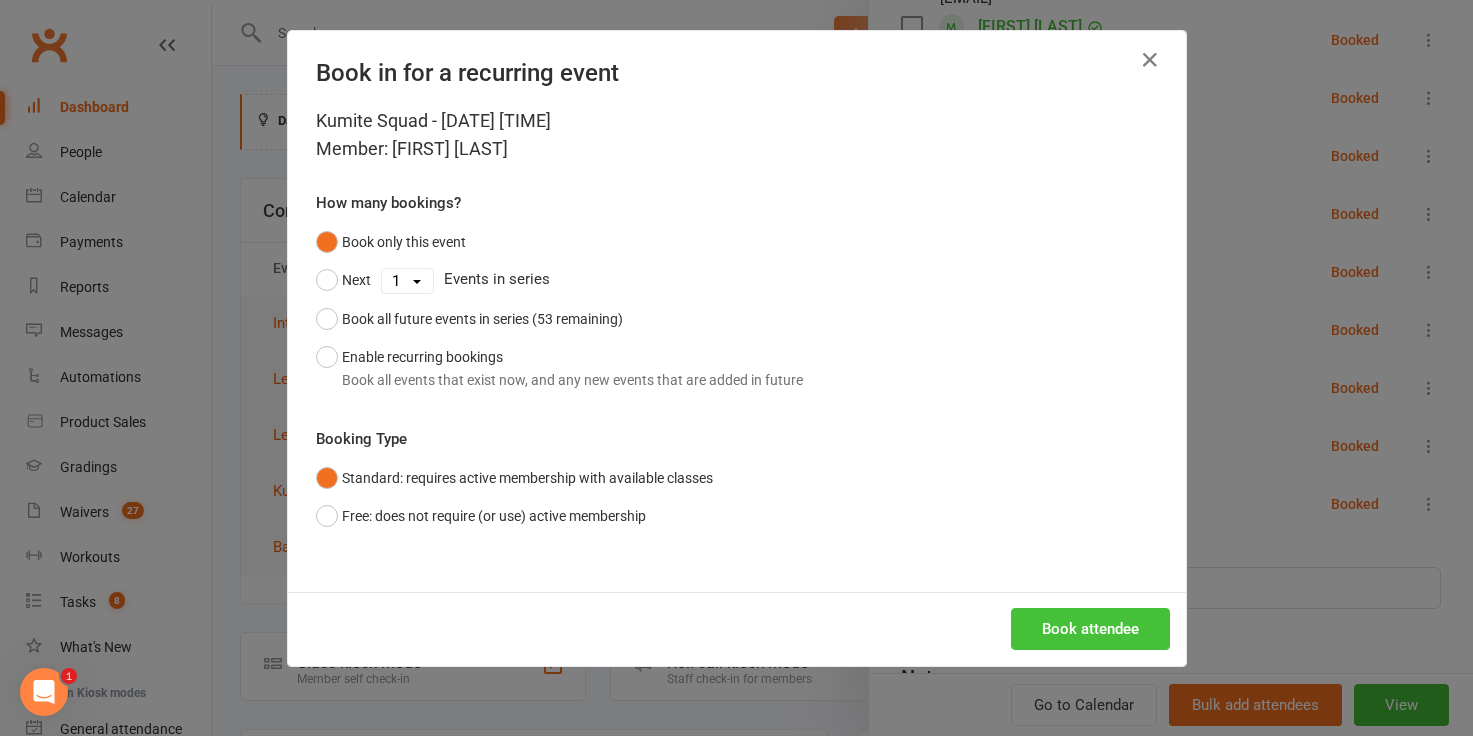 click on "Book attendee" at bounding box center (1090, 629) 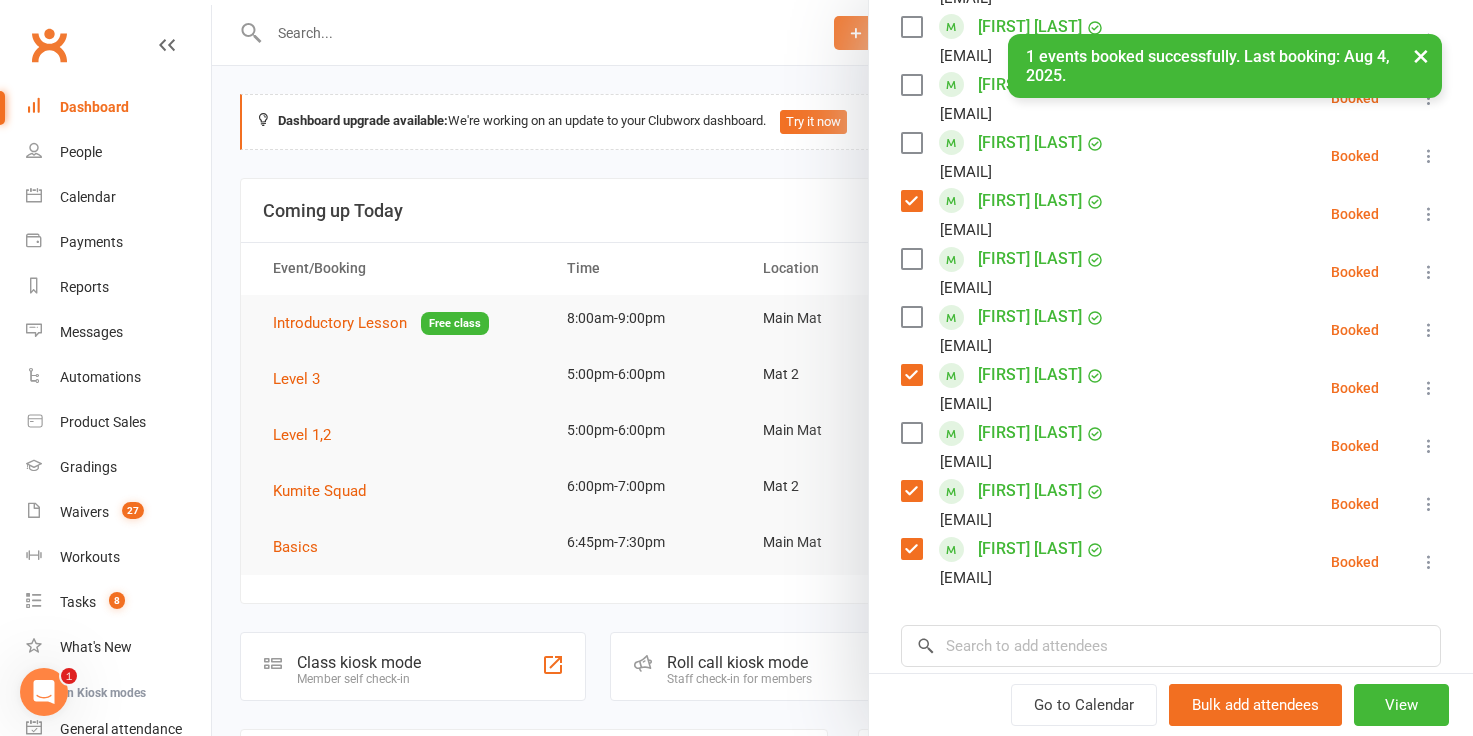 scroll, scrollTop: 1986, scrollLeft: 0, axis: vertical 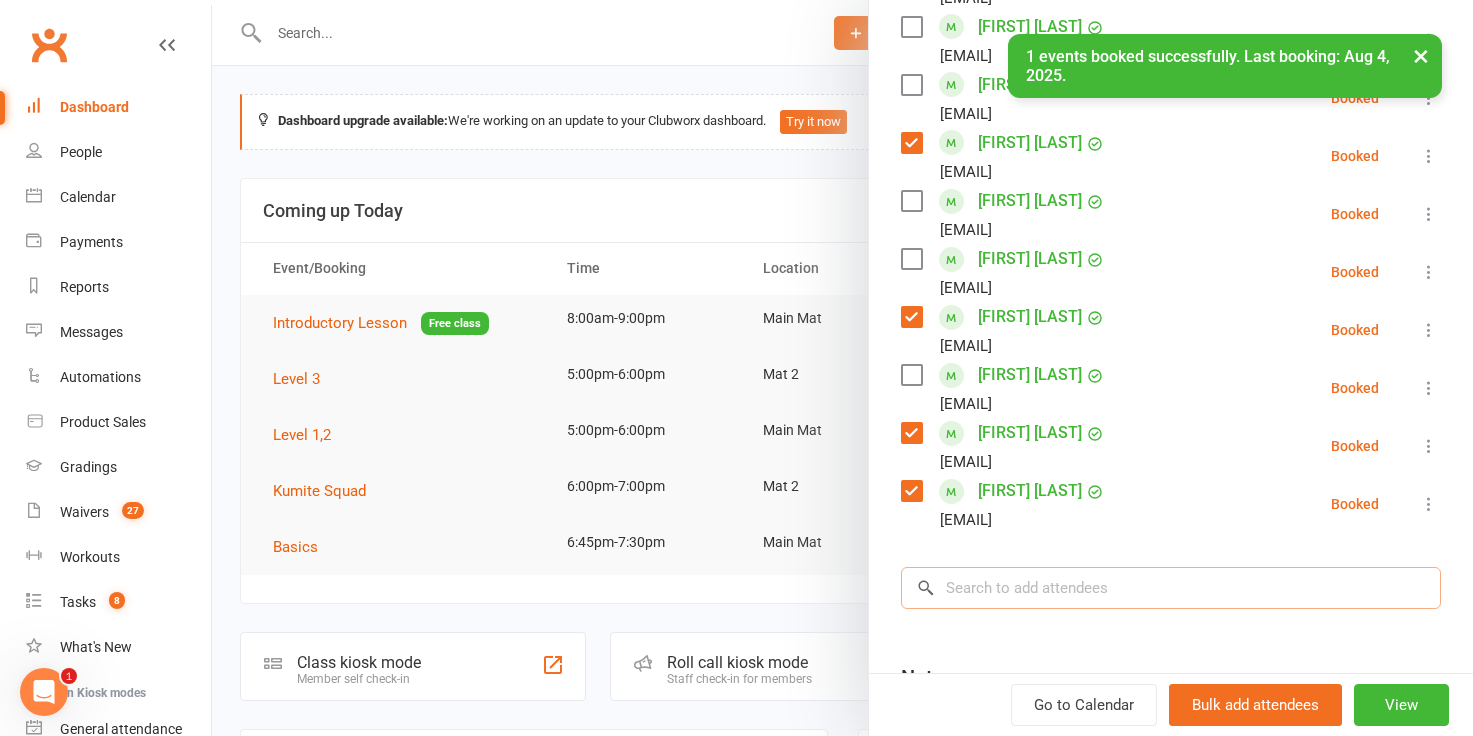click at bounding box center (1171, 588) 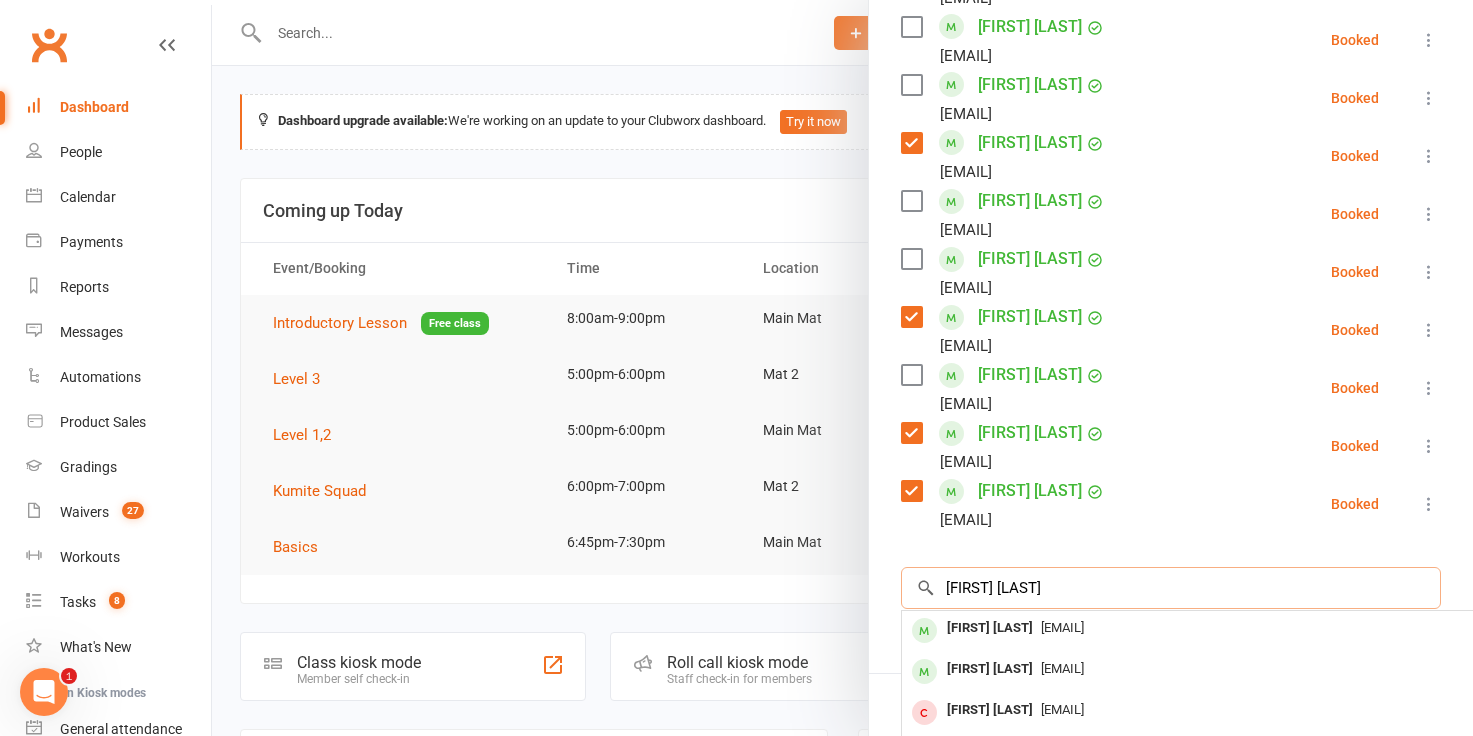 scroll, scrollTop: 110, scrollLeft: 0, axis: vertical 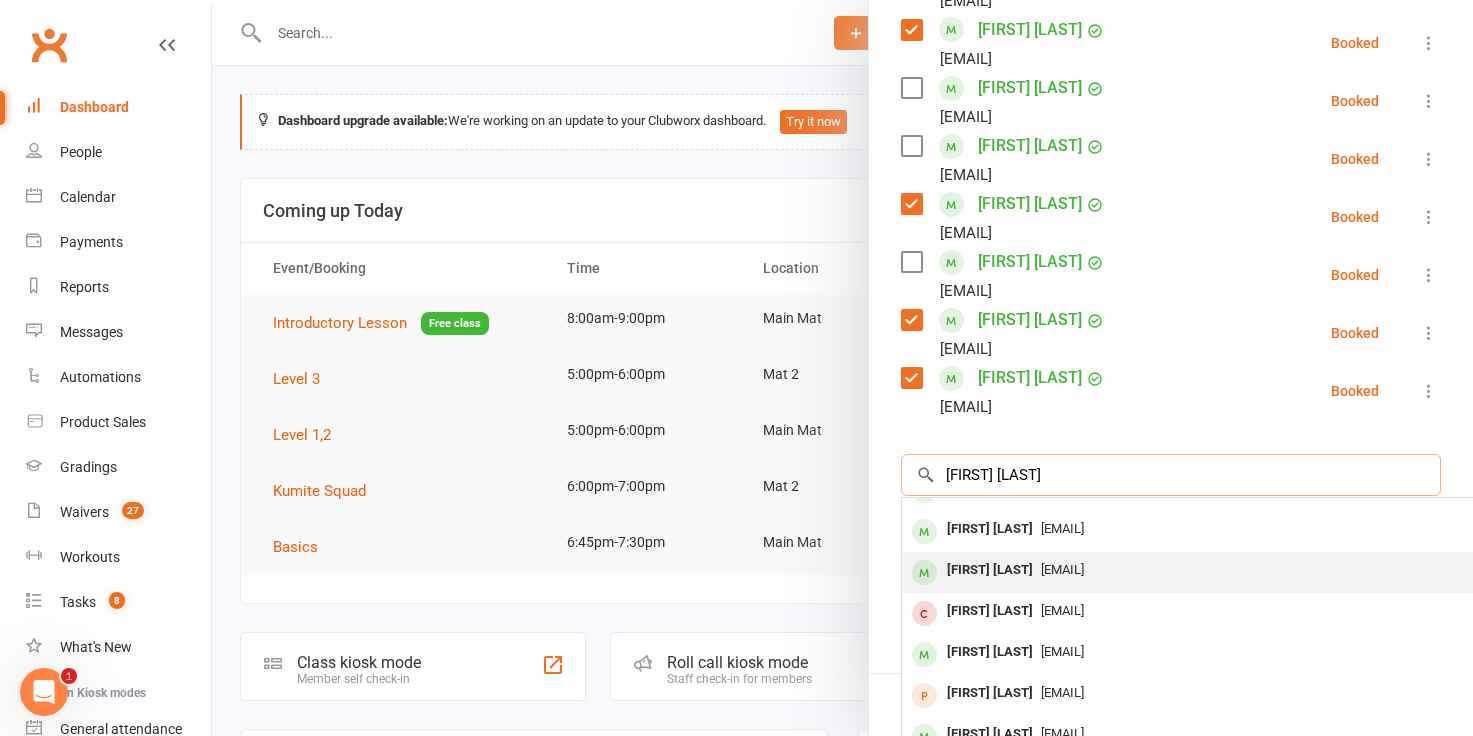 type on "sam batt" 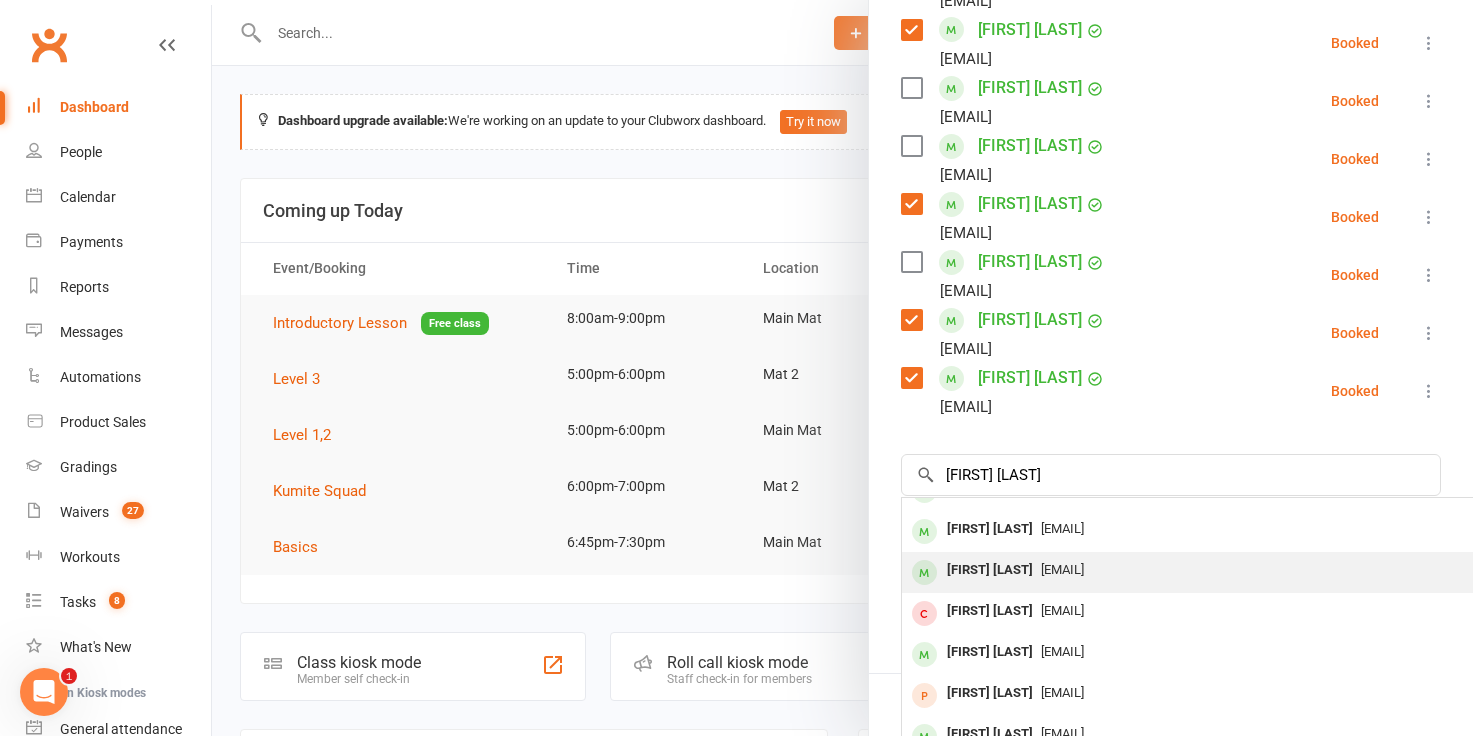 click on "Tony Batterham" at bounding box center [990, 570] 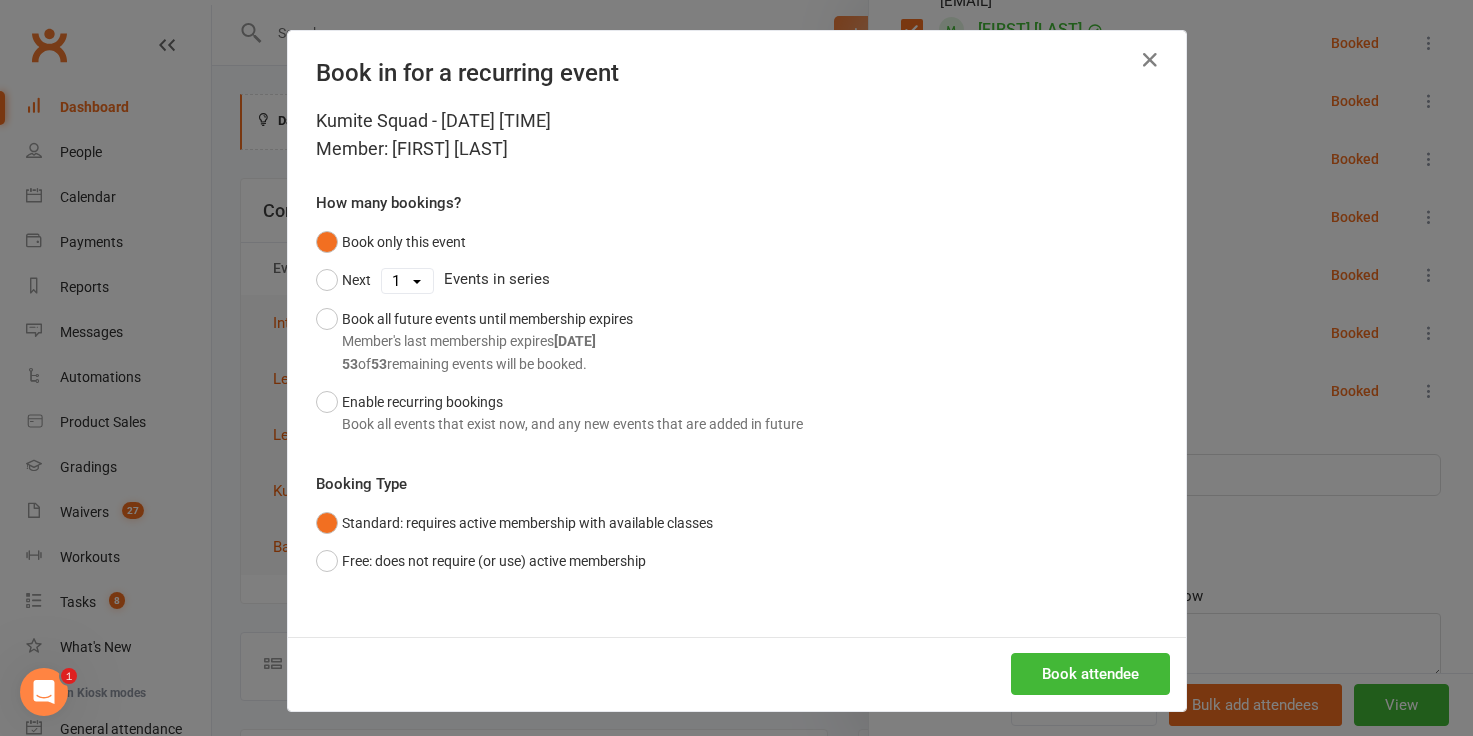 click on "Kumite Squad - Aug 4, 2025 6:00pm Member: Tony Batterham How many bookings? Book only this event Next 1 2 3 4 5 6 7 8 9 10 11 12 13 14 15 16 17 18 19 20 21 22 23 24 25 26 27 28 29 30 31 32 33 34 35 36 37 38 39 40 41 42 43 44 45 46 47 48 49 50 51 52 53 Events in series Book all future events until membership expires Member's last membership expires  Nov 26, 3023 53  of  53  remaining events will be booked. Enable recurring bookings Book all events that exist now, and any new events that are added in future Booking Type Standard: requires active membership with available classes Free: does not require (or use) active membership" at bounding box center (737, 372) 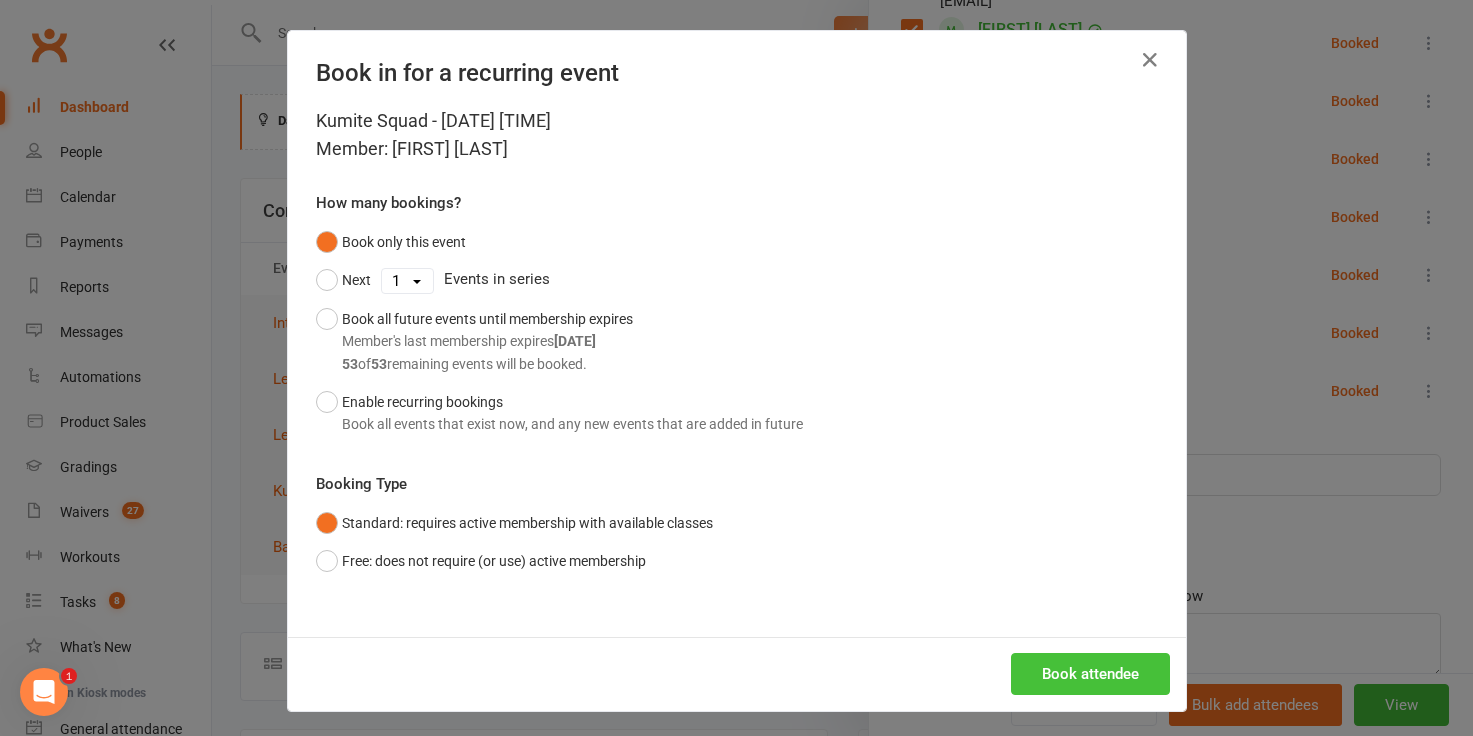 click on "Book attendee" at bounding box center (1090, 674) 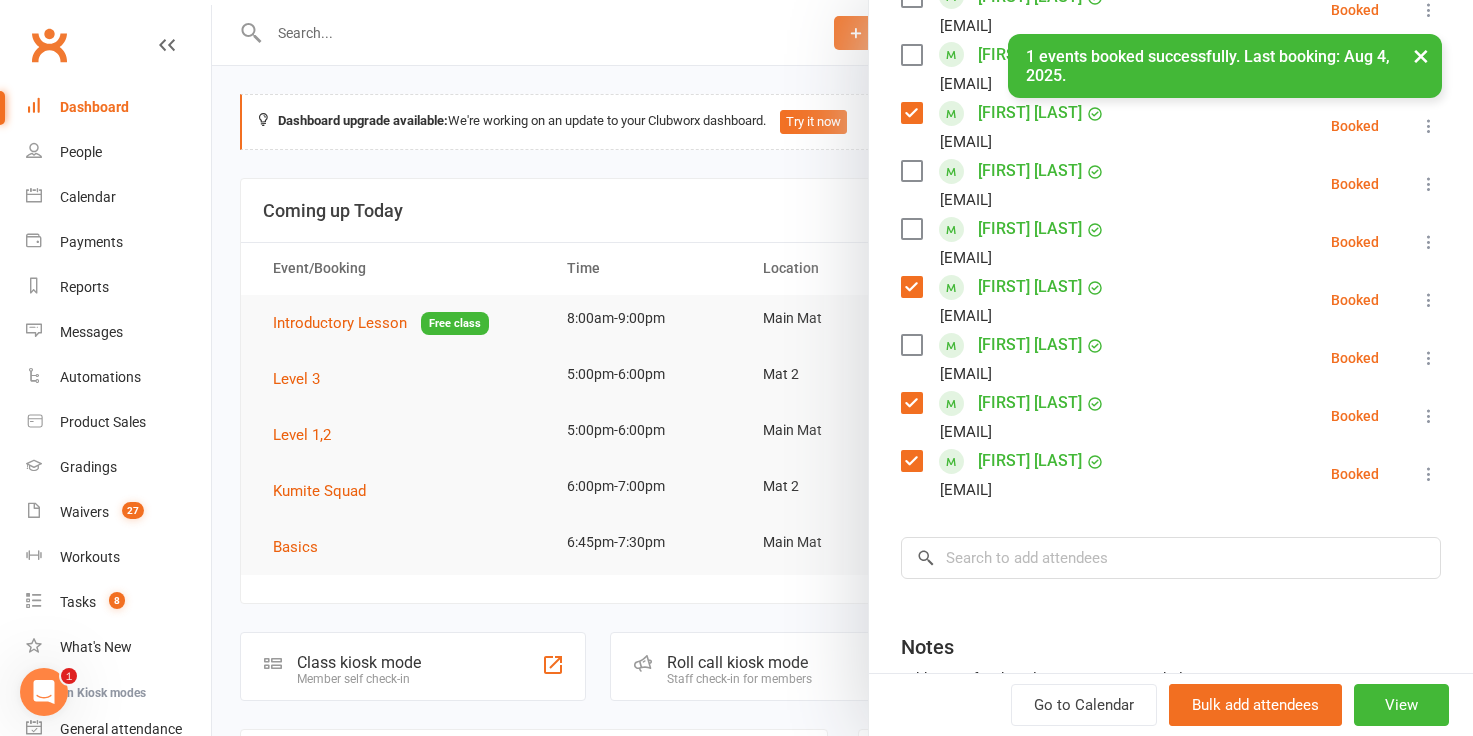 scroll, scrollTop: 2068, scrollLeft: 0, axis: vertical 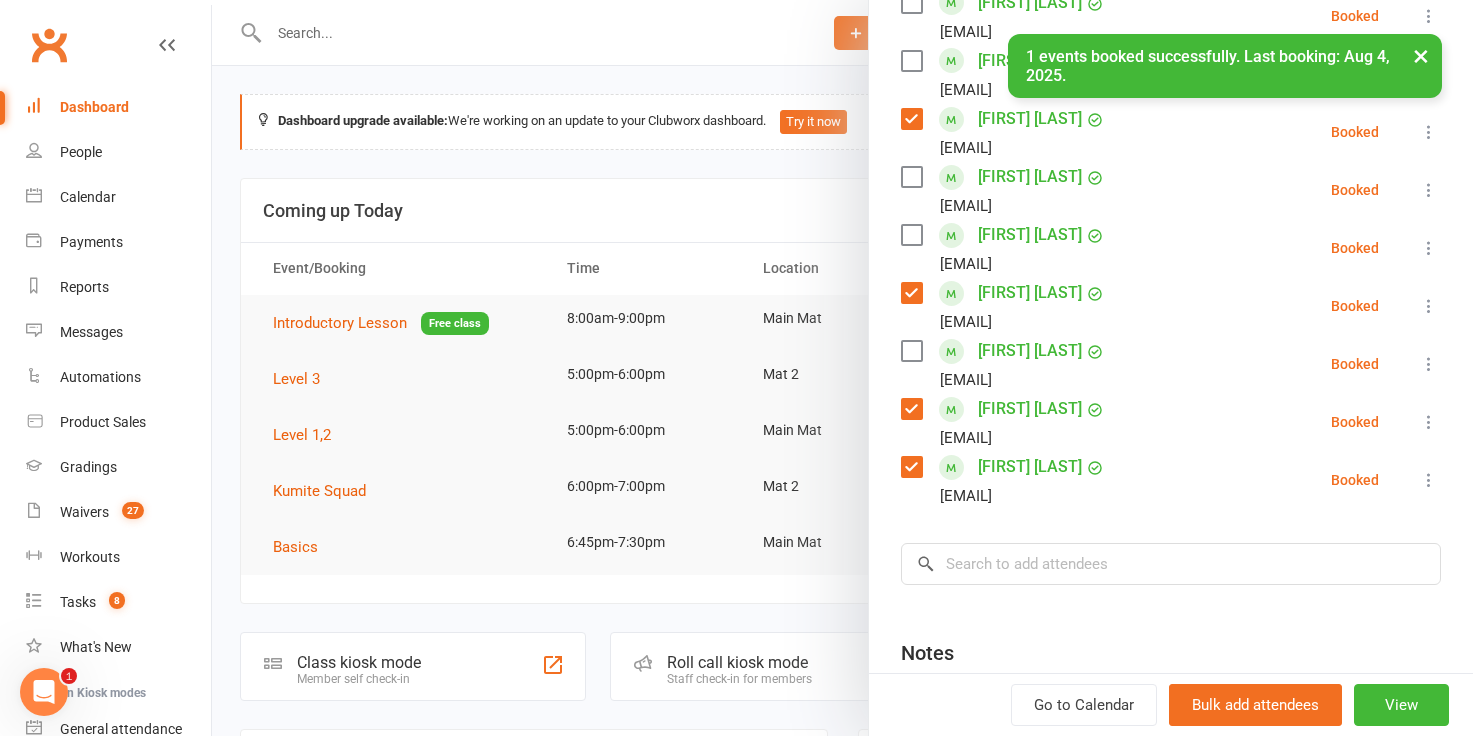 click at bounding box center (911, 351) 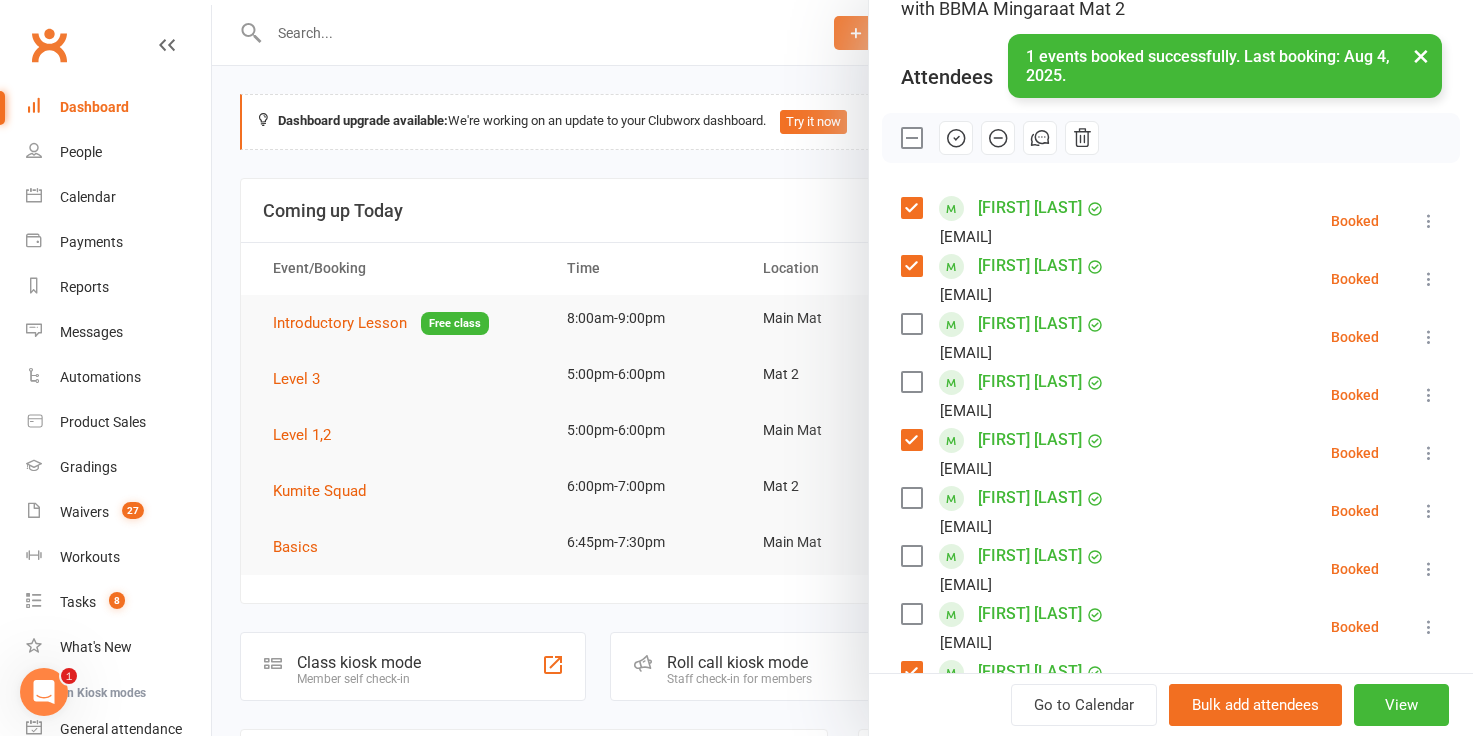 scroll, scrollTop: 146, scrollLeft: 0, axis: vertical 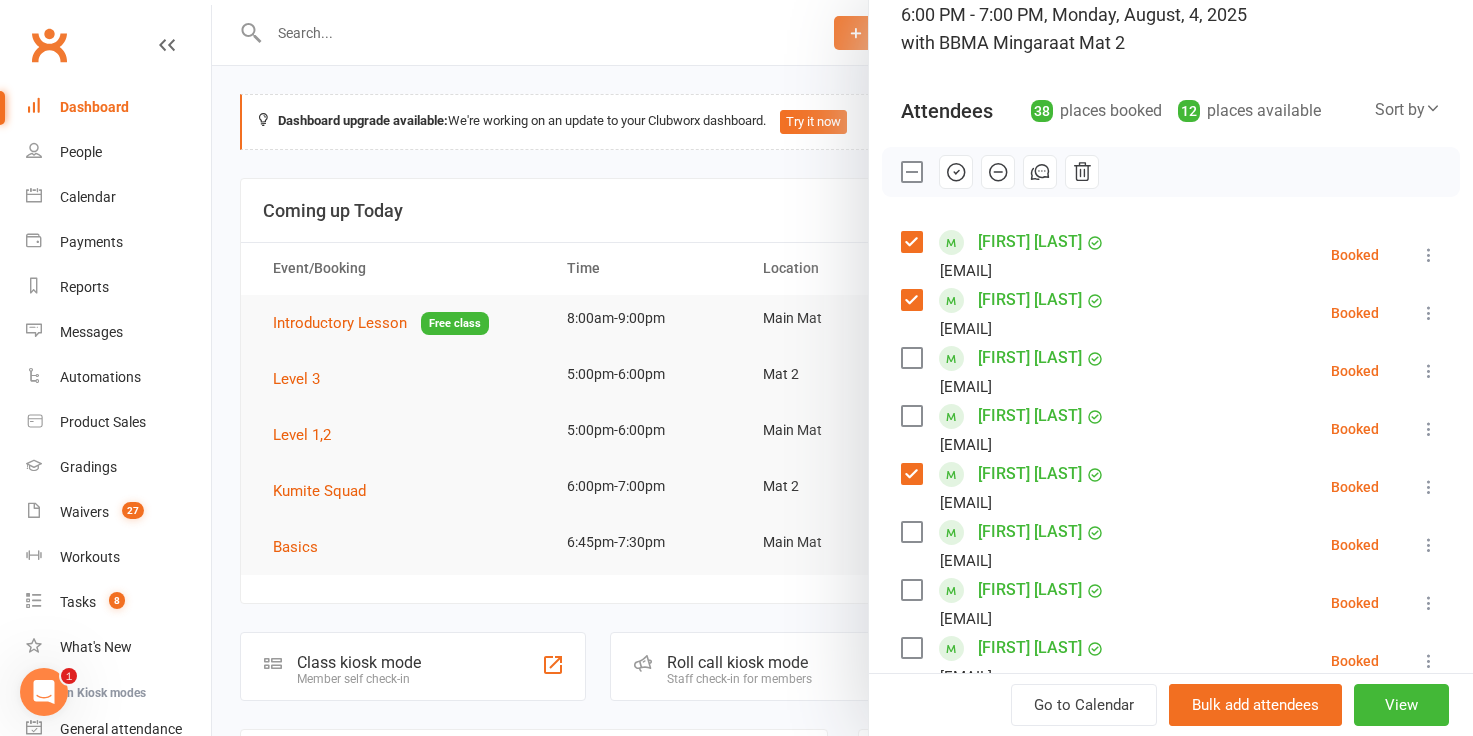 click at bounding box center (911, 358) 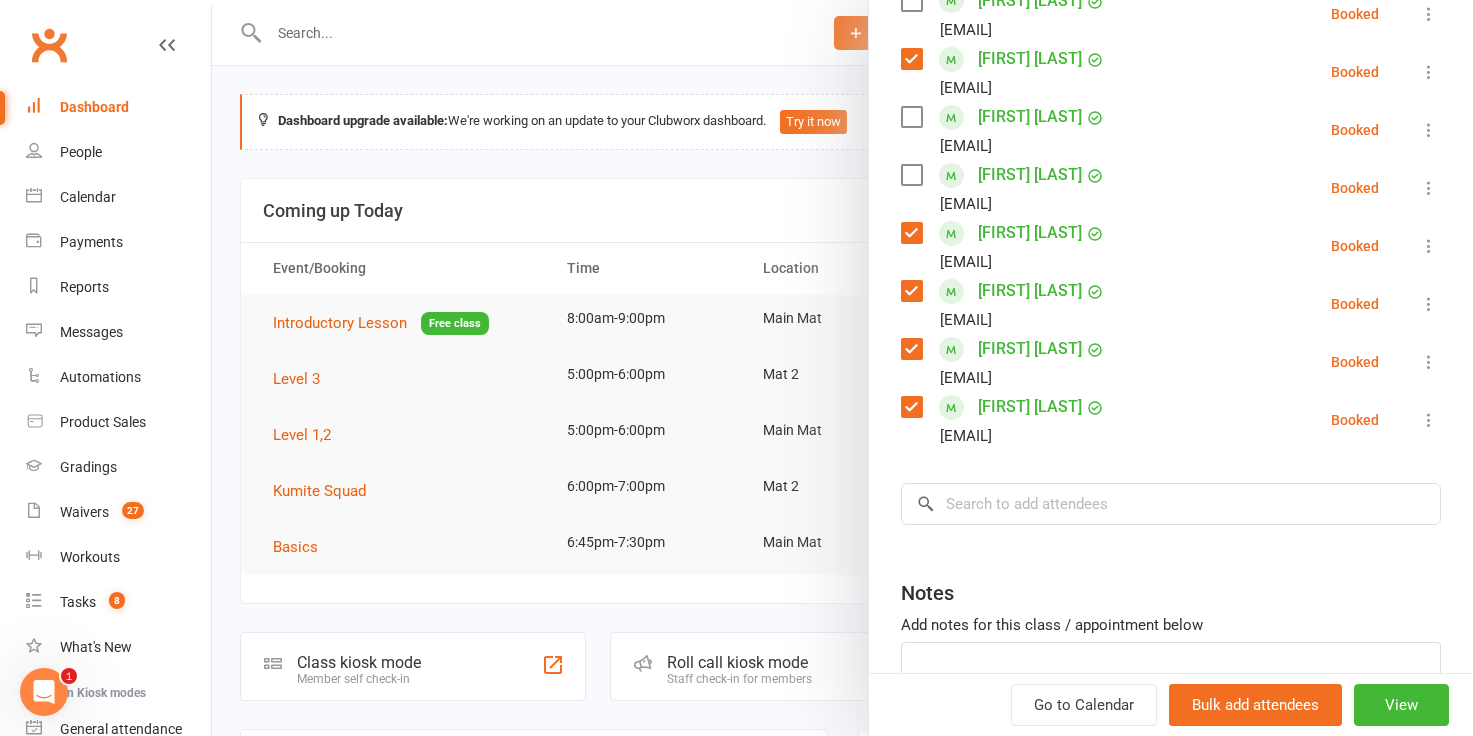 scroll, scrollTop: 2130, scrollLeft: 0, axis: vertical 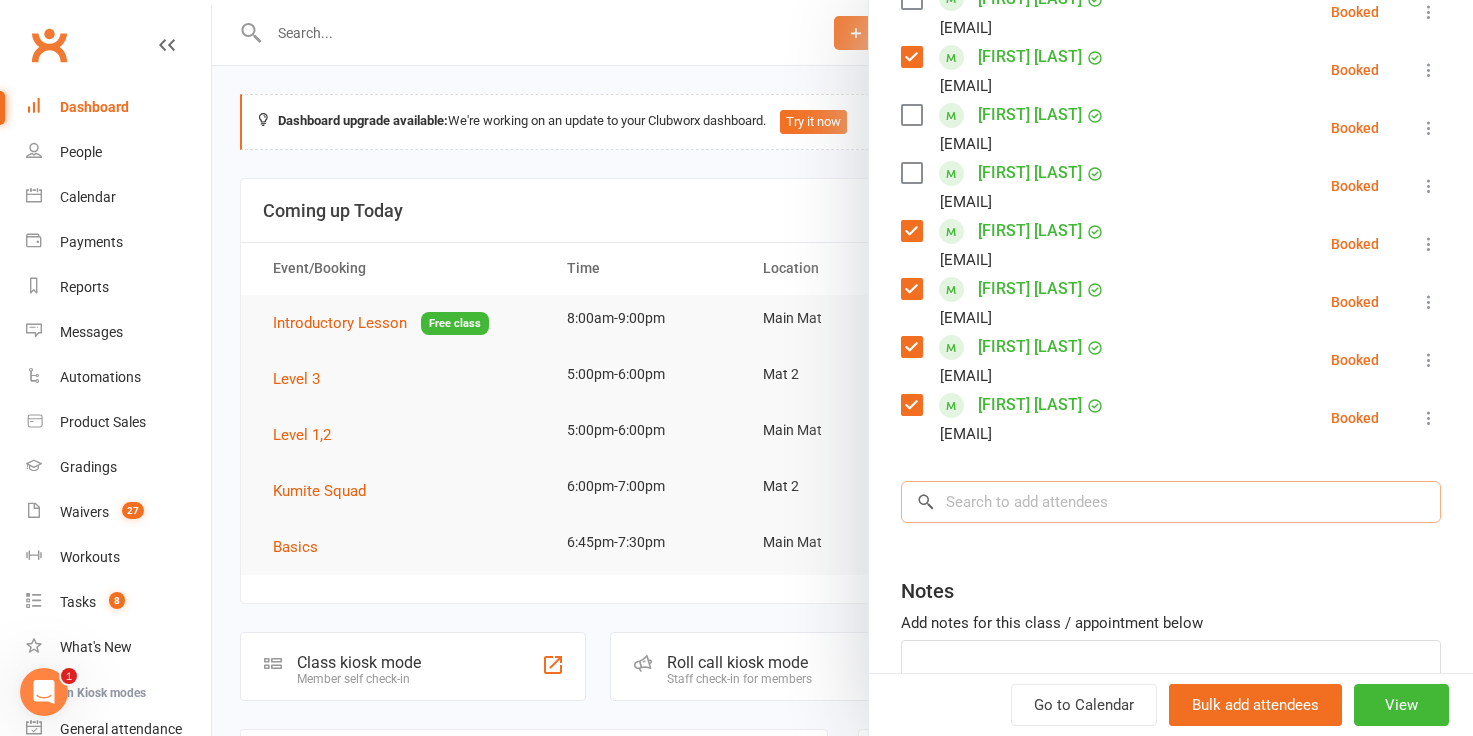 click at bounding box center (1171, 502) 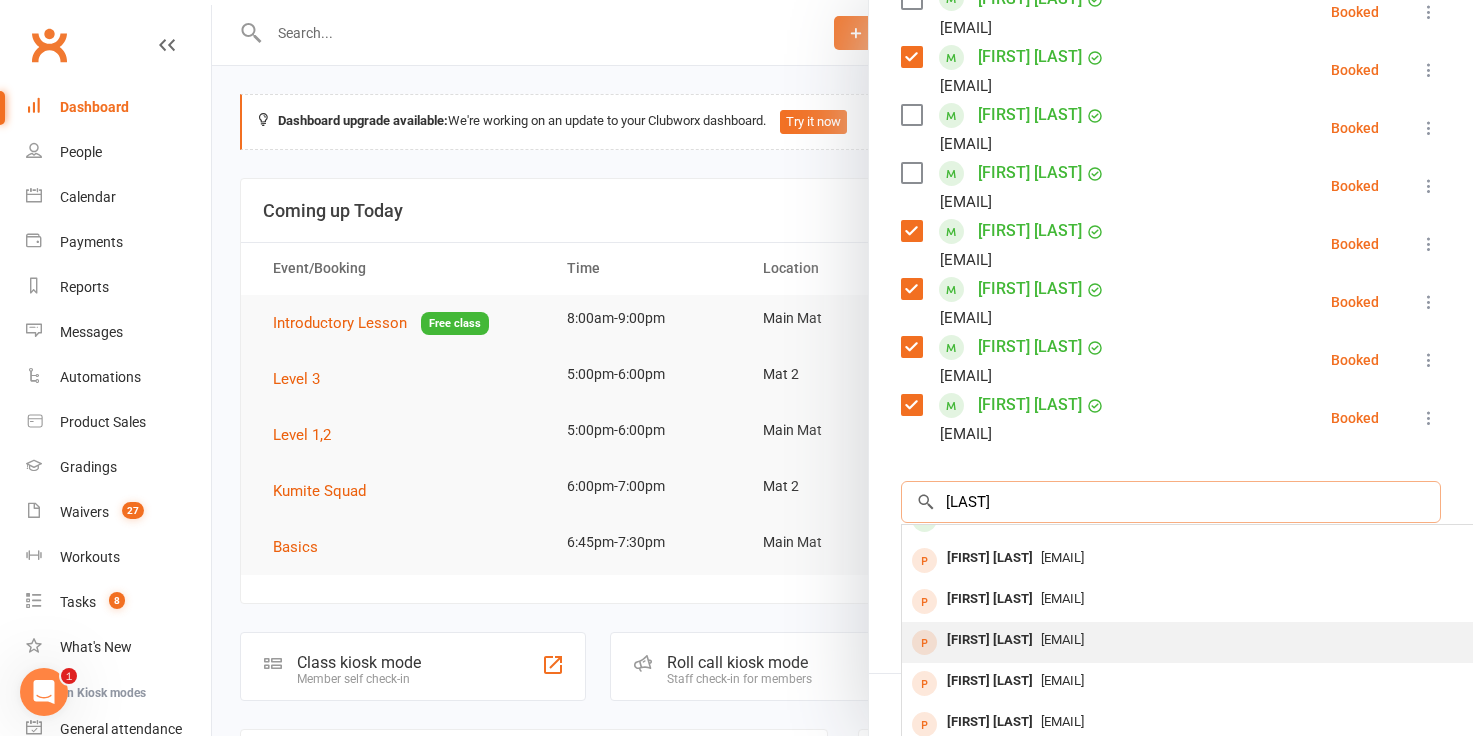 scroll, scrollTop: 0, scrollLeft: 0, axis: both 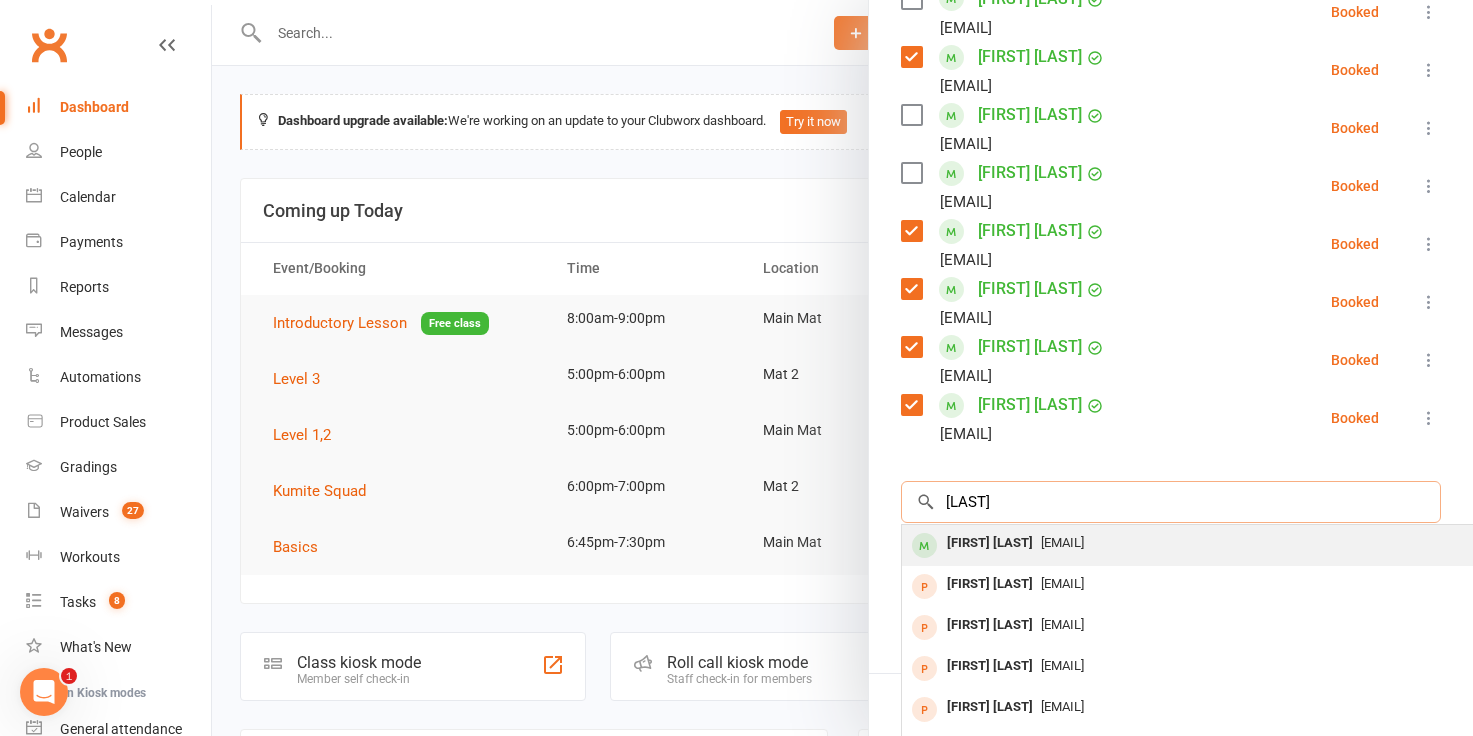 type on "caplin" 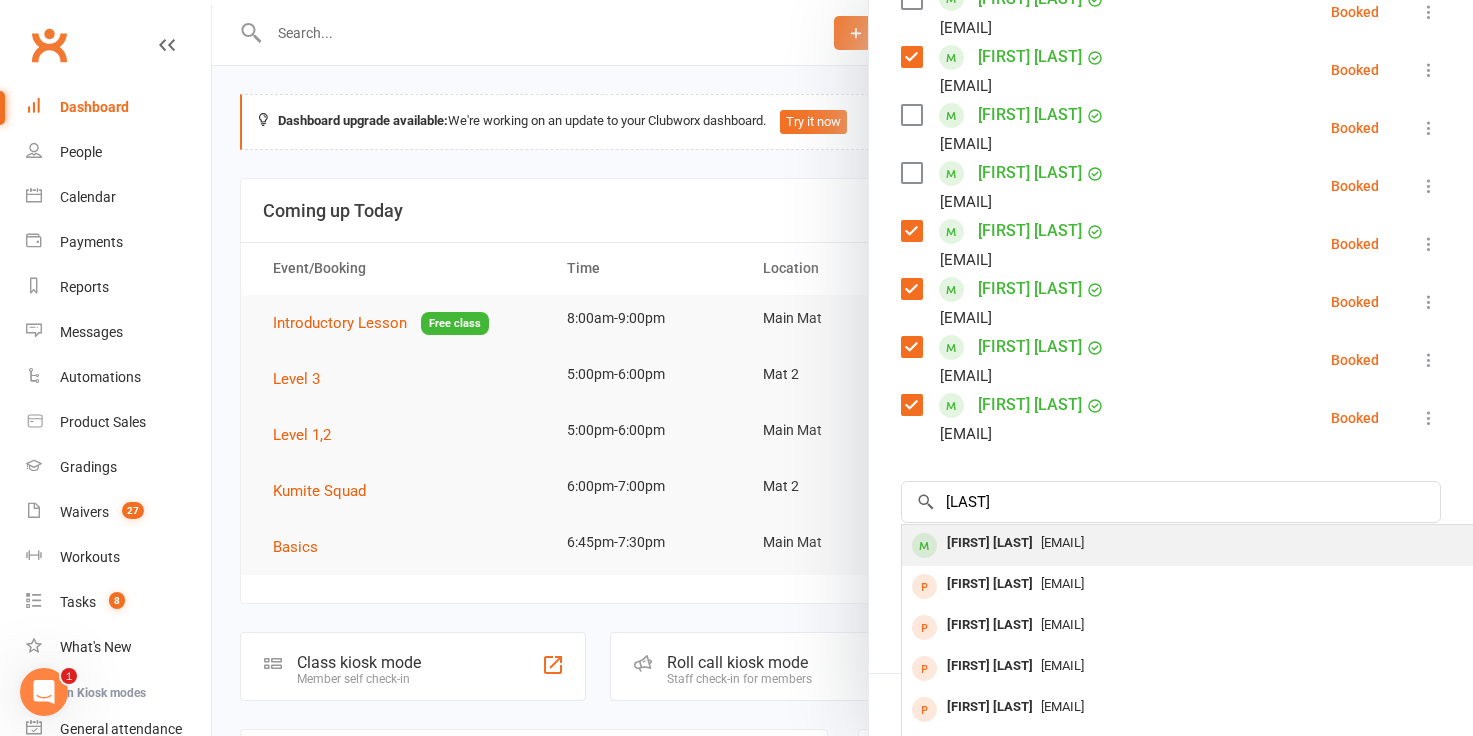 click on "Hannah Caplin" at bounding box center (990, 543) 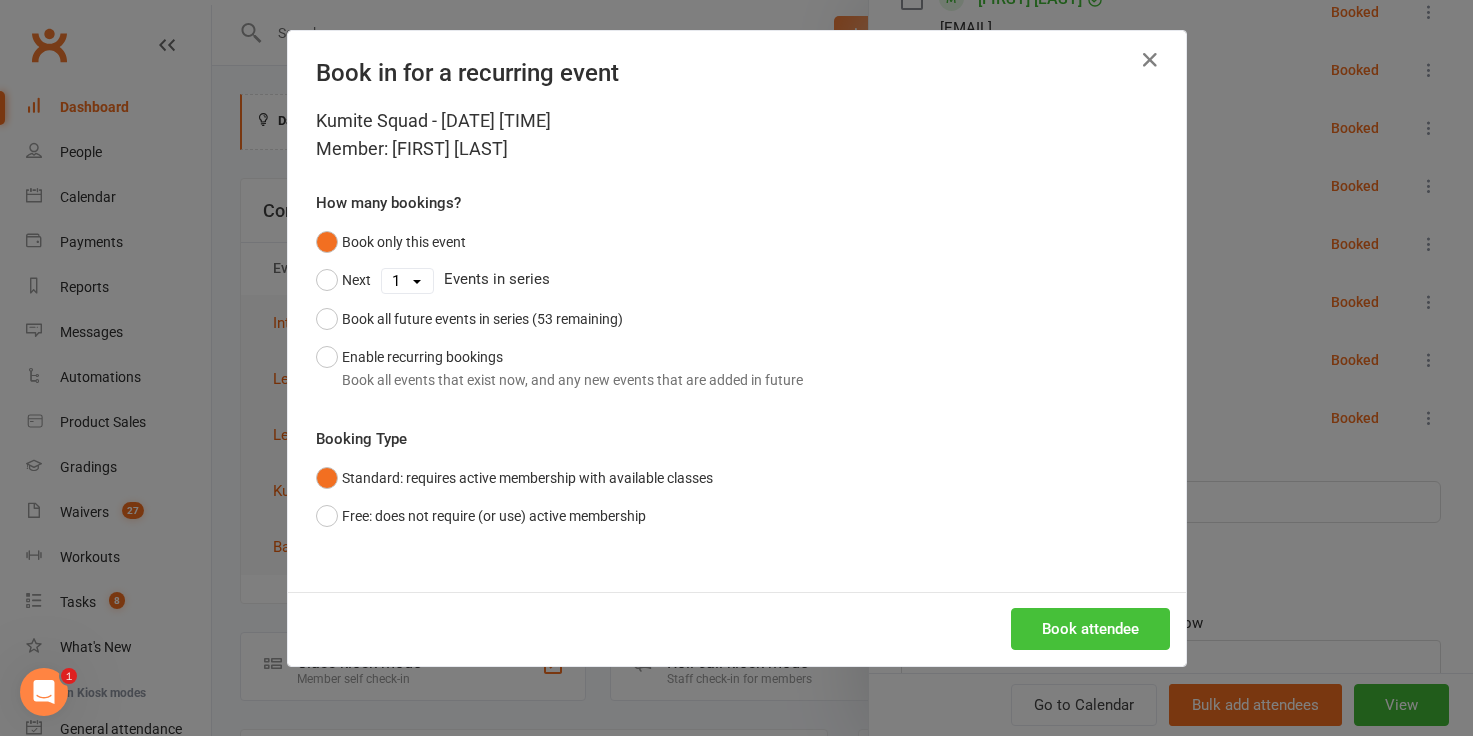 click on "Book attendee" at bounding box center [1090, 629] 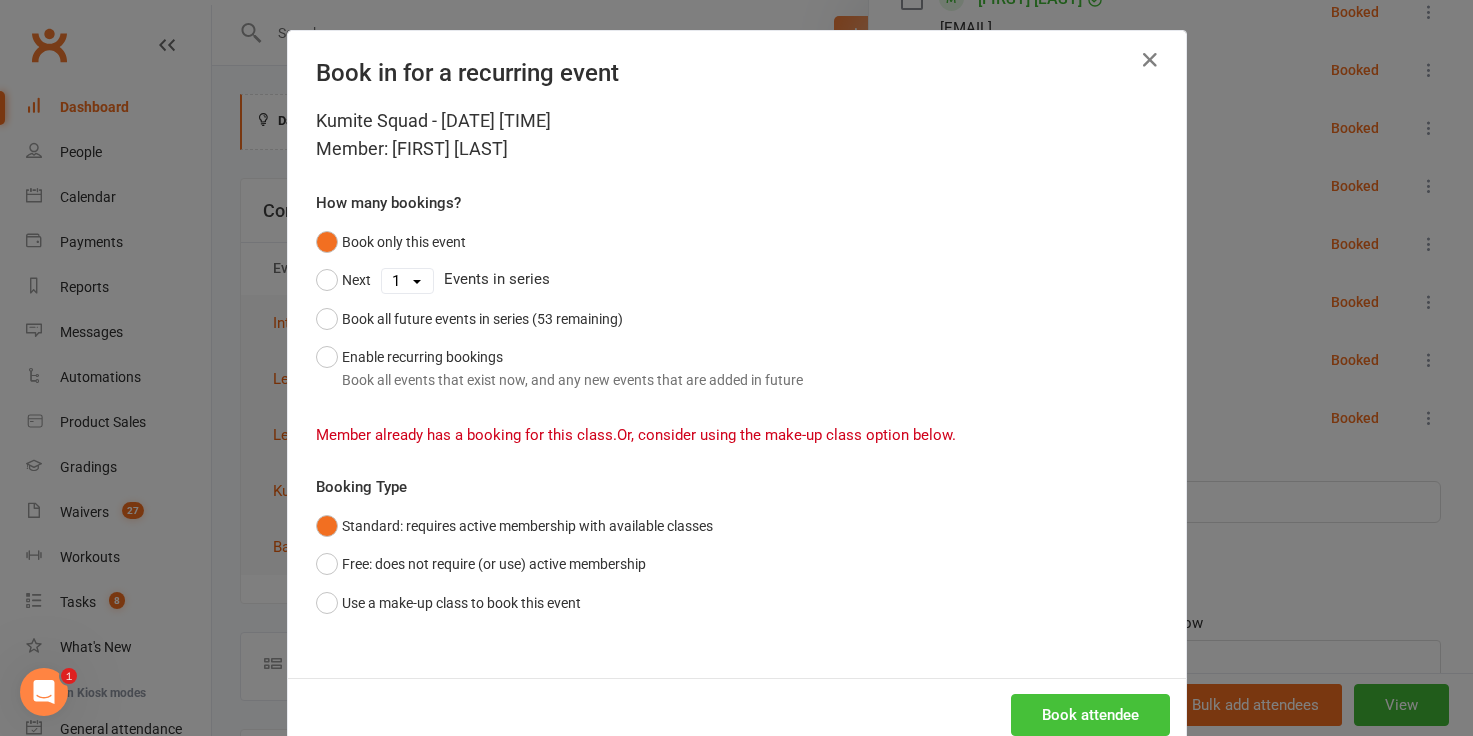 click on "Book attendee" at bounding box center [1090, 715] 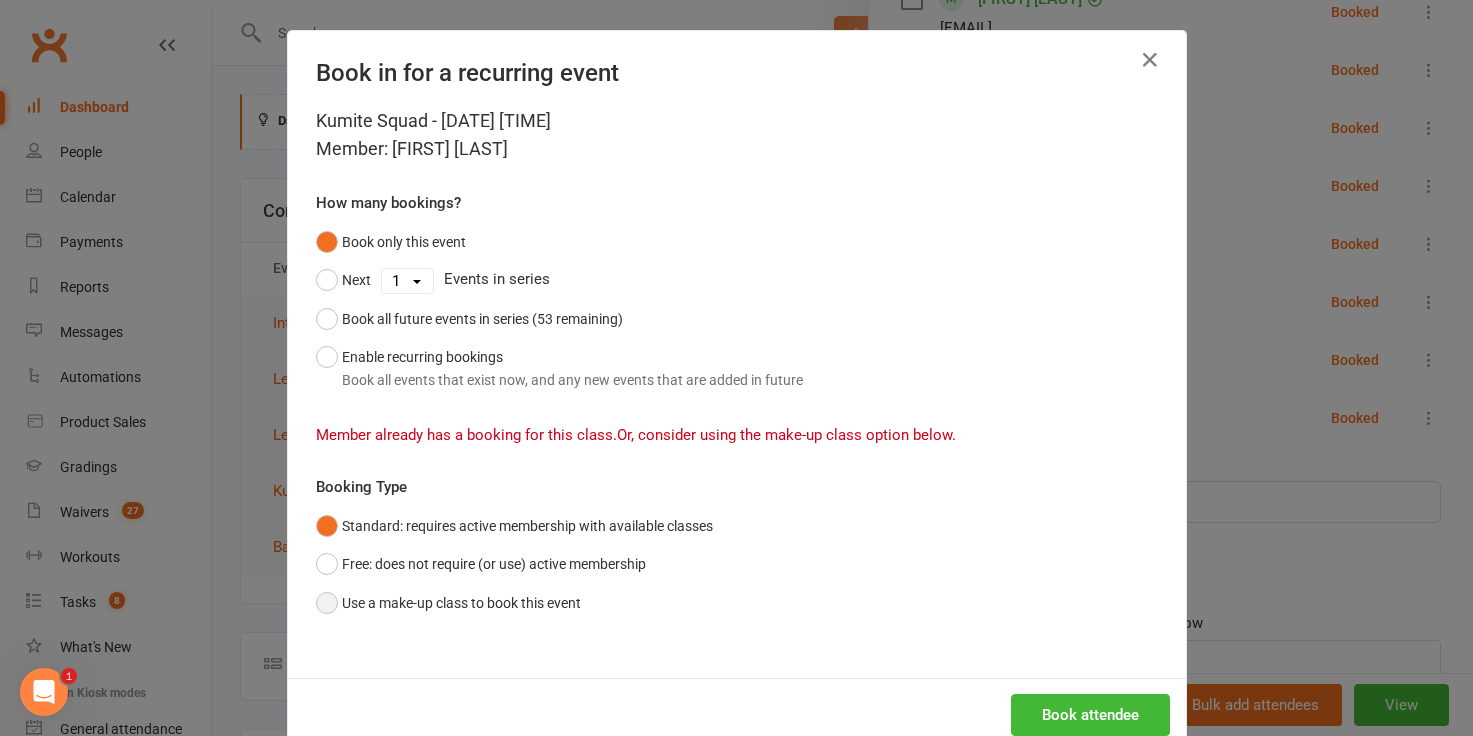 click on "Use a make-up class to book this event" at bounding box center (448, 603) 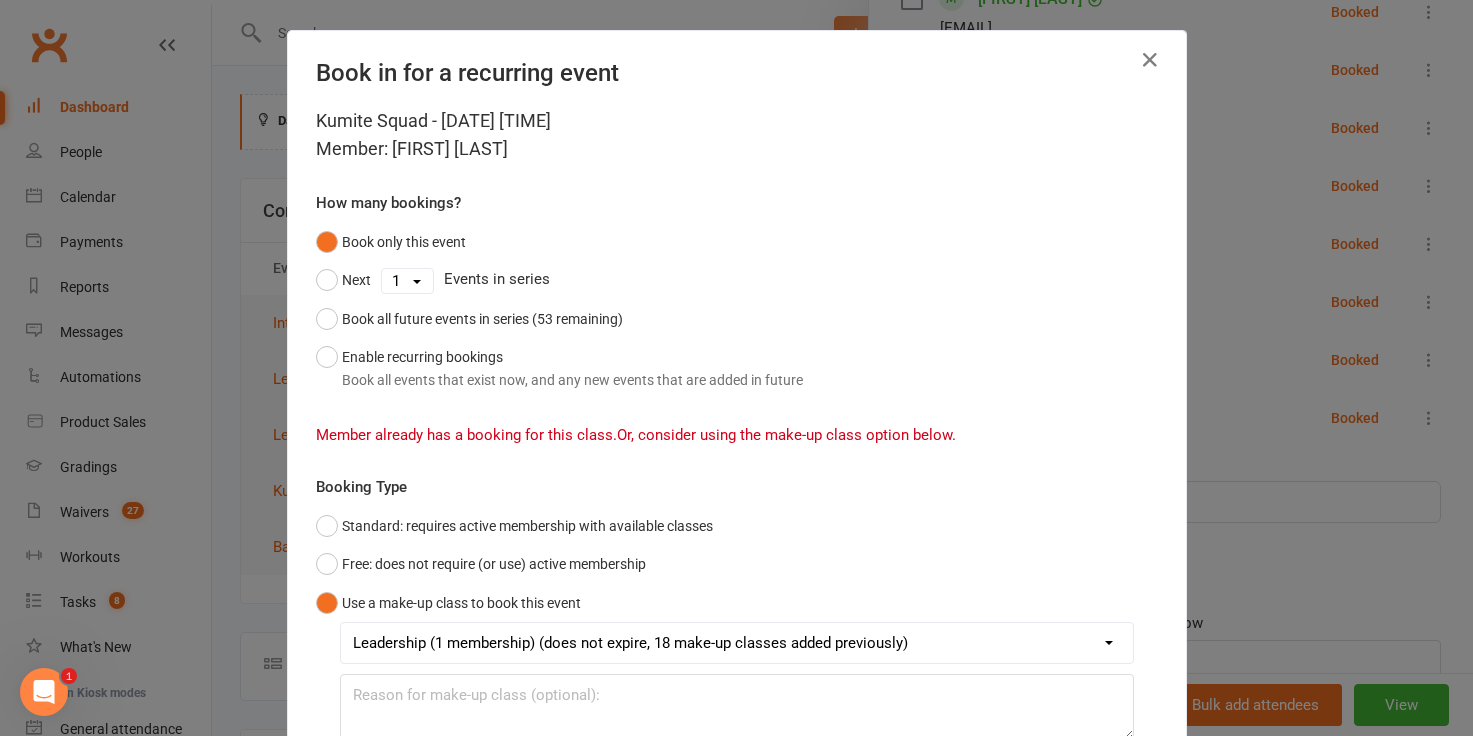 scroll, scrollTop: 165, scrollLeft: 0, axis: vertical 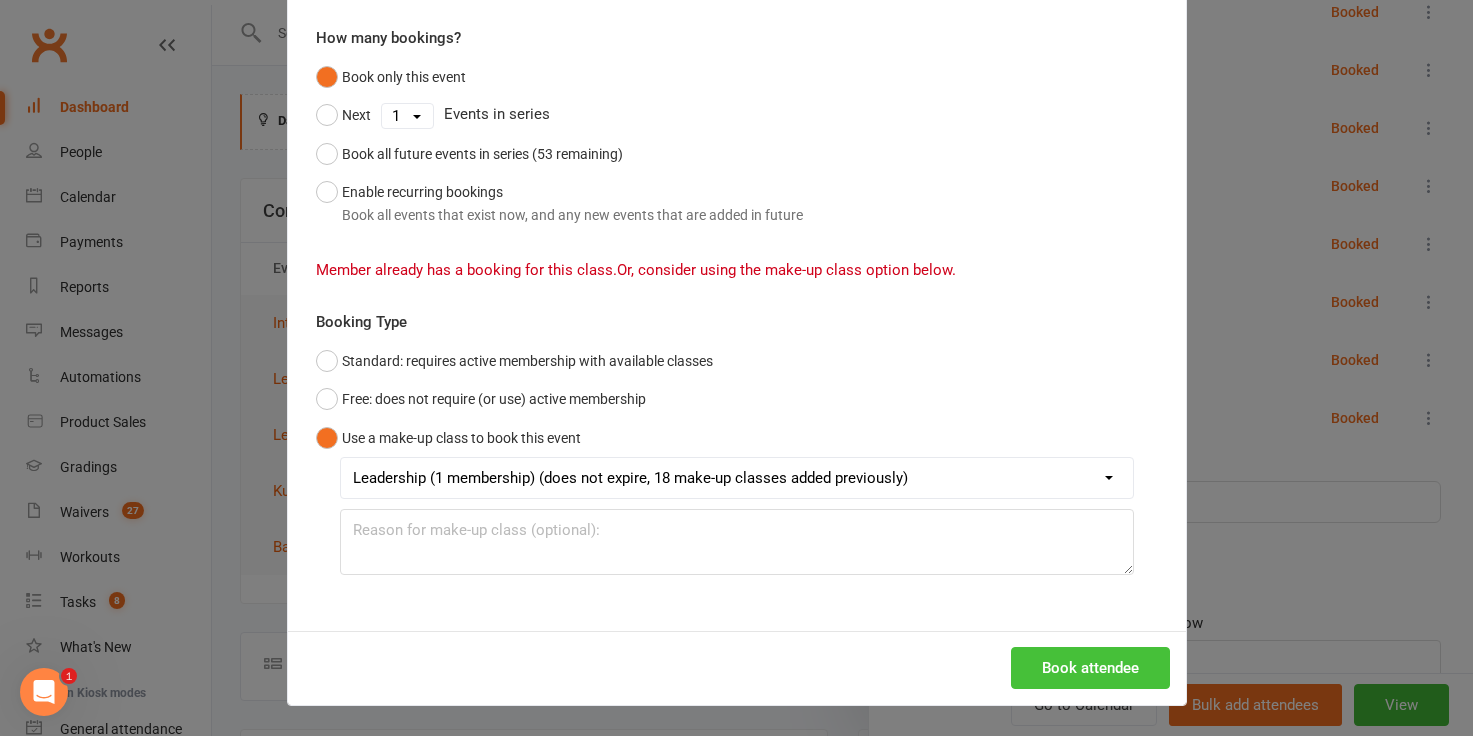 click on "Book attendee" at bounding box center (1090, 668) 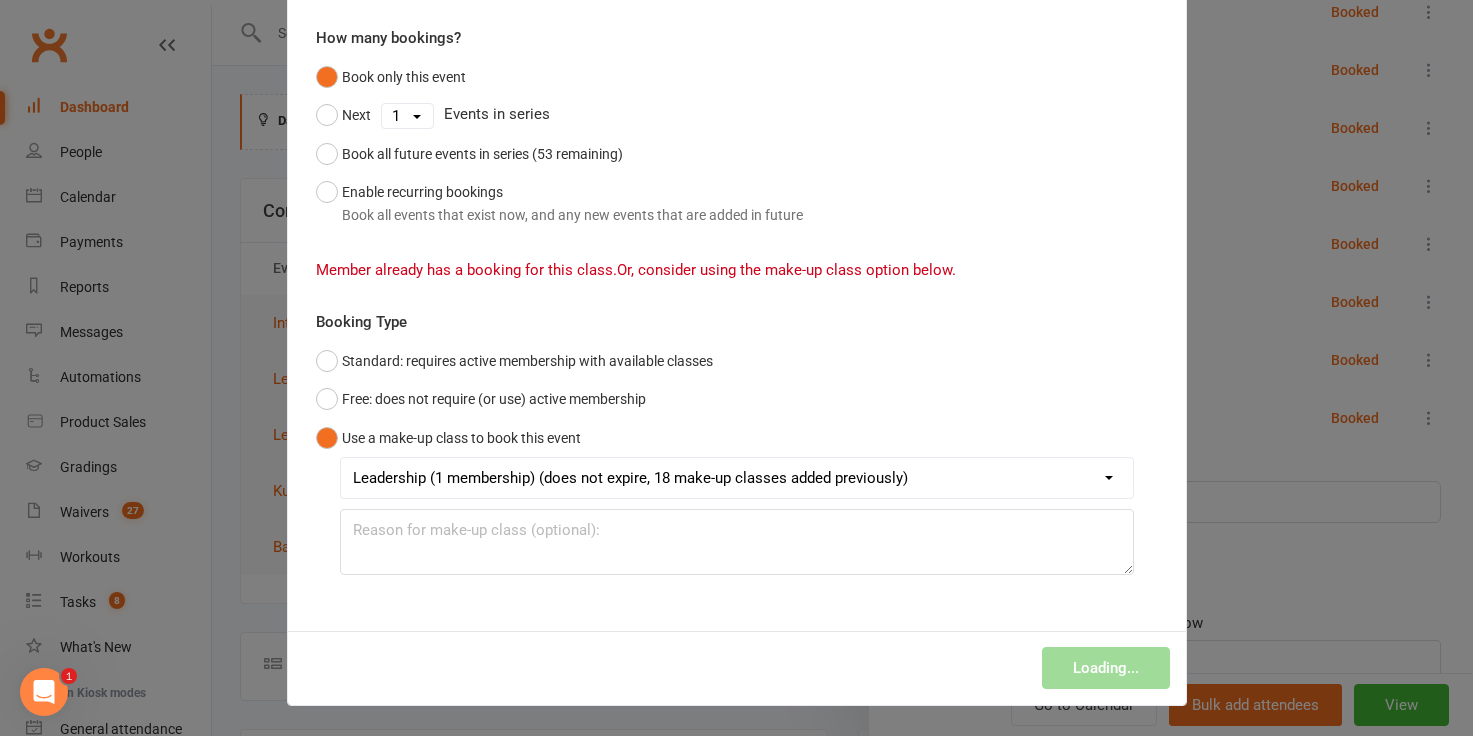 click on "Book in for a recurring event Kumite Squad - Aug 4, 2025 6:00pm Member: Hannah Caplin How many bookings? Book only this event Next 1 2 3 4 5 6 7 8 9 10 11 12 13 14 15 16 17 18 19 20 21 22 23 24 25 26 27 28 29 30 31 32 33 34 35 36 37 38 39 40 41 42 43 44 45 46 47 48 49 50 51 52 53 Events in series Book all future events in series (53 remaining) Enable recurring bookings Book all events that exist now, and any new events that are added in future Member already has a booking for this class.  Or, consider using the make-up class option below. Booking Type Standard: requires active membership with available classes Free: does not require (or use) active membership Use a make-up class to book this event Leadership (1 membership) (does not expire, 18 make-up classes added previously) Loading..." at bounding box center [736, 368] 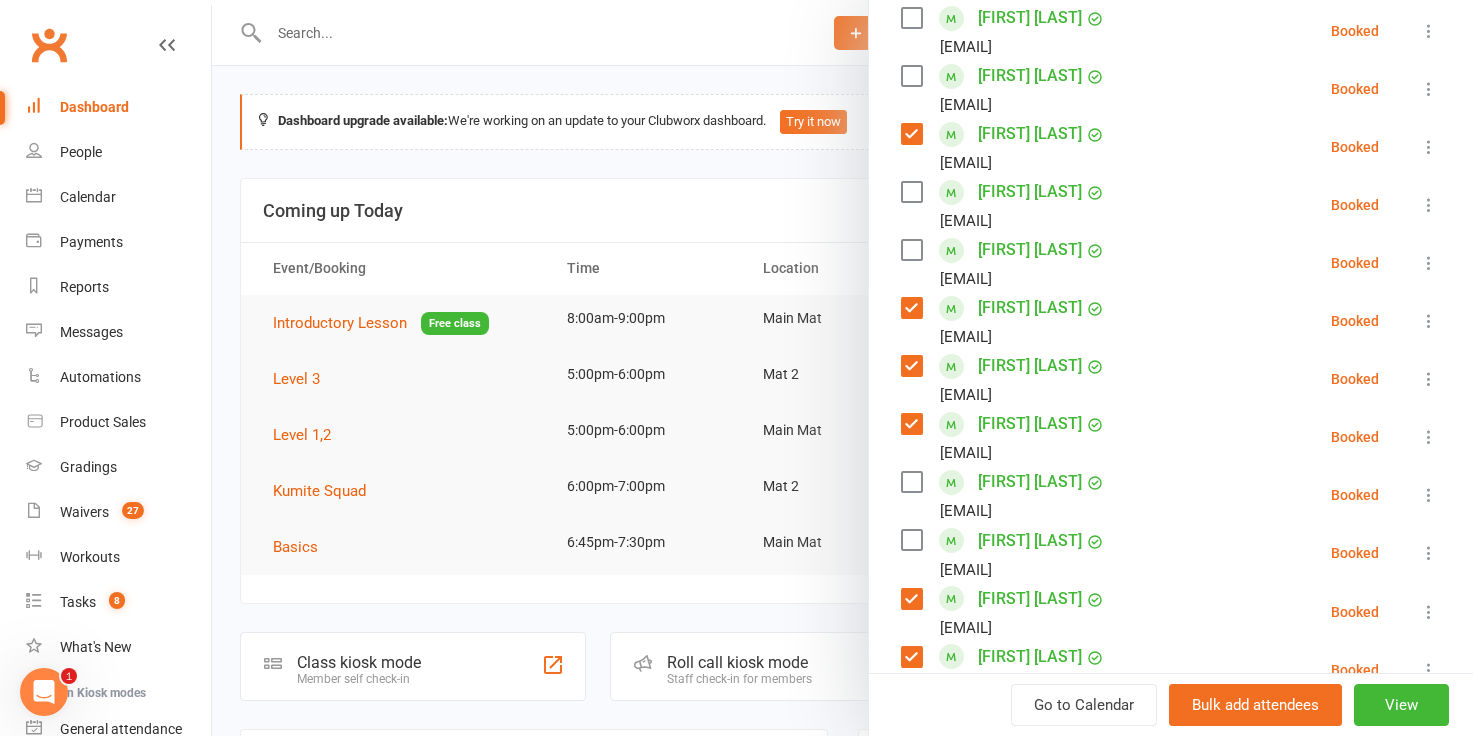 scroll, scrollTop: 703, scrollLeft: 0, axis: vertical 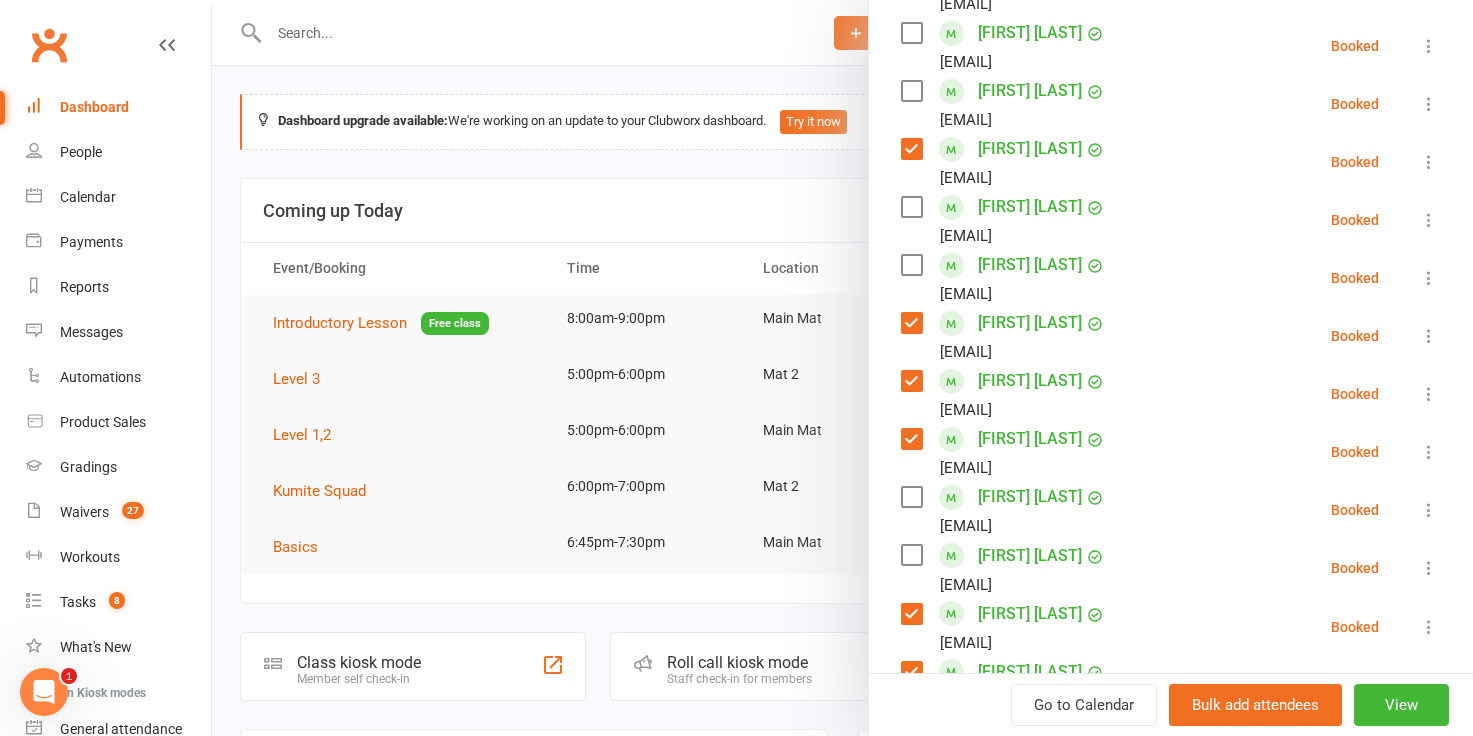 click at bounding box center [911, 91] 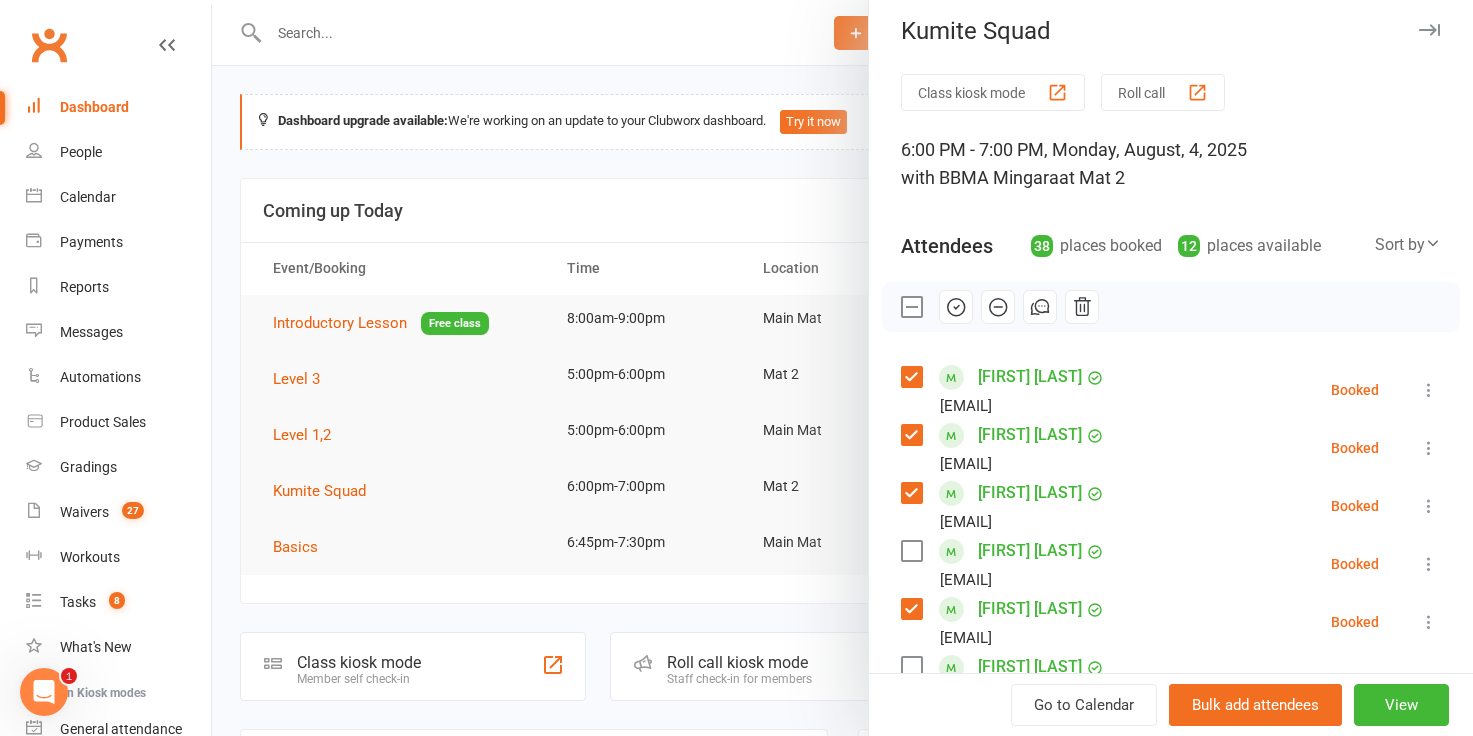 scroll, scrollTop: 0, scrollLeft: 0, axis: both 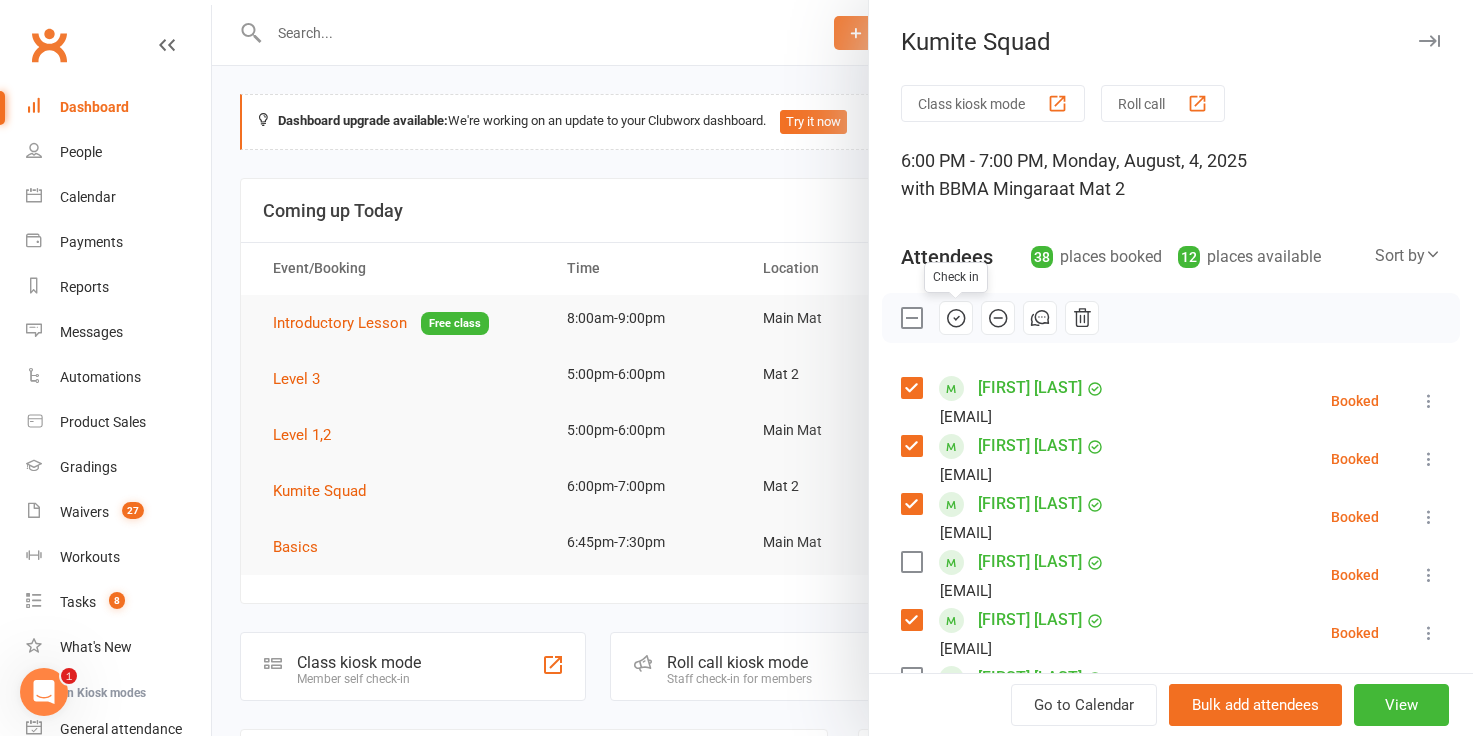 click 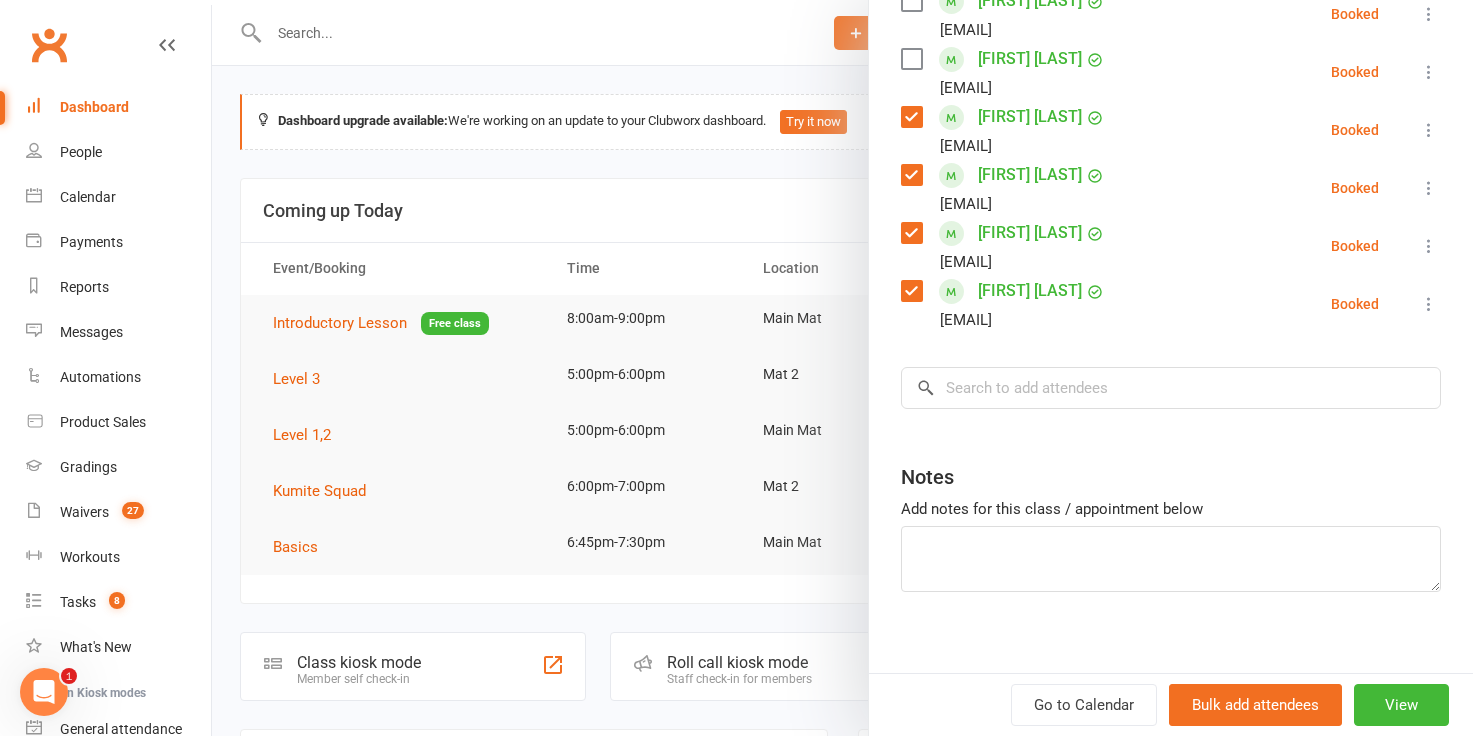scroll, scrollTop: 2233, scrollLeft: 0, axis: vertical 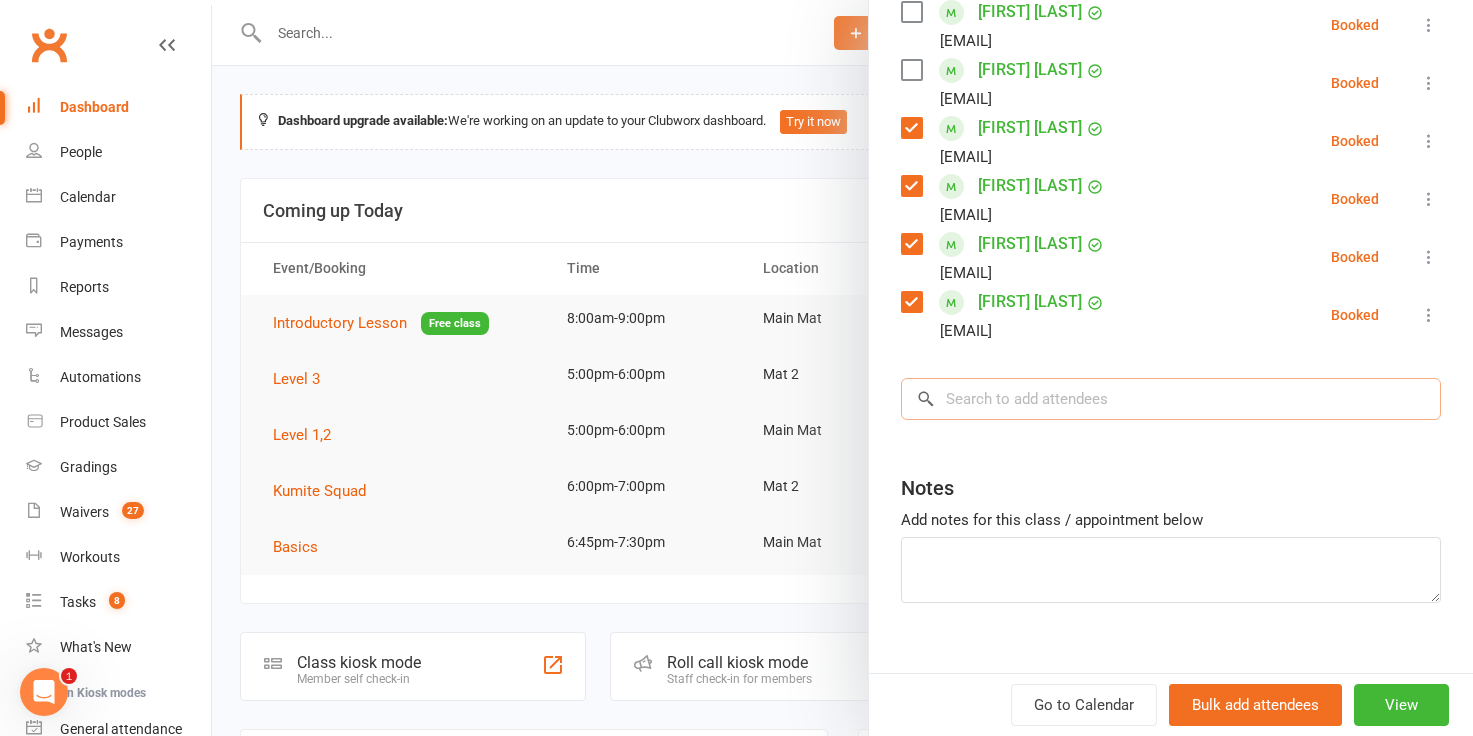 click at bounding box center (1171, 399) 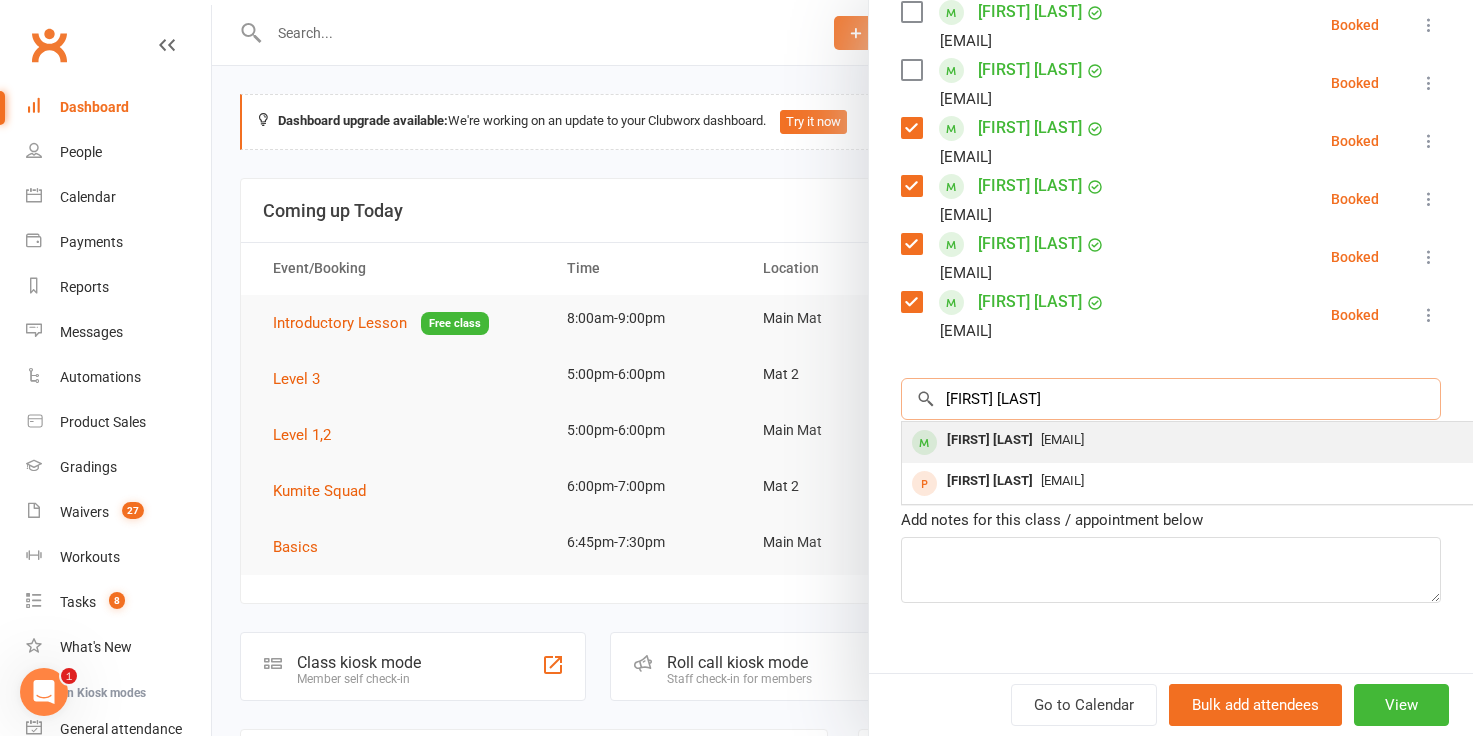 type on "wolfe re" 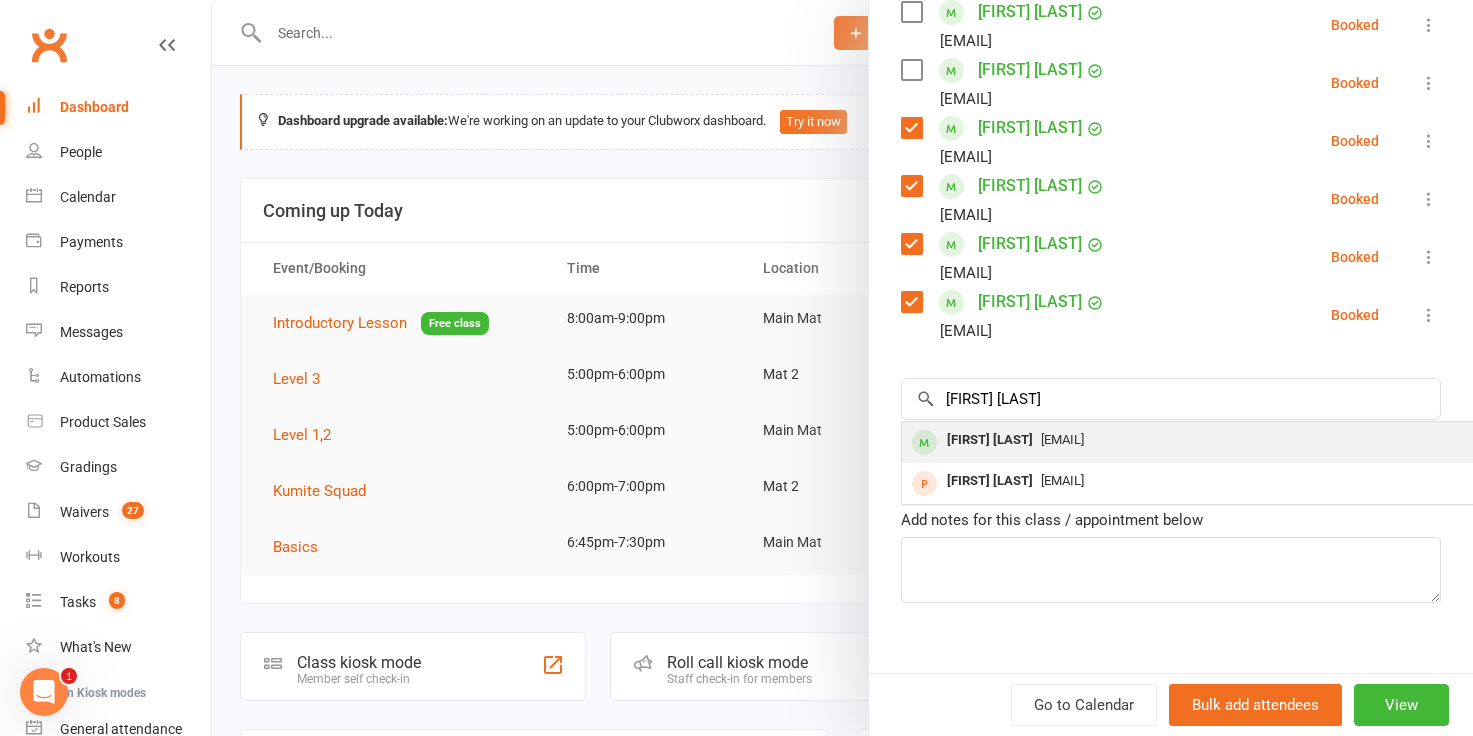 click on "Wolfe Freeman" at bounding box center [990, 440] 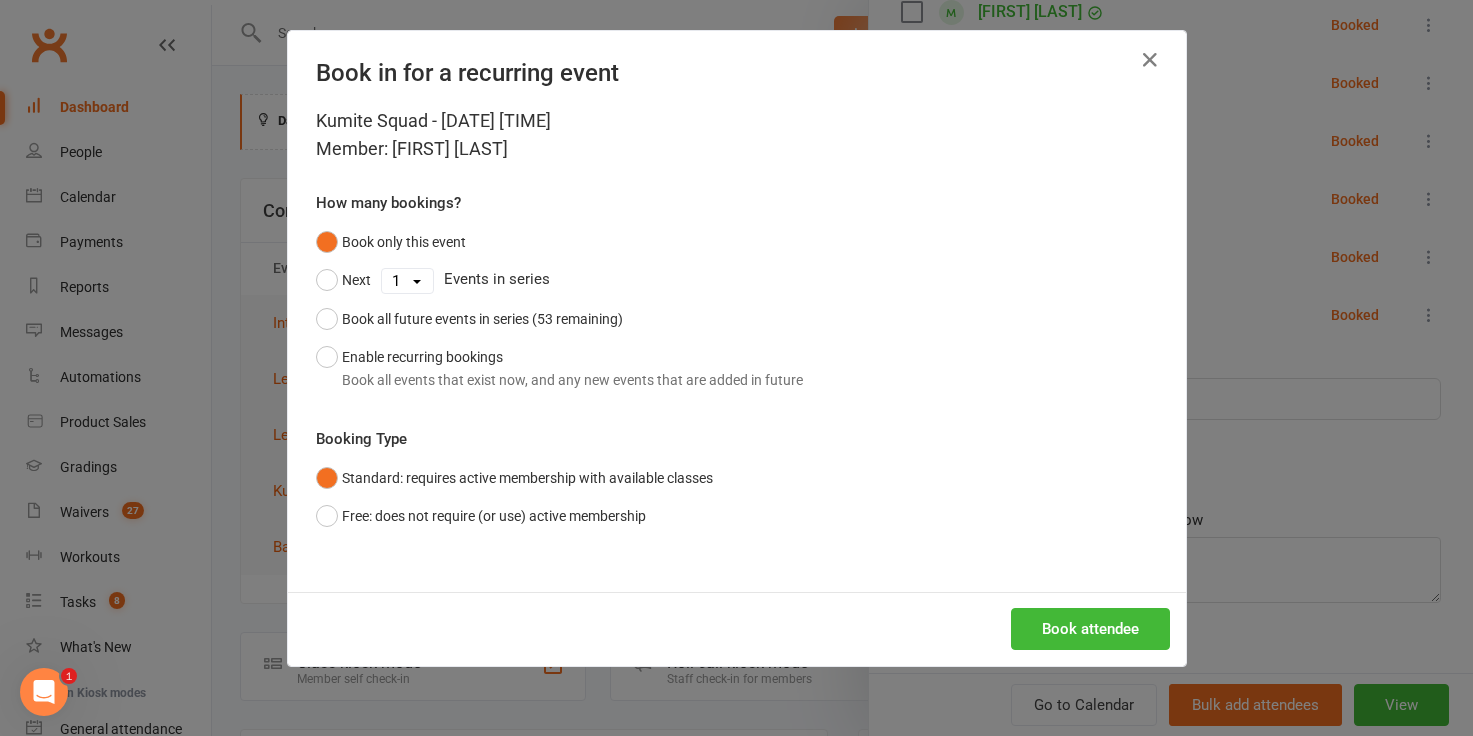 click on "Book attendee" at bounding box center (737, 629) 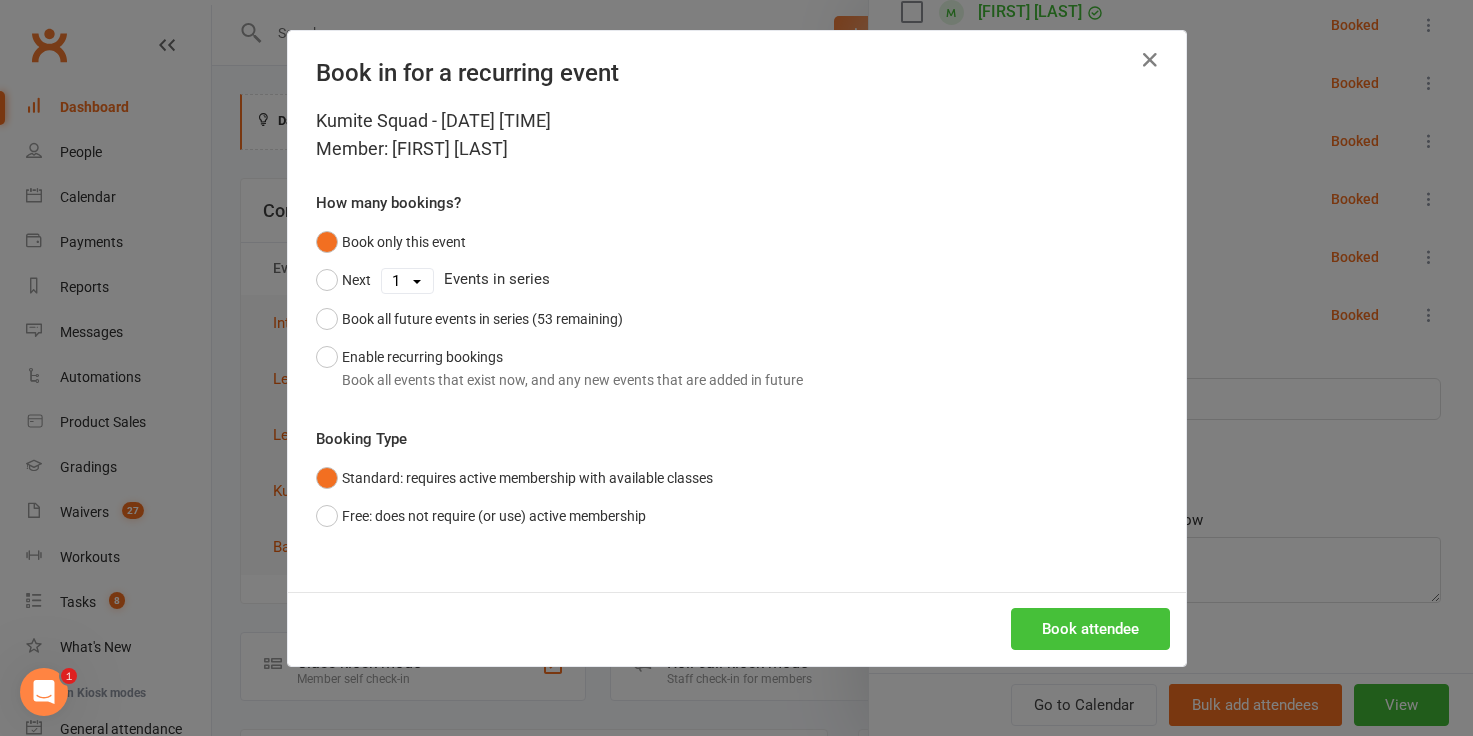 click on "Book attendee" at bounding box center (1090, 629) 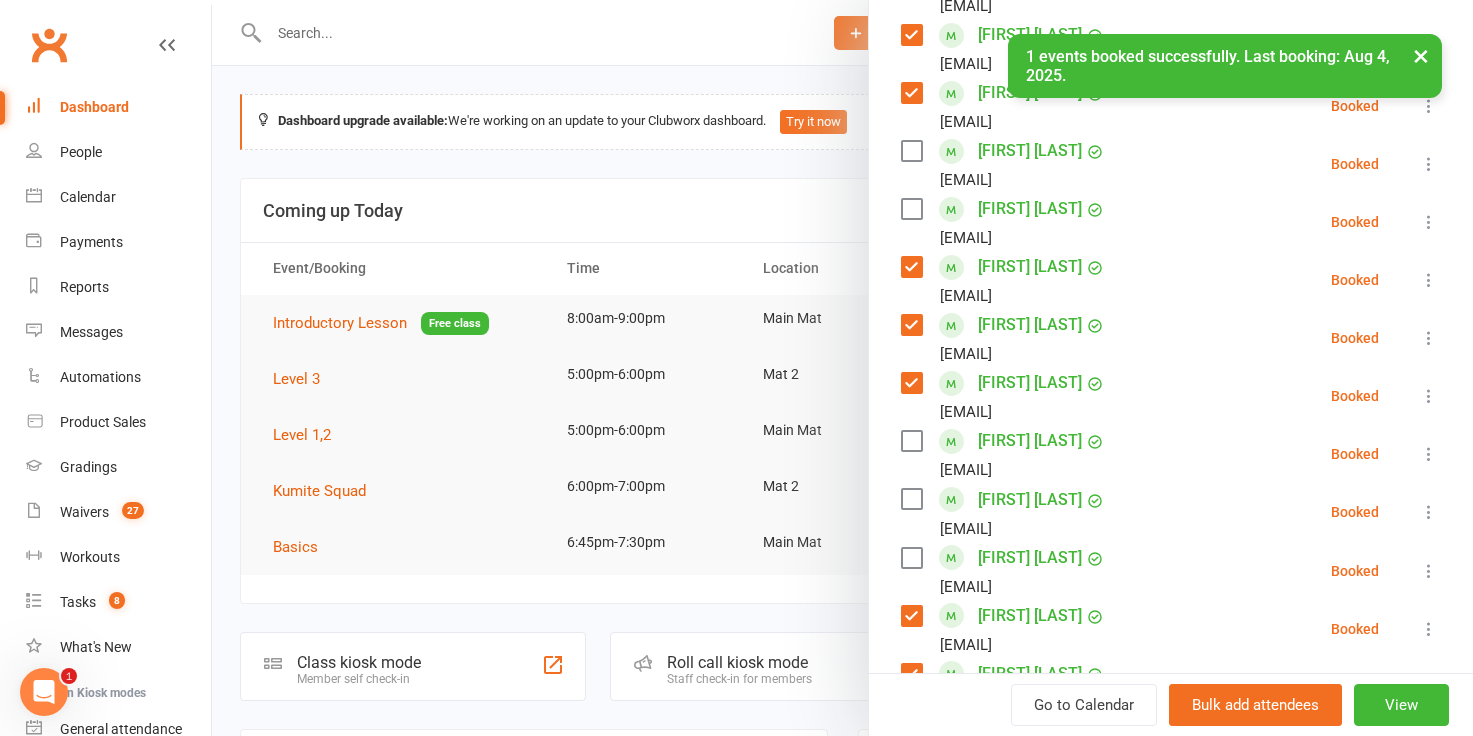 scroll, scrollTop: 775, scrollLeft: 0, axis: vertical 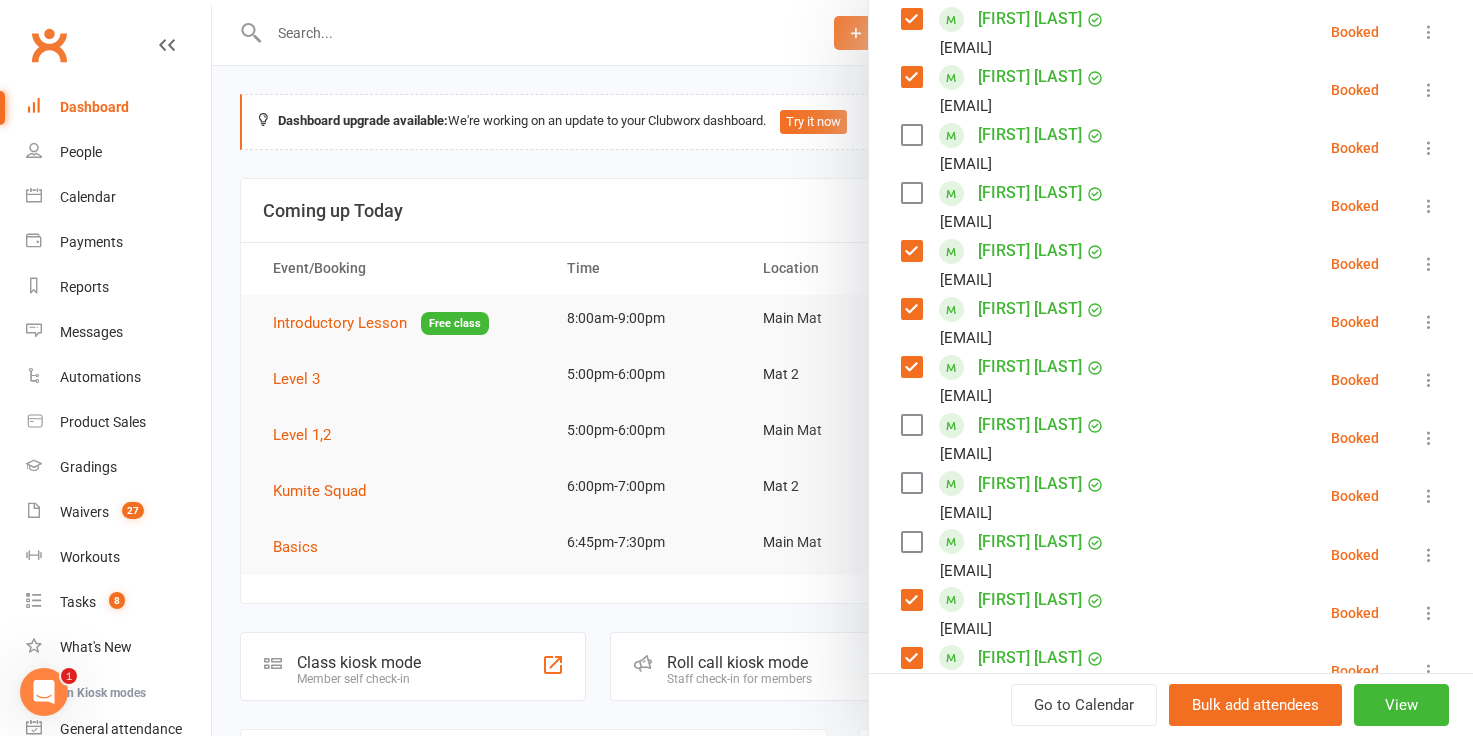 click at bounding box center (911, 425) 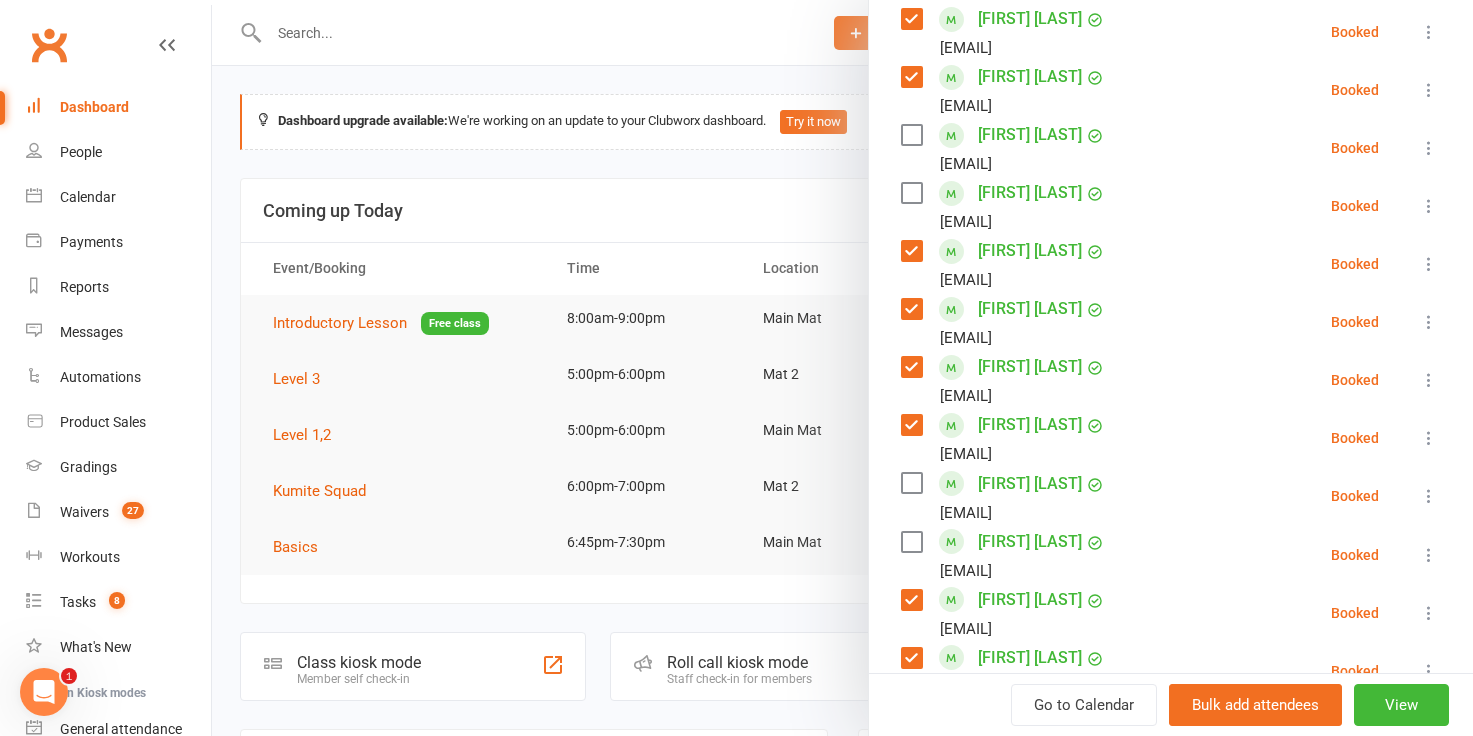 click at bounding box center [911, 193] 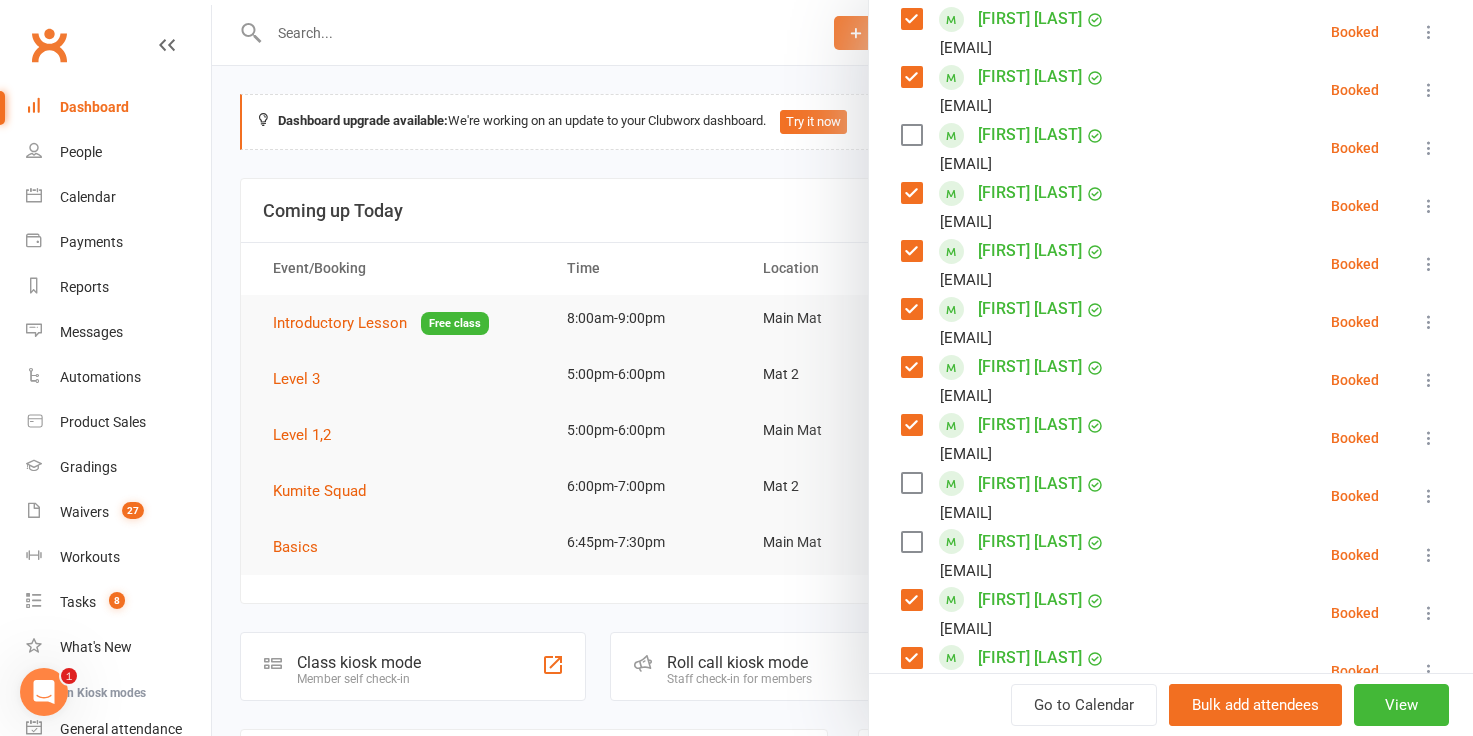 click at bounding box center (911, 135) 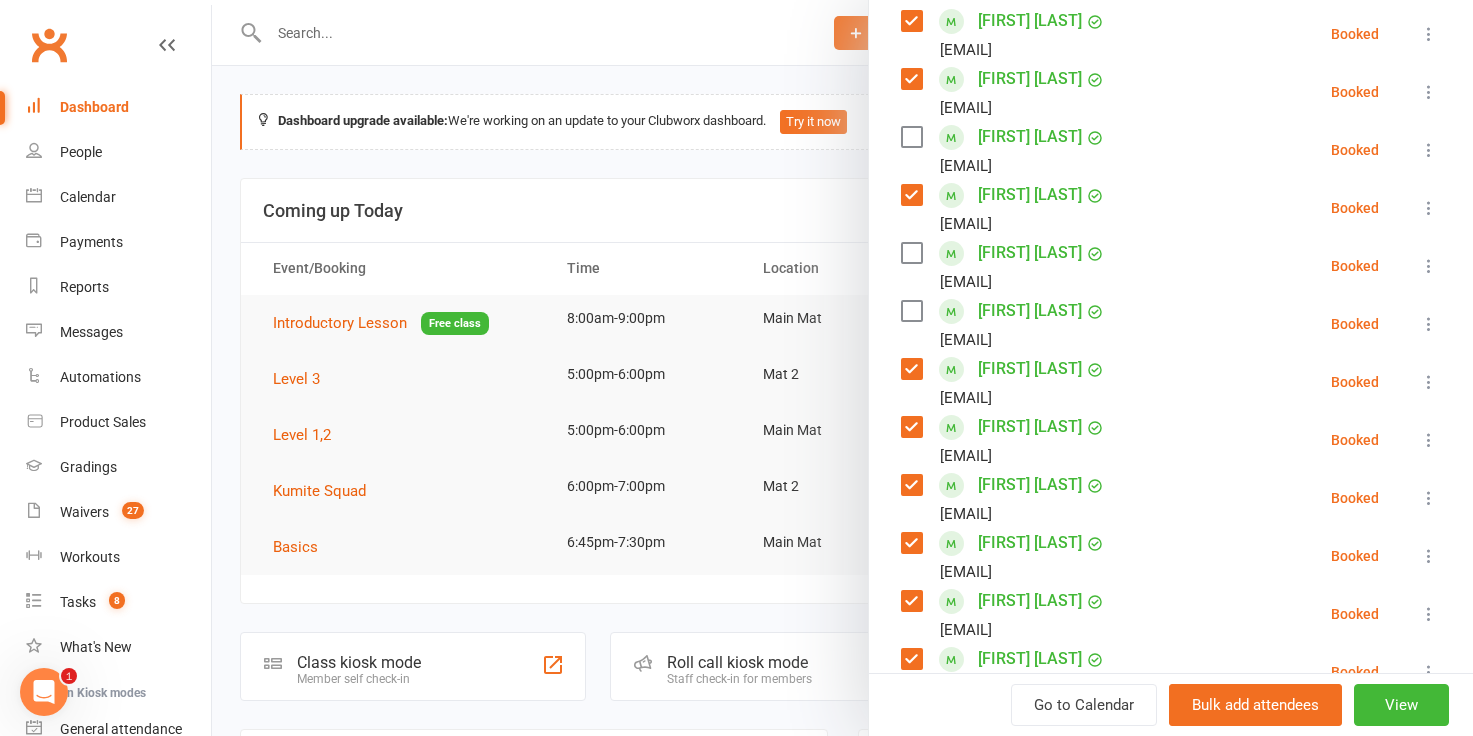 scroll, scrollTop: 423, scrollLeft: 0, axis: vertical 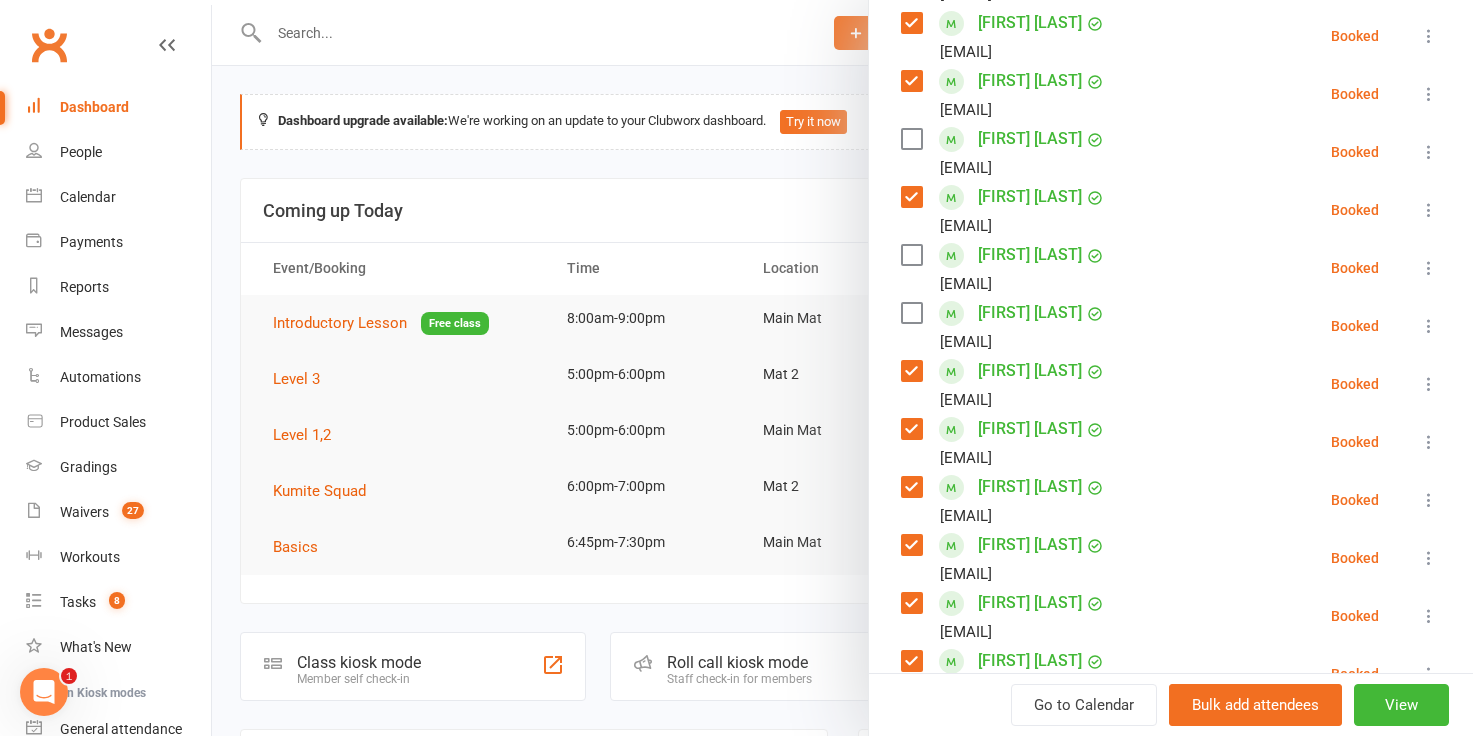 click at bounding box center [911, 255] 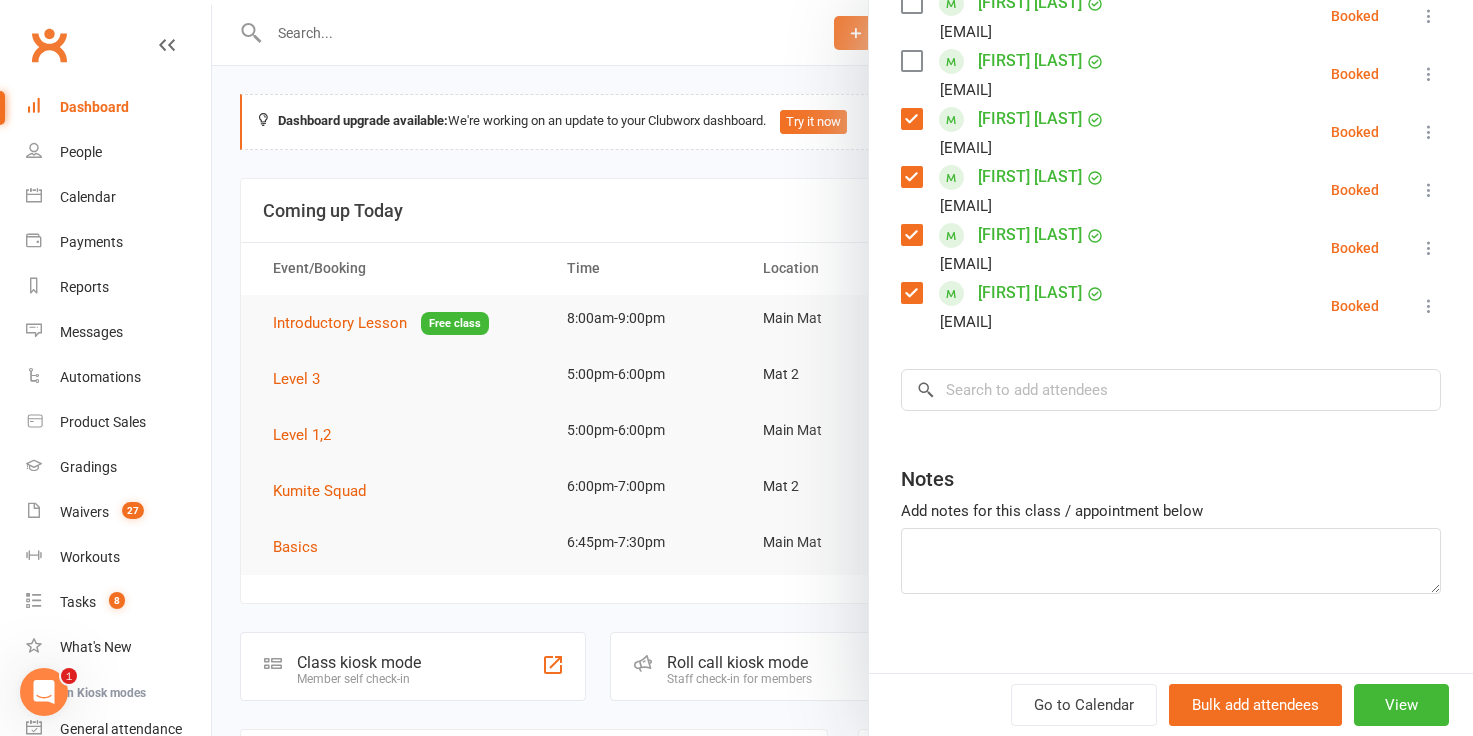 scroll, scrollTop: 2321, scrollLeft: 0, axis: vertical 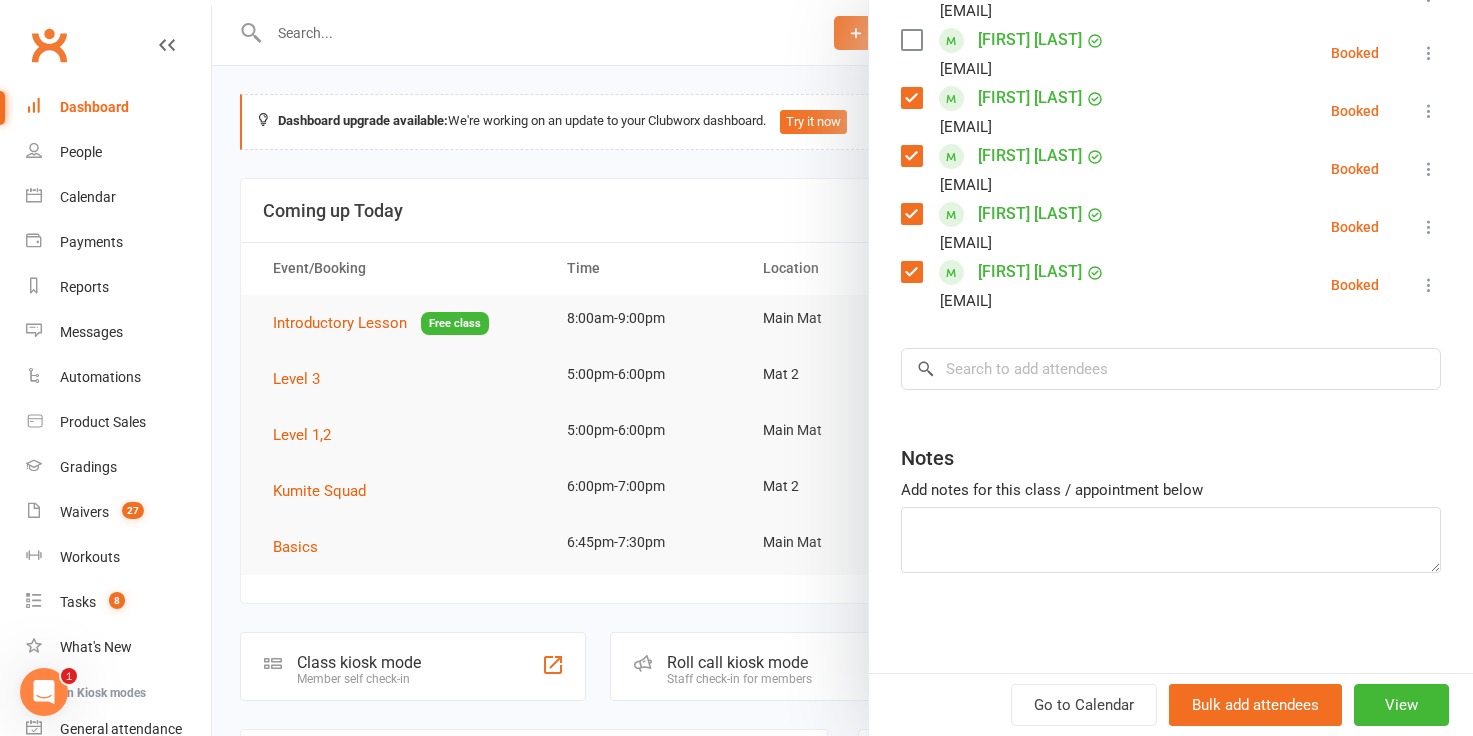 click on "Class kiosk mode  Roll call  6:00 PM - 7:00 PM, Monday, August, 4, 2025 with BBMA Mingara  at  Mat 2  Attendees  39  places booked 11  places available Sort by  Last name  First name  Booking created    Elisabeth Aillon  elisabethjuliette69@gmail.com Booked More info  Remove  Check in  Mark absent  Send message  Enable recurring bookings  All bookings for series    Chase Bardsley  gemmamcsweeny@hotmail.com Booked More info  Remove  Check in  Mark absent  Send message  Enable recurring bookings  All bookings for series    Tony Batterham  batterham.tonyr@gmail.com Booked More info  Remove  Check in  Mark absent  Send message  Enable recurring bookings  All bookings for series    Riley Bell  tammiebell@live.com.au Booked More info  Remove  Check in  Mark absent  Send message  Enable recurring bookings  All bookings for series    Charles Blanch  vivanyu@hotmail.com Booked More info  Remove  Check in  Mark absent  Send message  Enable recurring bookings  All bookings for series    Ashlyn Brennan  Booked More info" at bounding box center [1171, -782] 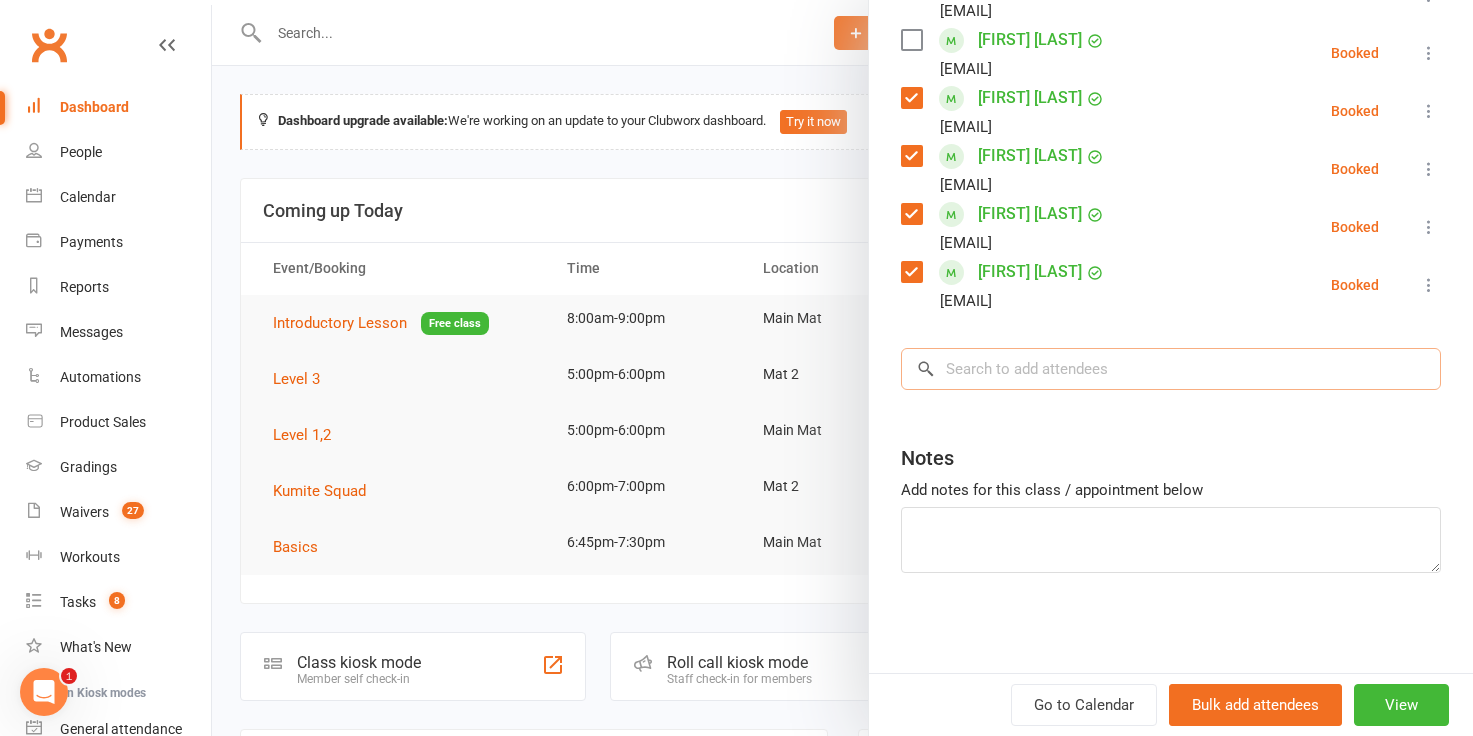 click at bounding box center (1171, 369) 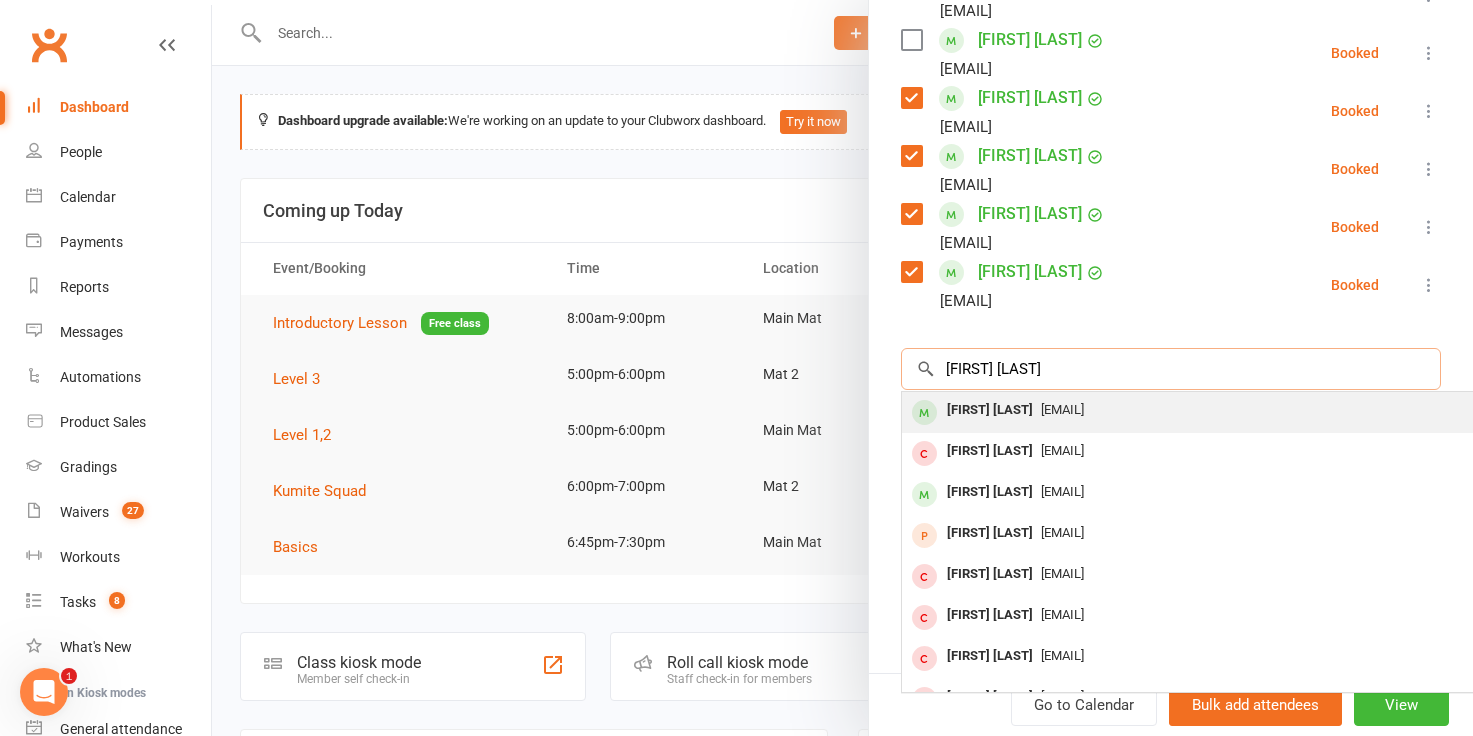 type on "mason bell" 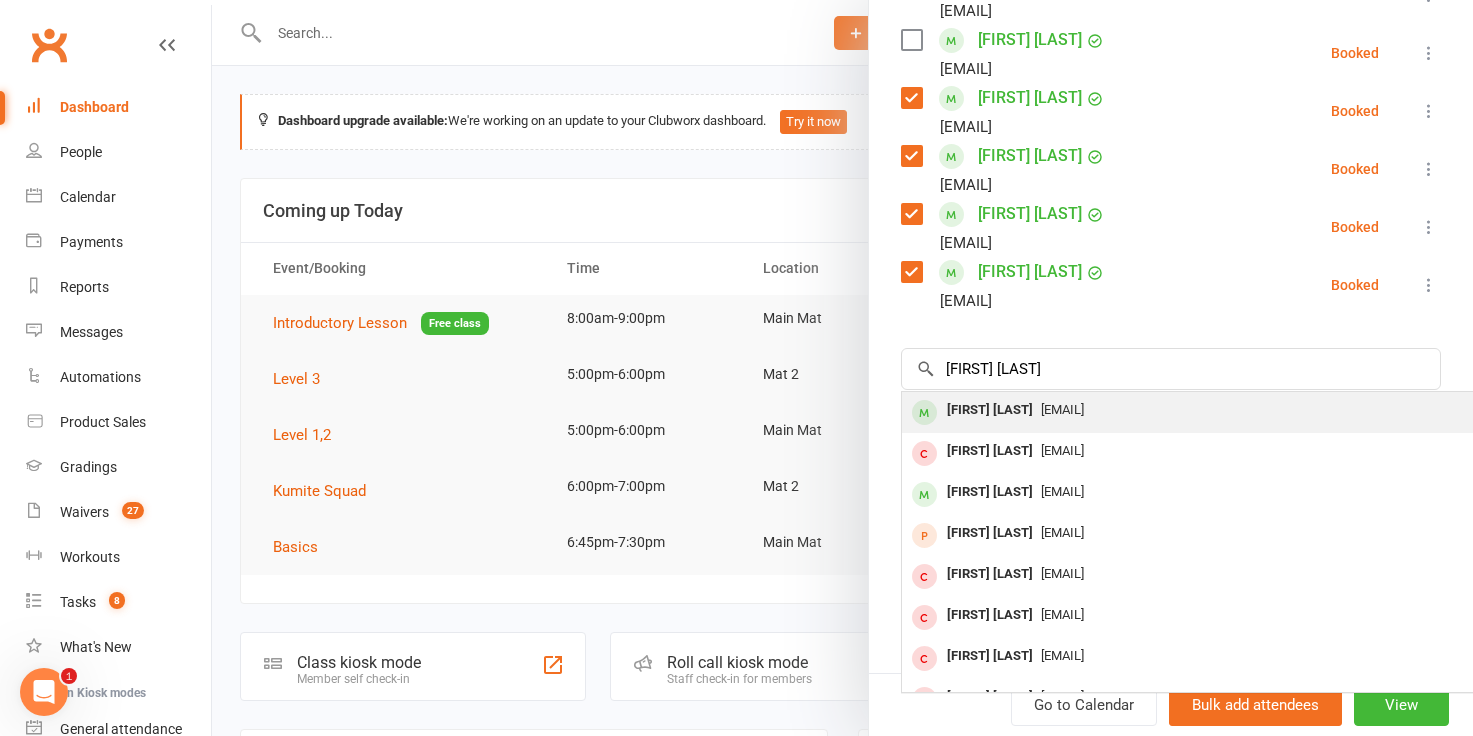 click on "Mason Bell" at bounding box center (990, 410) 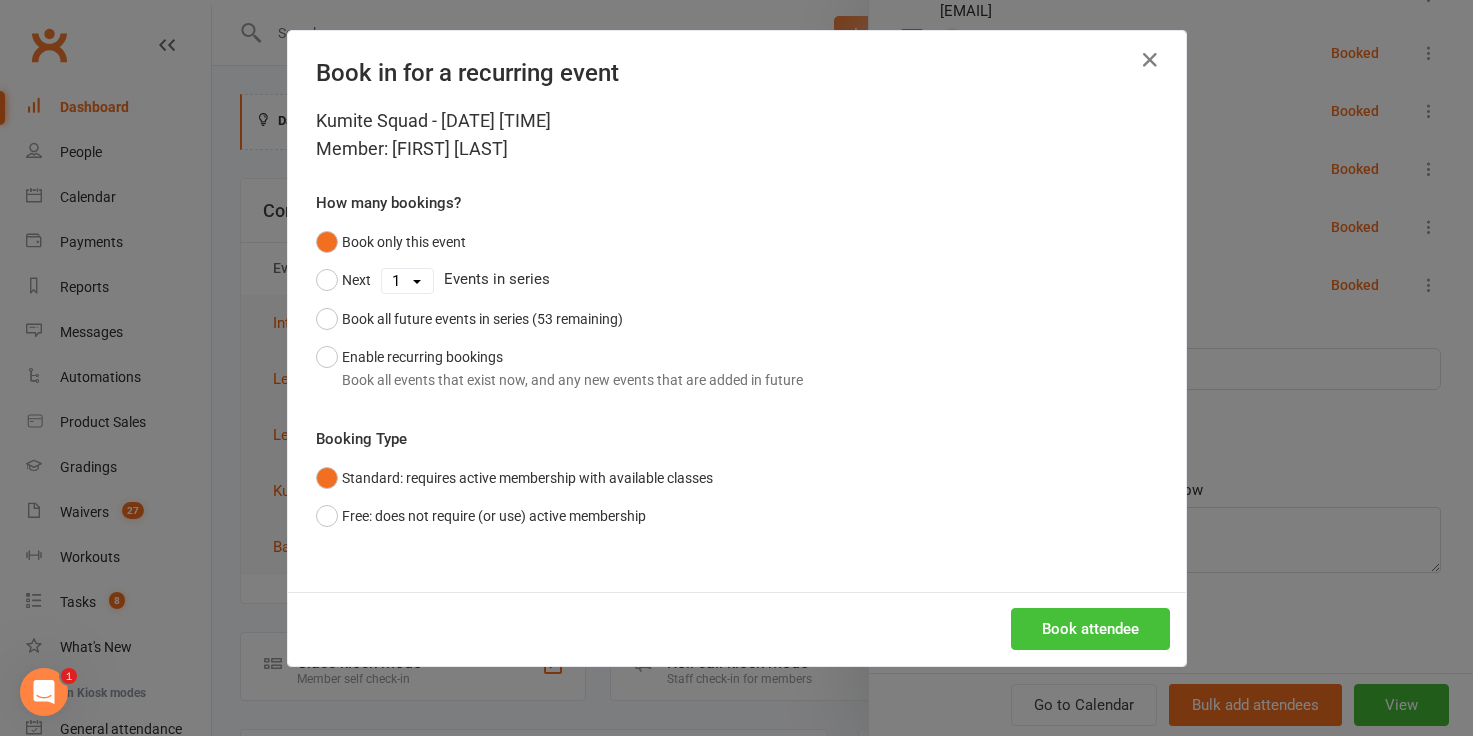 click on "Book attendee" at bounding box center (1090, 629) 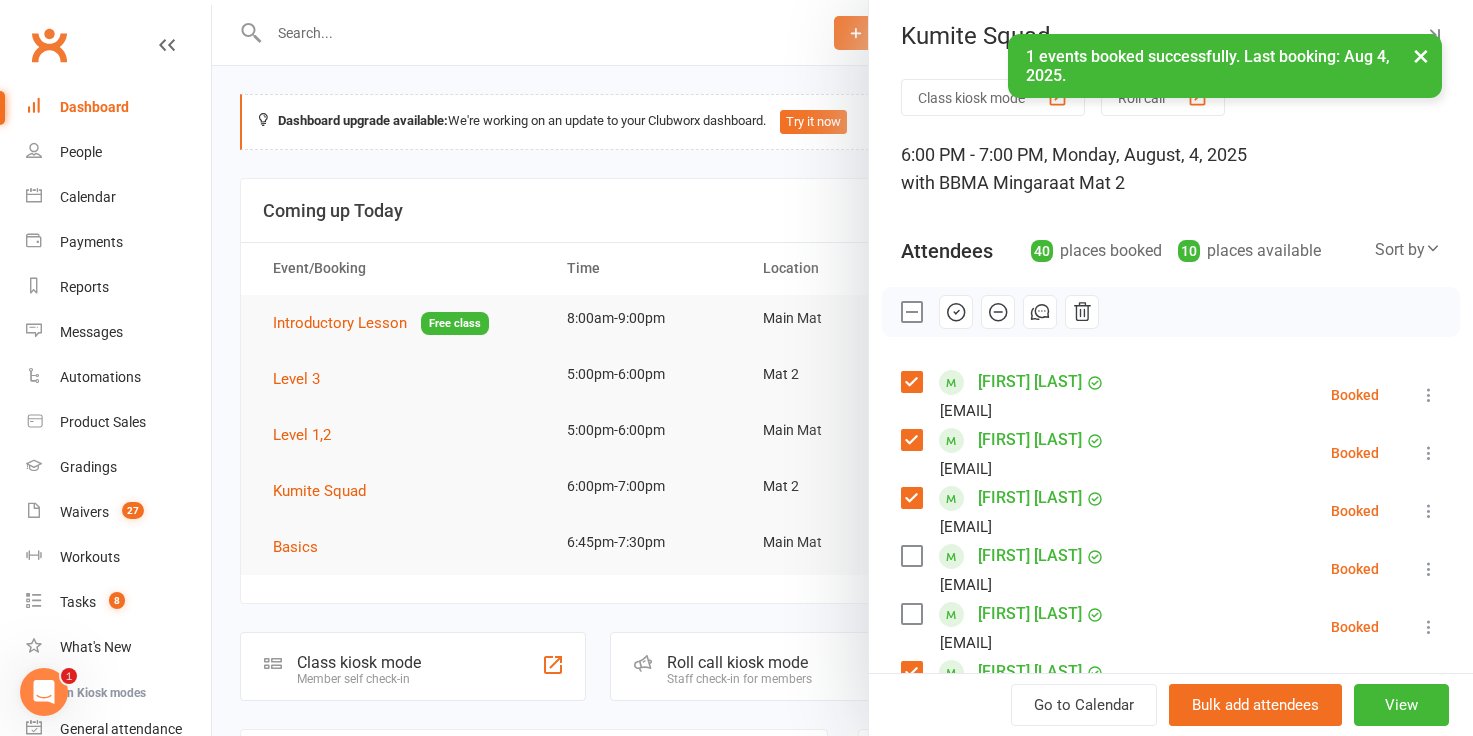 scroll, scrollTop: 0, scrollLeft: 0, axis: both 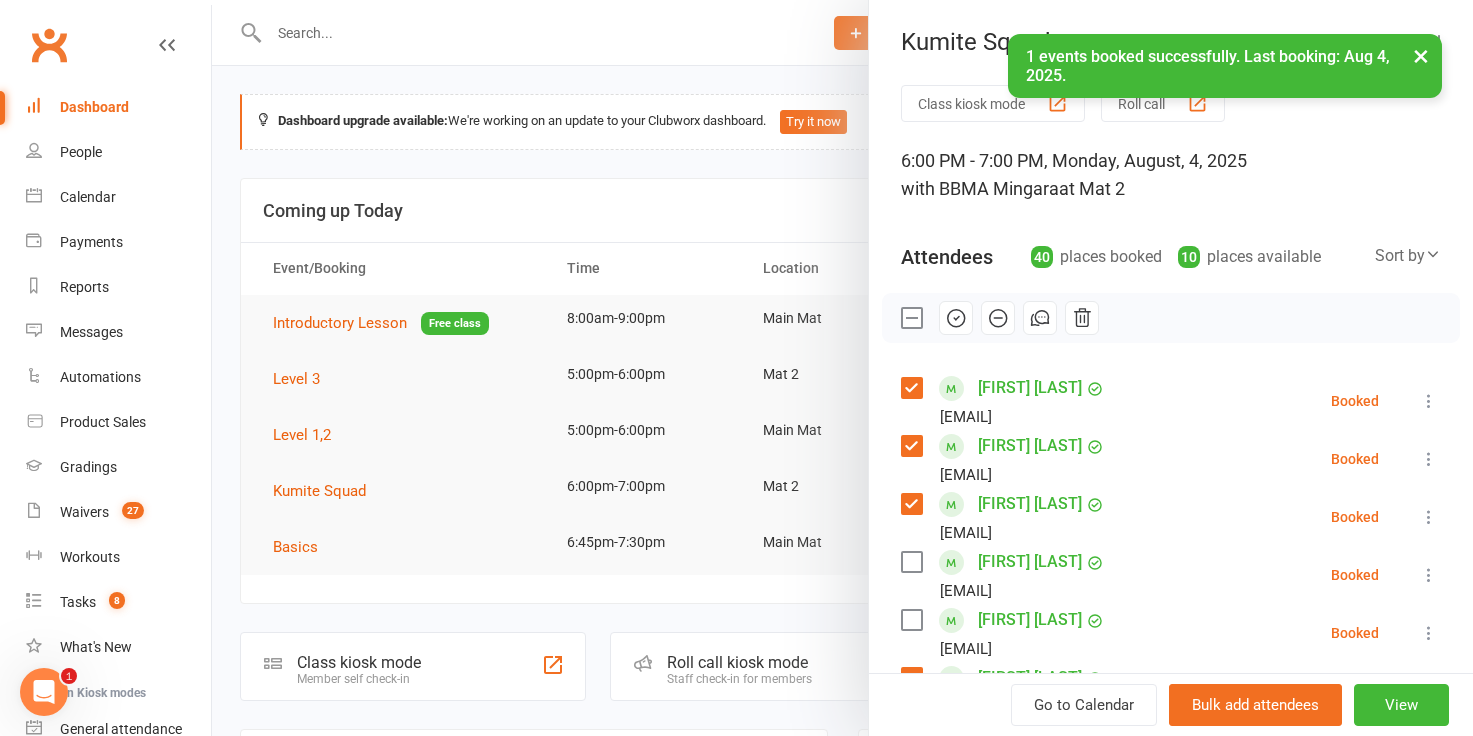 click at bounding box center (911, 562) 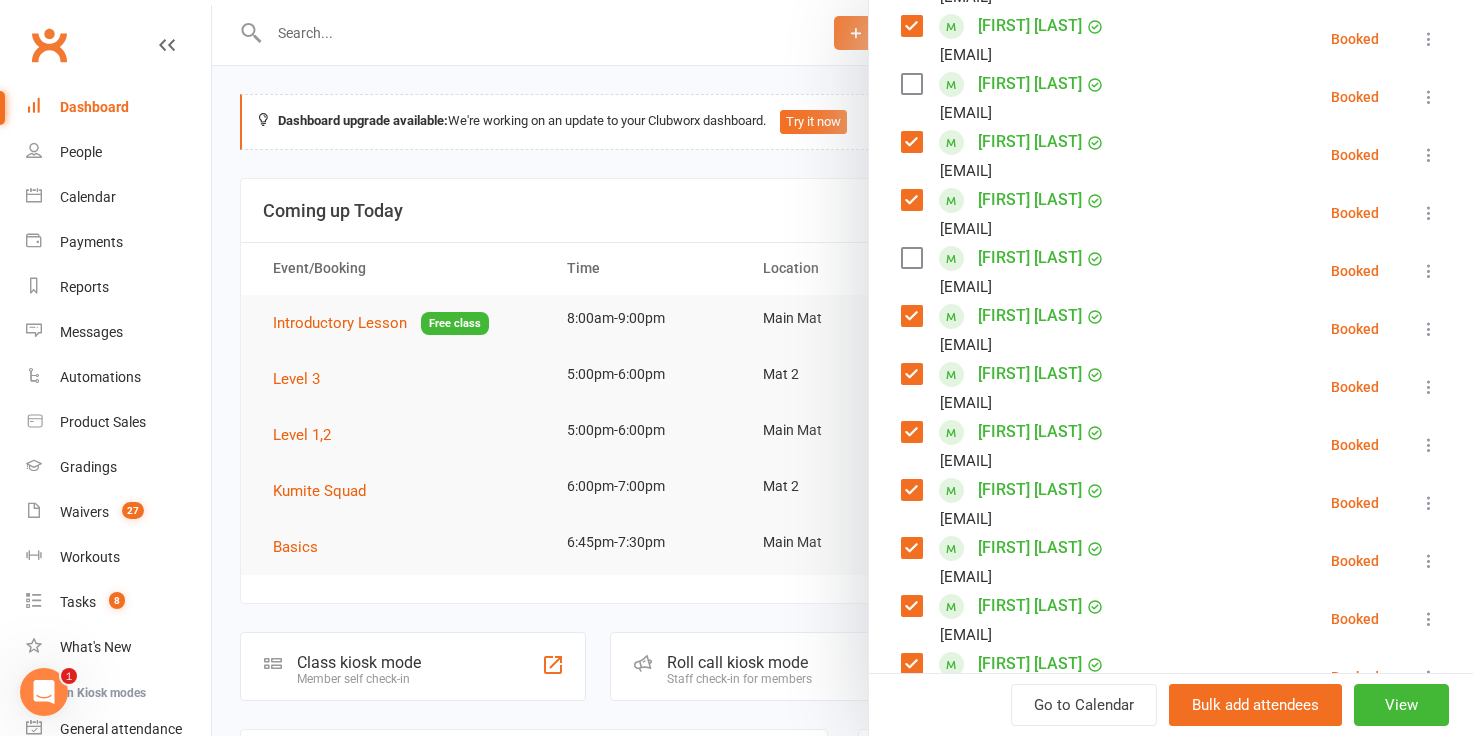 scroll, scrollTop: 0, scrollLeft: 0, axis: both 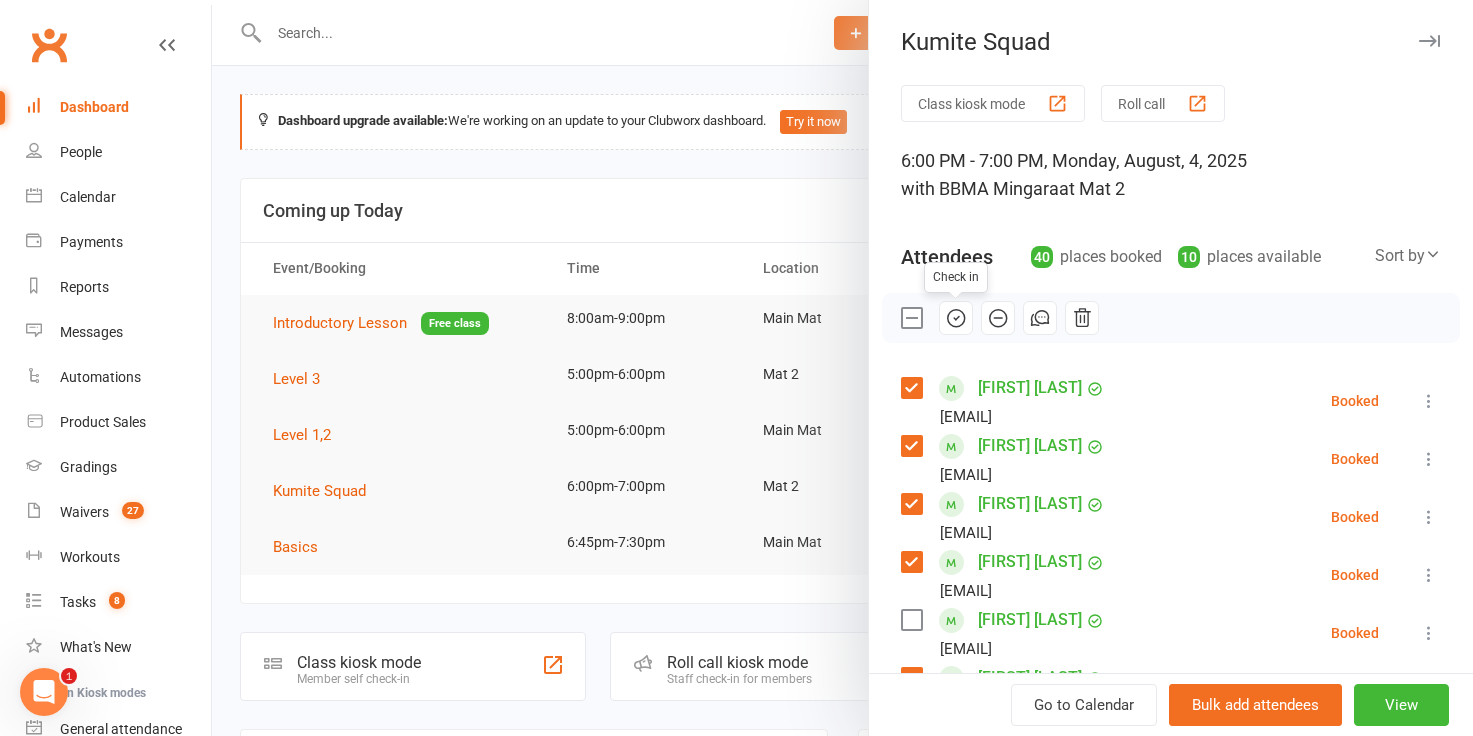 click 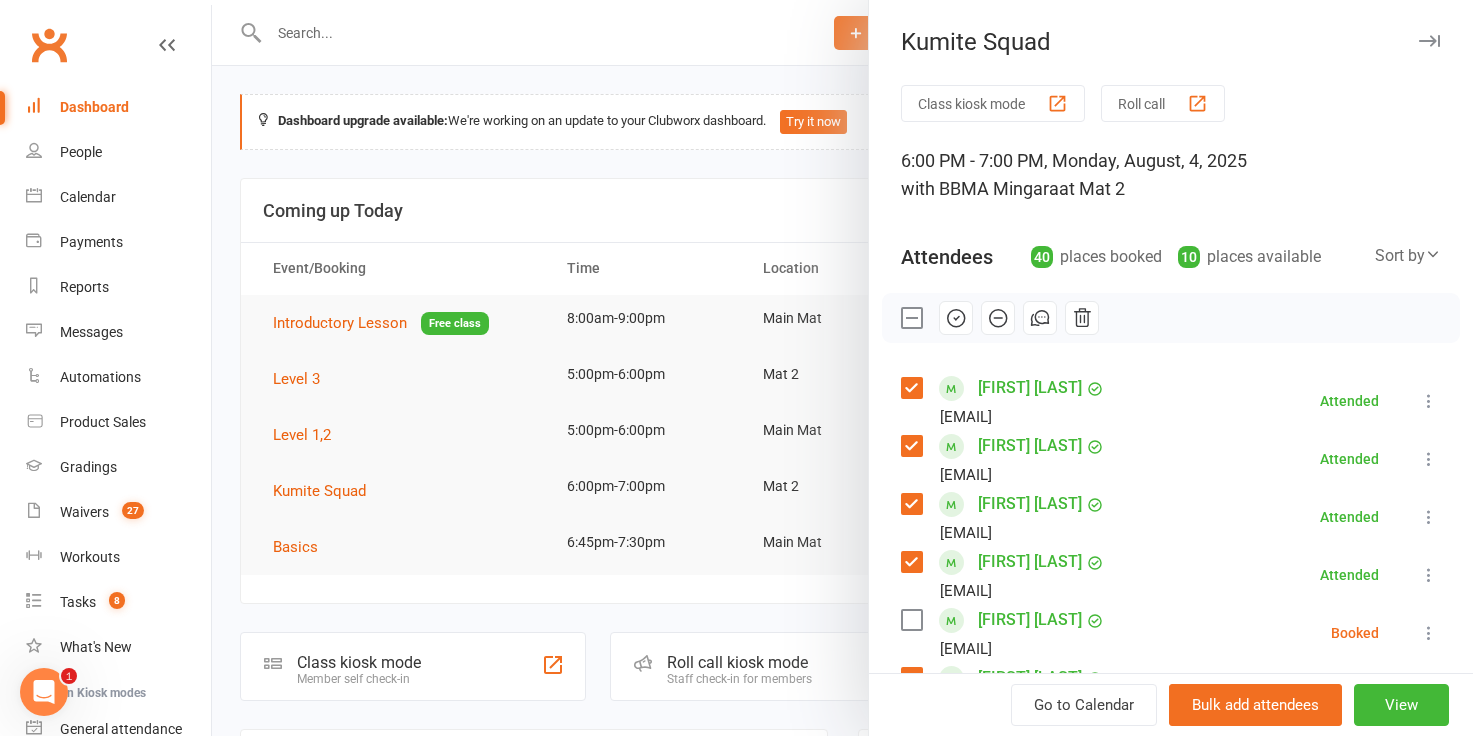click at bounding box center (842, 368) 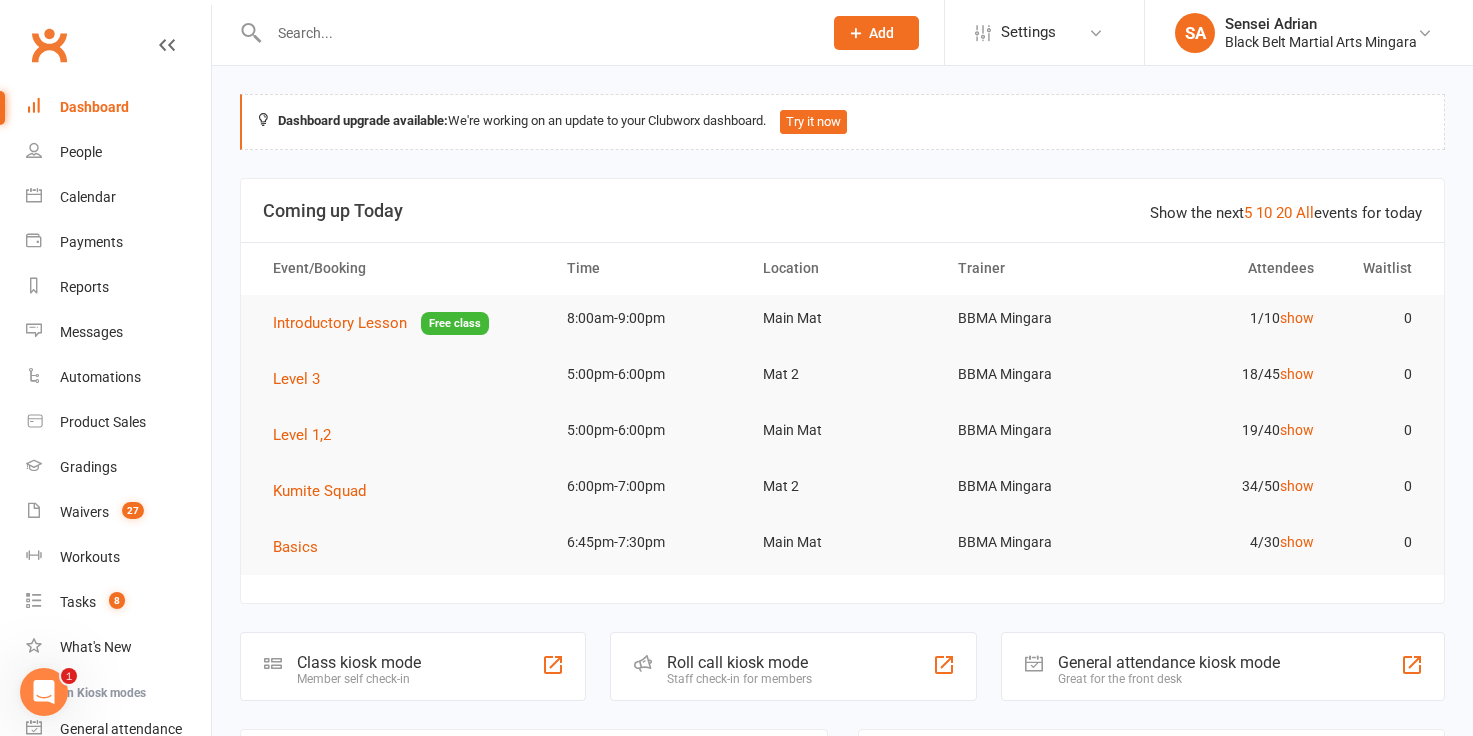 click at bounding box center (535, 33) 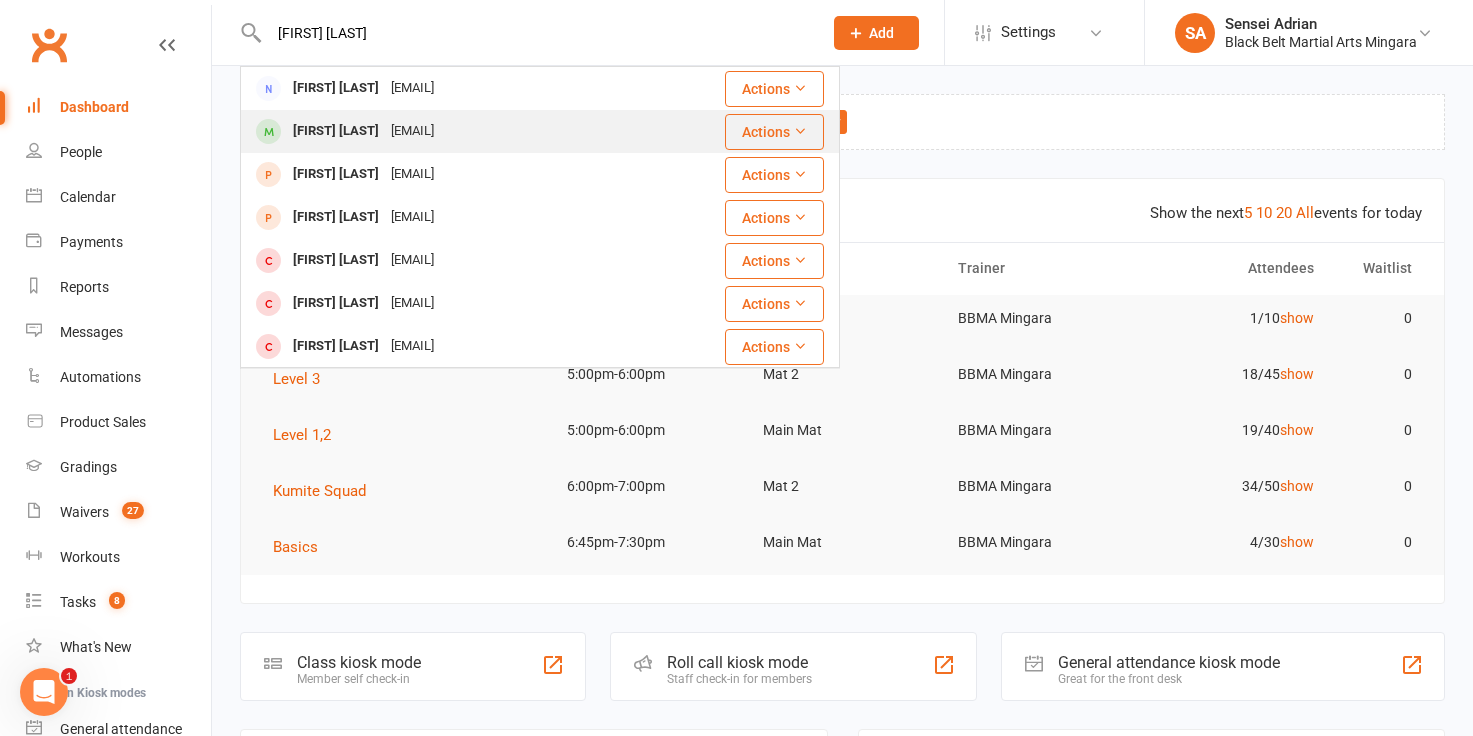 type on "travis mul" 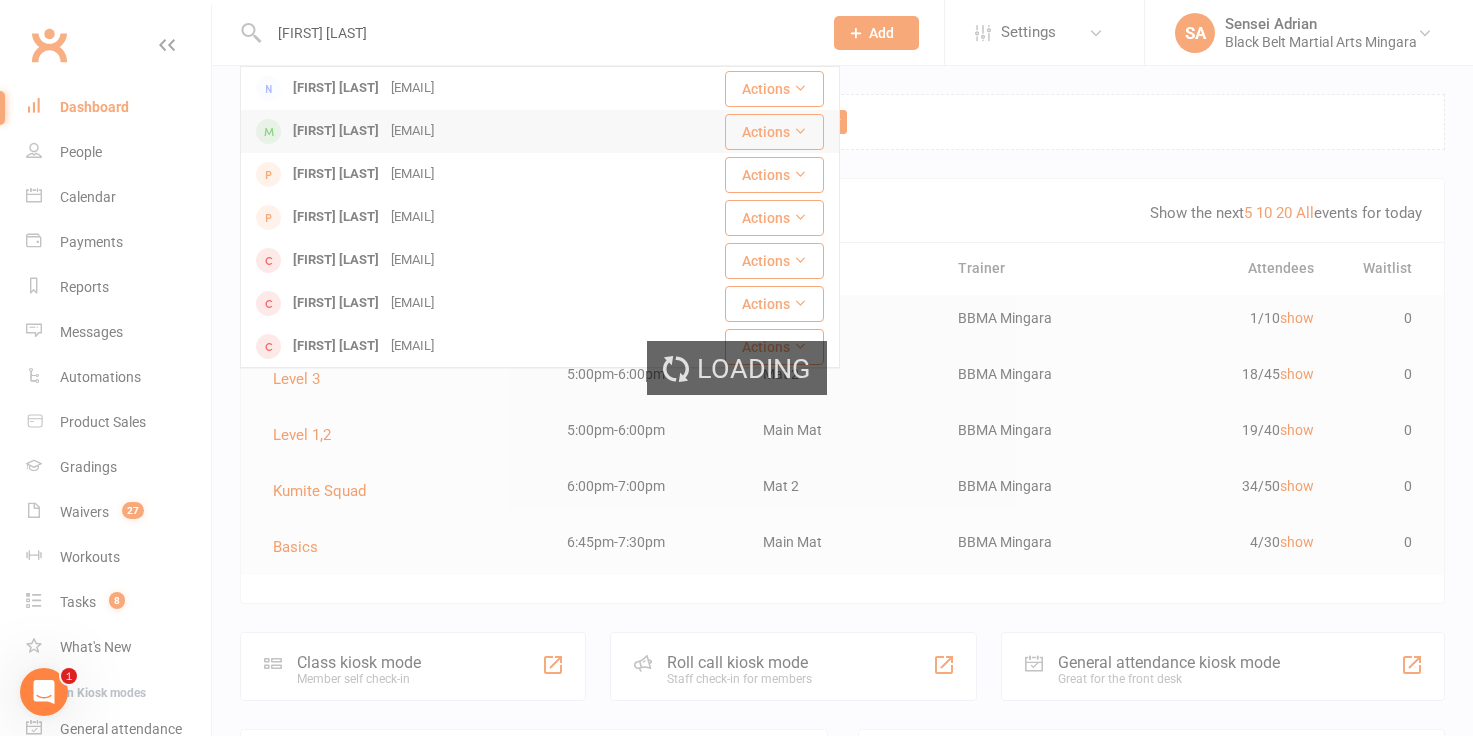 type 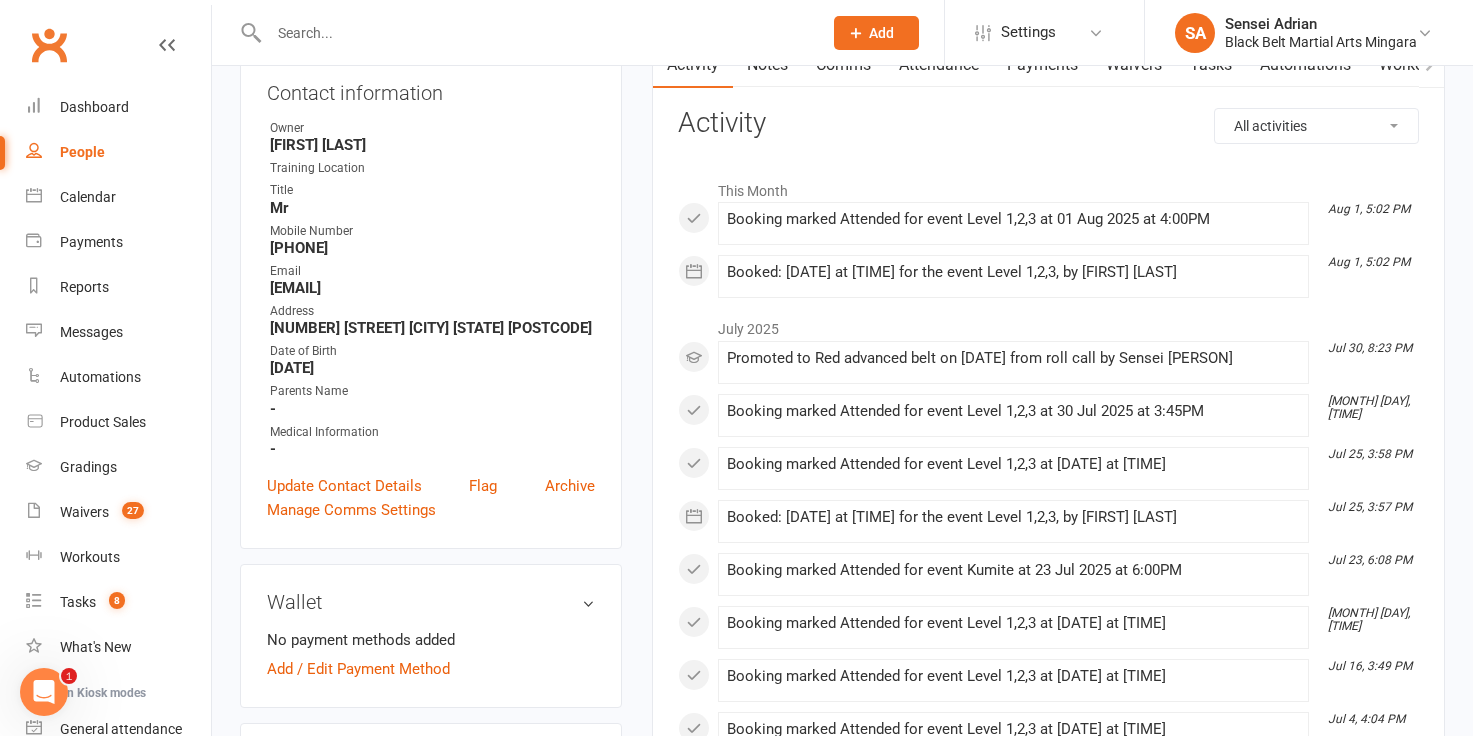 scroll, scrollTop: 232, scrollLeft: 0, axis: vertical 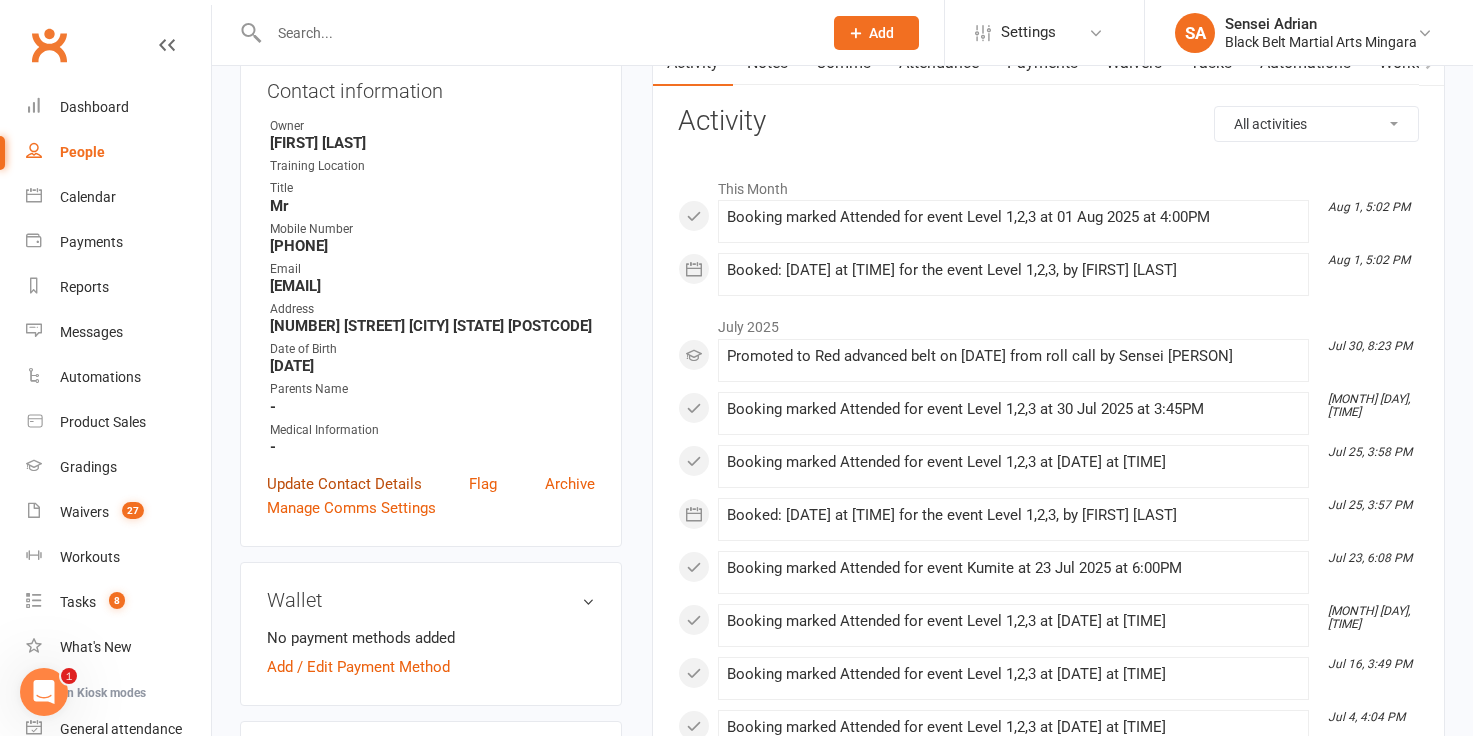 click on "Update Contact Details" at bounding box center [344, 484] 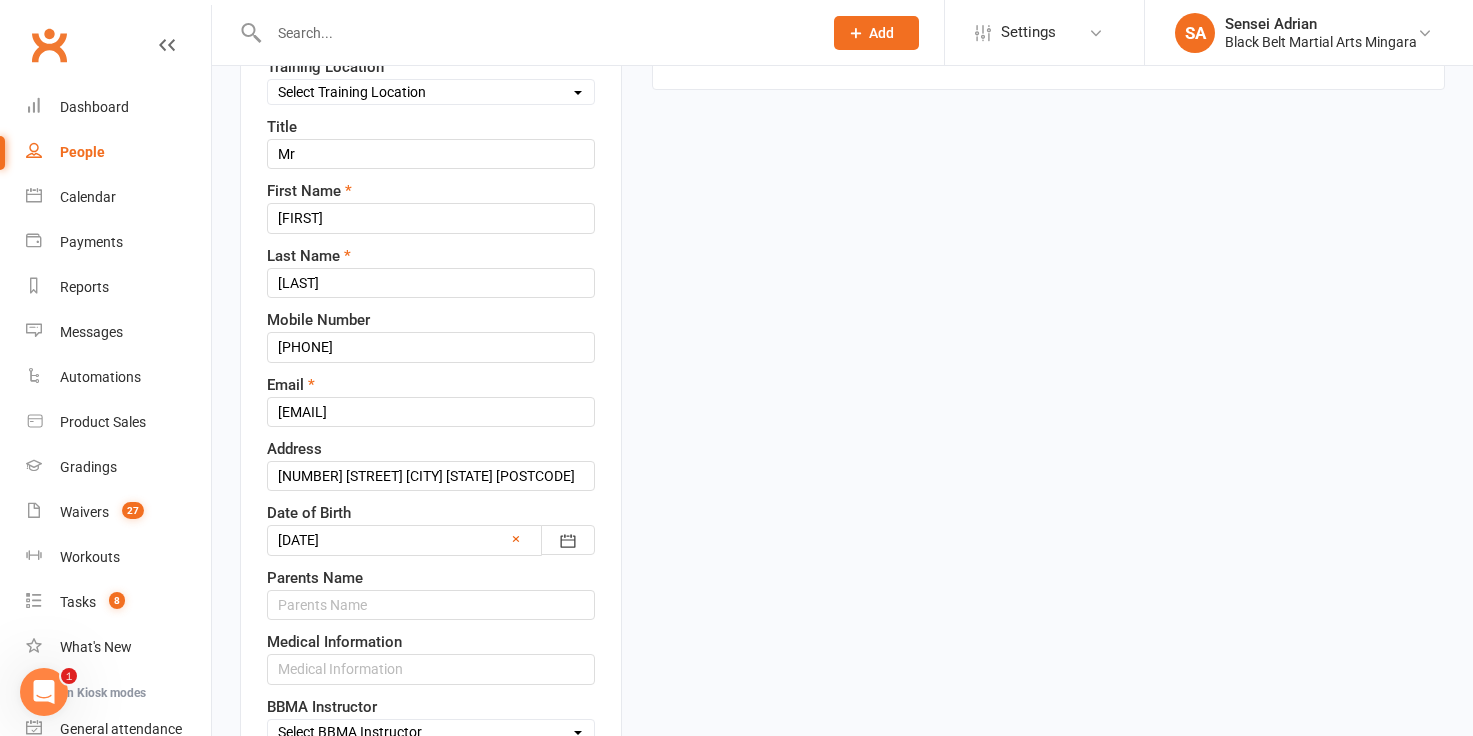 scroll, scrollTop: 329, scrollLeft: 0, axis: vertical 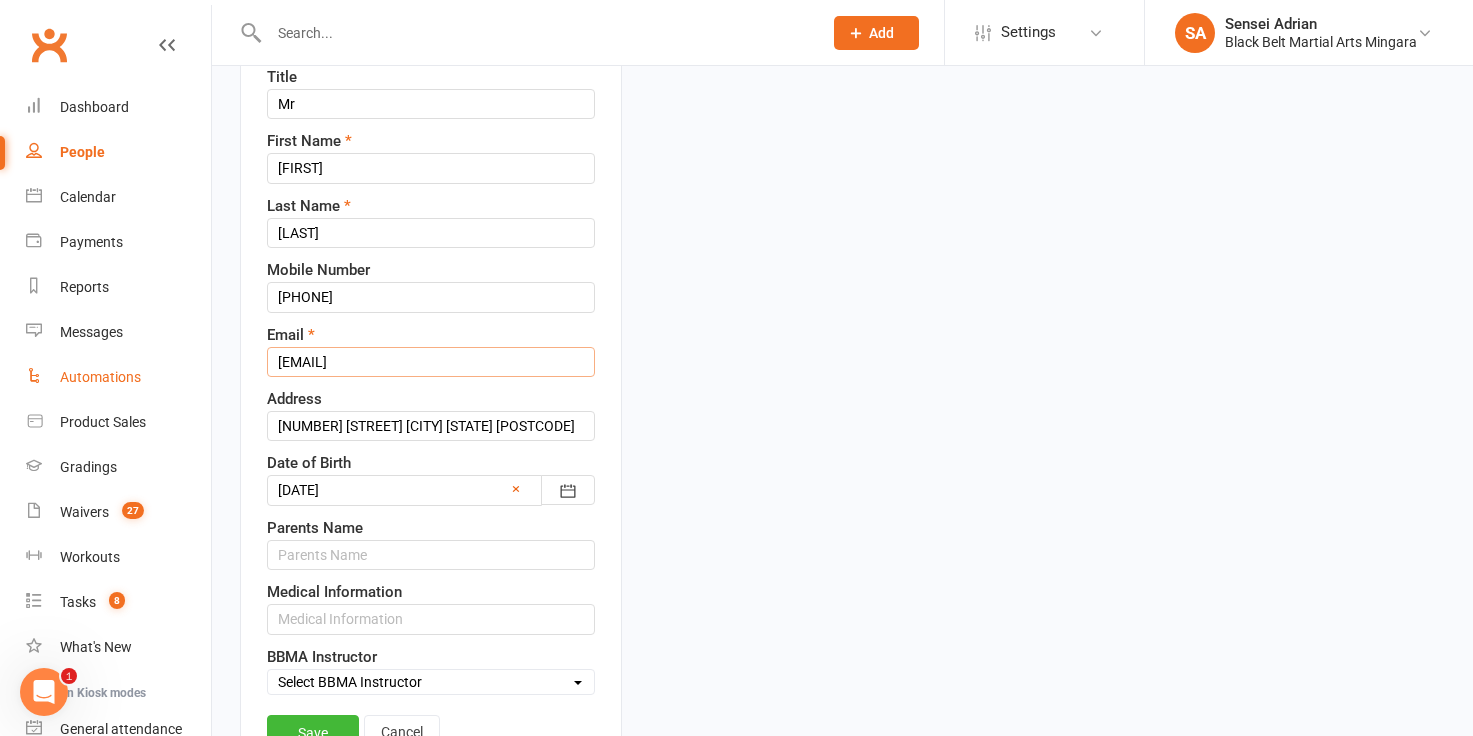drag, startPoint x: 501, startPoint y: 361, endPoint x: 208, endPoint y: 358, distance: 293.01535 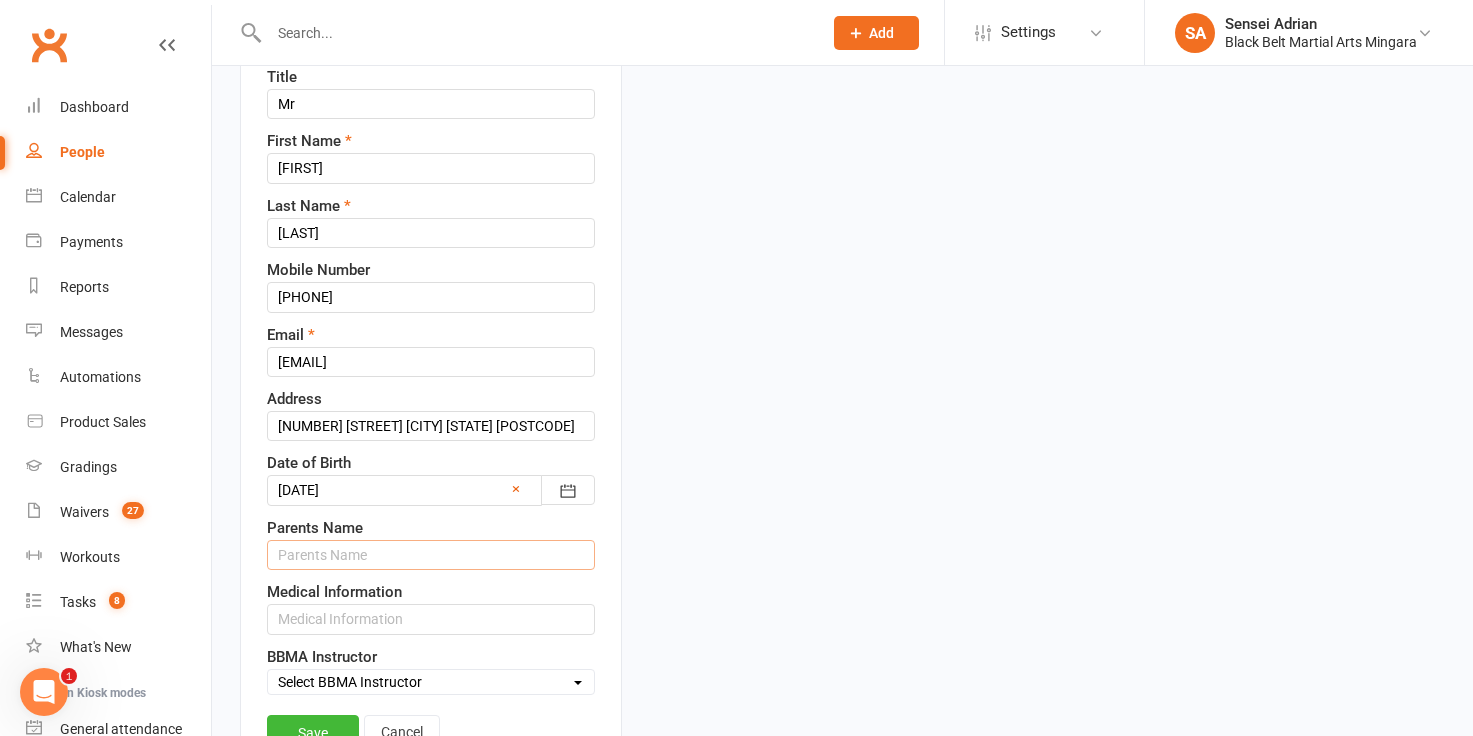 click at bounding box center [431, 555] 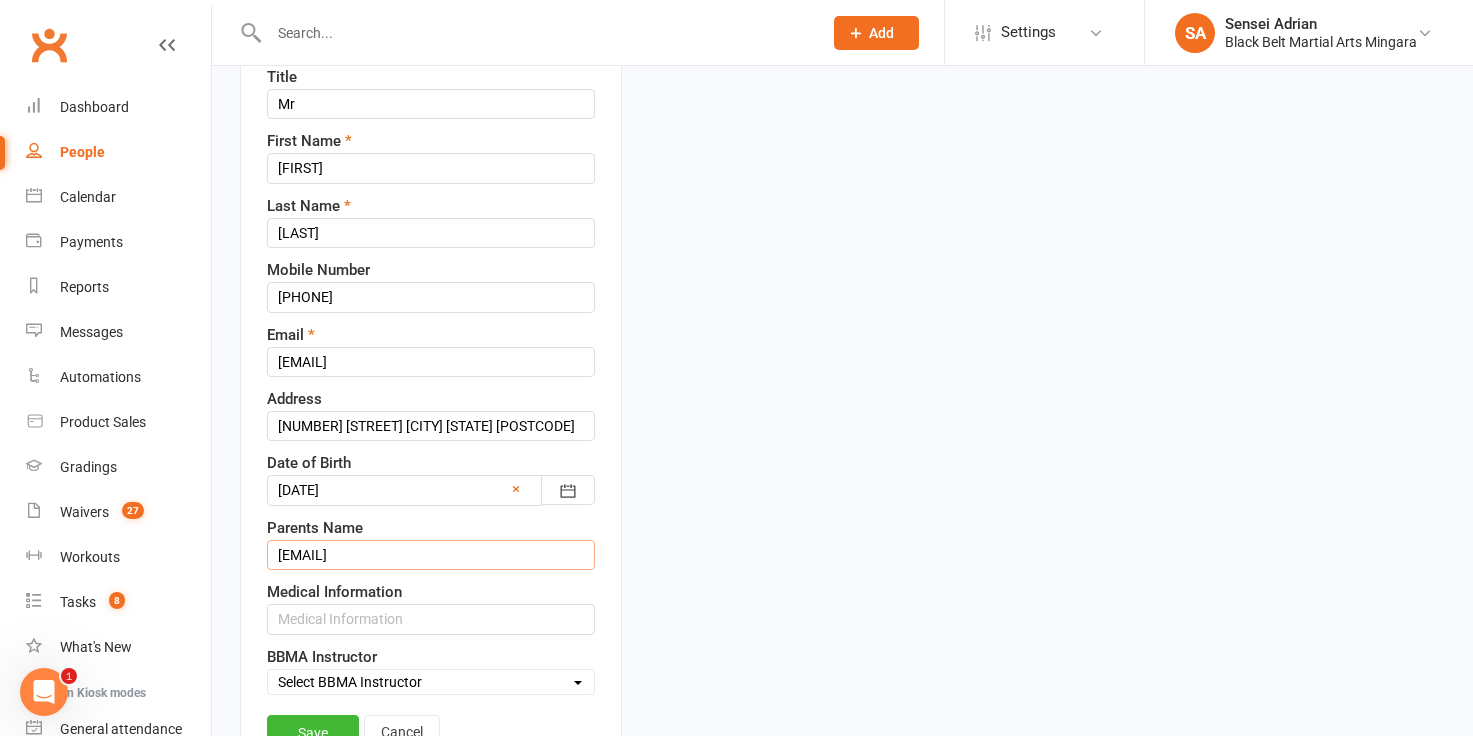 type on "themanwiththevan@hotmail.com" 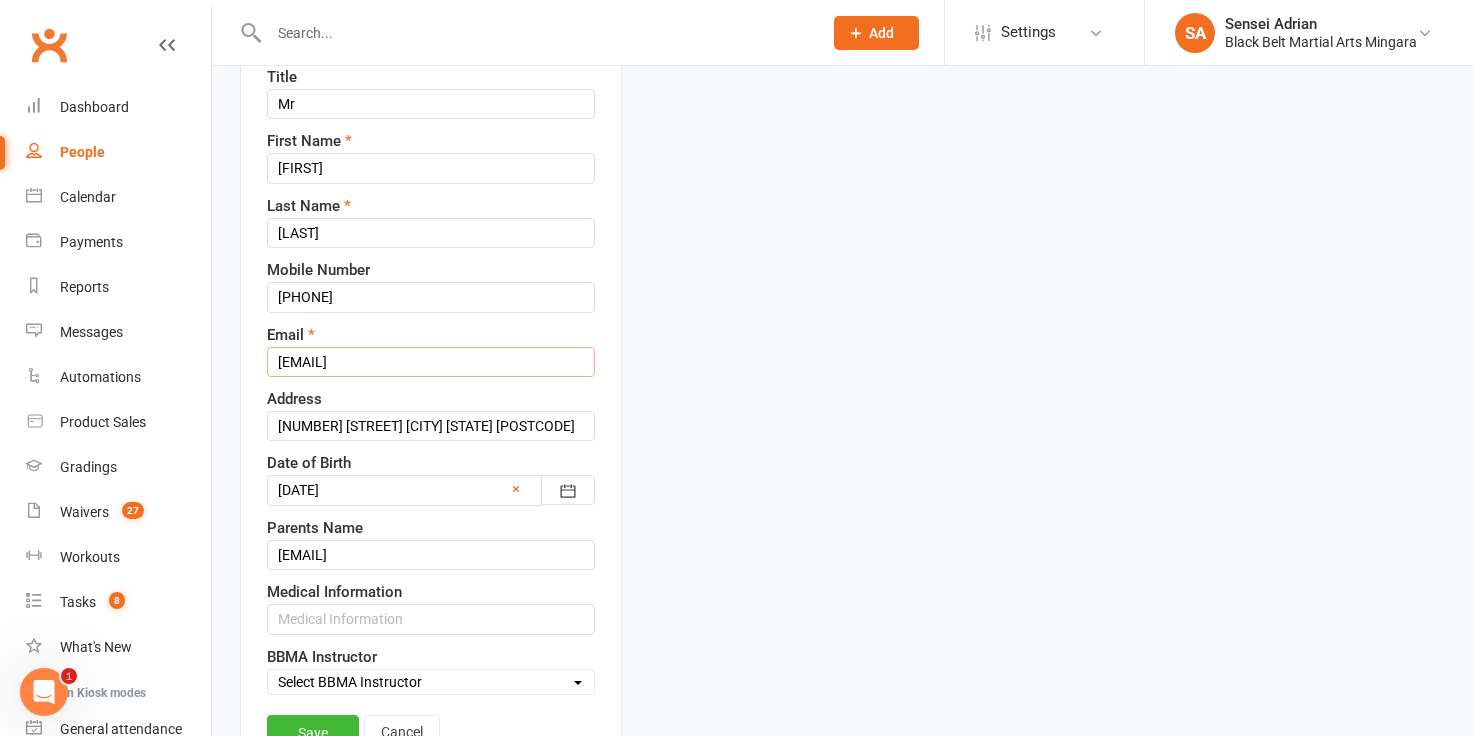 drag, startPoint x: 497, startPoint y: 360, endPoint x: 216, endPoint y: 360, distance: 281 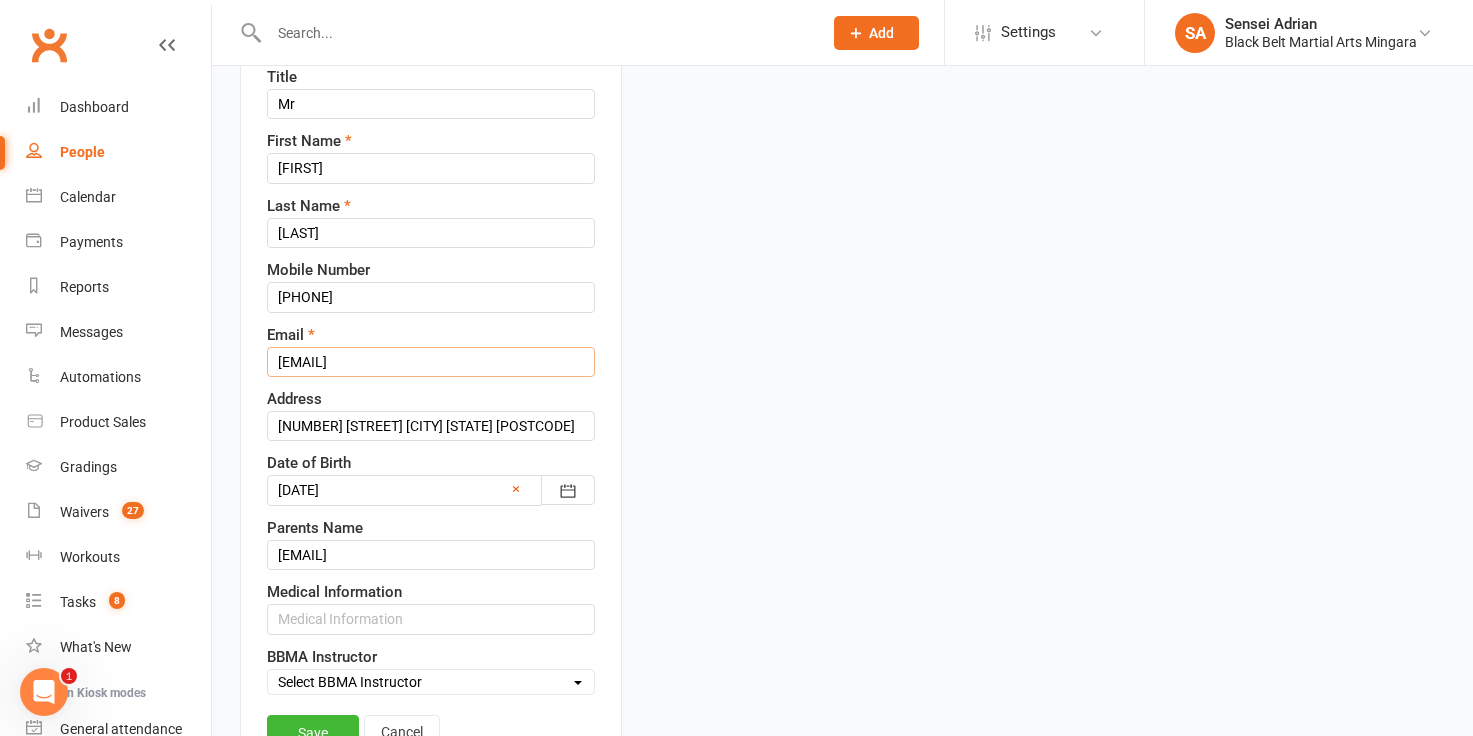 drag, startPoint x: 481, startPoint y: 360, endPoint x: 237, endPoint y: 341, distance: 244.73863 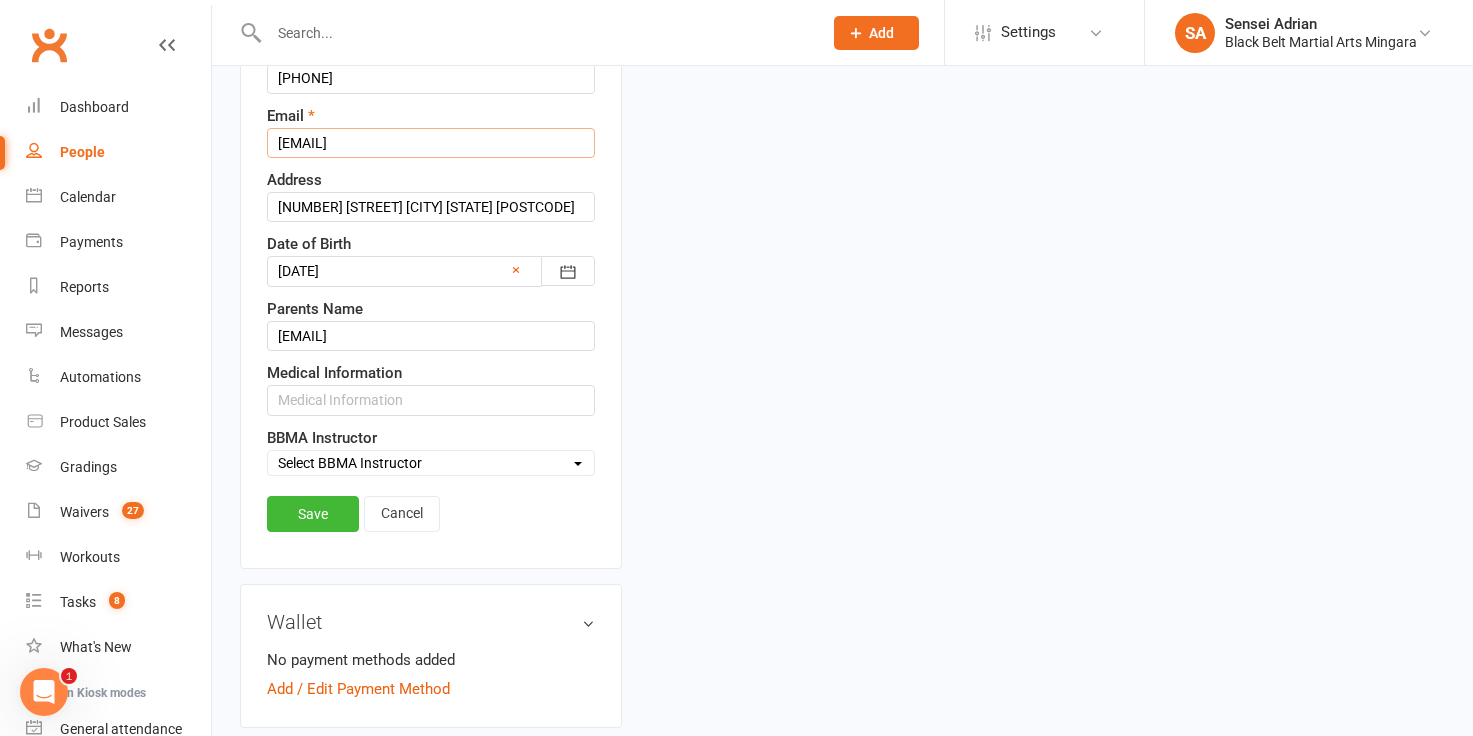 scroll, scrollTop: 562, scrollLeft: 0, axis: vertical 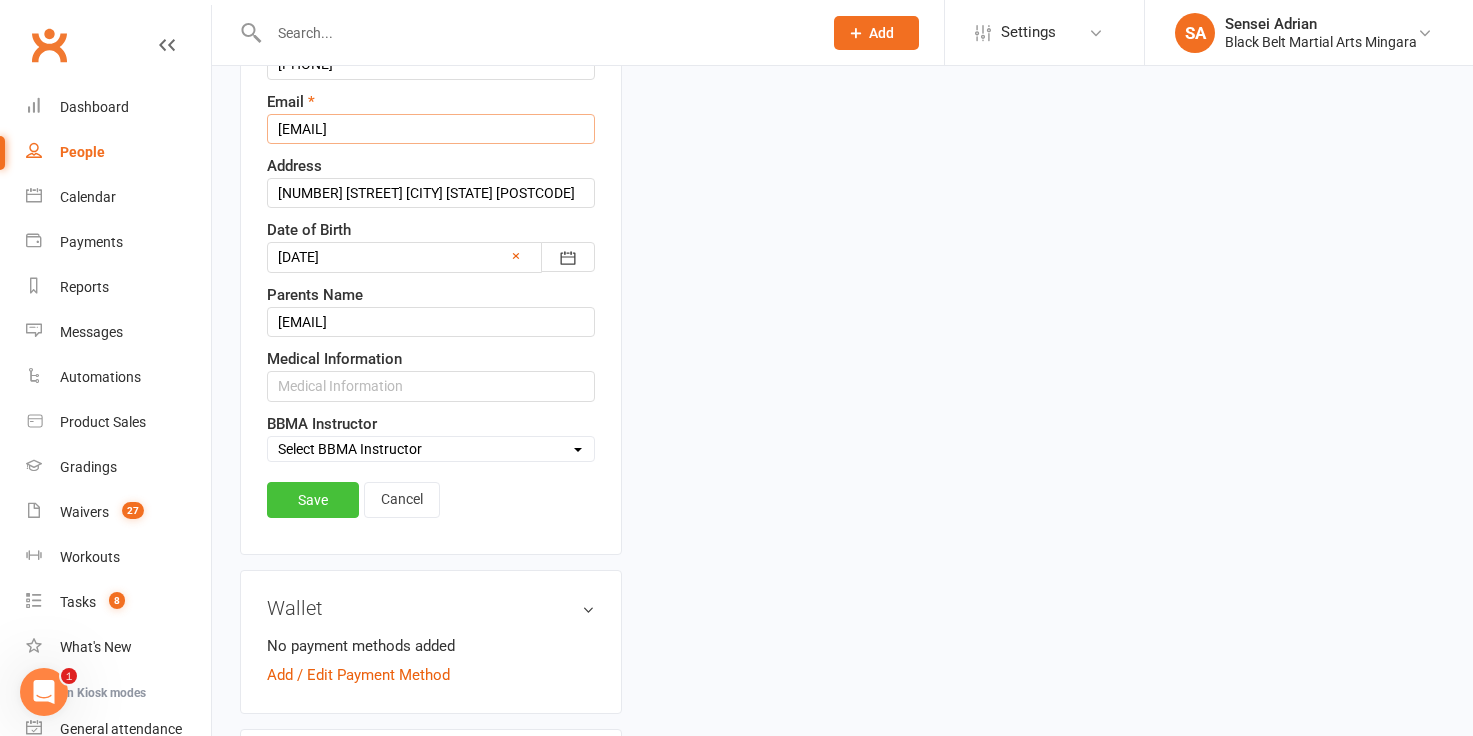 type on "emma.mulholland@gmail.com" 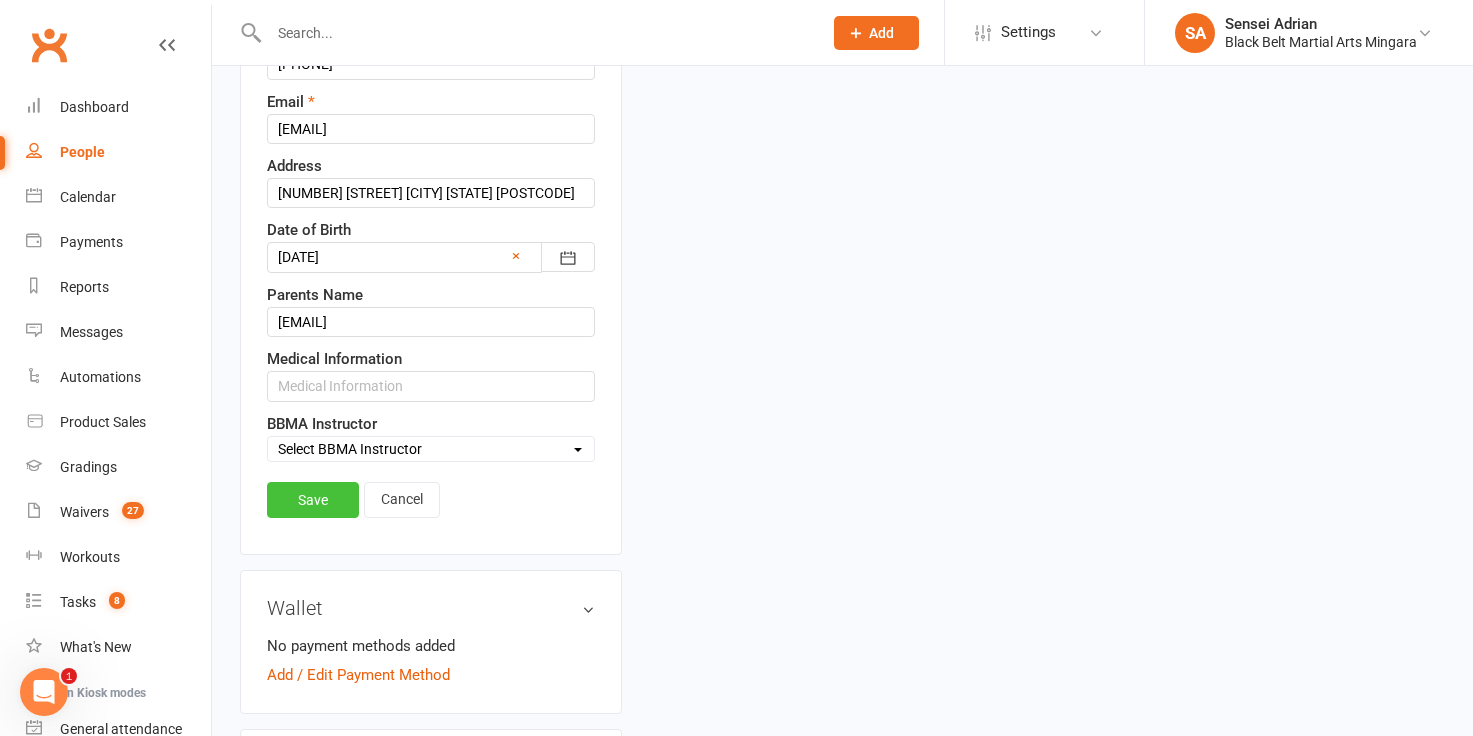 click on "Save" at bounding box center (313, 500) 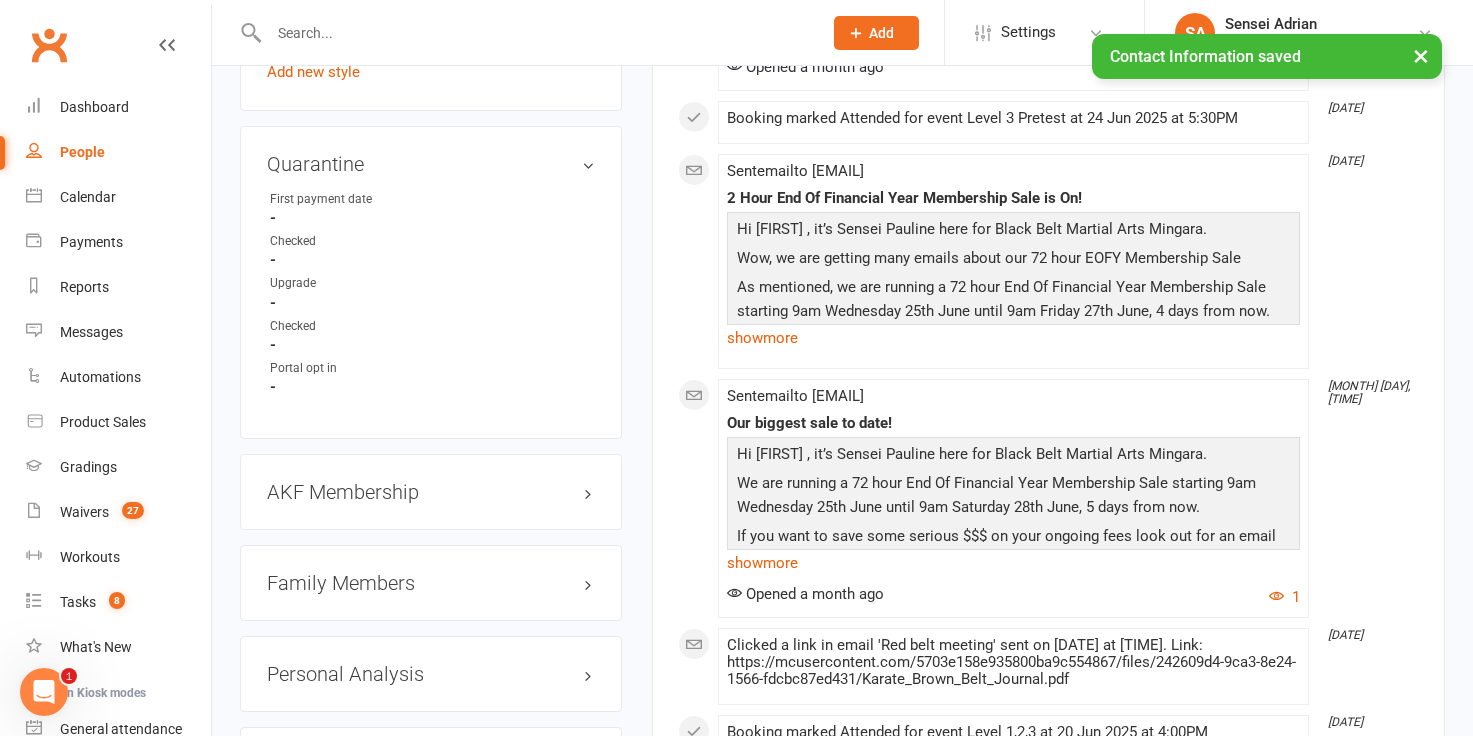 scroll, scrollTop: 1862, scrollLeft: 0, axis: vertical 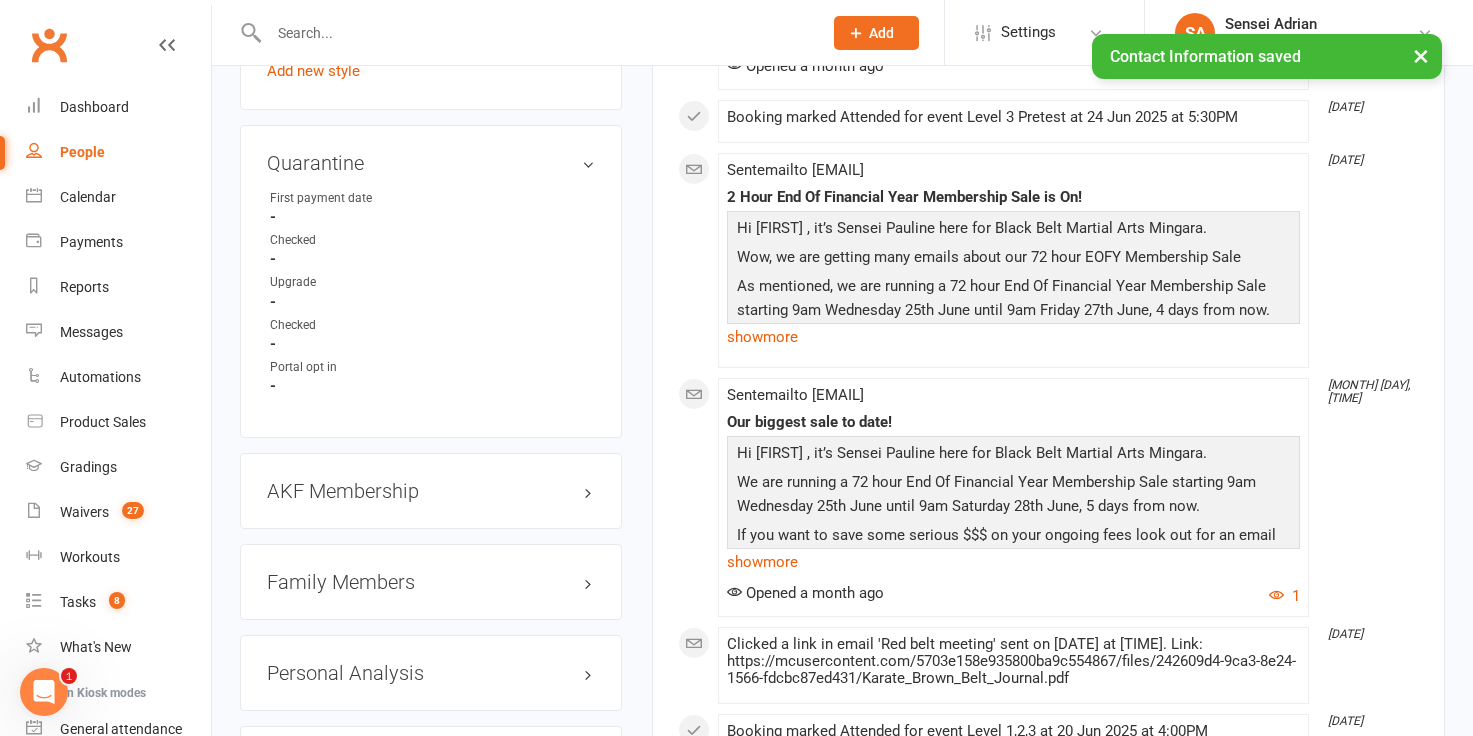 click on "Family Members" at bounding box center [431, 582] 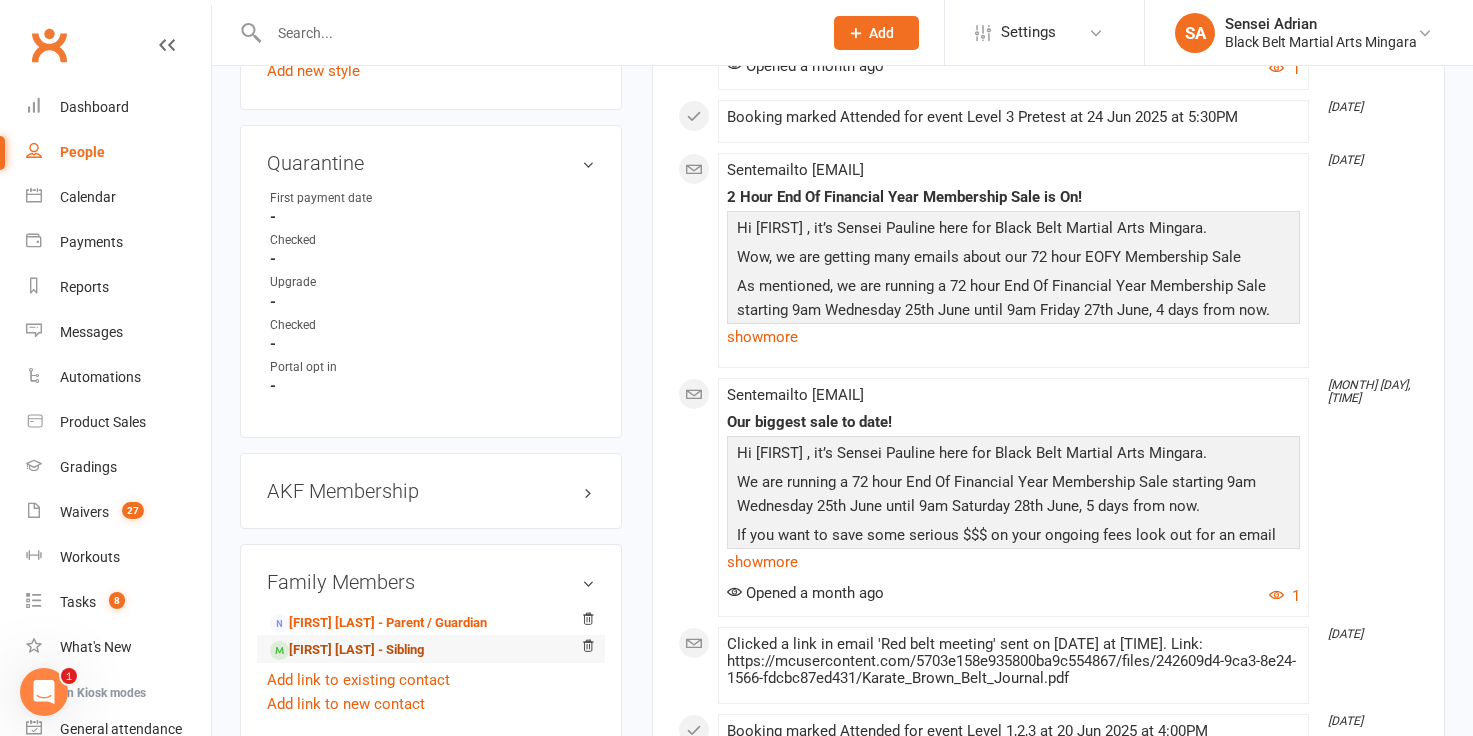click on "Jake Mulholland - Sibling" at bounding box center (347, 650) 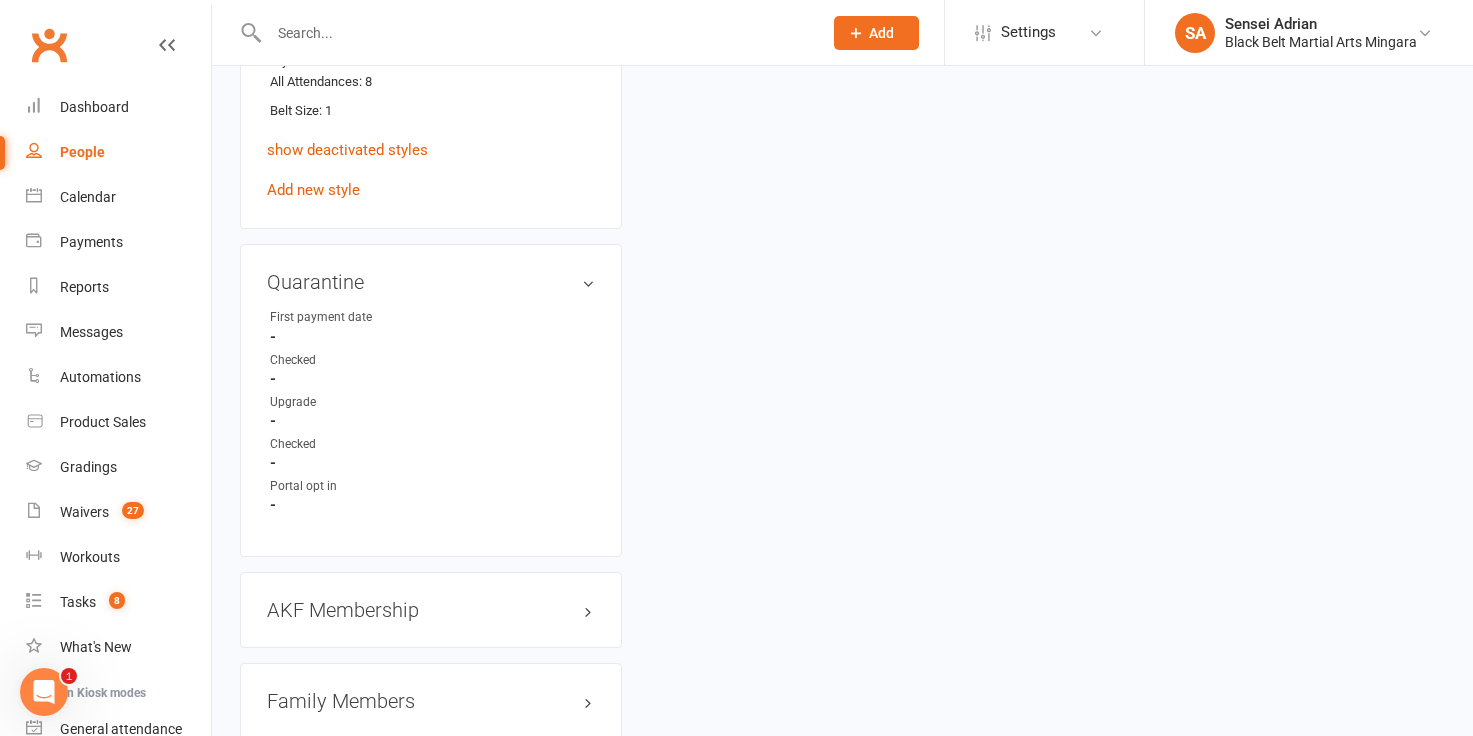 scroll, scrollTop: 0, scrollLeft: 0, axis: both 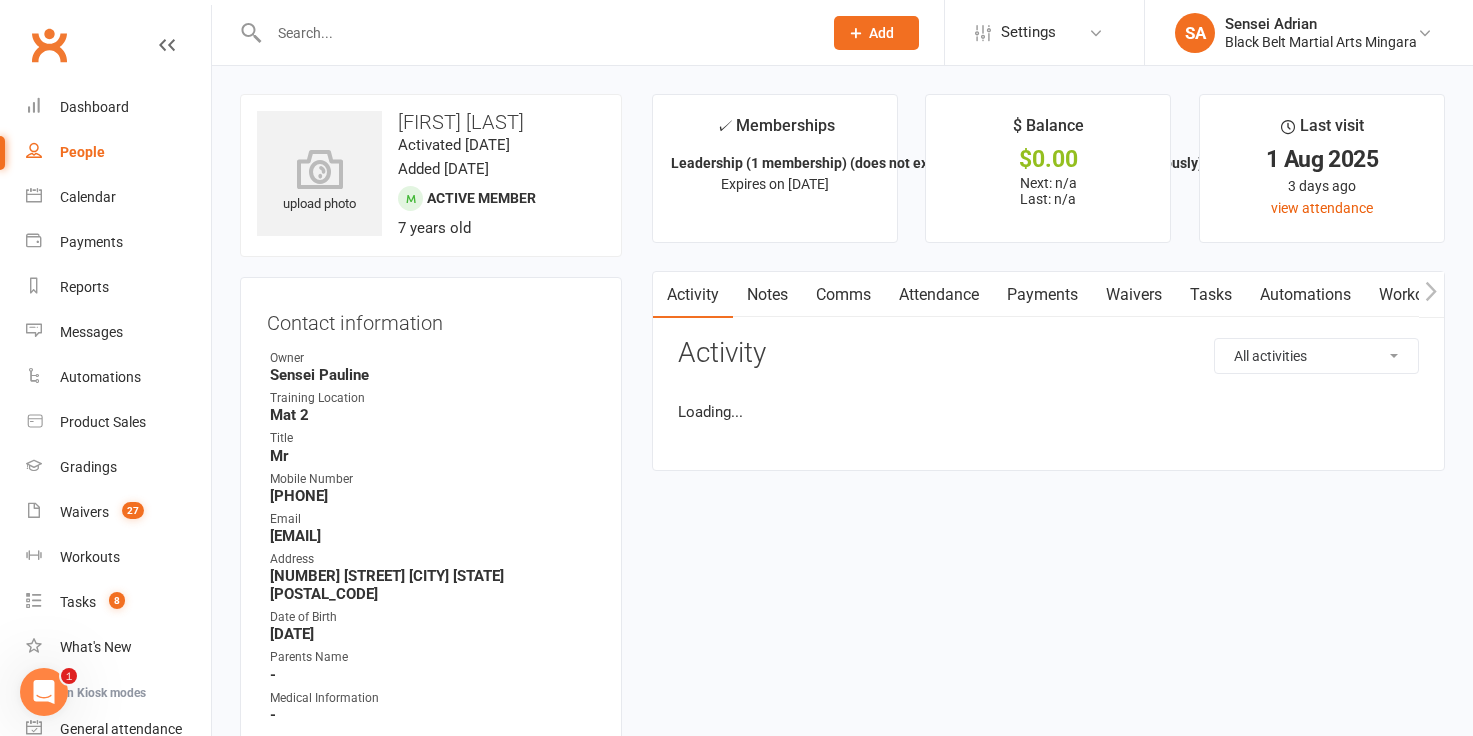click on "Date of Birth" at bounding box center [432, 617] 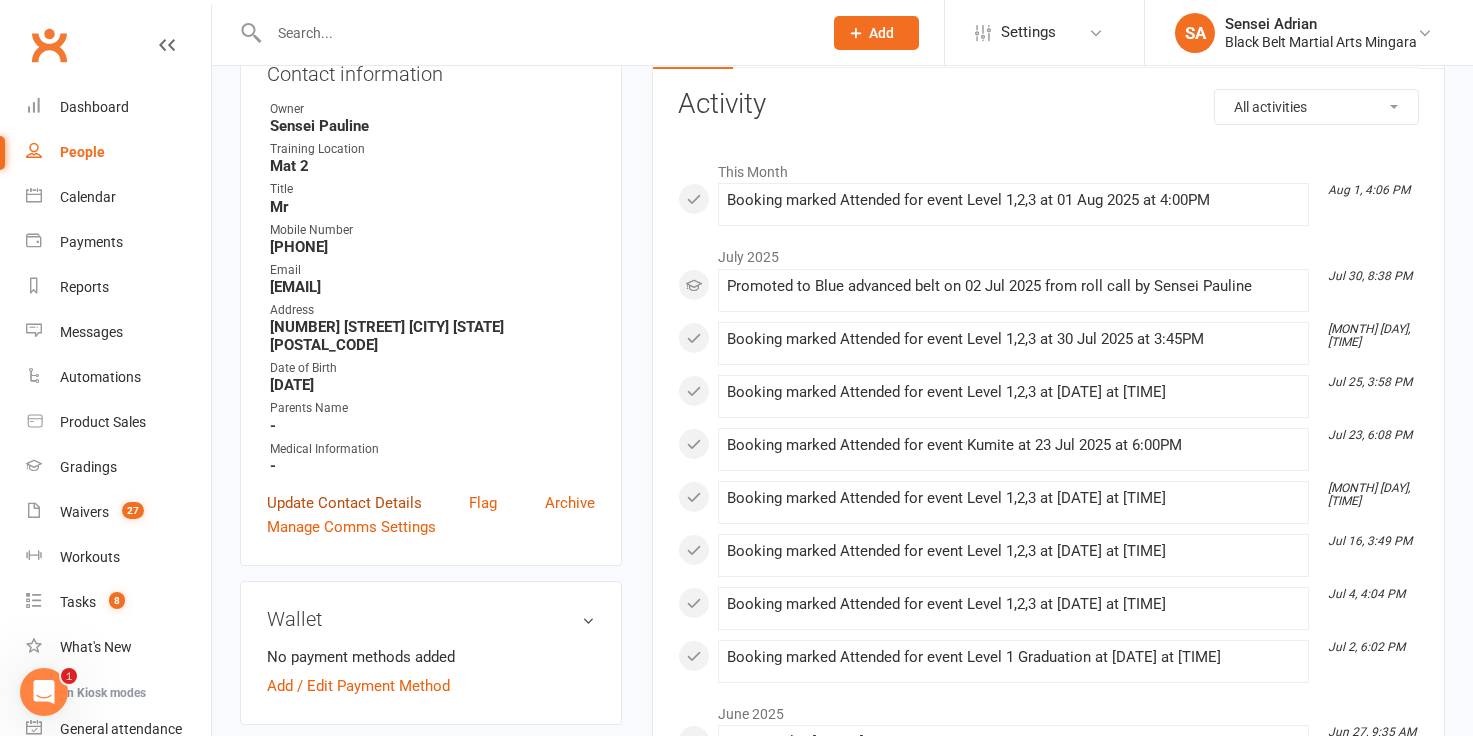 click on "Update Contact Details" at bounding box center [344, 503] 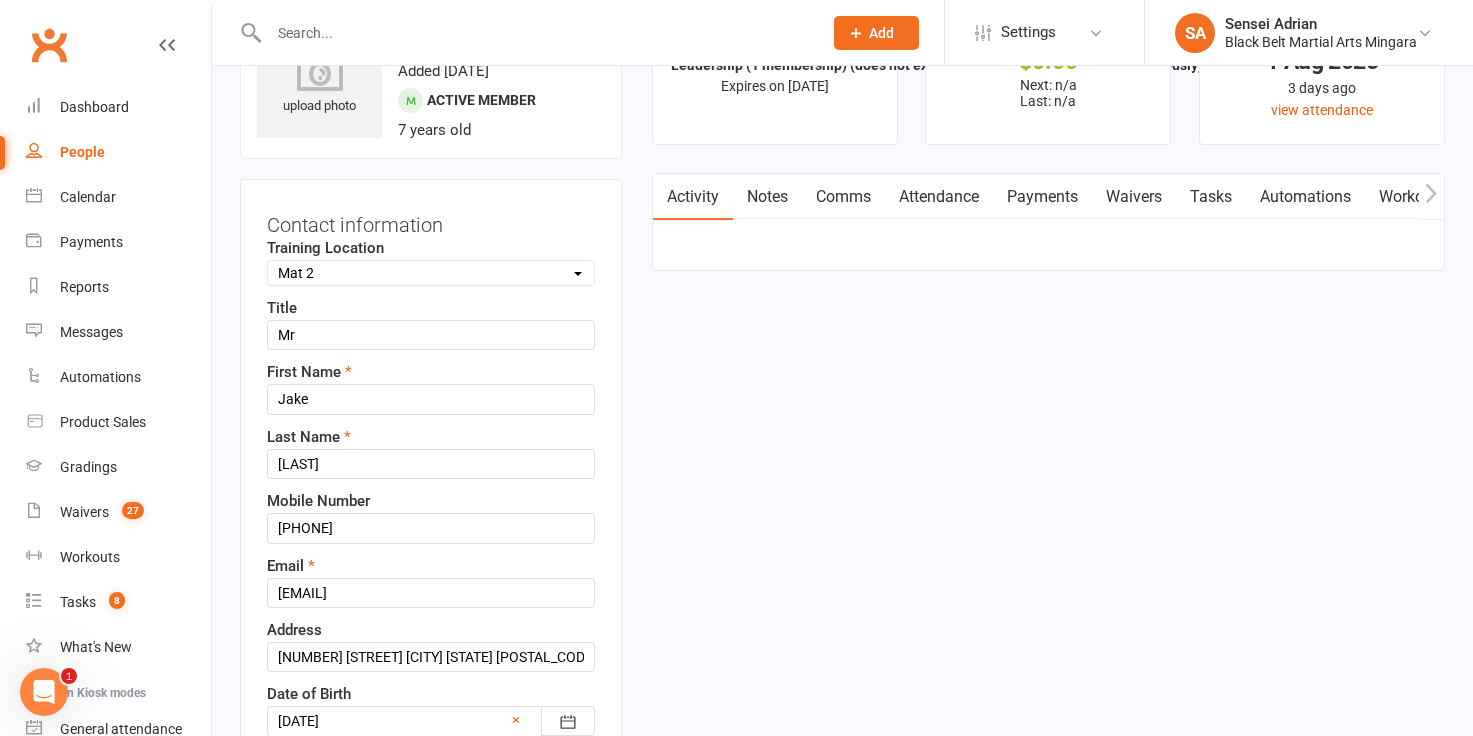 scroll, scrollTop: 94, scrollLeft: 0, axis: vertical 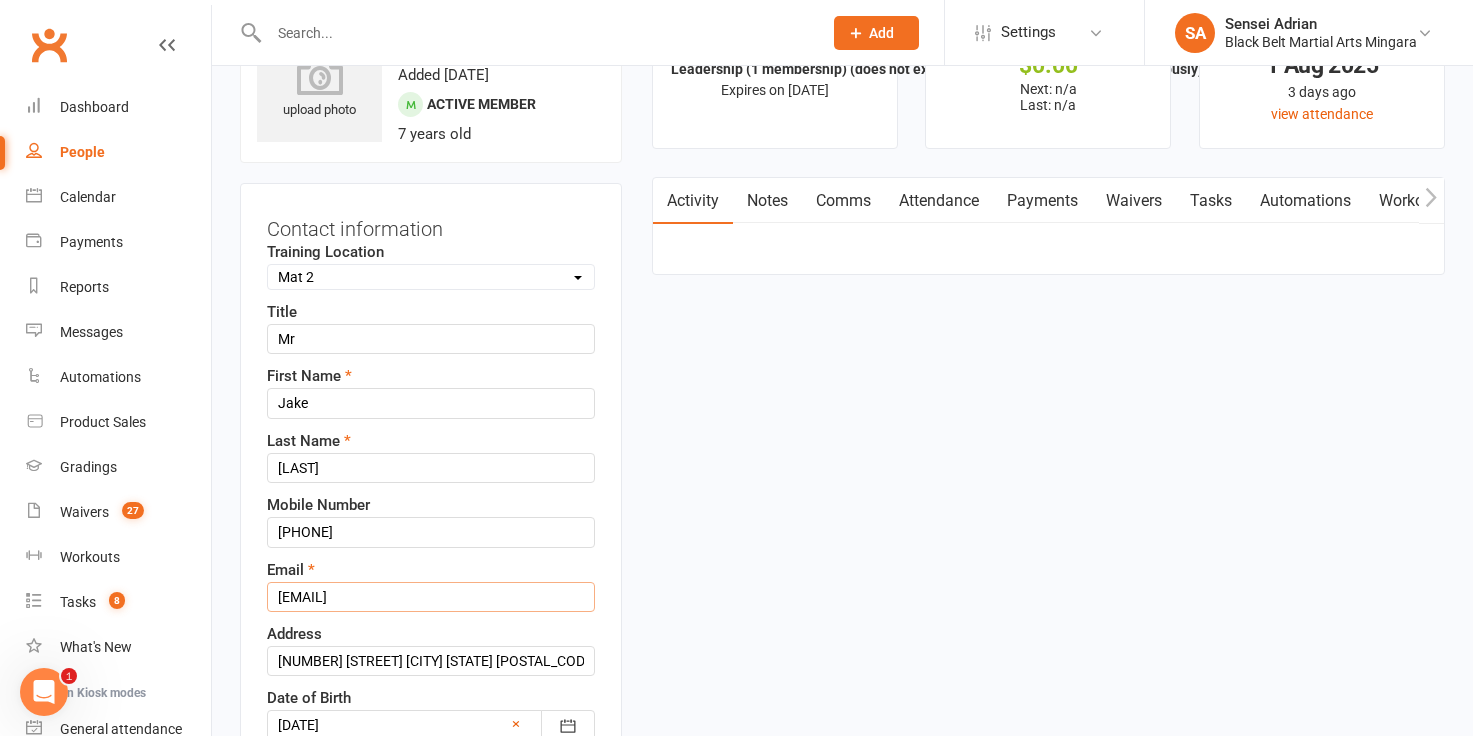 drag, startPoint x: 442, startPoint y: 600, endPoint x: 244, endPoint y: 598, distance: 198.0101 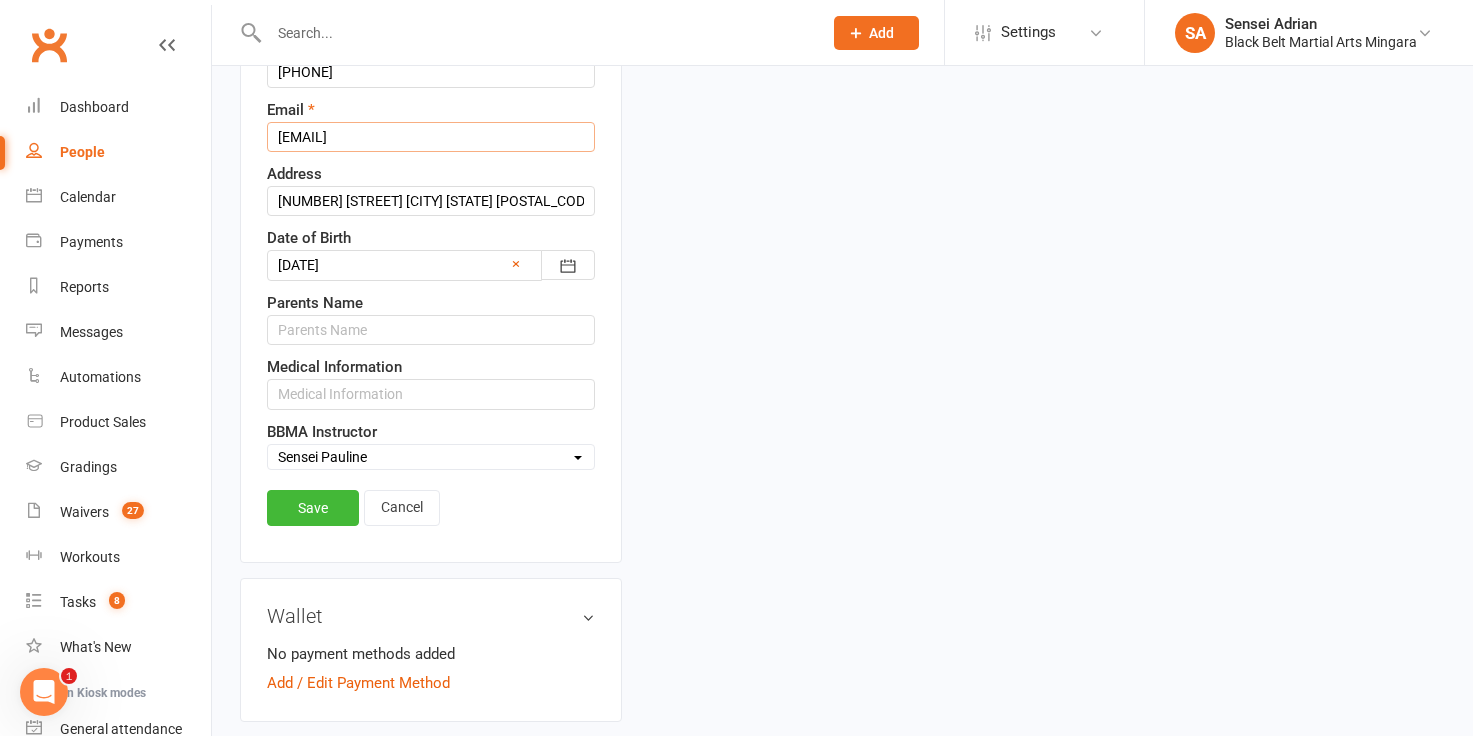 scroll, scrollTop: 556, scrollLeft: 0, axis: vertical 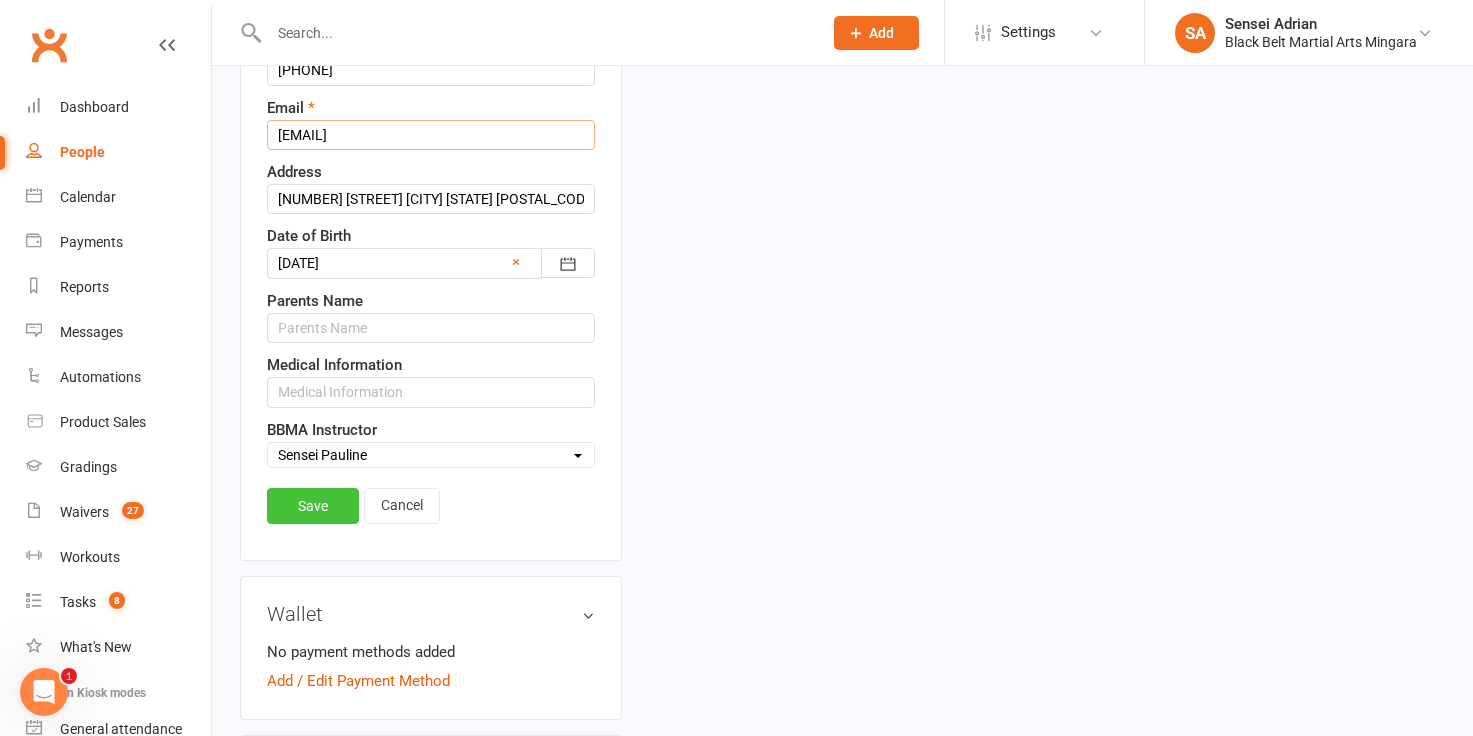 type on "emma.mulholland@gmail.com" 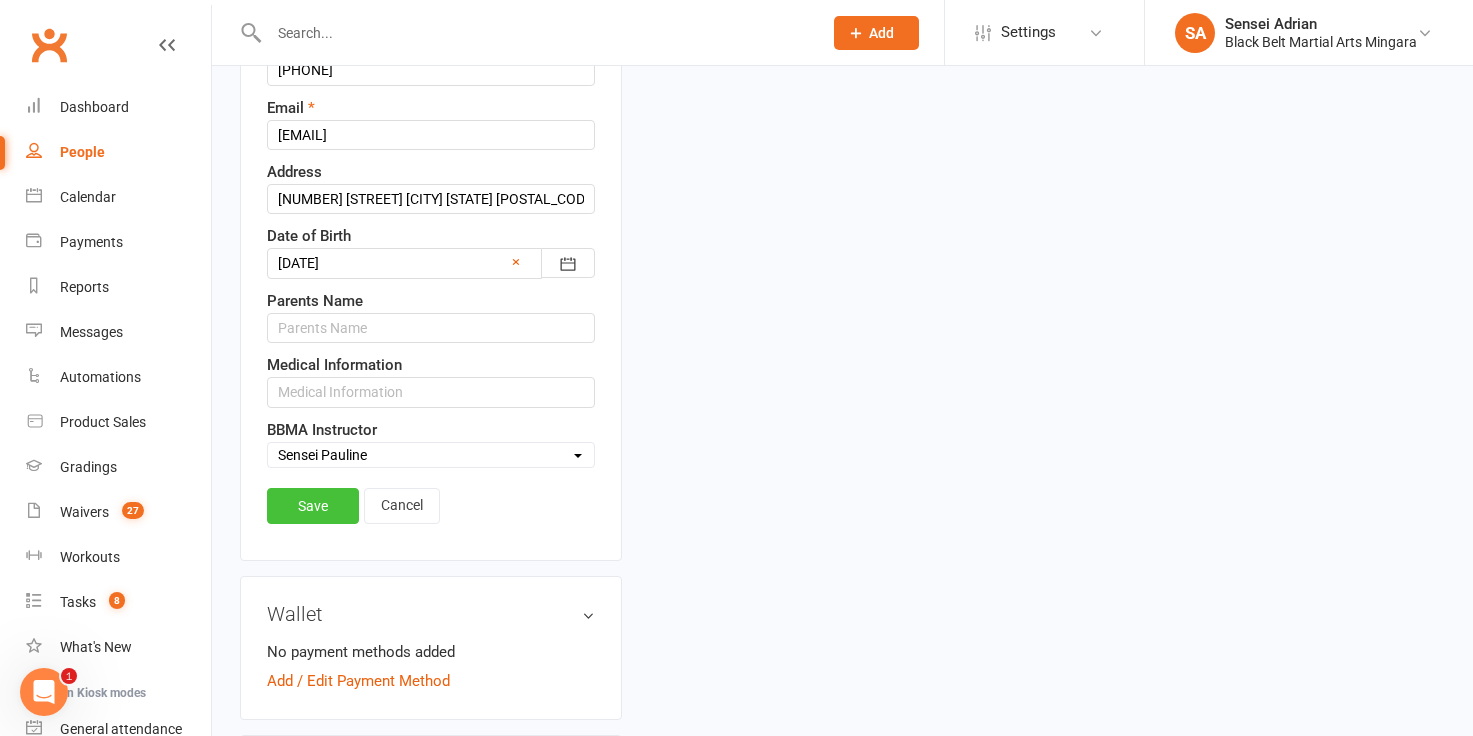 click on "Save" at bounding box center [313, 506] 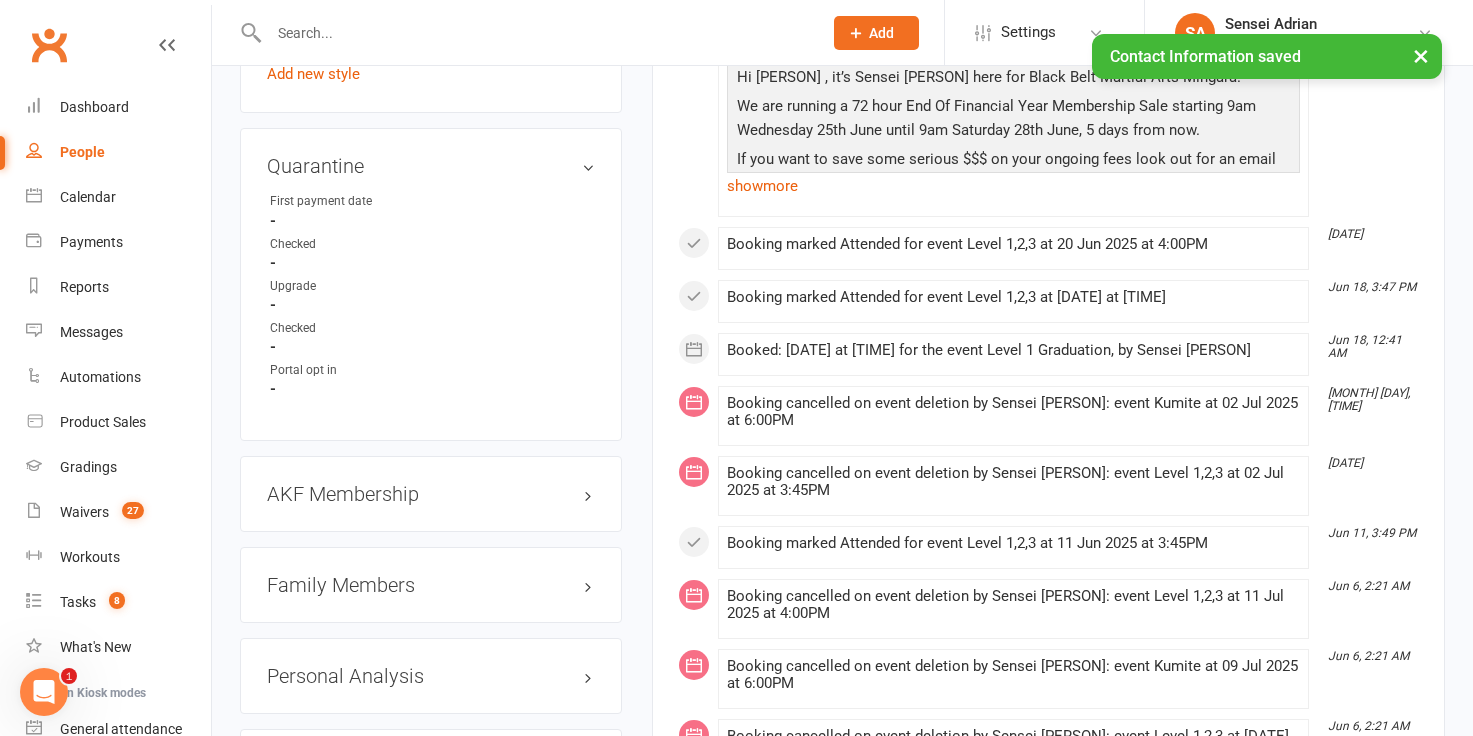 scroll, scrollTop: 1989, scrollLeft: 0, axis: vertical 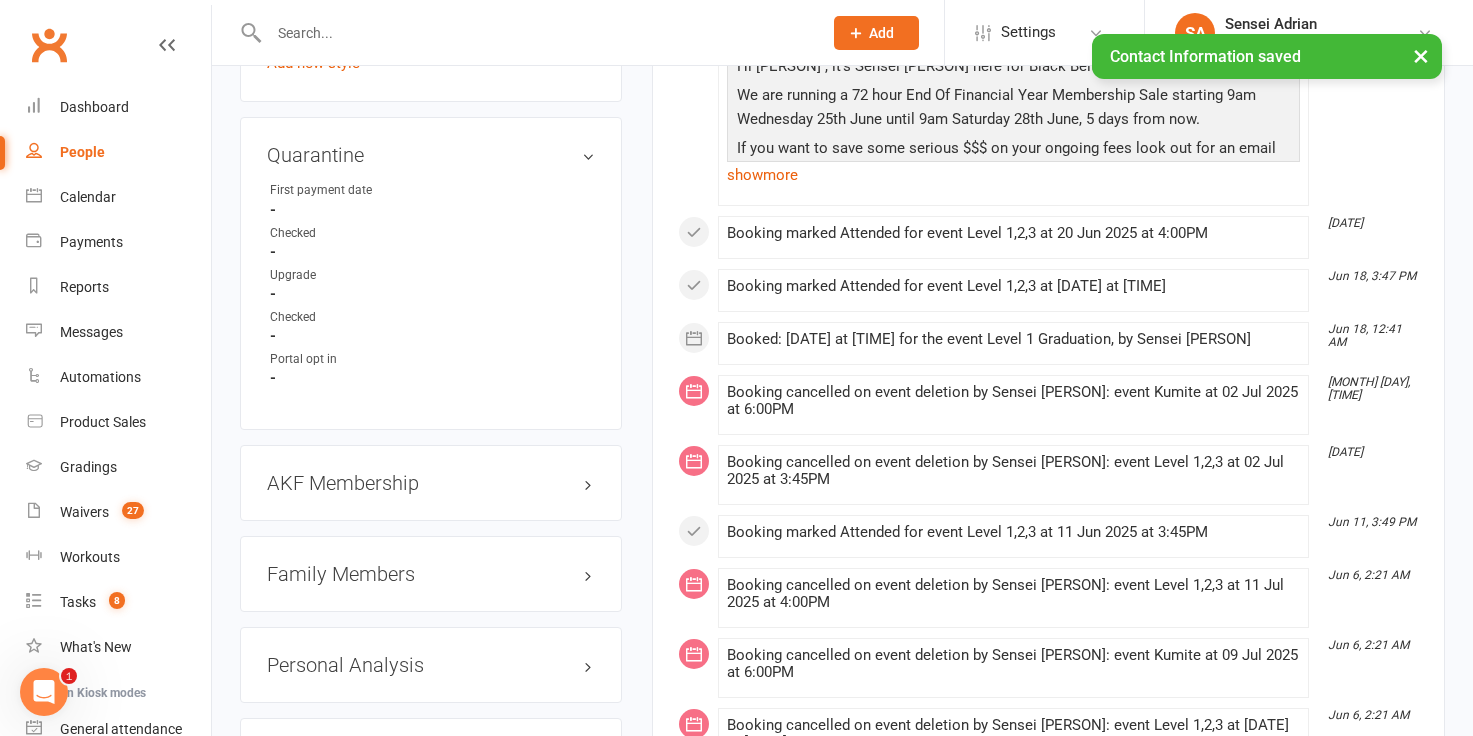 click on "Family Members" at bounding box center (431, 574) 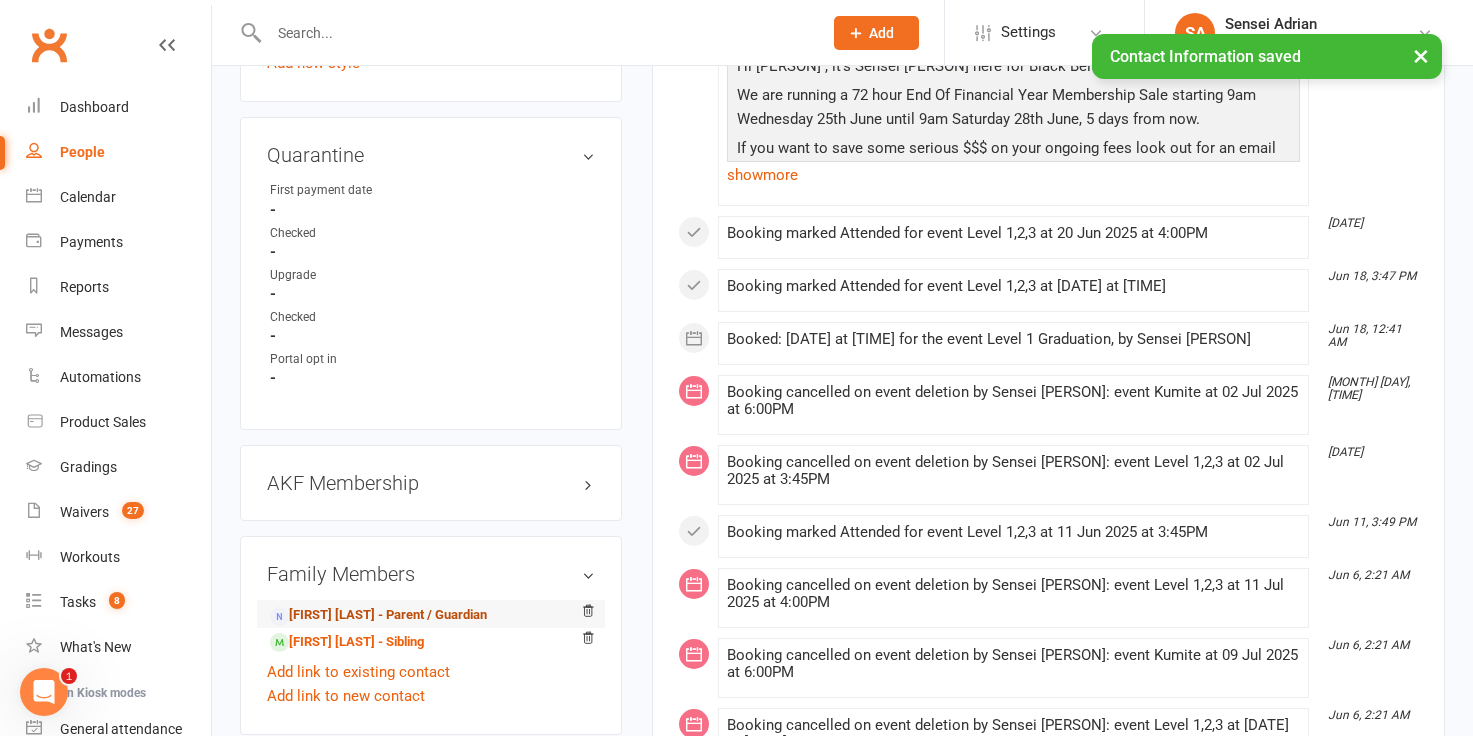 click on "Emma Mulholland - Parent / Guardian" at bounding box center [378, 615] 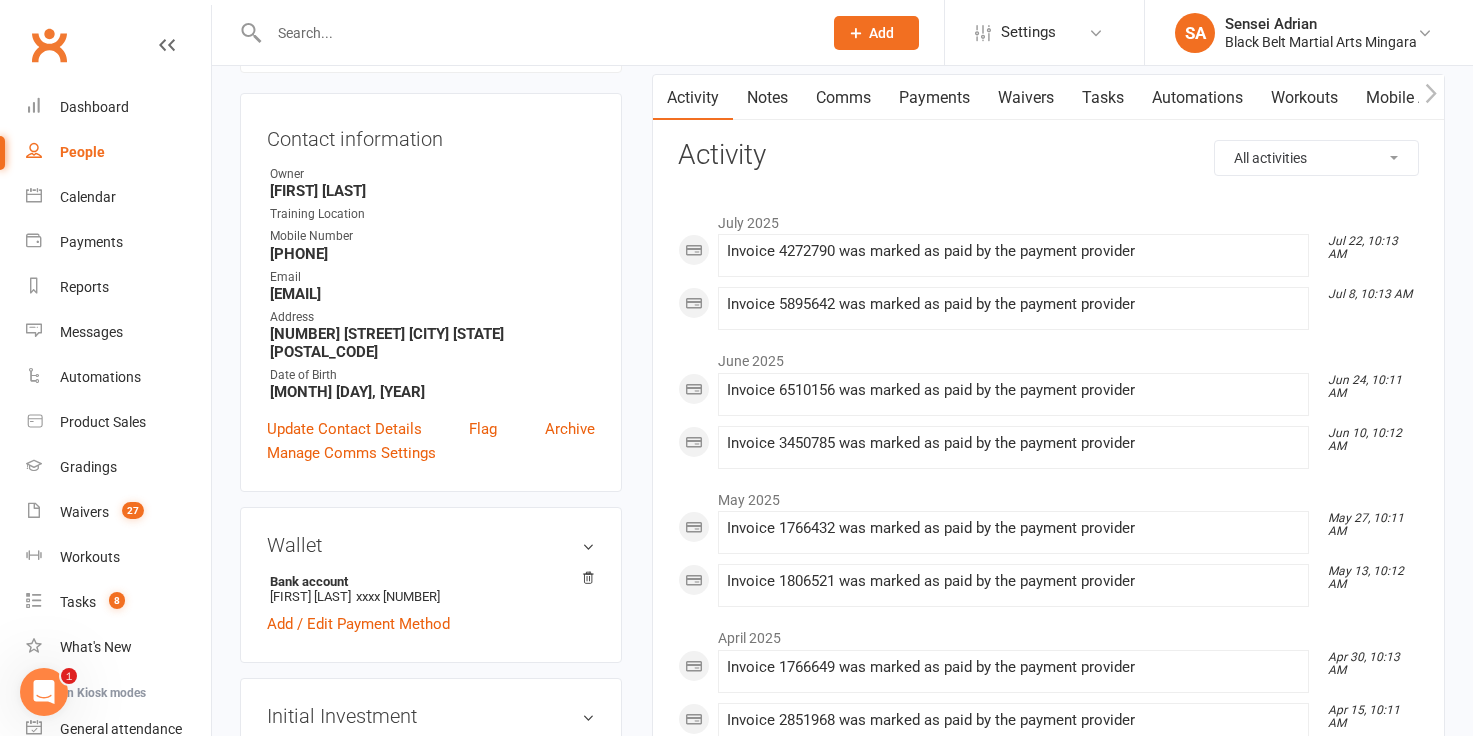 scroll, scrollTop: 189, scrollLeft: 0, axis: vertical 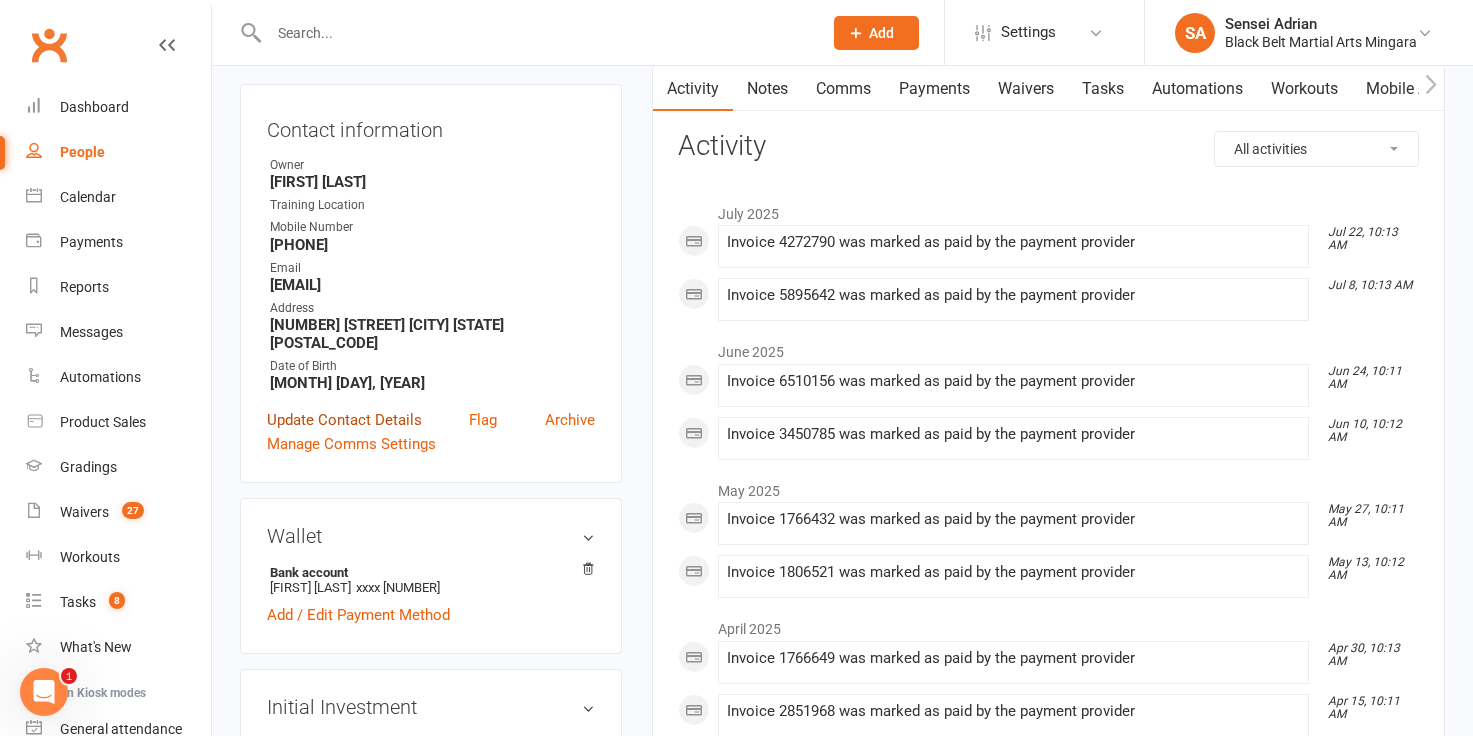 click on "Update Contact Details" at bounding box center [344, 420] 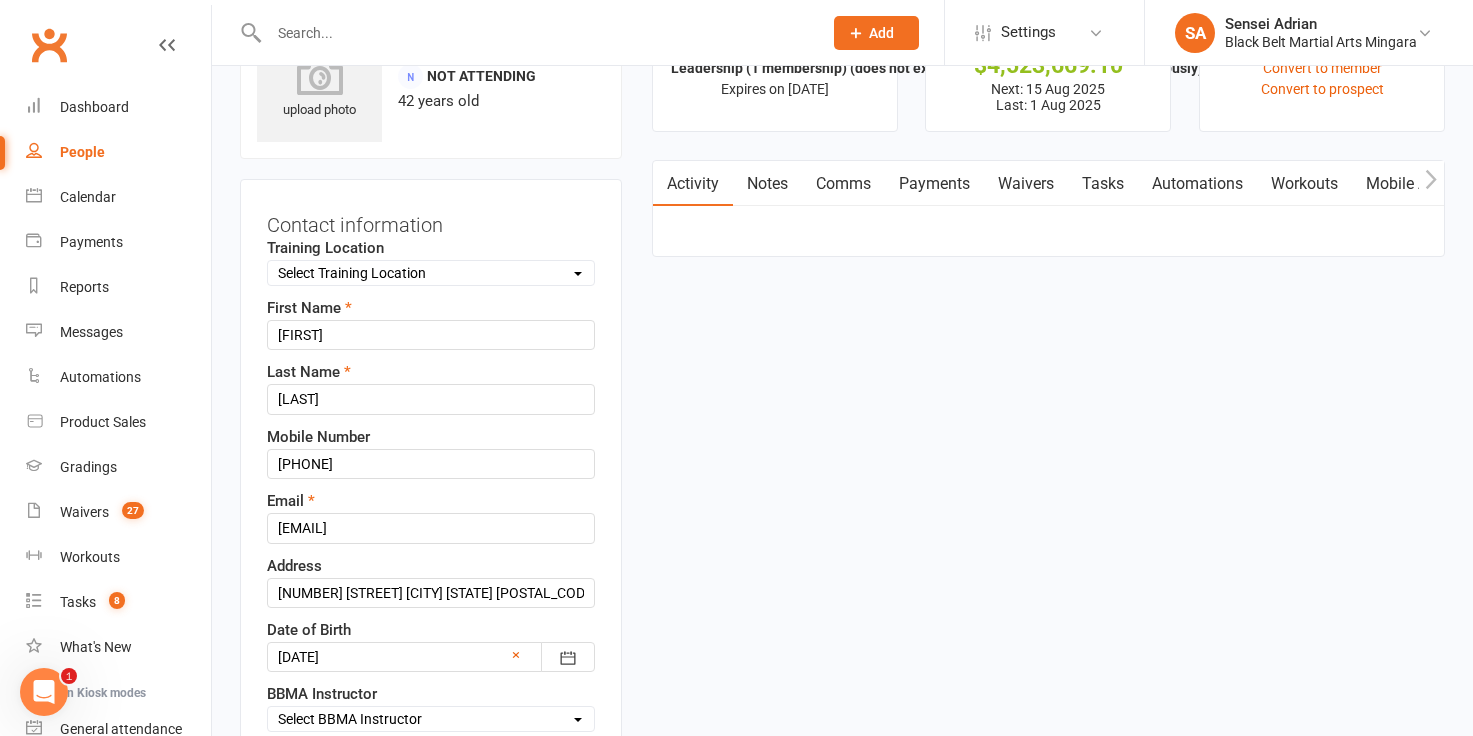 scroll, scrollTop: 94, scrollLeft: 0, axis: vertical 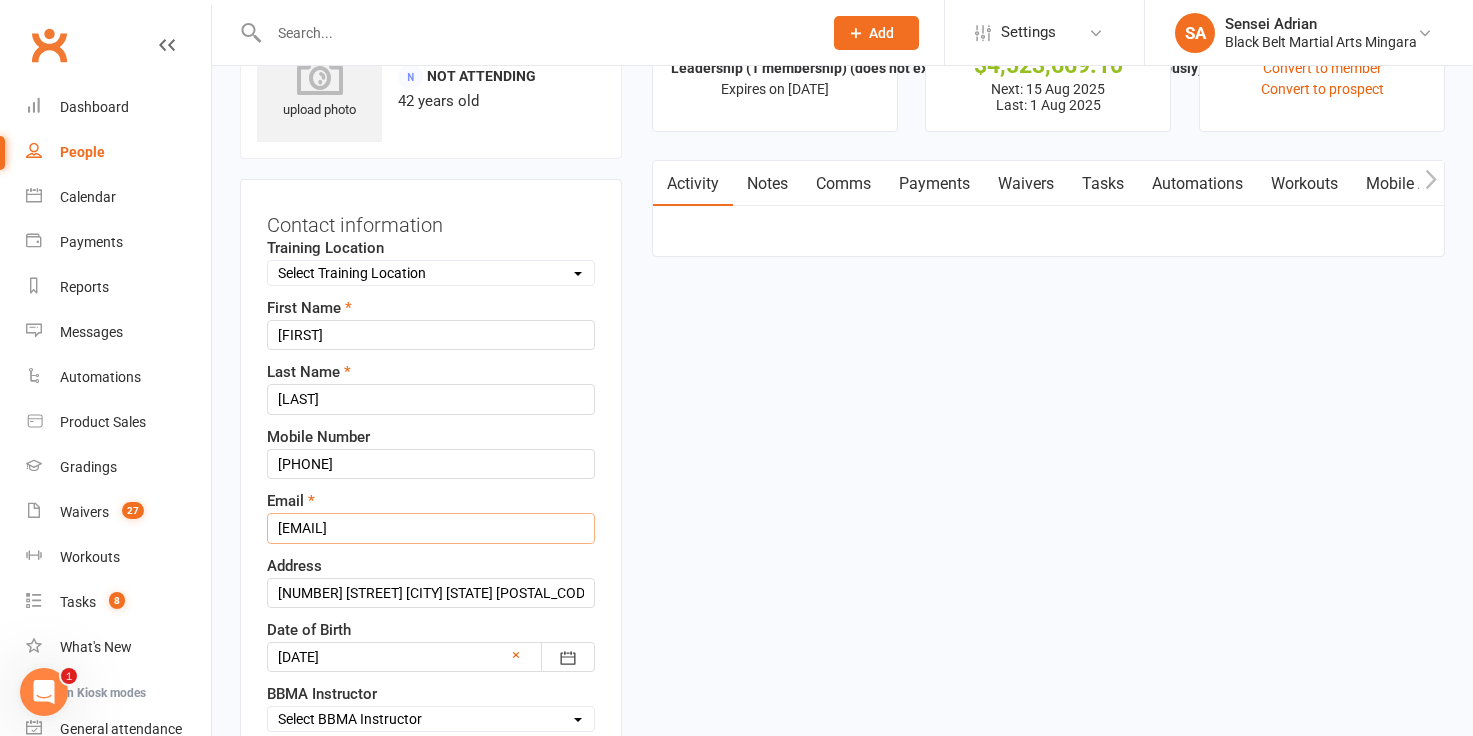 drag, startPoint x: 444, startPoint y: 524, endPoint x: 272, endPoint y: 527, distance: 172.02615 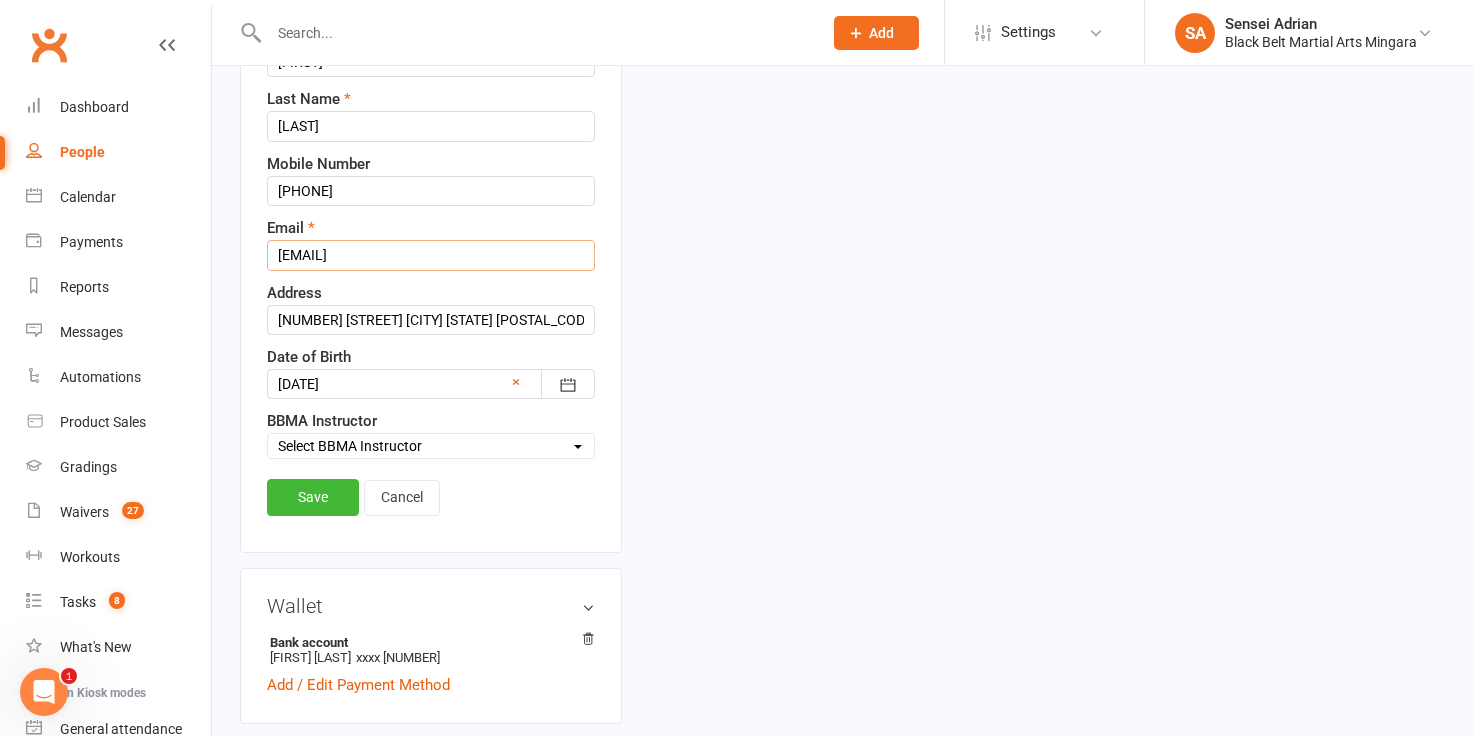 scroll, scrollTop: 369, scrollLeft: 0, axis: vertical 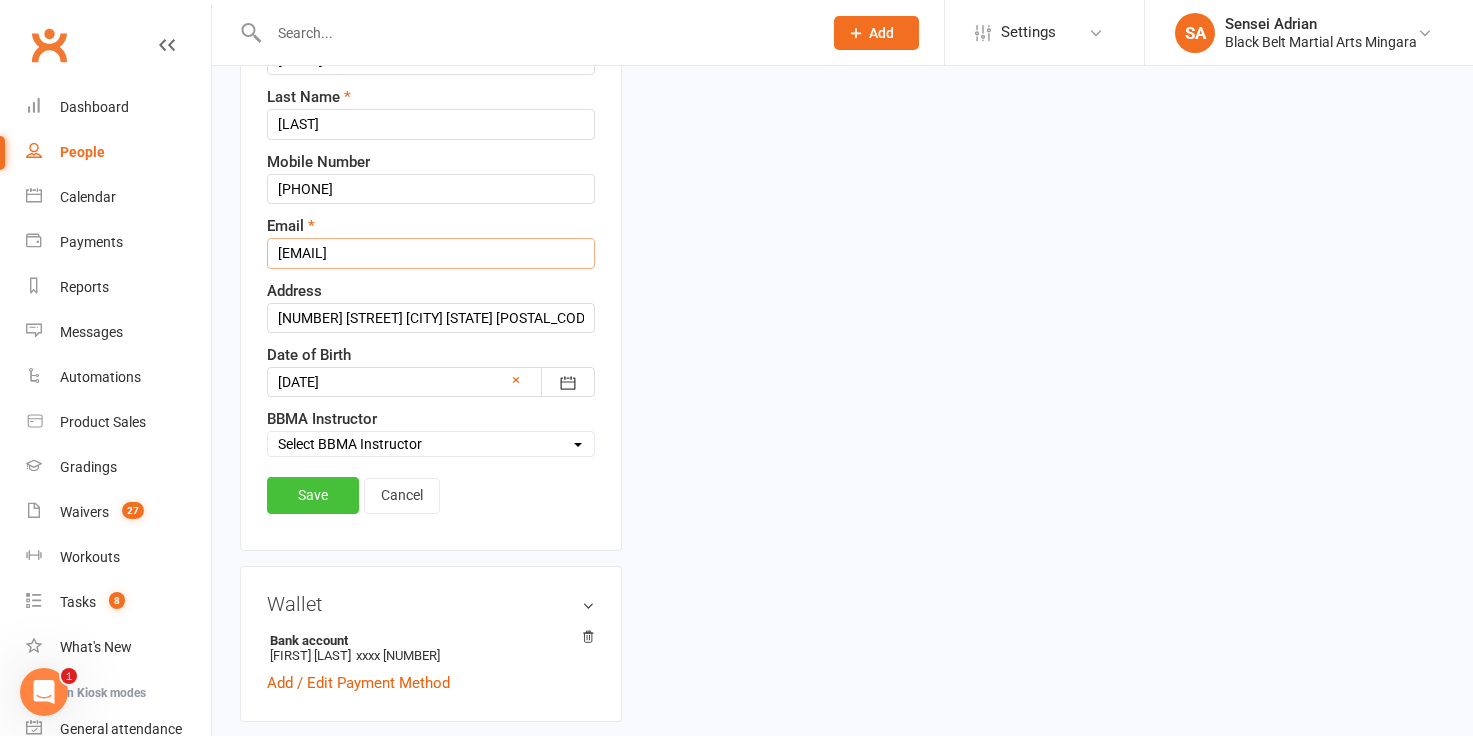 type on "emma.mulholland@gmail.com" 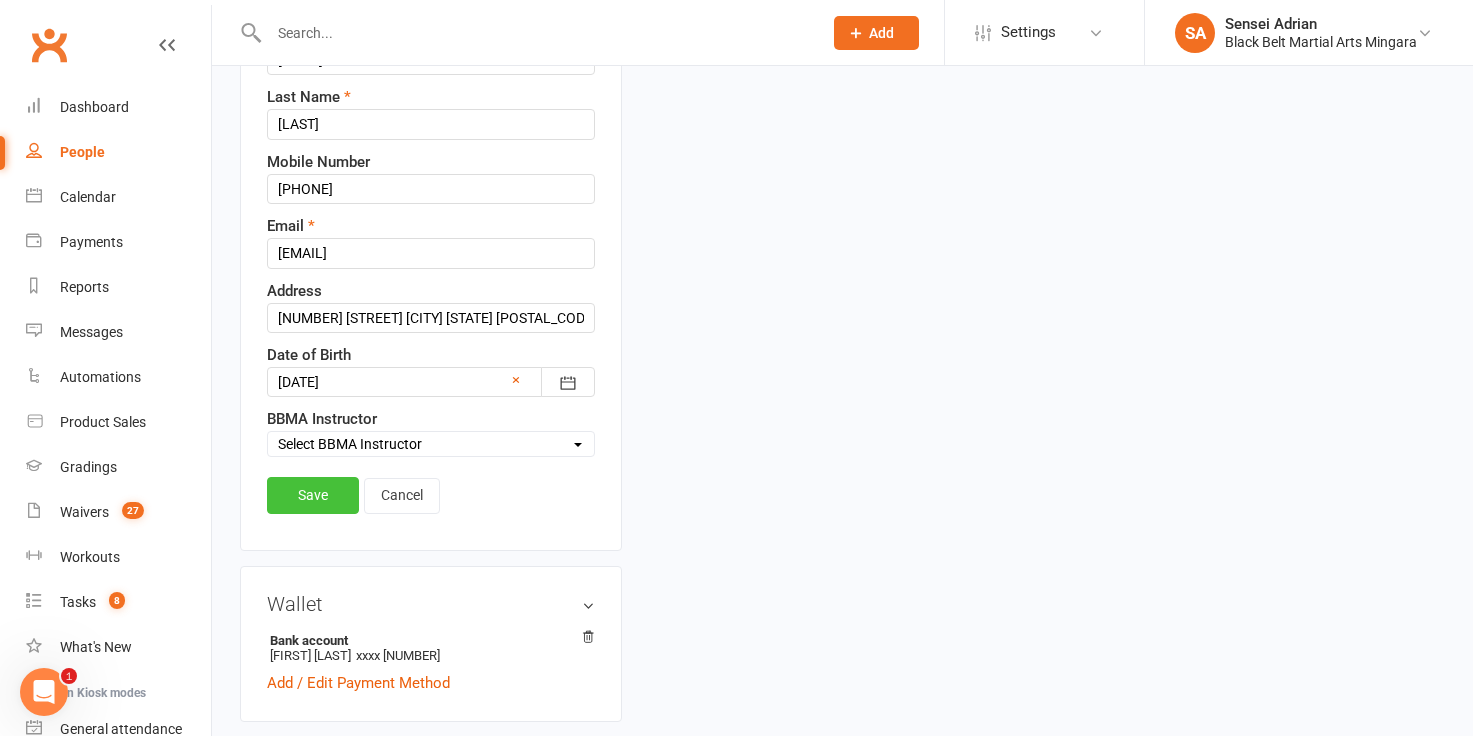 click on "Save" at bounding box center (313, 495) 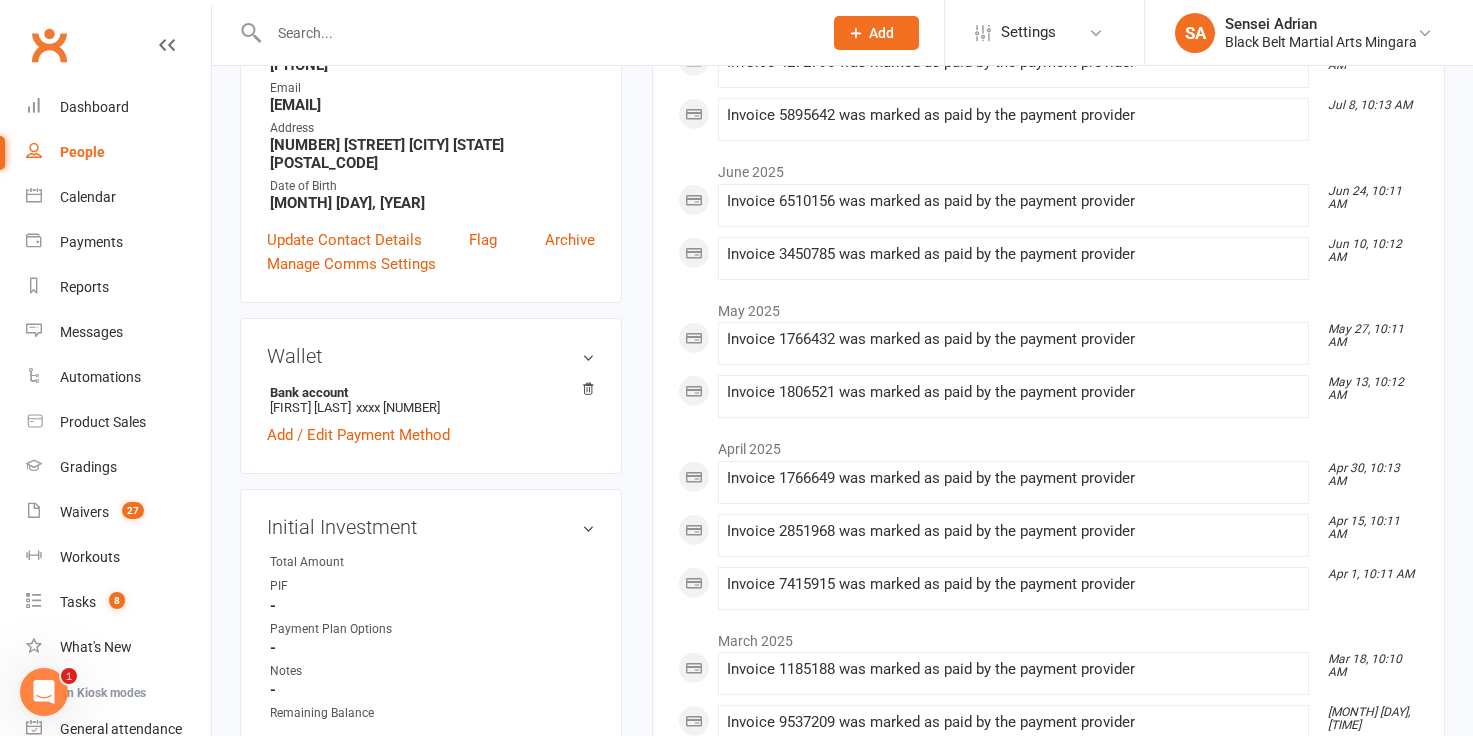 scroll, scrollTop: 0, scrollLeft: 0, axis: both 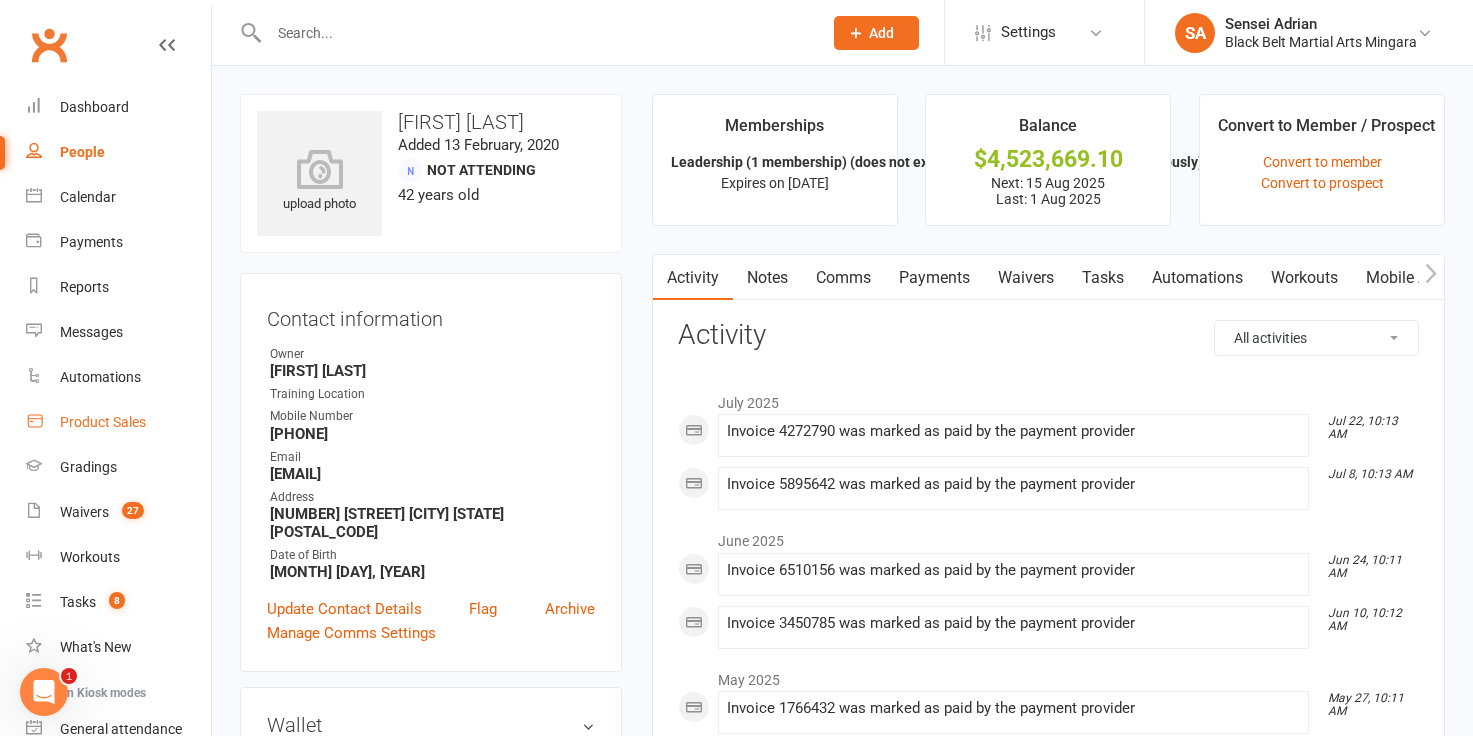 click on "Product Sales" at bounding box center (103, 422) 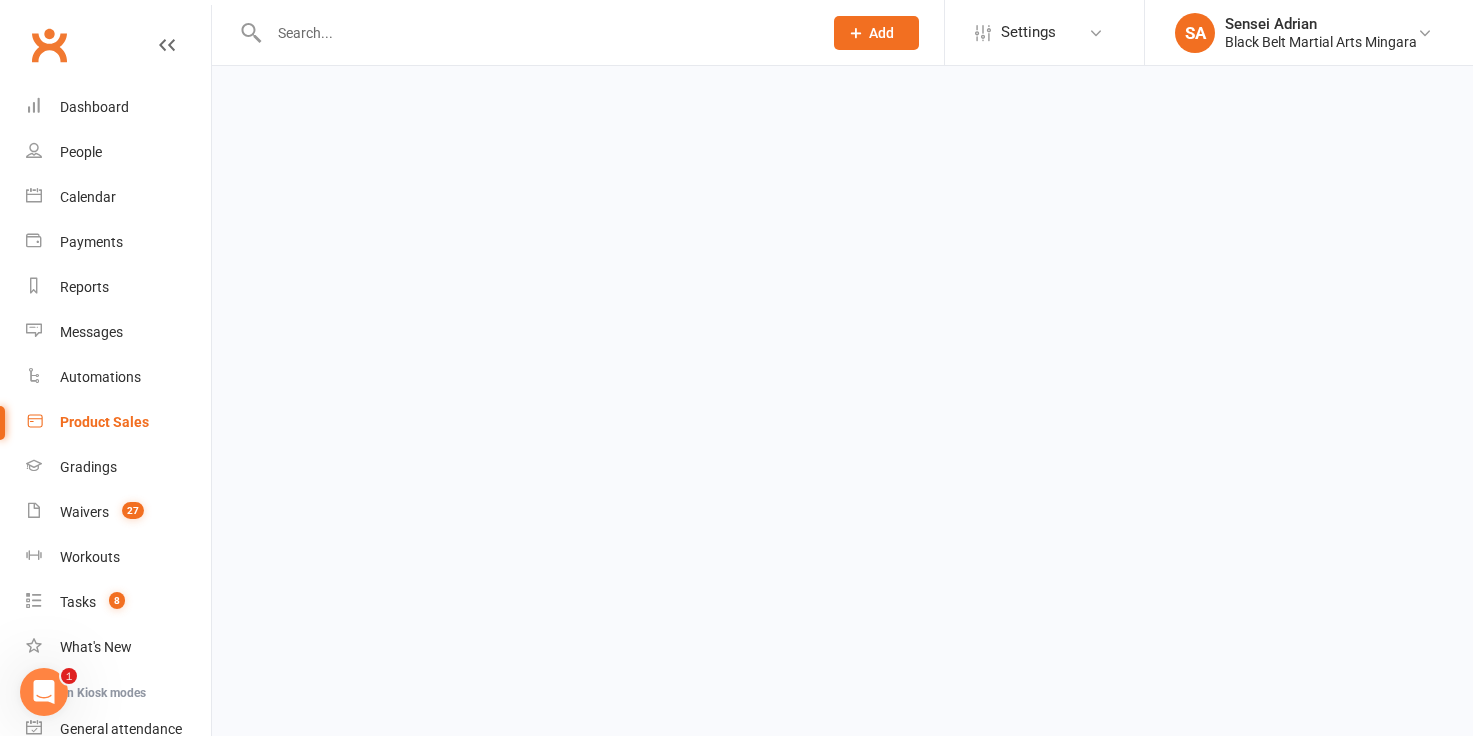 select on "100" 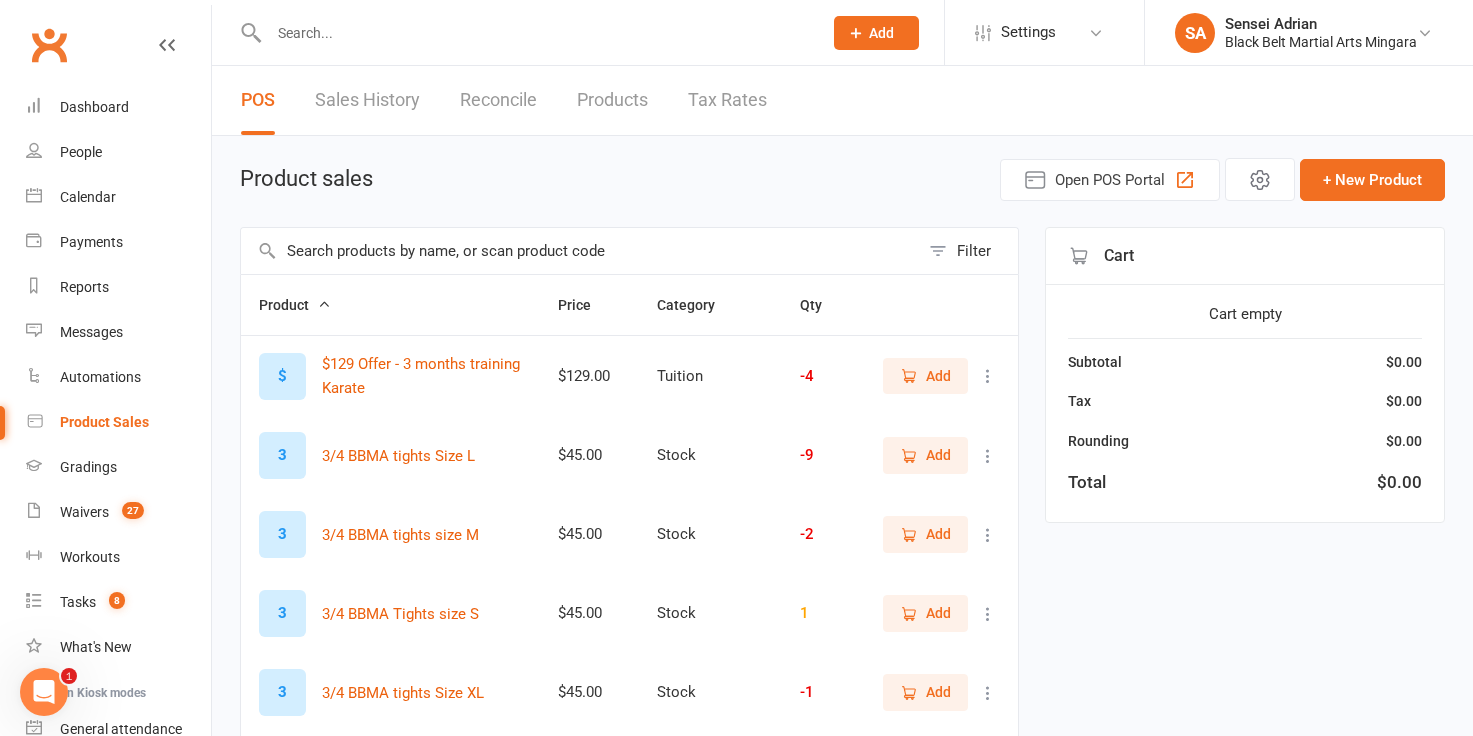 click at bounding box center (580, 251) 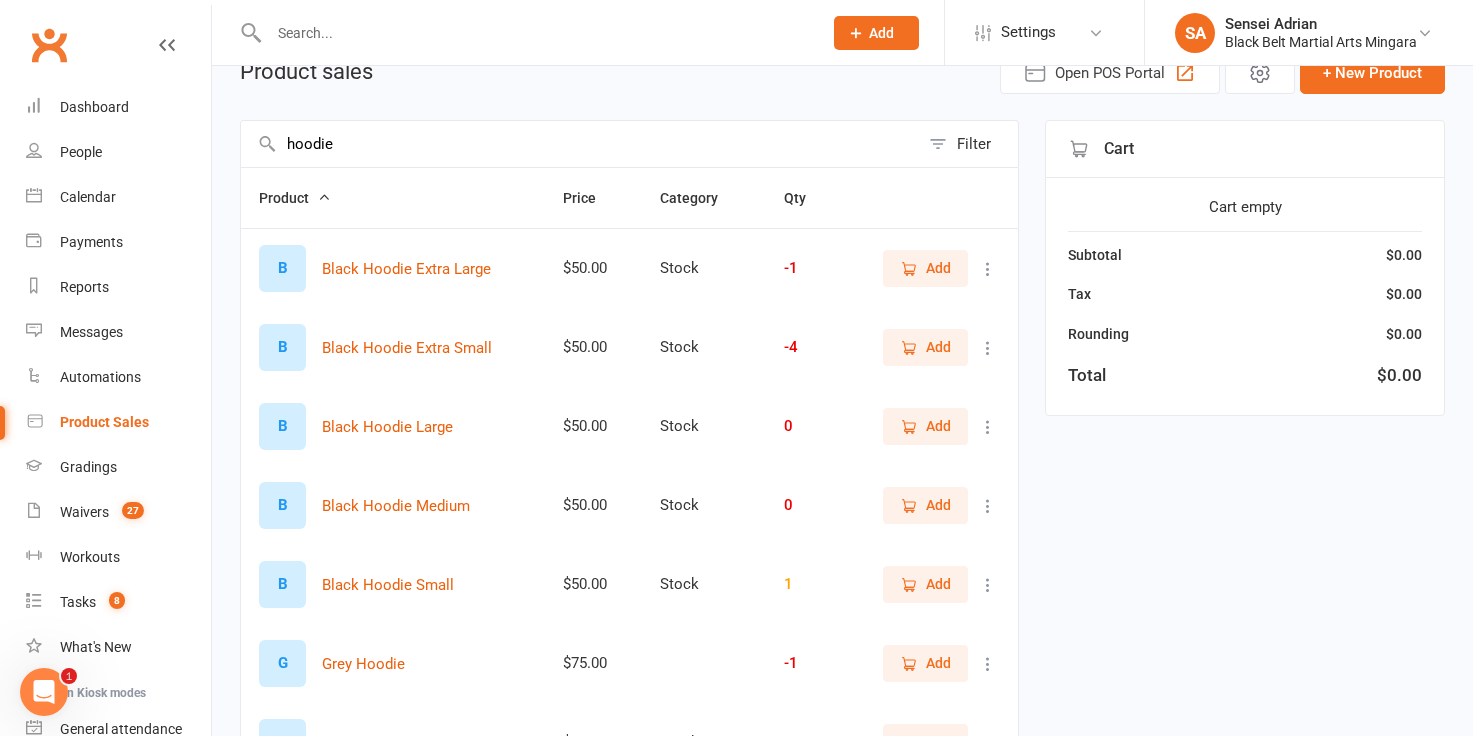 scroll, scrollTop: 0, scrollLeft: 0, axis: both 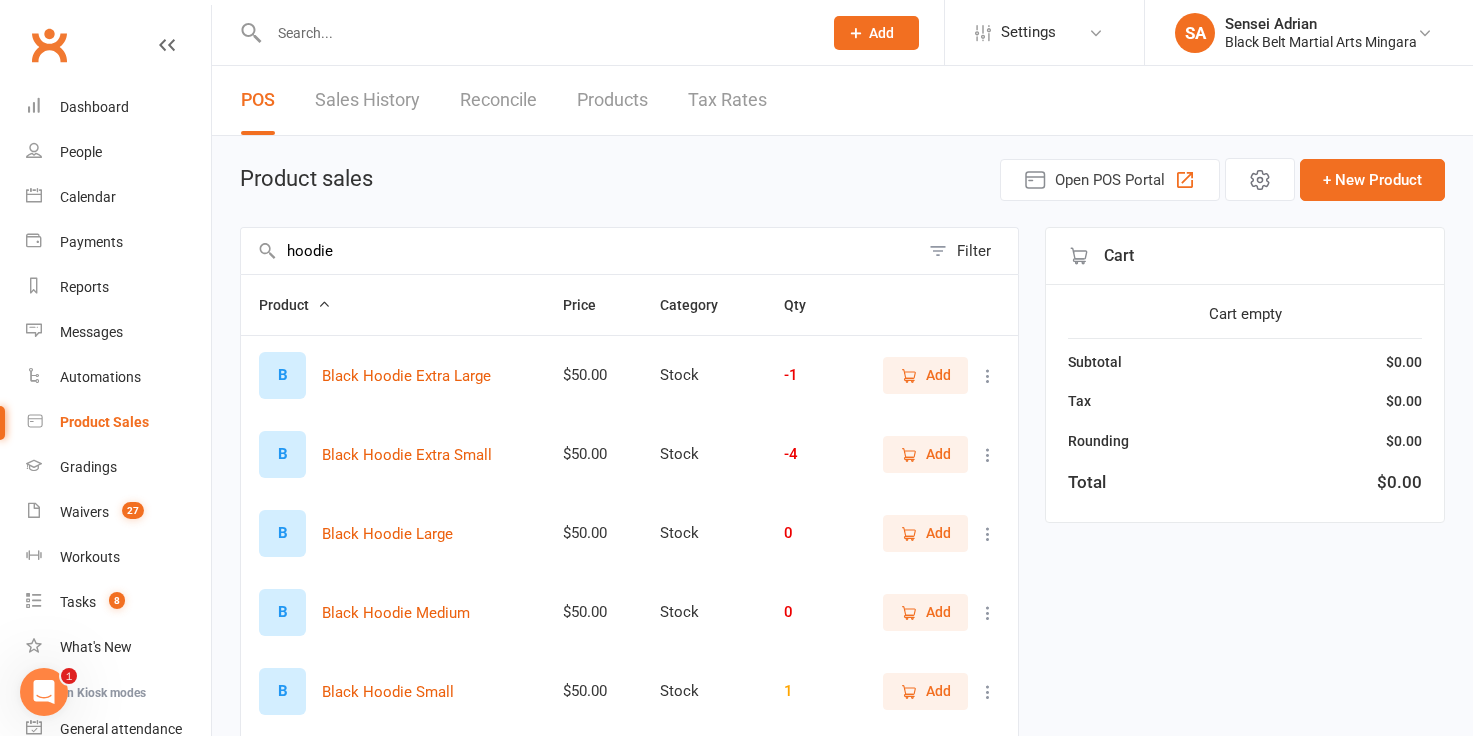 click on "hoodie" at bounding box center (580, 251) 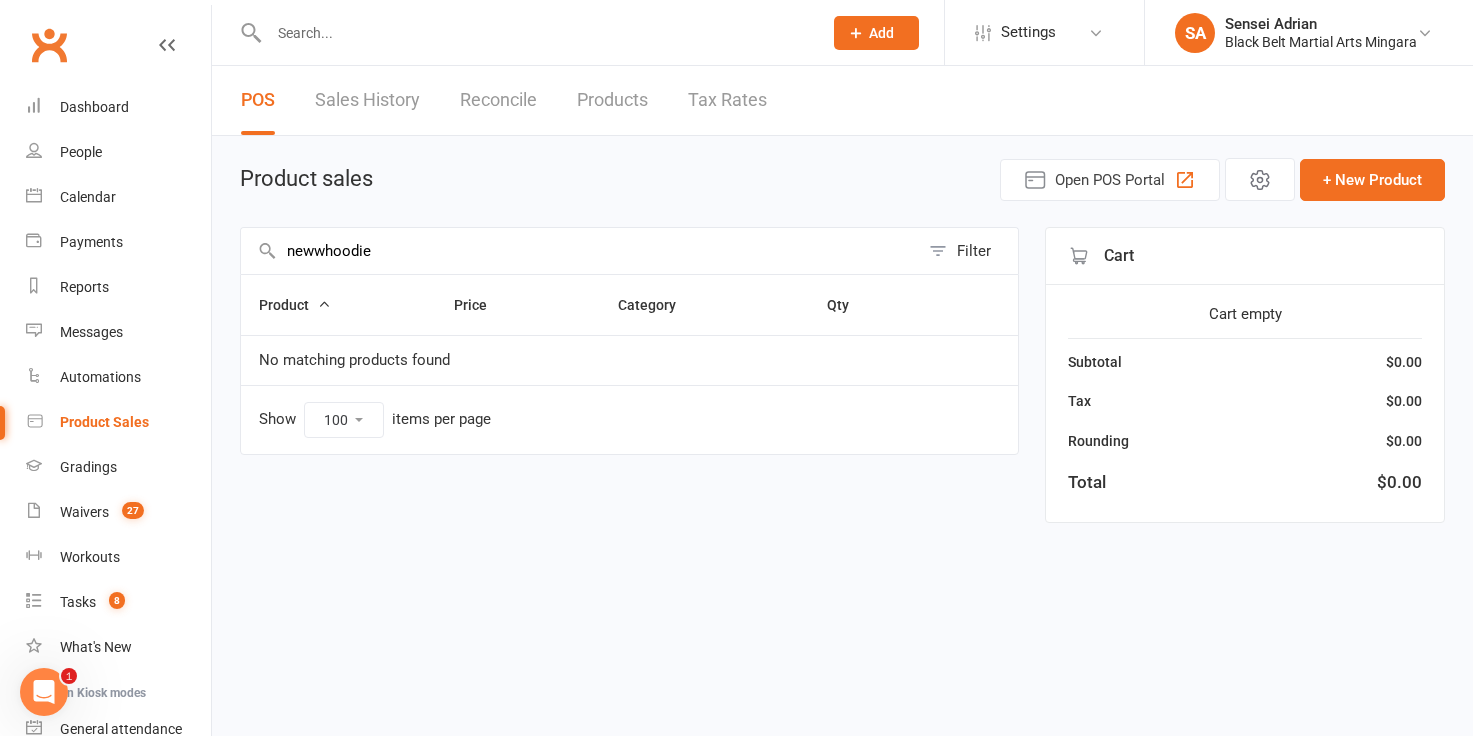 click on "newwhoodie" at bounding box center [580, 251] 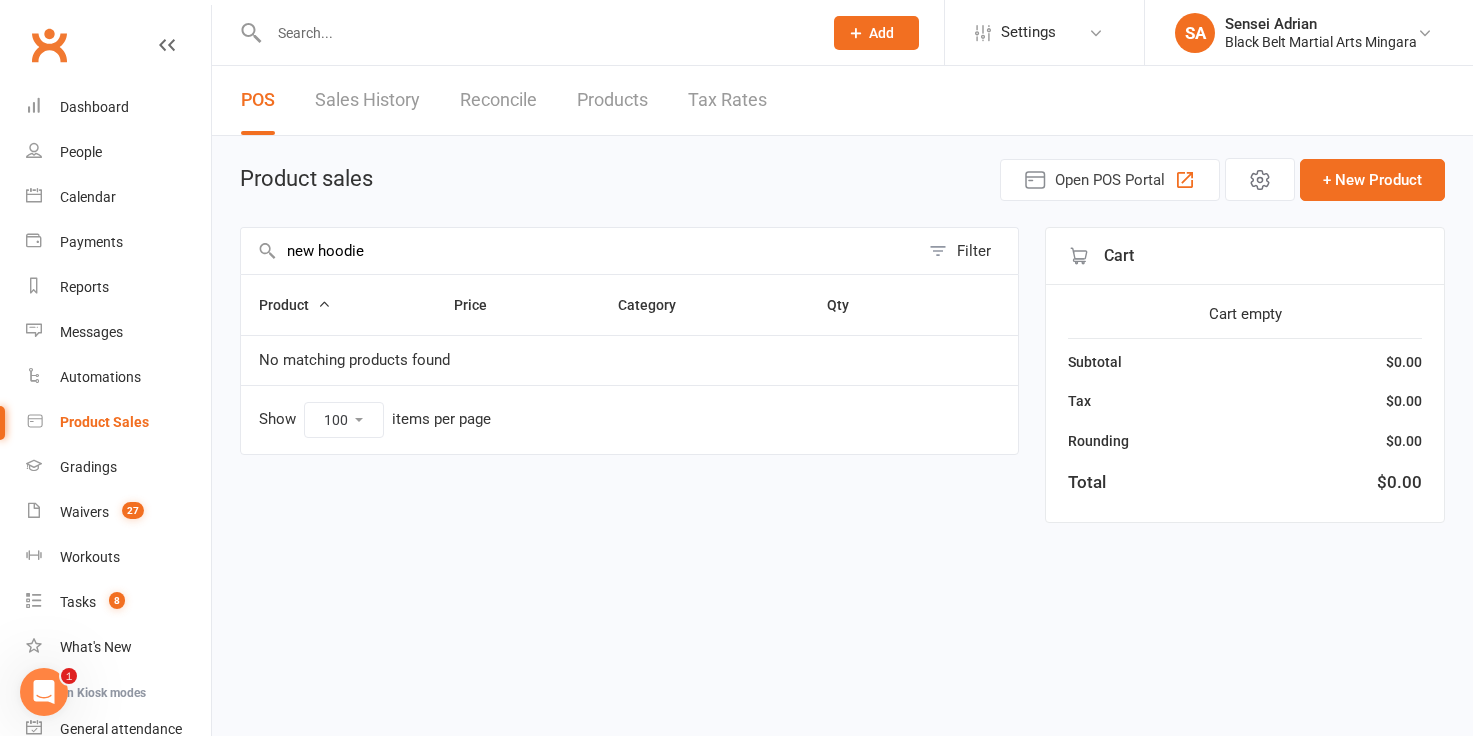 drag, startPoint x: 383, startPoint y: 255, endPoint x: 260, endPoint y: 255, distance: 123 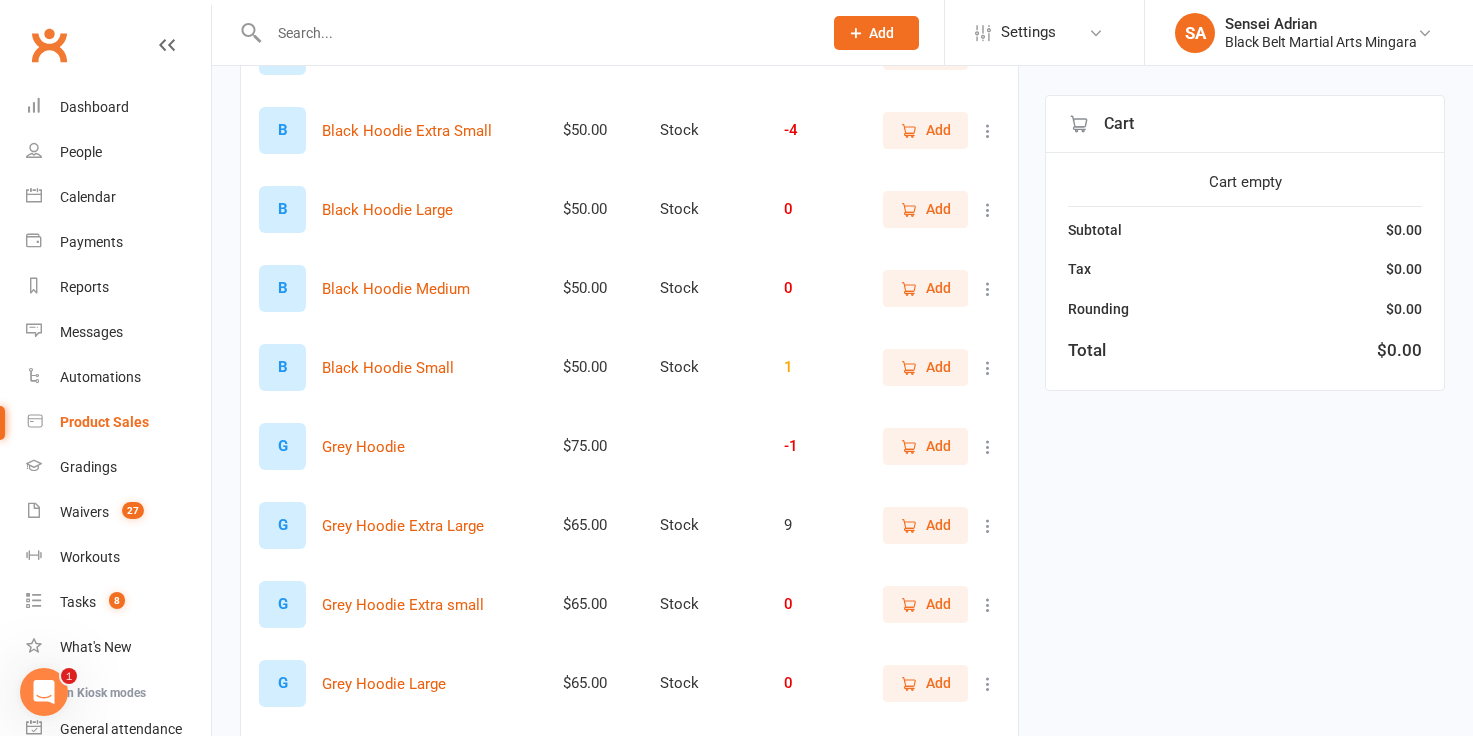 scroll, scrollTop: 328, scrollLeft: 0, axis: vertical 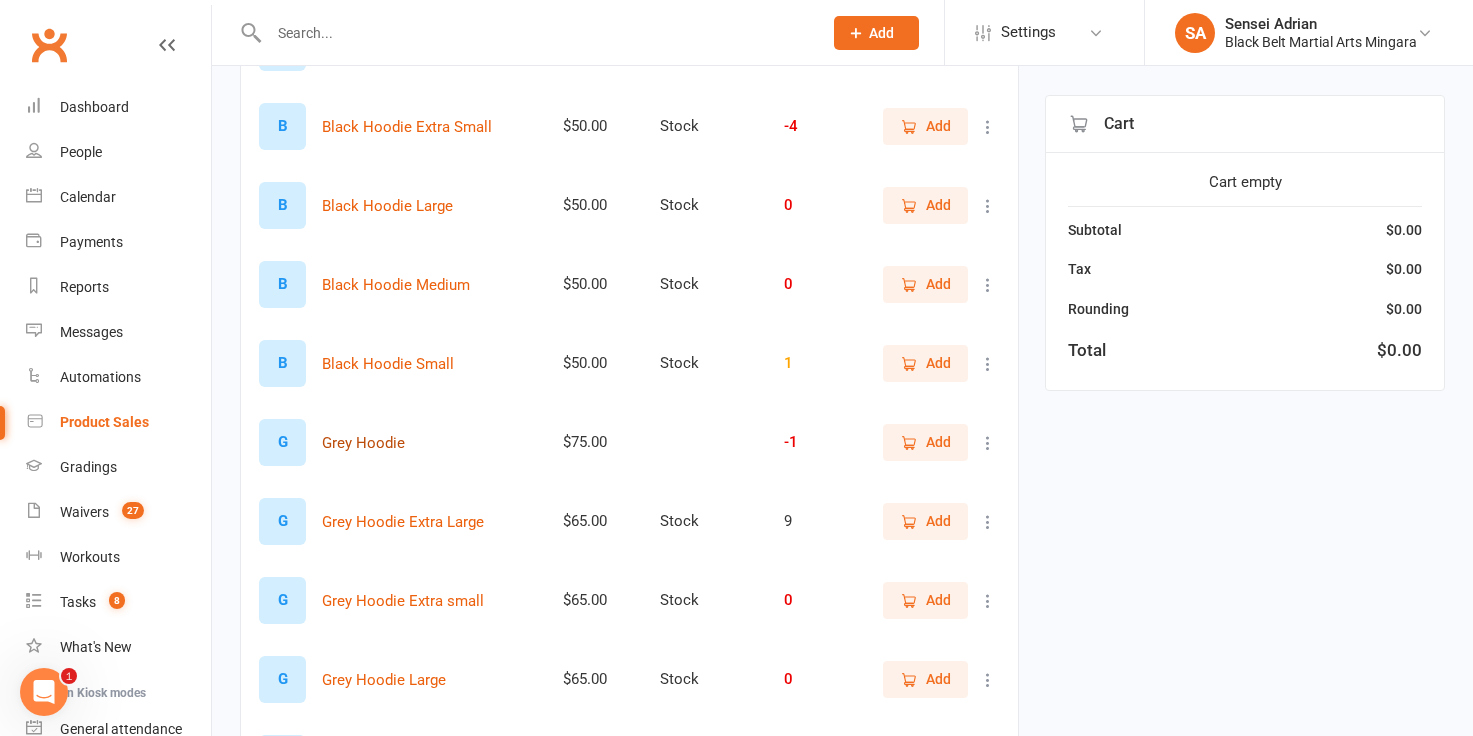 type on "hoodie" 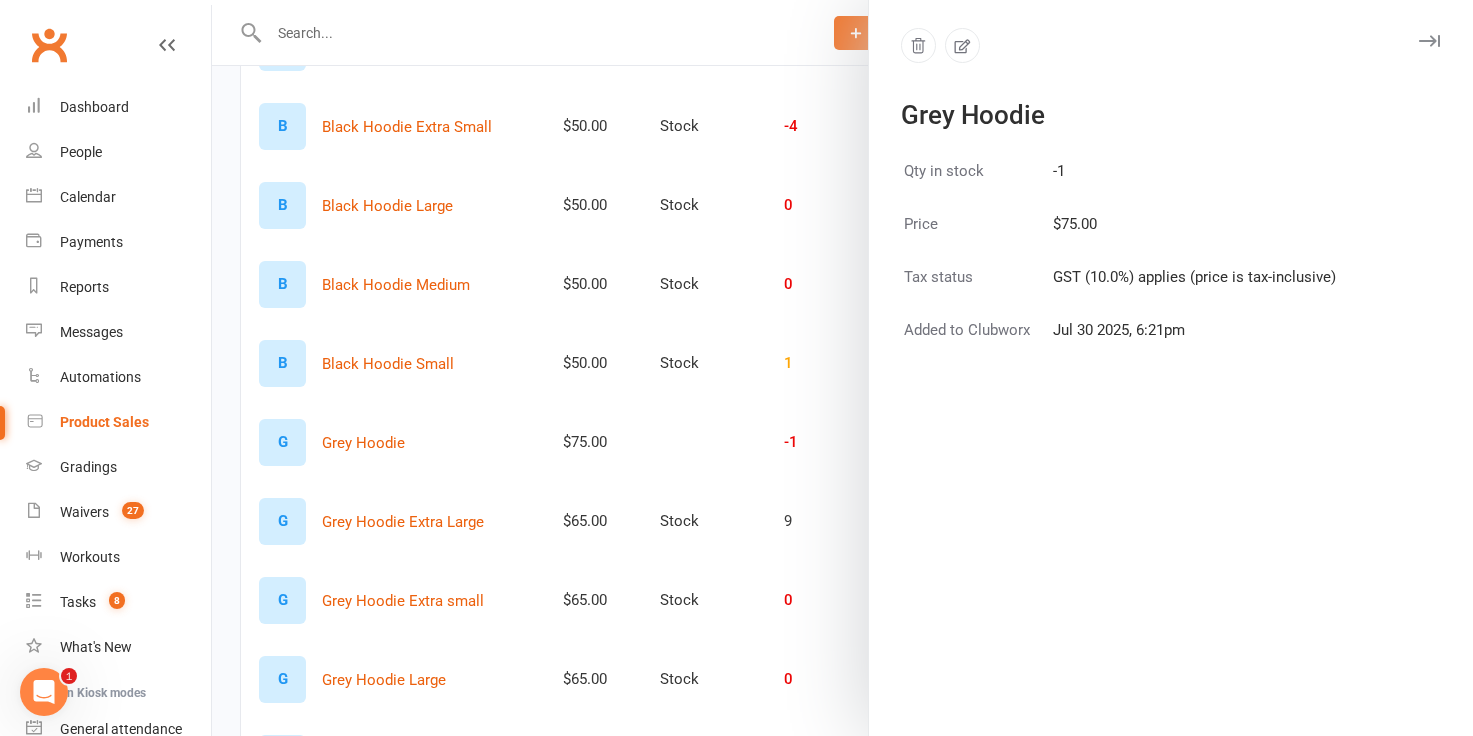 click at bounding box center (842, 368) 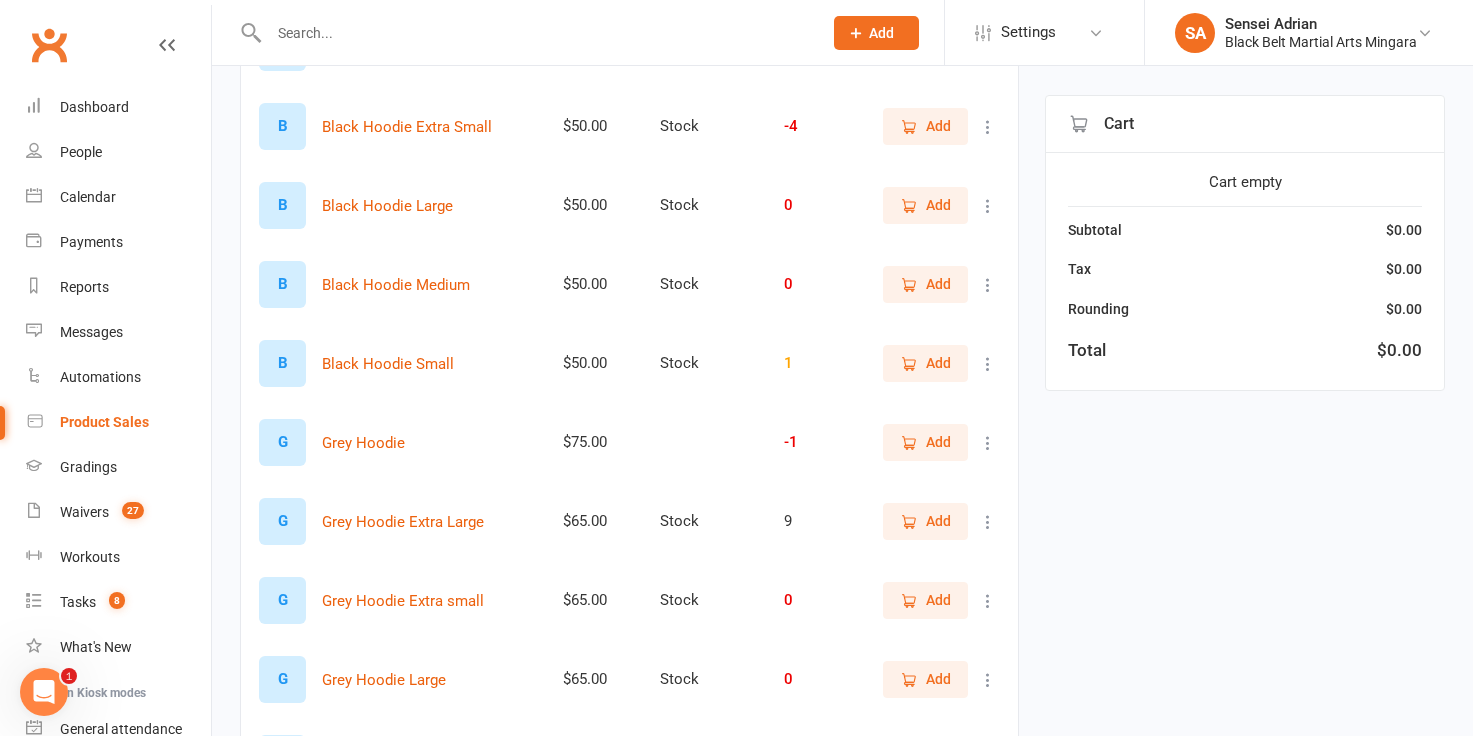 click on "Add" at bounding box center [938, 442] 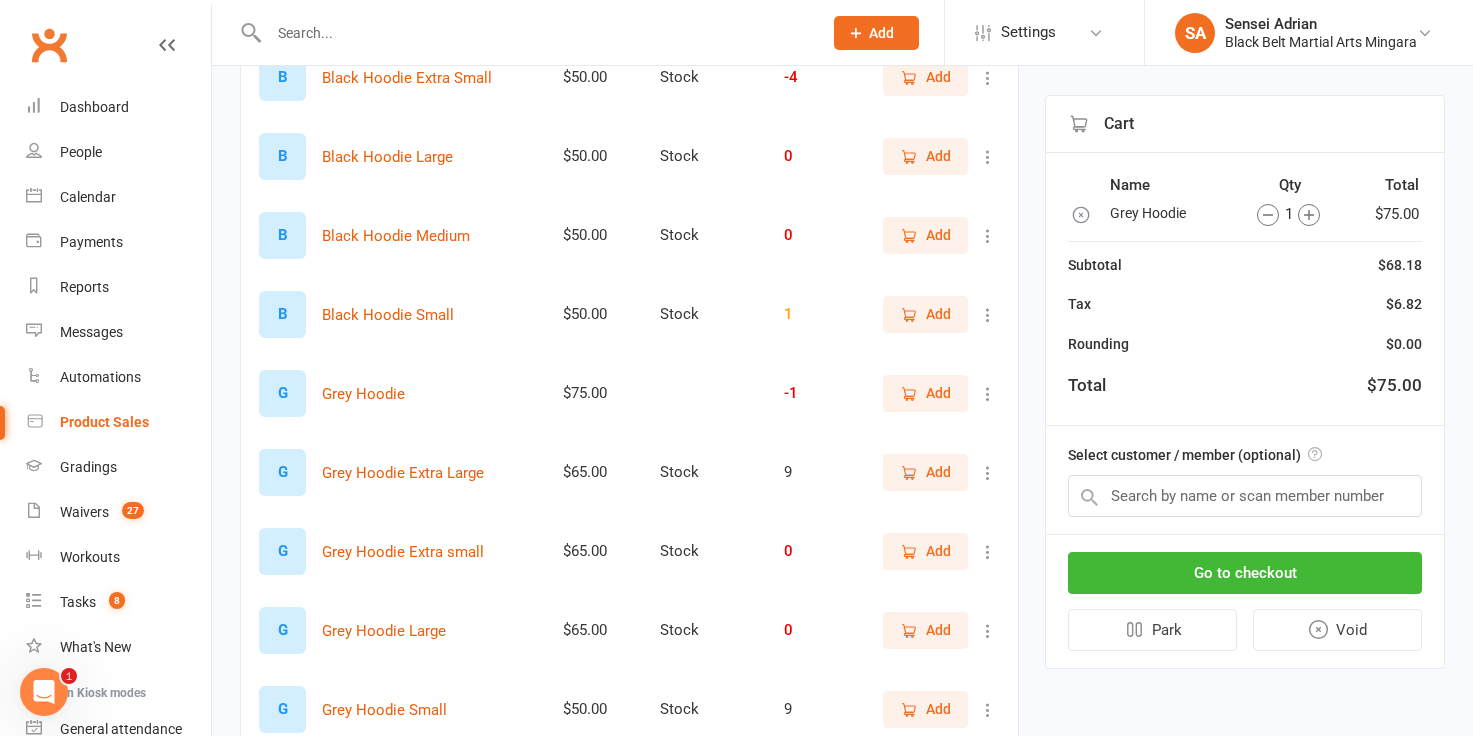scroll, scrollTop: 0, scrollLeft: 0, axis: both 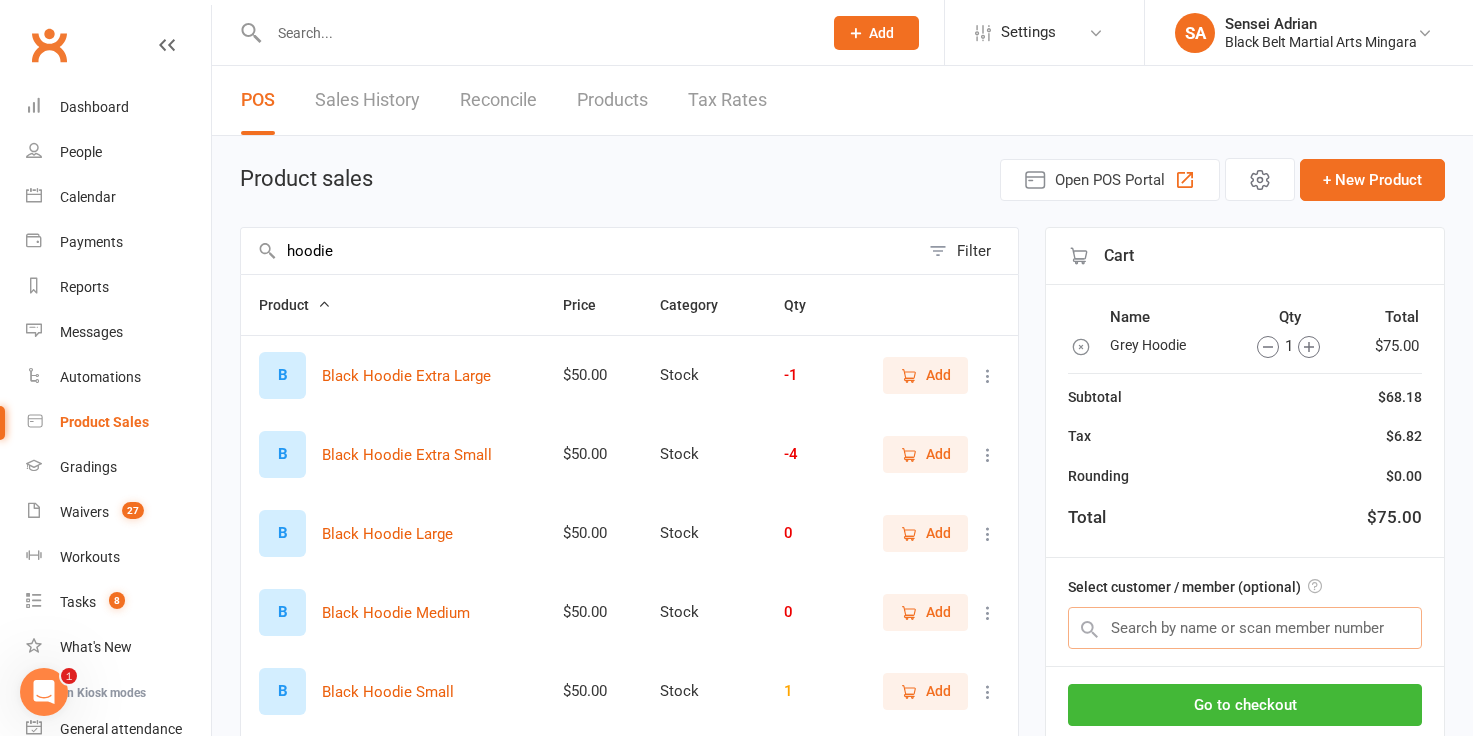 click at bounding box center [1245, 628] 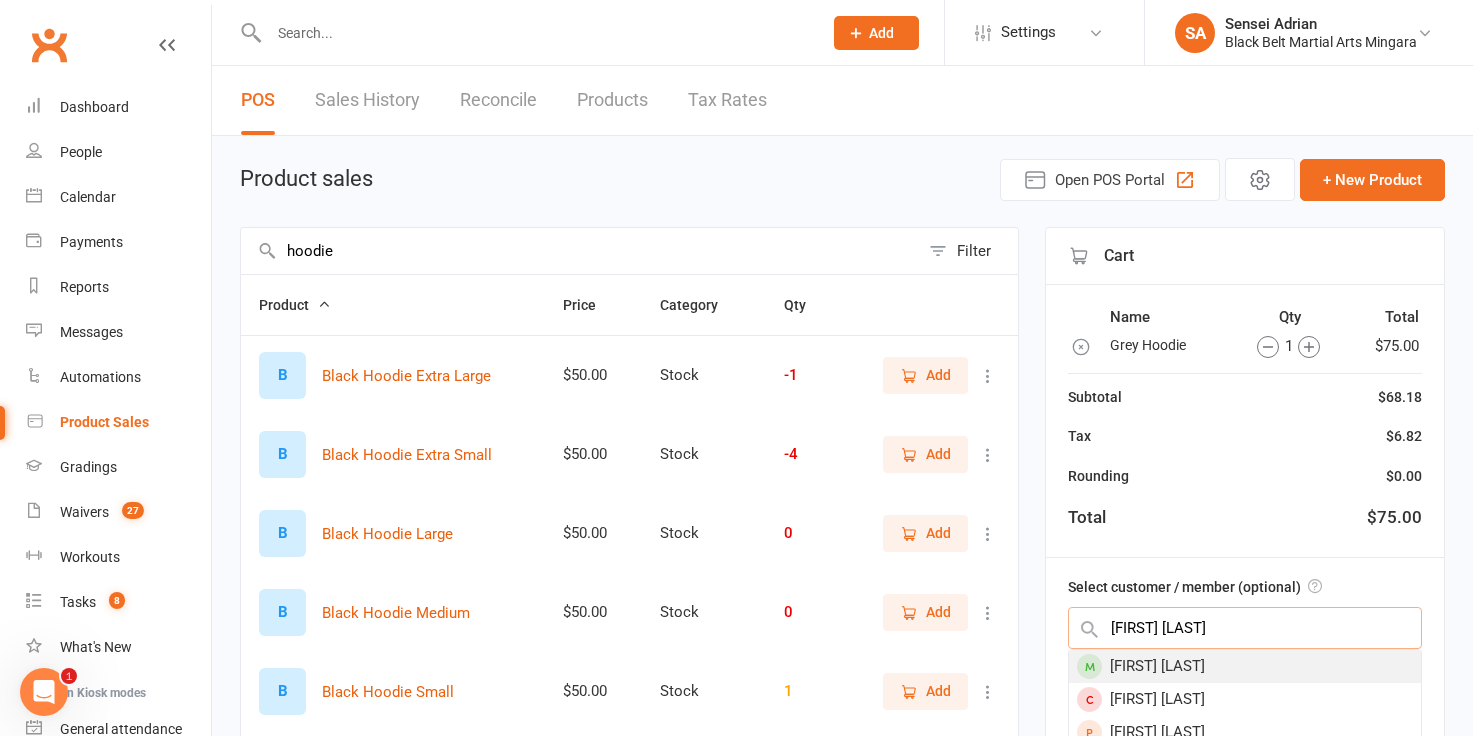type on "jack paer" 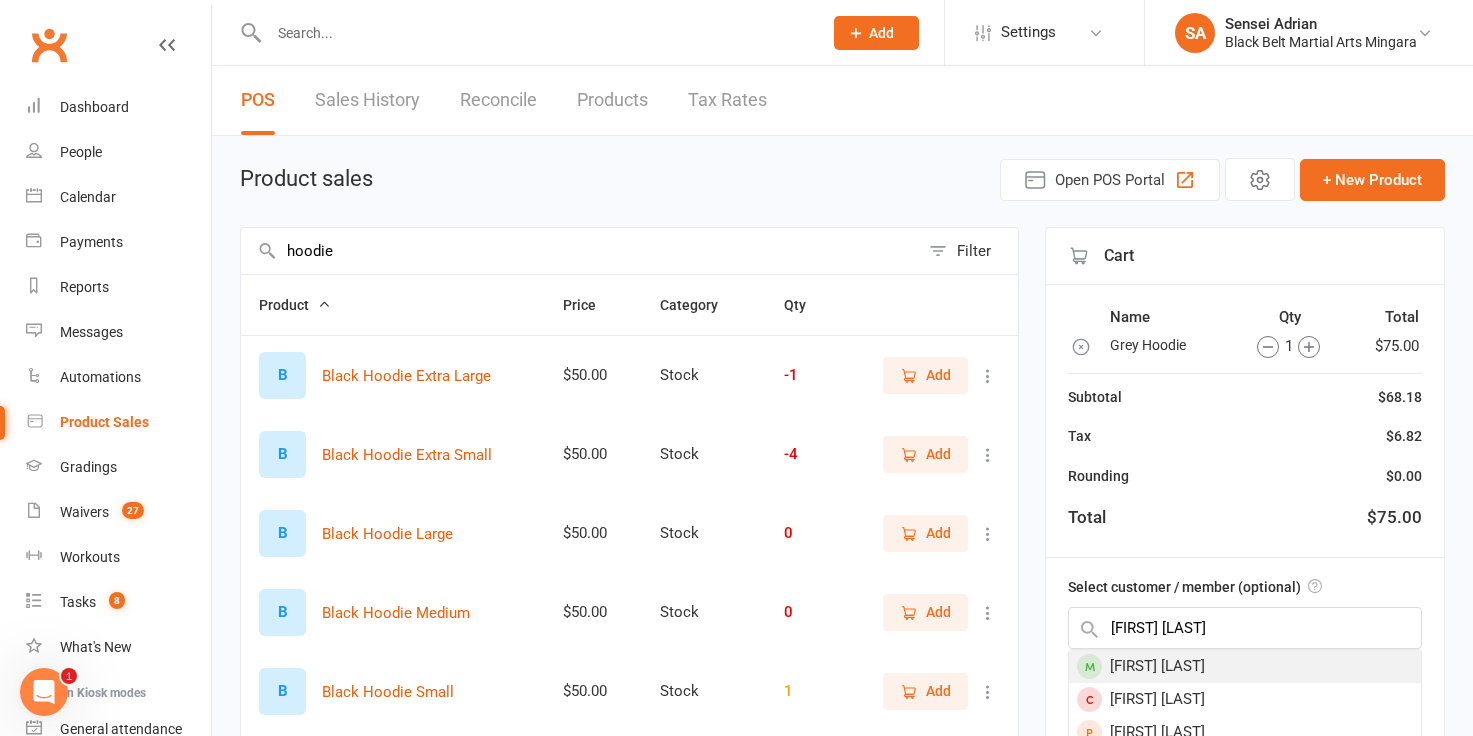 click on "Jack Parkins" at bounding box center [1245, 666] 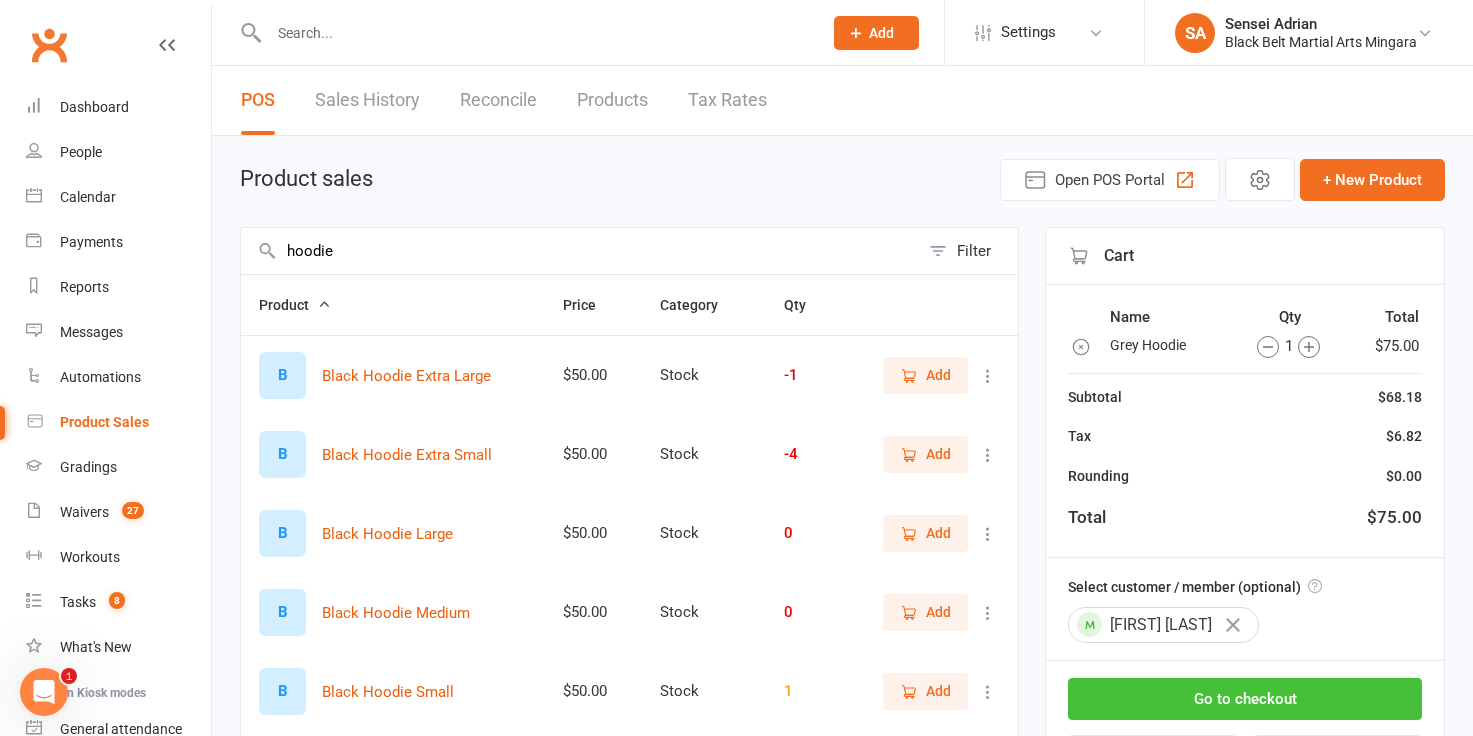 click on "Go to checkout" at bounding box center [1245, 699] 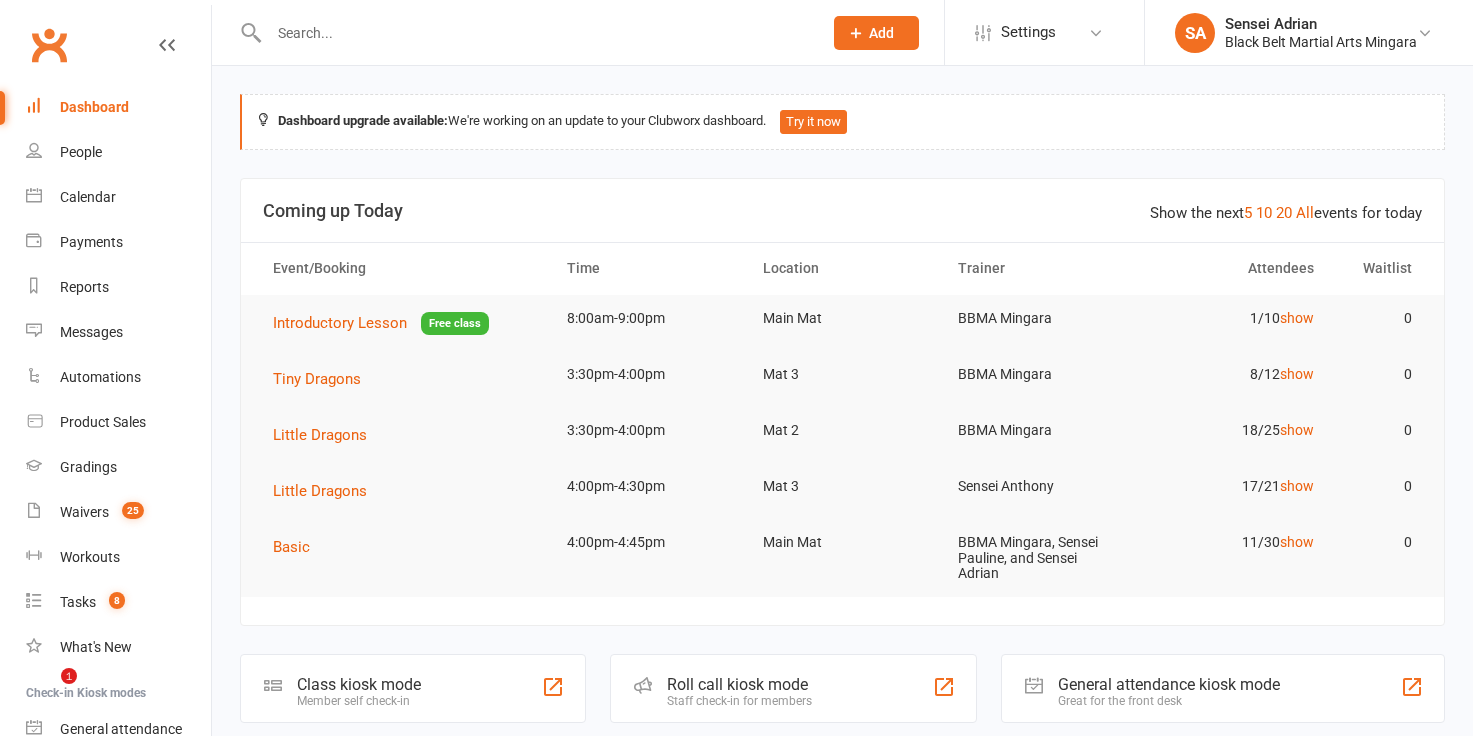 scroll, scrollTop: 0, scrollLeft: 0, axis: both 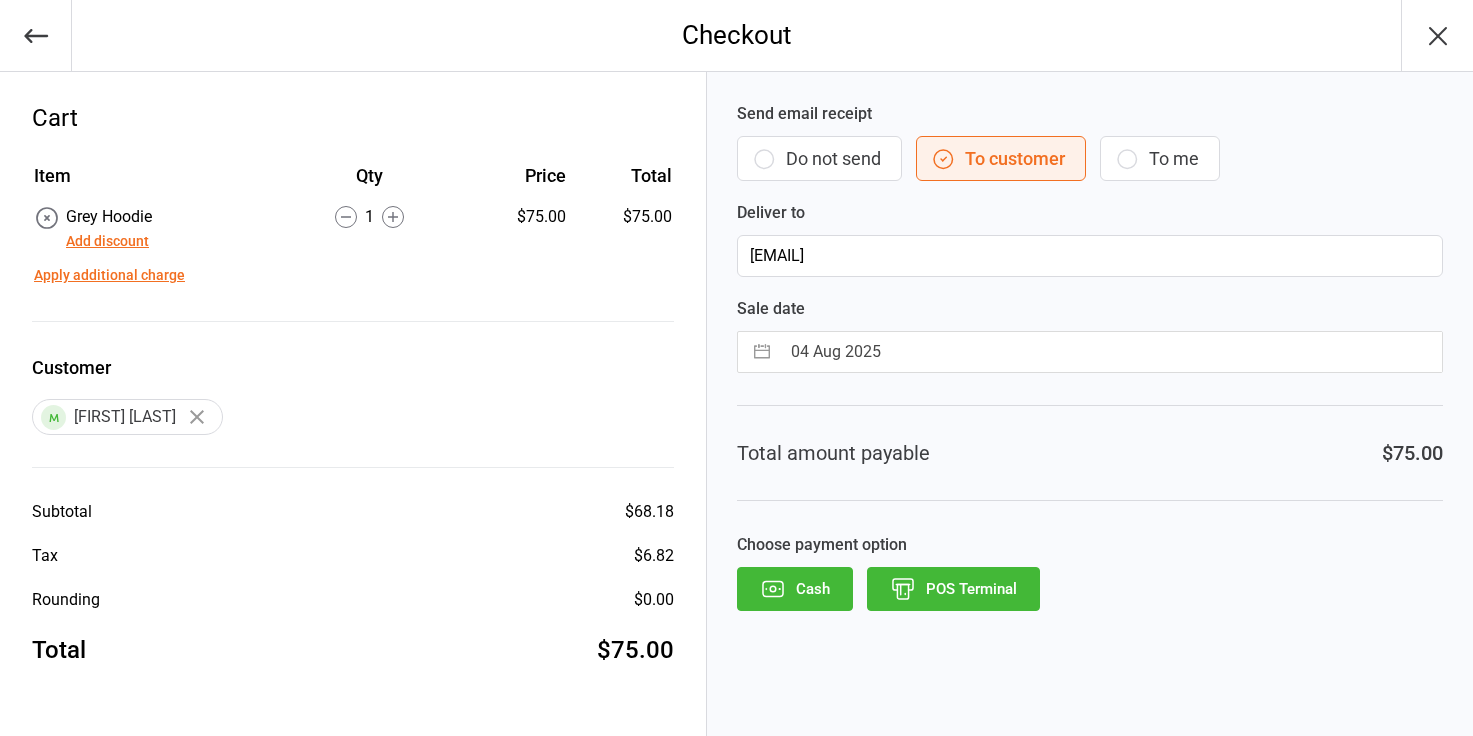 click on "Do not send" at bounding box center [819, 158] 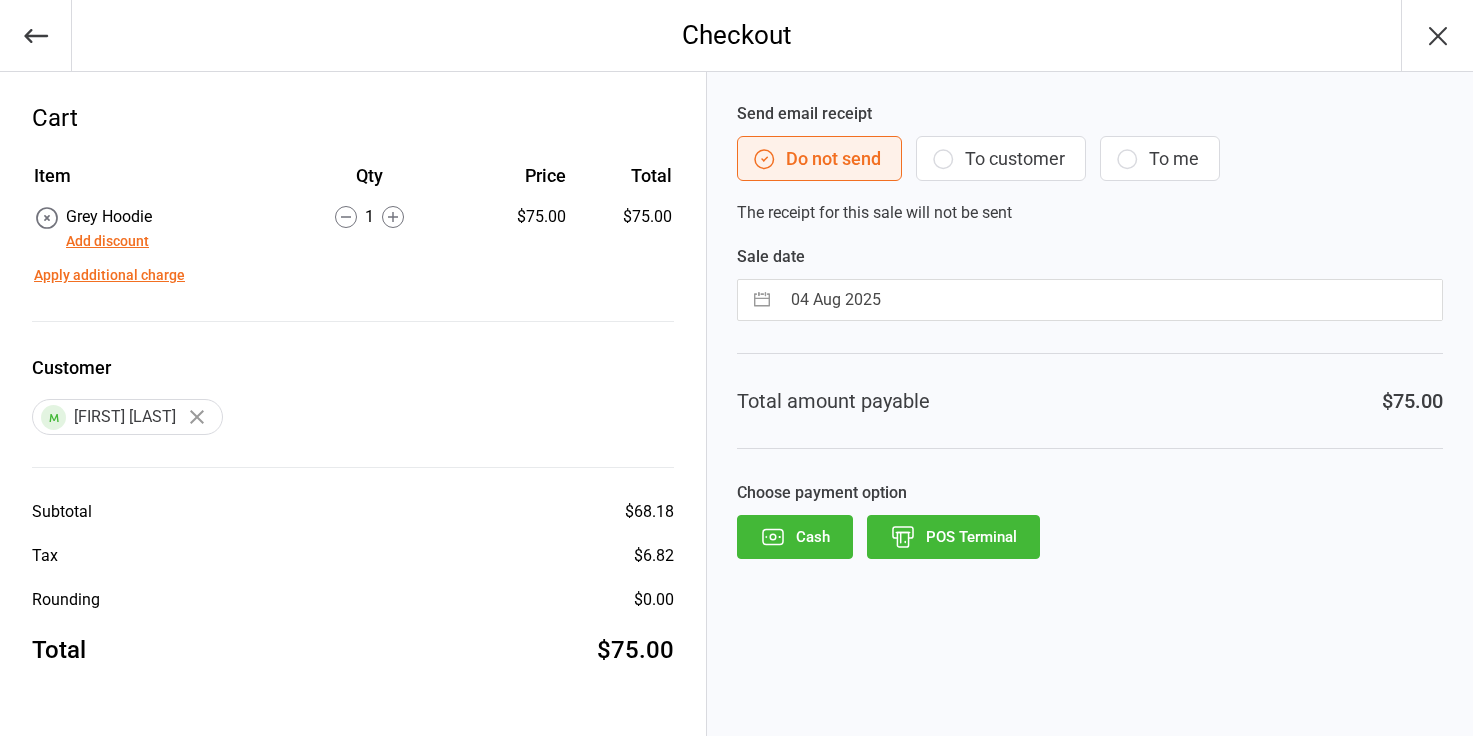 click on "Add discount" at bounding box center [107, 241] 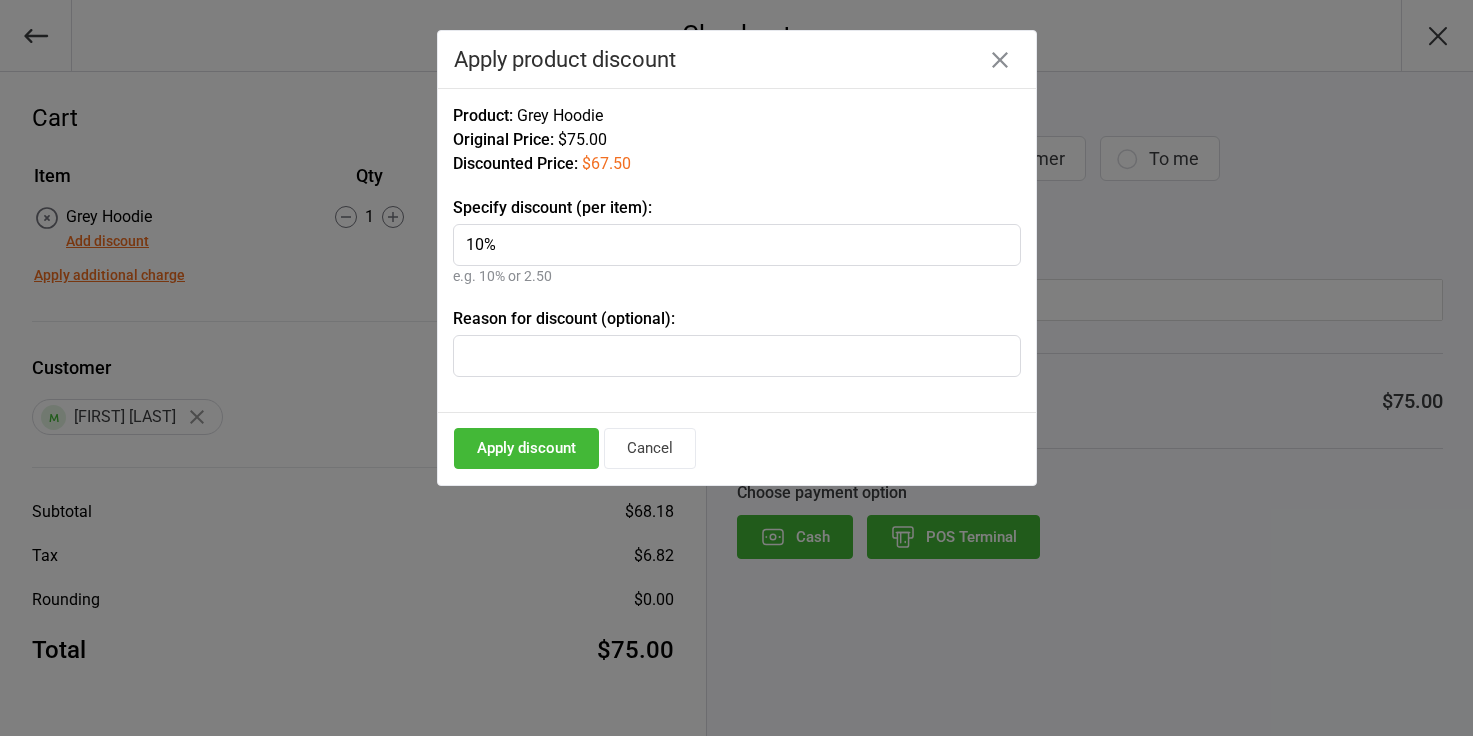 type on "10%" 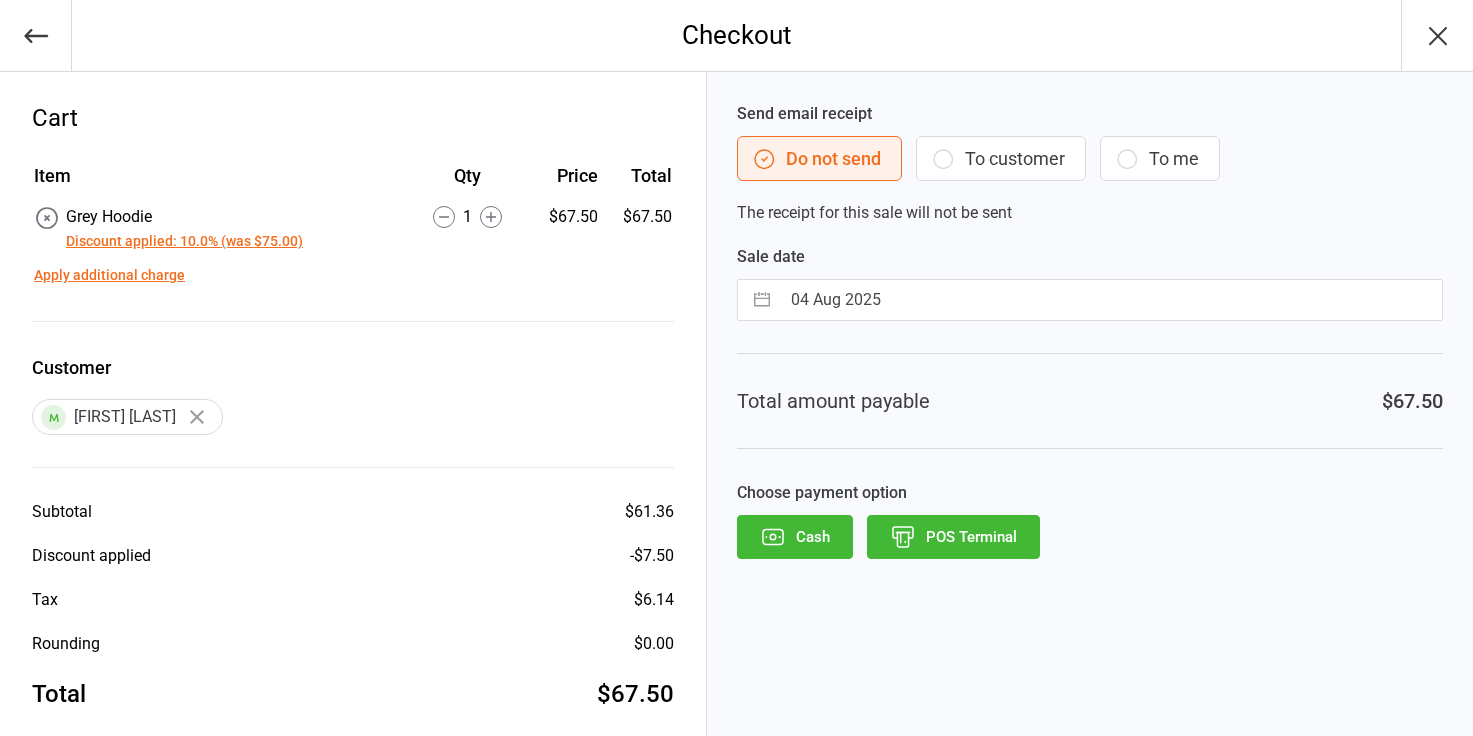 click on "POS Terminal" at bounding box center [953, 537] 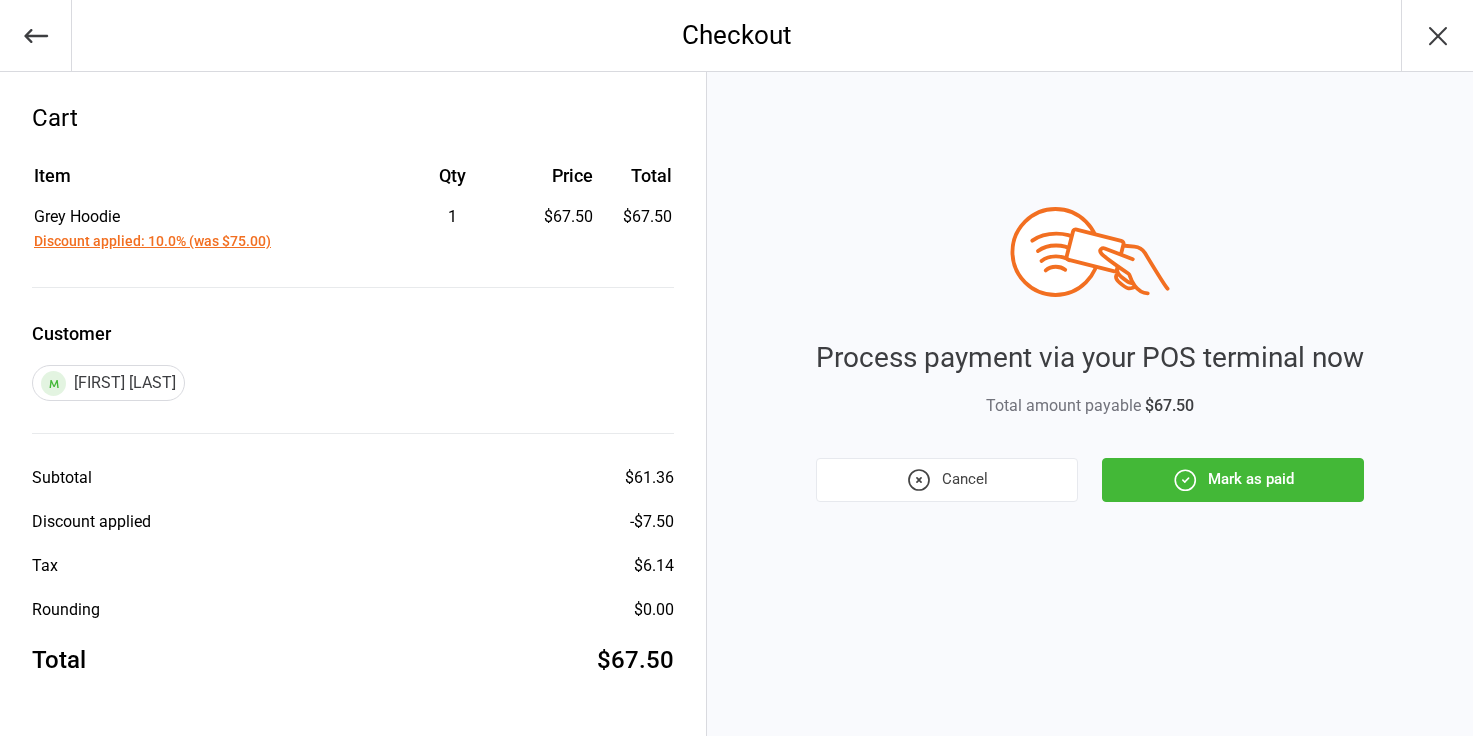 click 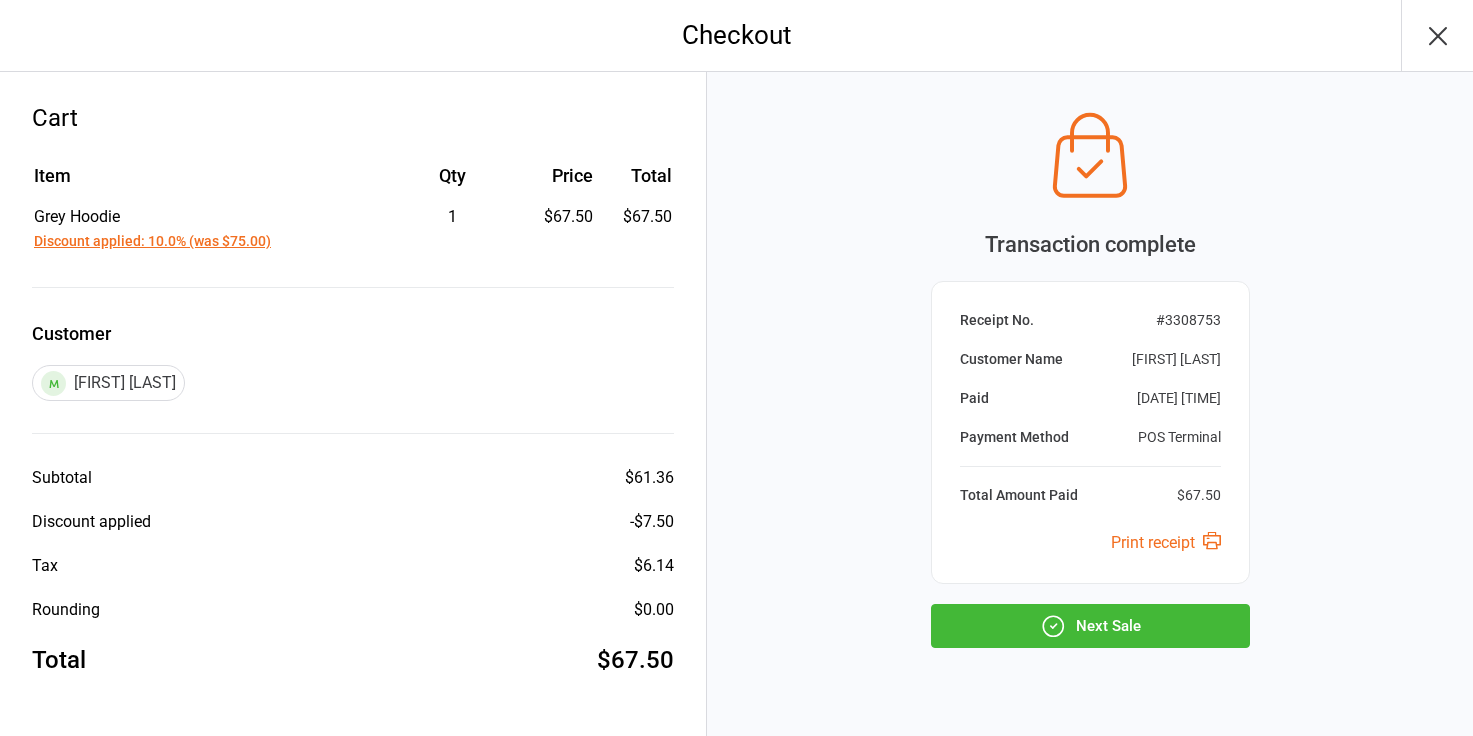 click on "Next Sale" at bounding box center (1090, 626) 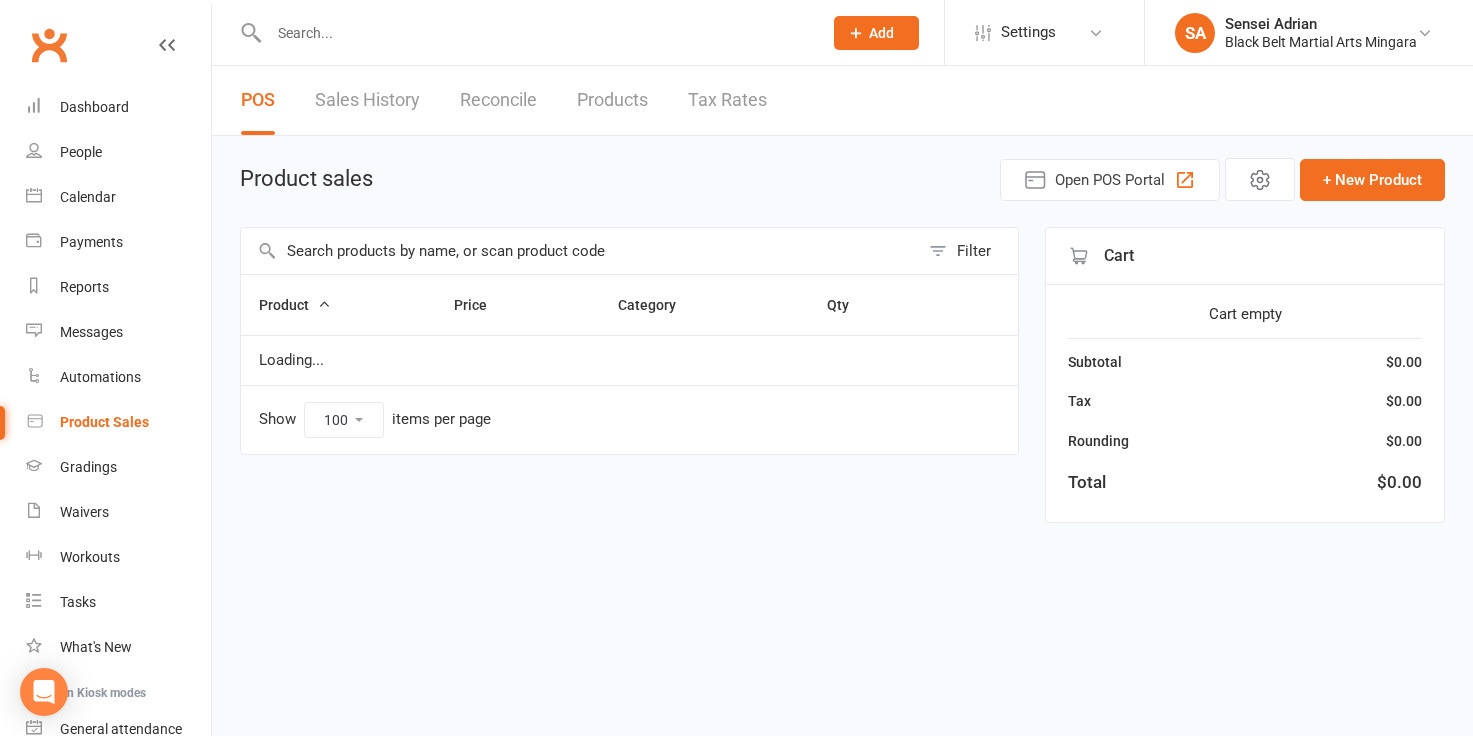 select on "100" 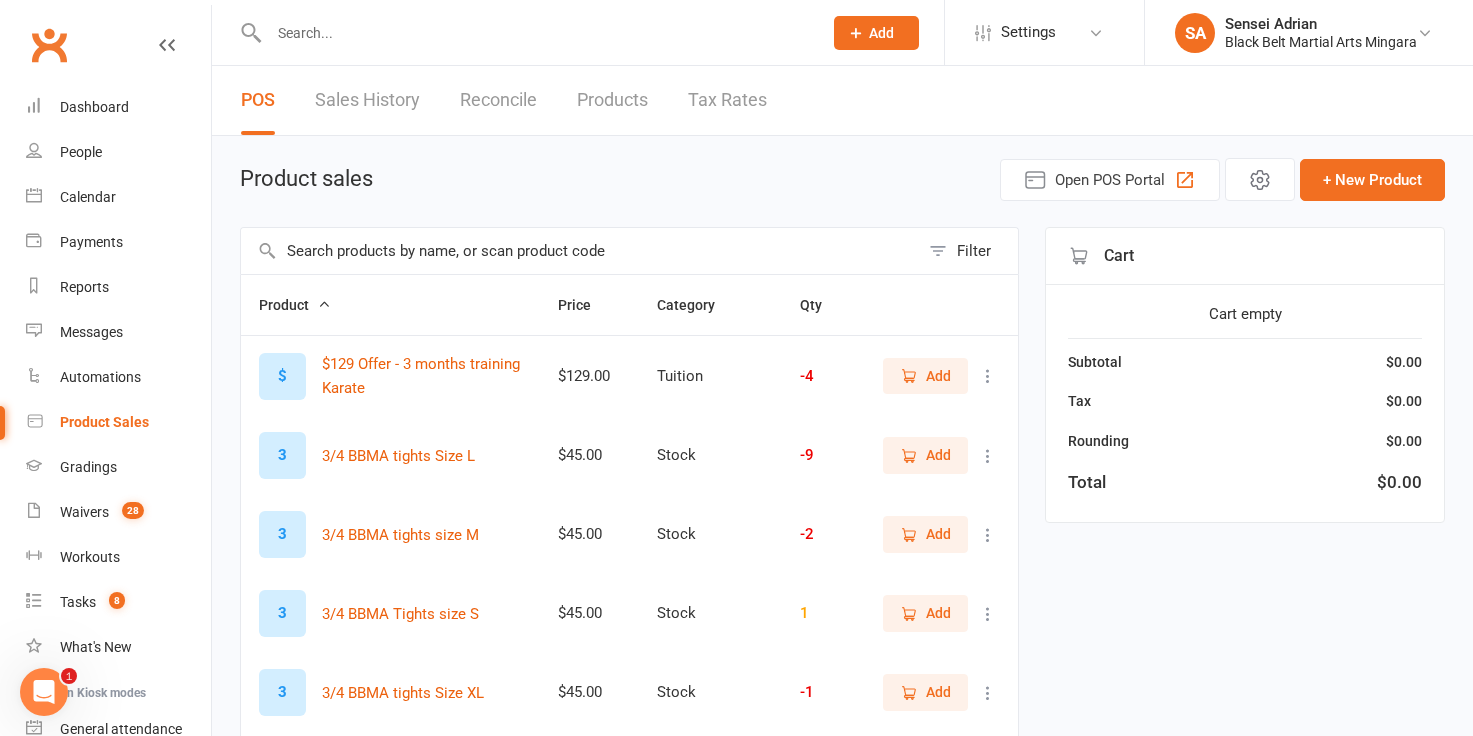 scroll, scrollTop: 0, scrollLeft: 0, axis: both 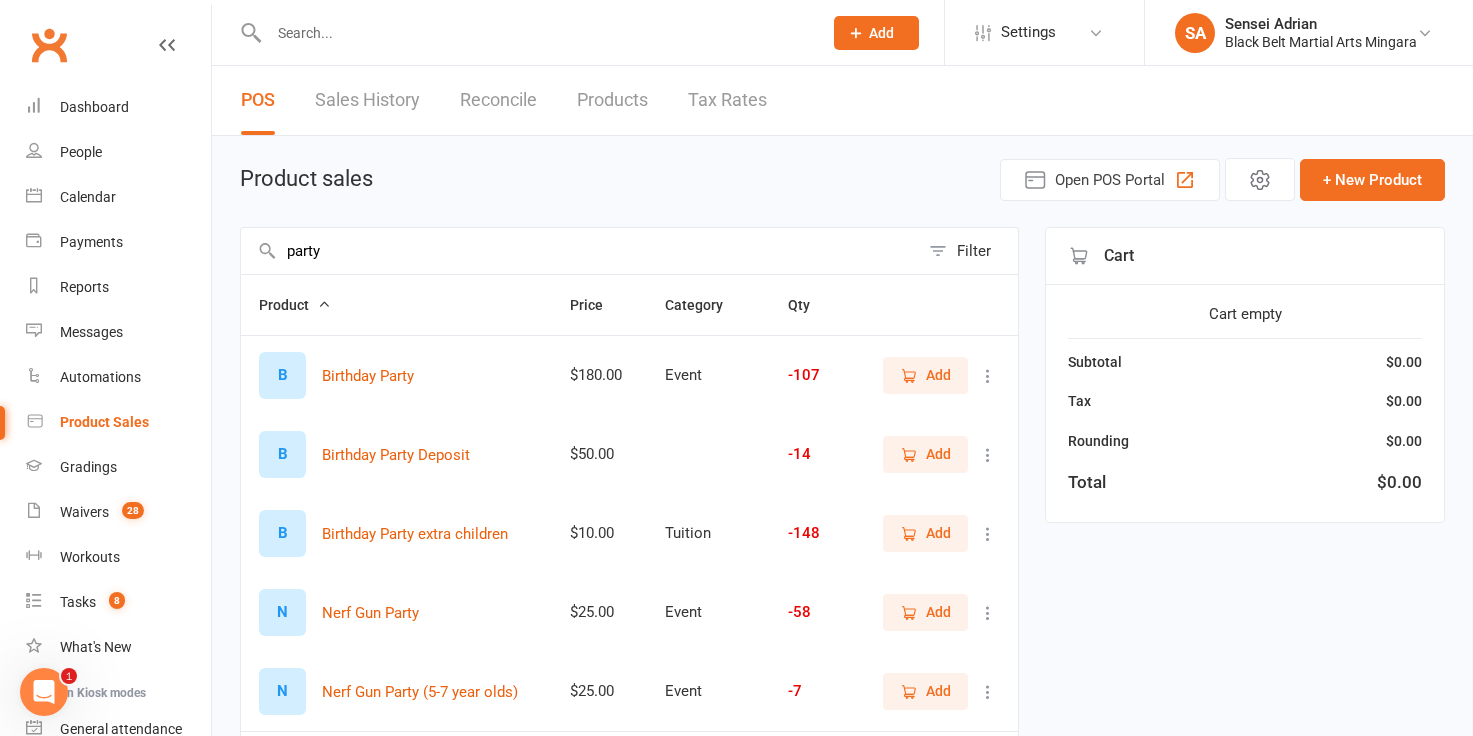 type on "party" 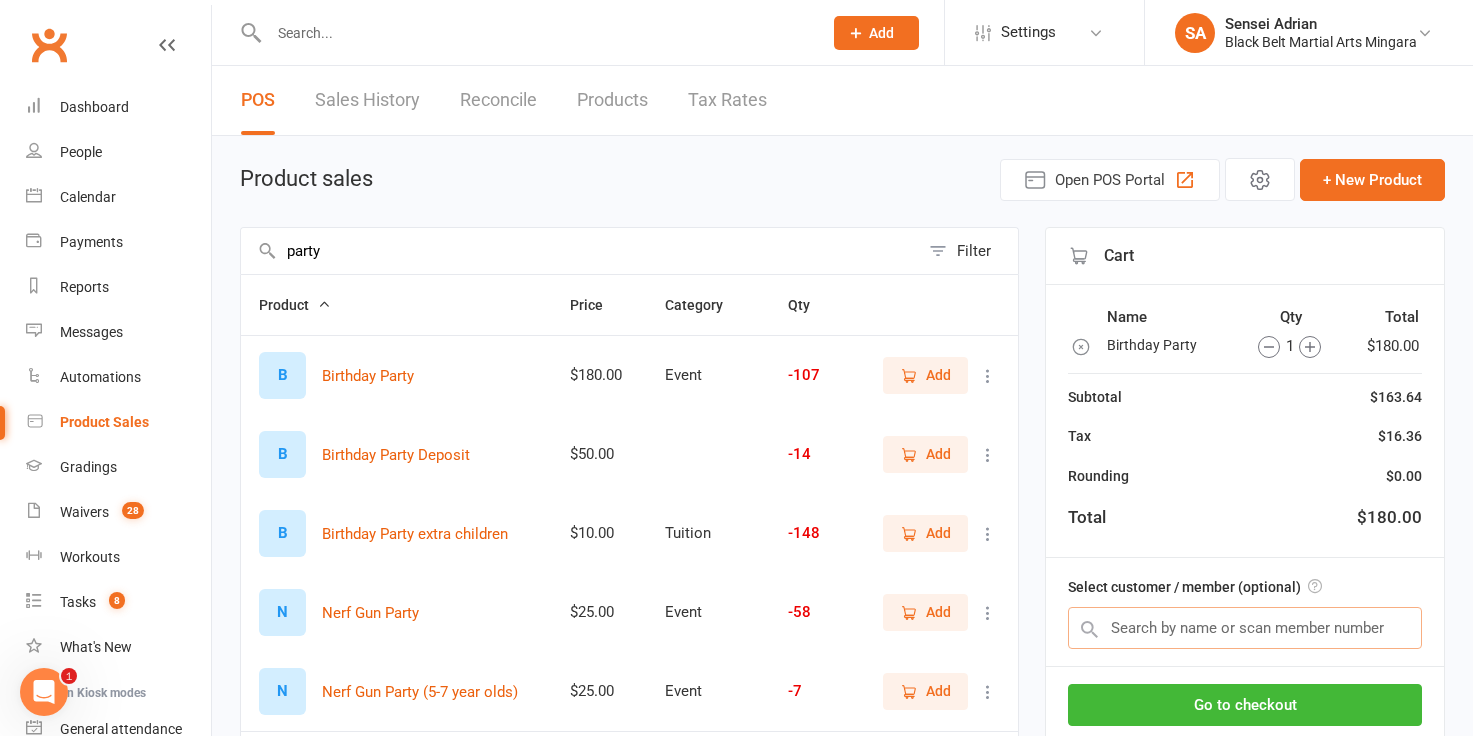 click at bounding box center (1245, 628) 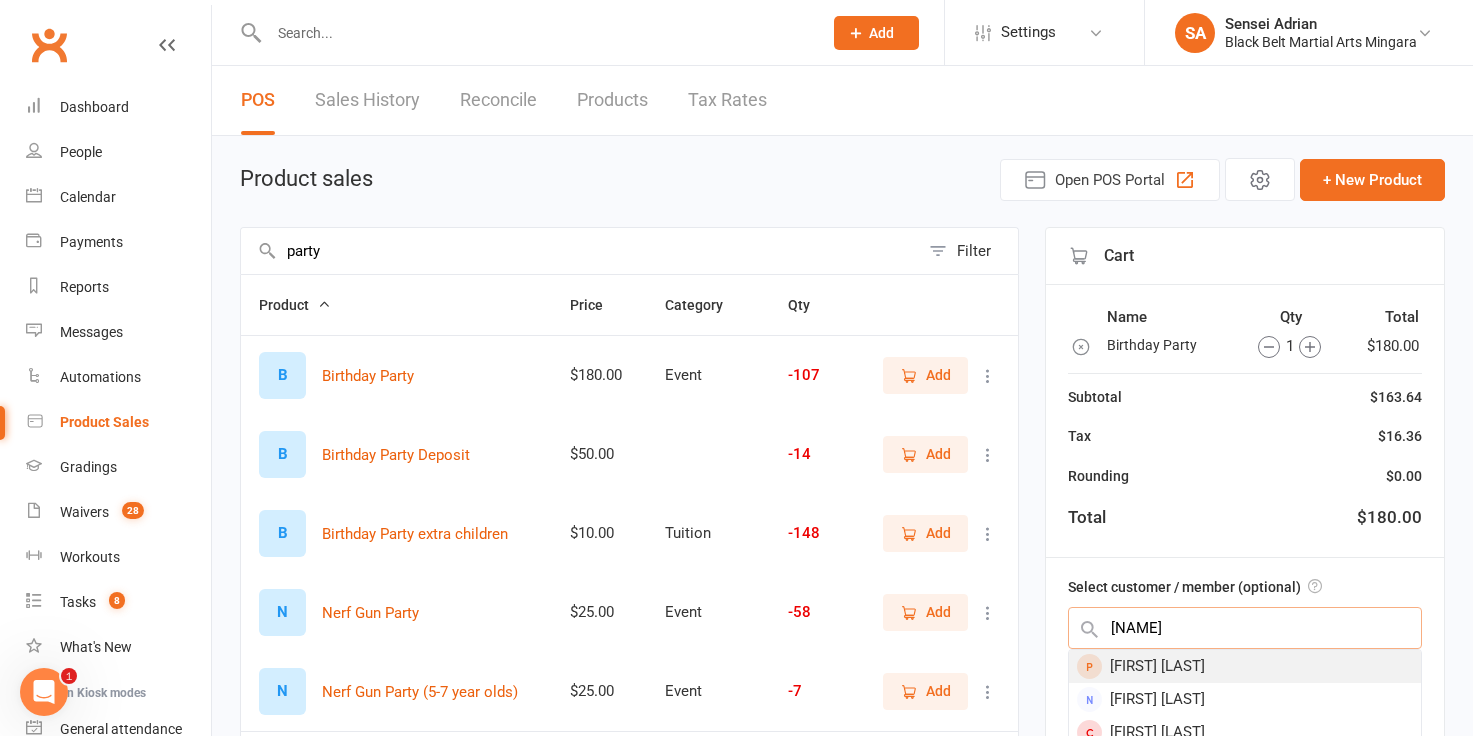 type on "Keira" 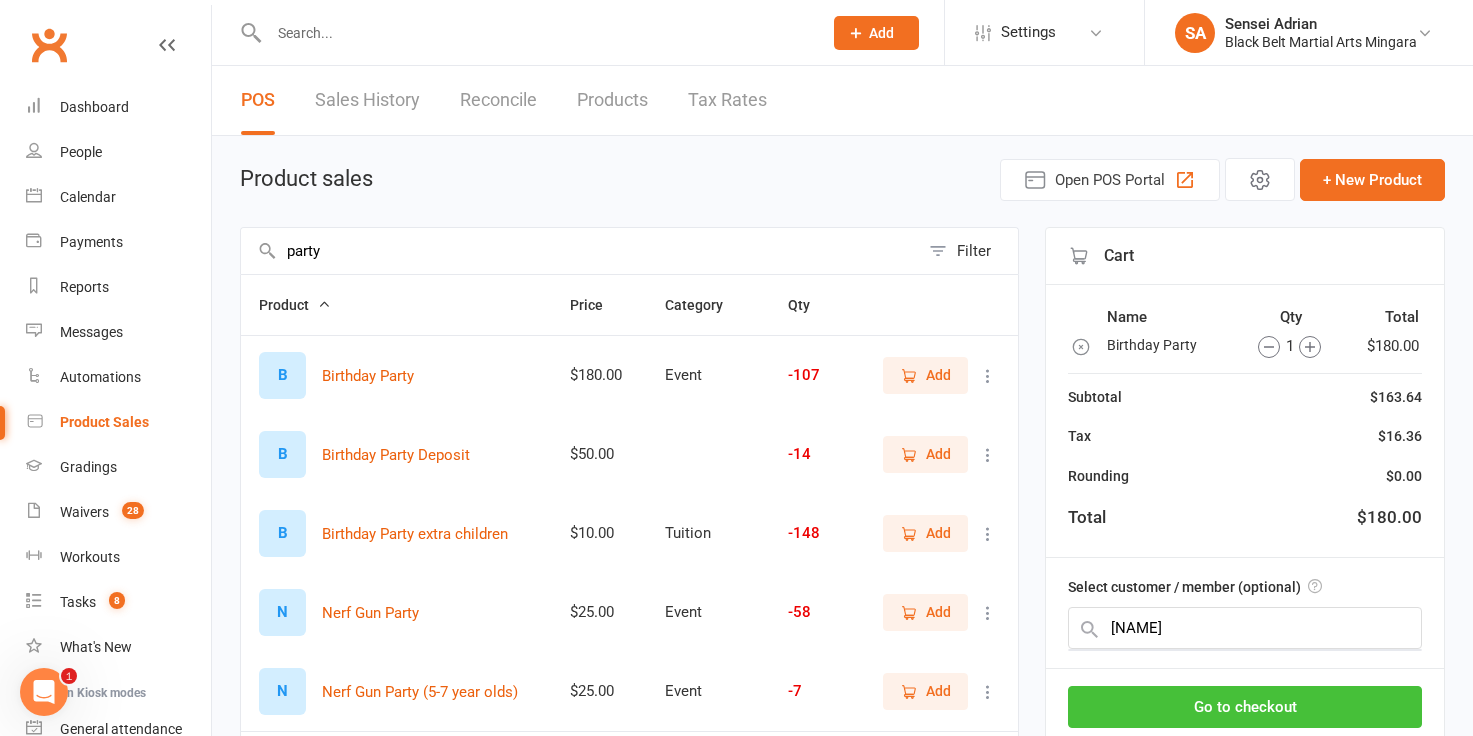 type 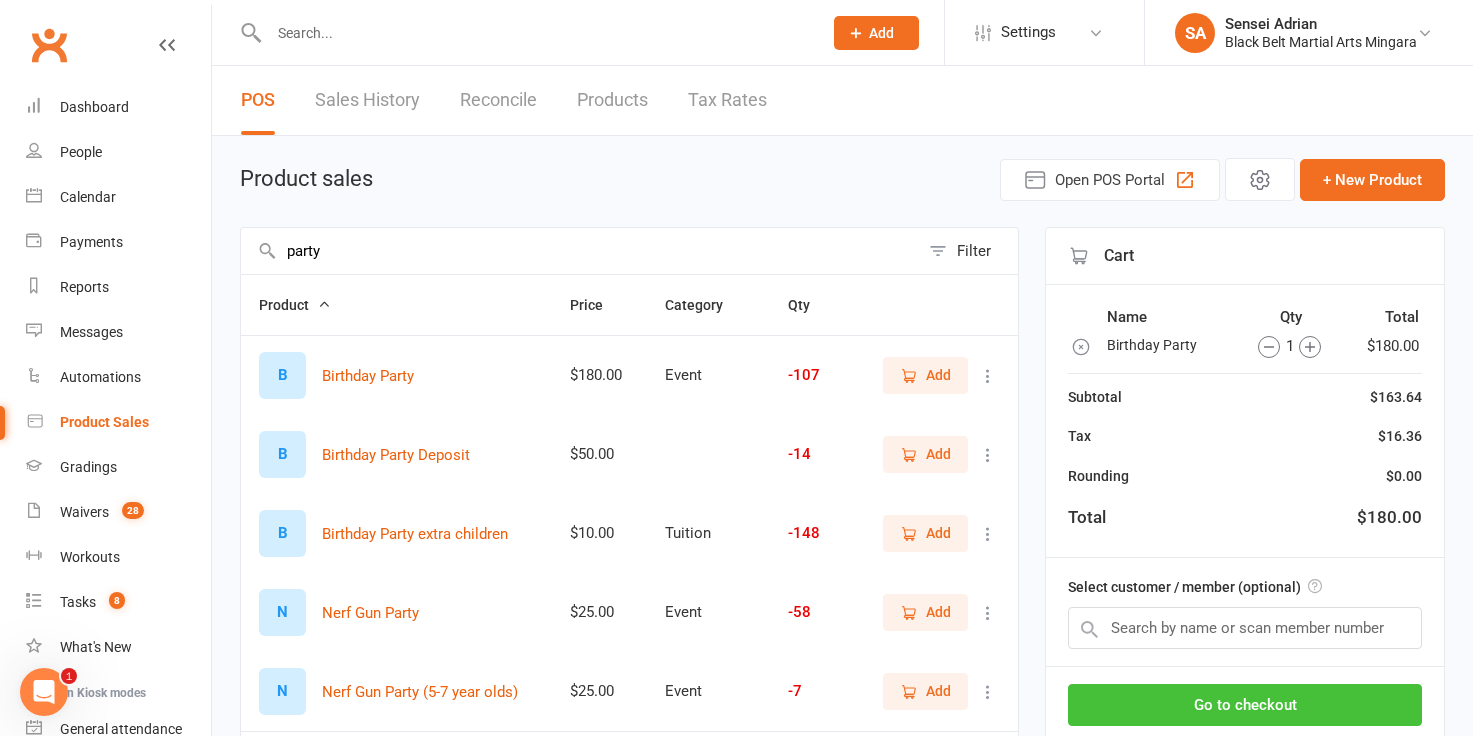 click on "Go to checkout" at bounding box center [1245, 705] 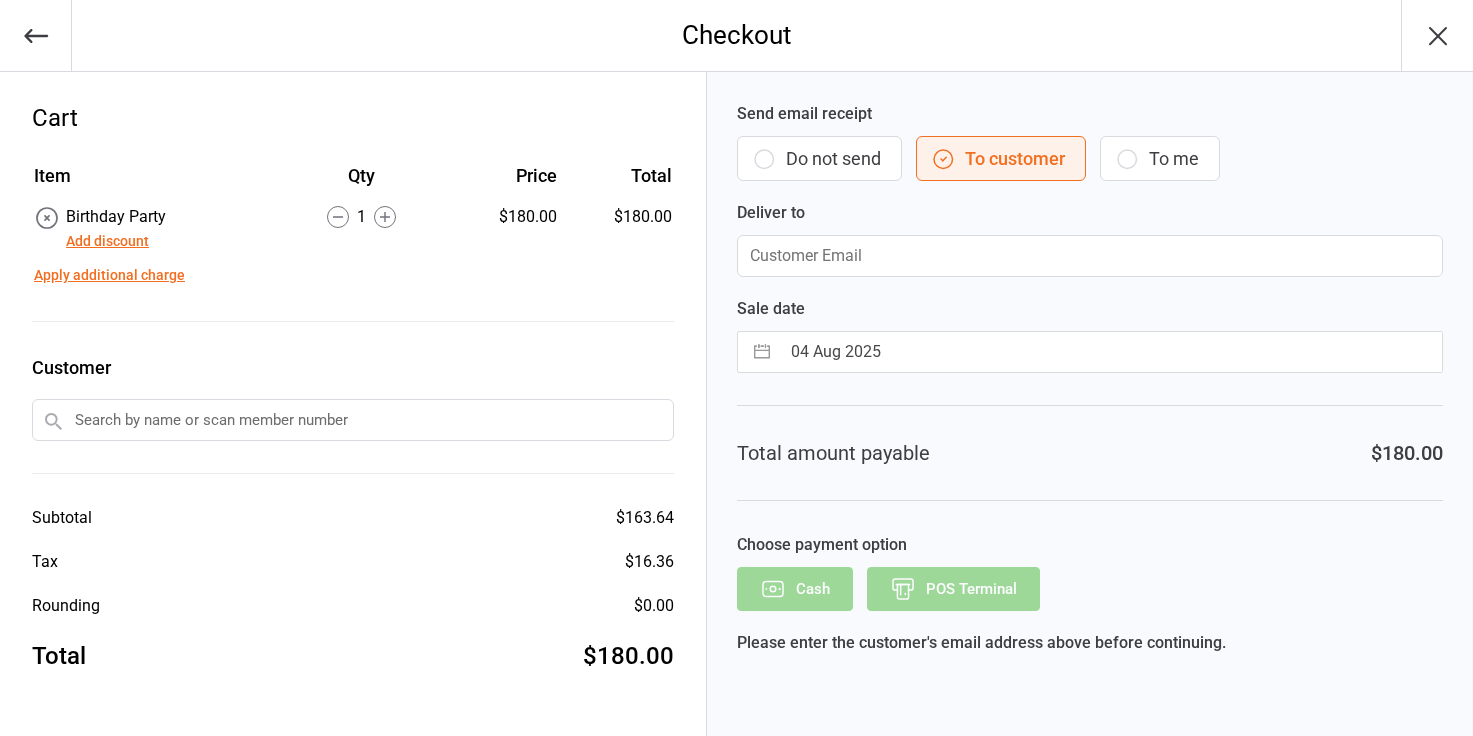 scroll, scrollTop: 0, scrollLeft: 0, axis: both 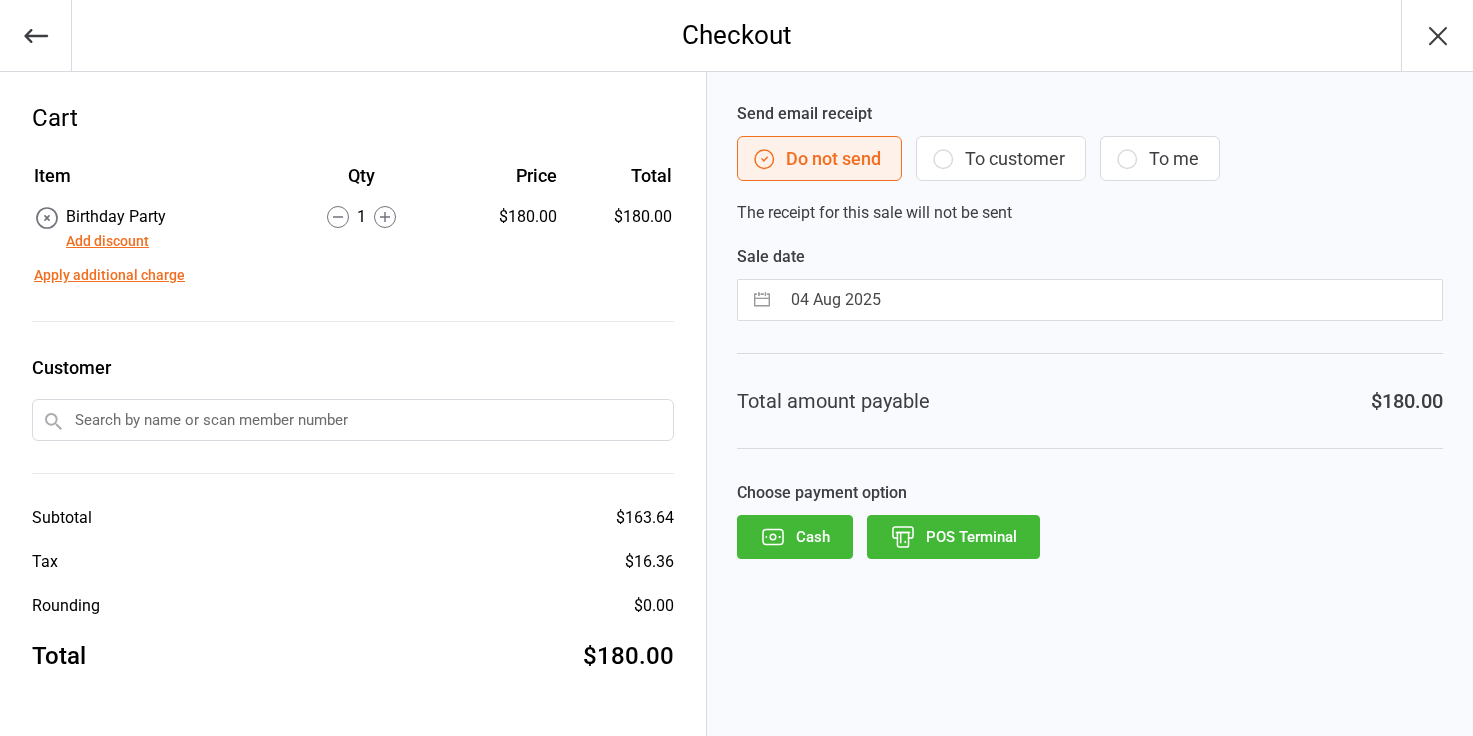 click on "POS Terminal" at bounding box center (953, 537) 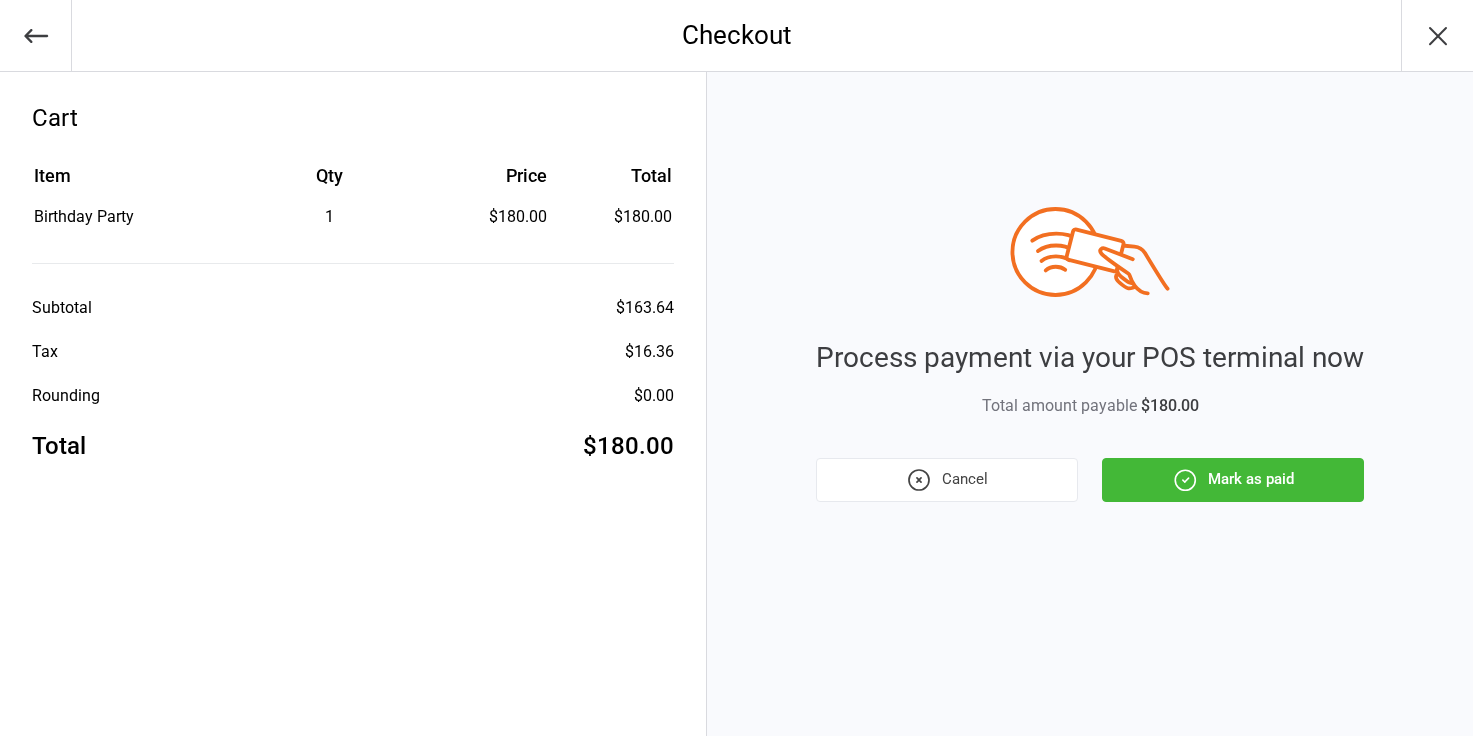 click on "Mark as paid" at bounding box center (1233, 480) 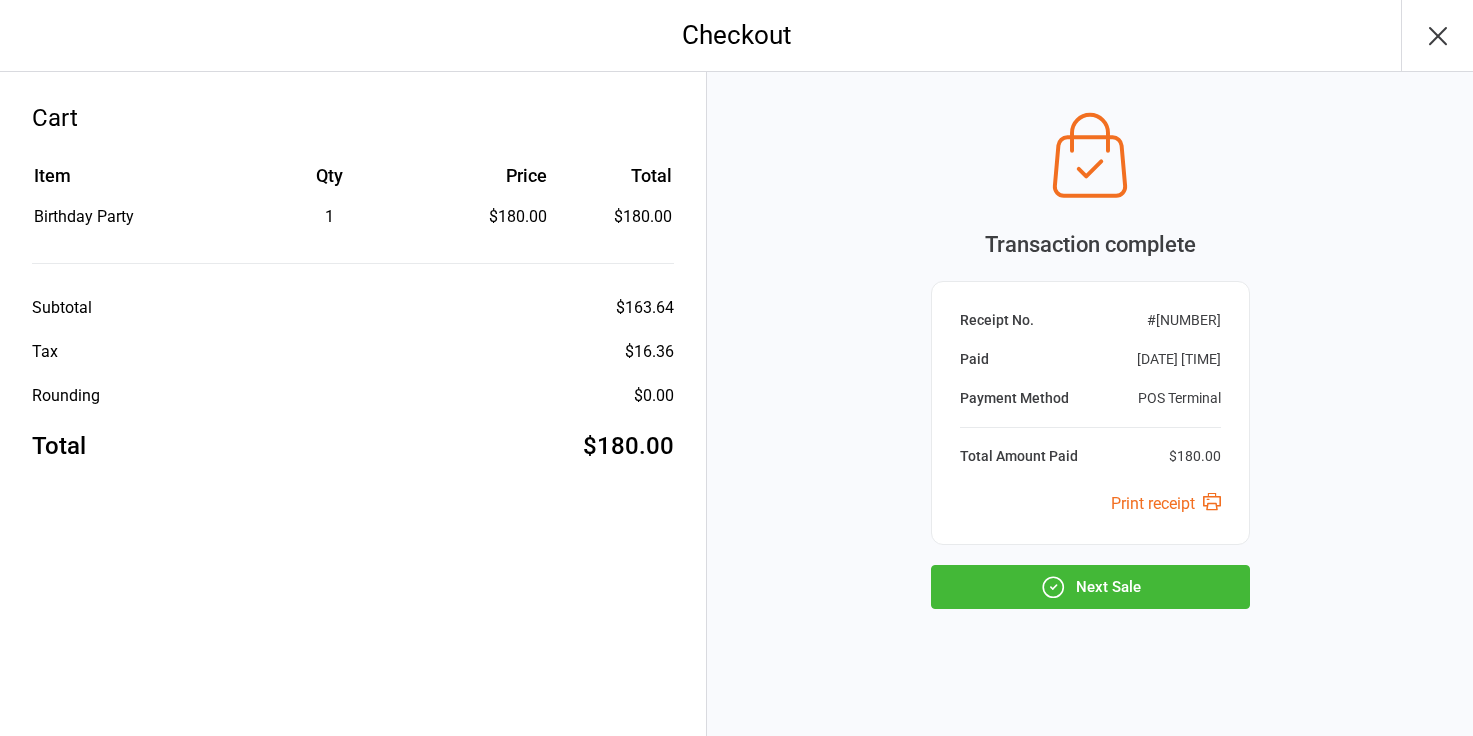 click on "Next Sale" at bounding box center [1090, 587] 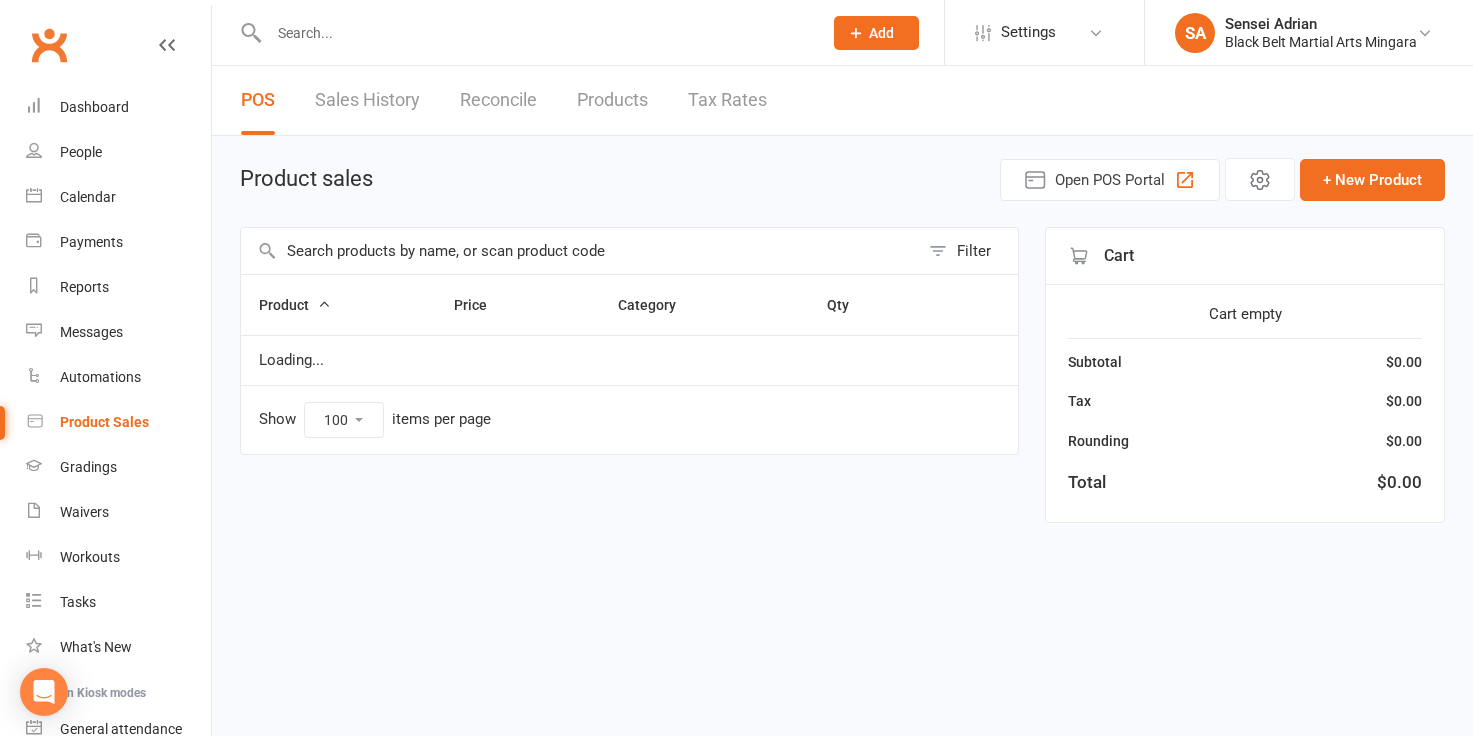 select on "100" 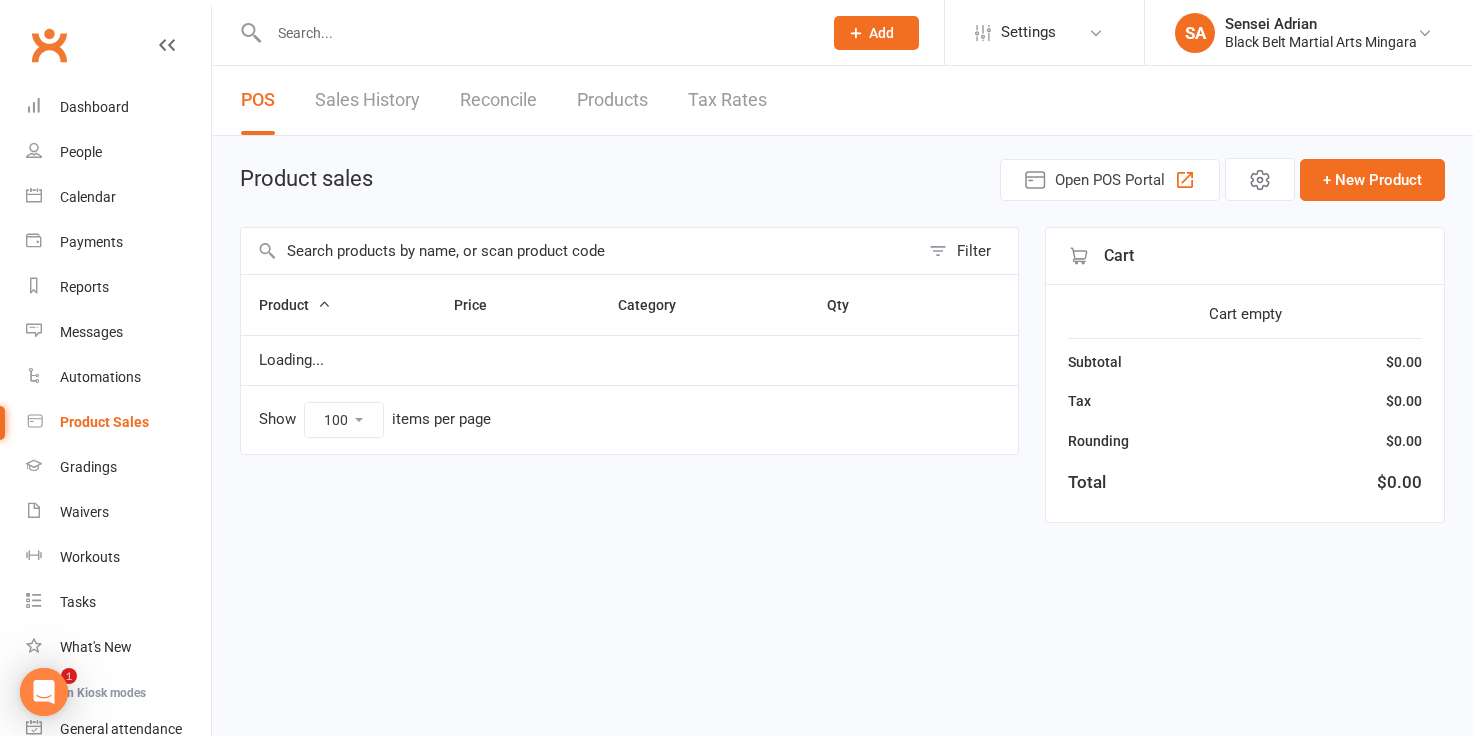 scroll, scrollTop: 0, scrollLeft: 0, axis: both 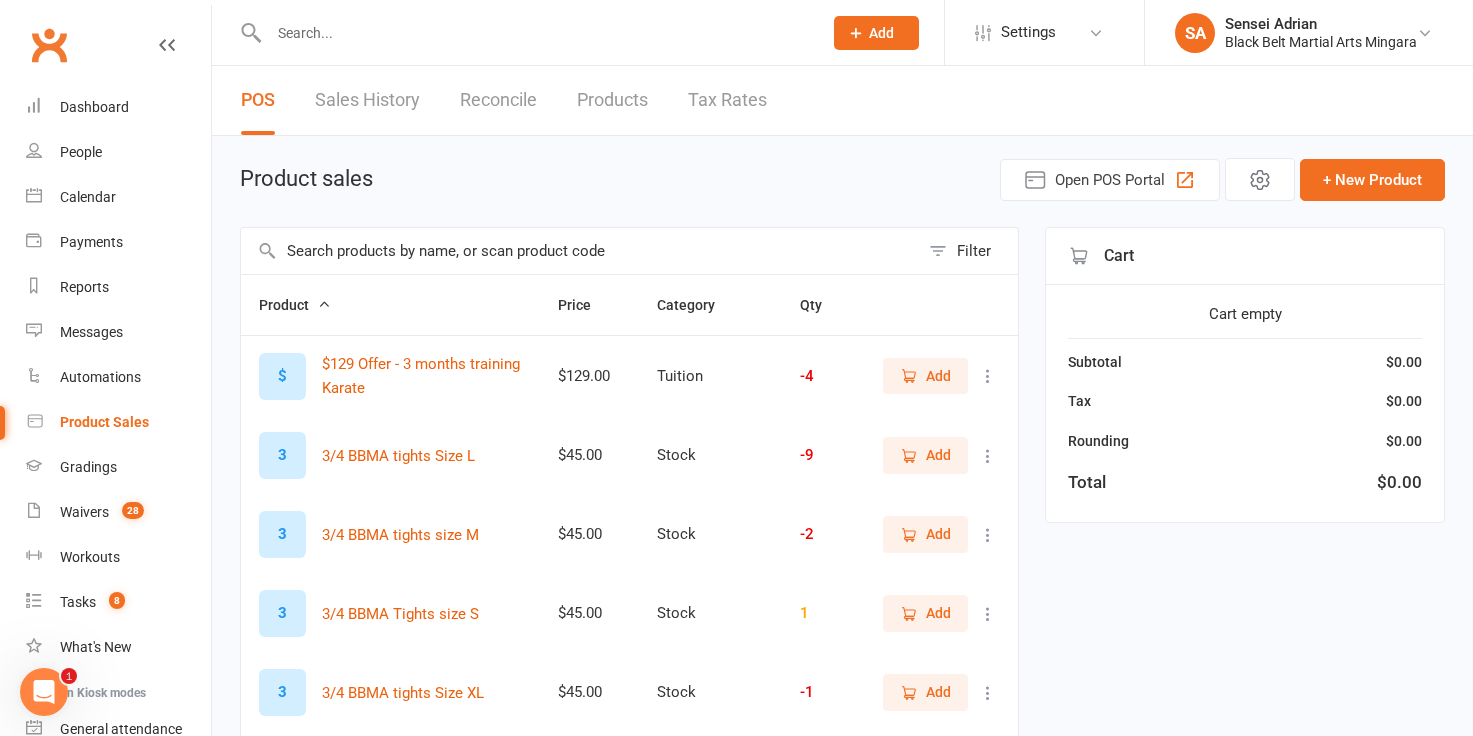 click at bounding box center (580, 251) 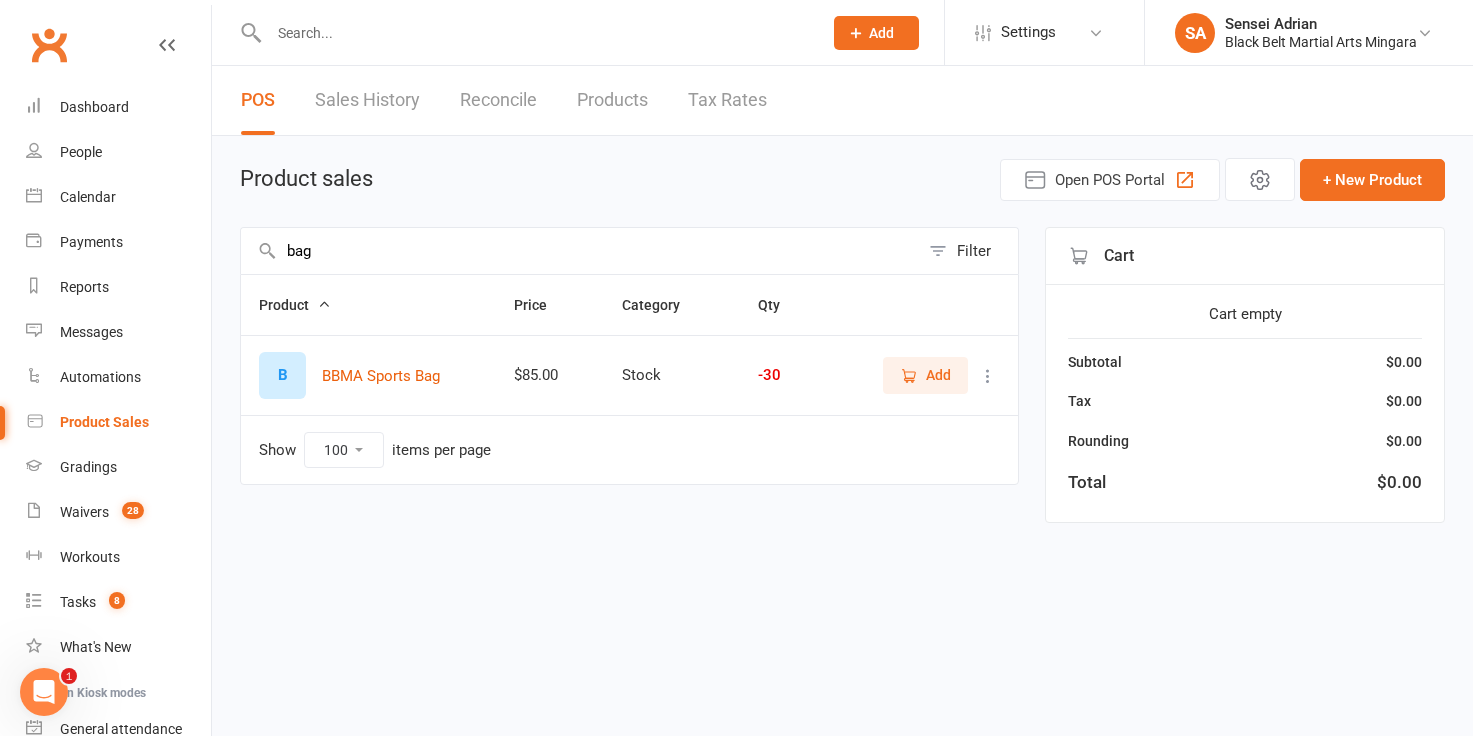 type on "bag" 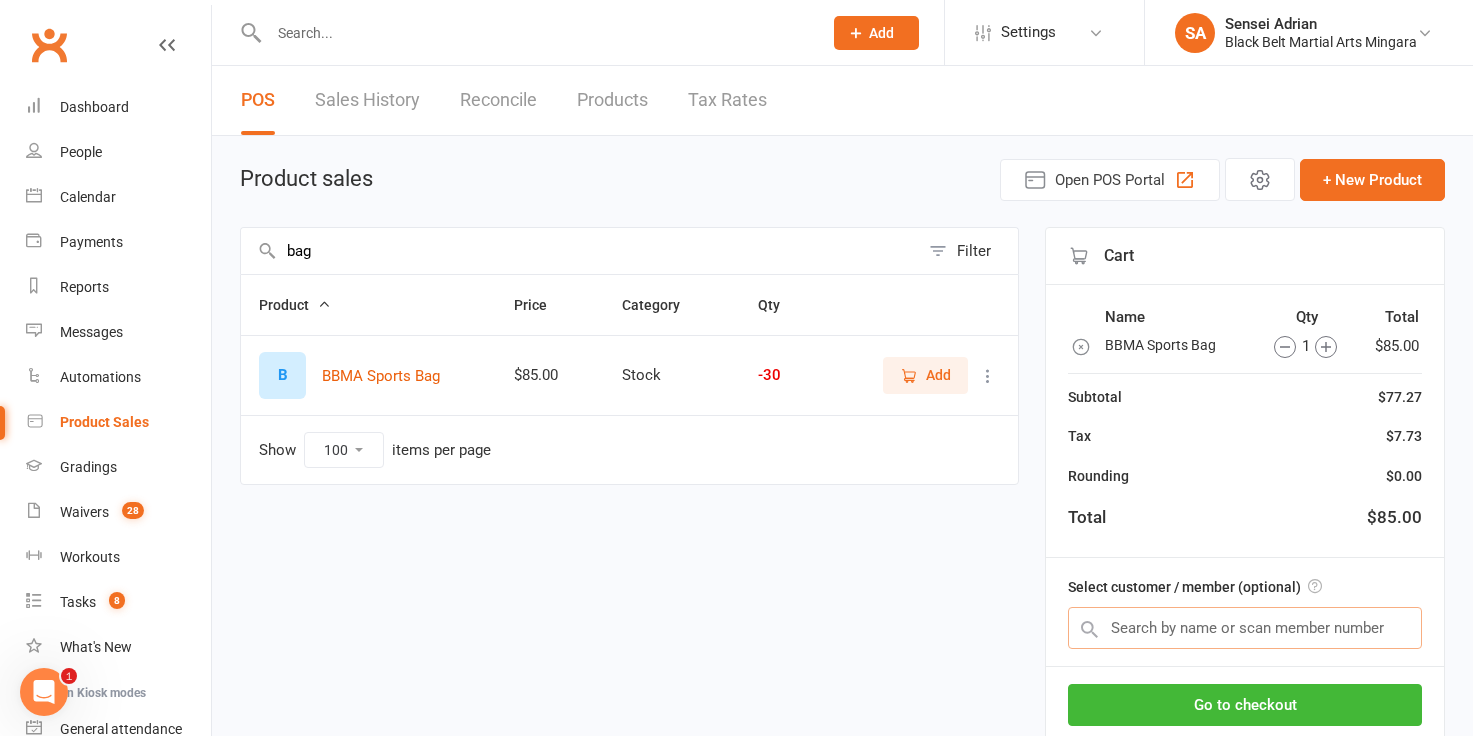 click at bounding box center (1245, 628) 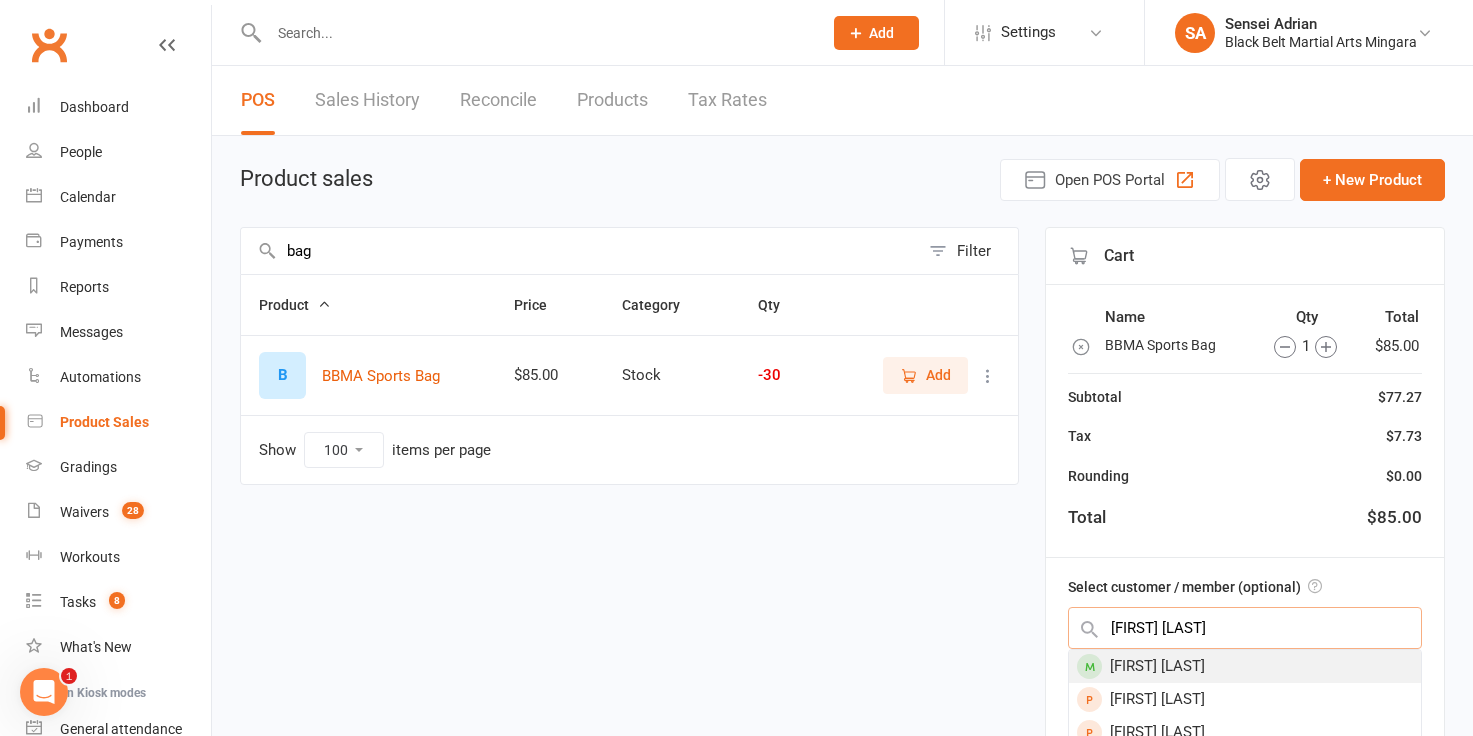 type on "bill brown" 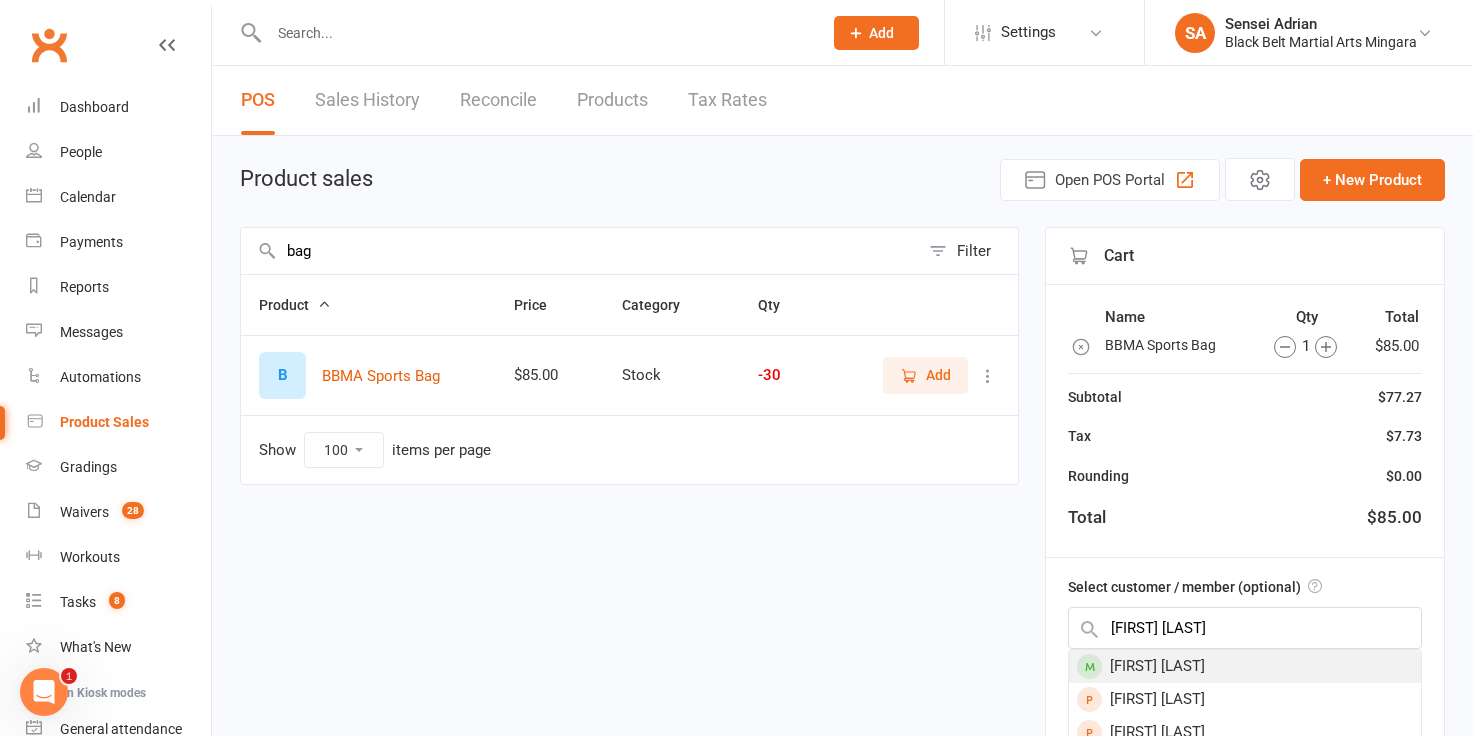 click on "Bill Brown" at bounding box center [1245, 666] 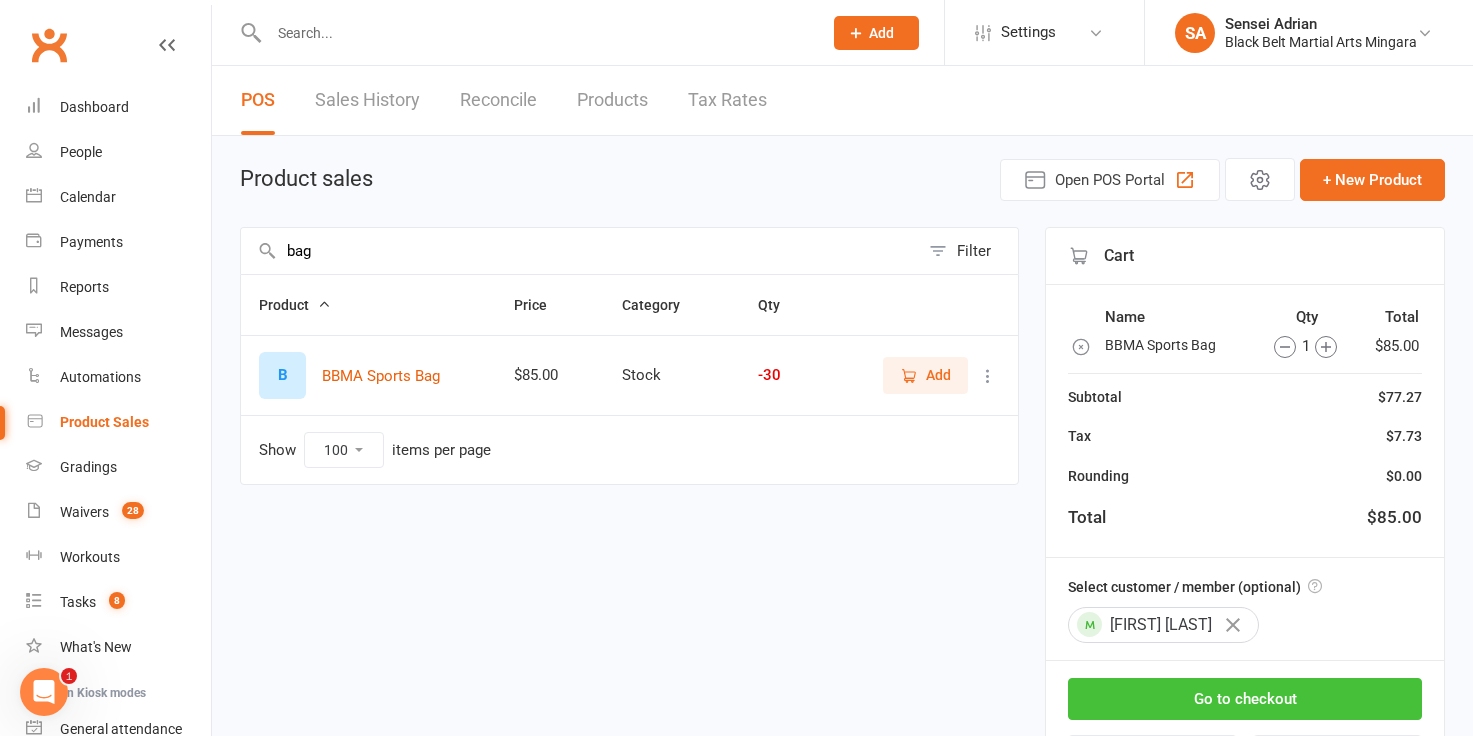 click on "Go to checkout" at bounding box center (1245, 699) 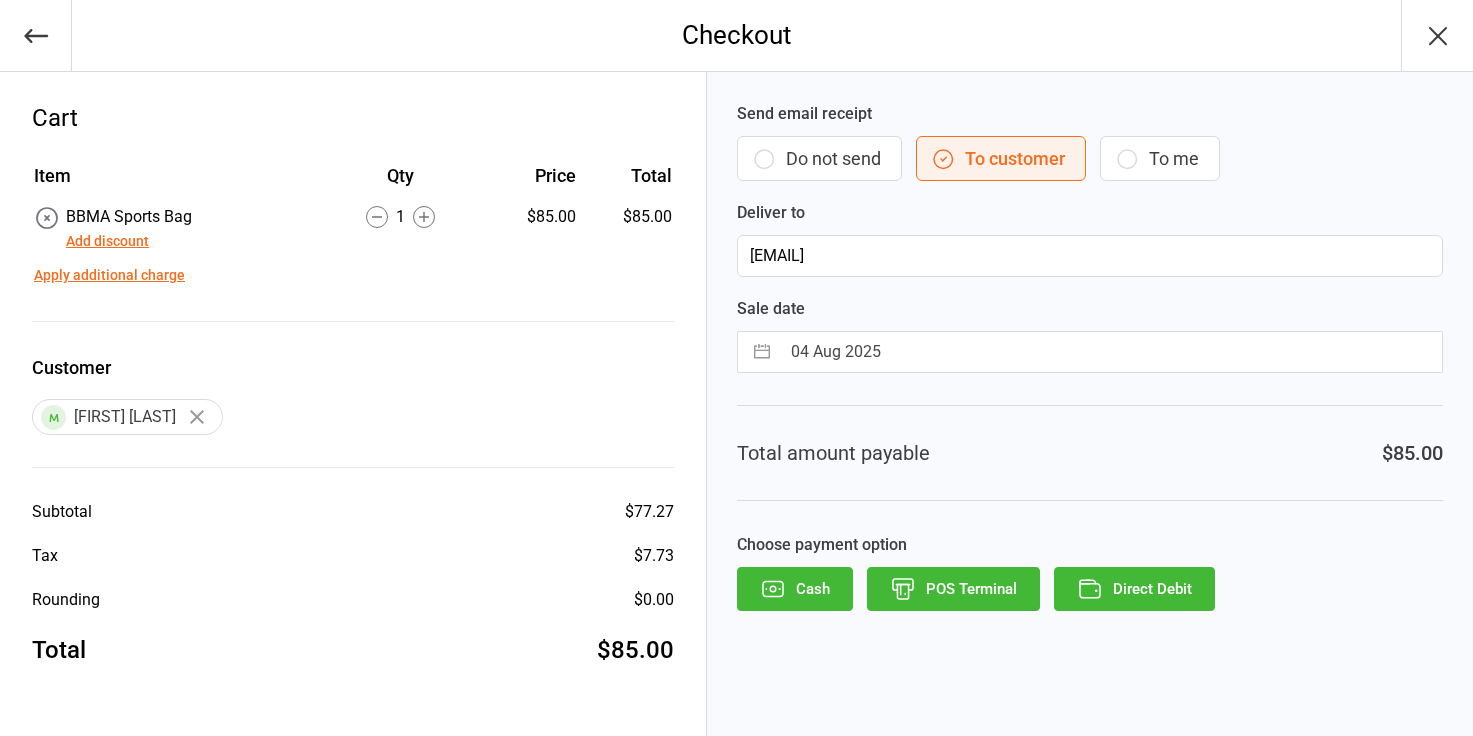 scroll, scrollTop: 0, scrollLeft: 0, axis: both 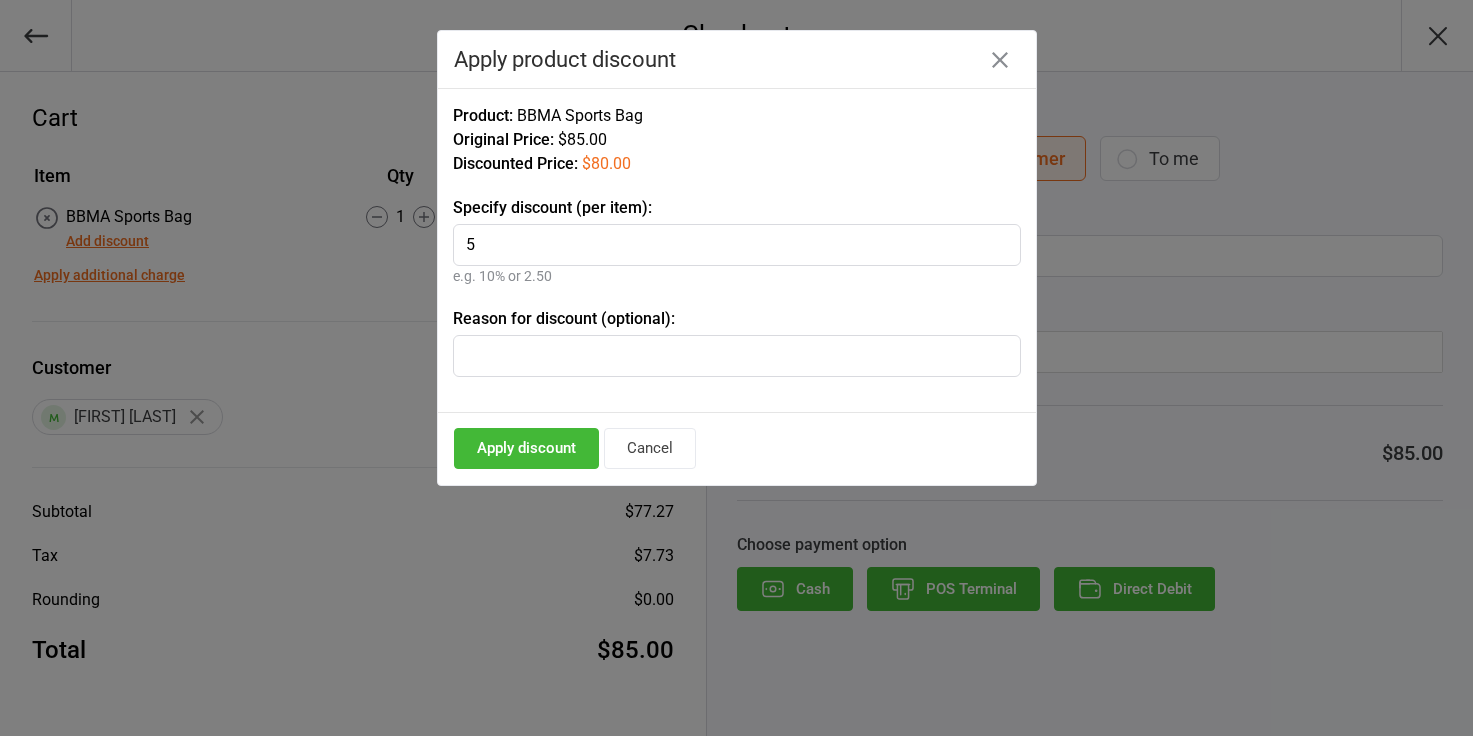 type on "5" 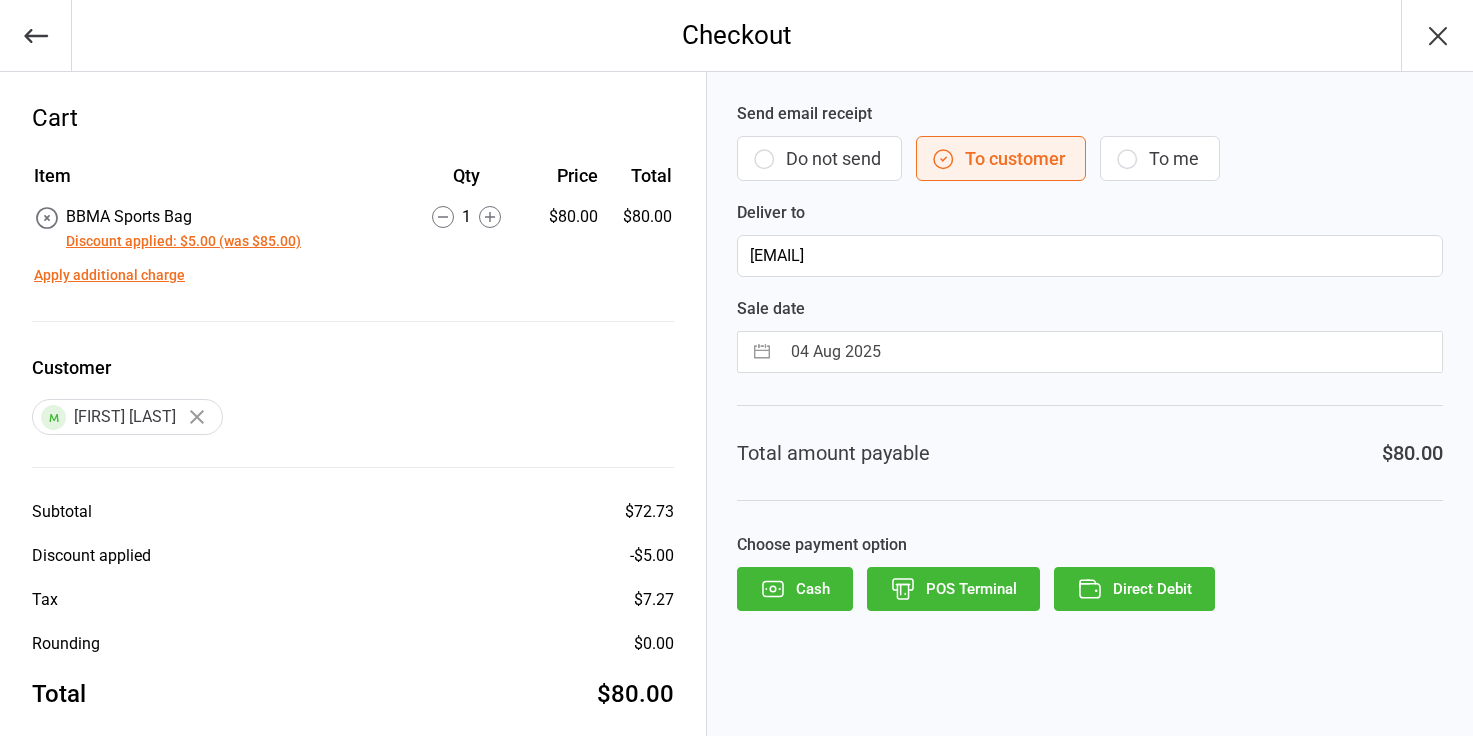 click on "Do not send" at bounding box center (819, 158) 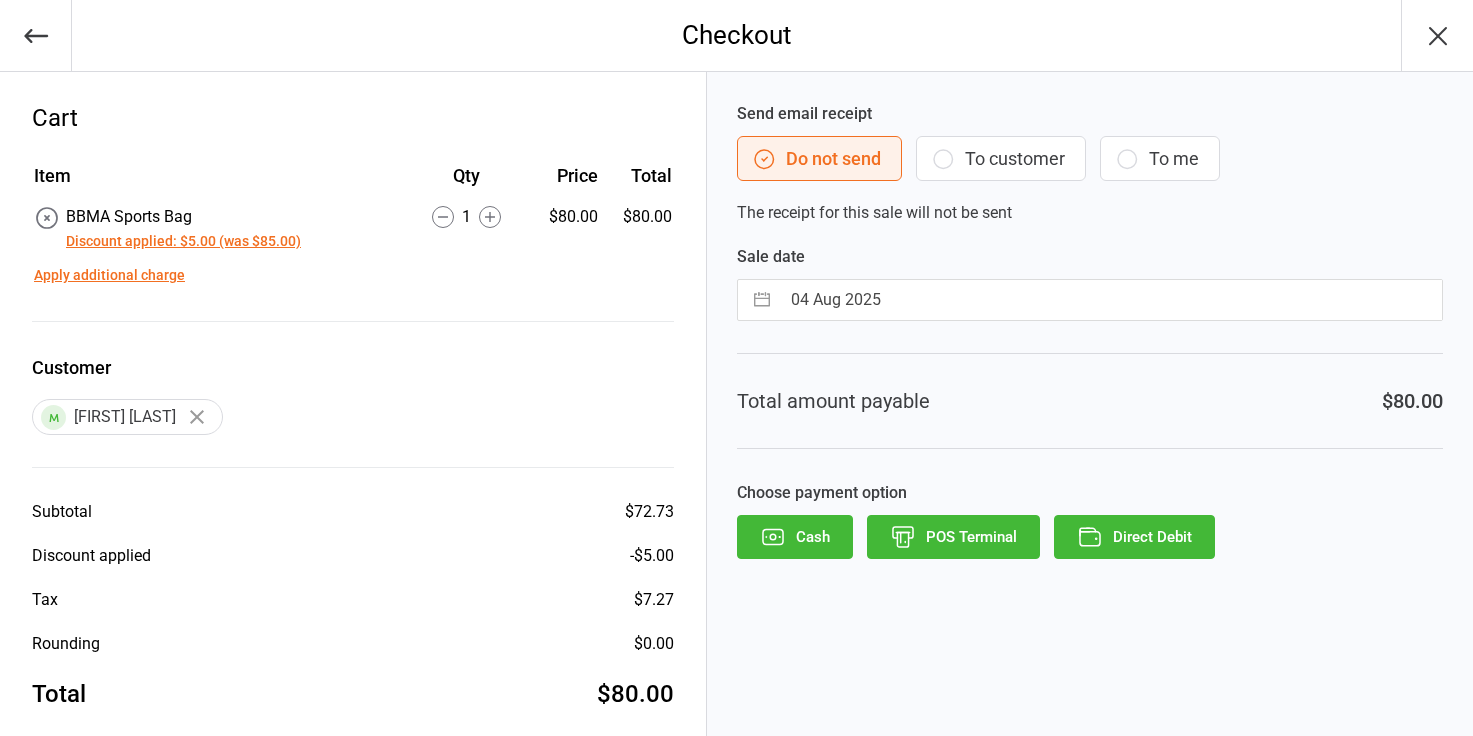 click on "POS Terminal" at bounding box center (953, 537) 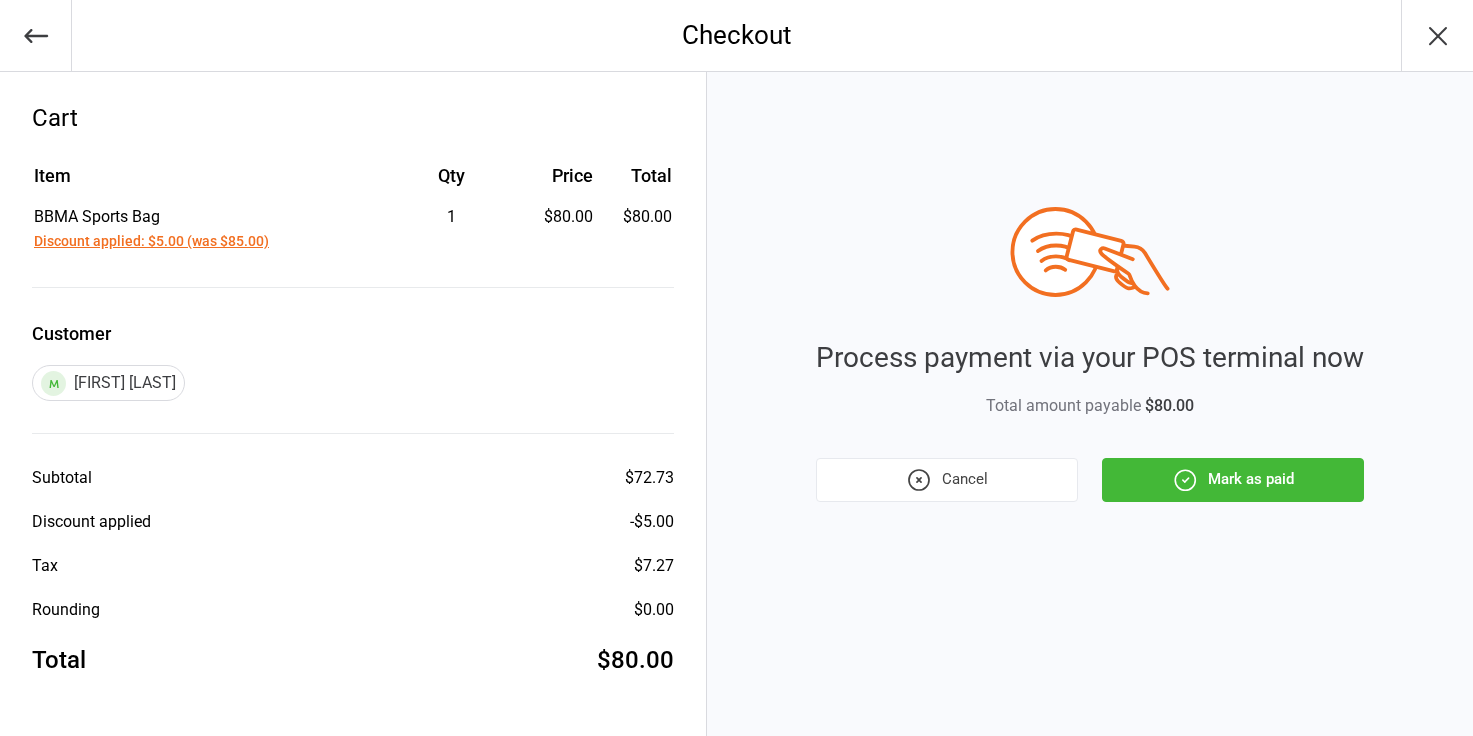 click on "Mark as paid" at bounding box center [1233, 480] 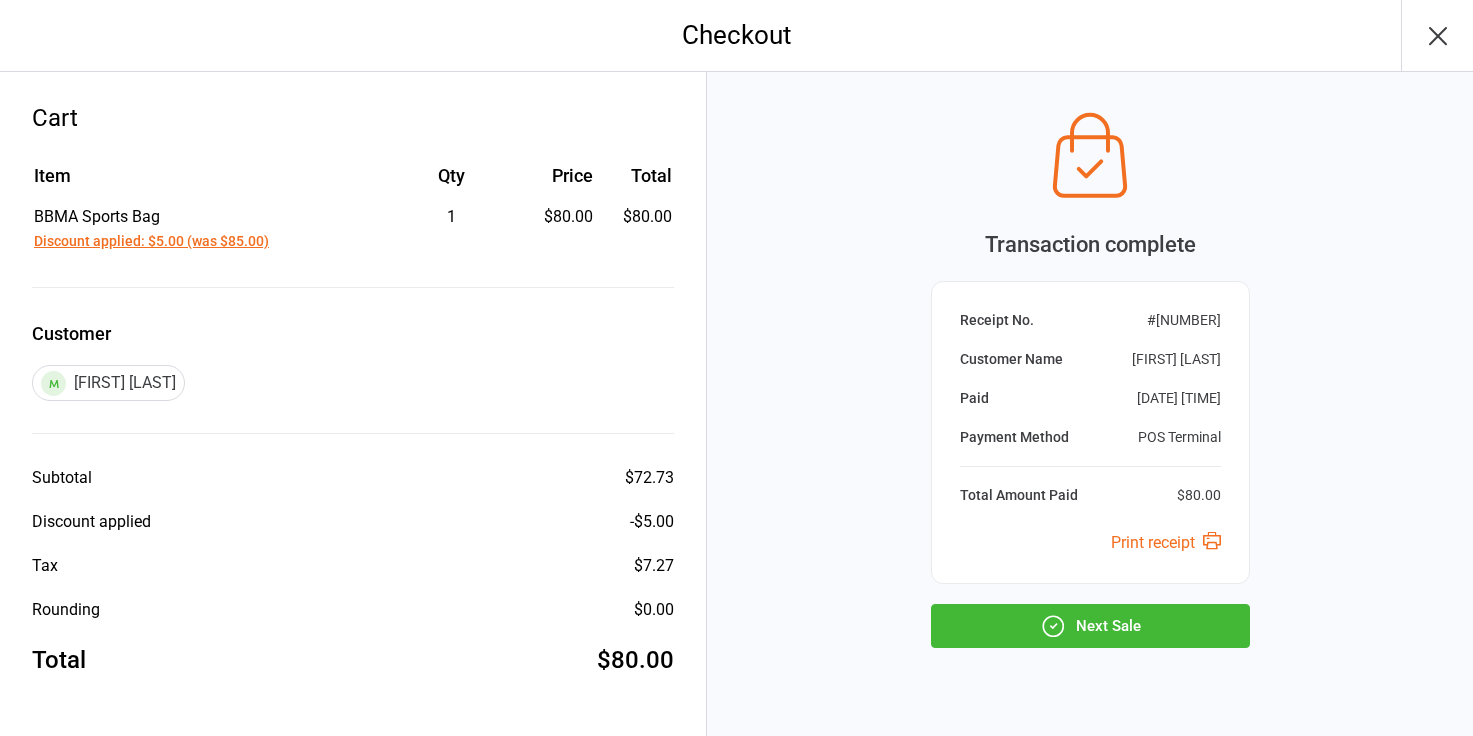 click on "Next Sale" at bounding box center (1090, 626) 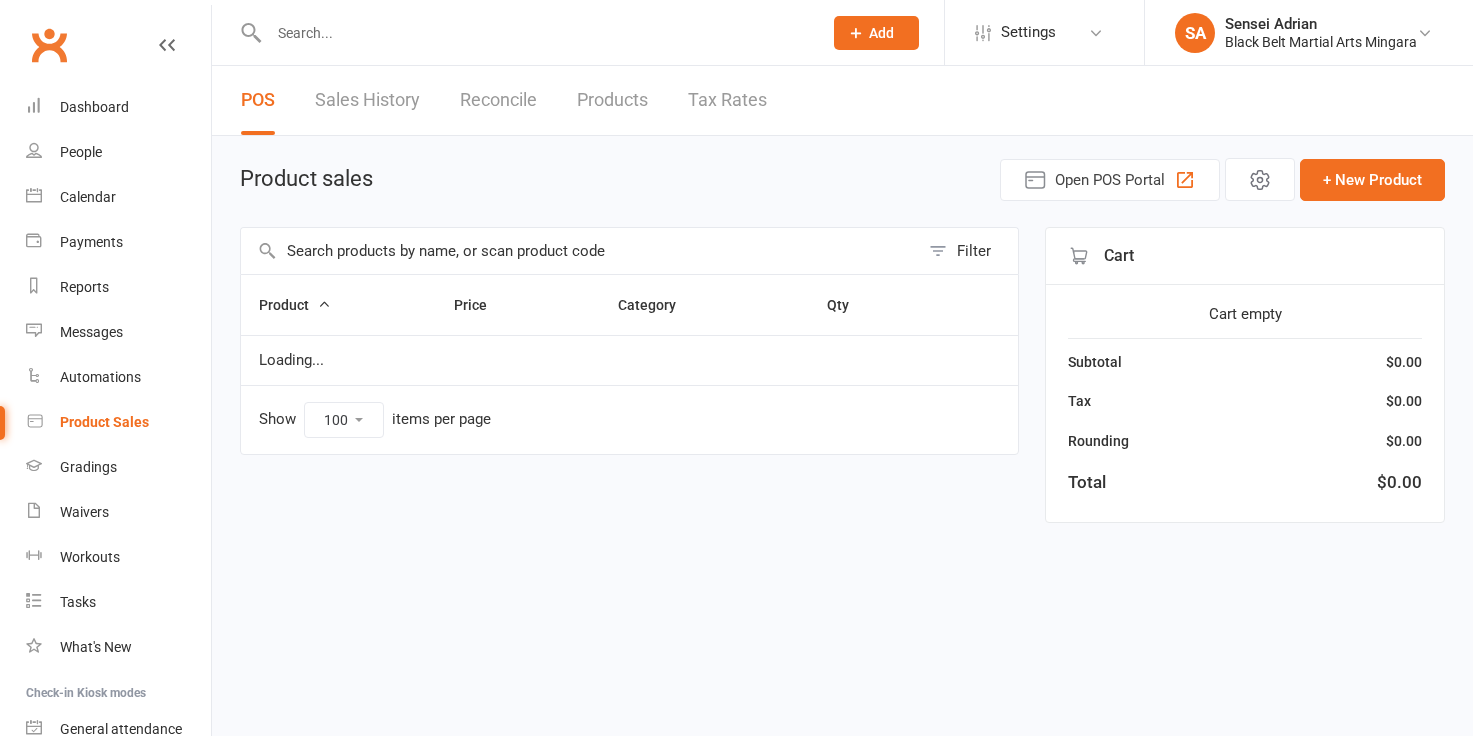 select on "100" 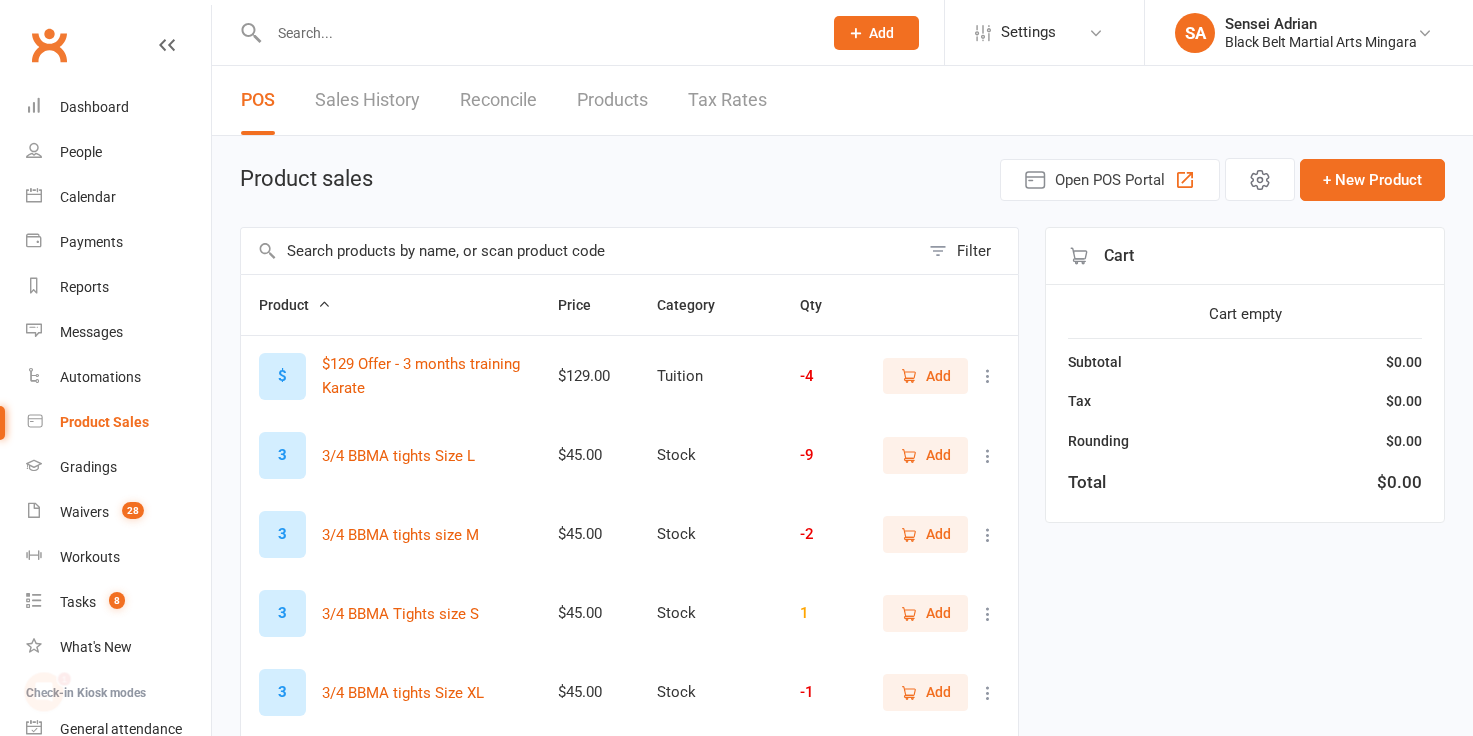 scroll, scrollTop: 0, scrollLeft: 0, axis: both 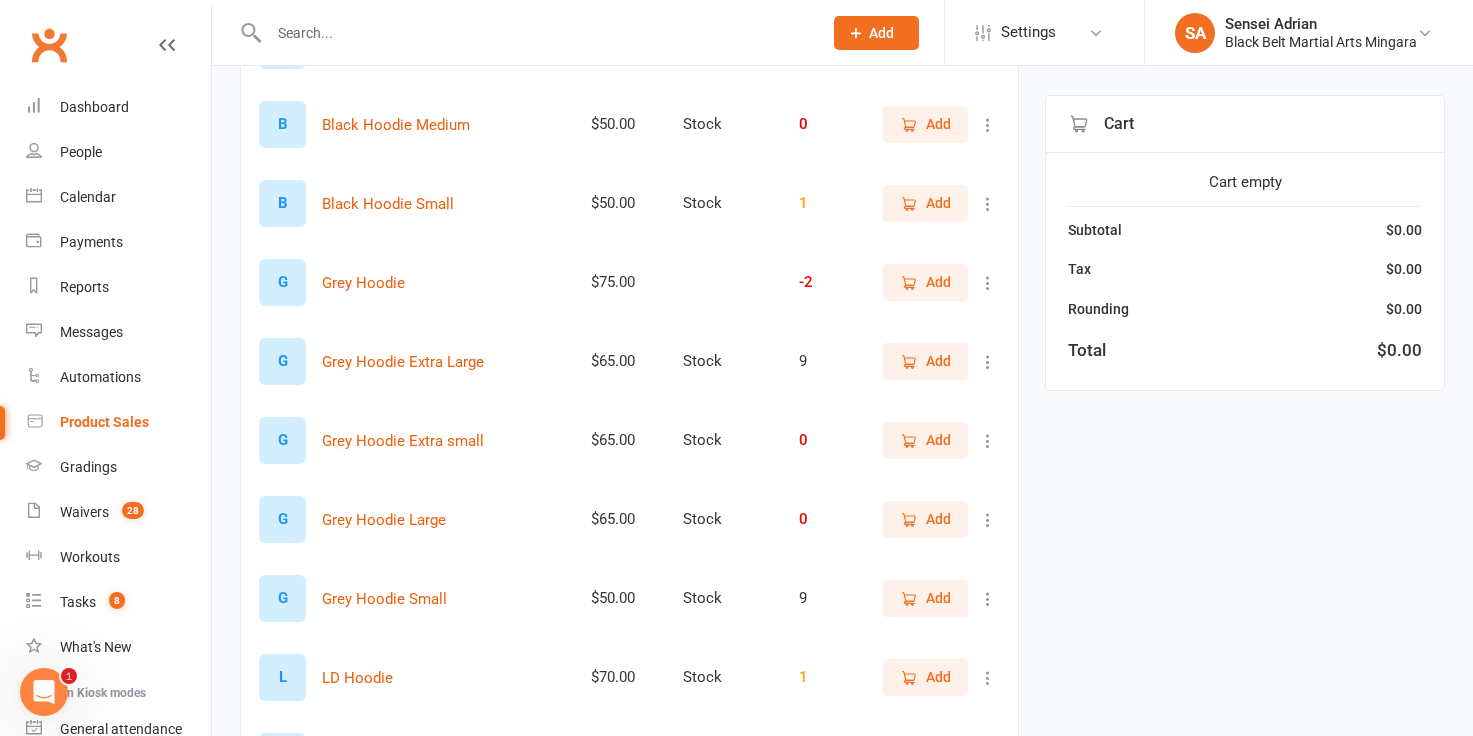 type on "hoodie" 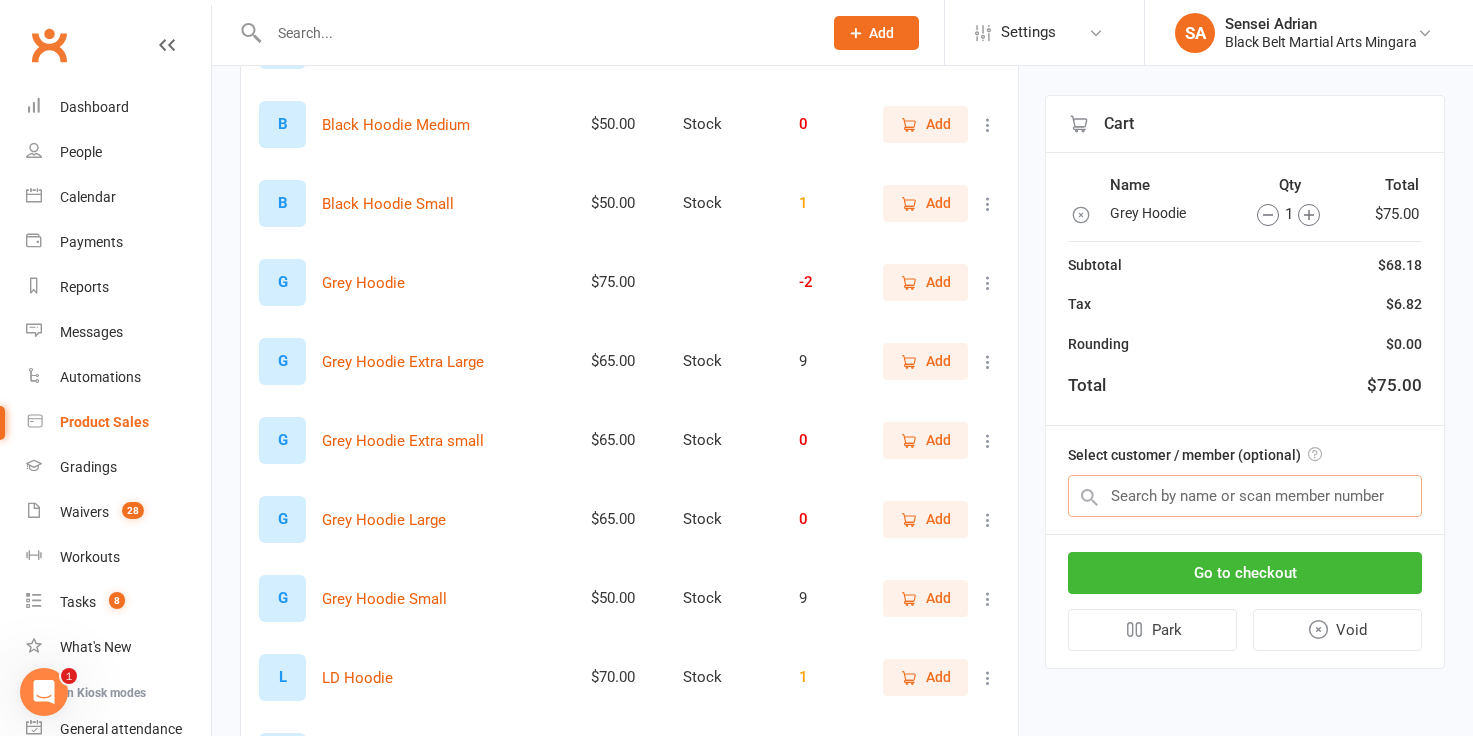 click at bounding box center (1245, 496) 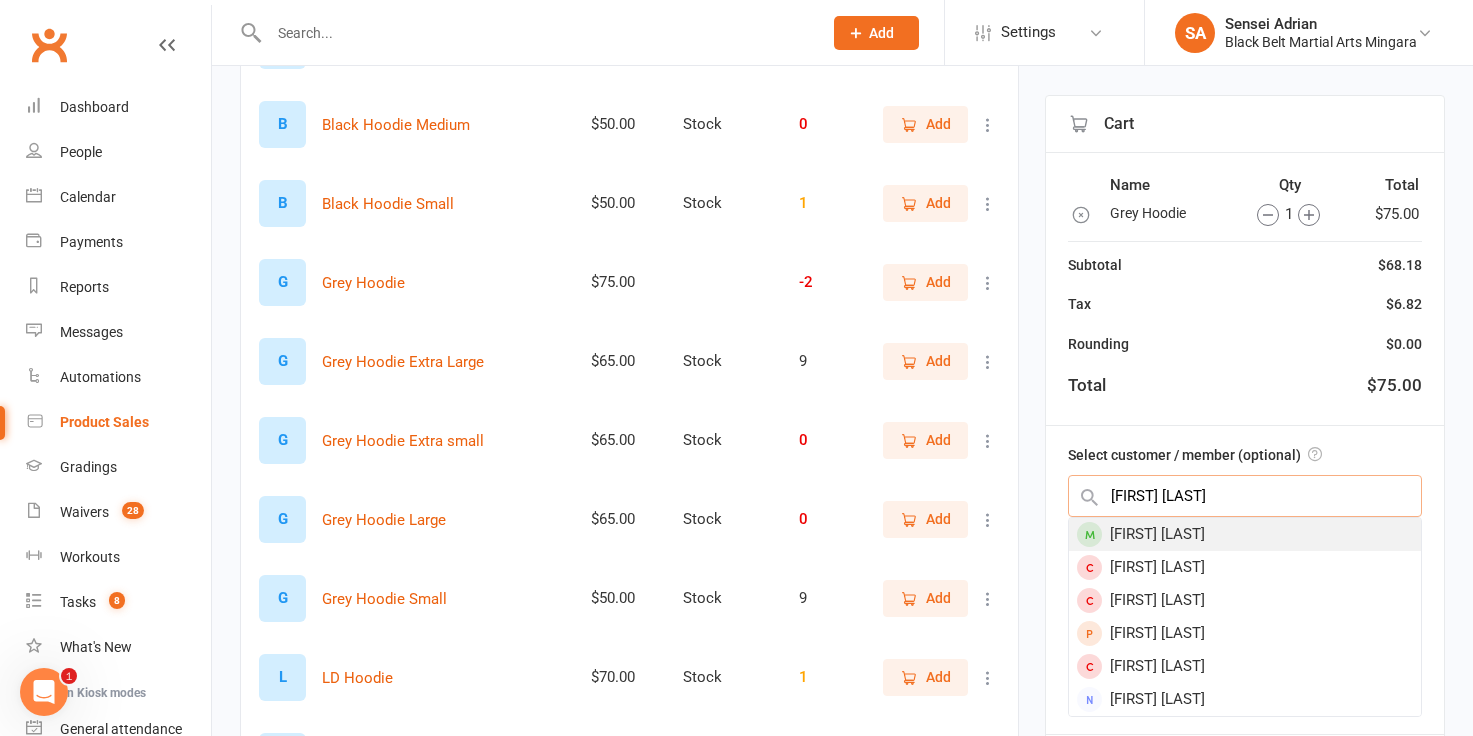 type on "peter neive" 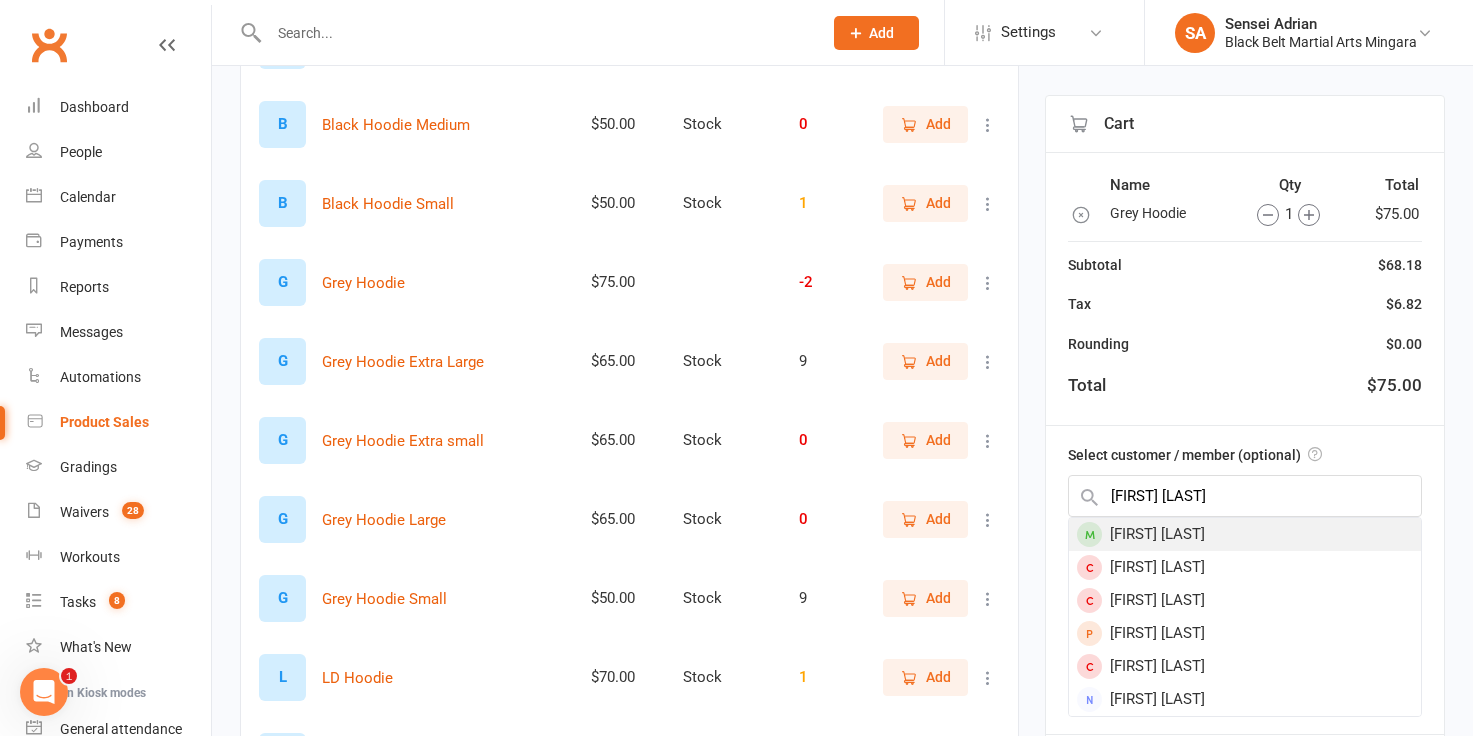 click on "Peter Neave" at bounding box center (1245, 534) 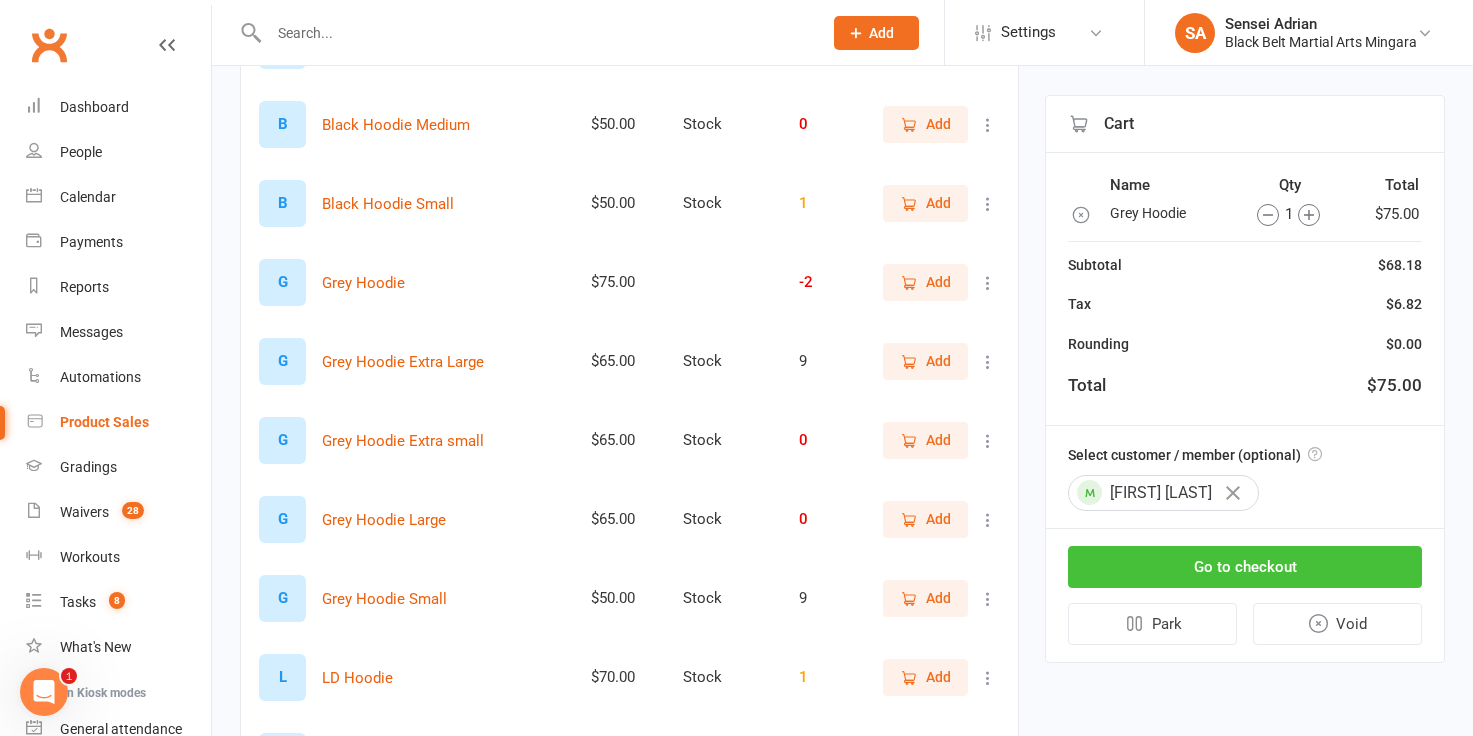 click on "Go to checkout" at bounding box center (1245, 567) 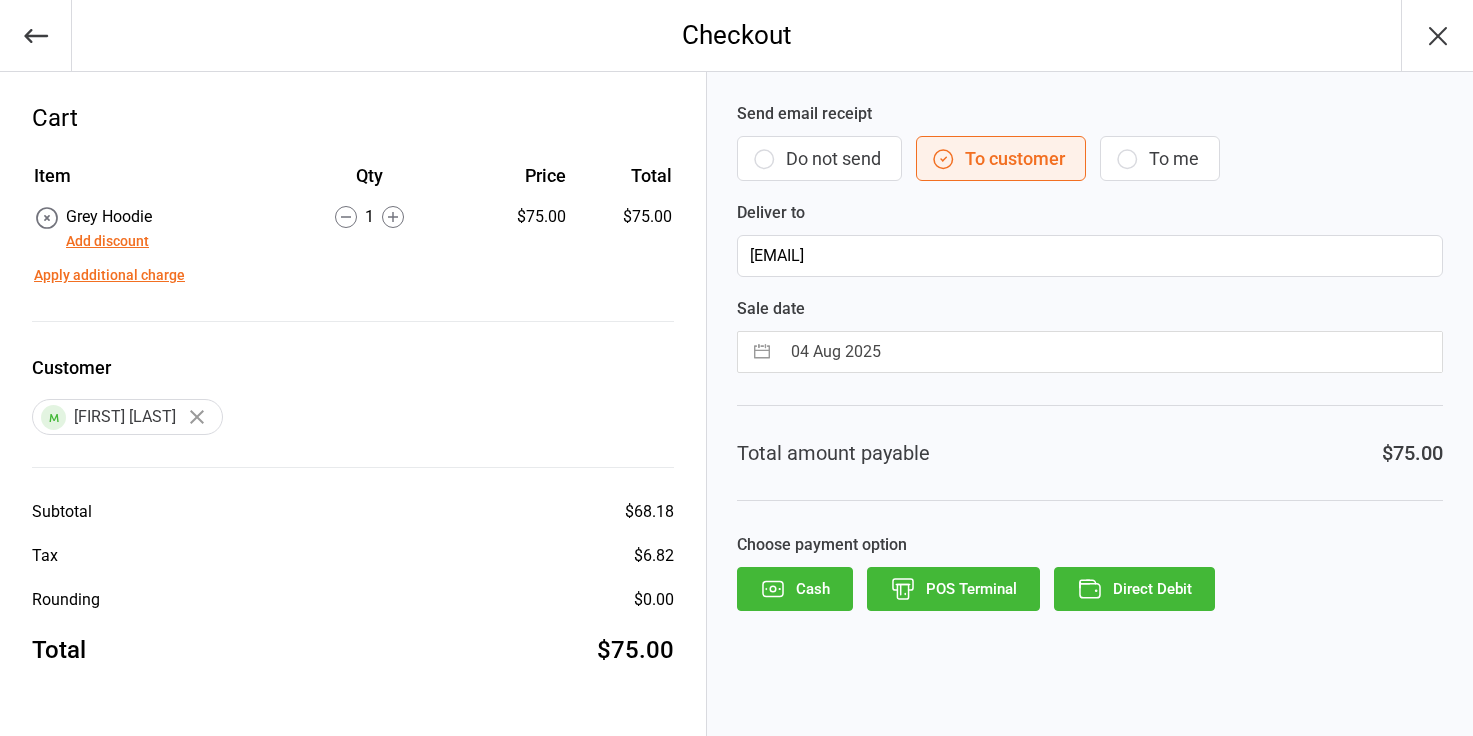 scroll, scrollTop: 0, scrollLeft: 0, axis: both 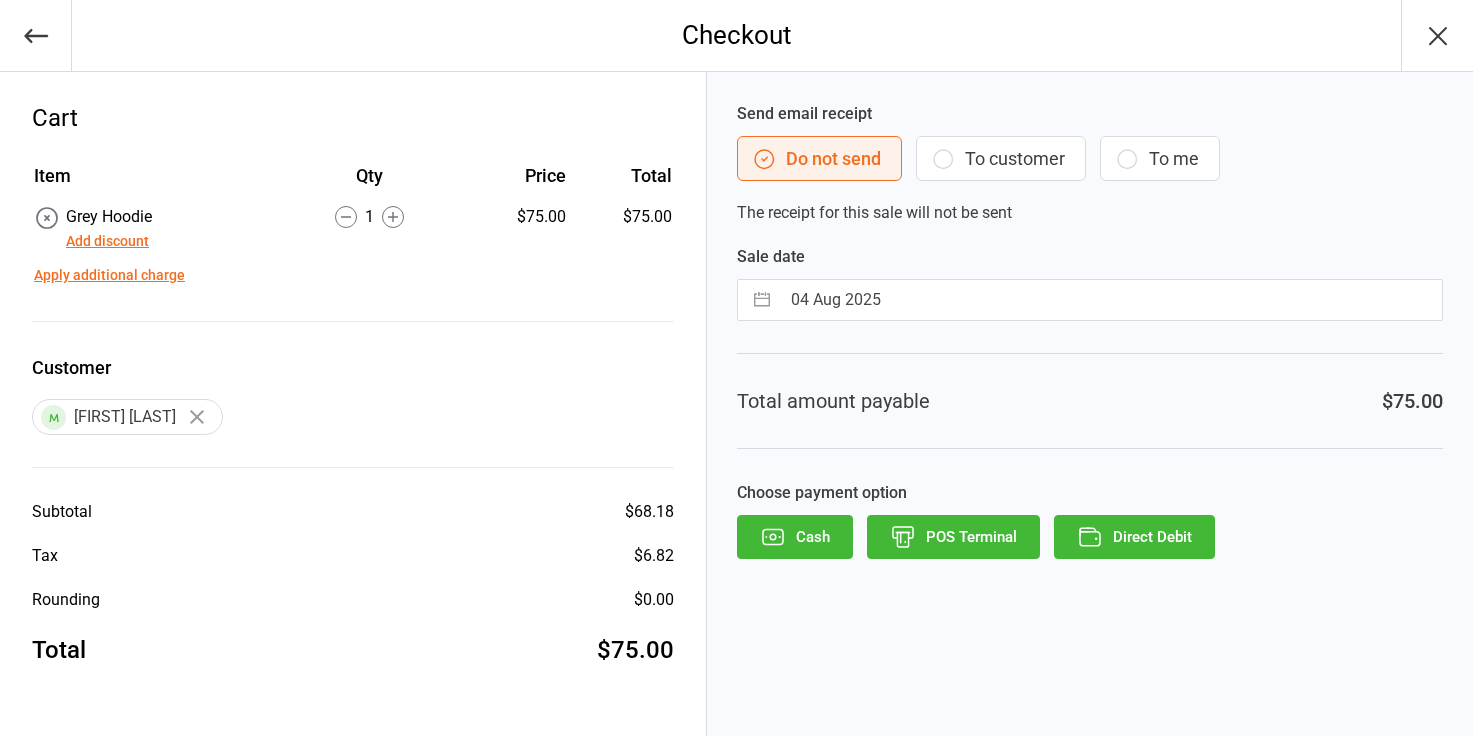 click on "POS Terminal" at bounding box center [953, 537] 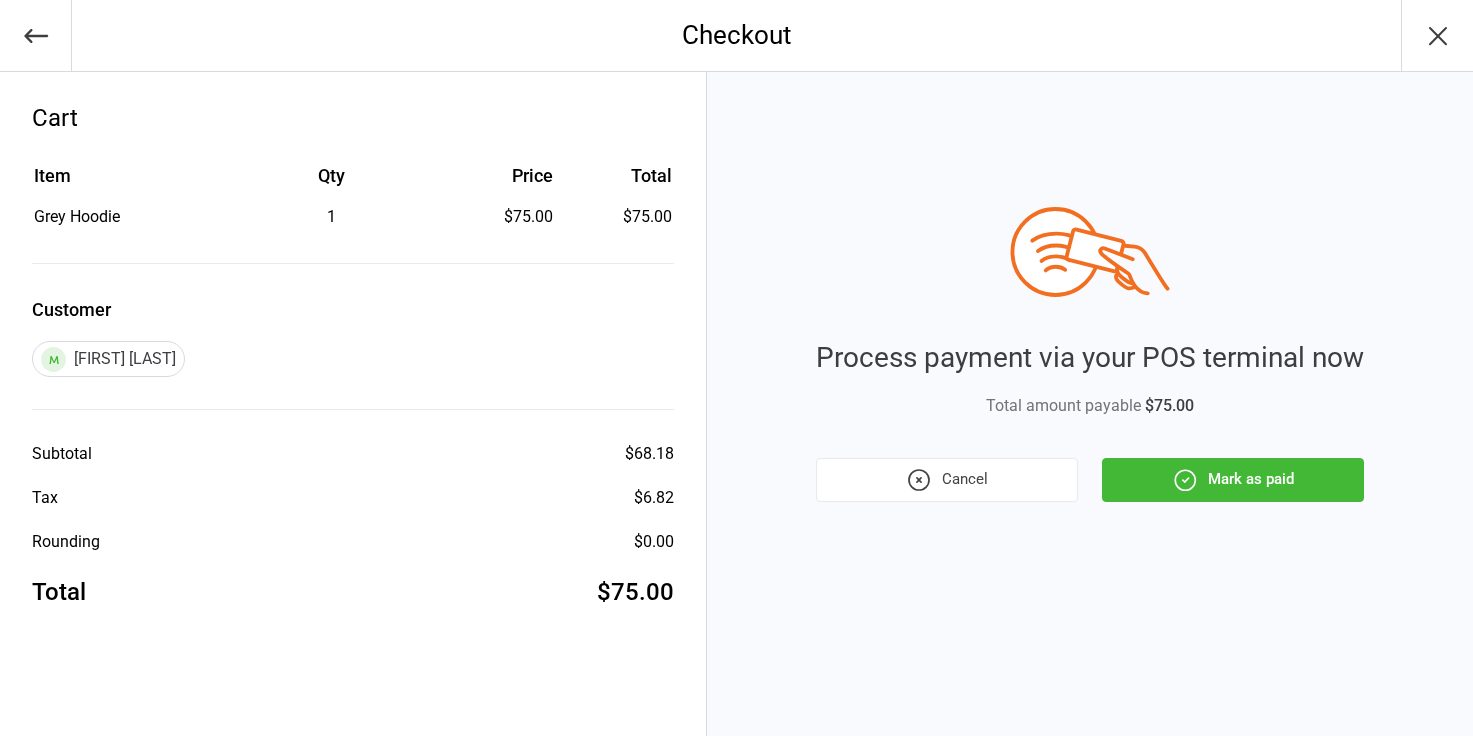 click on "Mark as paid" at bounding box center [1233, 480] 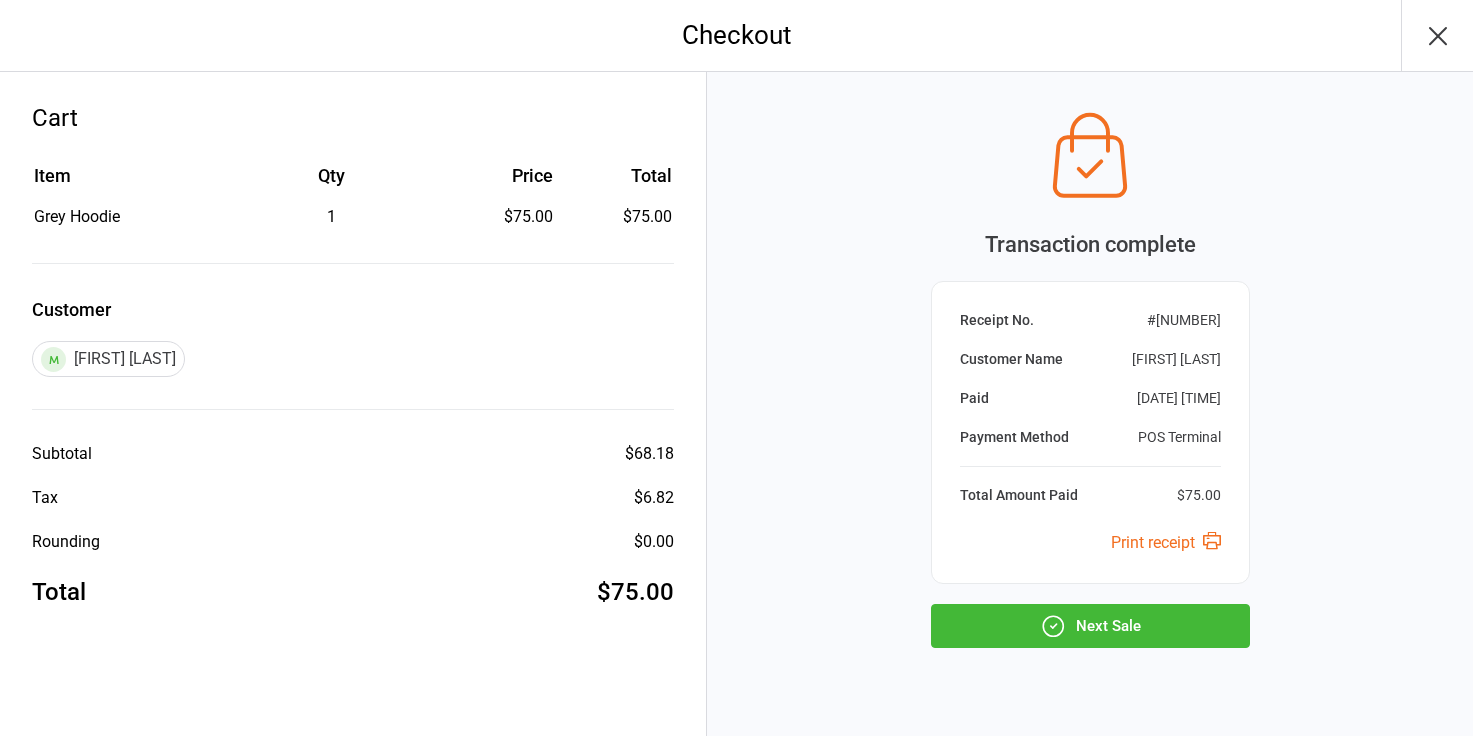 click on "Next Sale" at bounding box center (1090, 626) 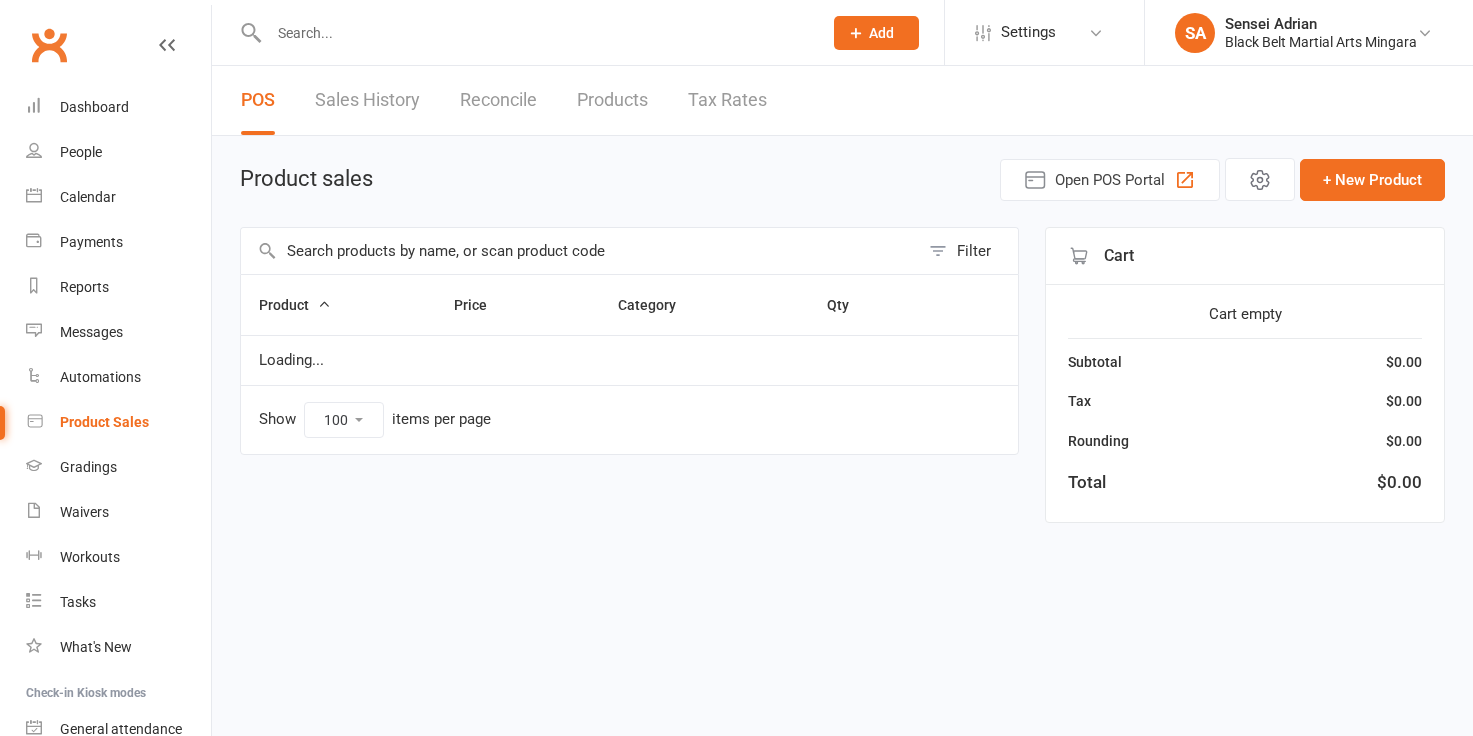 select on "100" 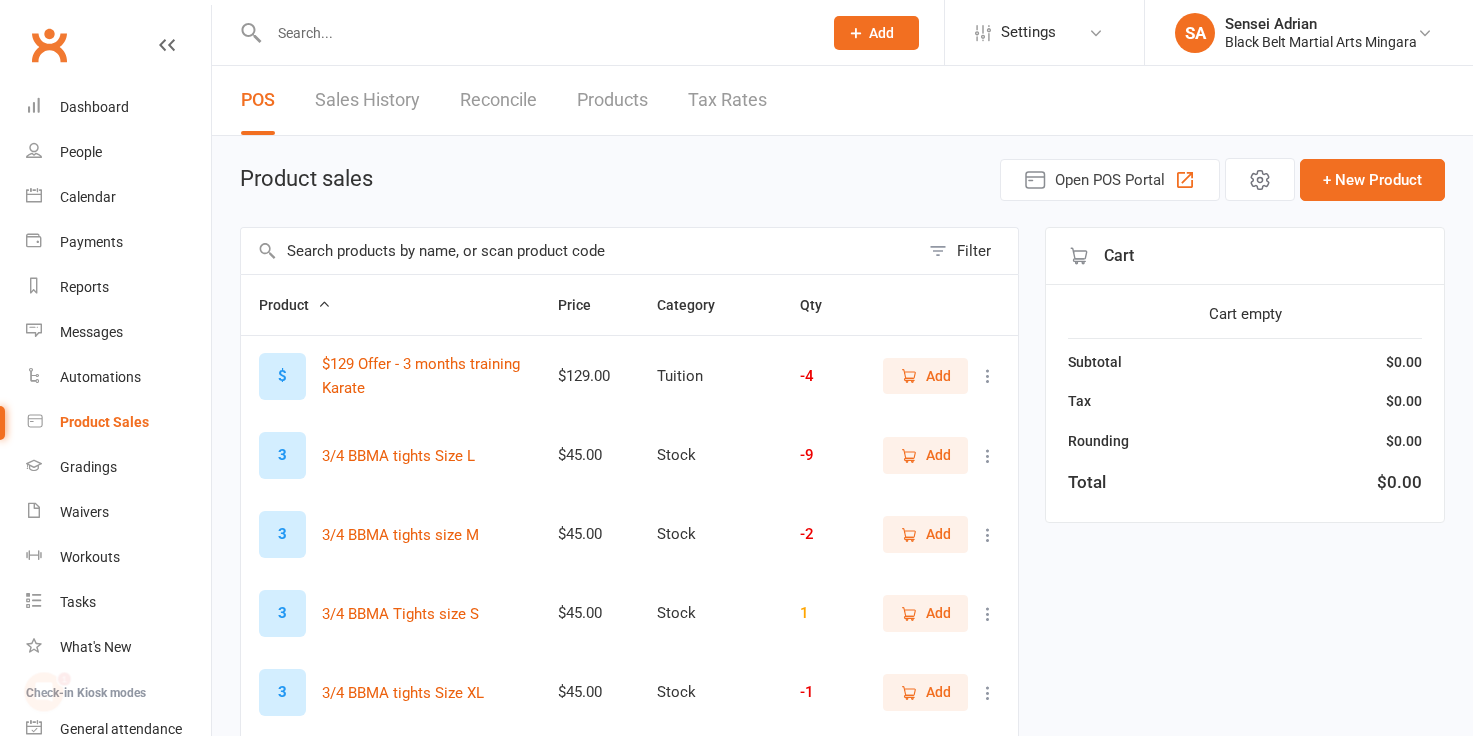 scroll, scrollTop: 0, scrollLeft: 0, axis: both 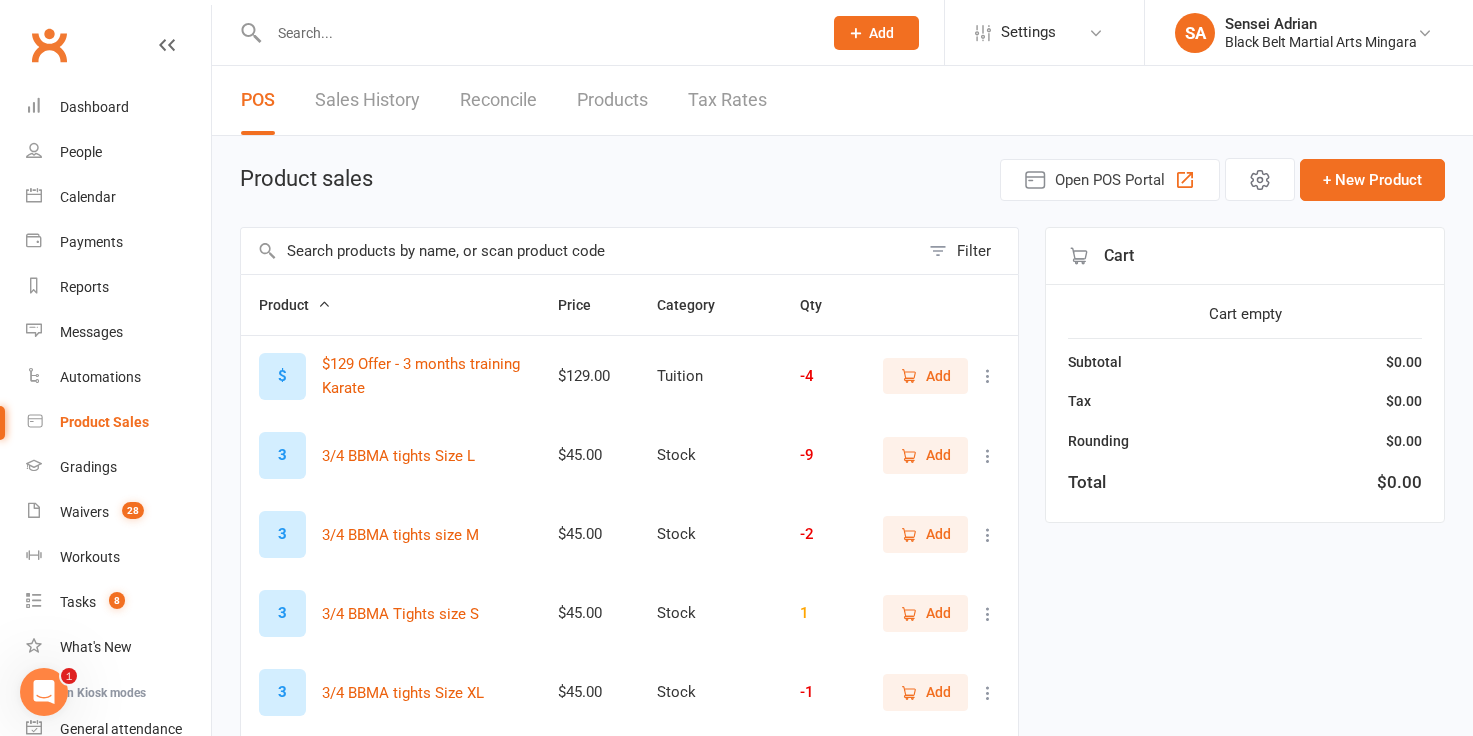 click at bounding box center (580, 251) 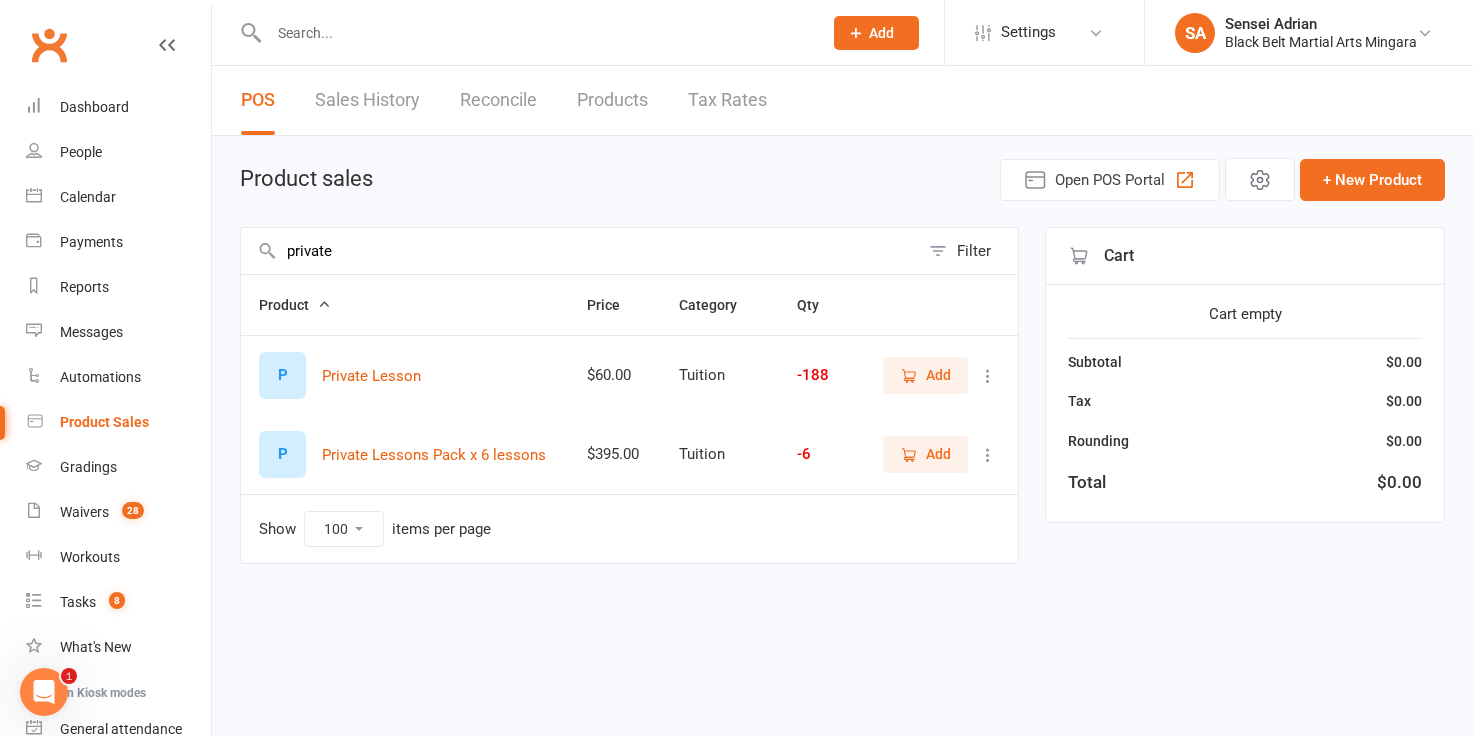 type on "private" 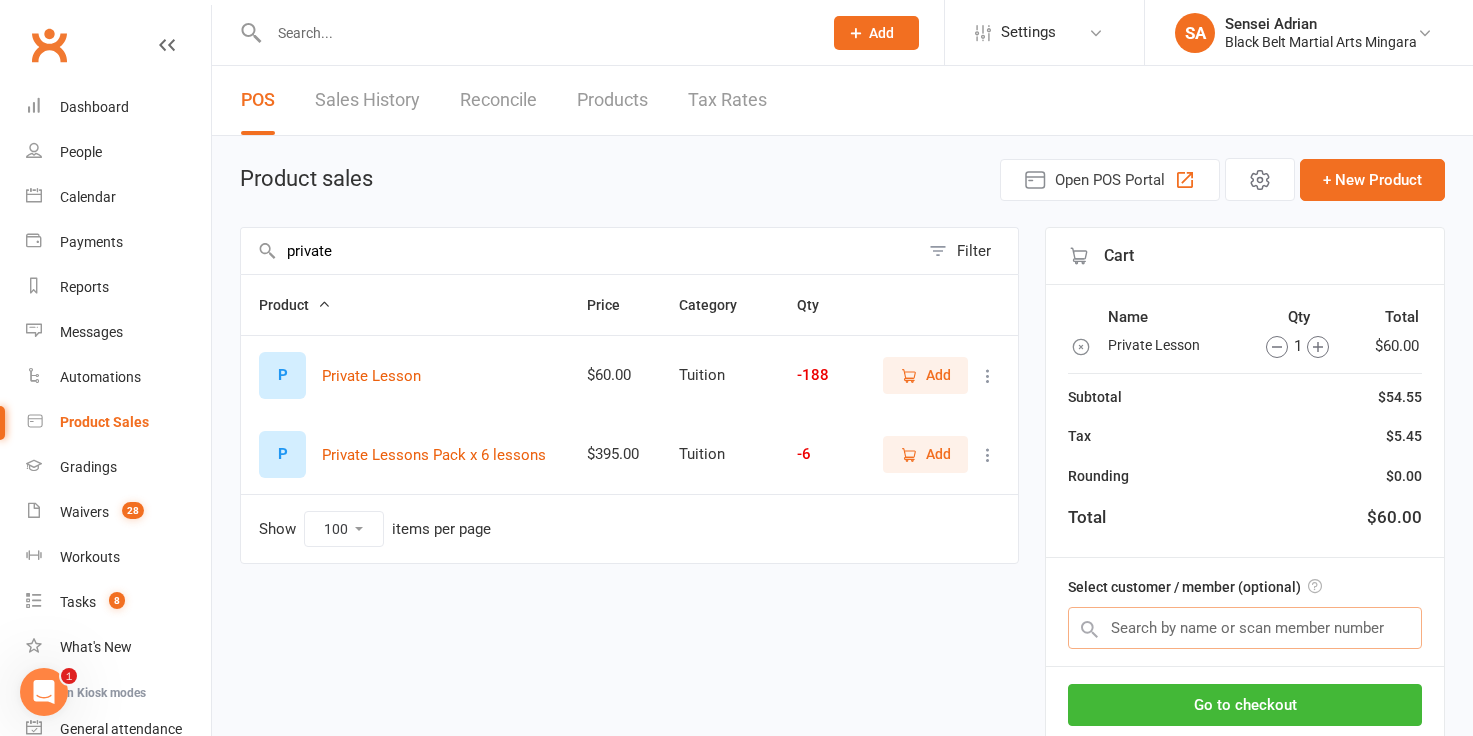 click at bounding box center (1245, 628) 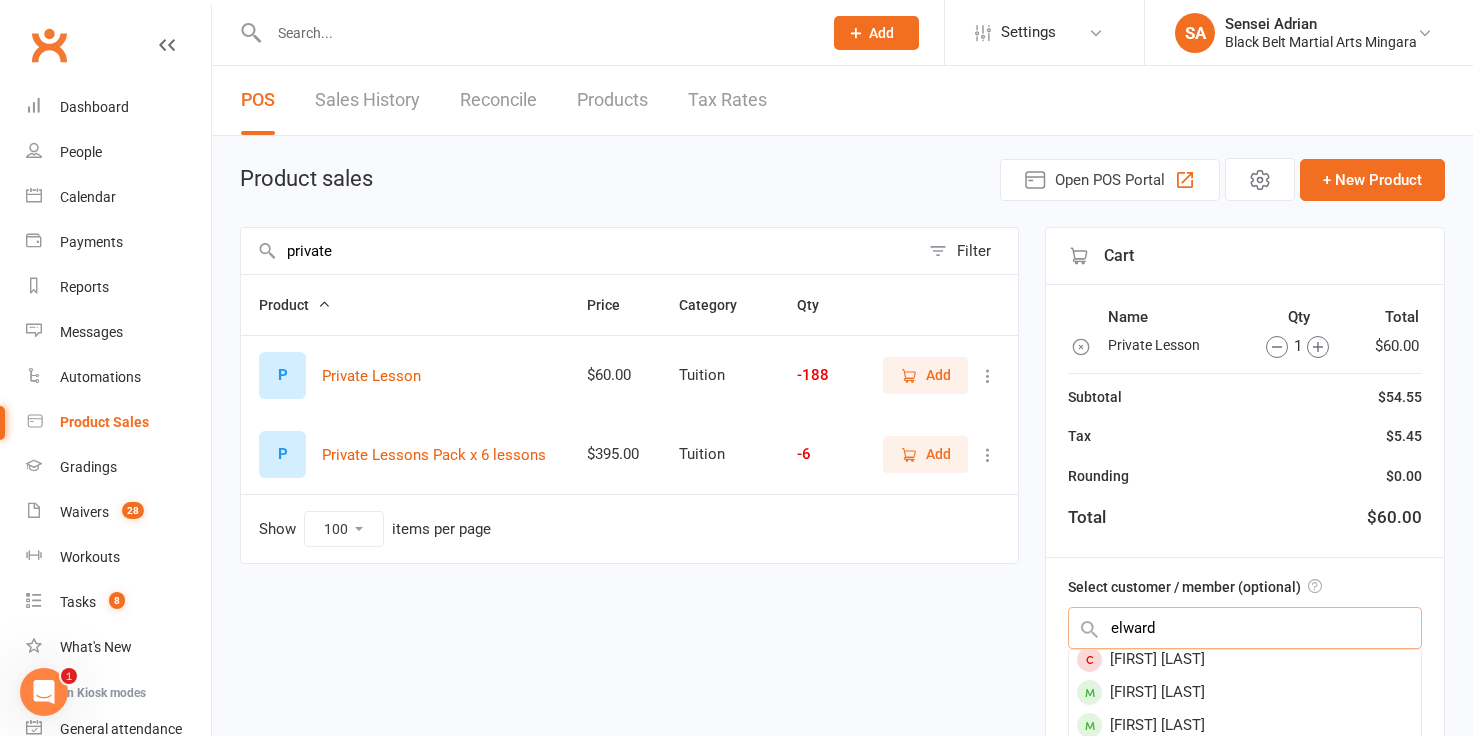 scroll, scrollTop: 39, scrollLeft: 0, axis: vertical 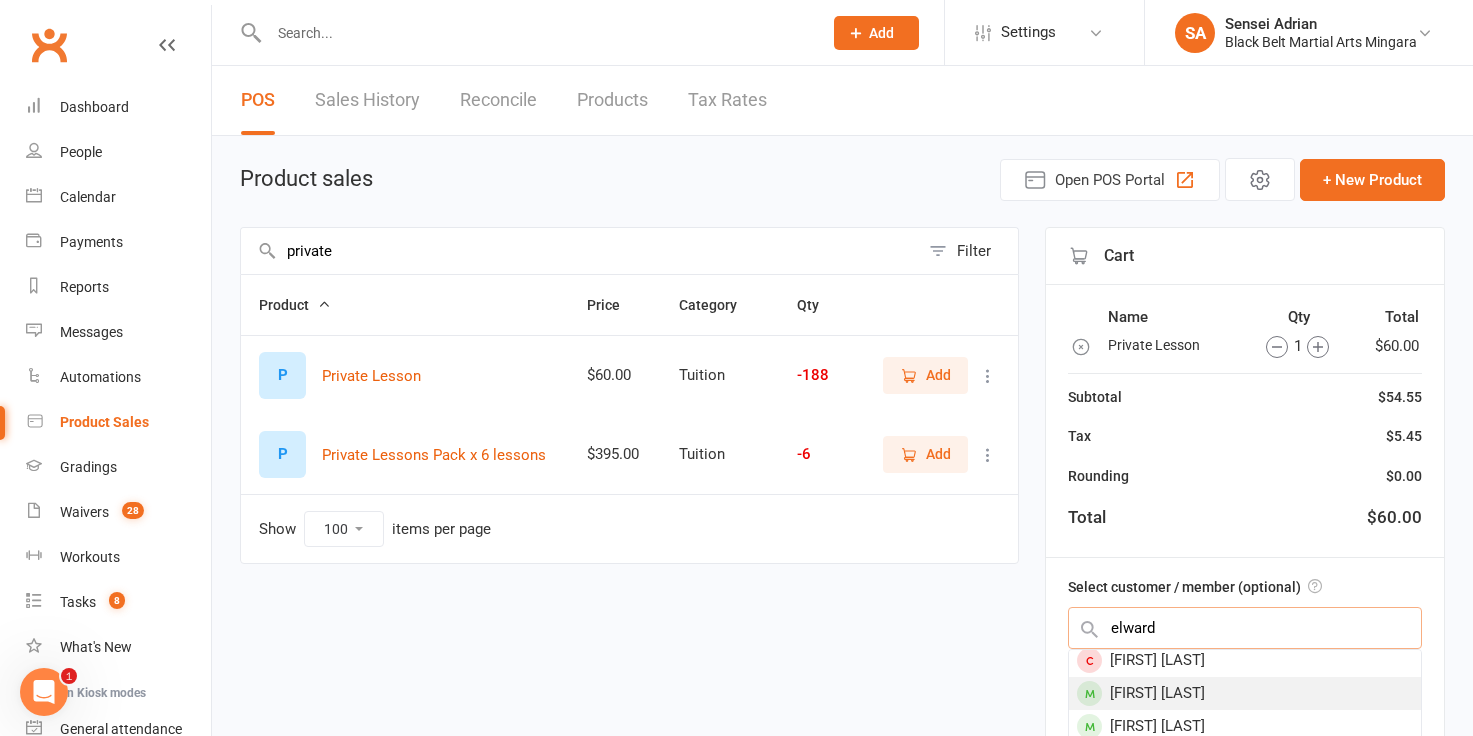 type on "elward" 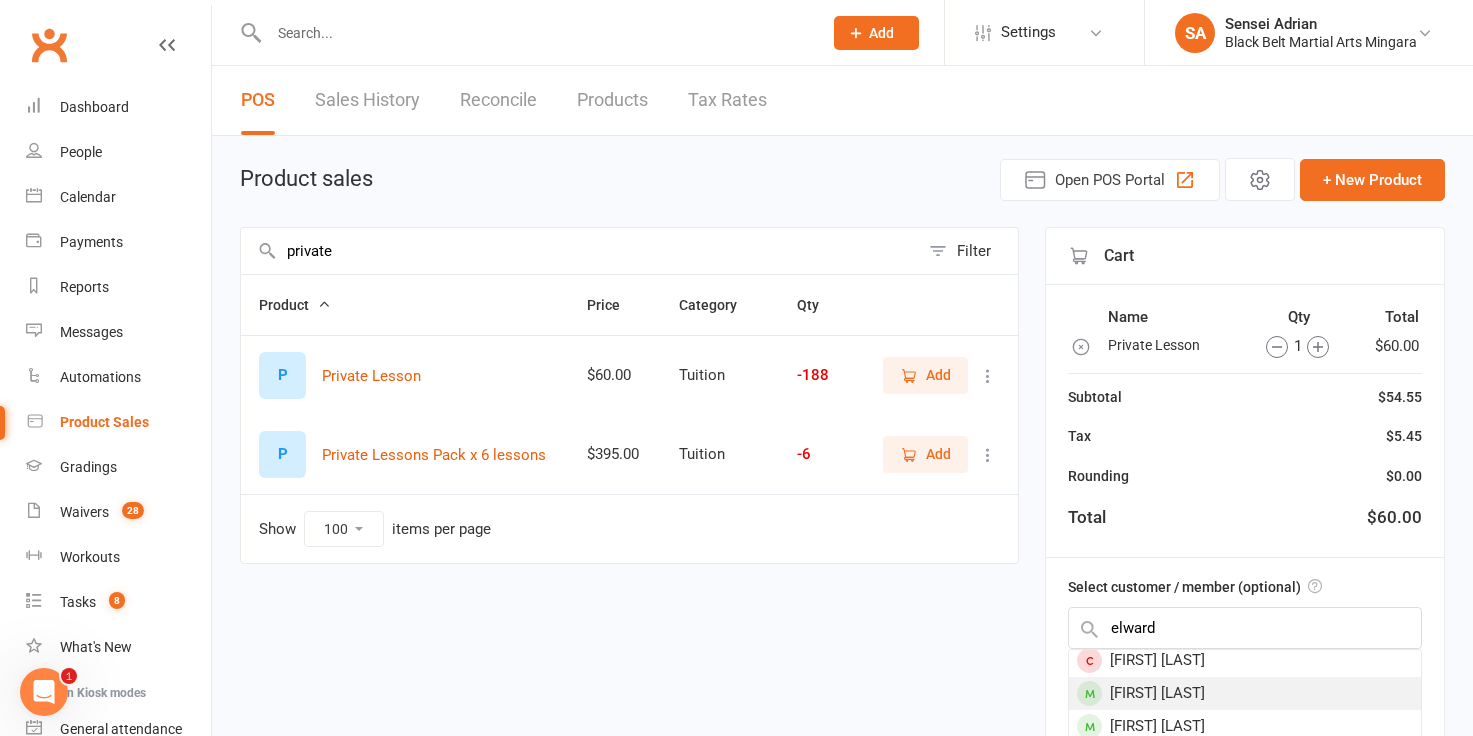 click on "Ruby Elward" at bounding box center [1245, 693] 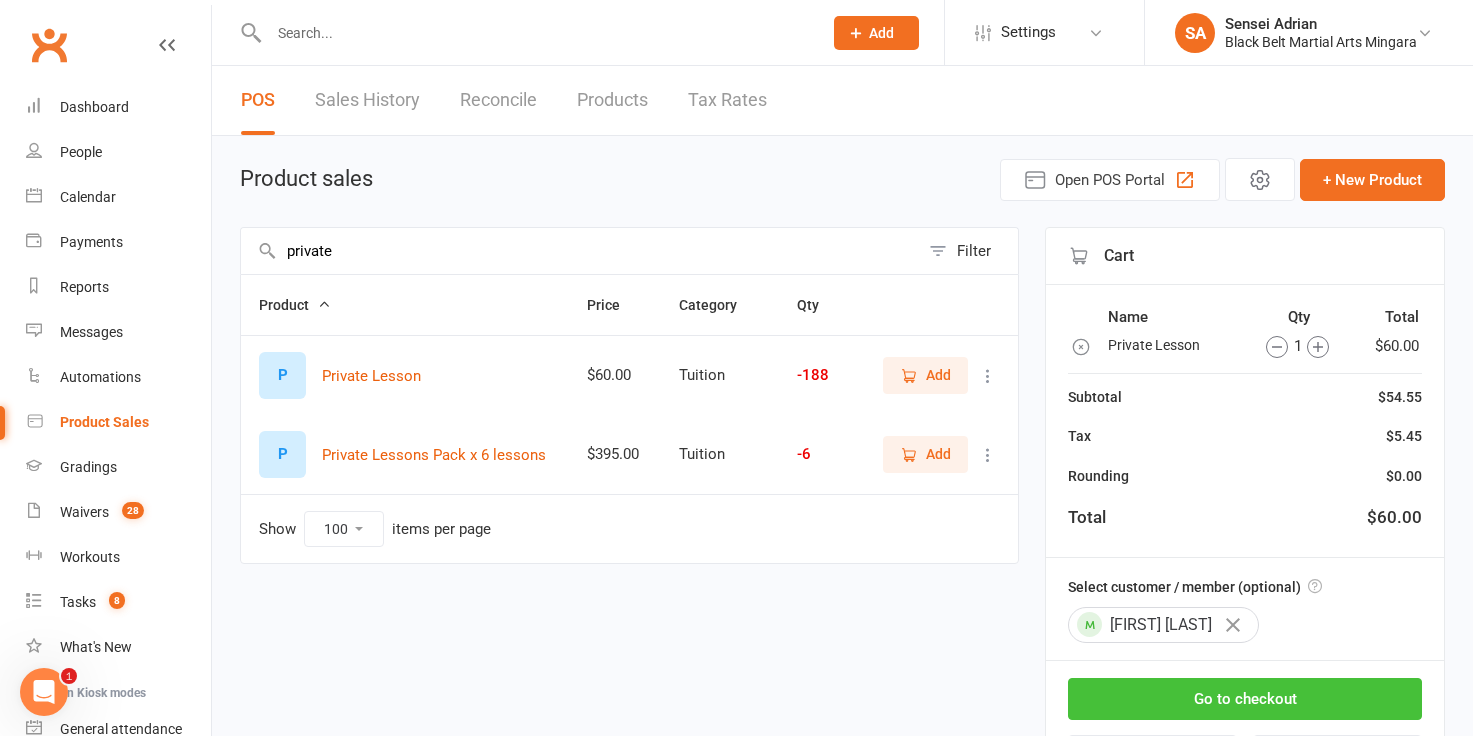 click on "Go to checkout" at bounding box center (1245, 699) 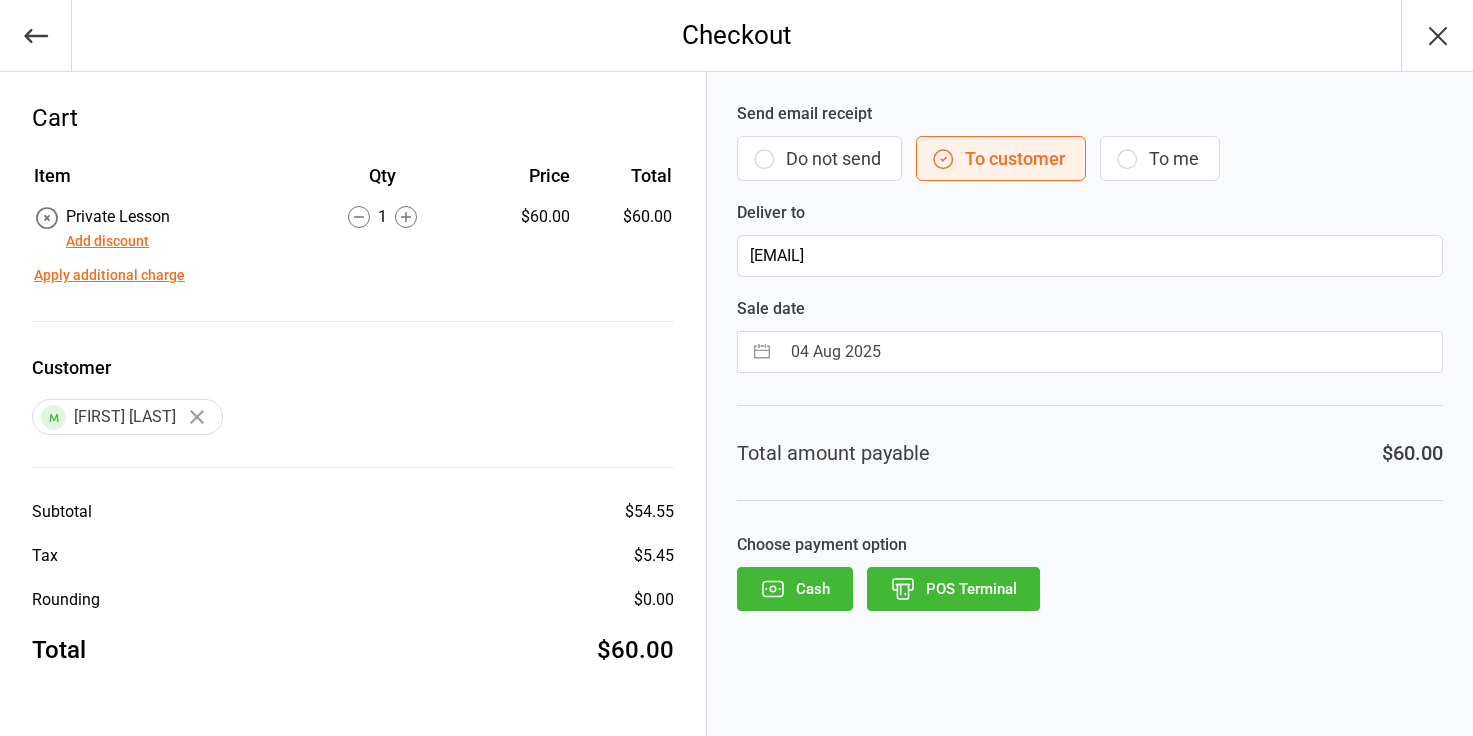 scroll, scrollTop: 0, scrollLeft: 0, axis: both 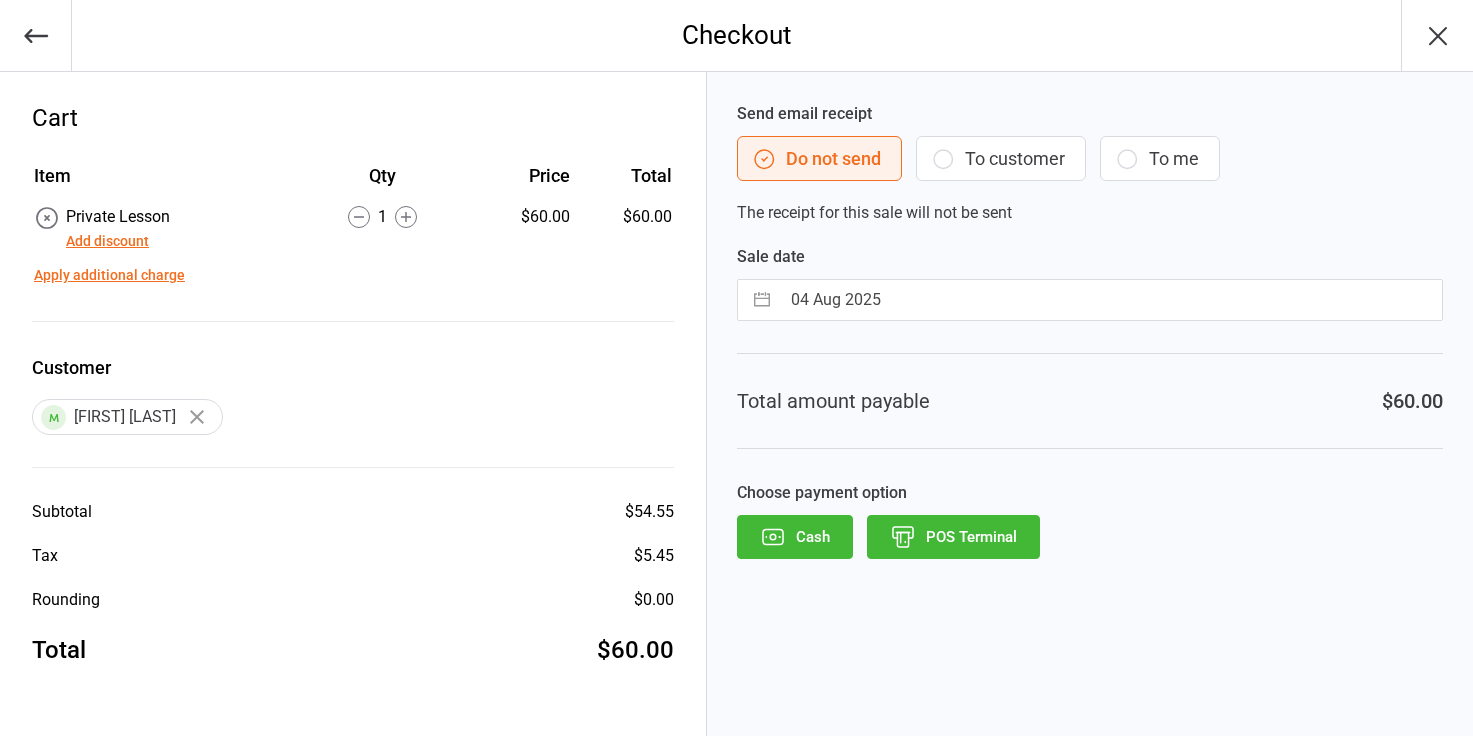 click on "Add discount" at bounding box center [107, 241] 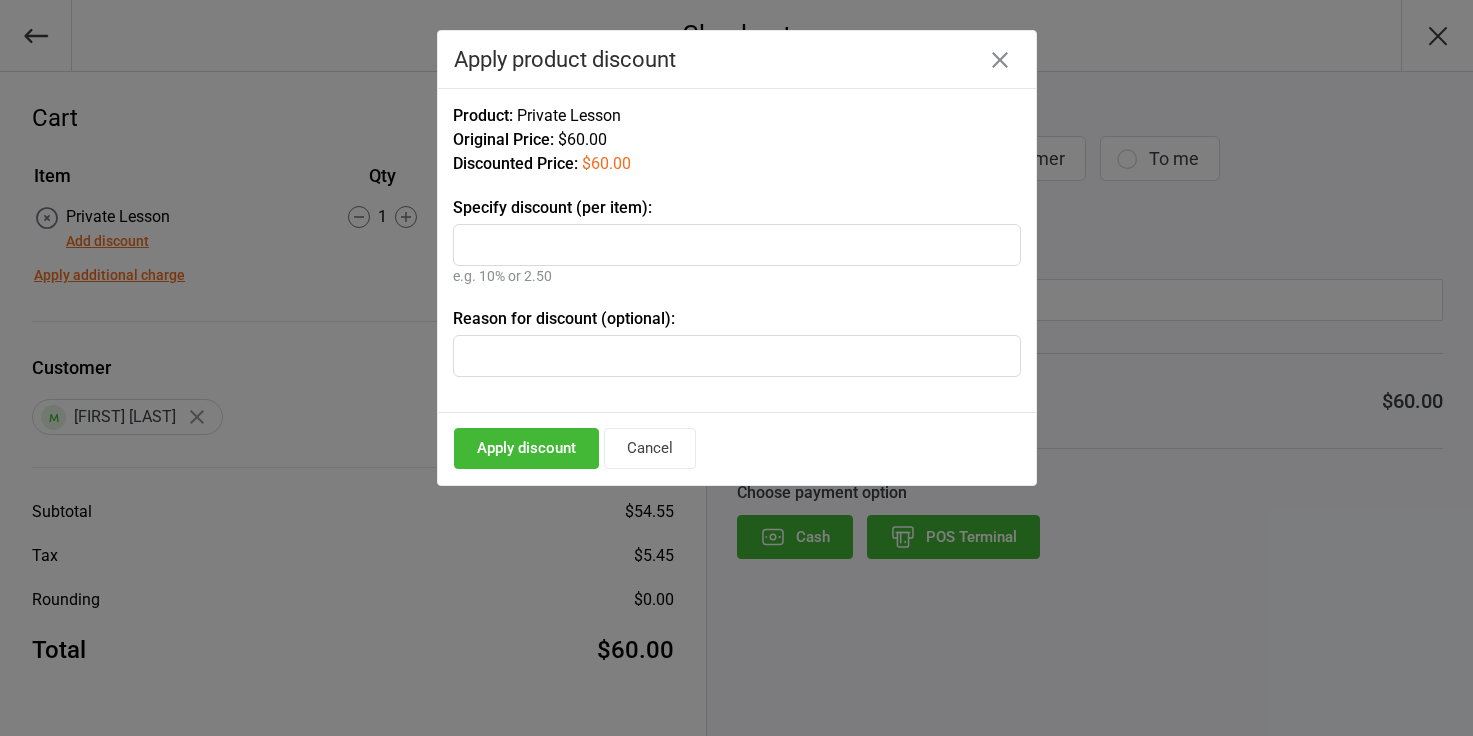 click on "Reason for discount (optional):" at bounding box center [737, 319] 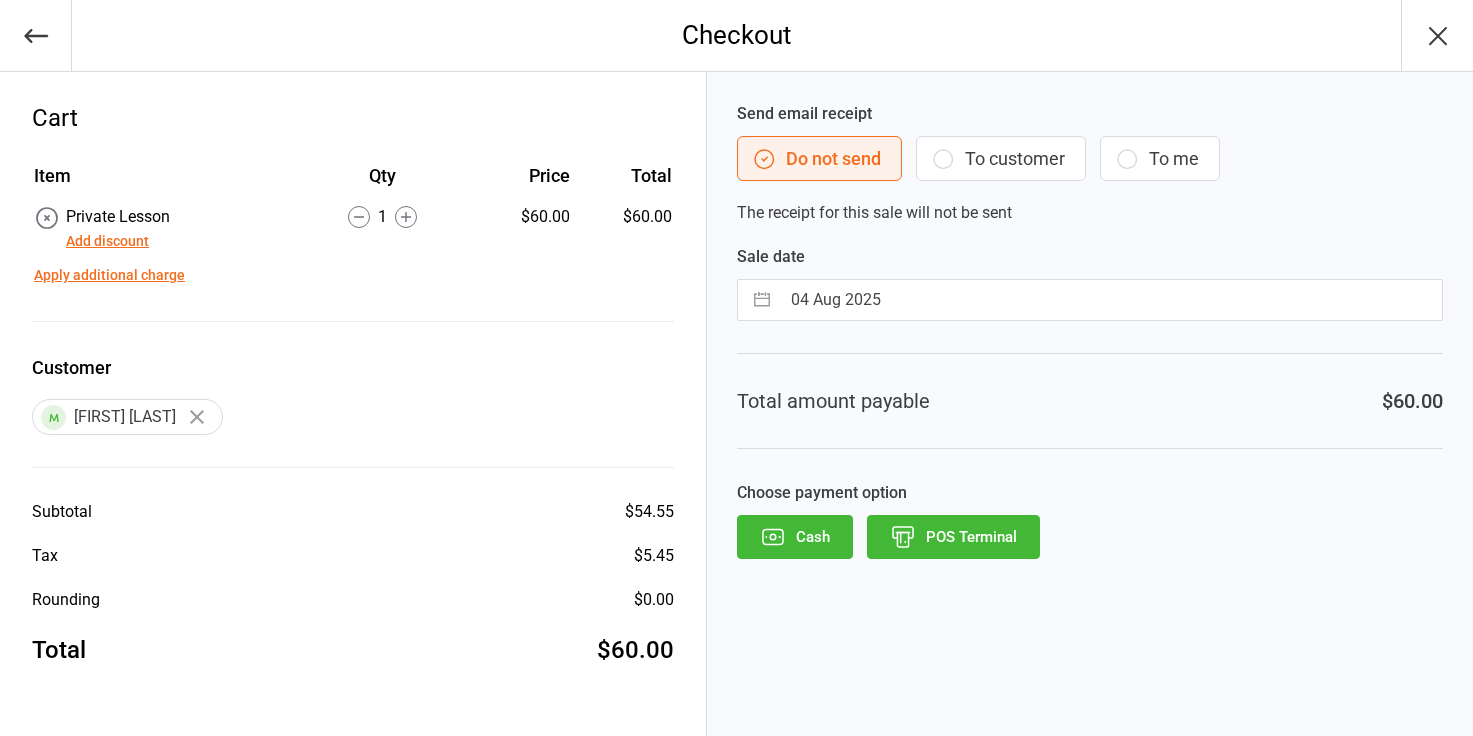 click on "Add discount" at bounding box center [107, 241] 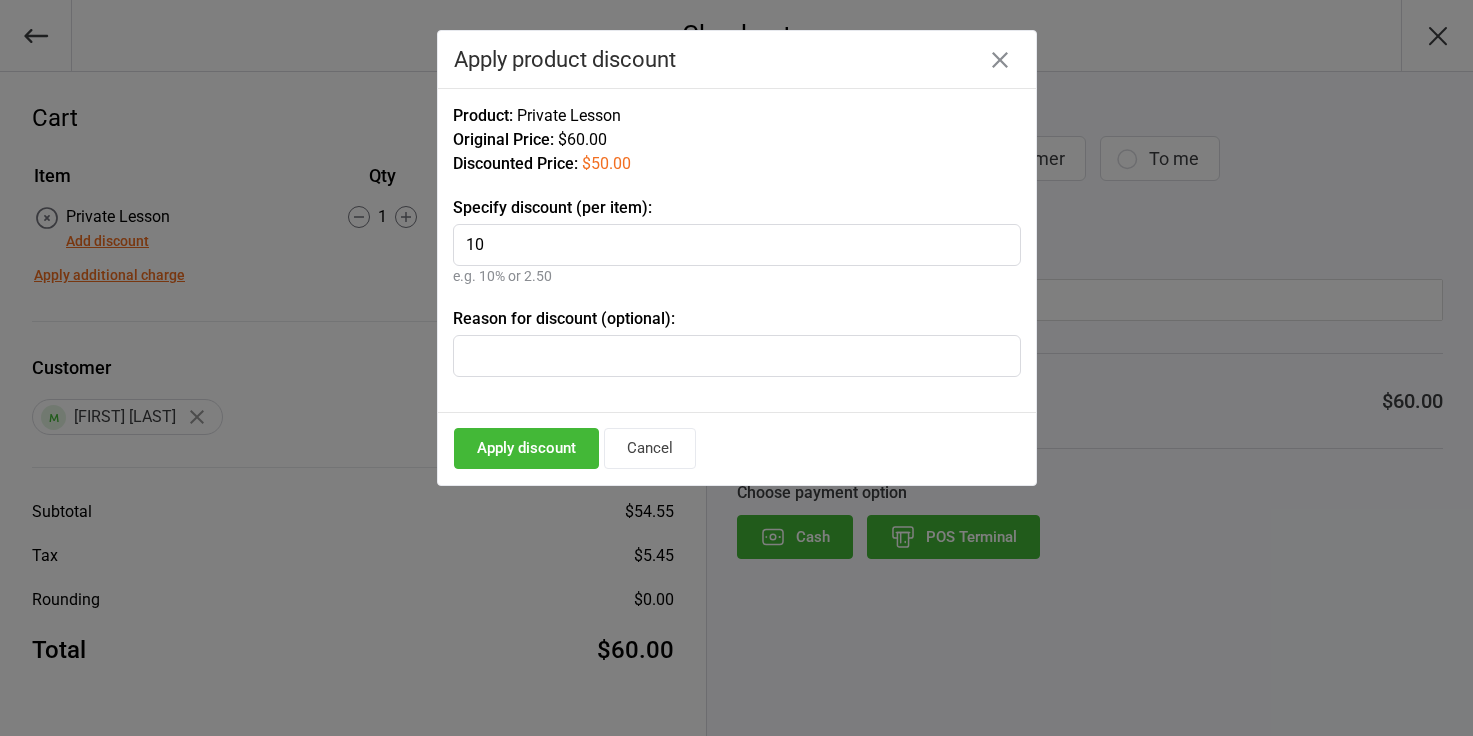 type on "10" 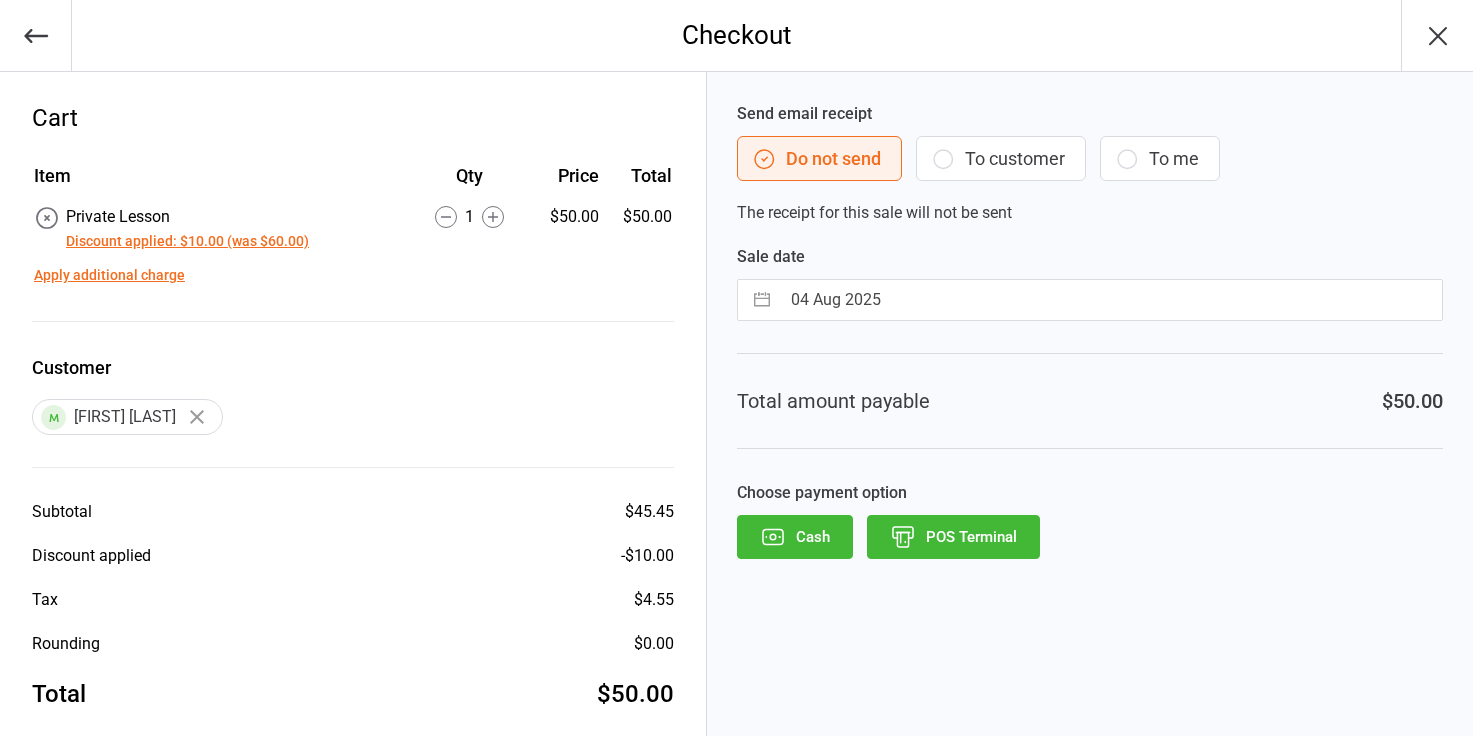 click on "Choose payment option Cash POS Terminal" at bounding box center [1090, 520] 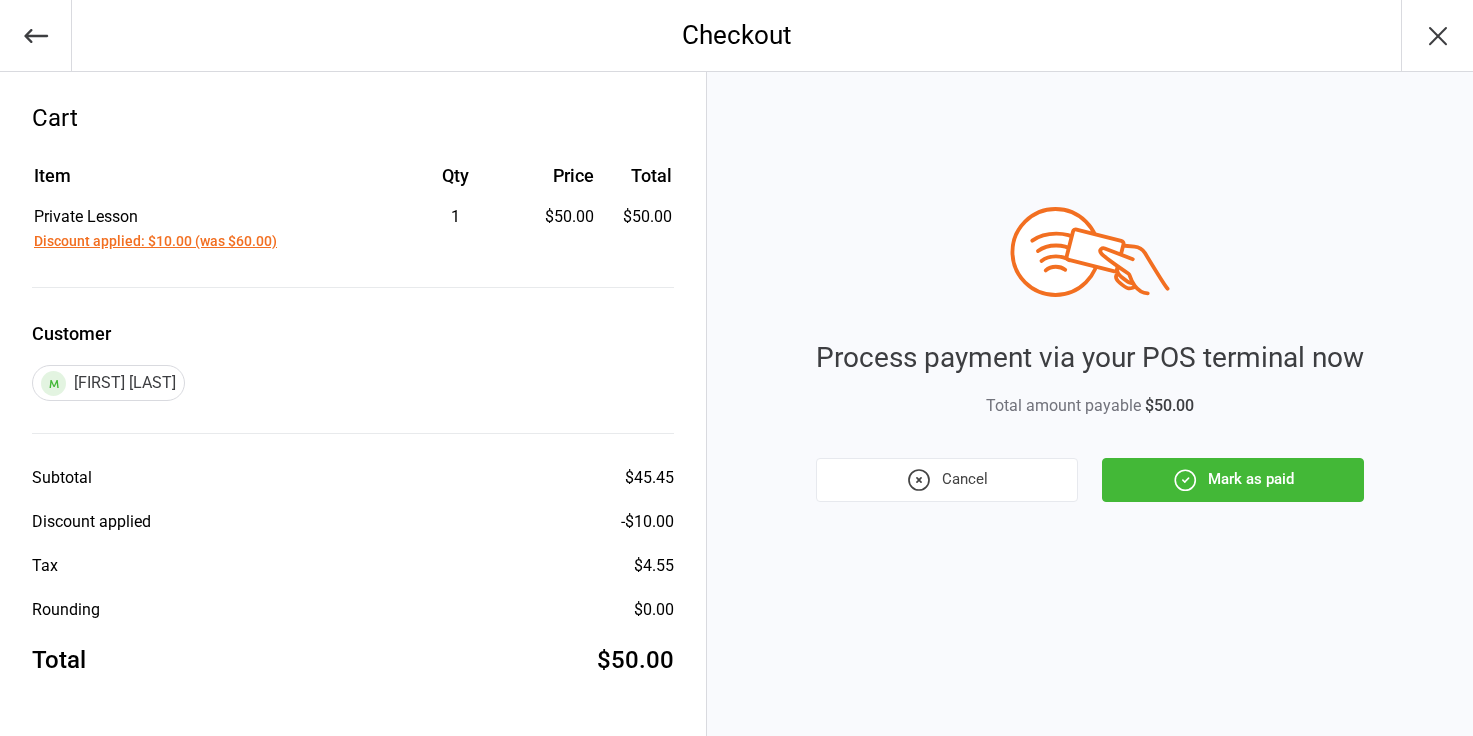 click on "Mark as paid" at bounding box center (1233, 480) 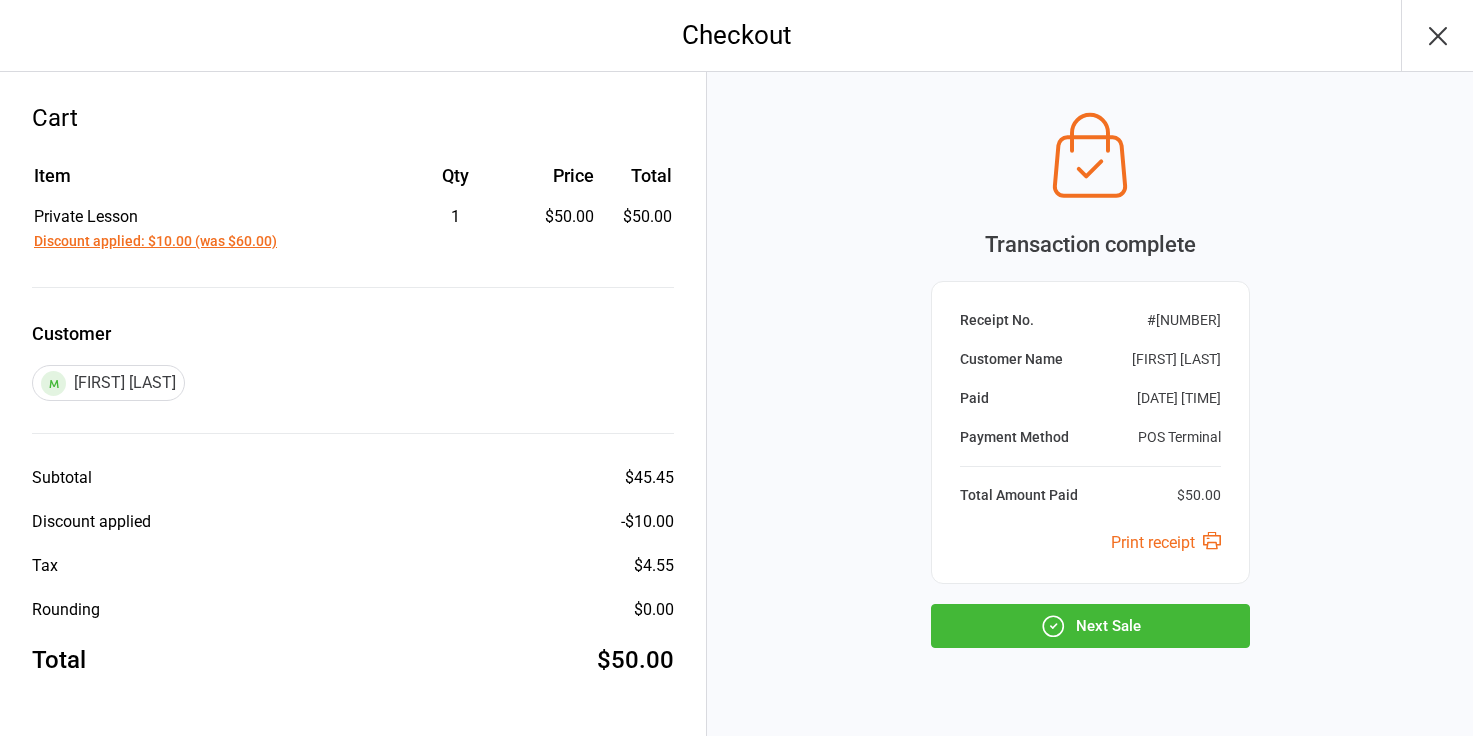 click on "Next Sale" at bounding box center [1090, 626] 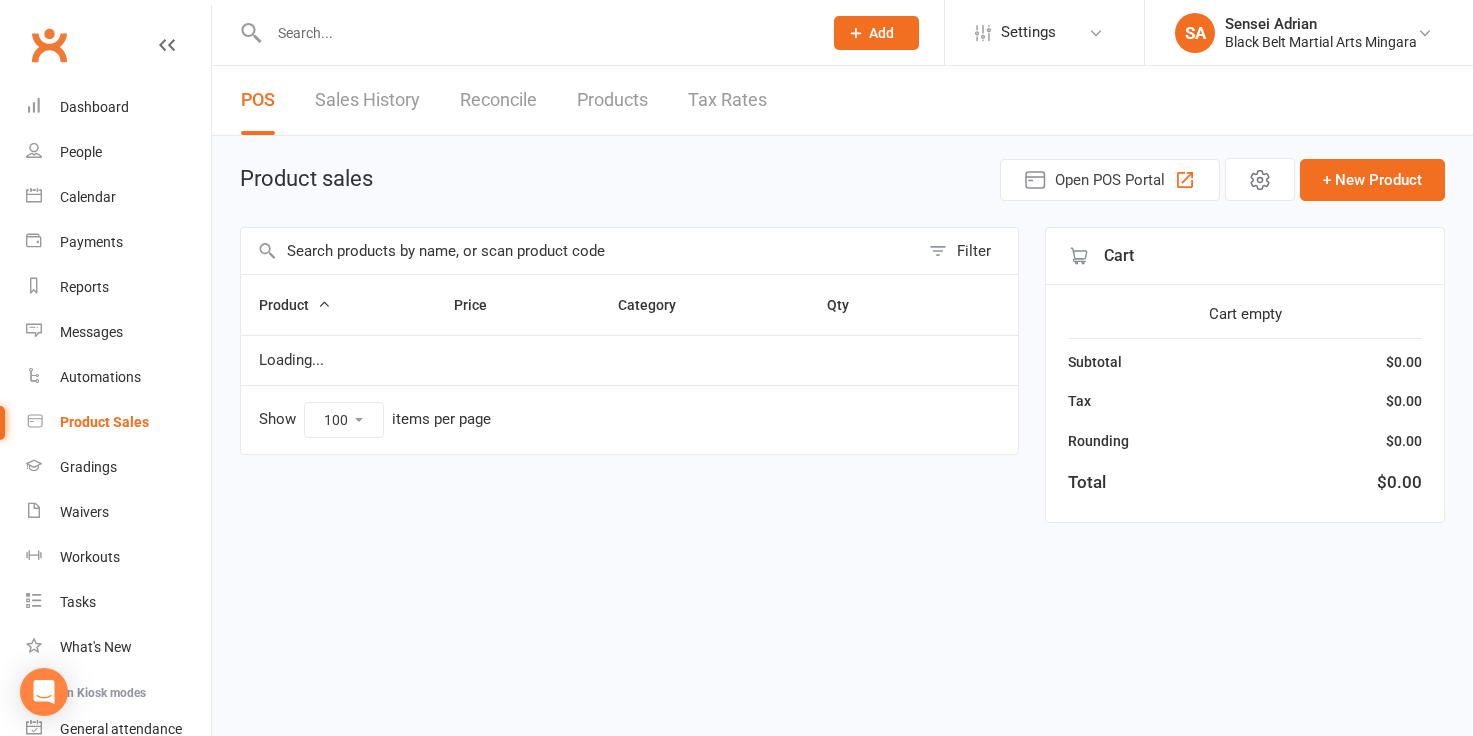 select on "100" 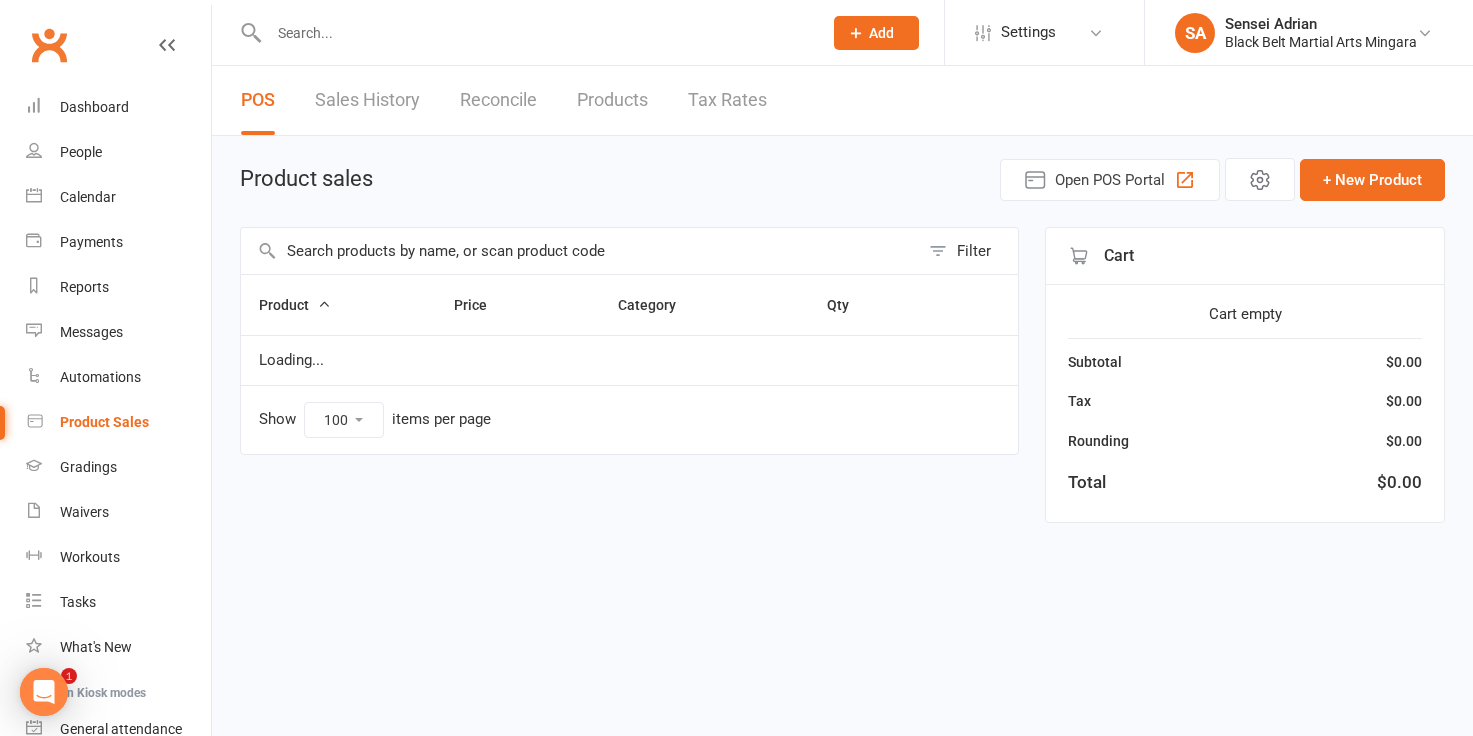 scroll, scrollTop: 0, scrollLeft: 0, axis: both 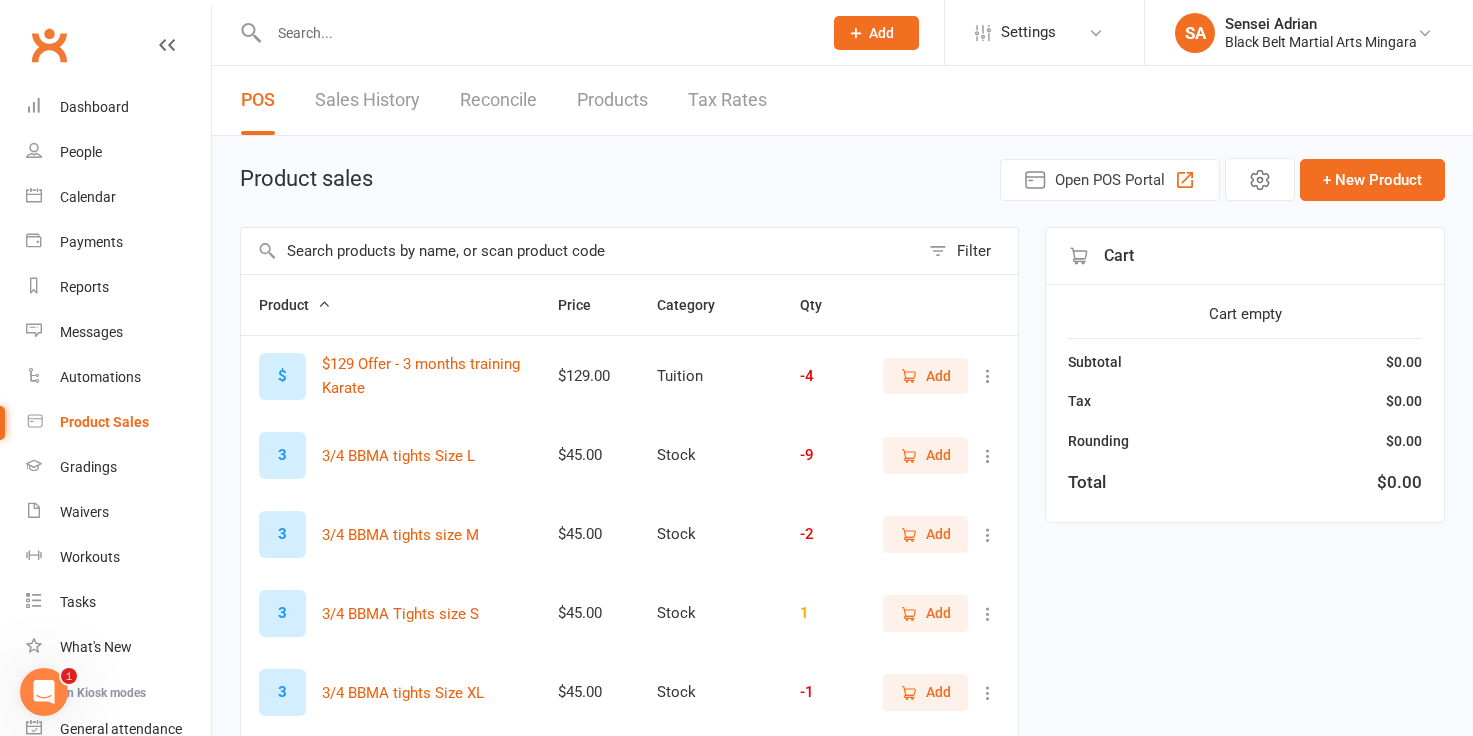 click at bounding box center [580, 251] 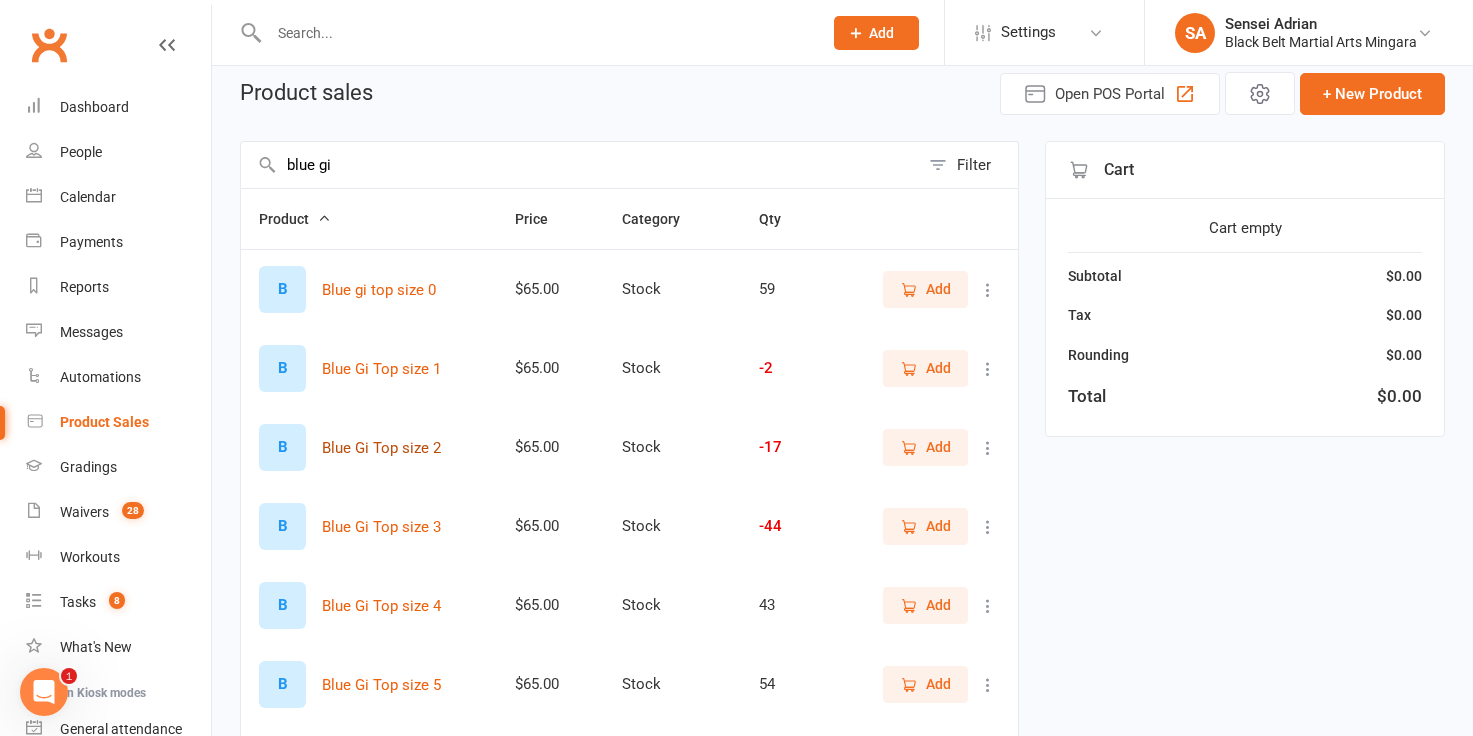 scroll, scrollTop: 91, scrollLeft: 0, axis: vertical 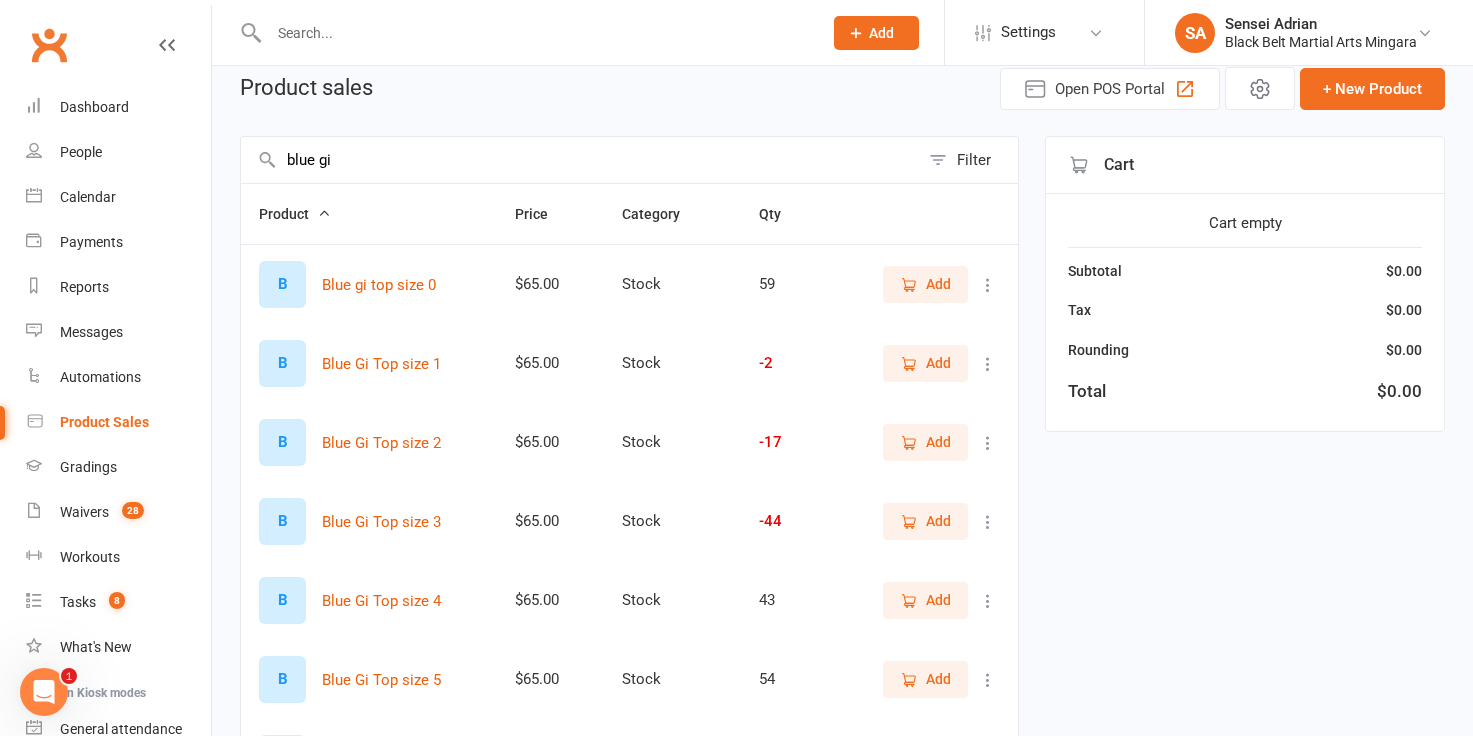 type on "blue gi" 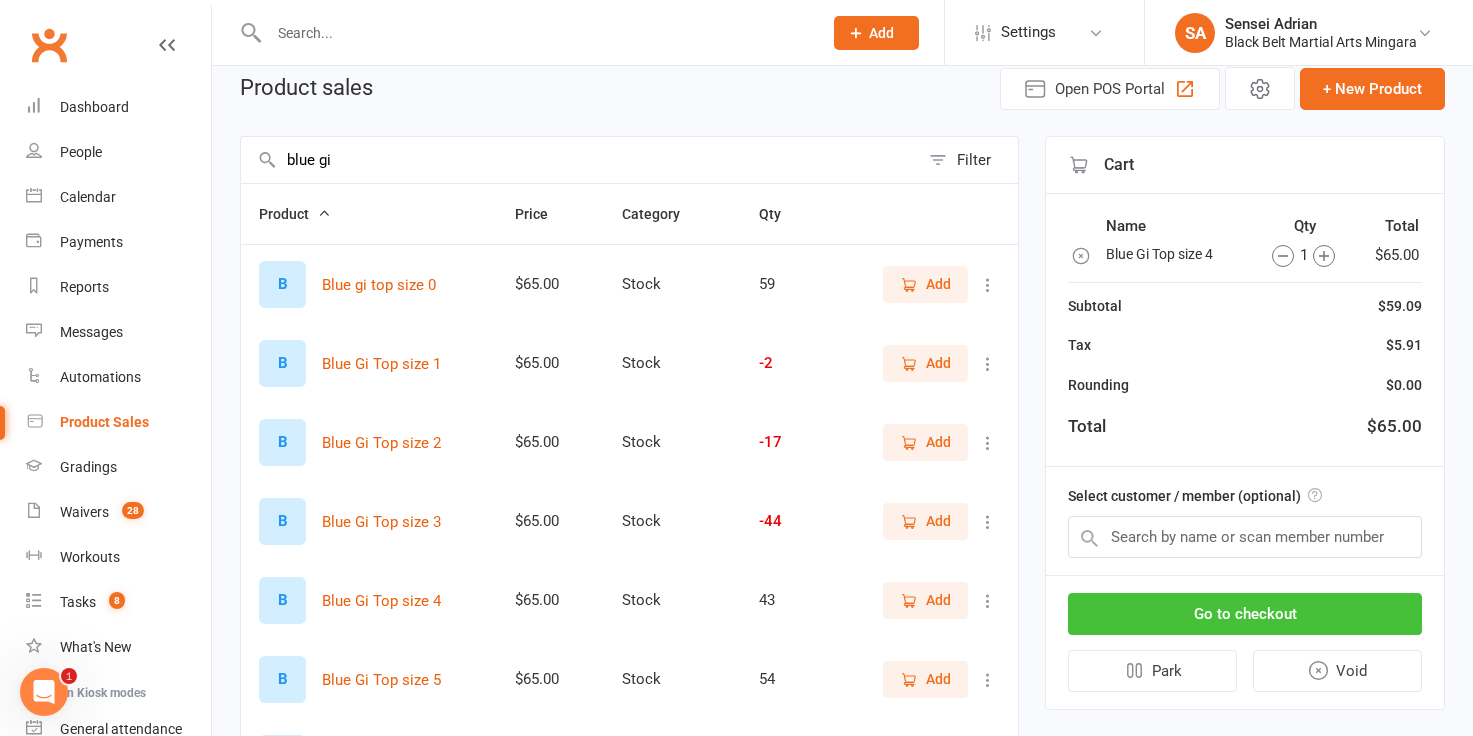 drag, startPoint x: 1209, startPoint y: 621, endPoint x: 1214, endPoint y: 646, distance: 25.495098 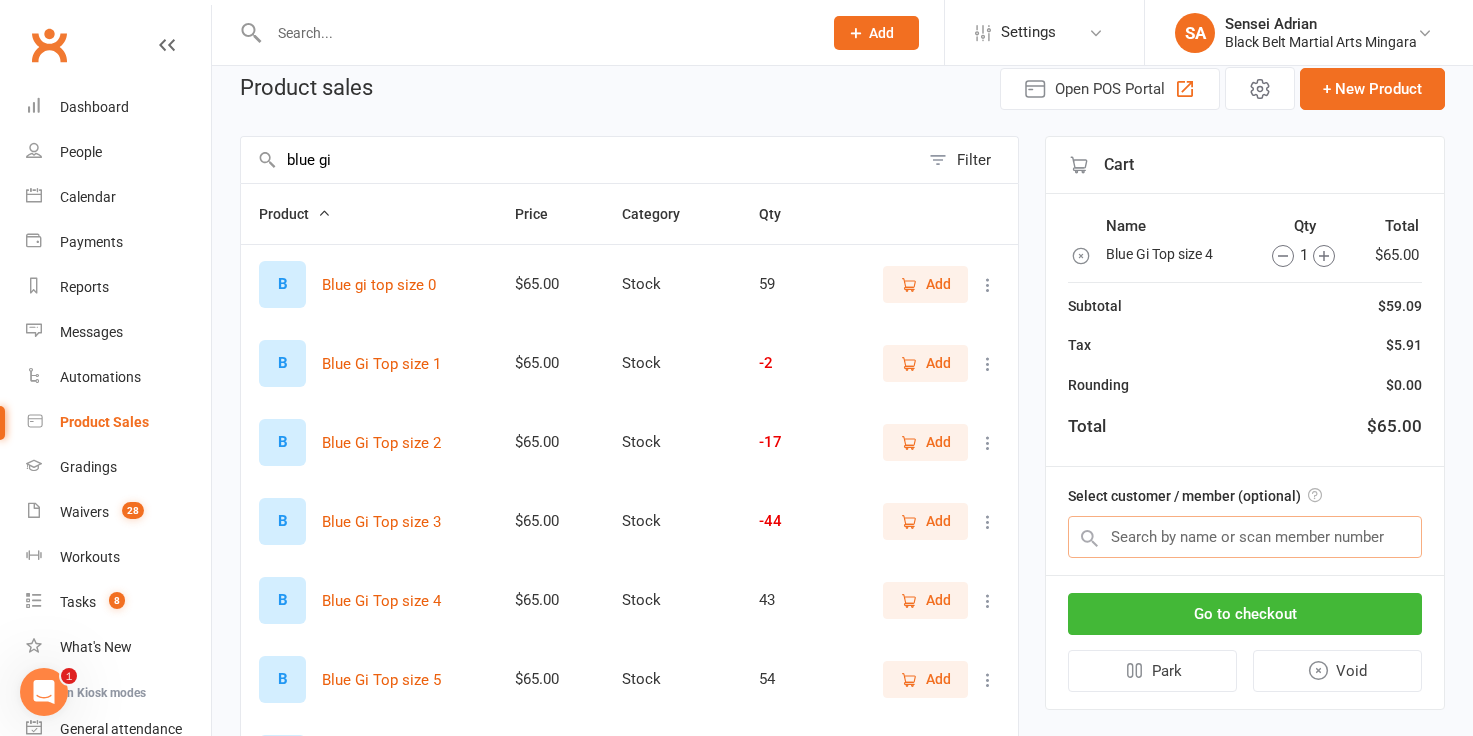 click at bounding box center (1245, 537) 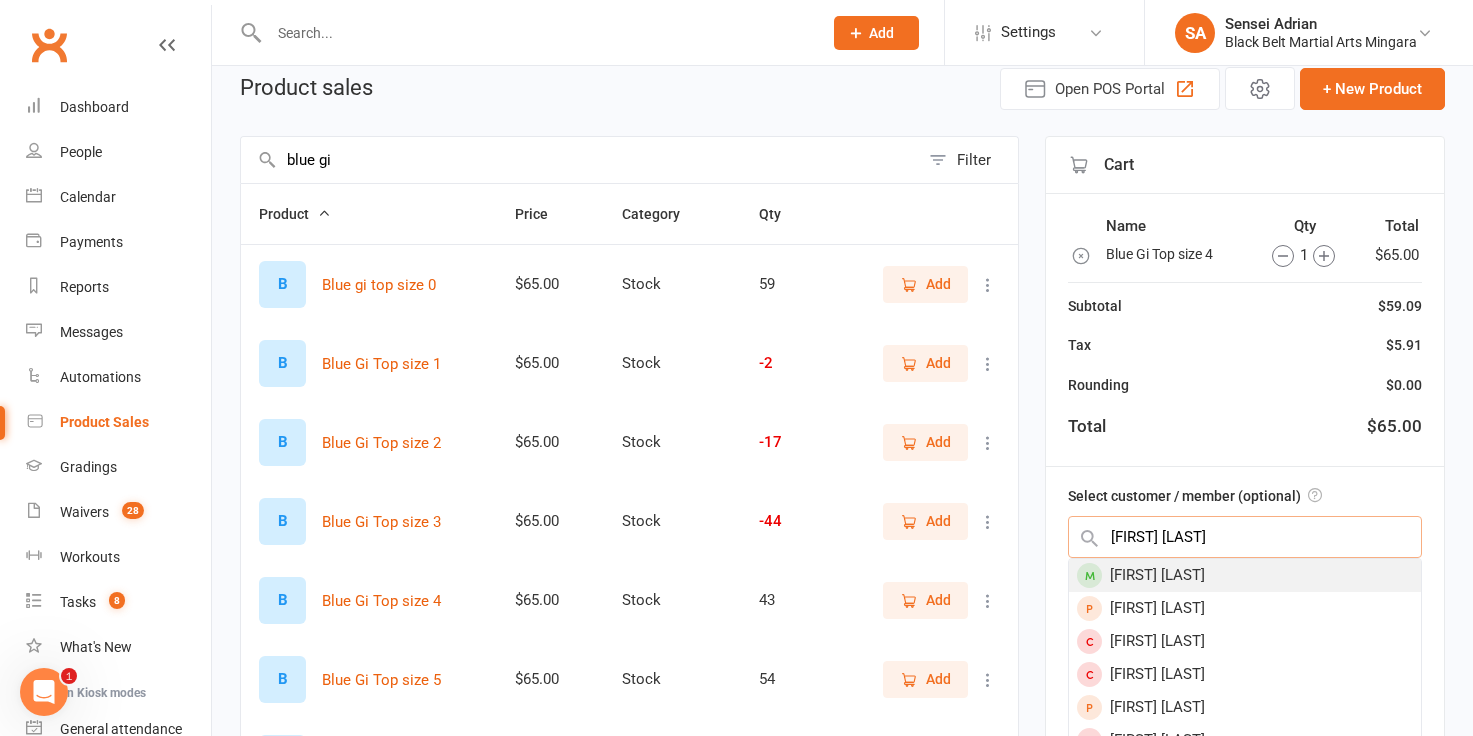 type on "mia gibb" 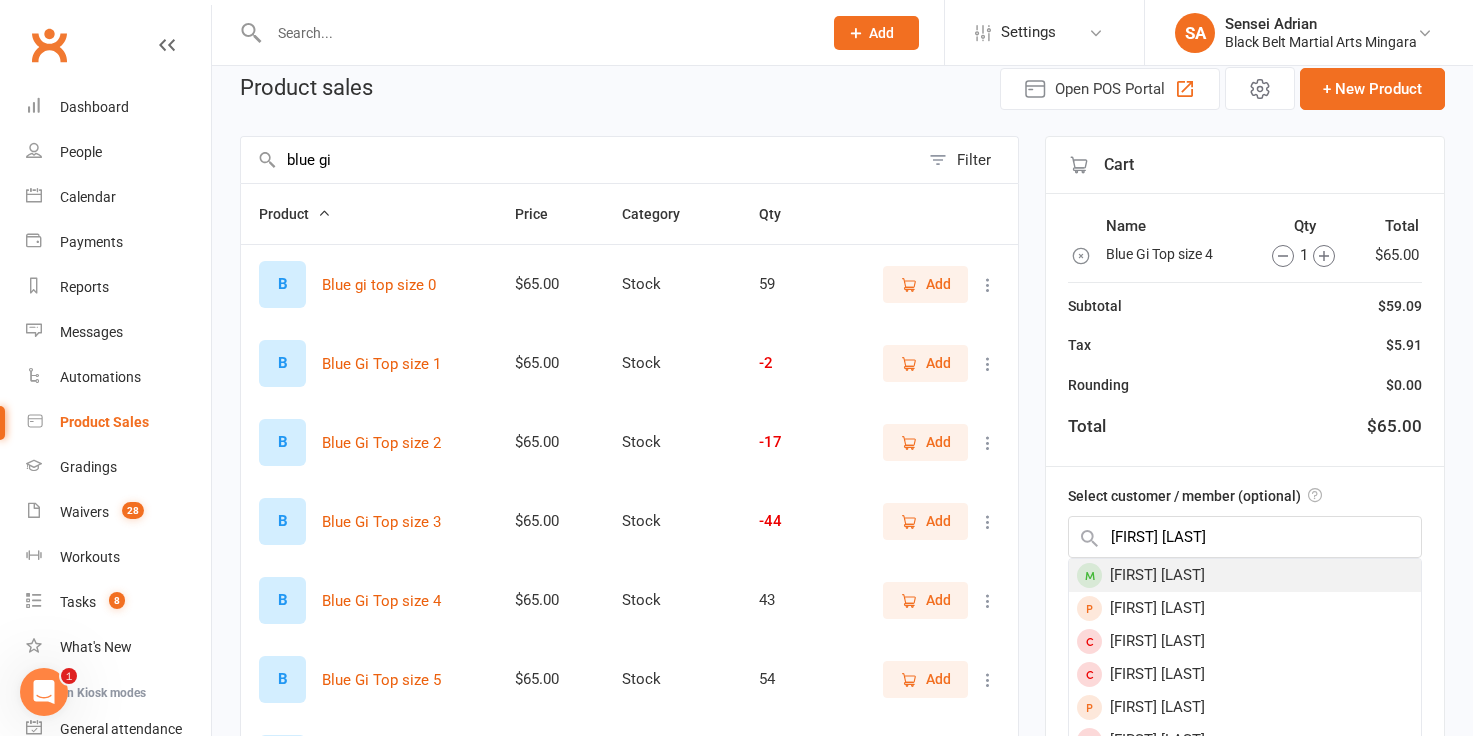 click on "Mia Gibbons" at bounding box center [1245, 575] 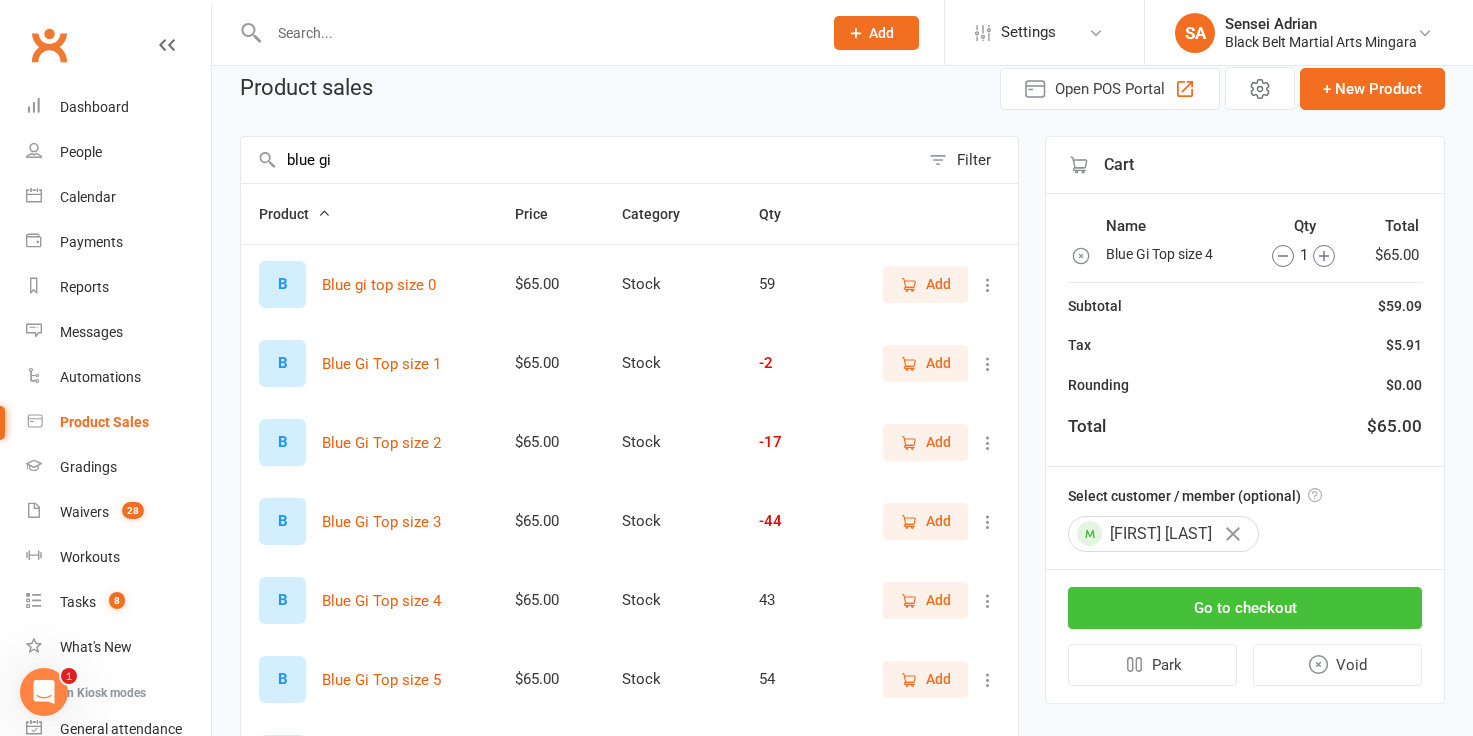 click on "Go to checkout" at bounding box center (1245, 608) 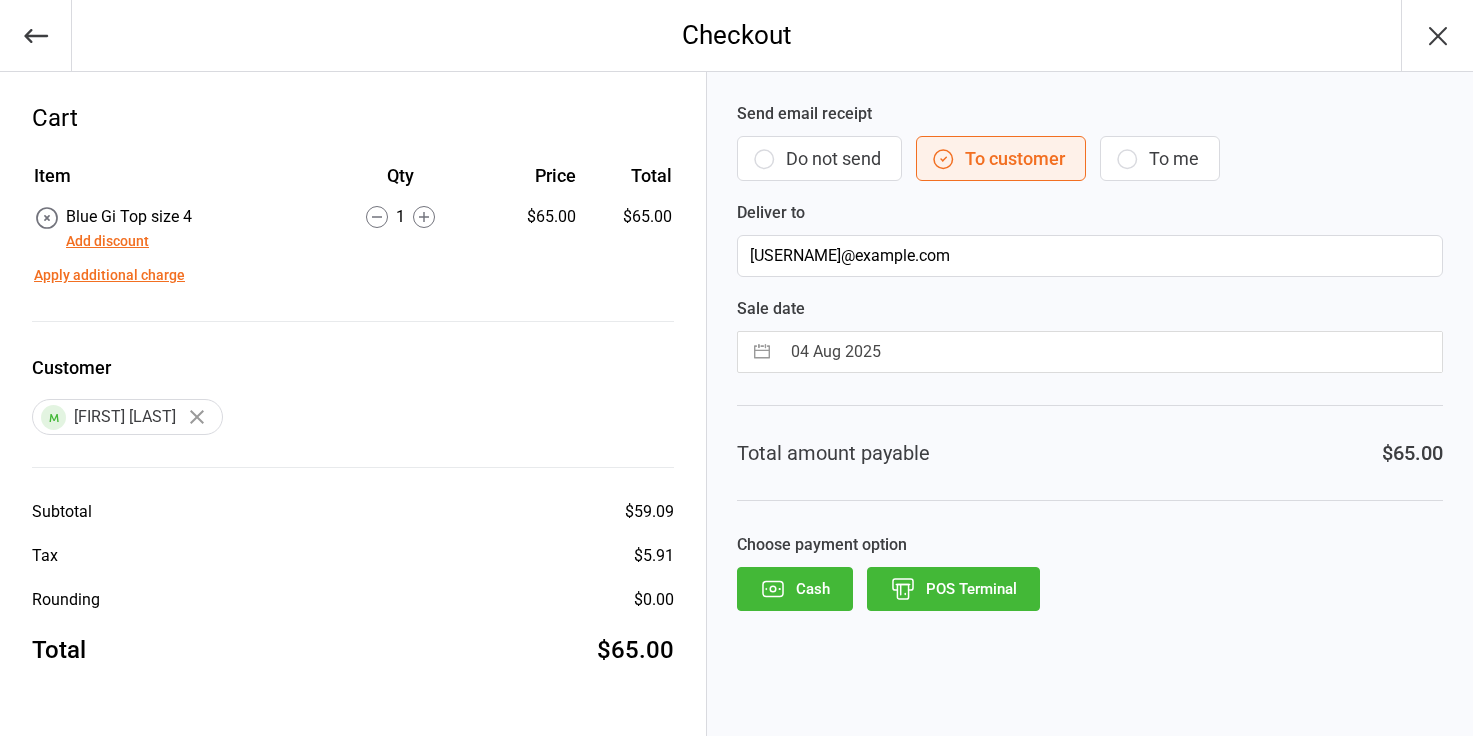 scroll, scrollTop: 0, scrollLeft: 0, axis: both 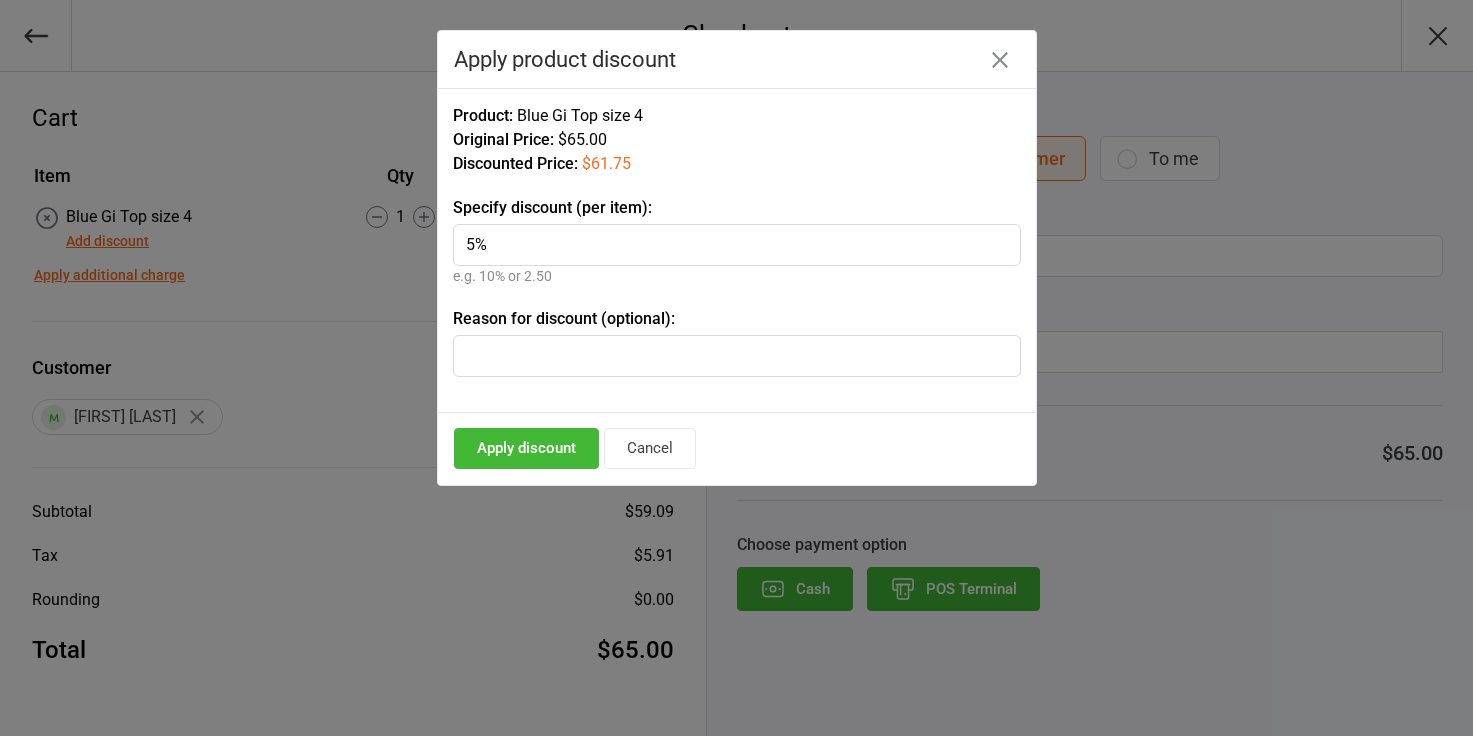 type on "5%" 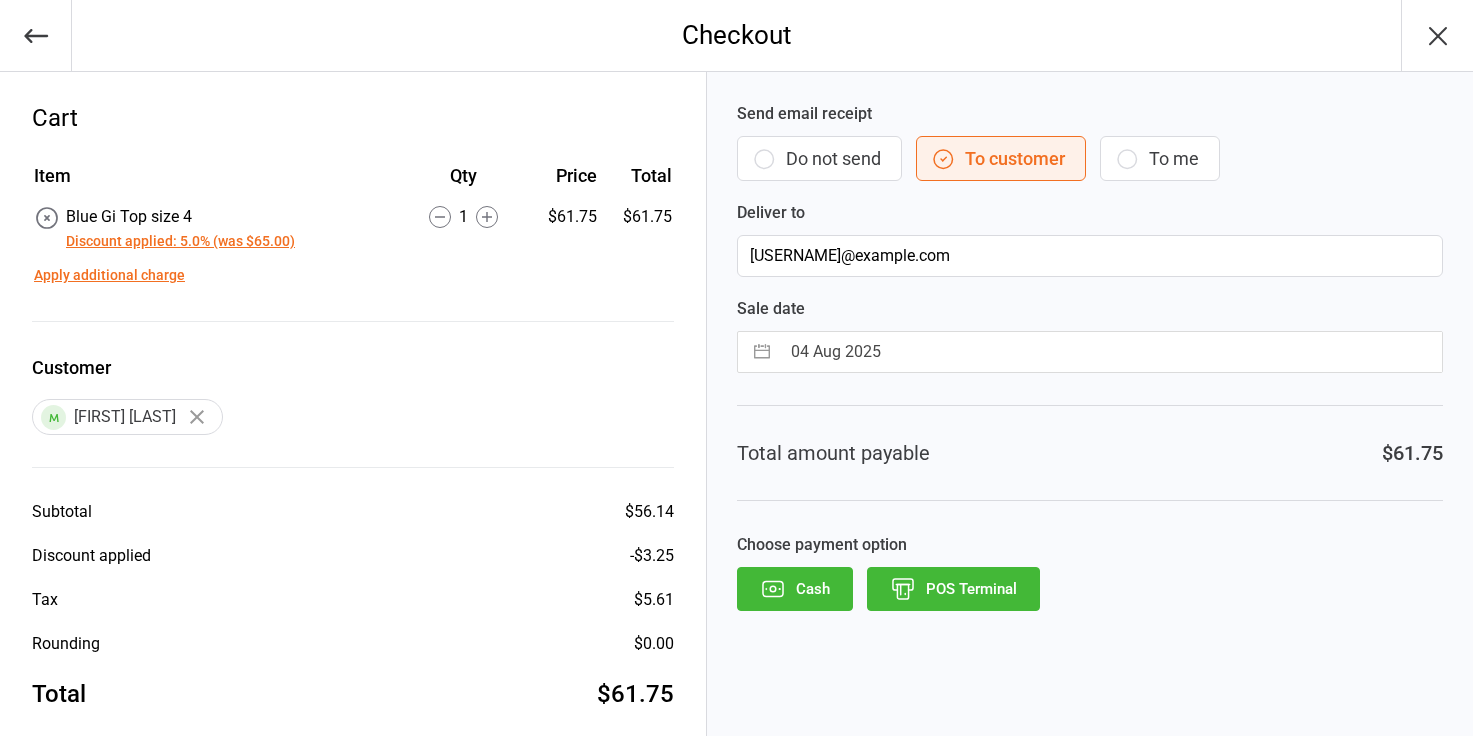click on "Do not send" at bounding box center (819, 158) 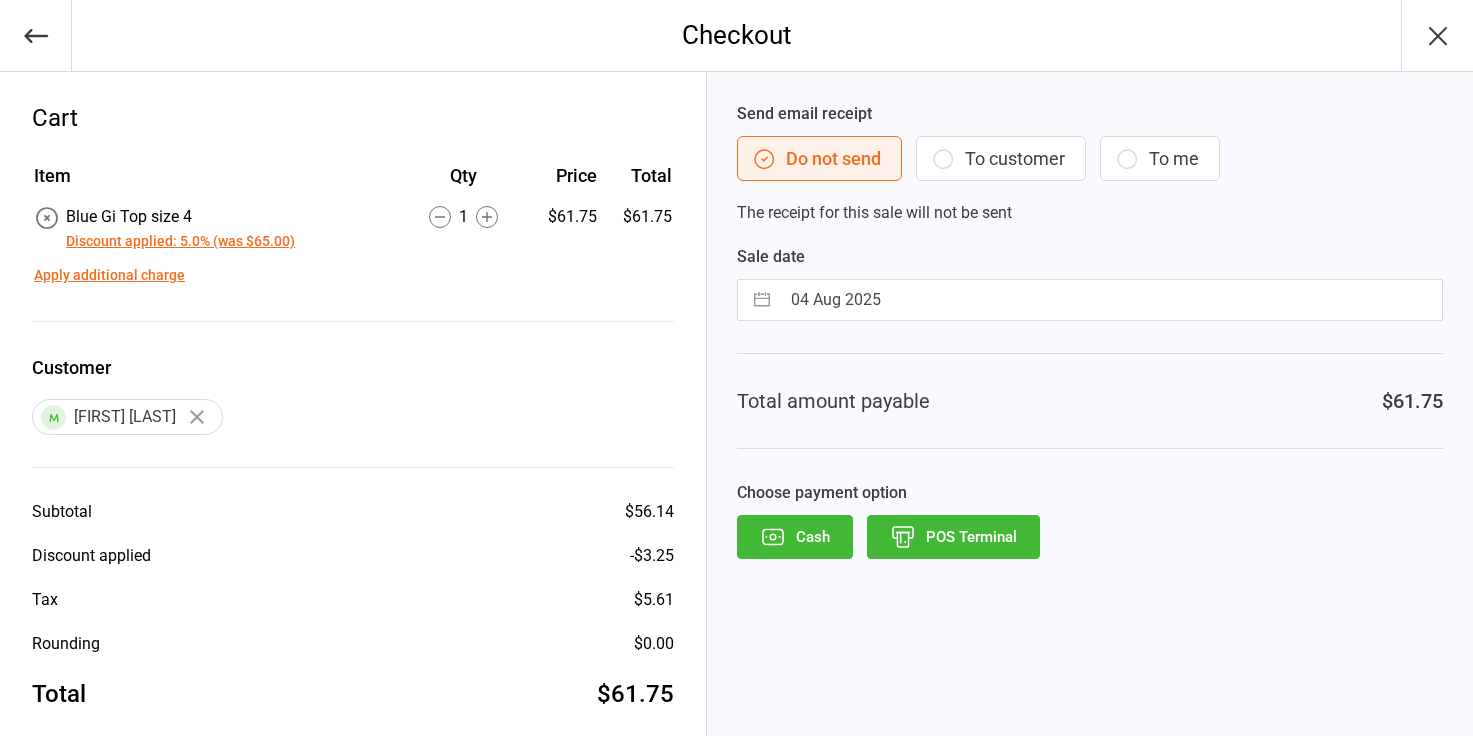 click on "POS Terminal" at bounding box center [953, 537] 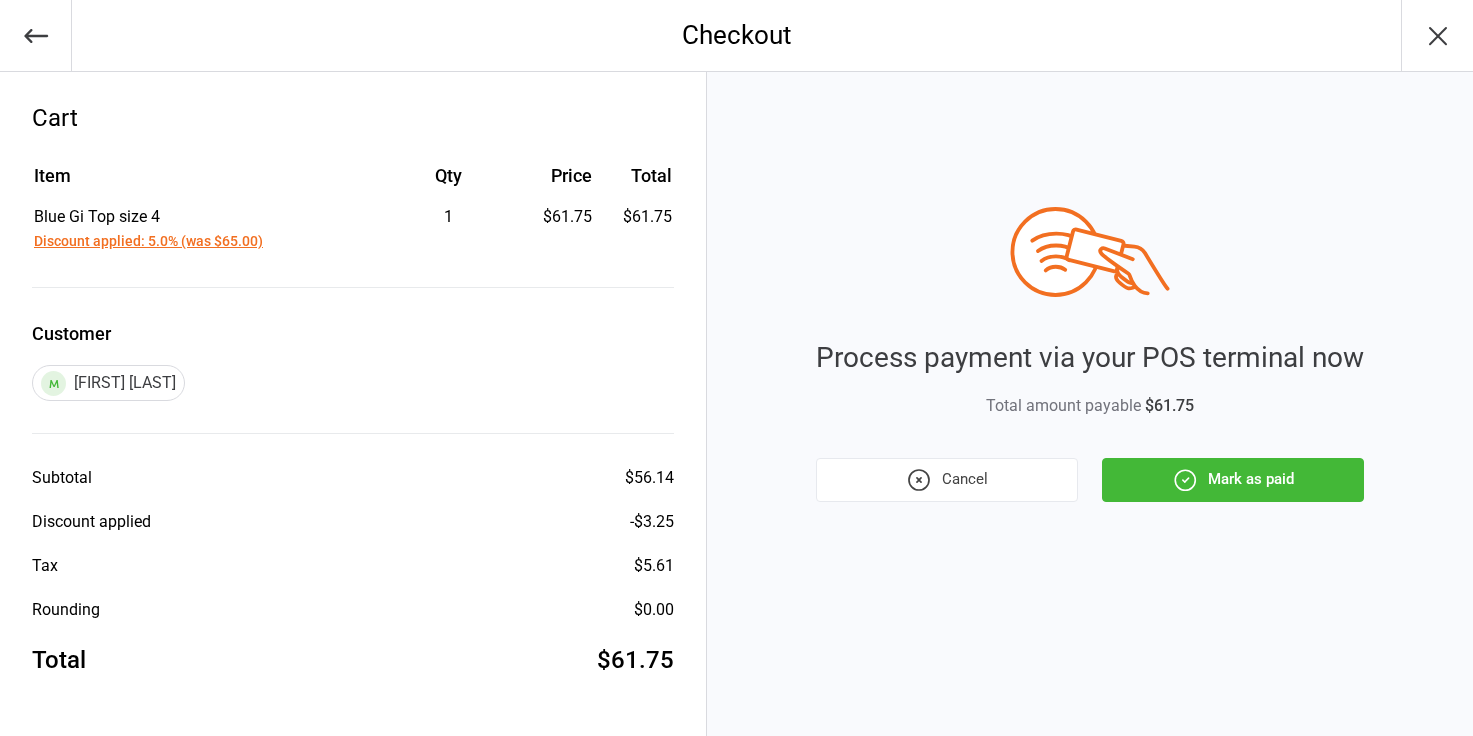 click 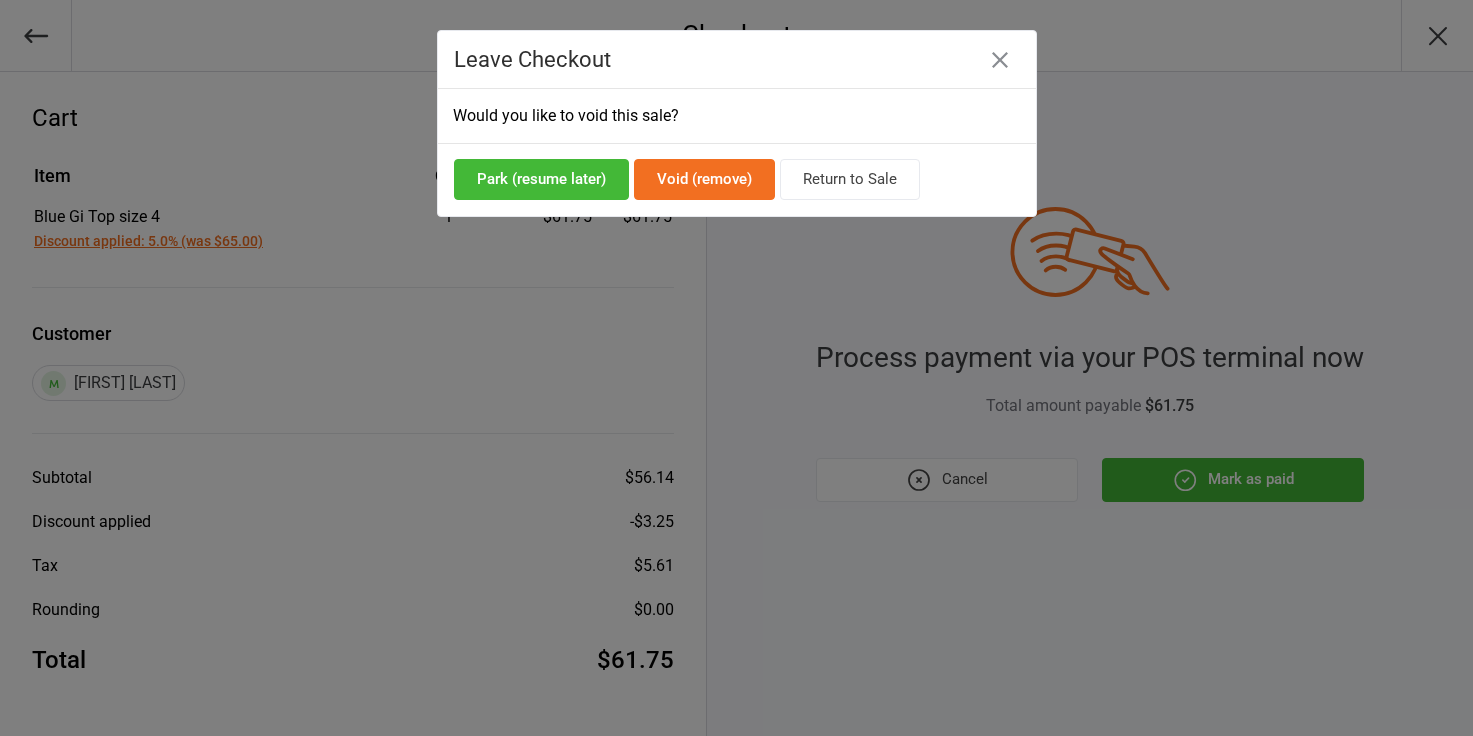 click 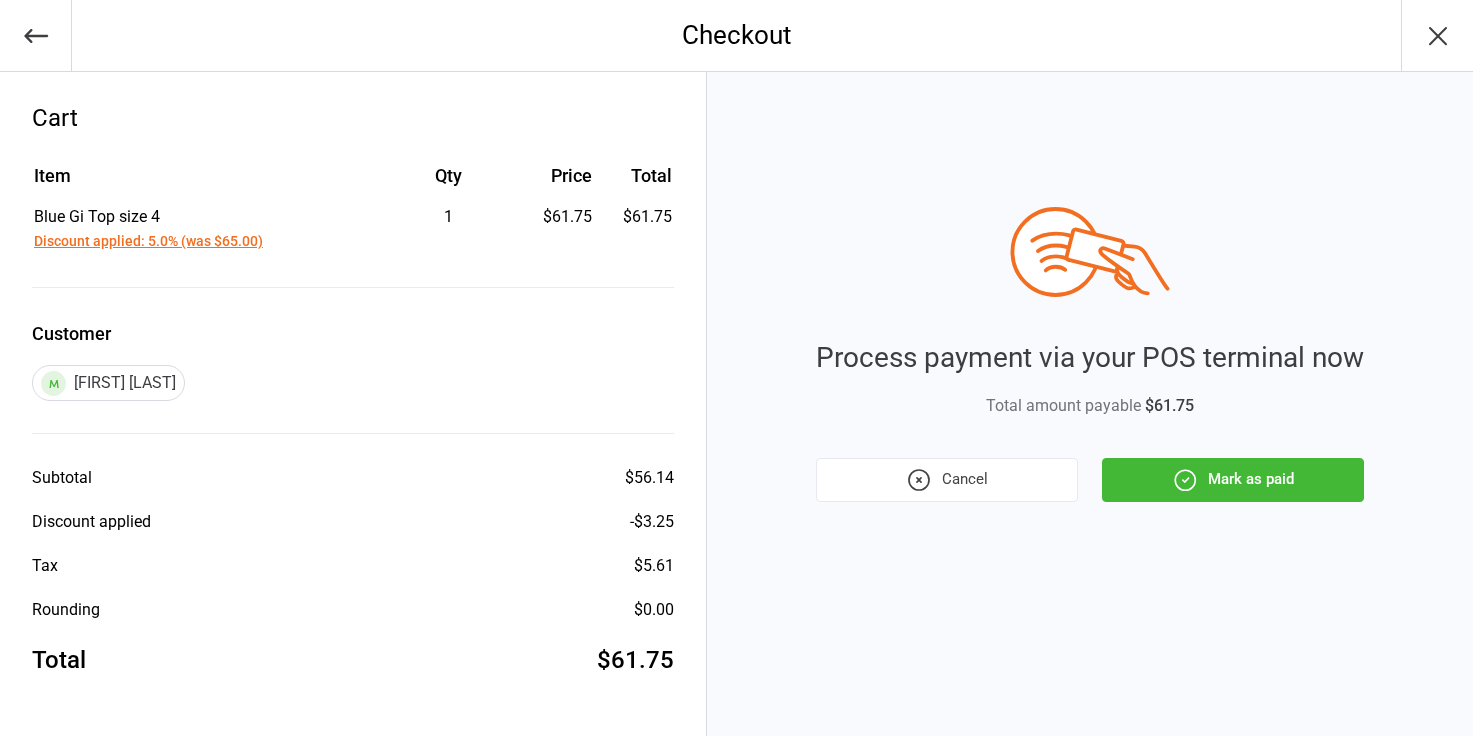 click 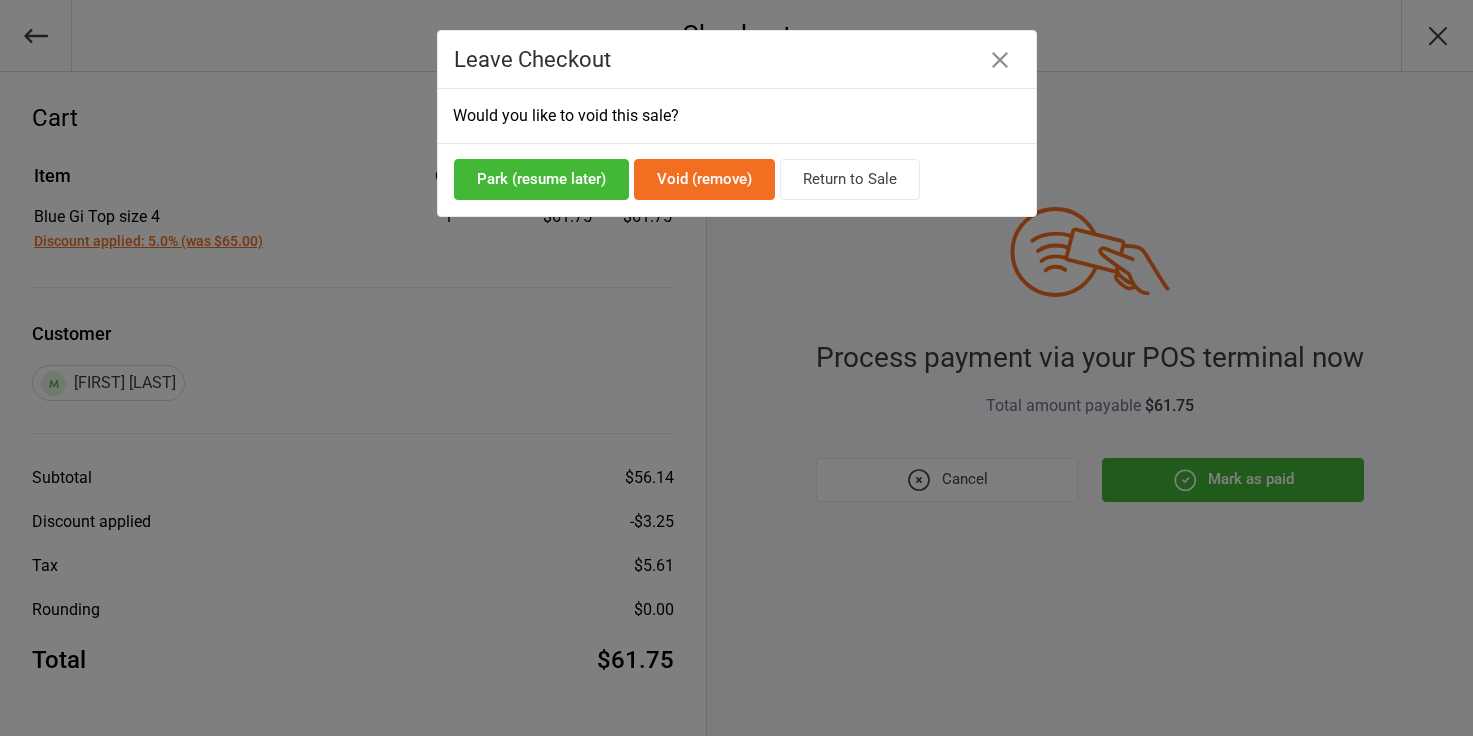 click at bounding box center (736, 368) 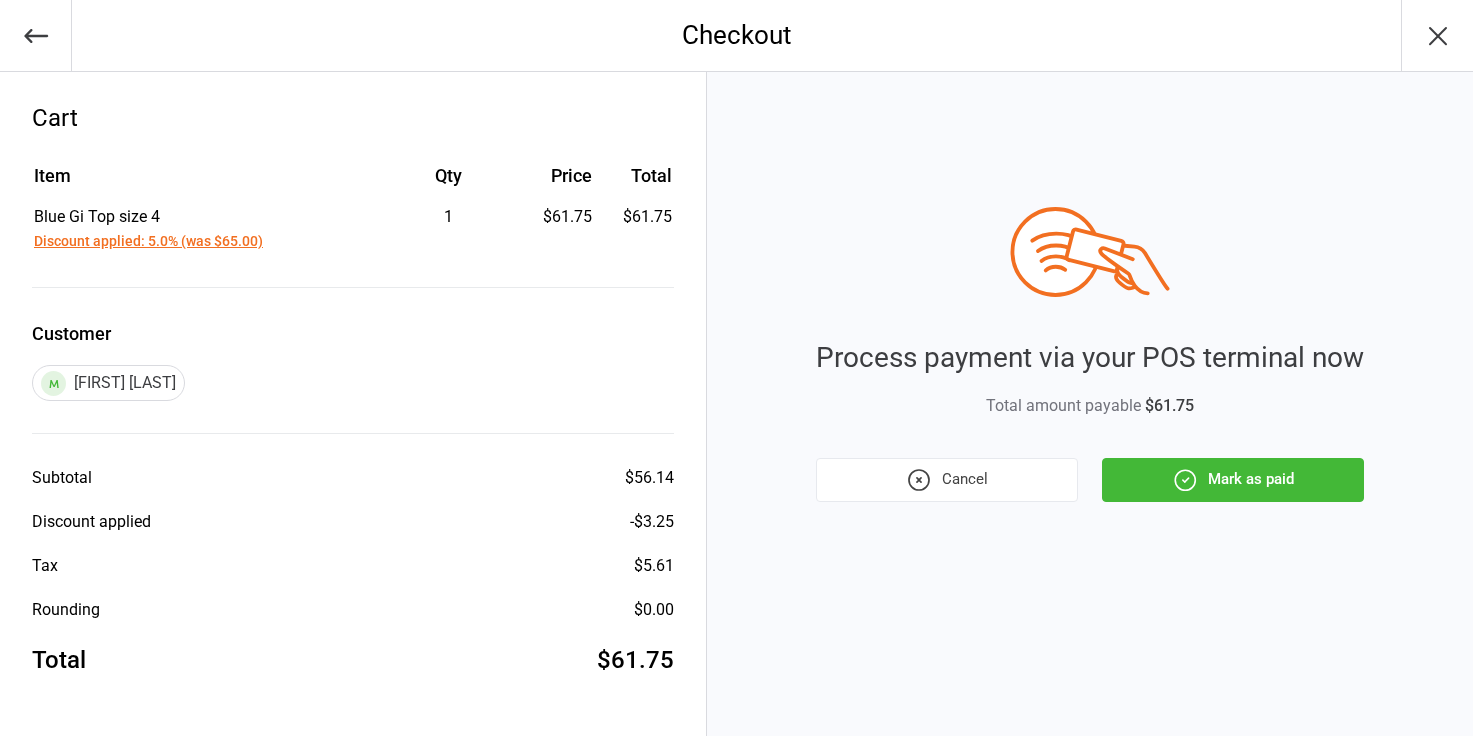 click on "Mark as paid" at bounding box center [1233, 480] 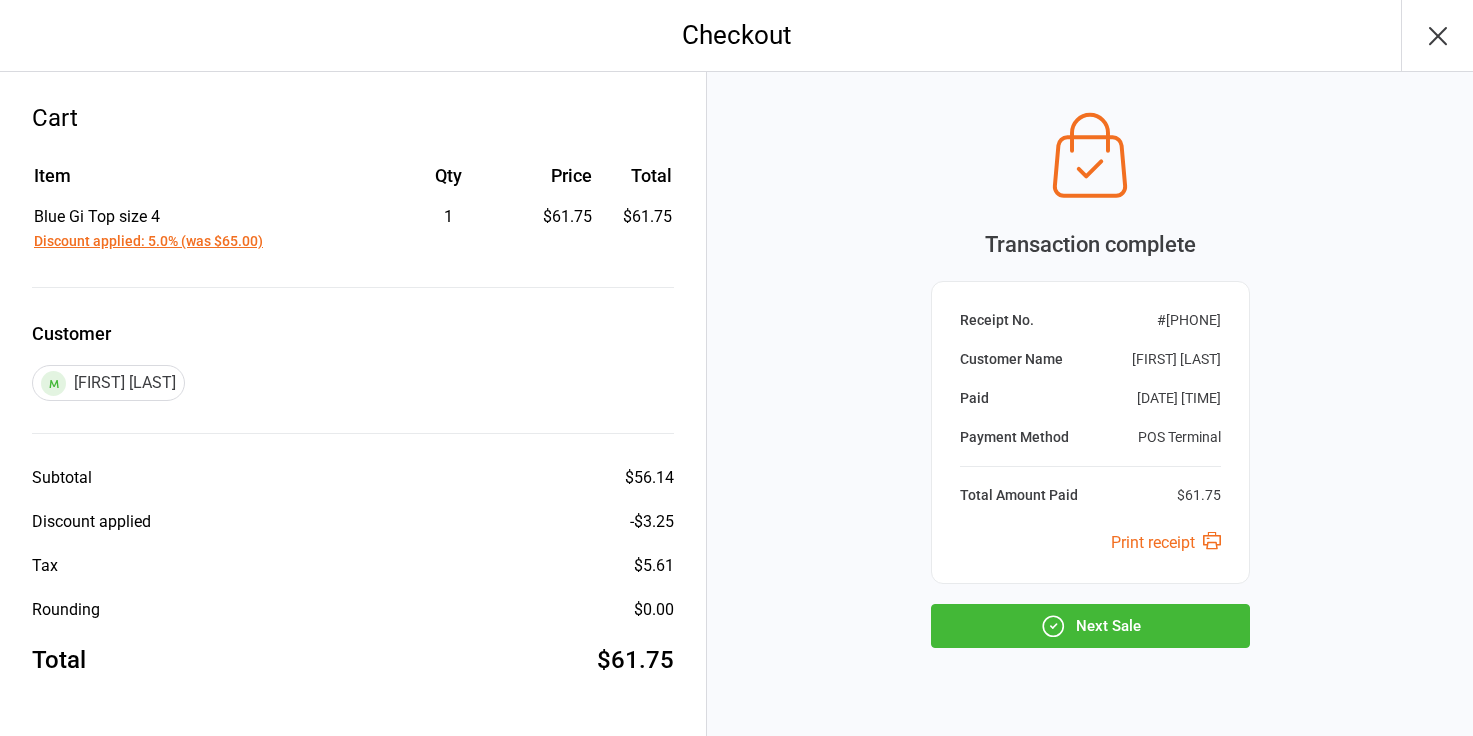 click on "Next Sale" at bounding box center (1090, 626) 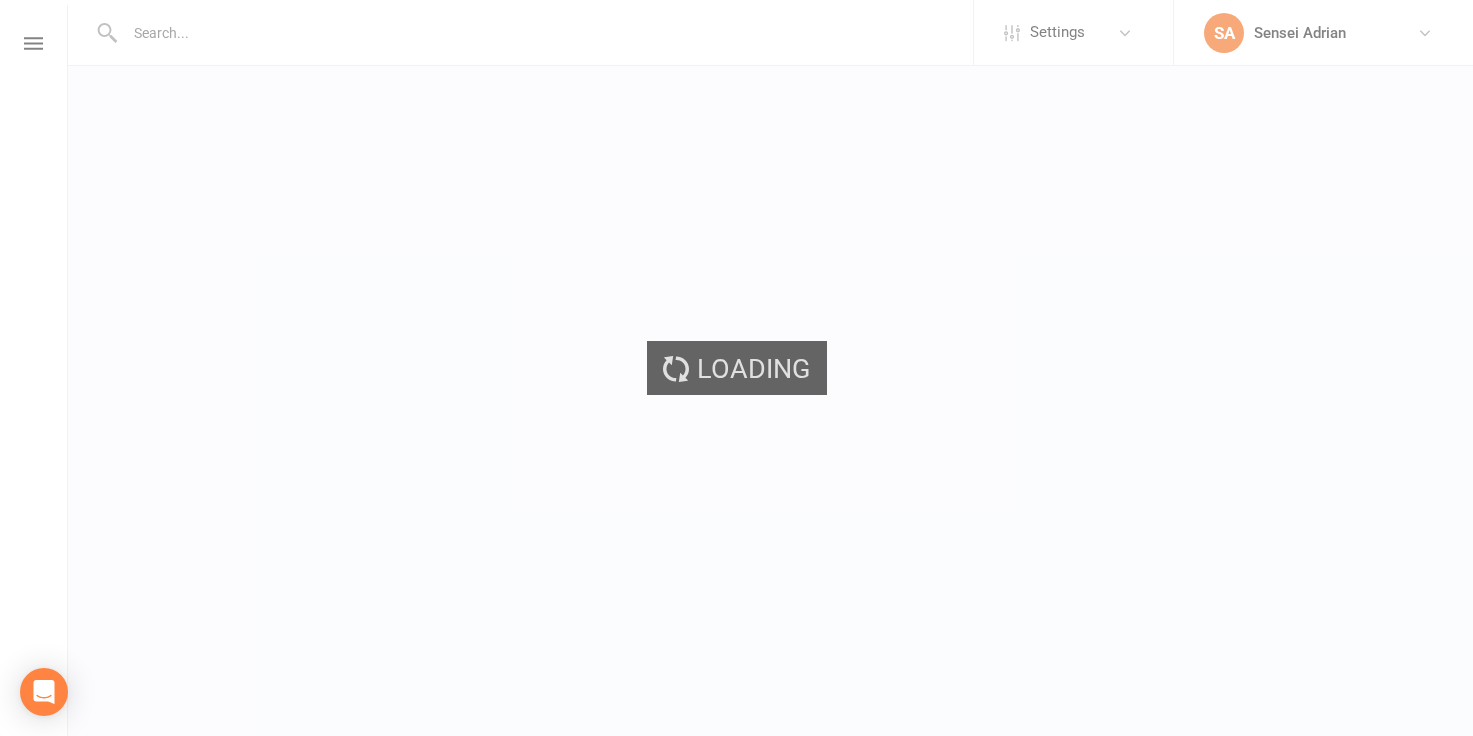 scroll, scrollTop: 0, scrollLeft: 0, axis: both 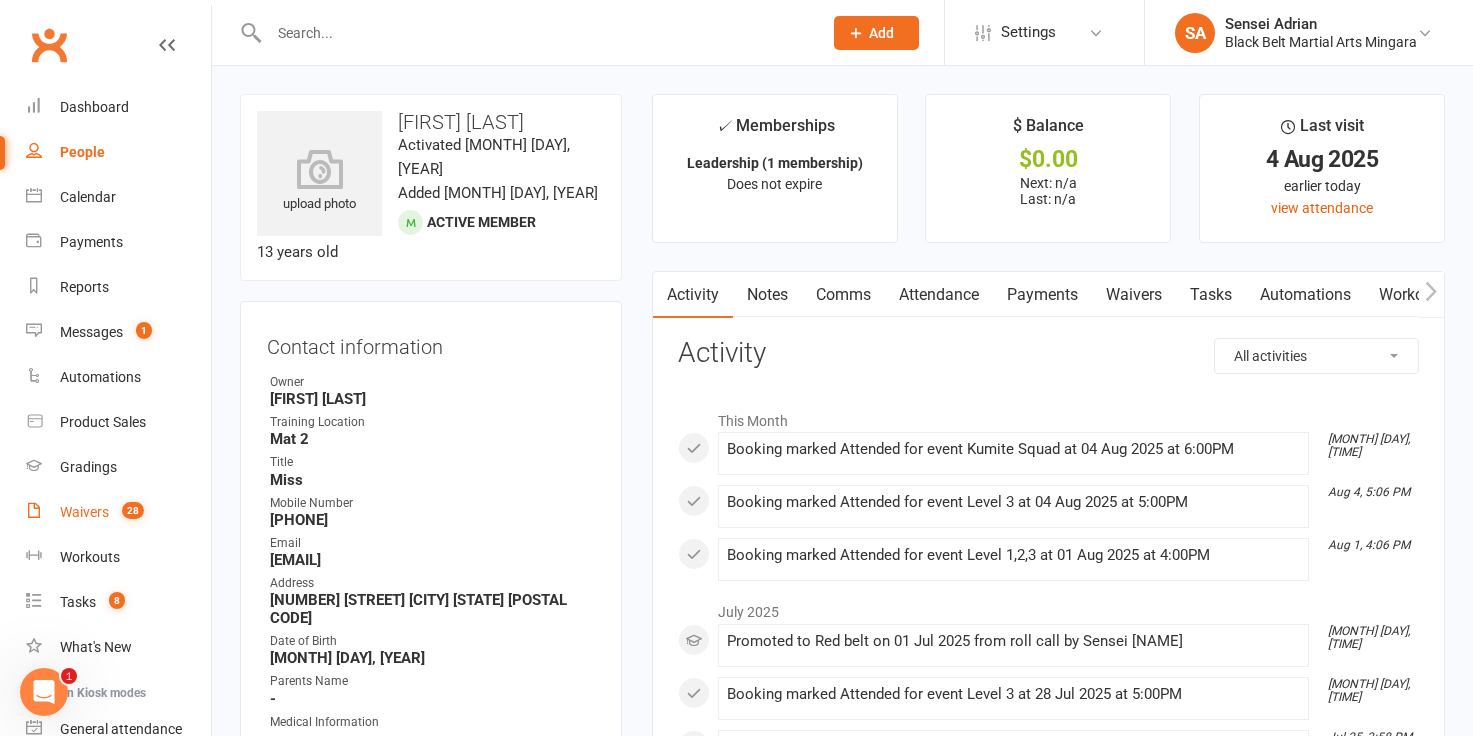 click on "28" at bounding box center [133, 510] 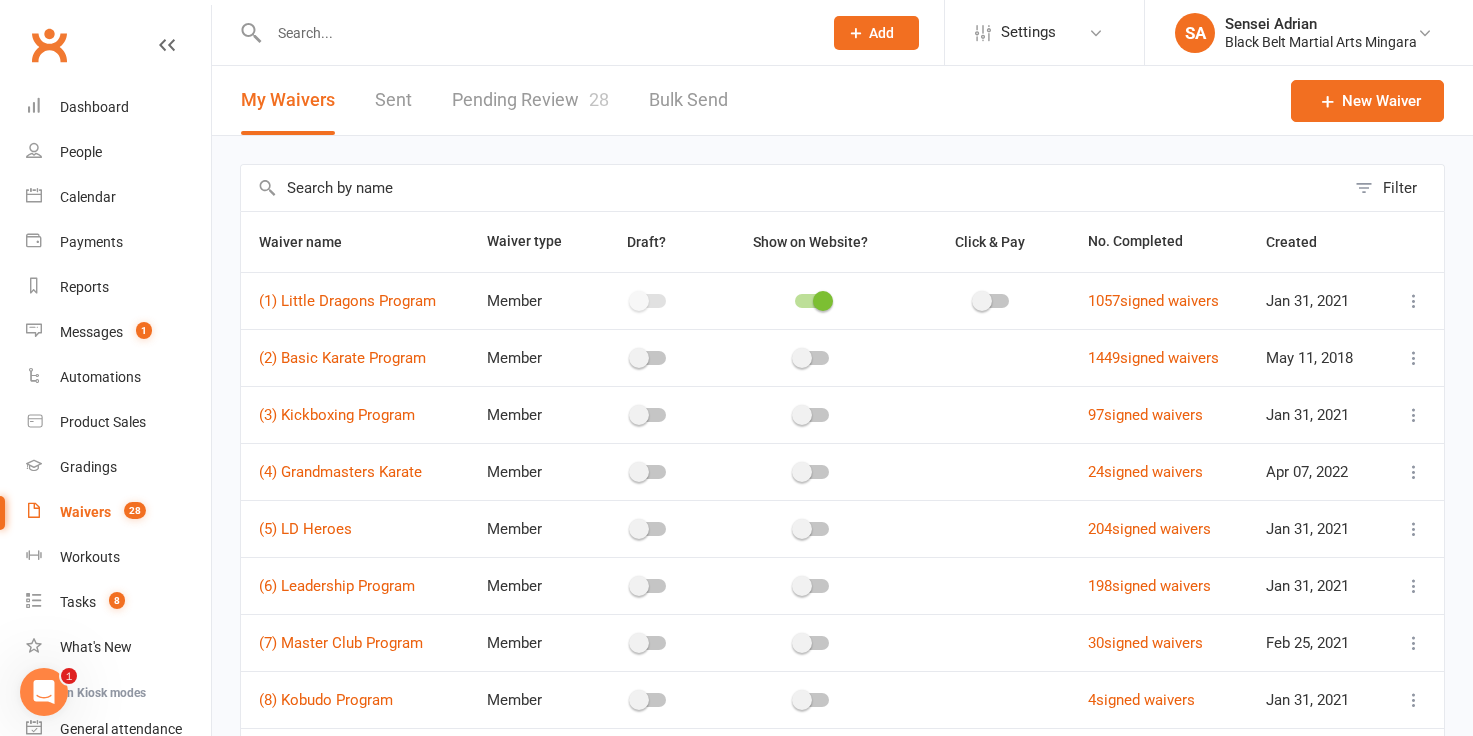 click on "Pending Review 28" at bounding box center (530, 100) 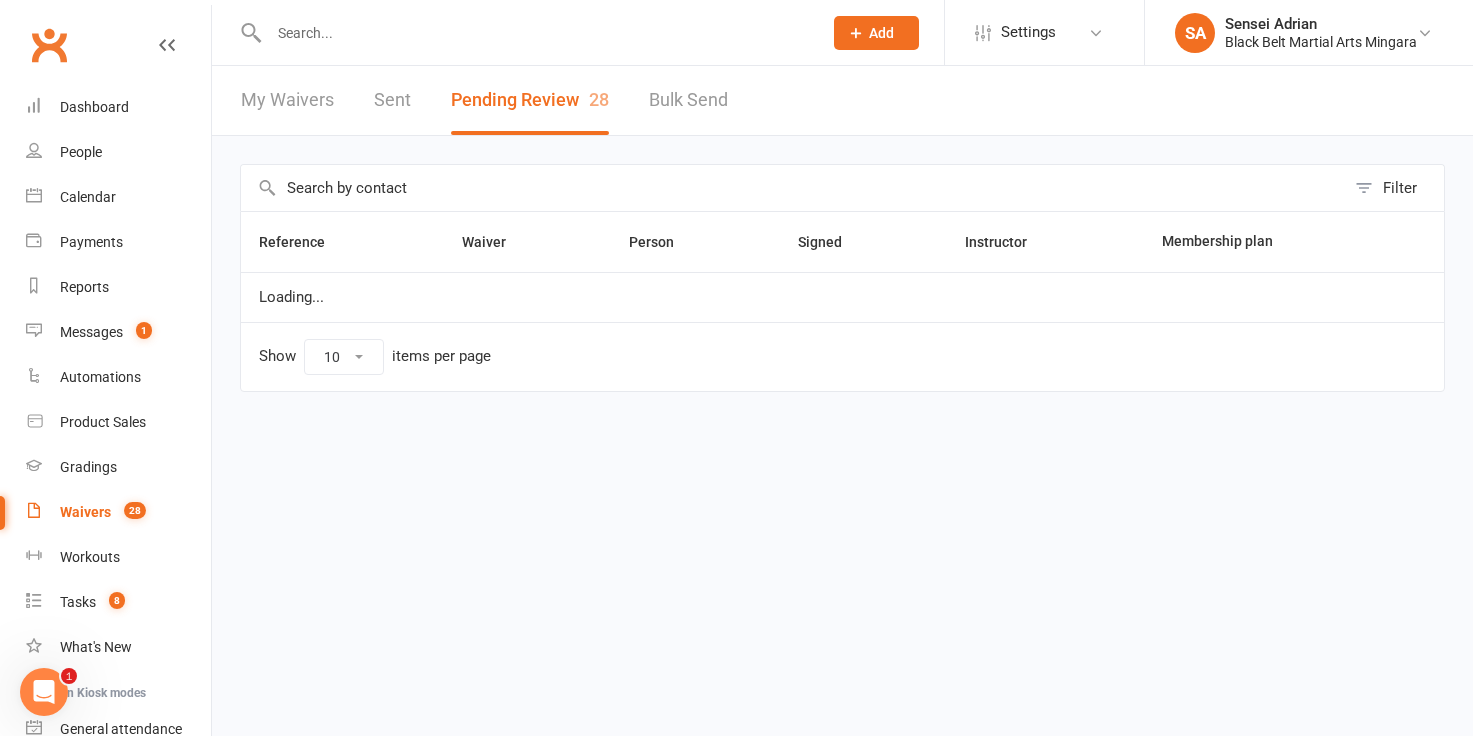 select on "25" 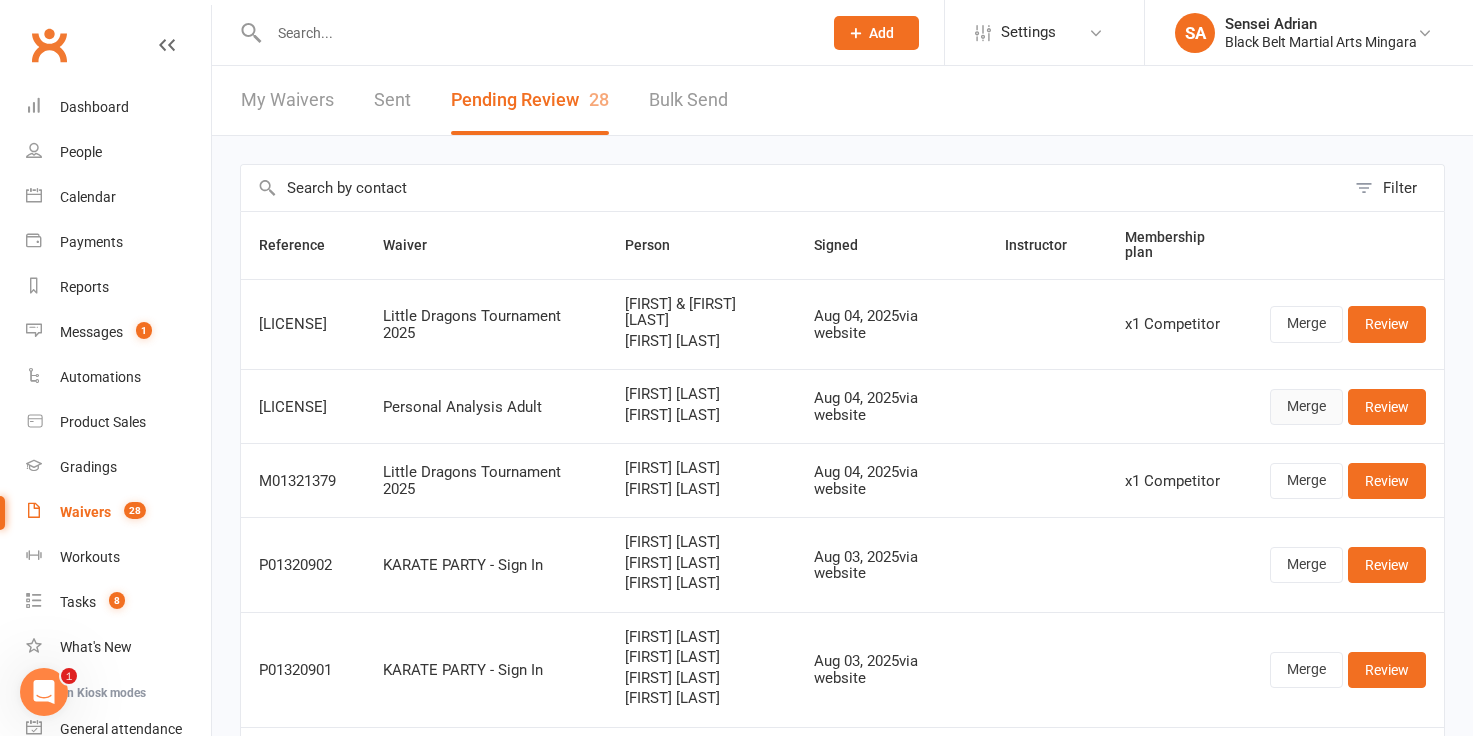 click on "Merge" at bounding box center [1306, 407] 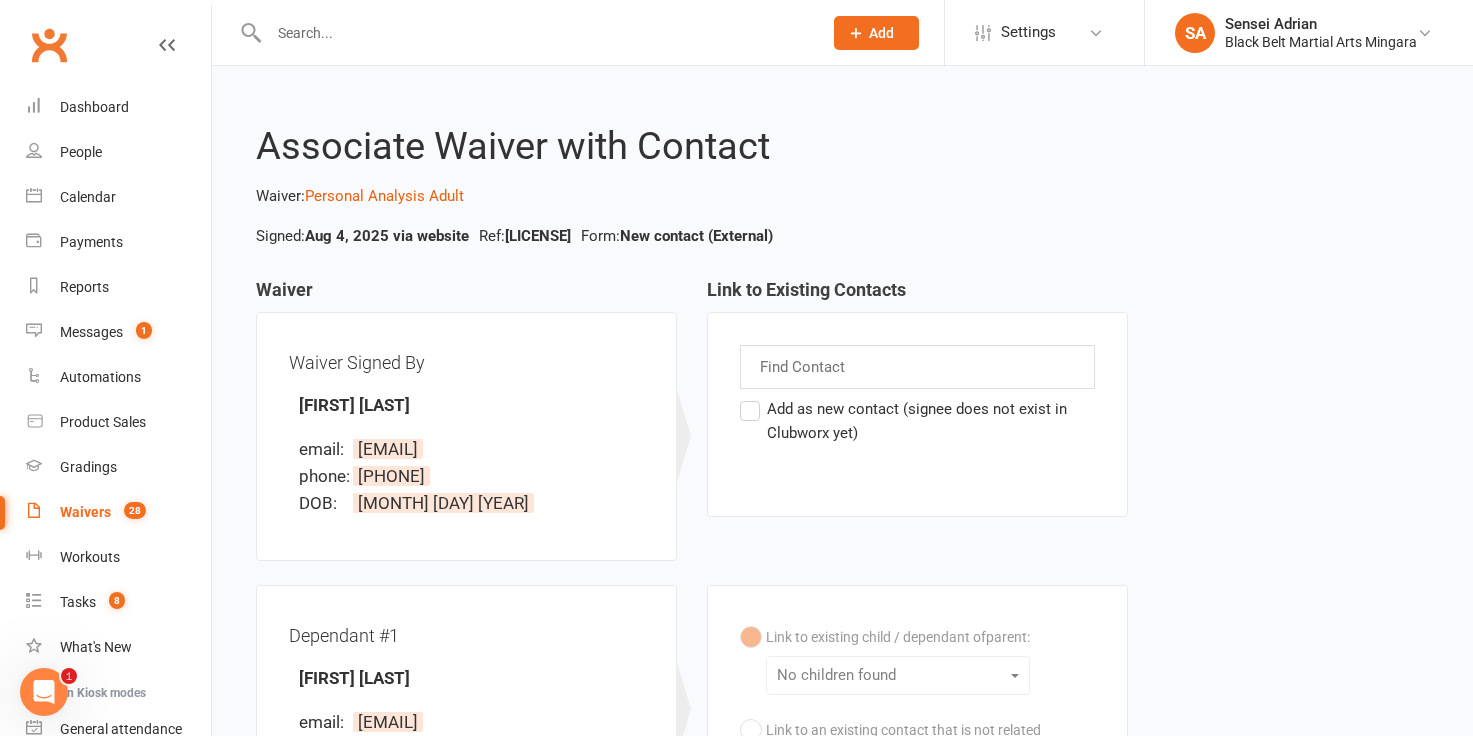 click at bounding box center [804, 367] 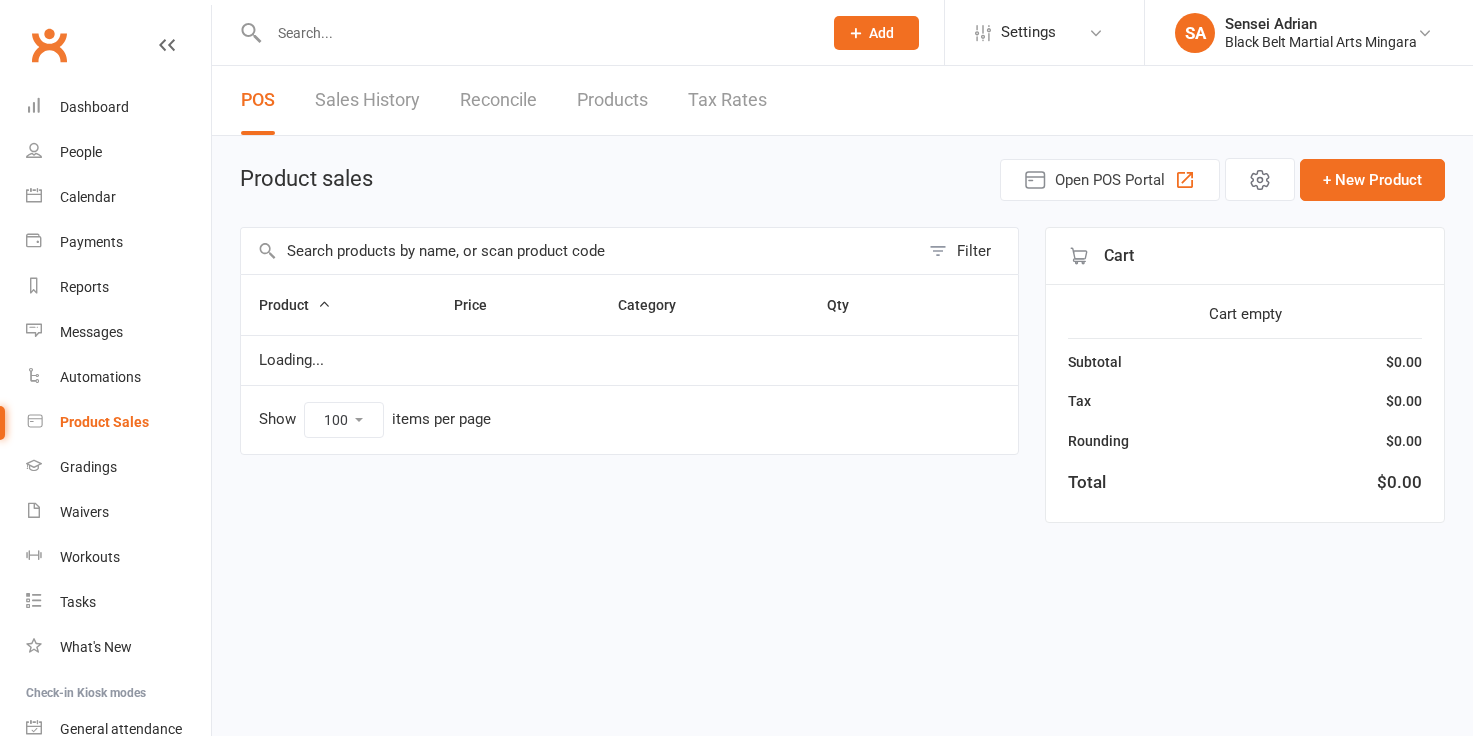 select on "100" 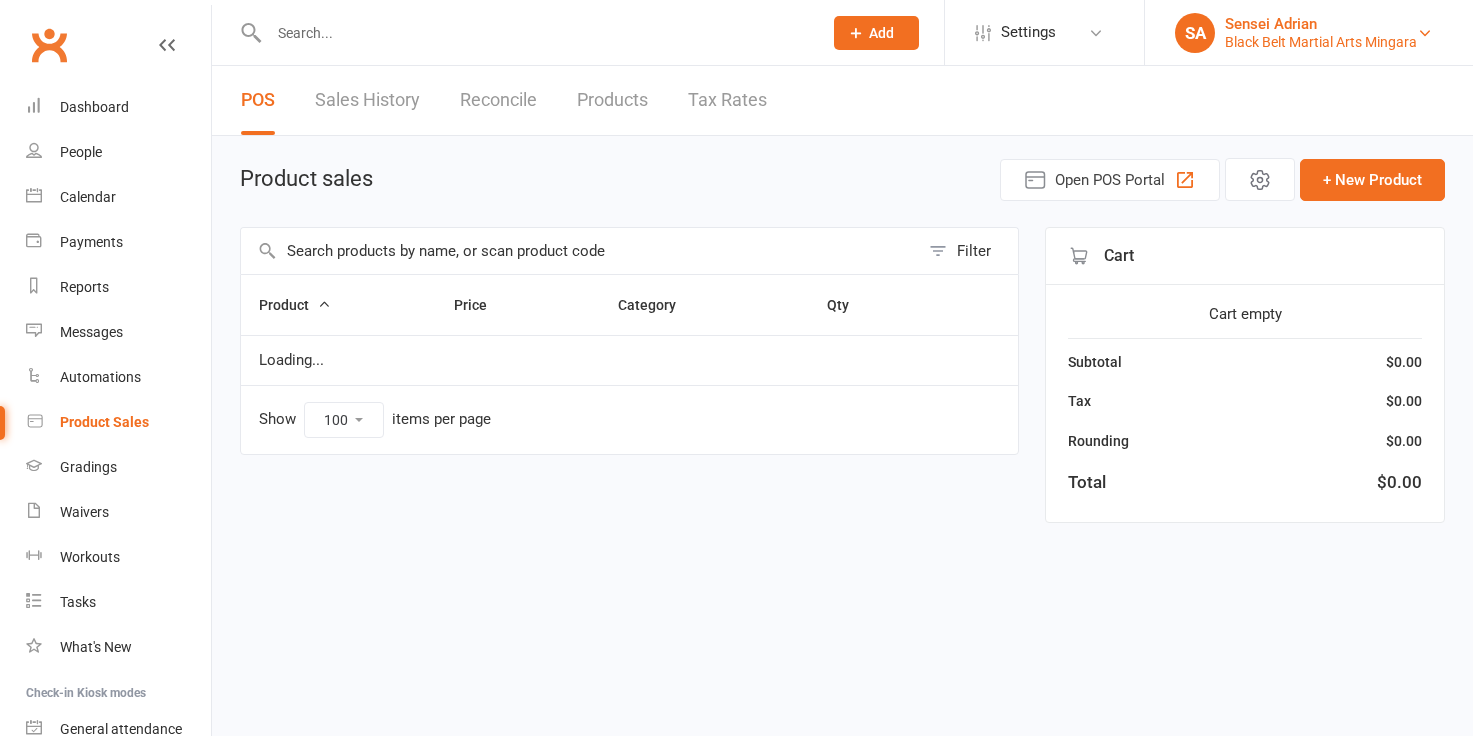scroll, scrollTop: 0, scrollLeft: 0, axis: both 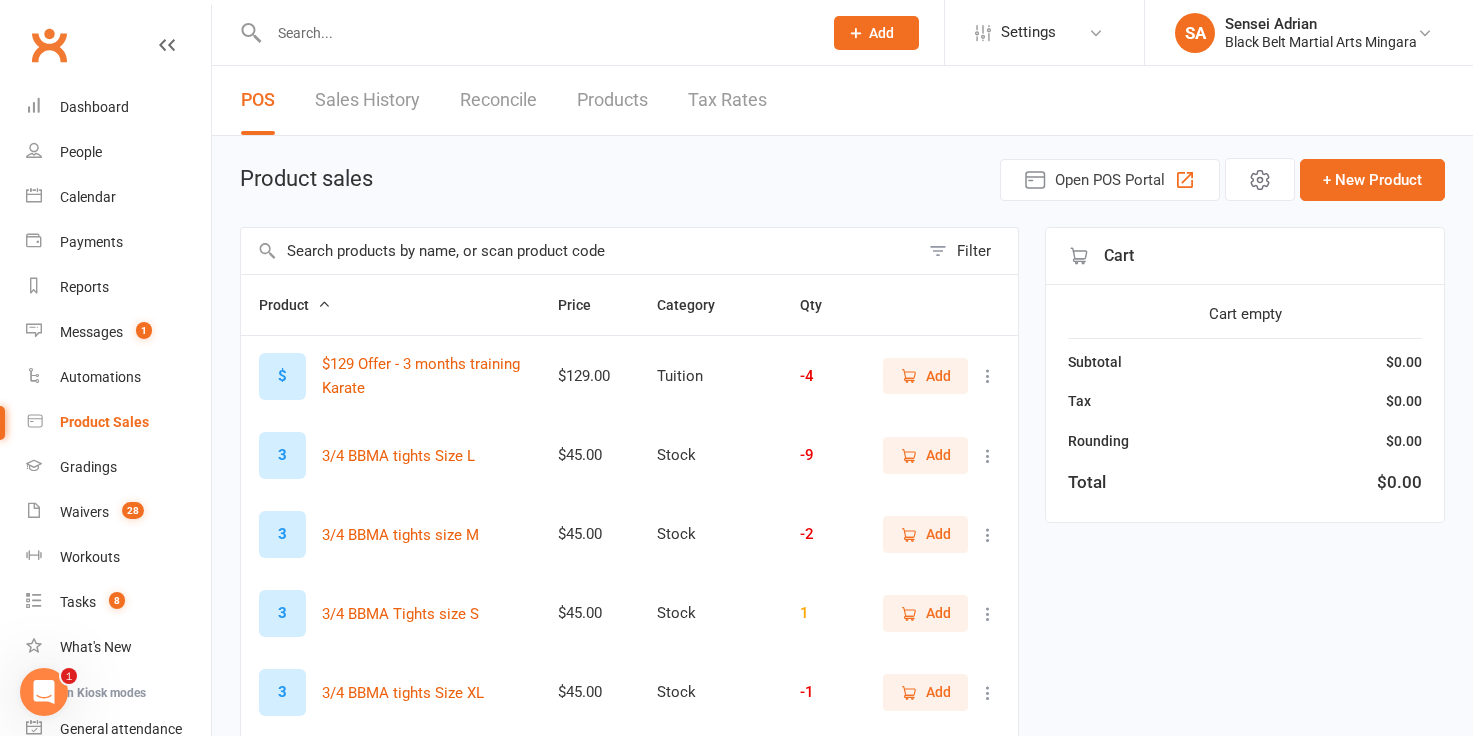 click at bounding box center [535, 33] 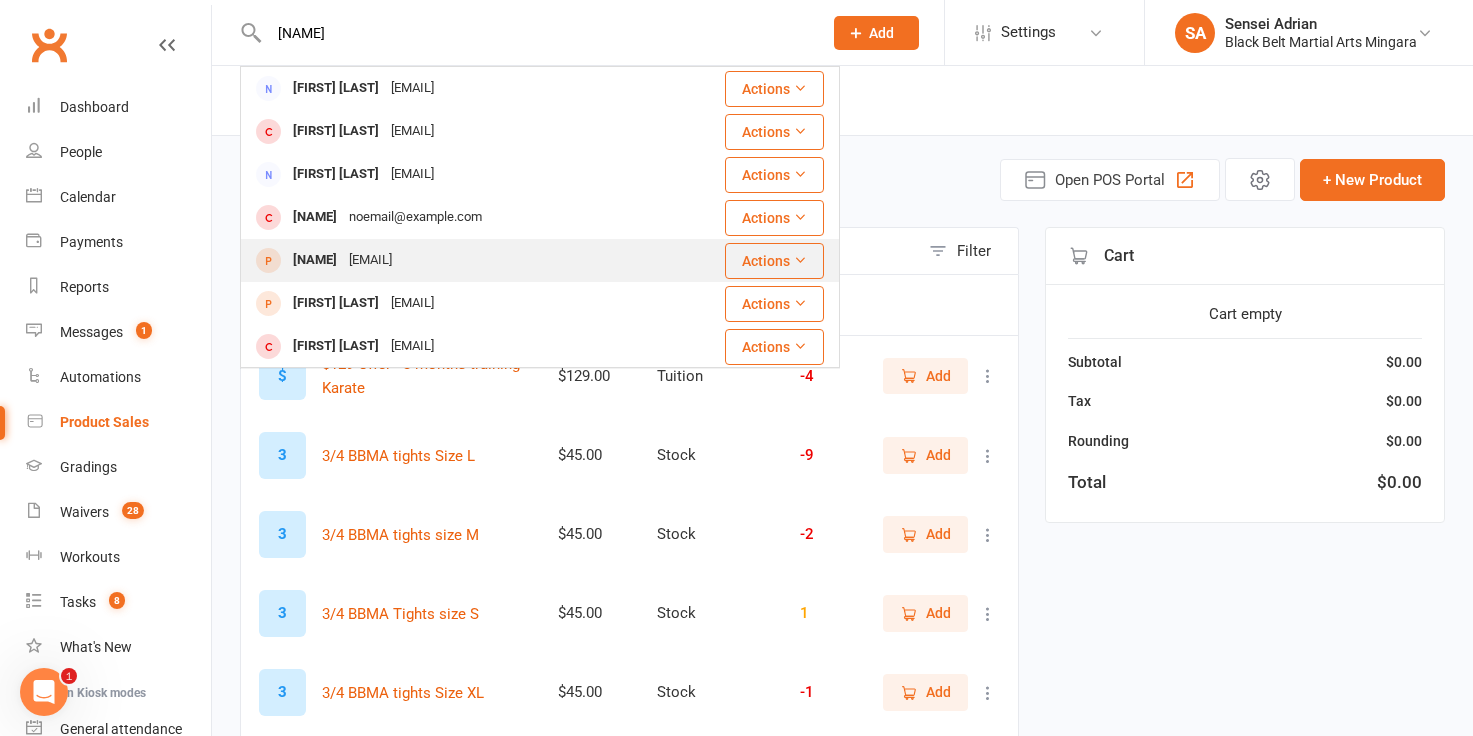 type on "e reid" 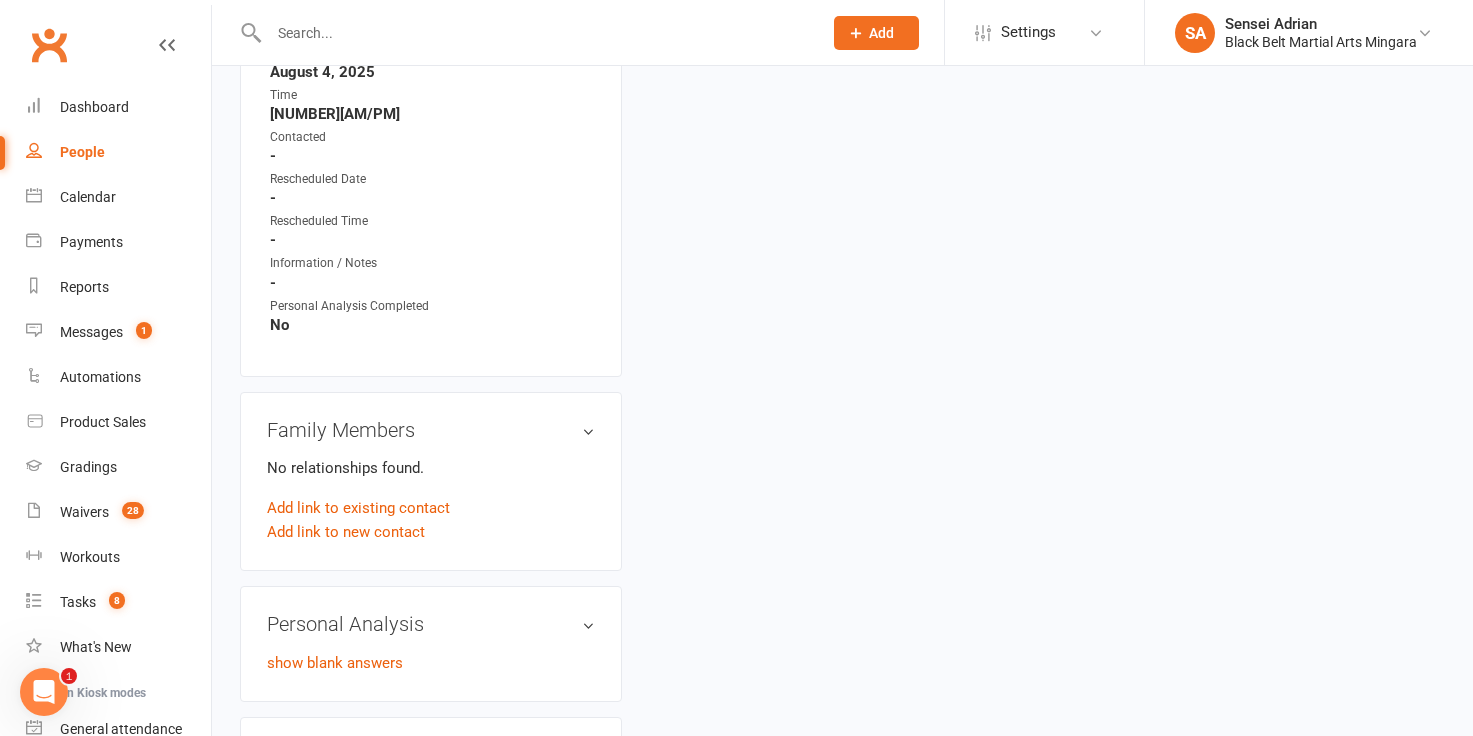 scroll, scrollTop: 1249, scrollLeft: 0, axis: vertical 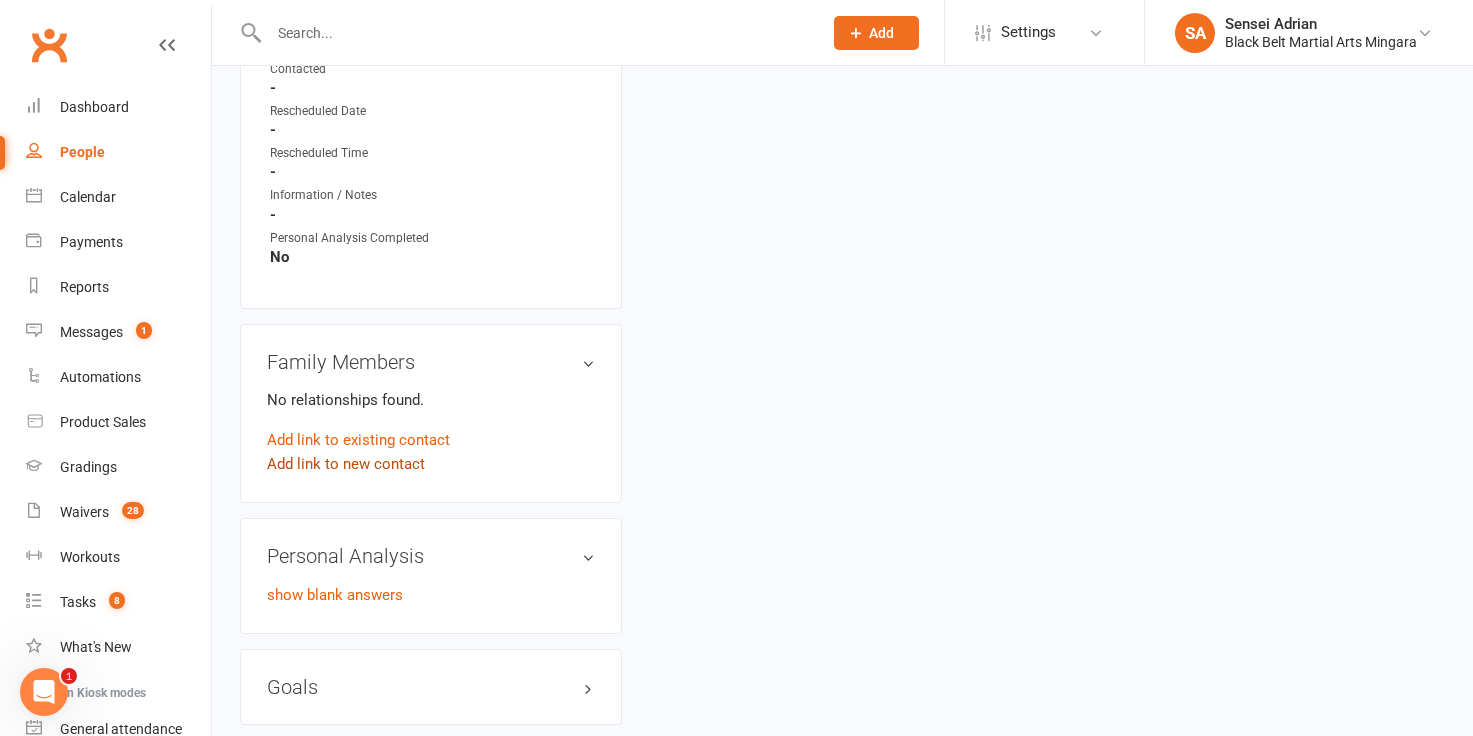 click on "Add link to new contact" at bounding box center [346, 464] 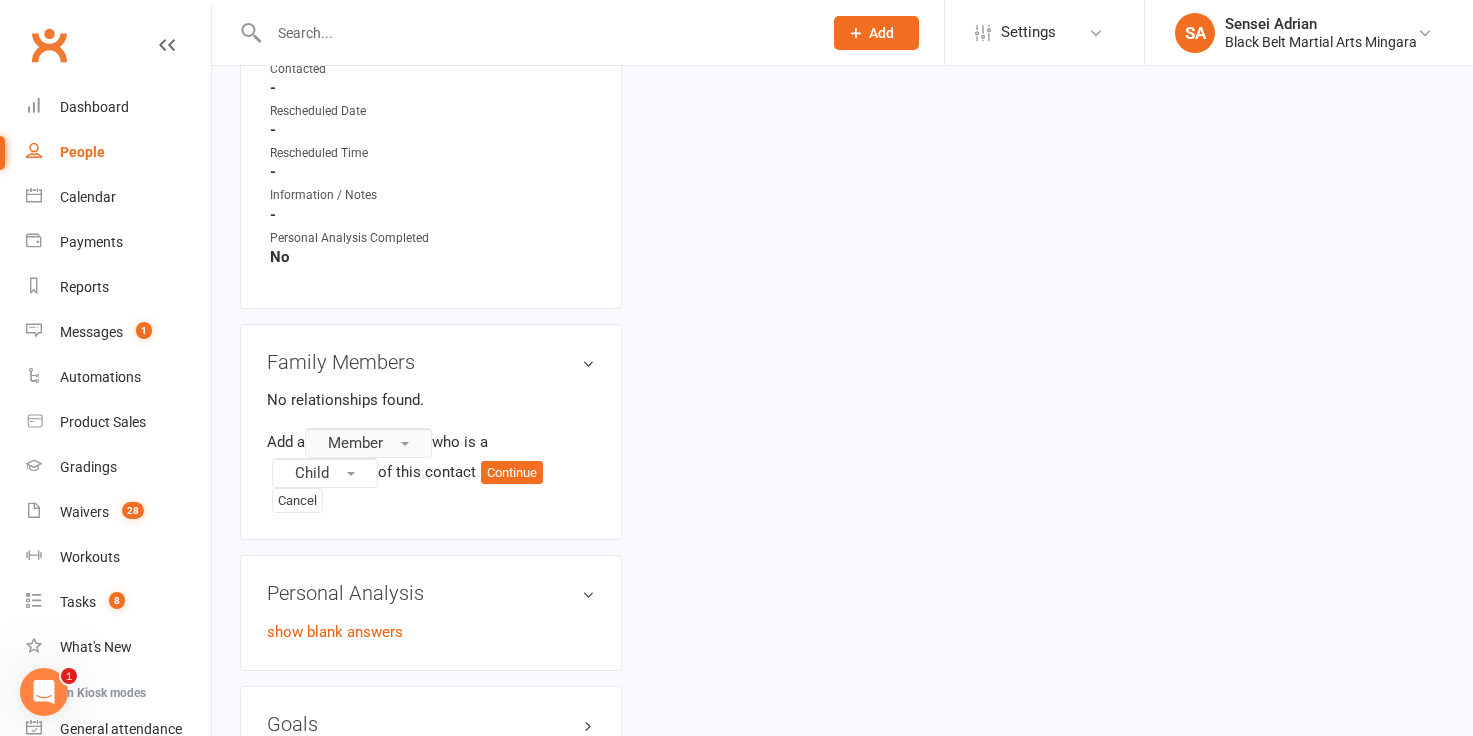 click on "Member" at bounding box center [368, 443] 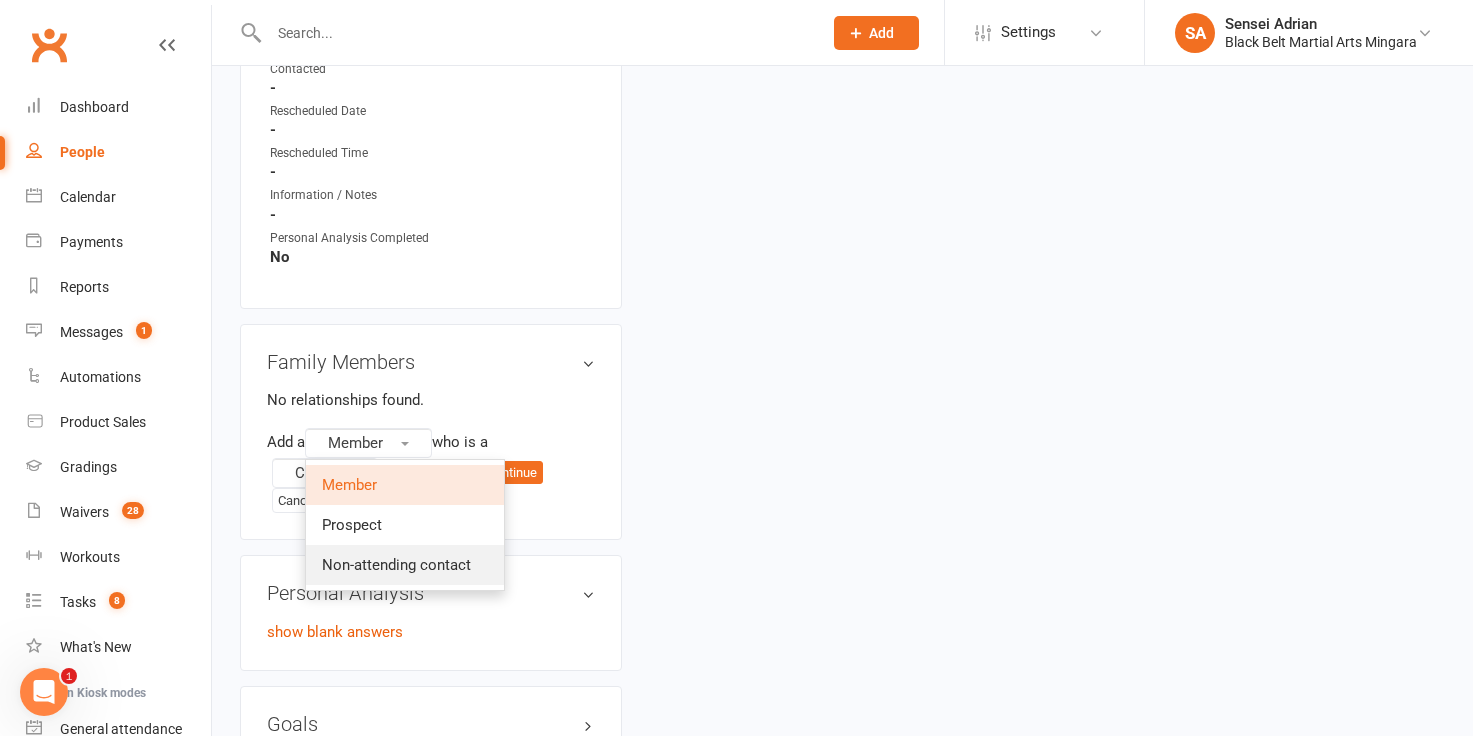 click on "Non-attending contact" at bounding box center (396, 565) 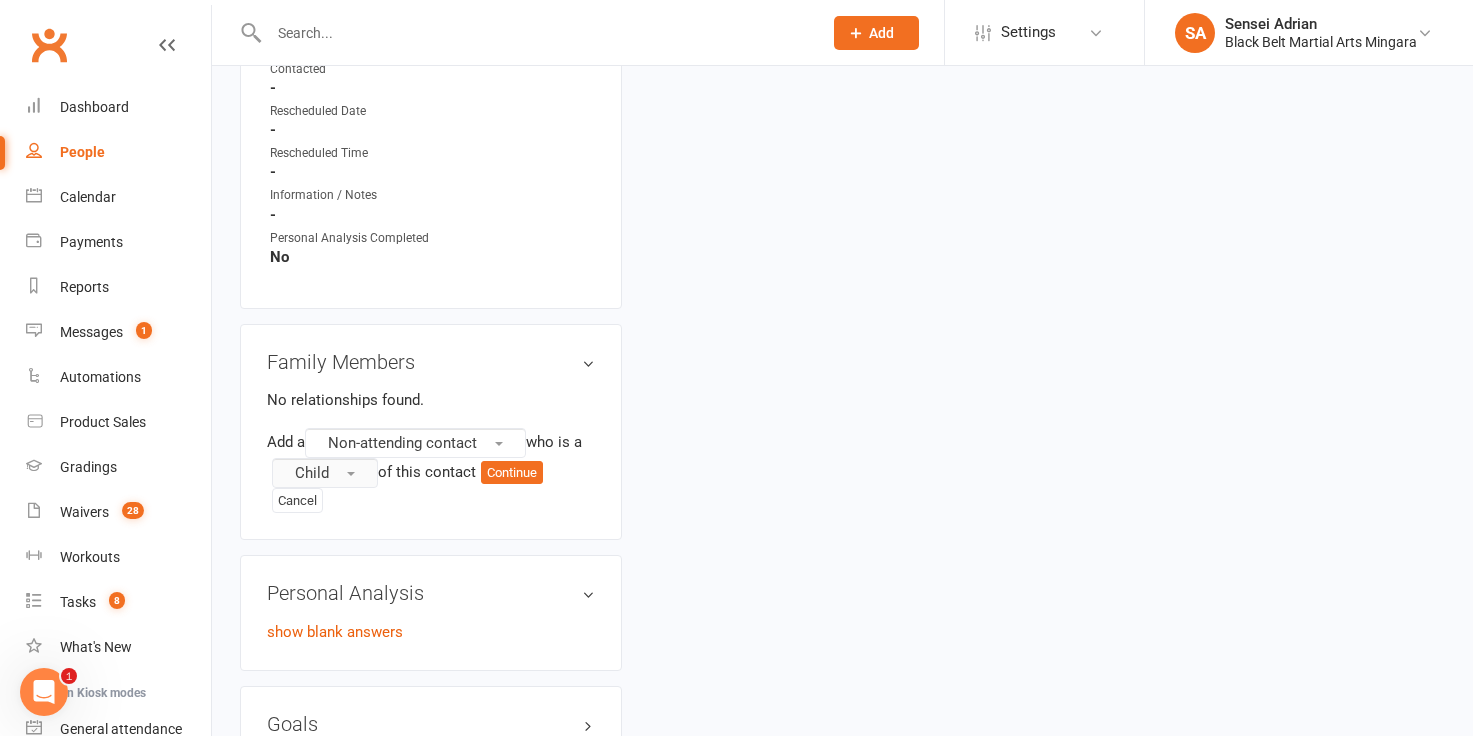 click on "Child" at bounding box center (325, 473) 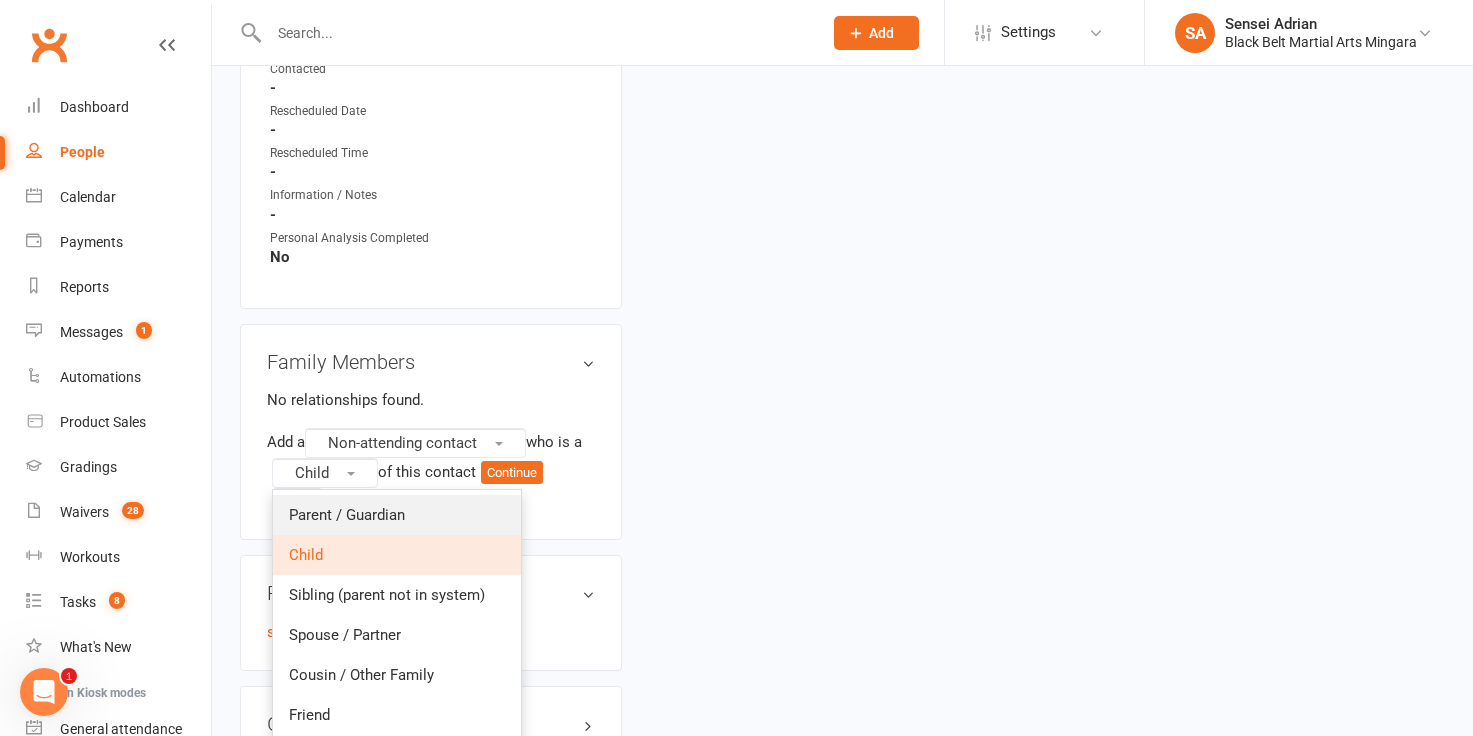 click on "Parent / Guardian" at bounding box center (397, 515) 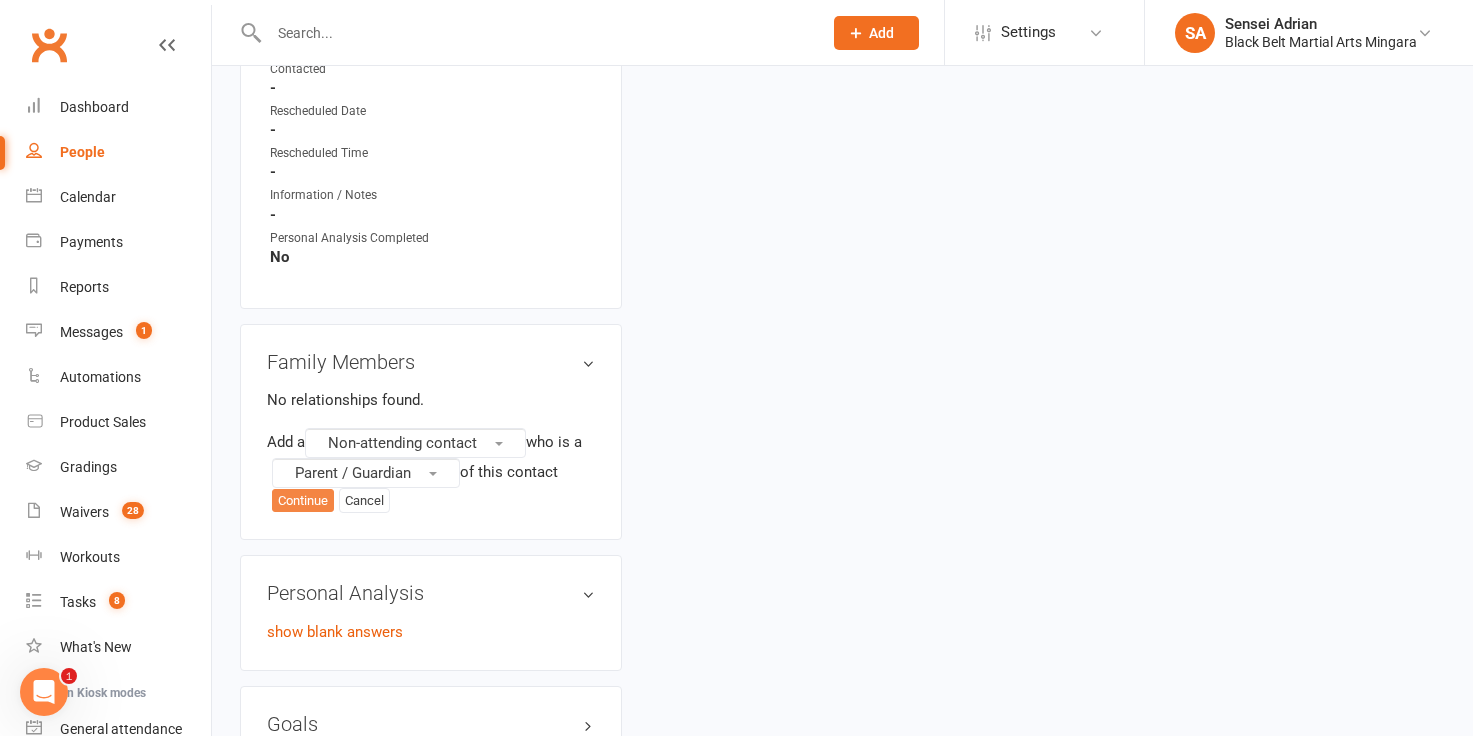 click on "Continue" at bounding box center [303, 501] 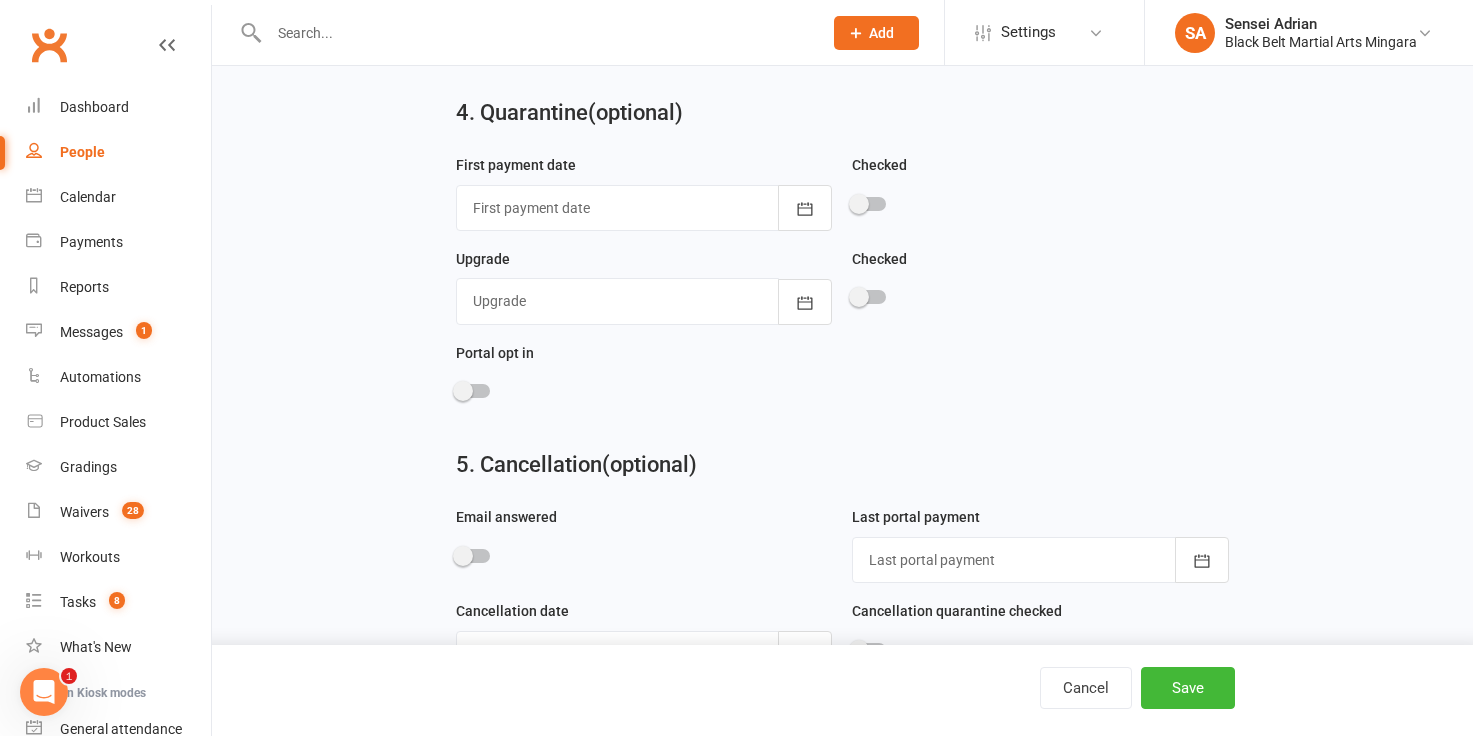 scroll, scrollTop: 0, scrollLeft: 0, axis: both 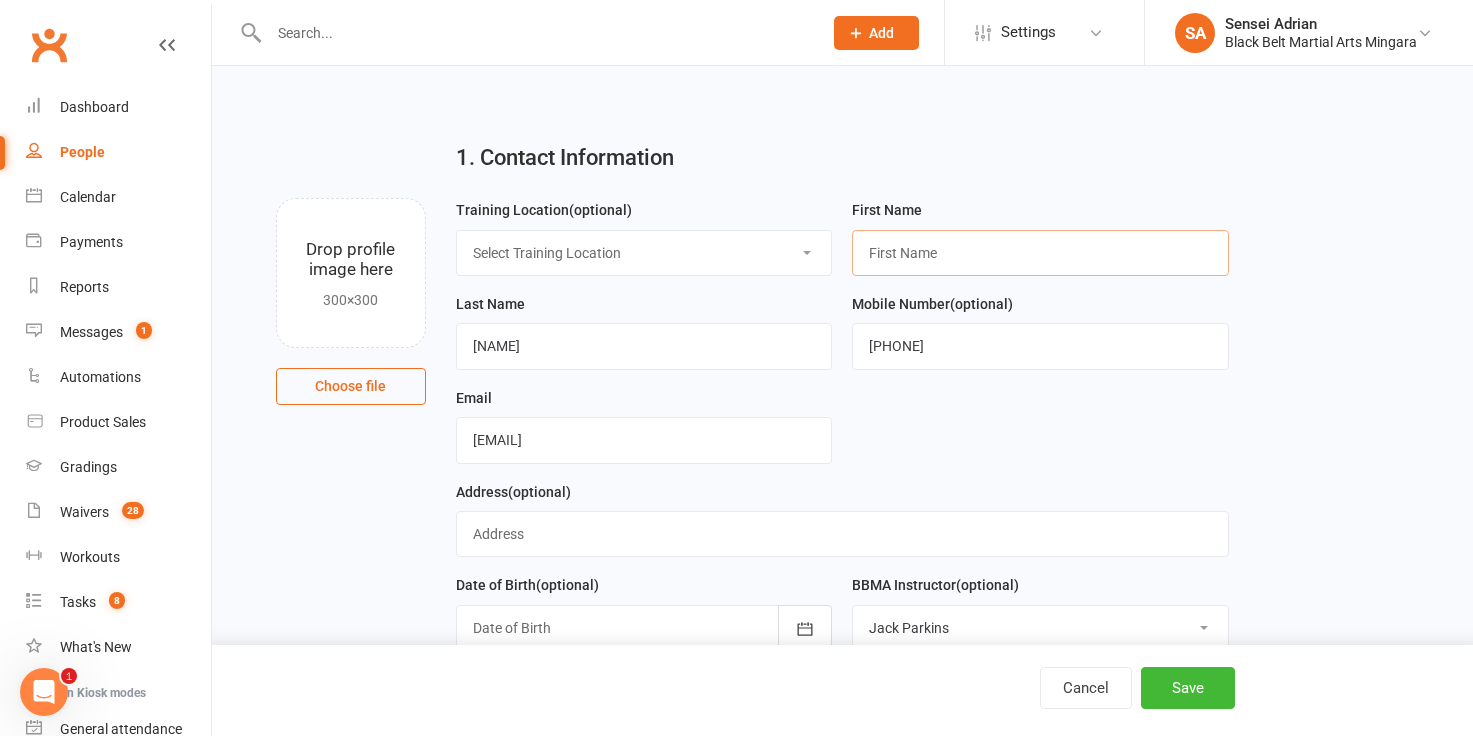 click at bounding box center [1040, 253] 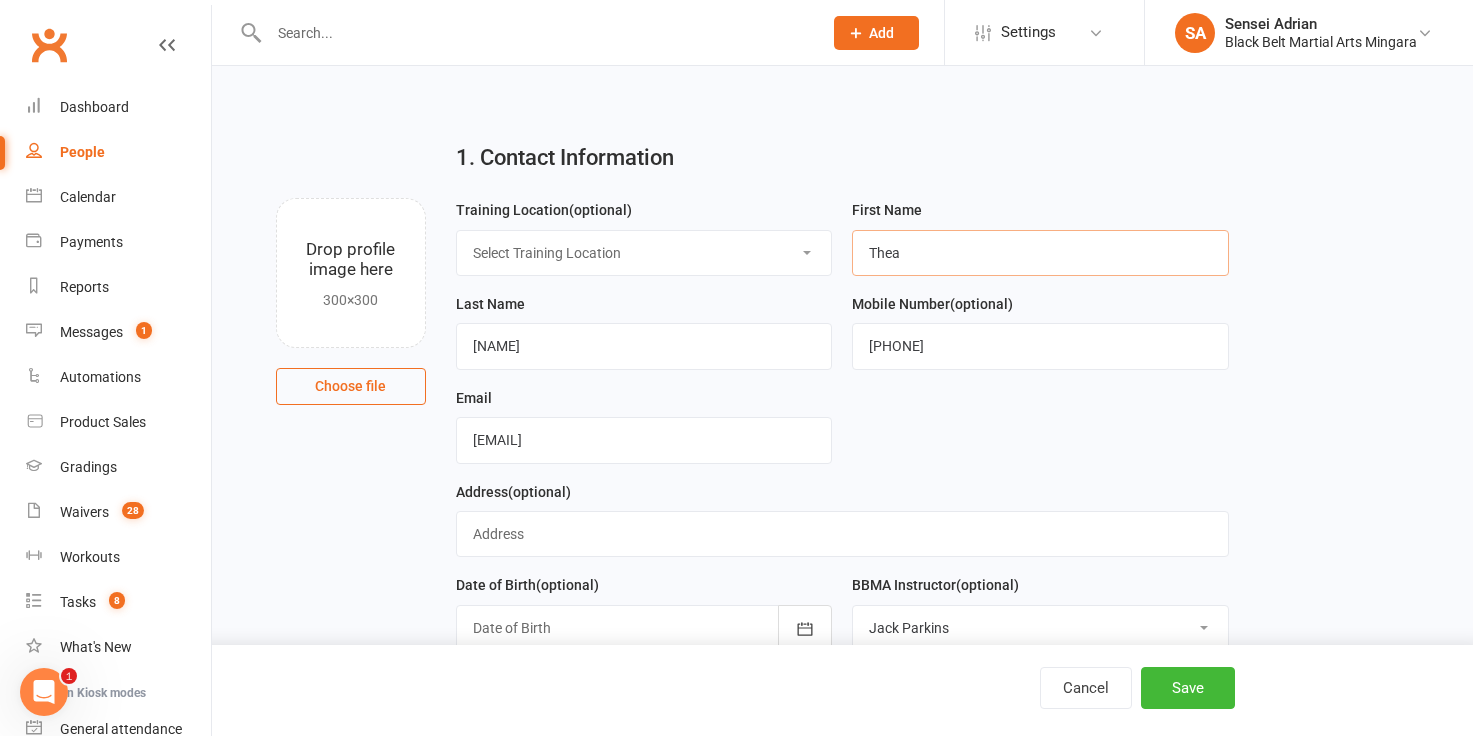 type on "Thea" 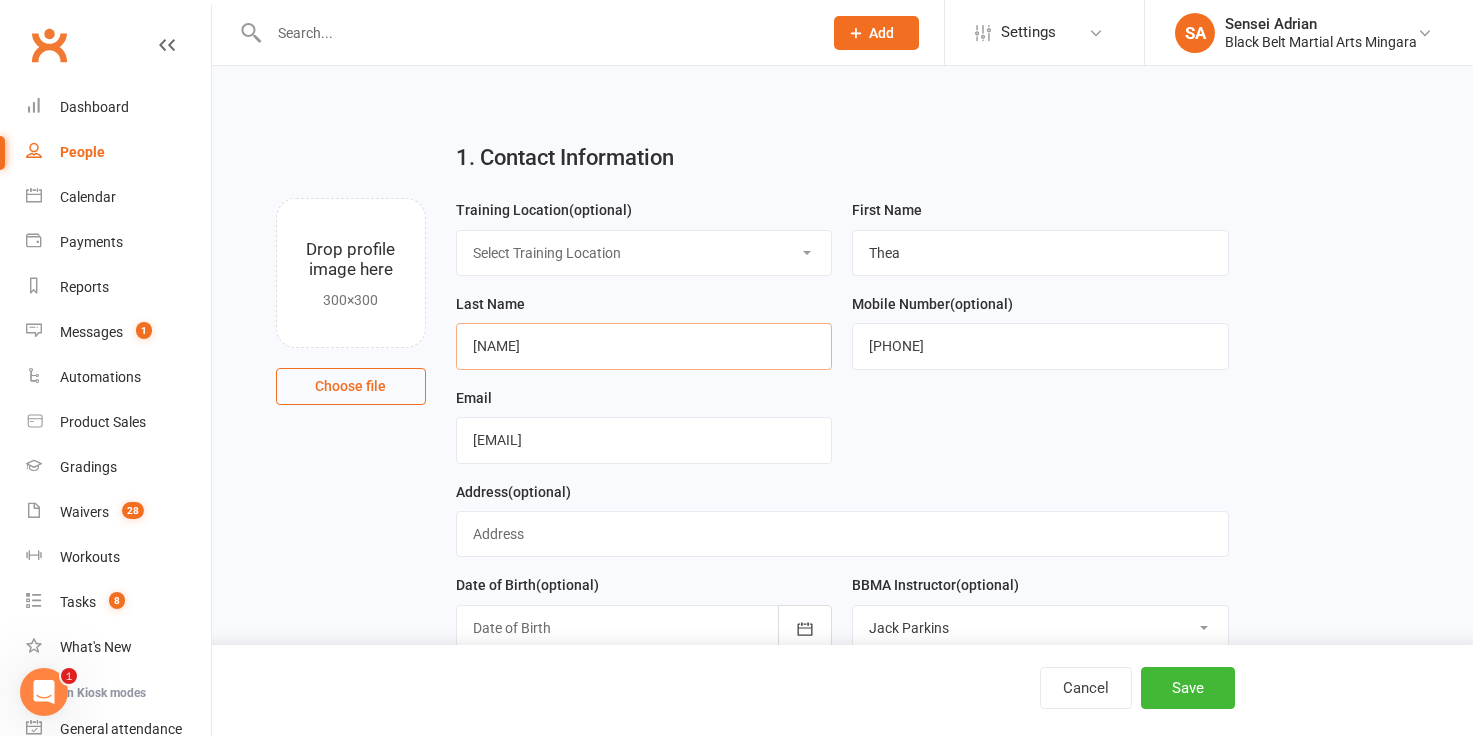 drag, startPoint x: 516, startPoint y: 355, endPoint x: 621, endPoint y: 324, distance: 109.48059 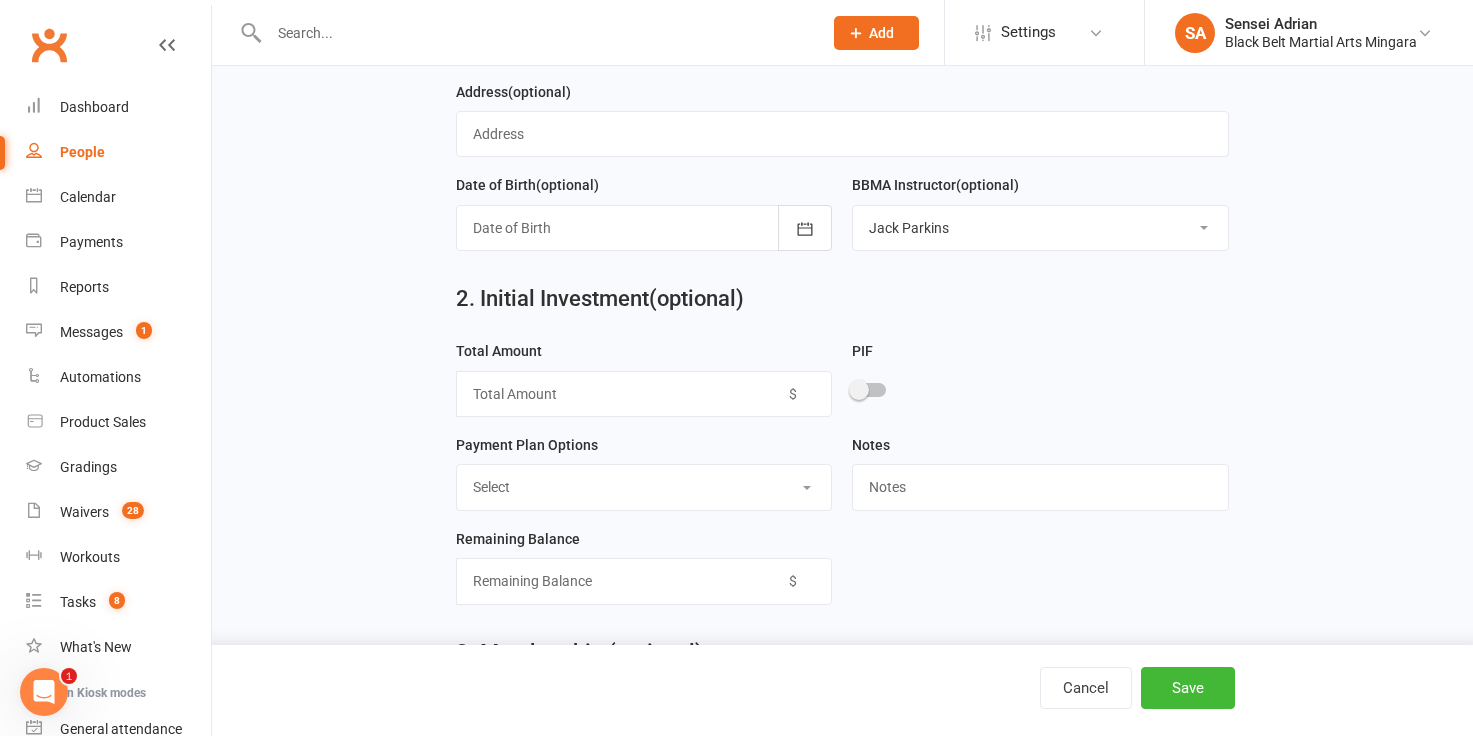 scroll, scrollTop: 412, scrollLeft: 0, axis: vertical 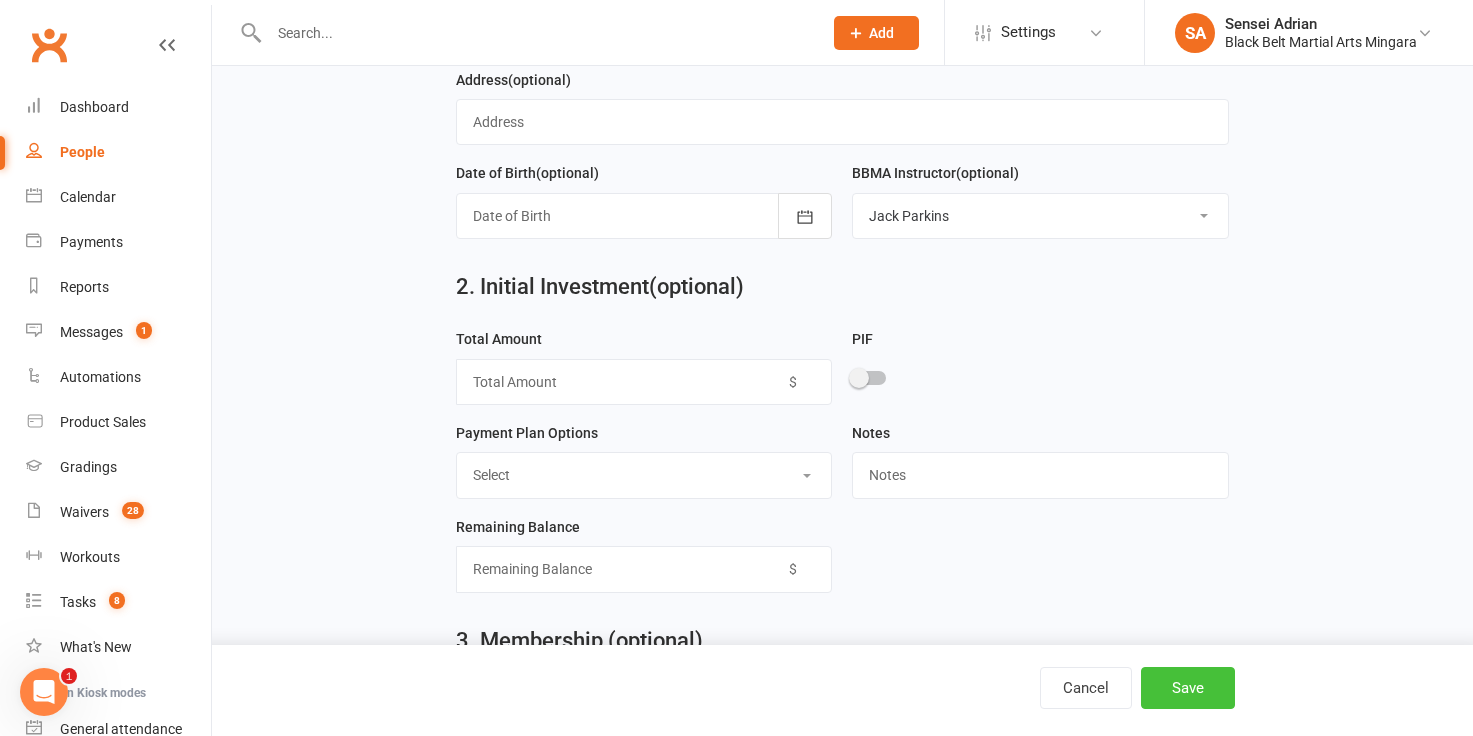type on "Beveridge" 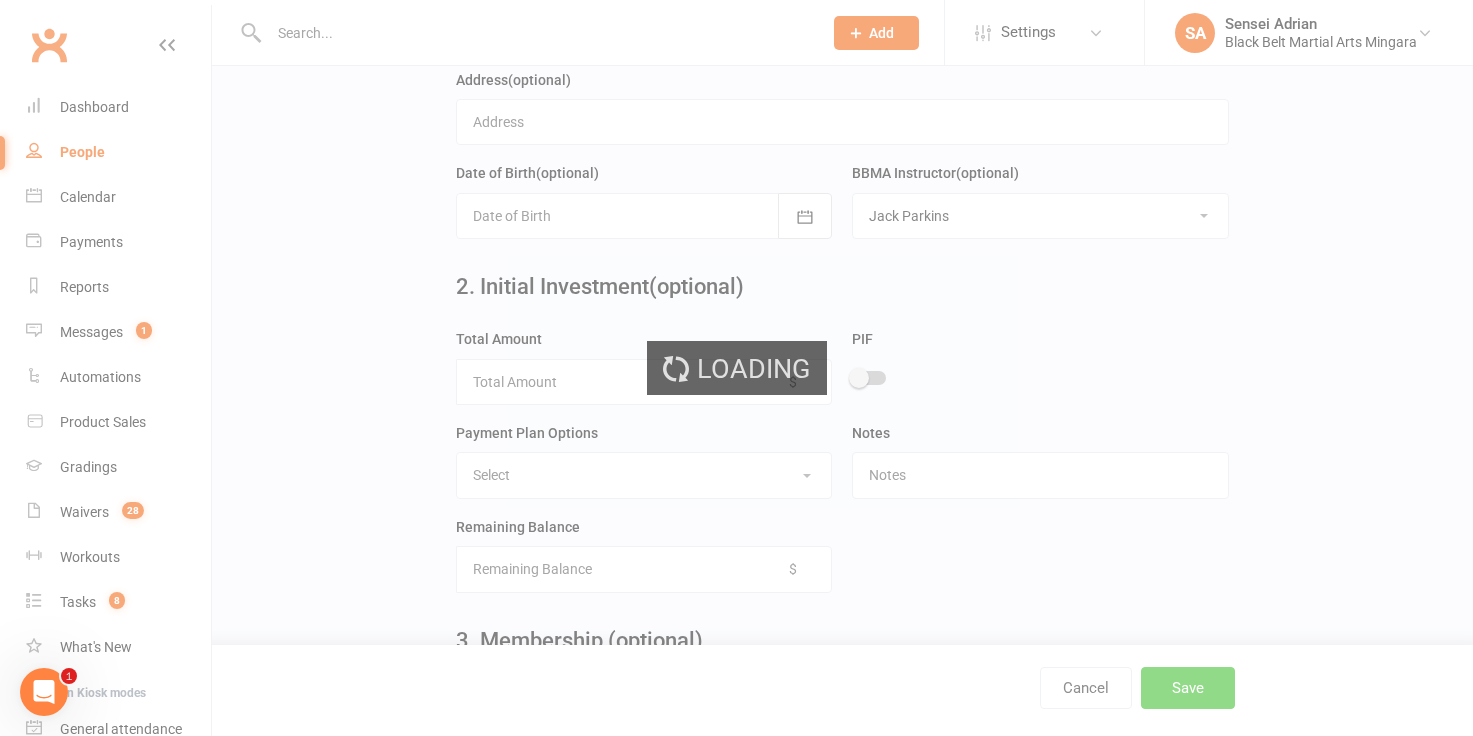 scroll, scrollTop: 0, scrollLeft: 0, axis: both 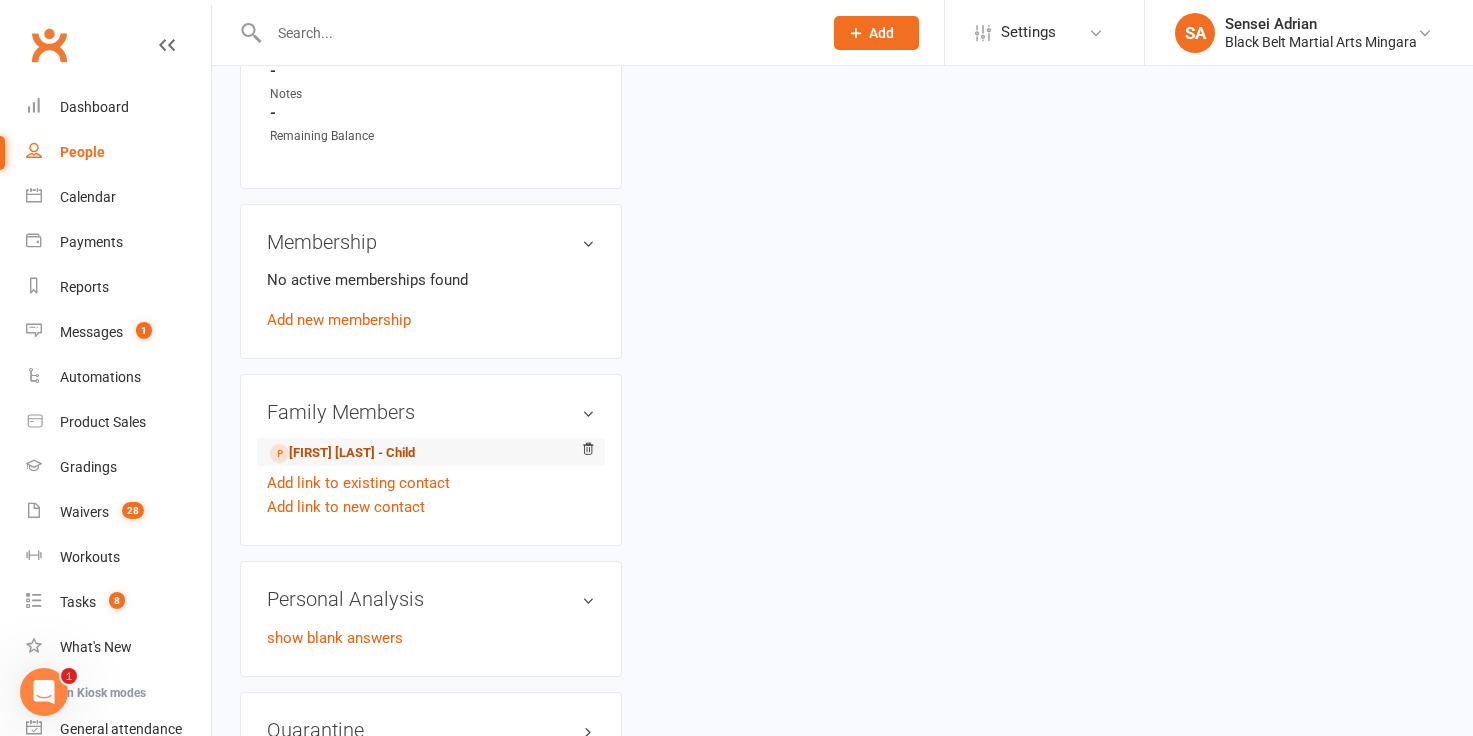 click on "Emilia Reid - Child" at bounding box center (342, 453) 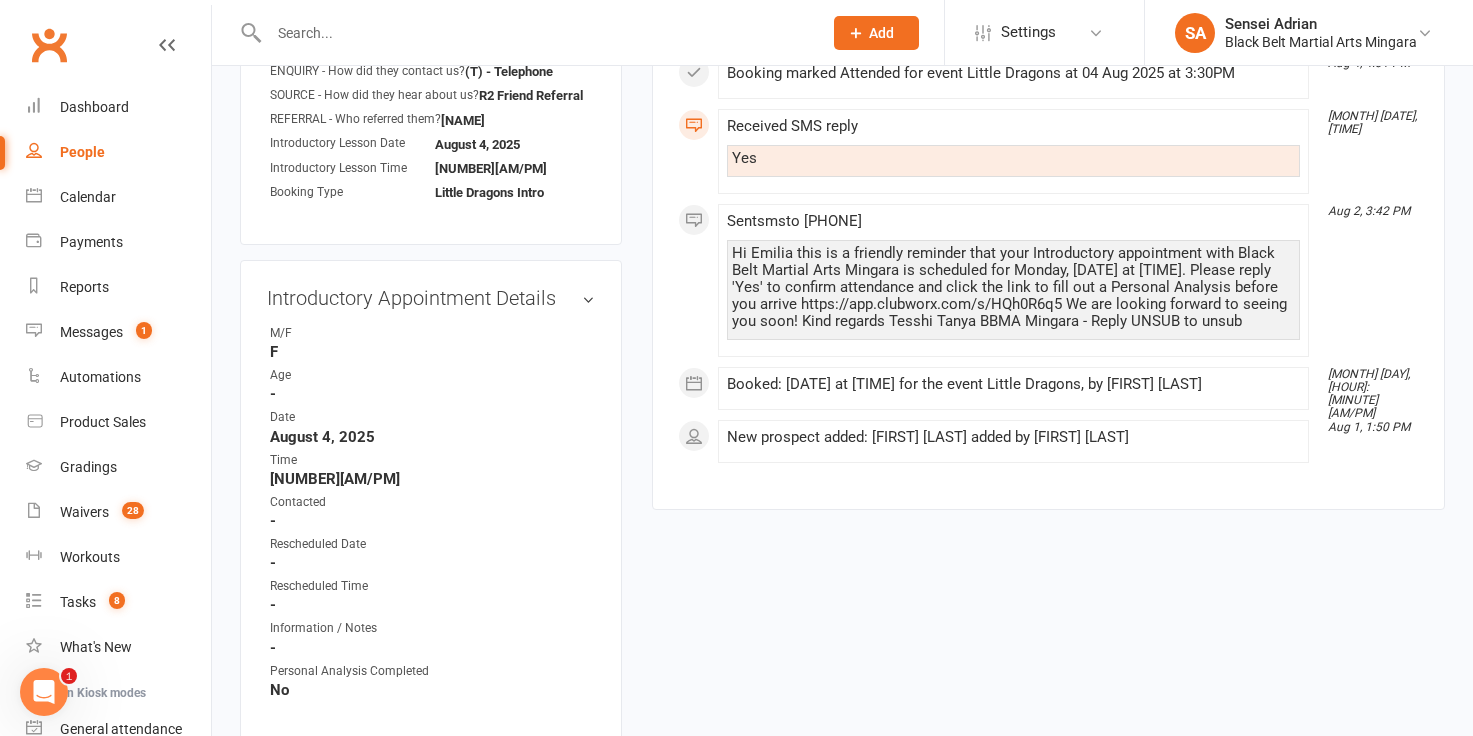scroll, scrollTop: 882, scrollLeft: 0, axis: vertical 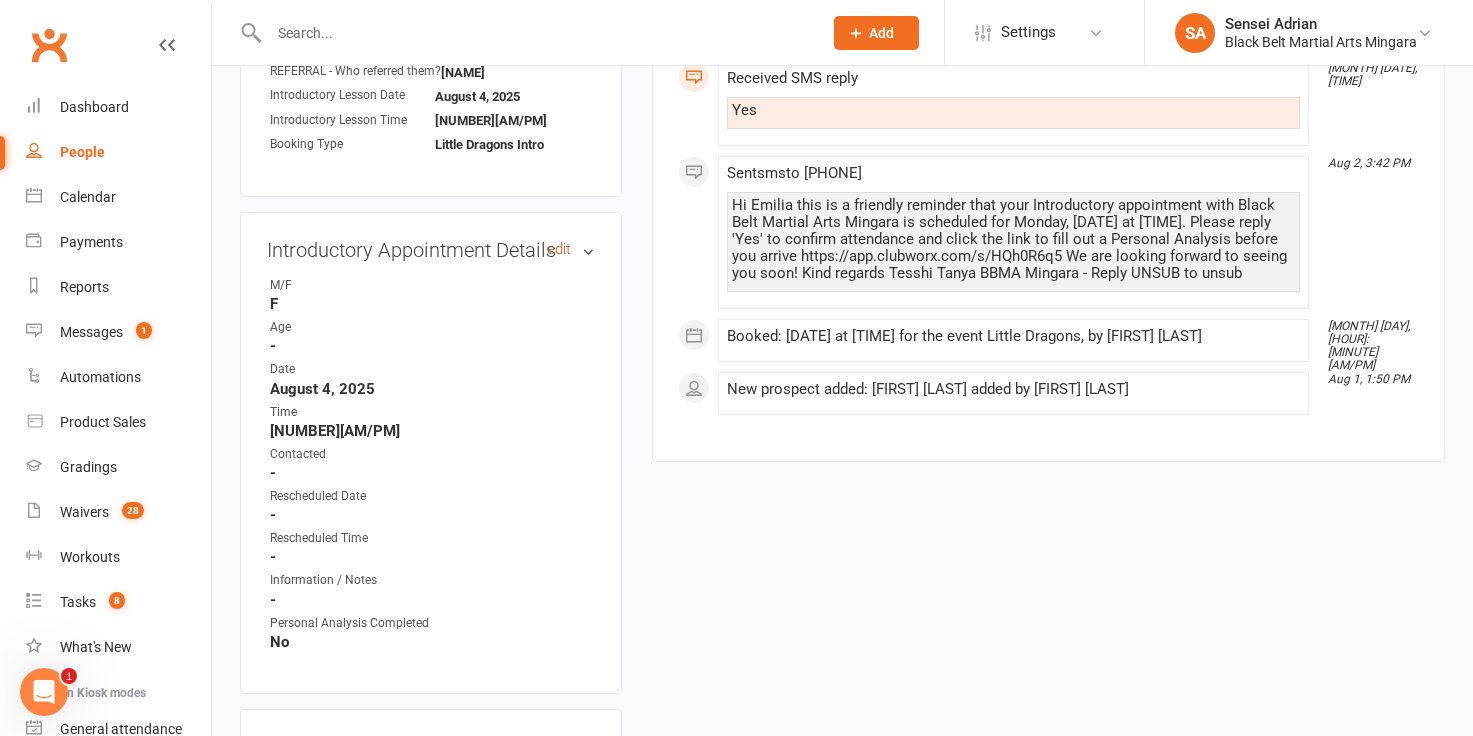 click on "edit" at bounding box center [559, 249] 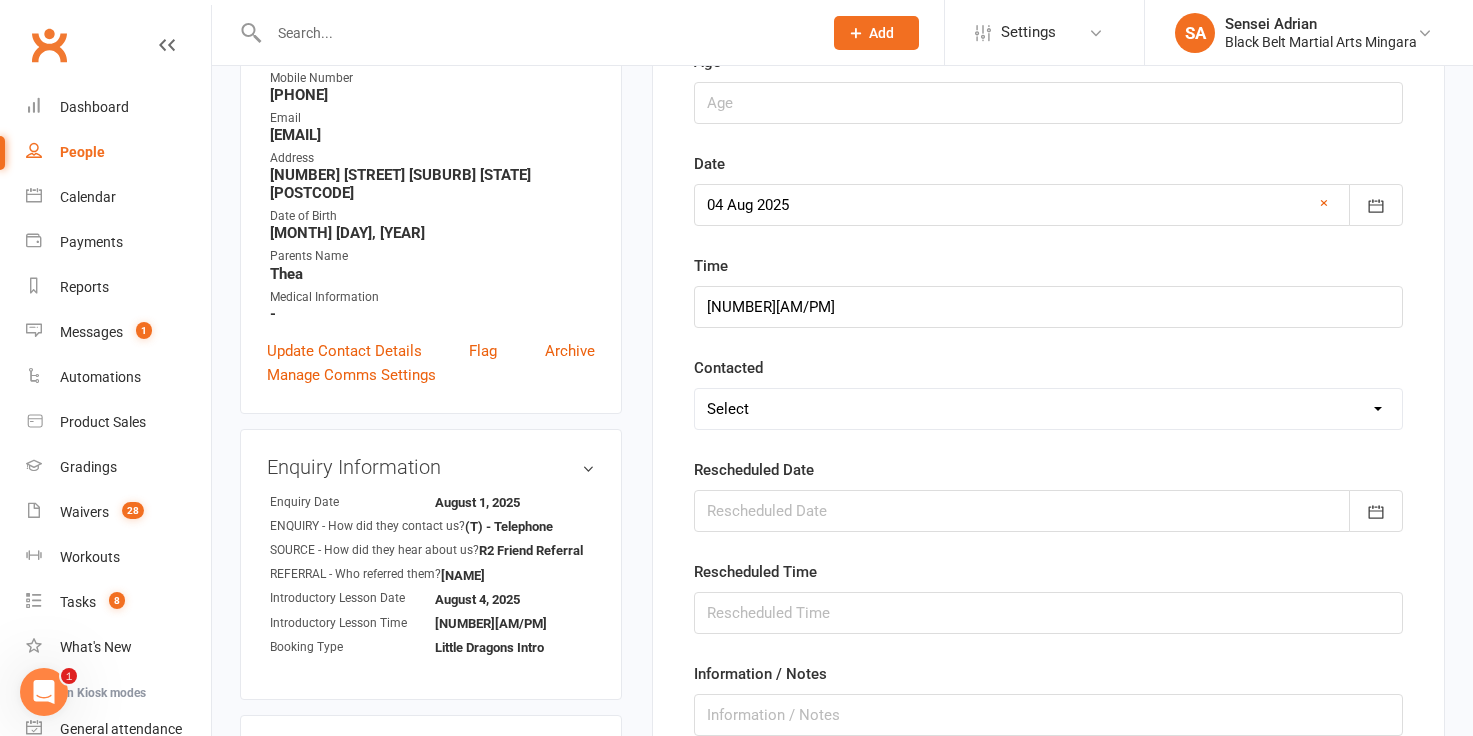 scroll, scrollTop: 388, scrollLeft: 0, axis: vertical 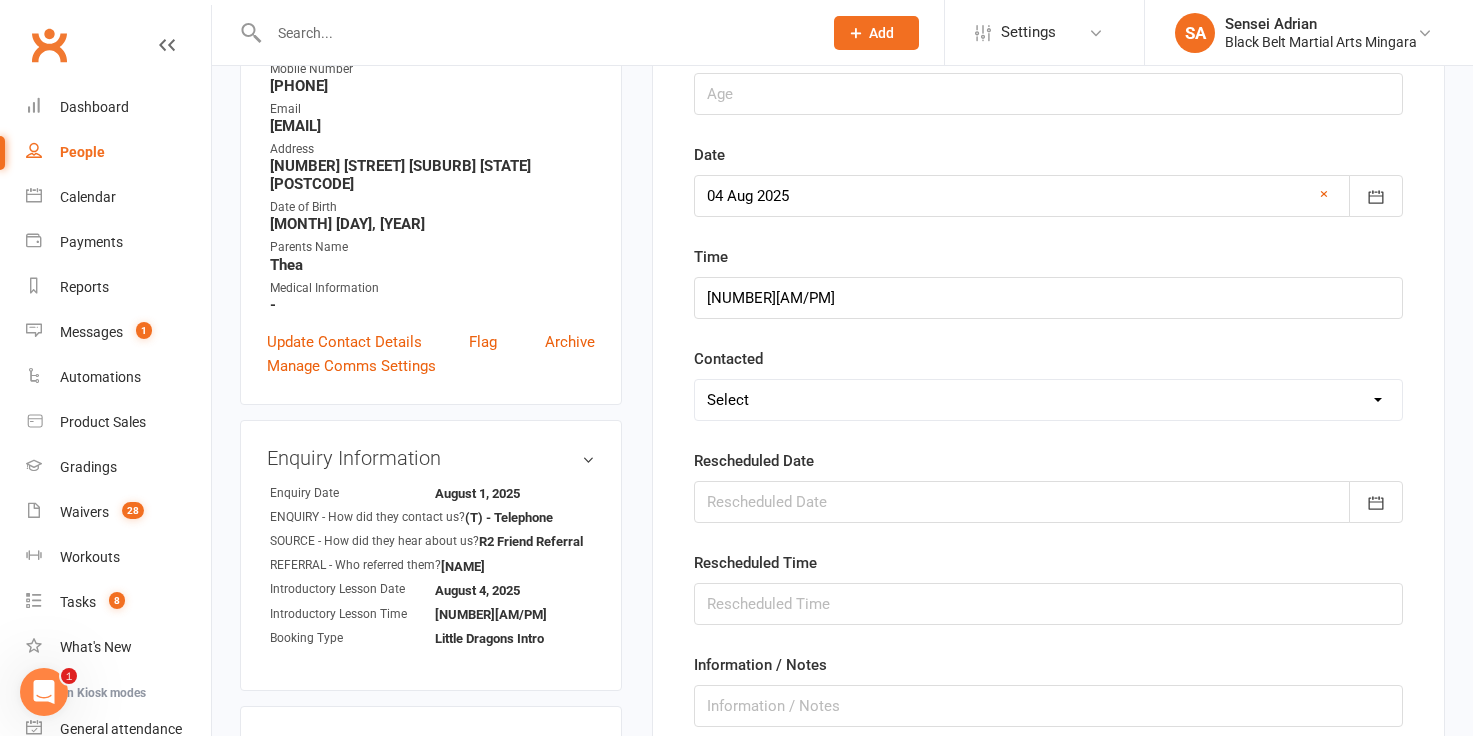 click on "Select LMA / TXT Confirmed Rescheduled DNS" at bounding box center (1048, 400) 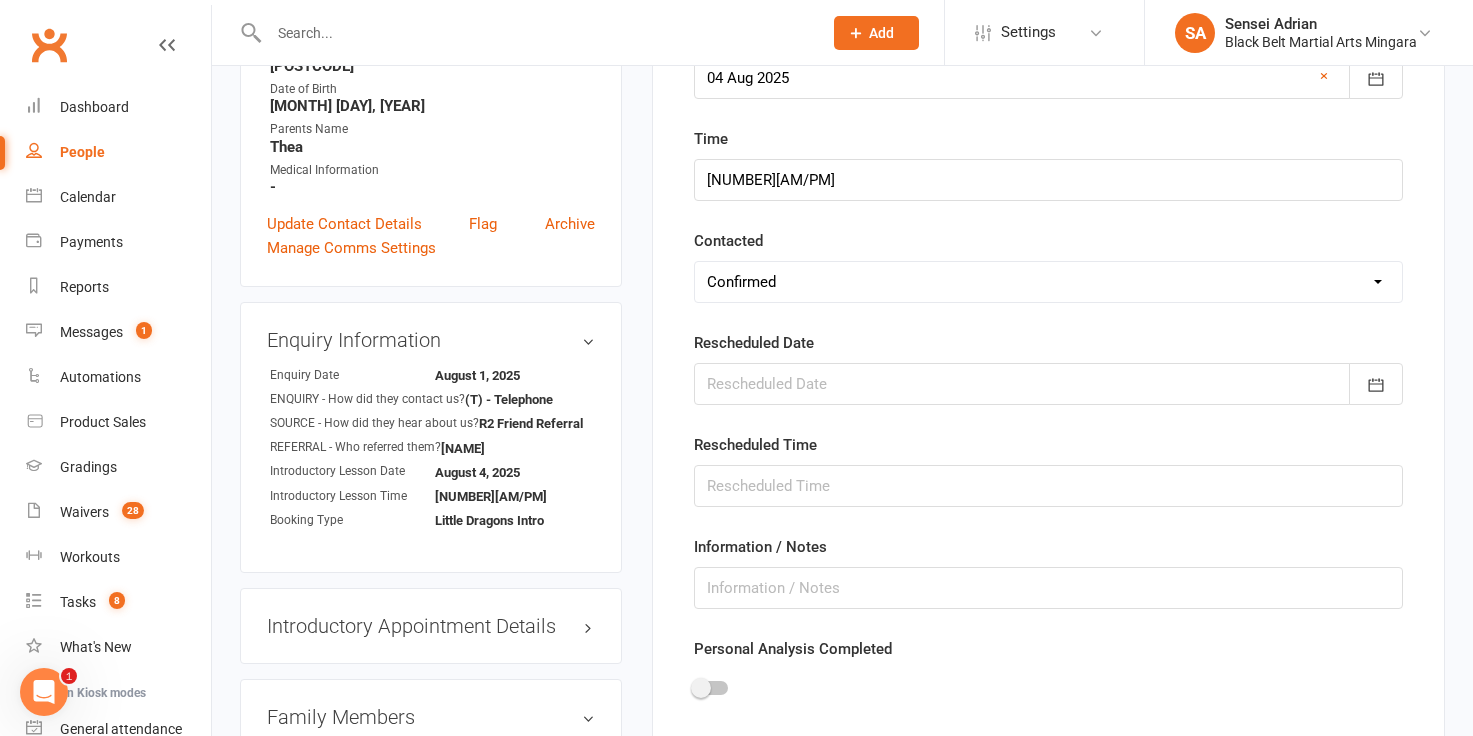 scroll, scrollTop: 507, scrollLeft: 0, axis: vertical 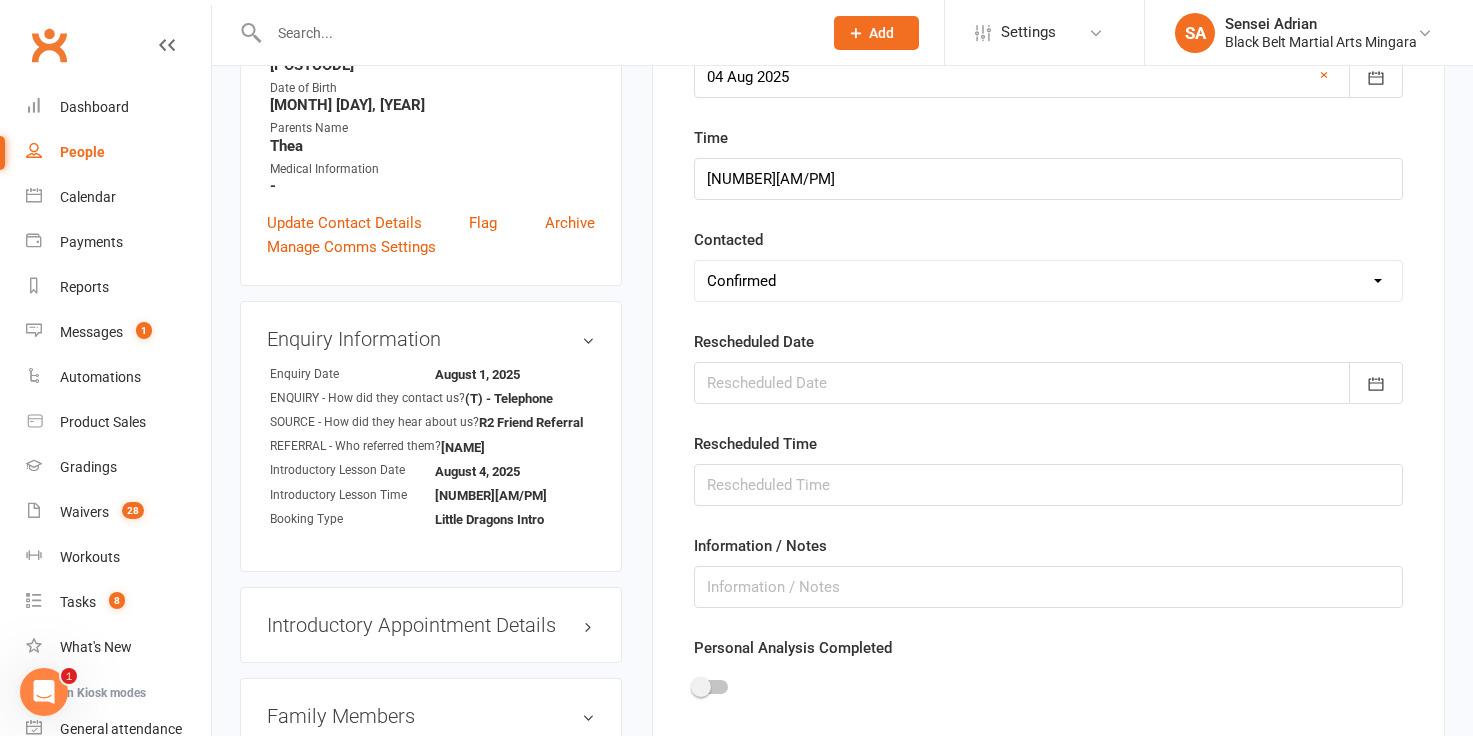 click at bounding box center (1048, 383) 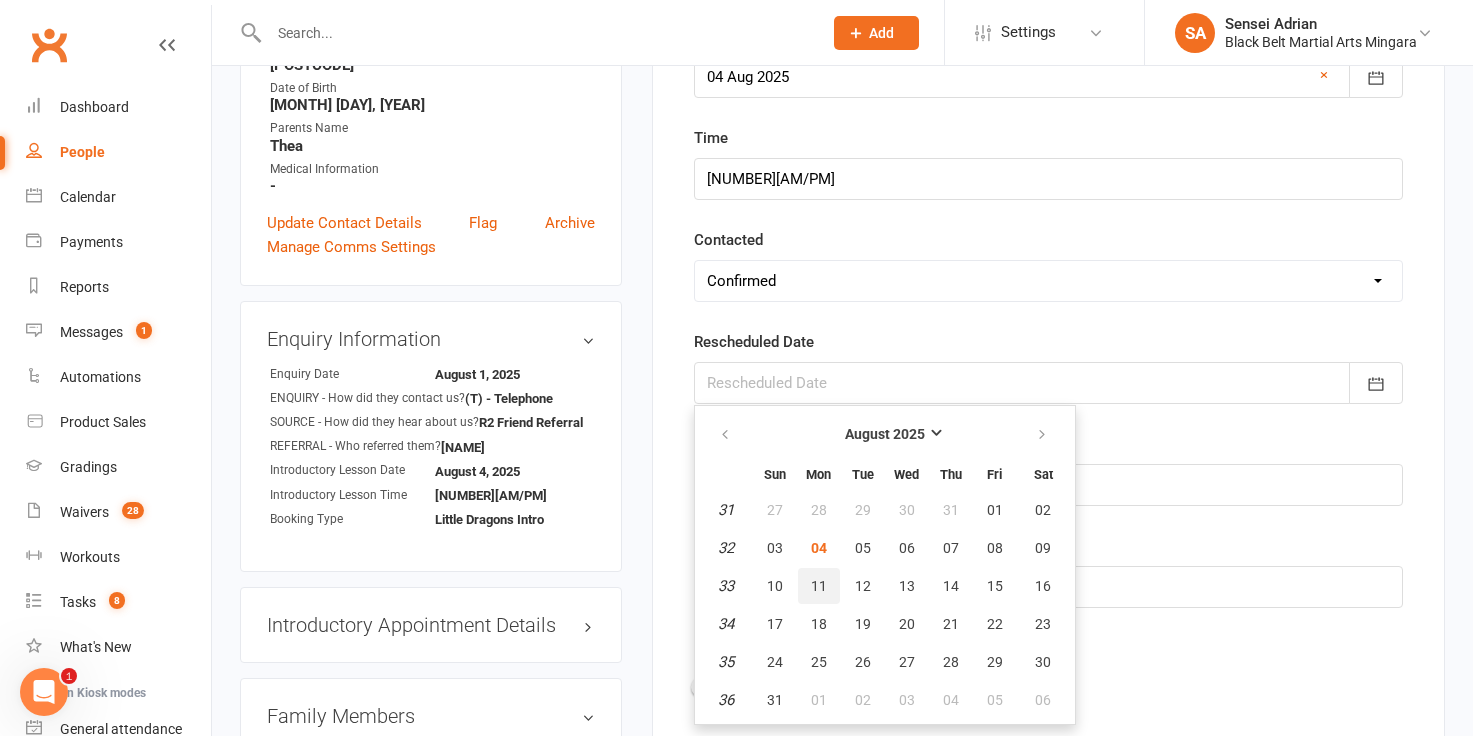 click on "11" at bounding box center [819, 586] 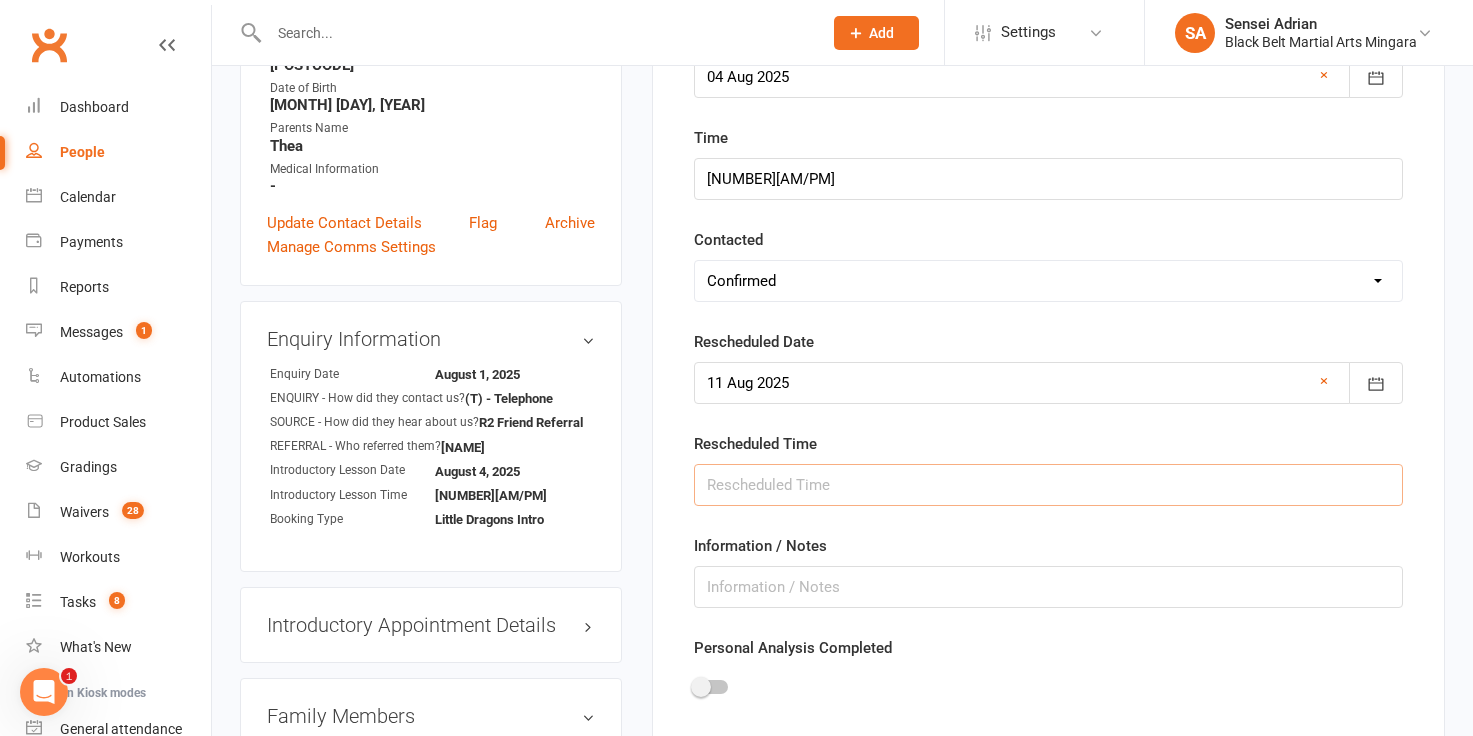 click at bounding box center [1048, 485] 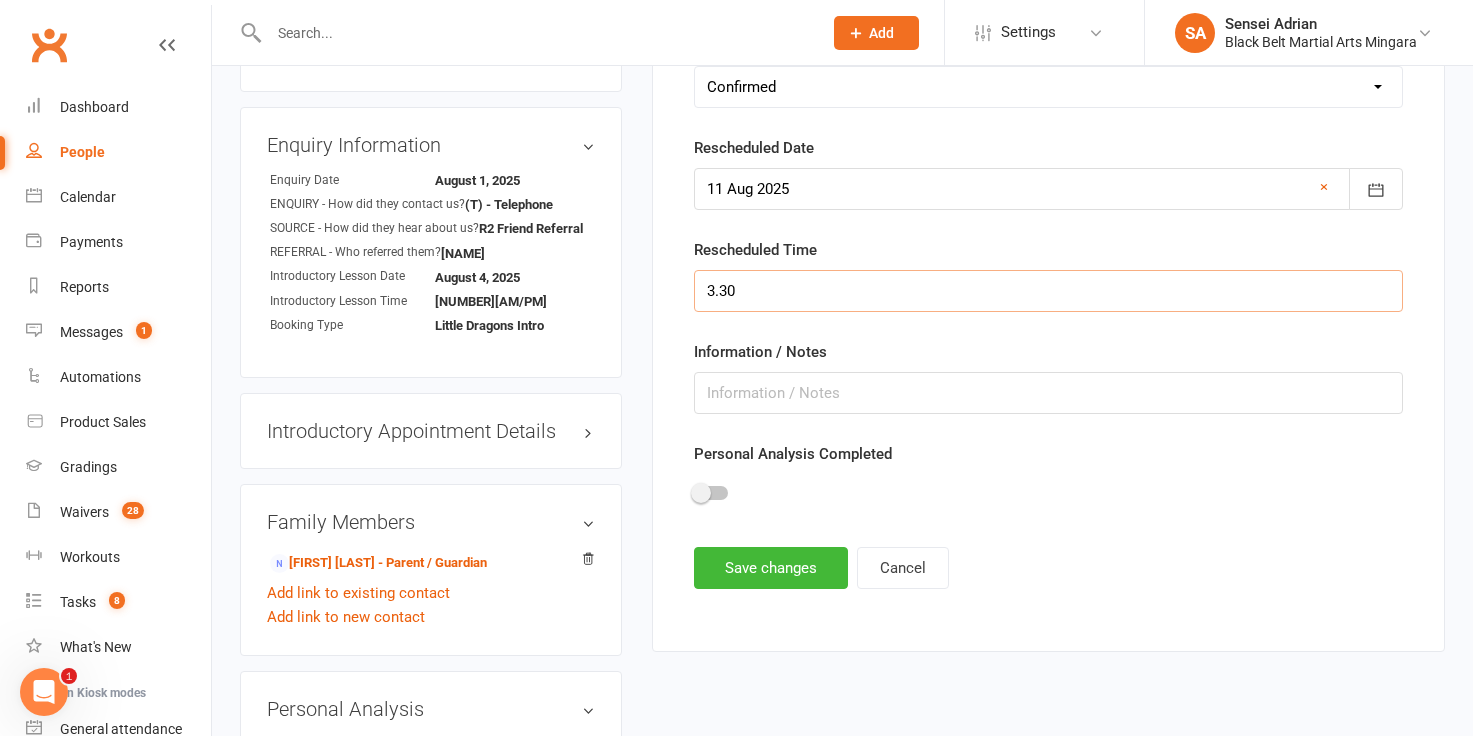 scroll, scrollTop: 712, scrollLeft: 0, axis: vertical 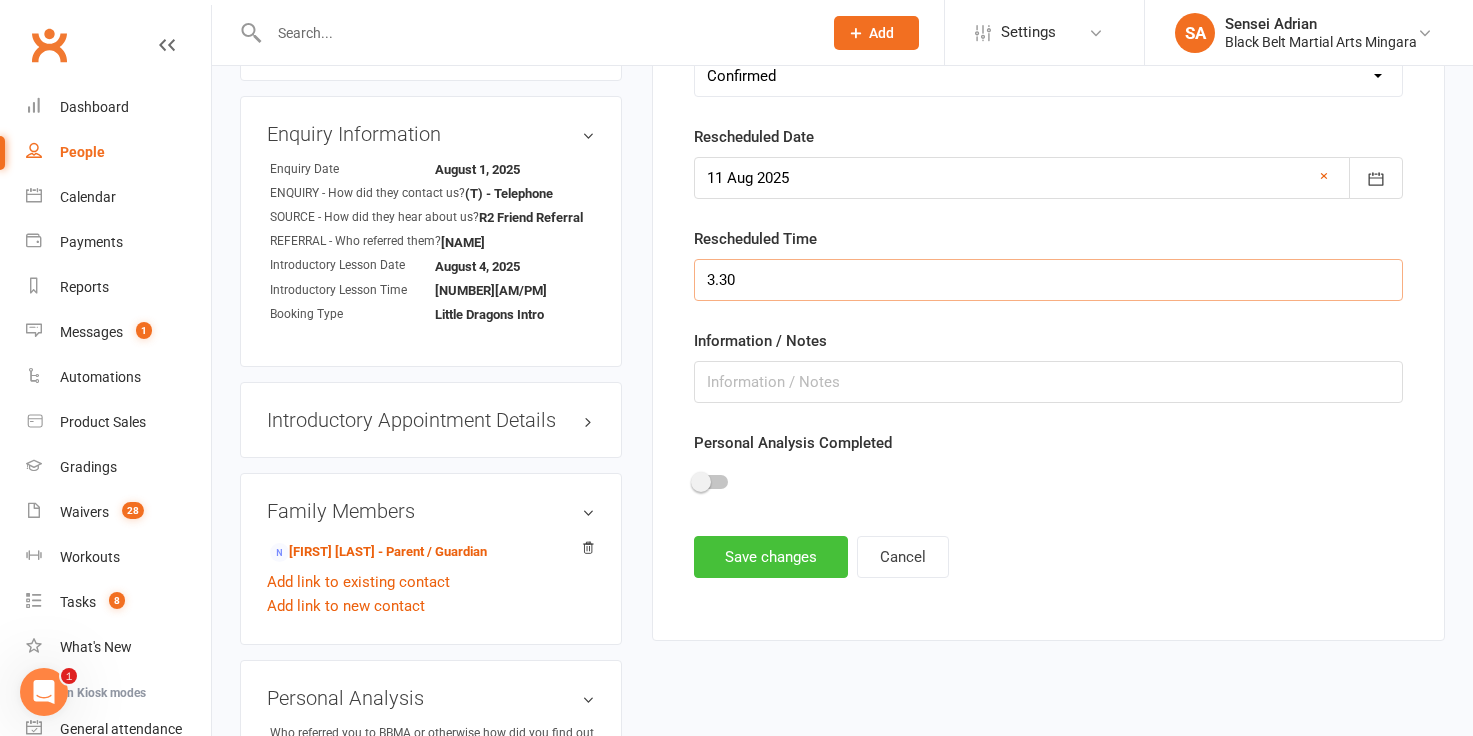 type on "3.30" 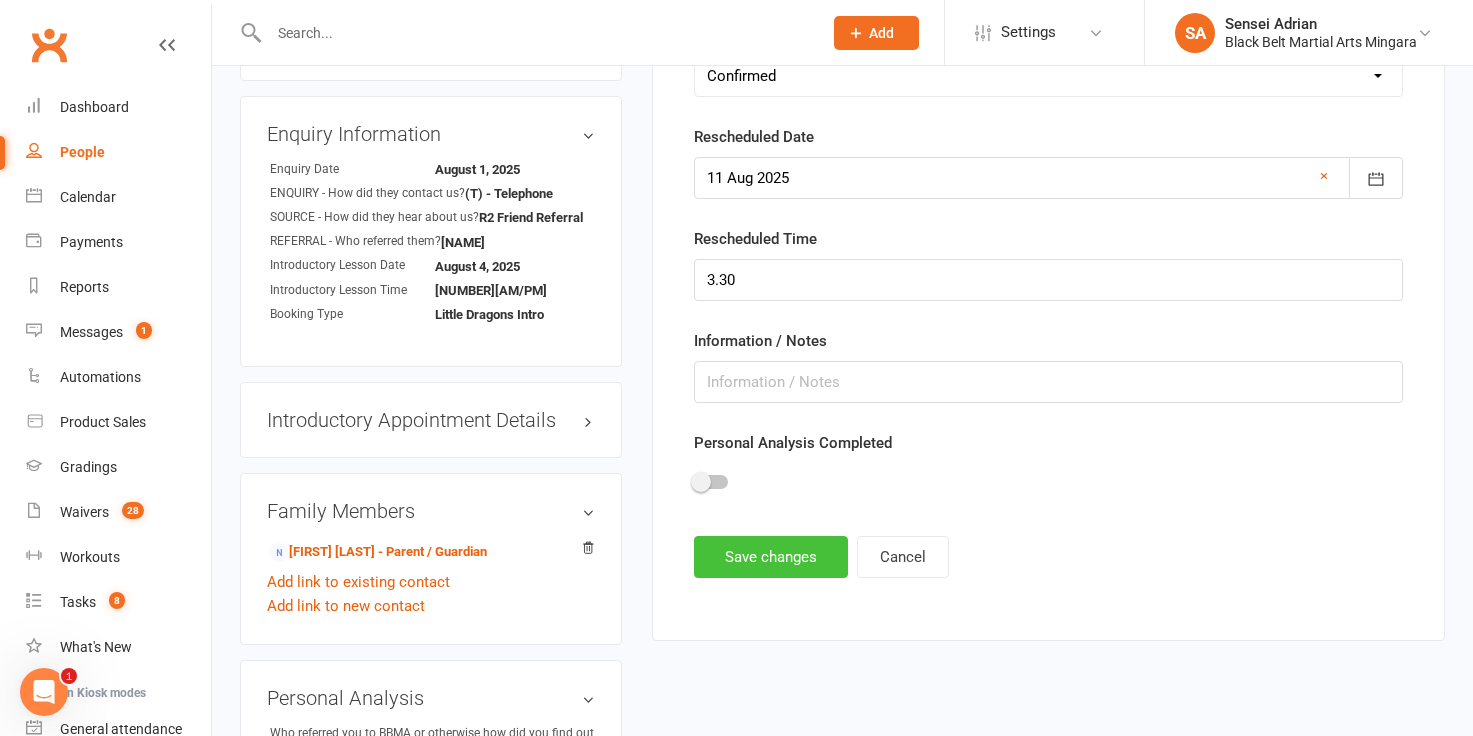 click on "Save changes" at bounding box center (771, 557) 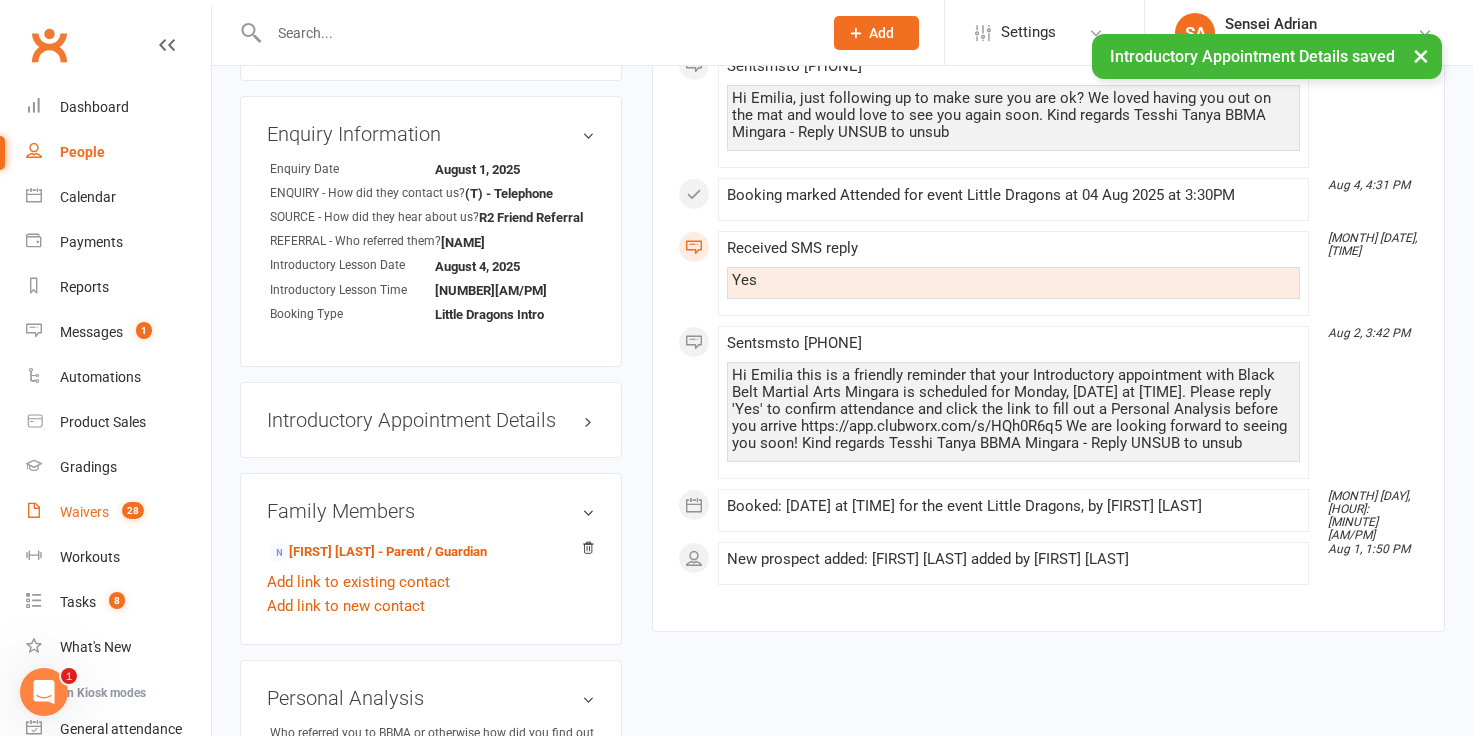 click on "Waivers" at bounding box center [84, 512] 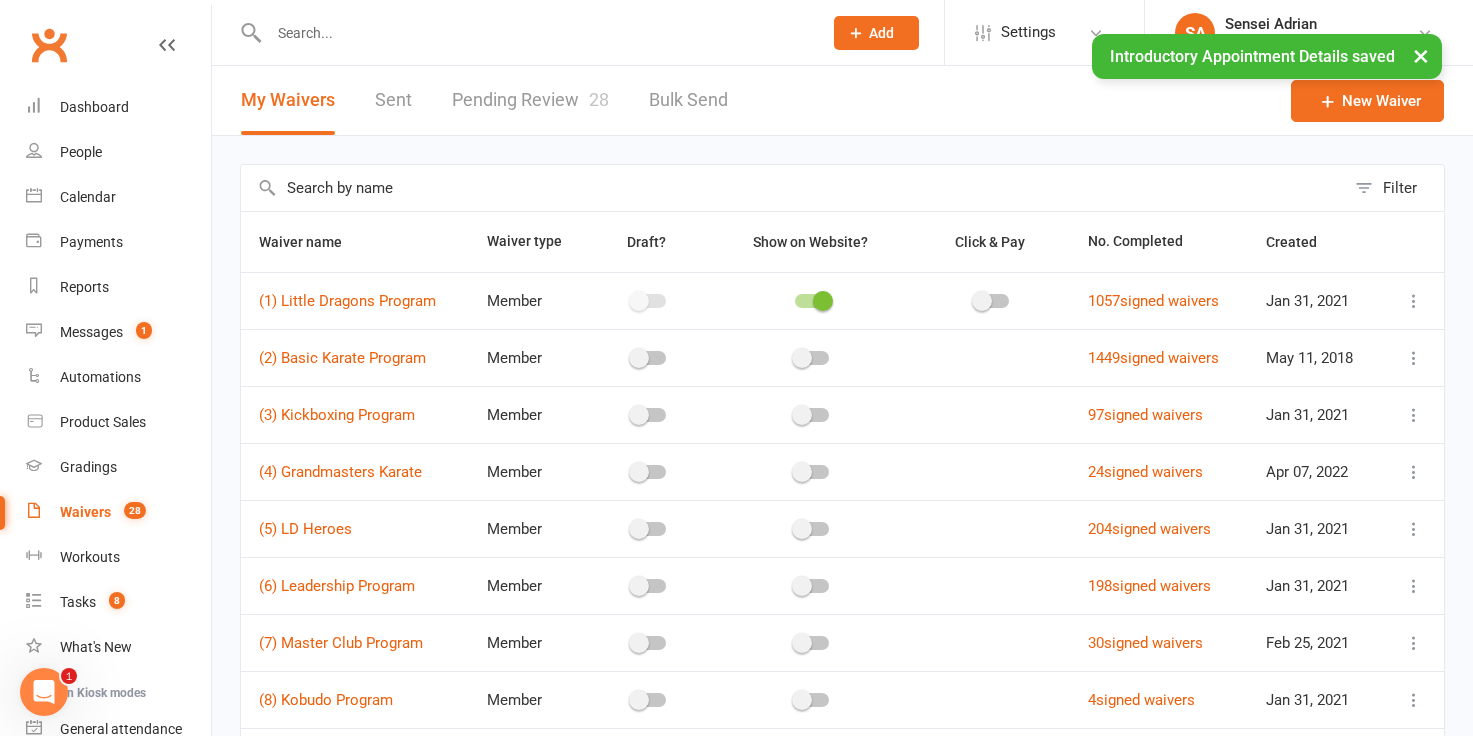 click on "Pending Review 28" at bounding box center [530, 100] 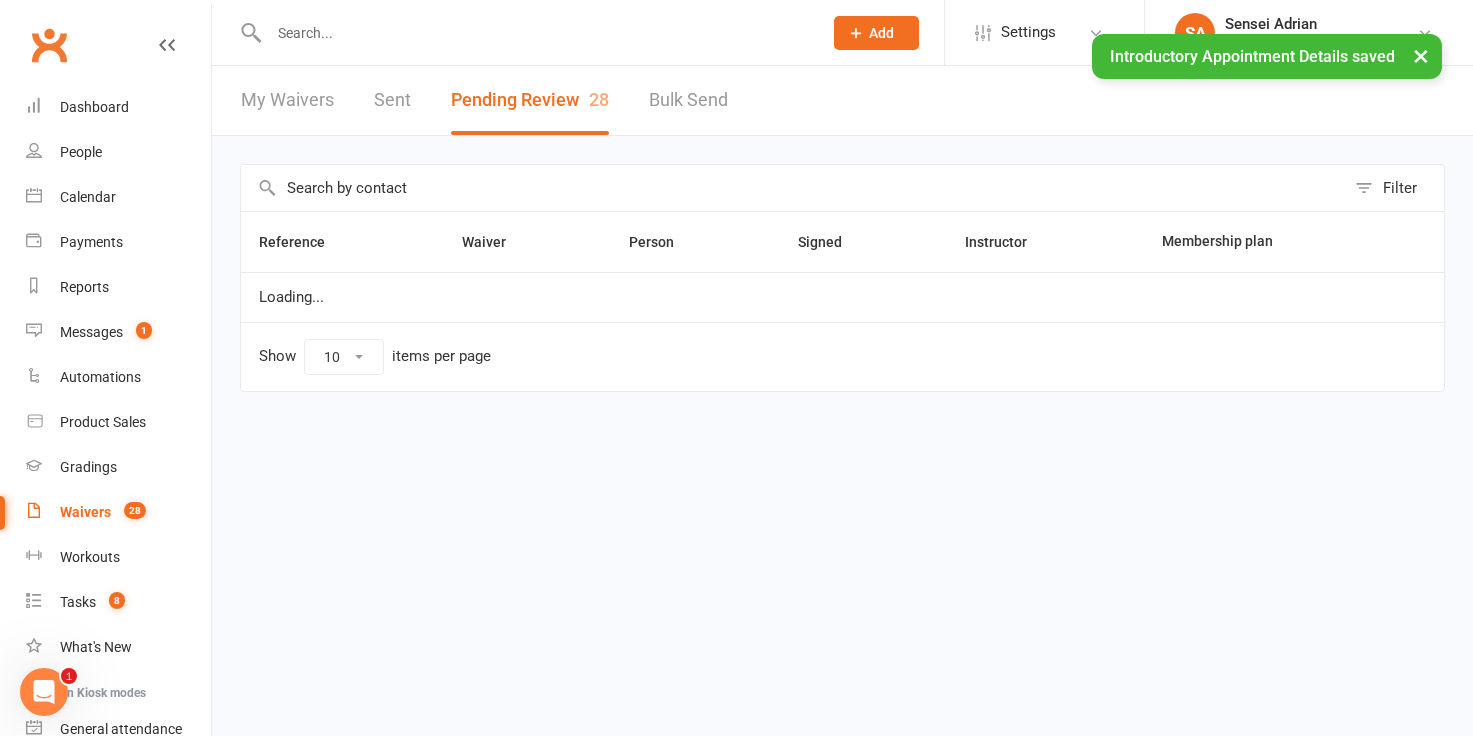select on "25" 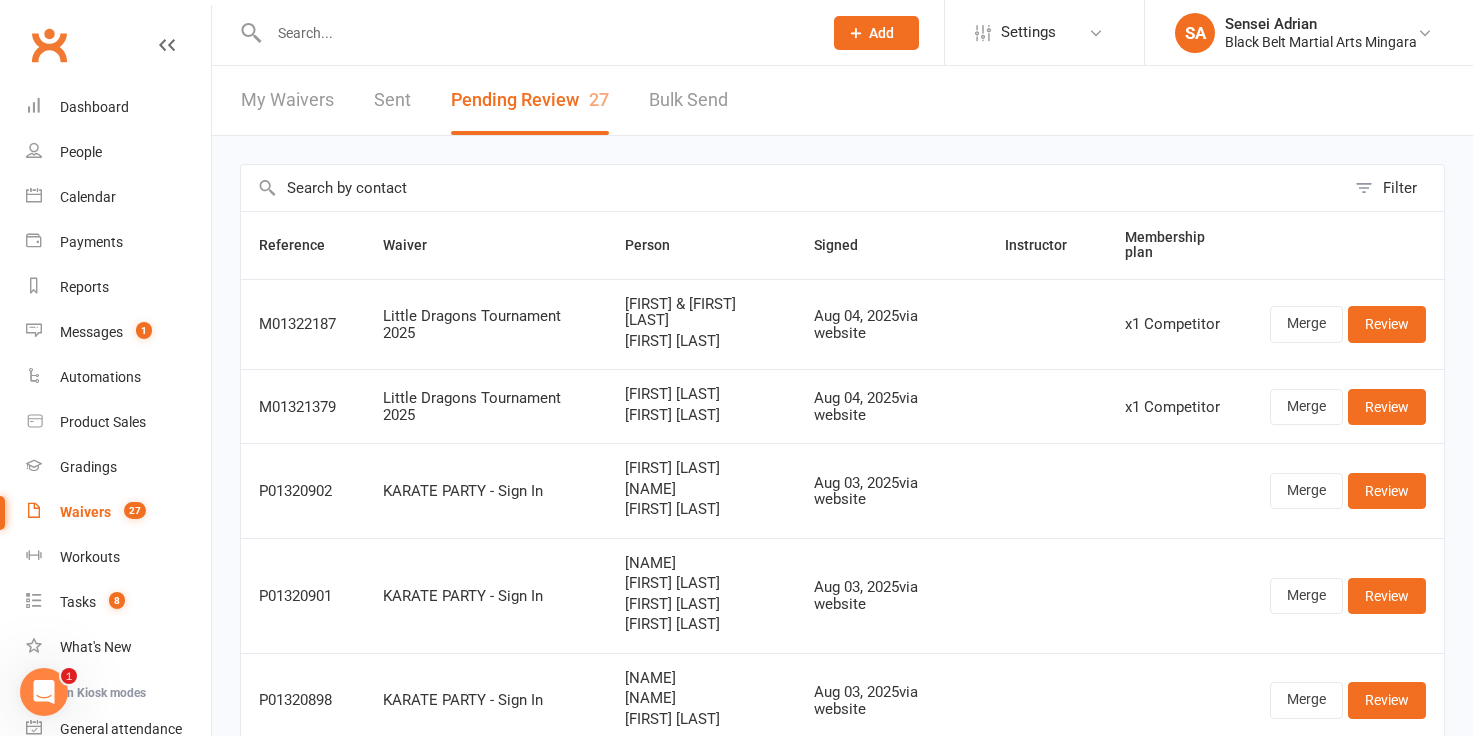 click at bounding box center [535, 33] 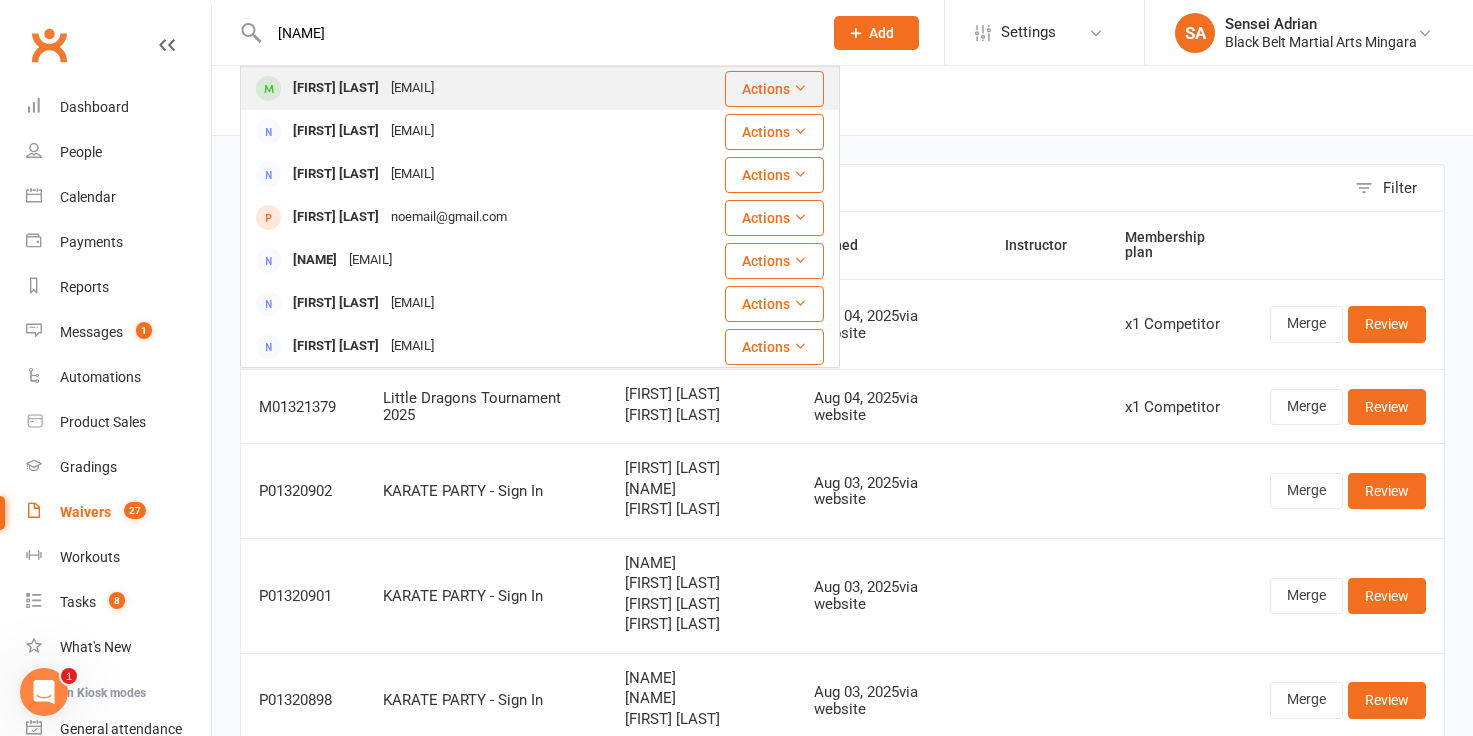 type on "tristan smith" 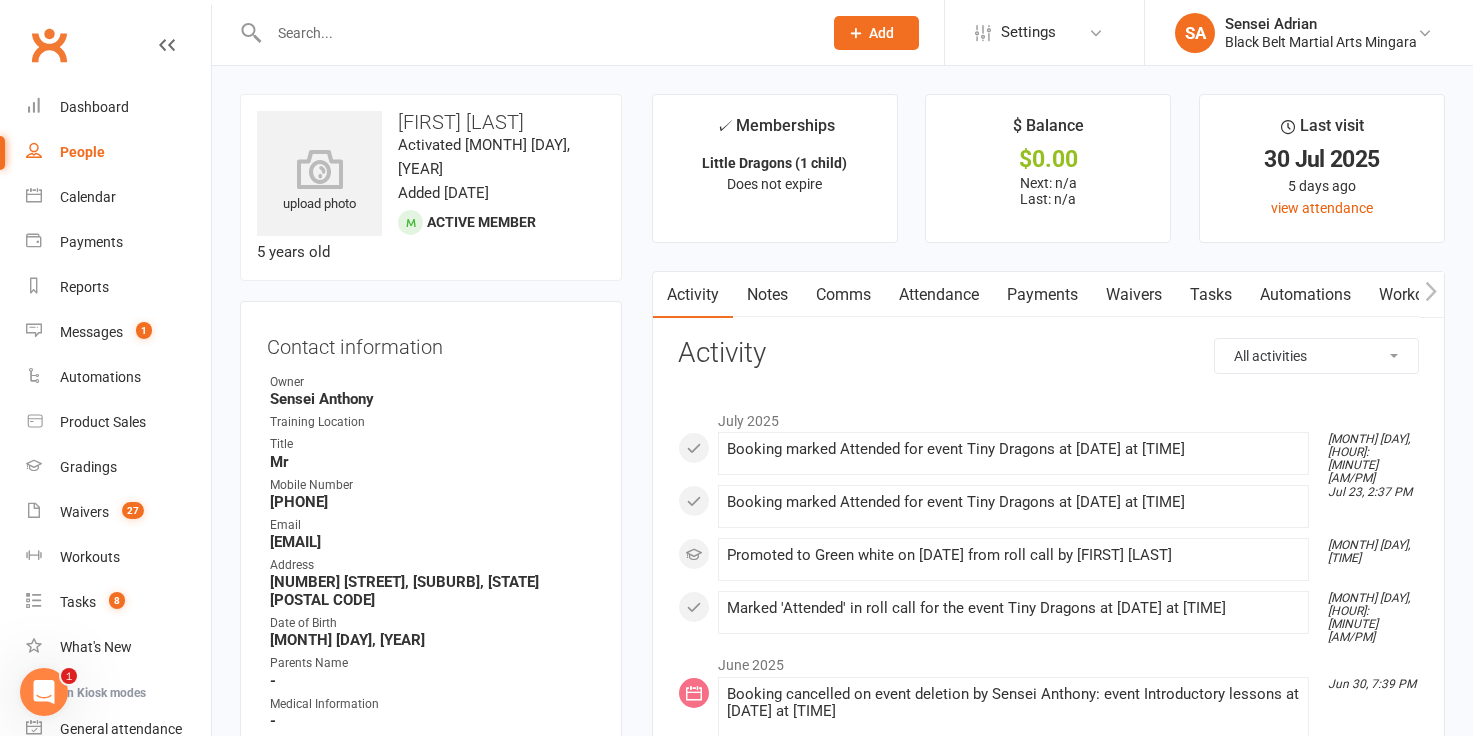 click at bounding box center [535, 33] 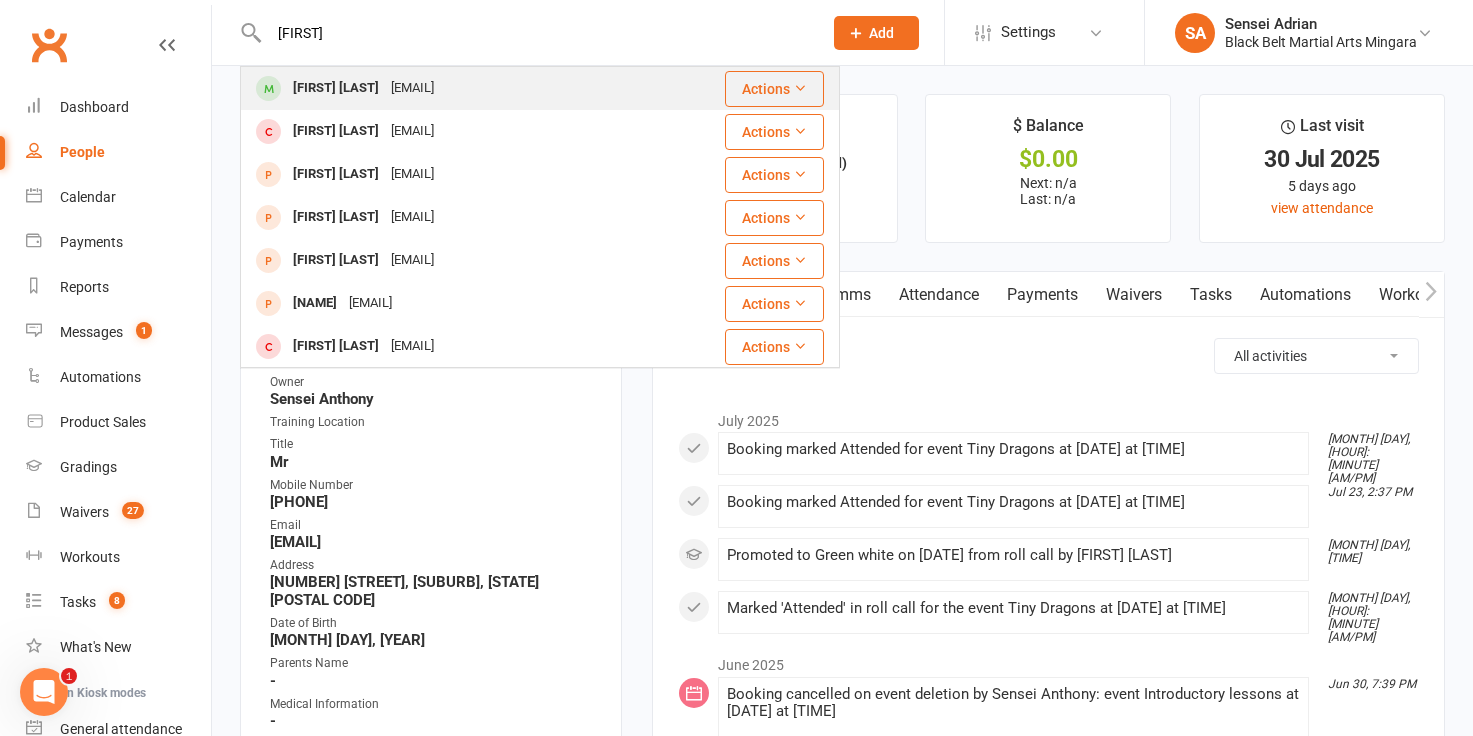type on "casper" 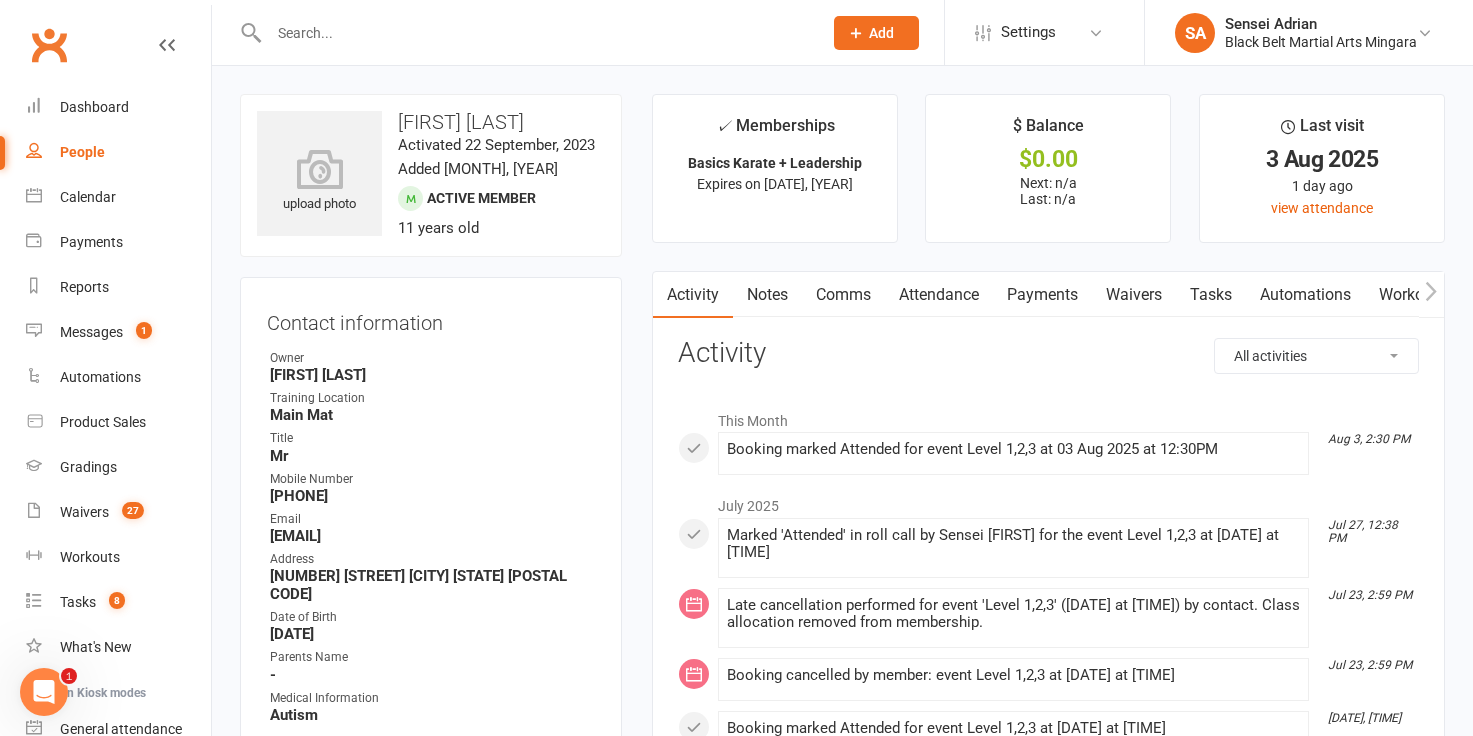 click on "Attendance" at bounding box center (939, 295) 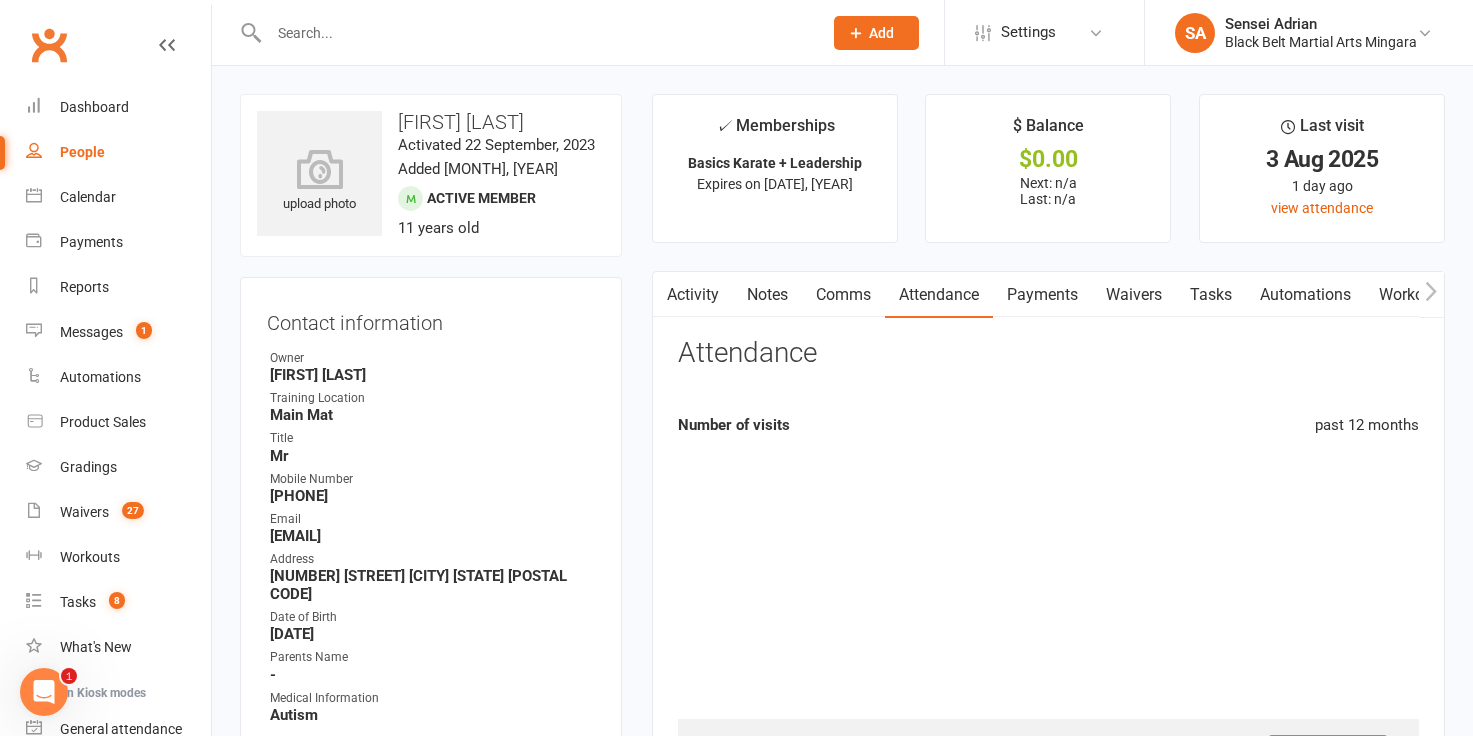 click on "Attendance" at bounding box center [939, 295] 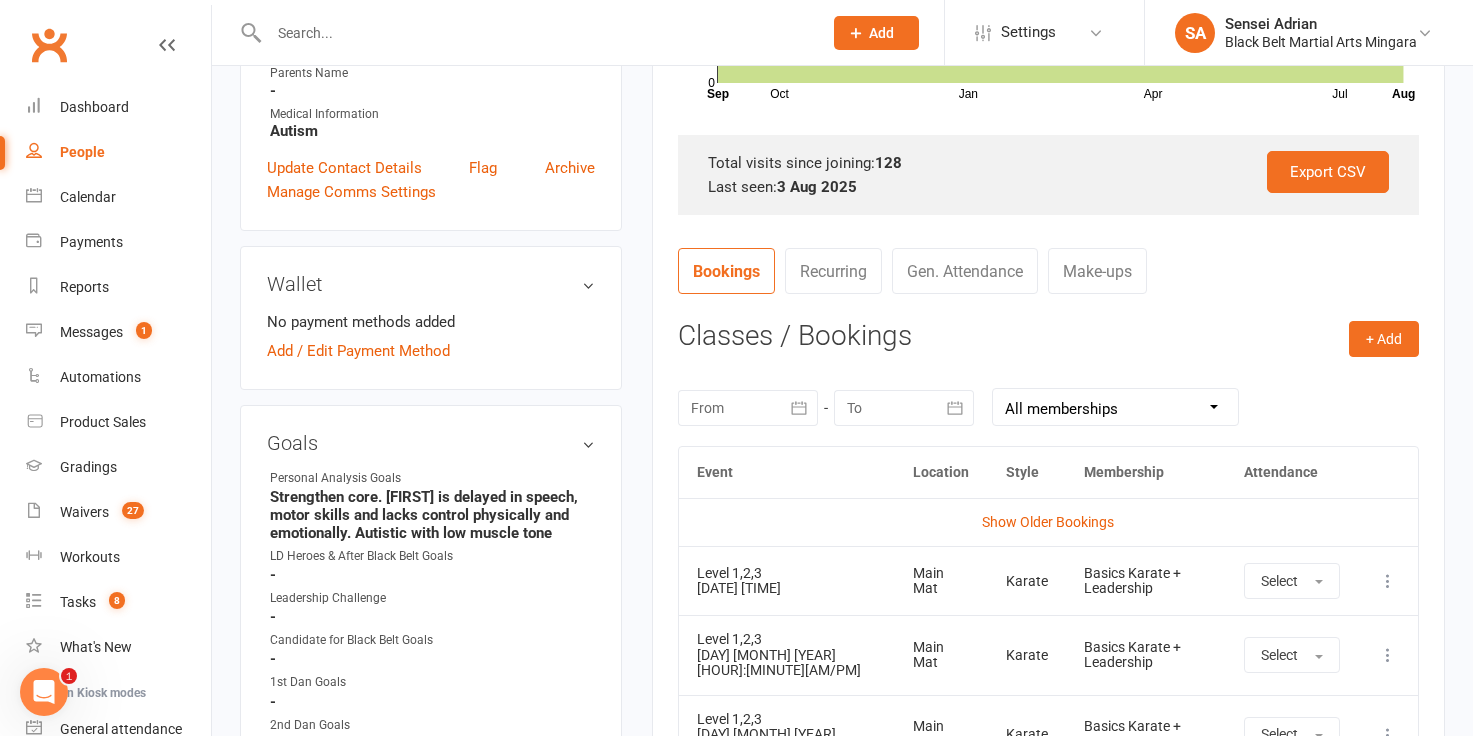 scroll, scrollTop: 586, scrollLeft: 0, axis: vertical 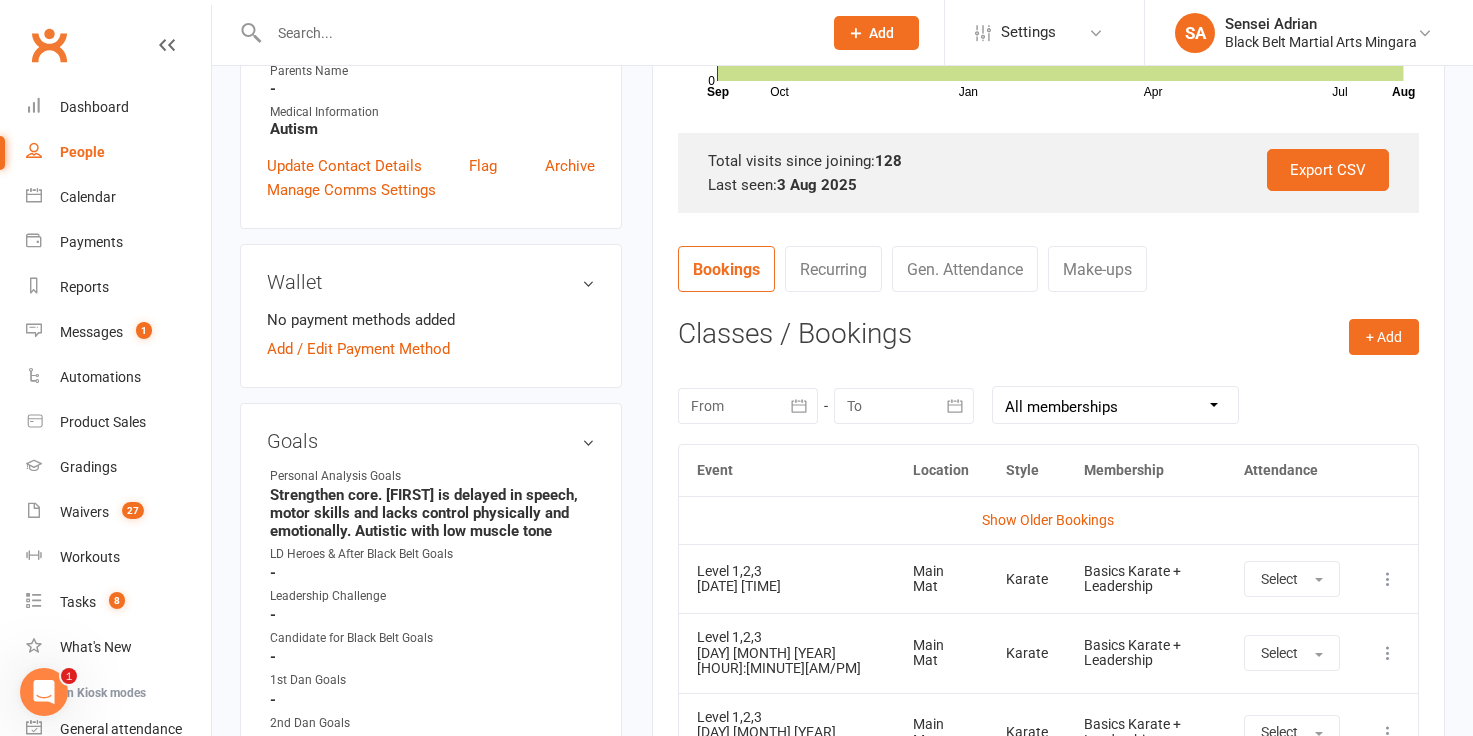 click 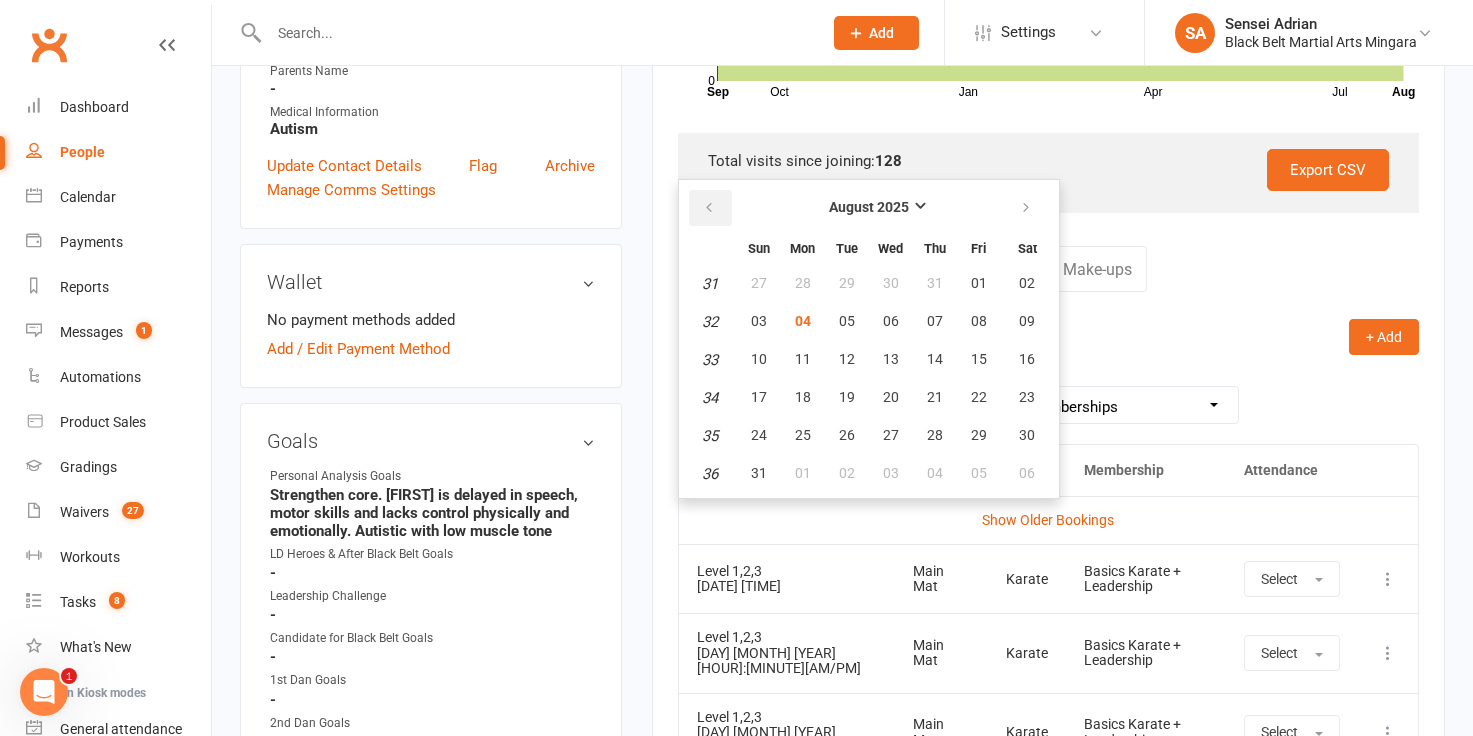 click at bounding box center (709, 208) 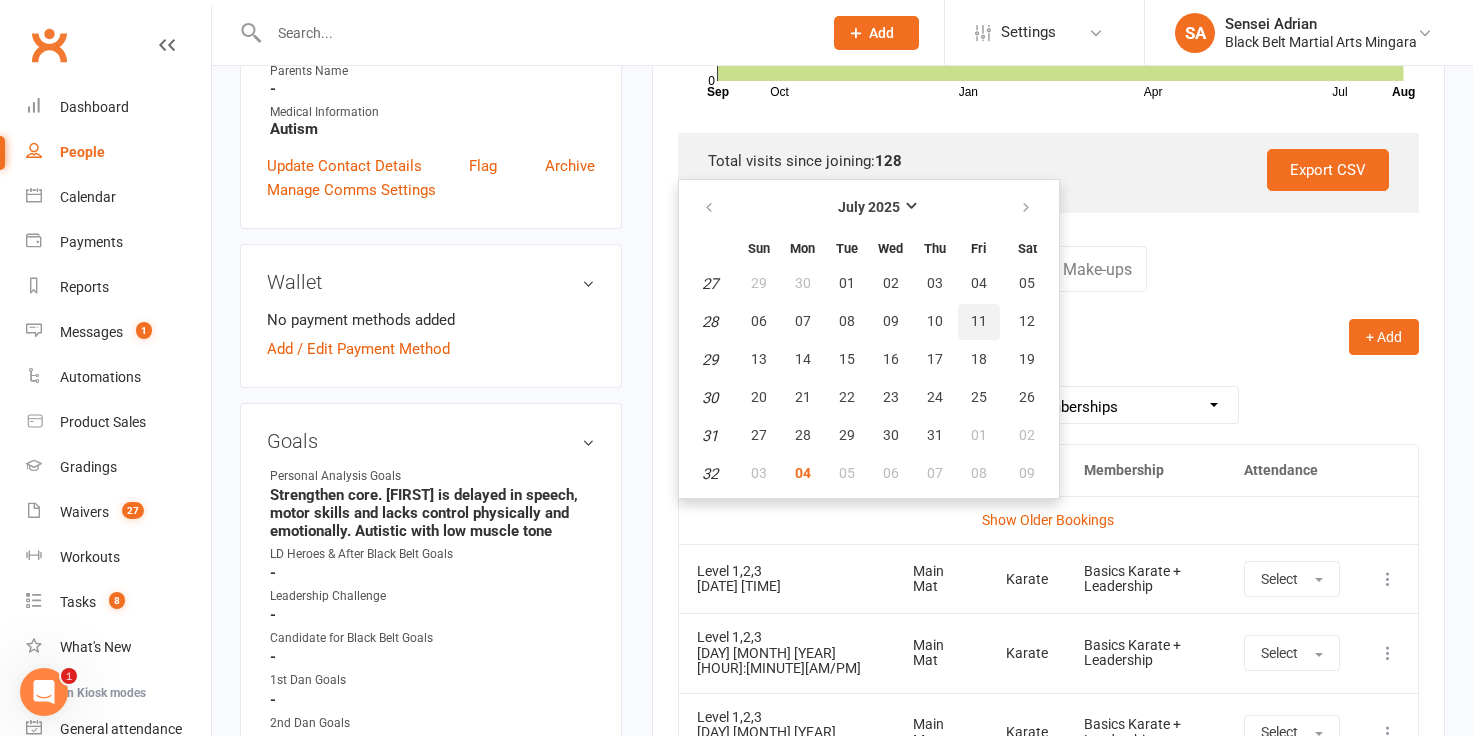 click on "11" at bounding box center (979, 321) 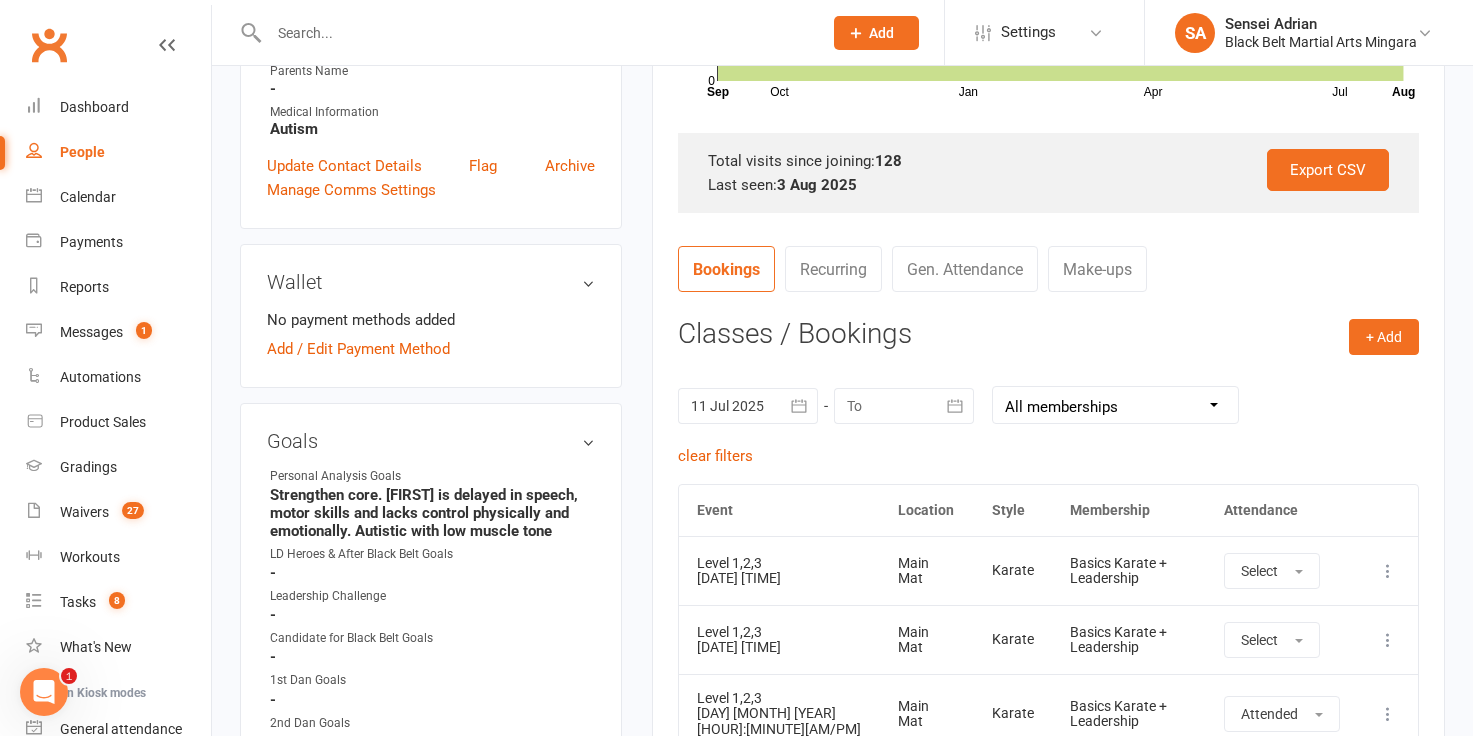 click 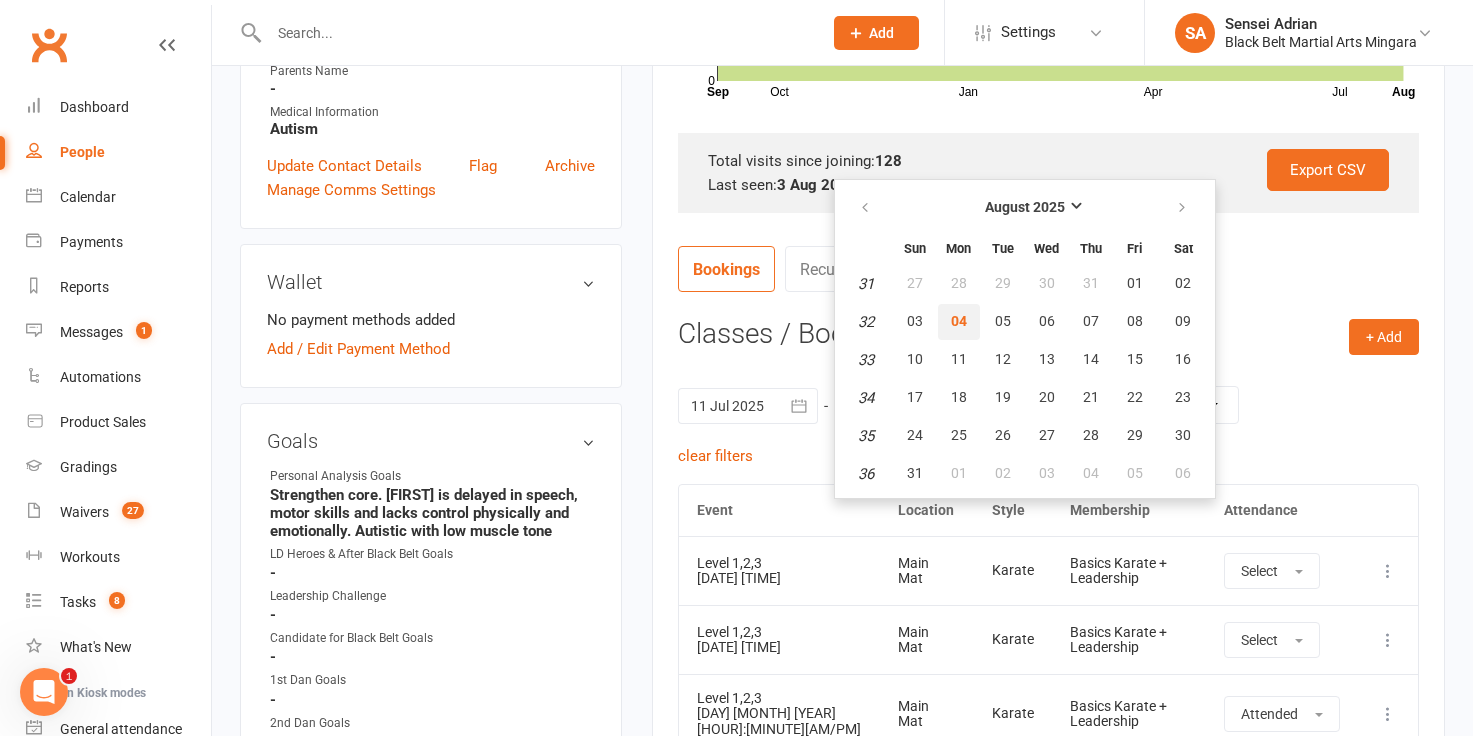 click on "04" at bounding box center (959, 321) 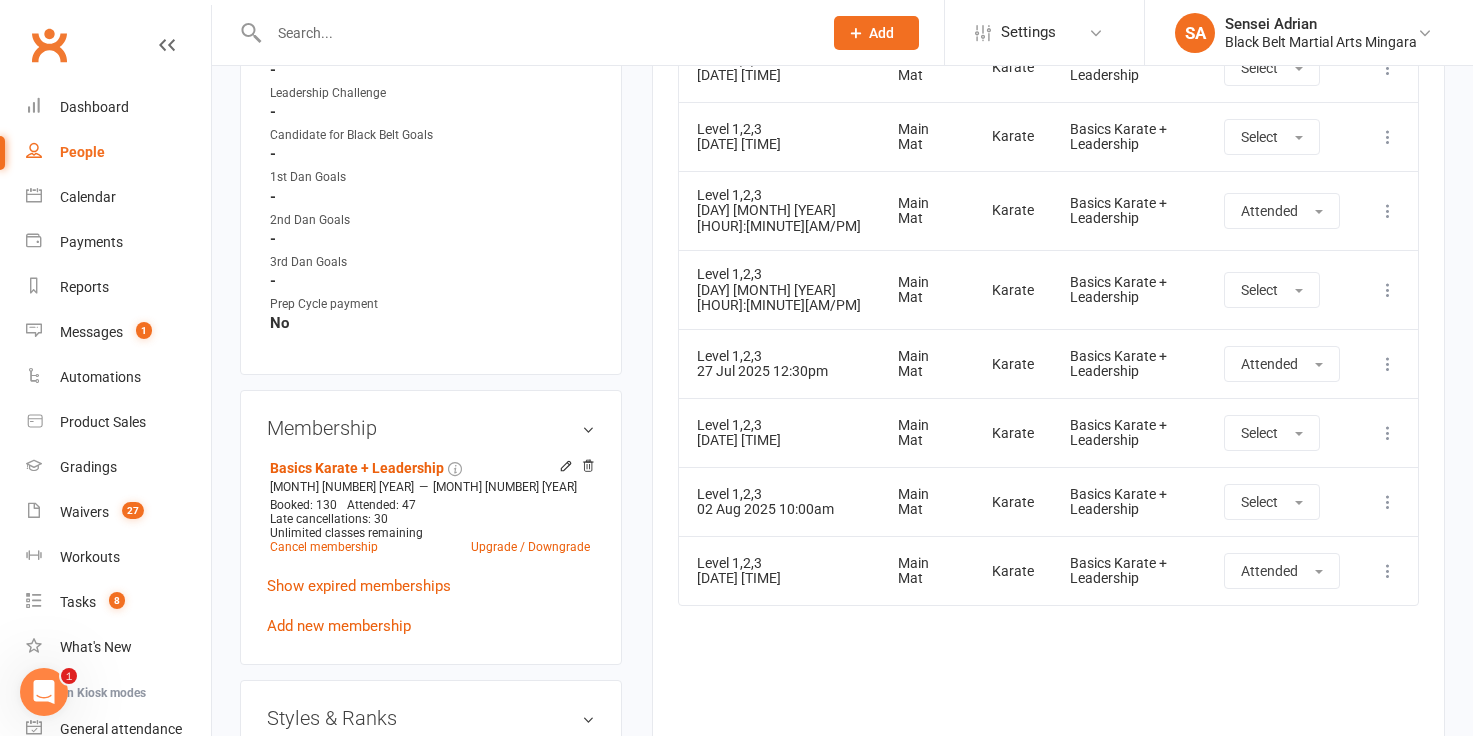 scroll, scrollTop: 1097, scrollLeft: 0, axis: vertical 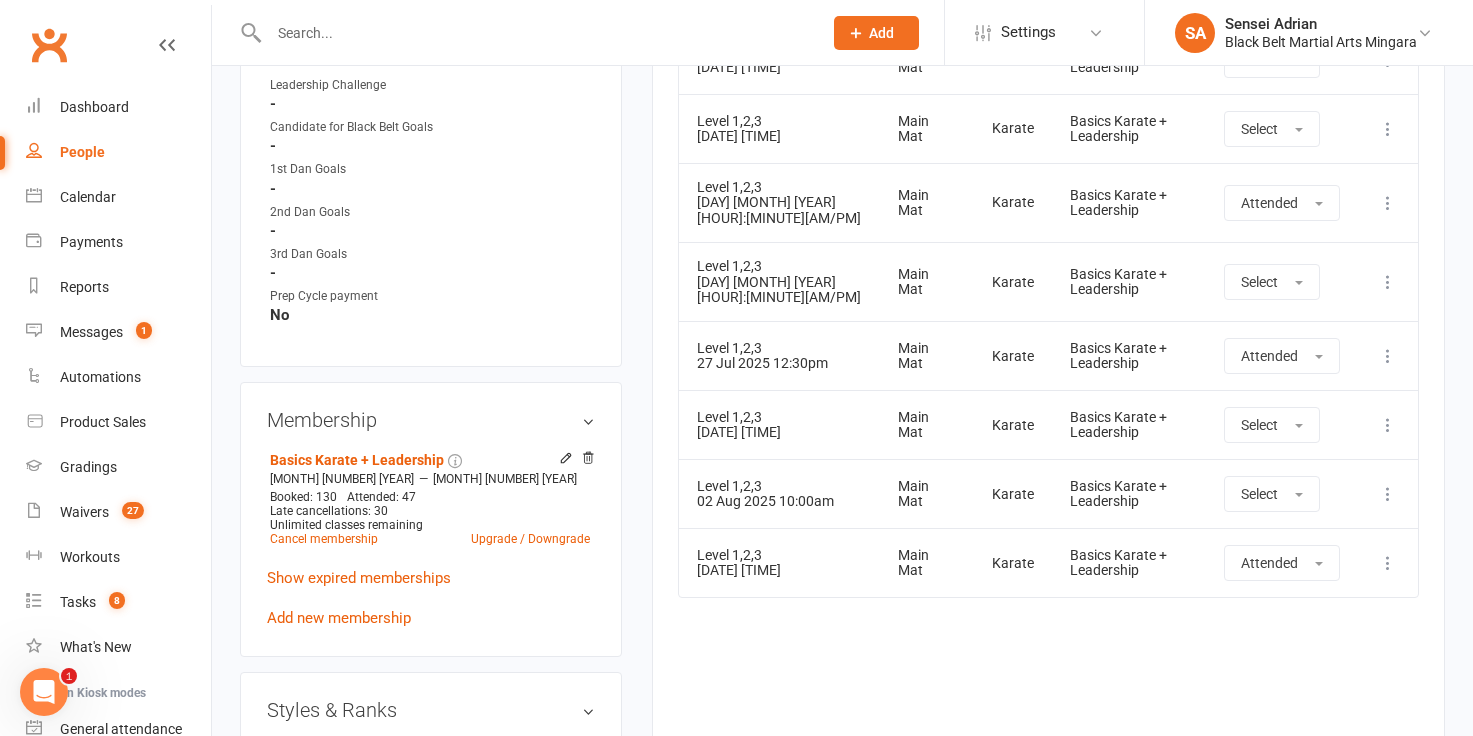 click at bounding box center (535, 33) 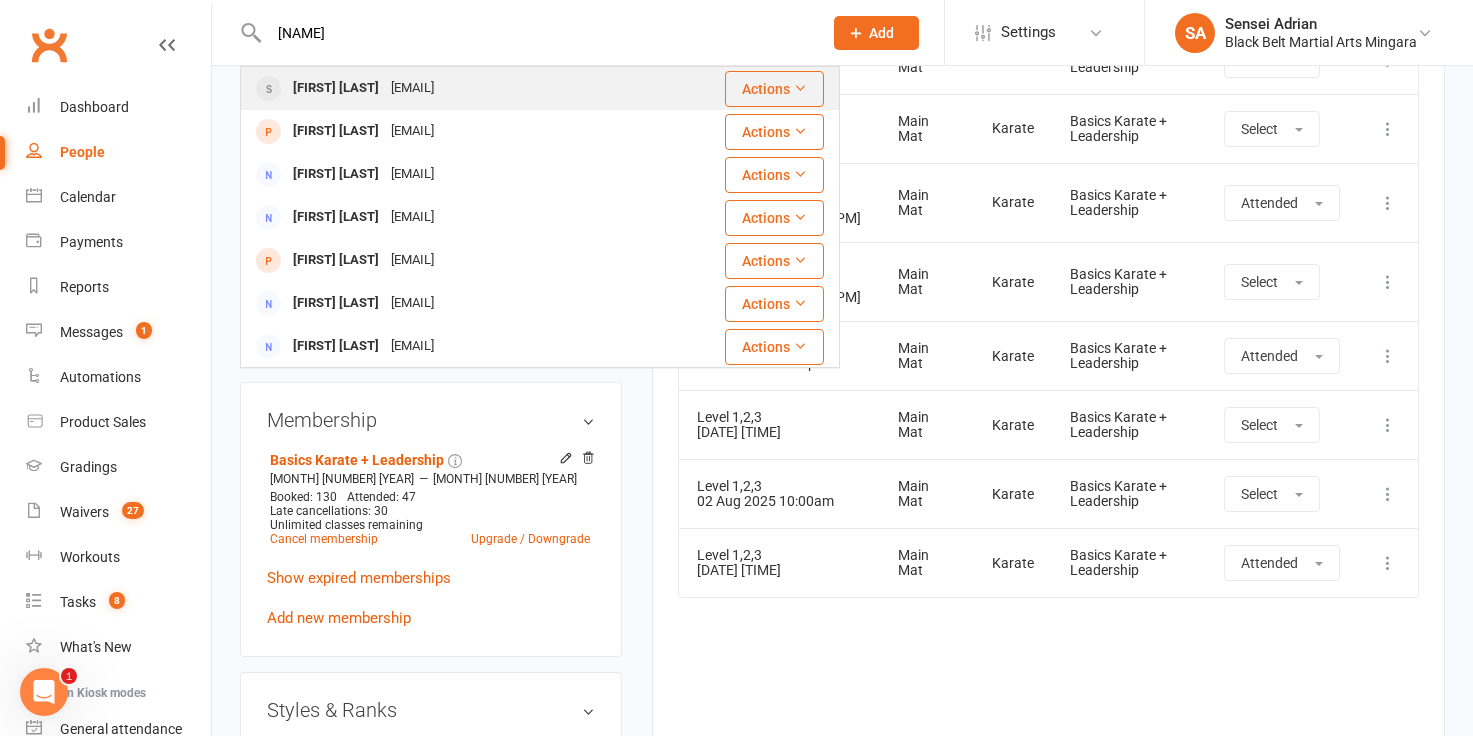 type on "ayan" 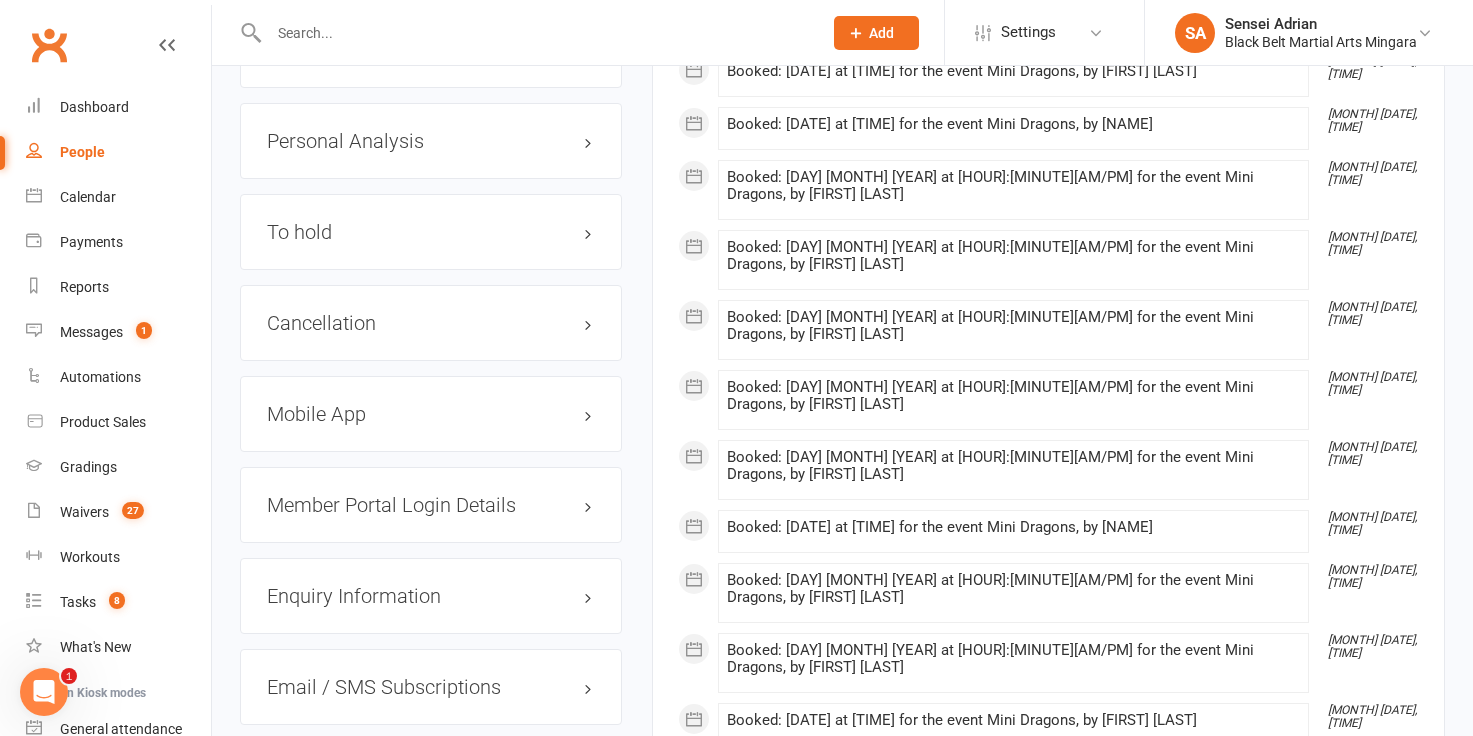 scroll, scrollTop: 2429, scrollLeft: 0, axis: vertical 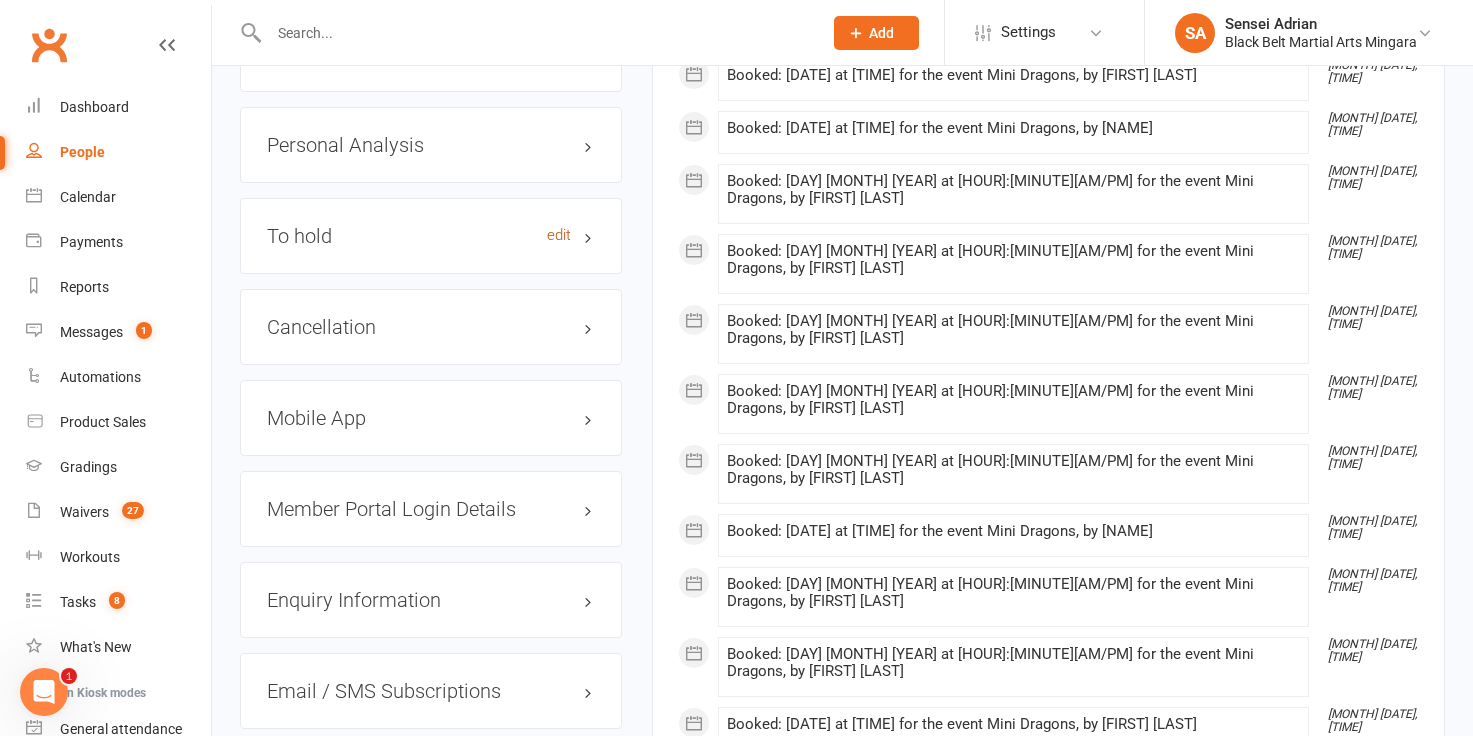 click on "edit" at bounding box center (559, 235) 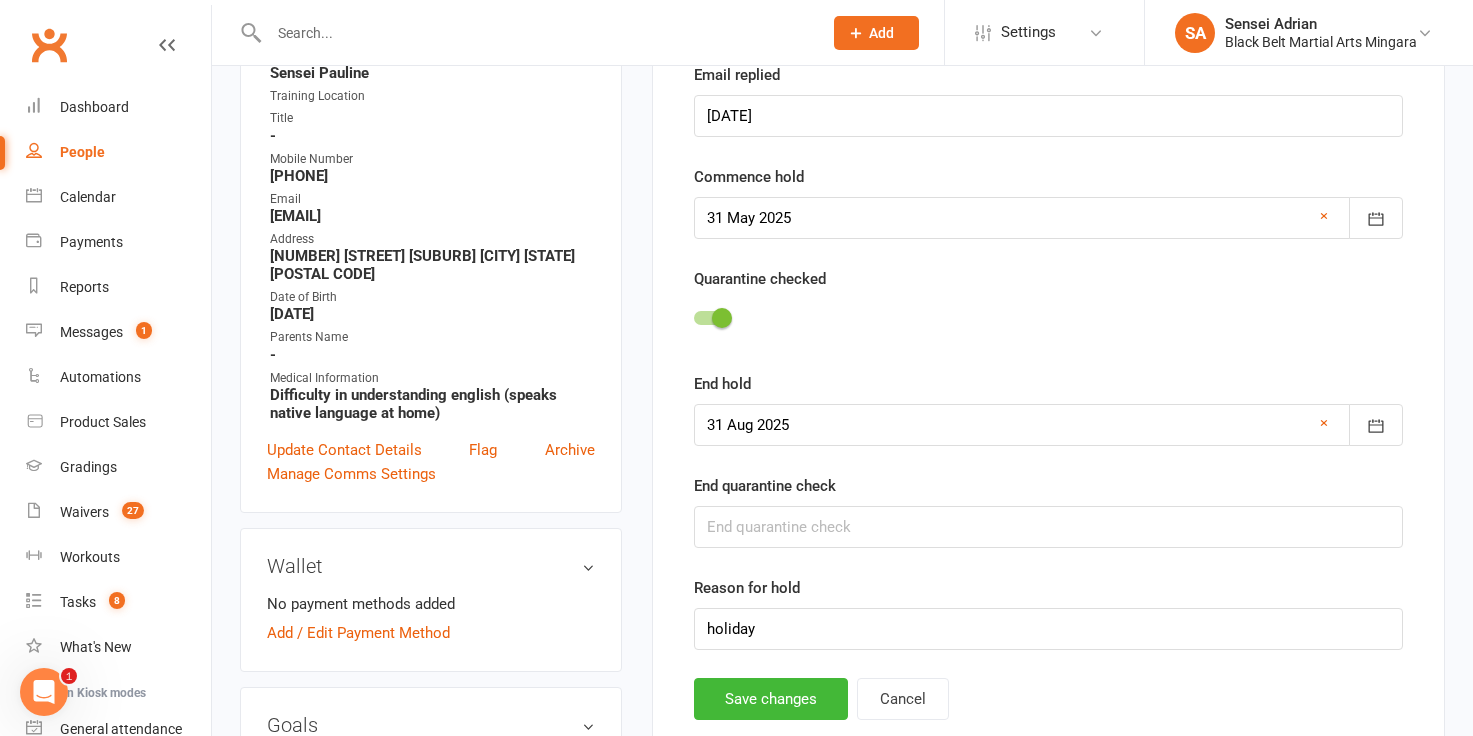 scroll, scrollTop: 171, scrollLeft: 0, axis: vertical 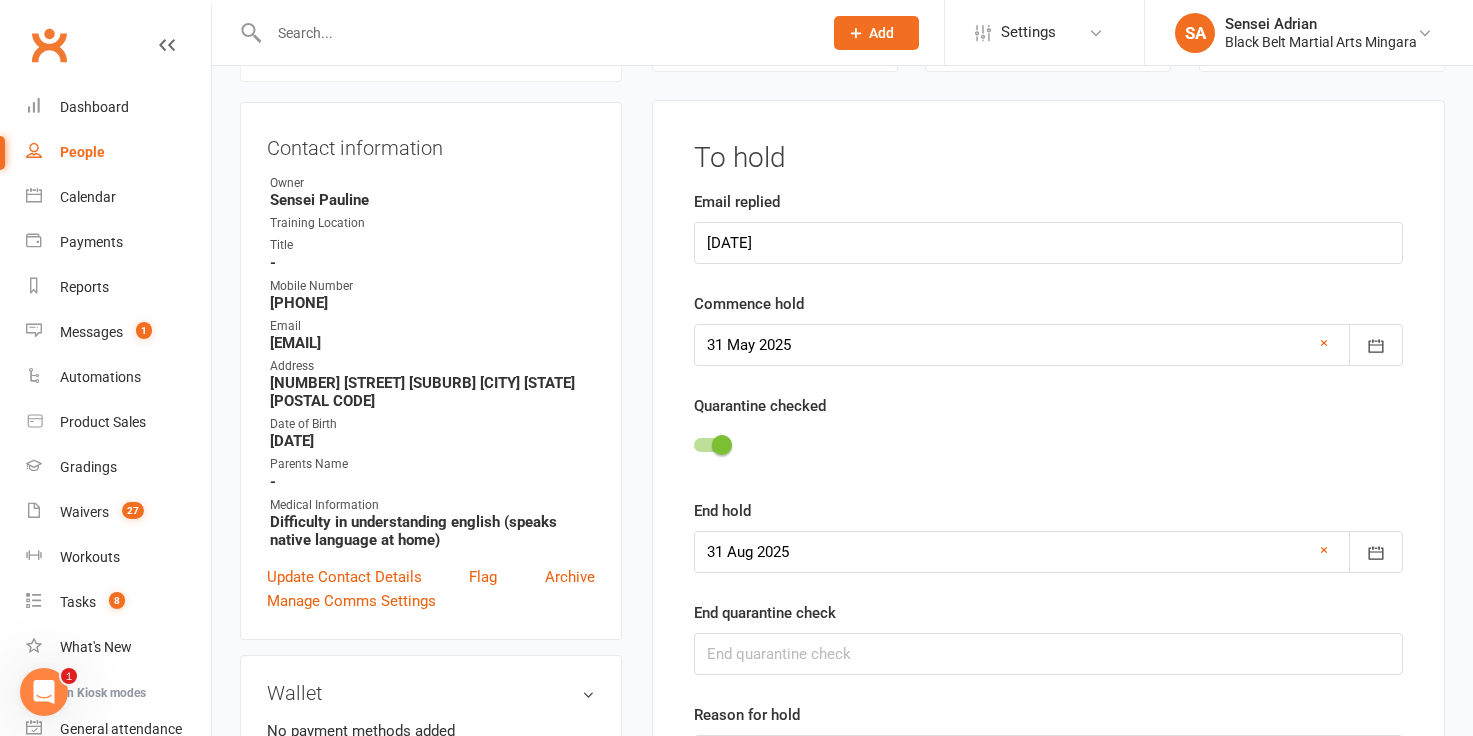 click at bounding box center [1048, 552] 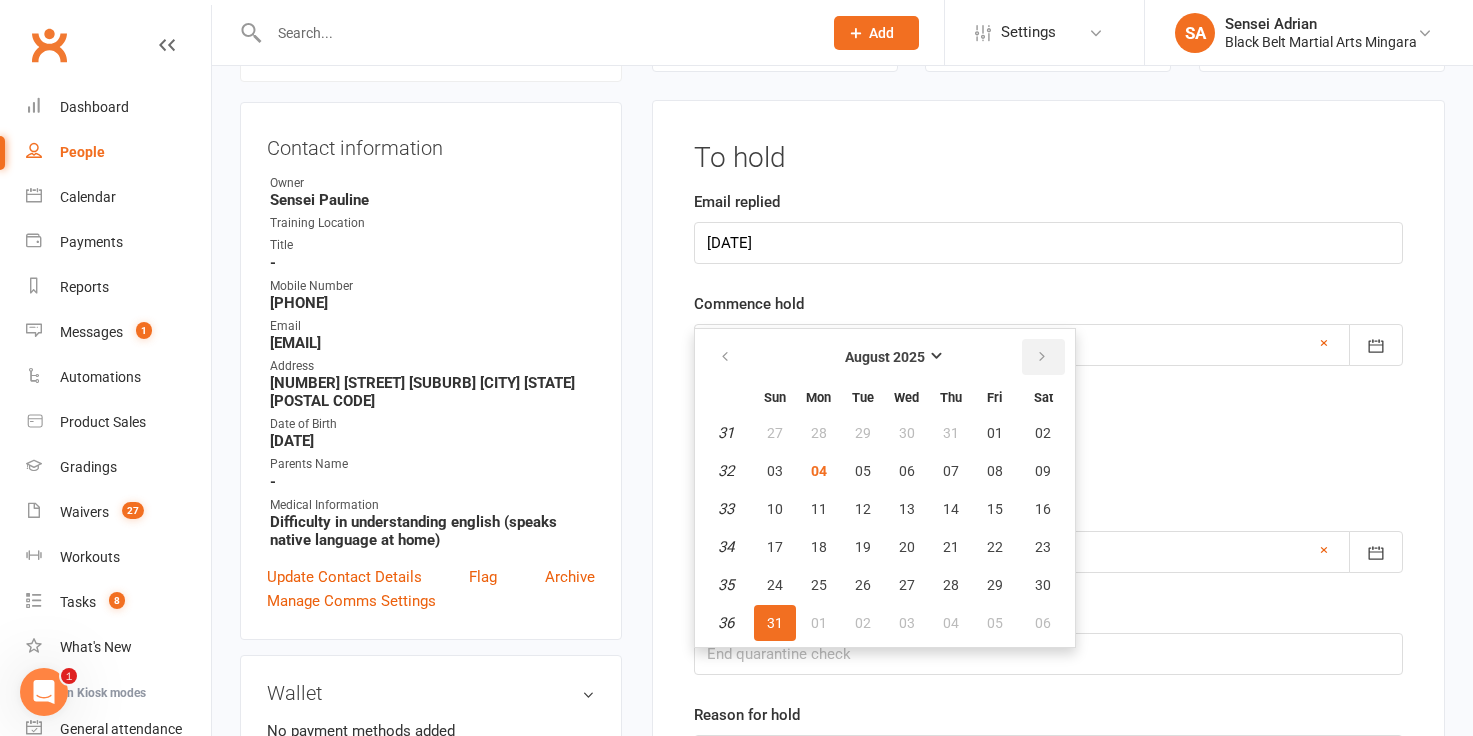 click at bounding box center [1042, 357] 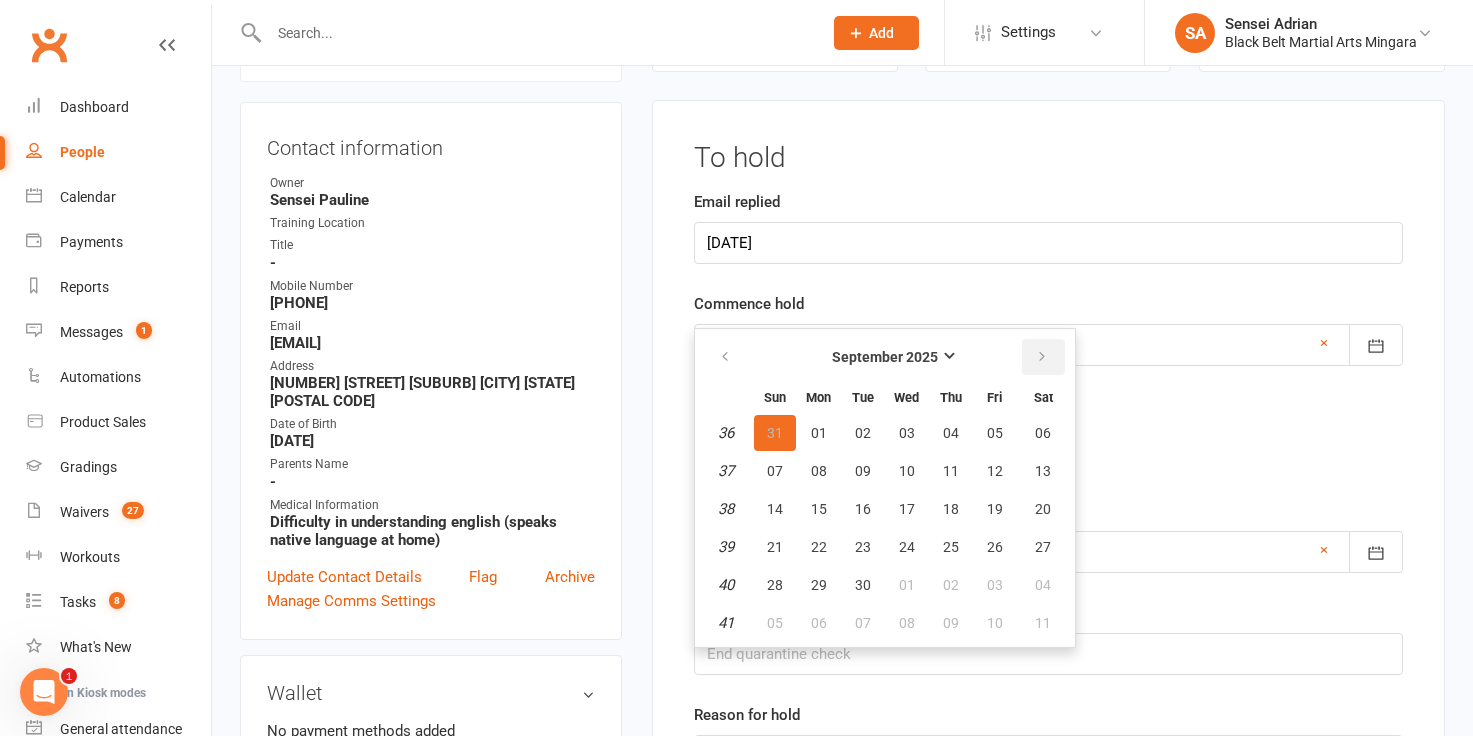 click at bounding box center [1042, 357] 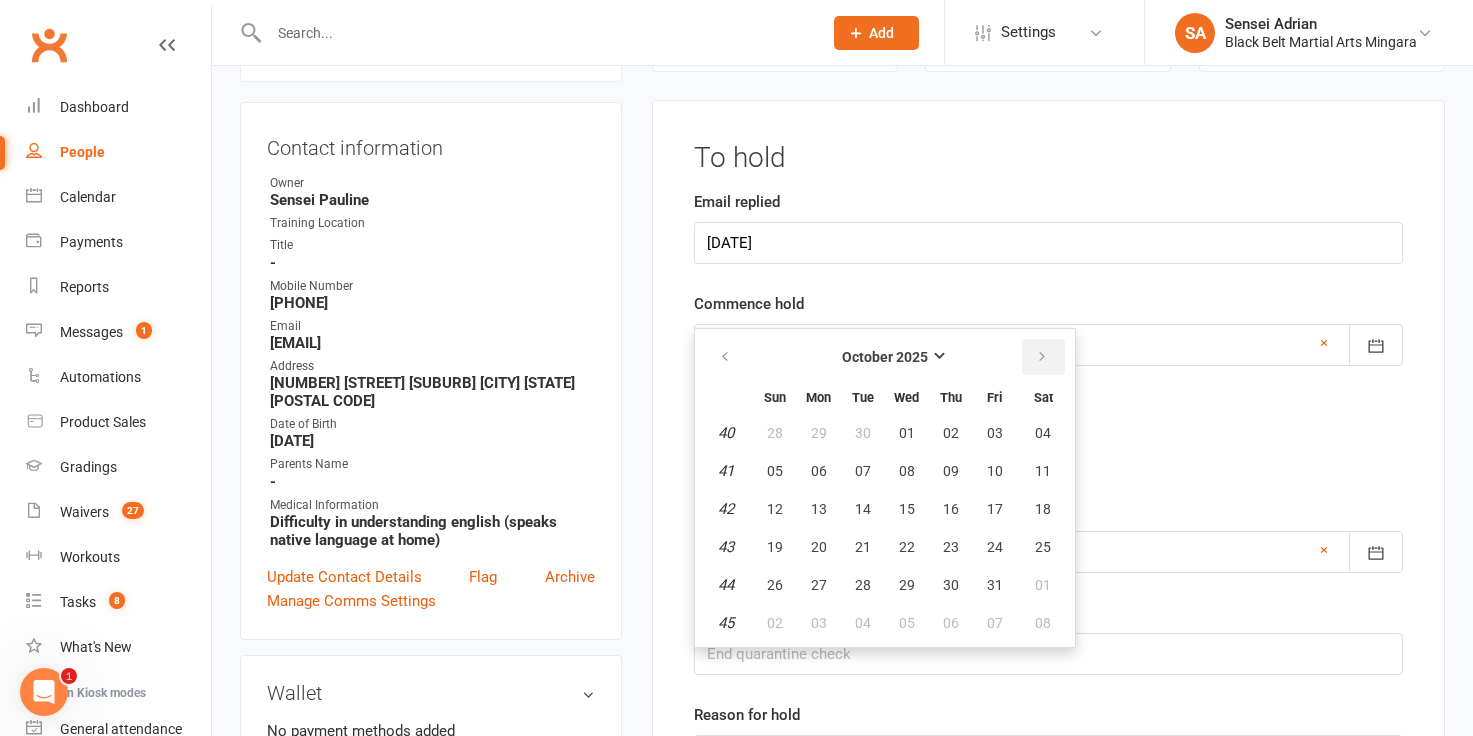 click at bounding box center (1042, 357) 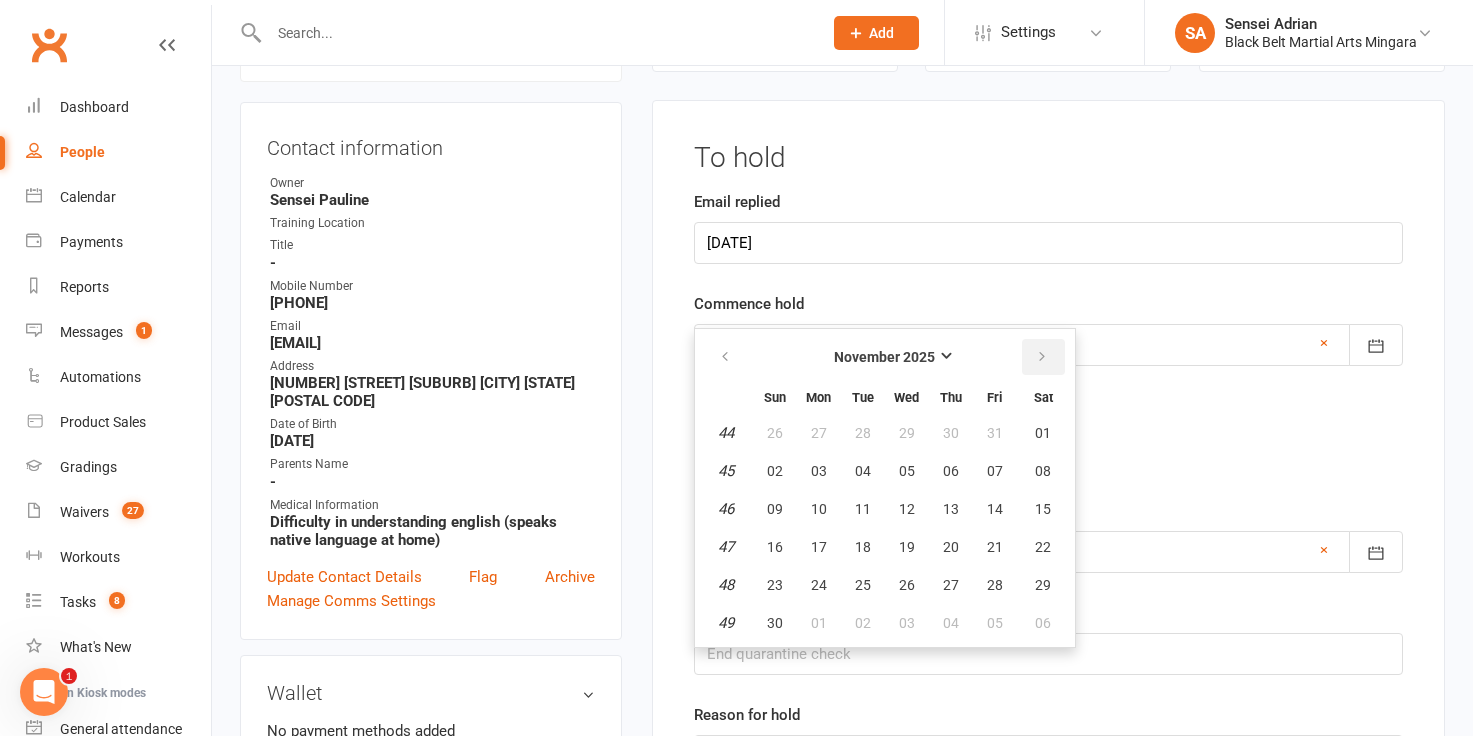 click at bounding box center (1042, 357) 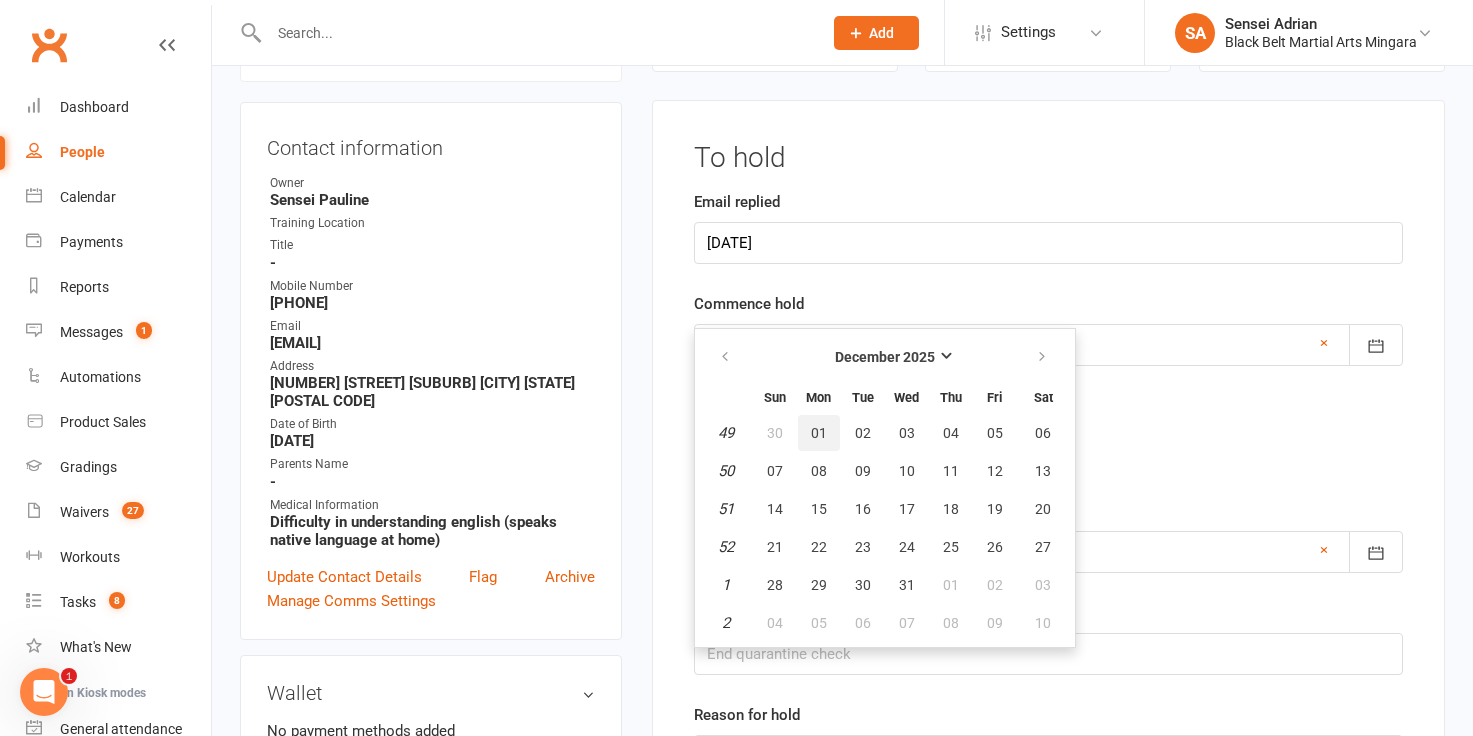 click on "01" at bounding box center [819, 433] 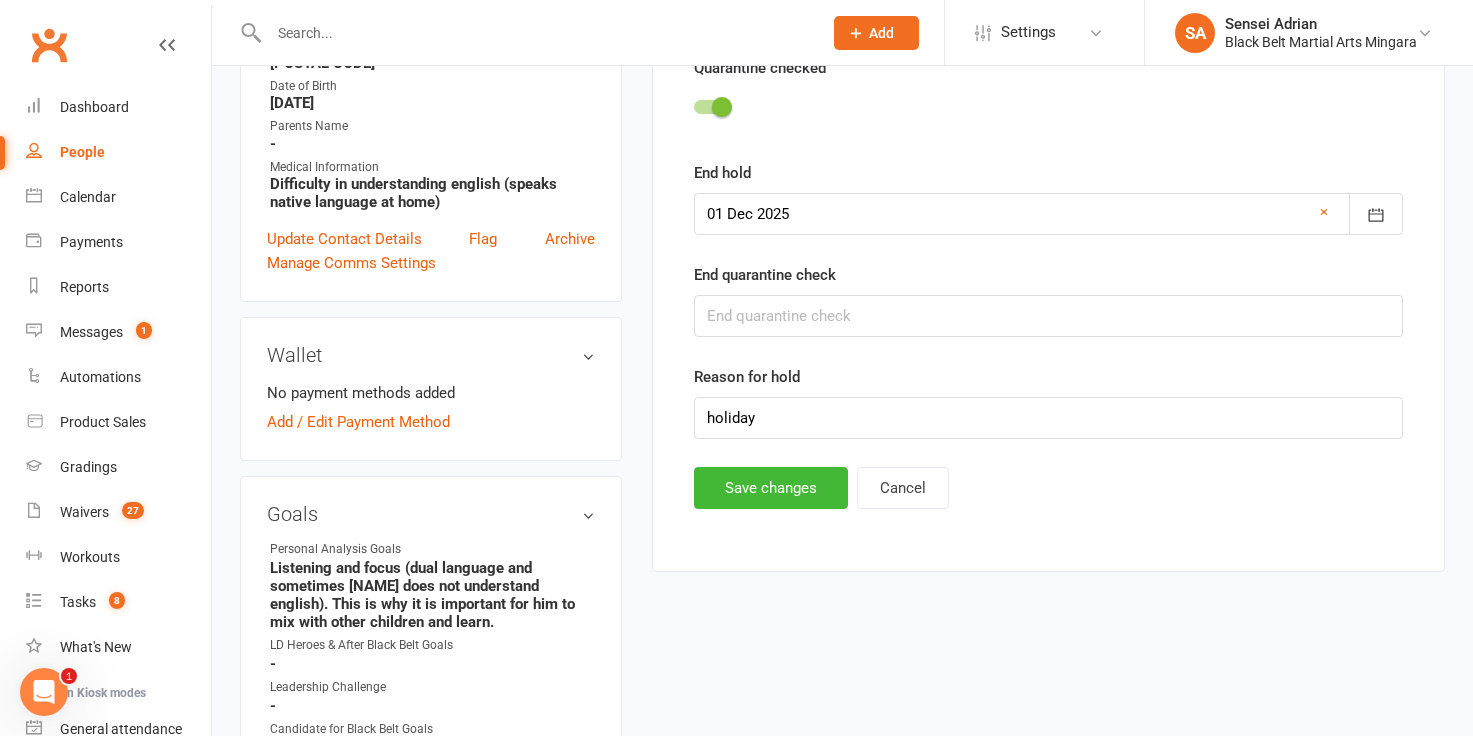 scroll, scrollTop: 533, scrollLeft: 0, axis: vertical 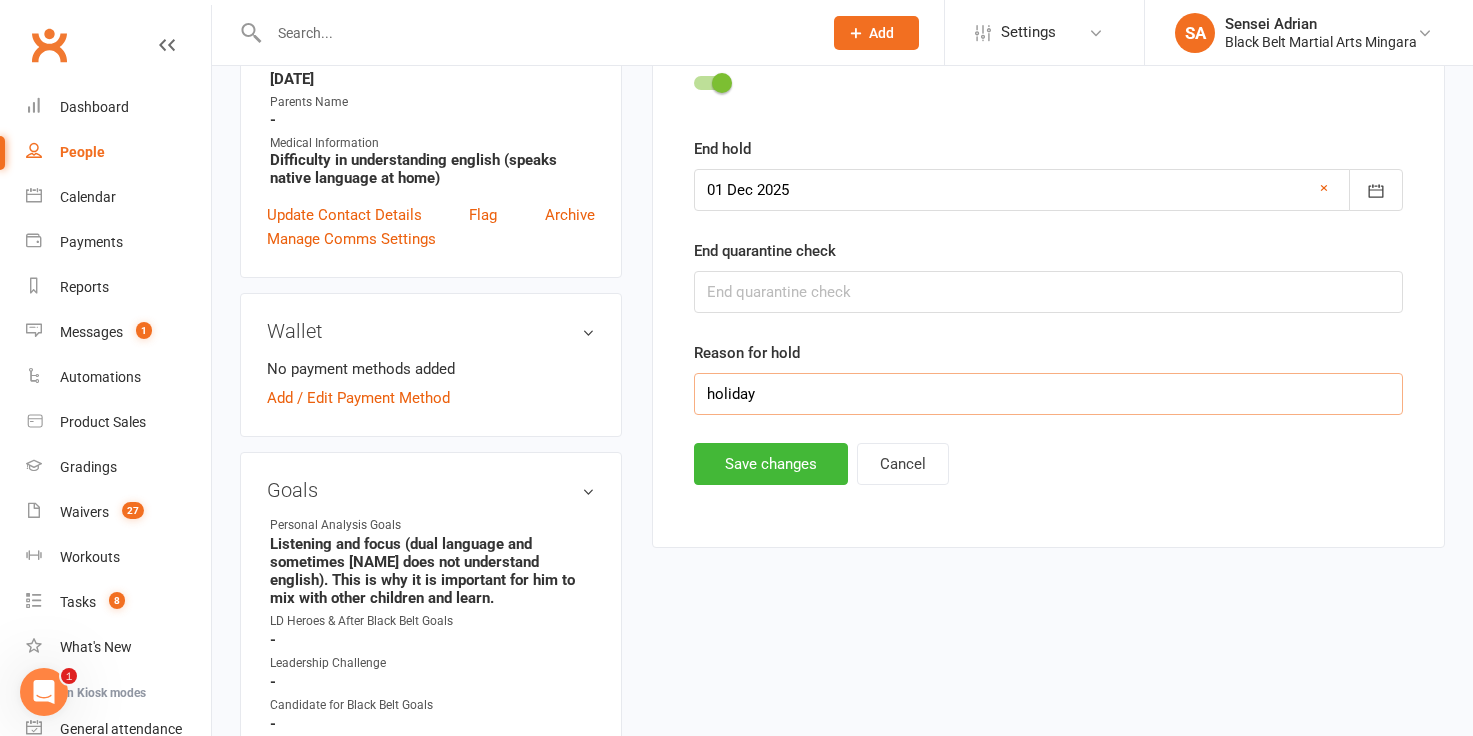 click on "holiday" at bounding box center [1048, 394] 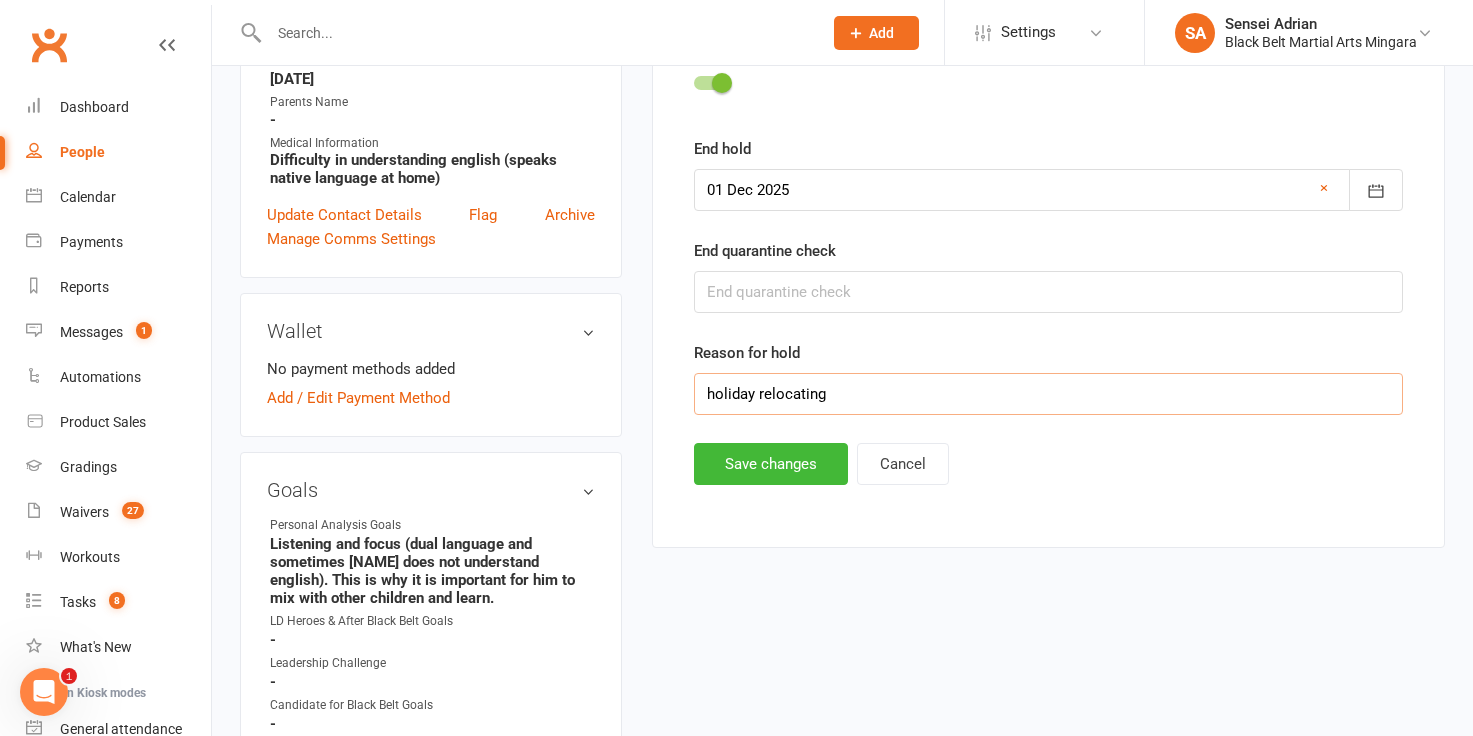 click on "holiday relocating" at bounding box center (1048, 394) 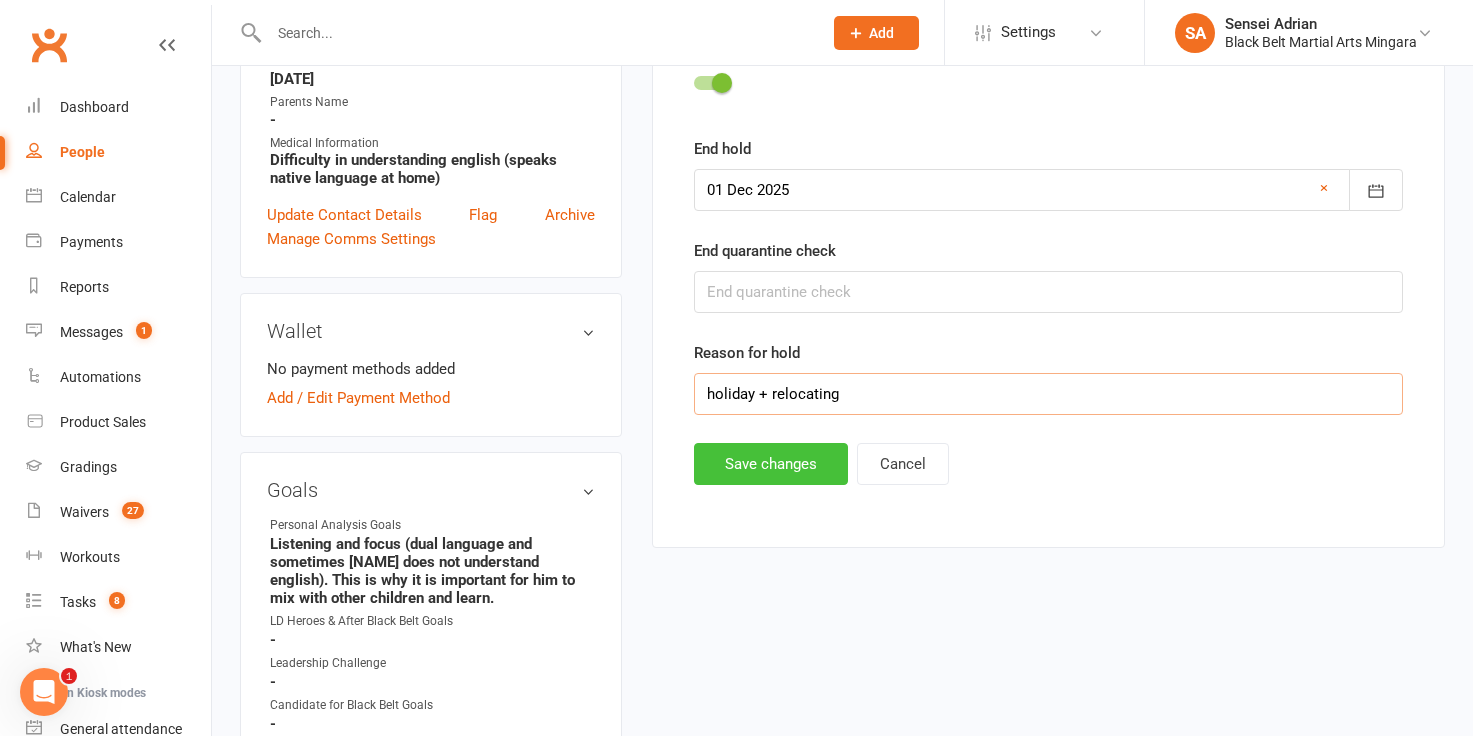 type on "holiday + relocating" 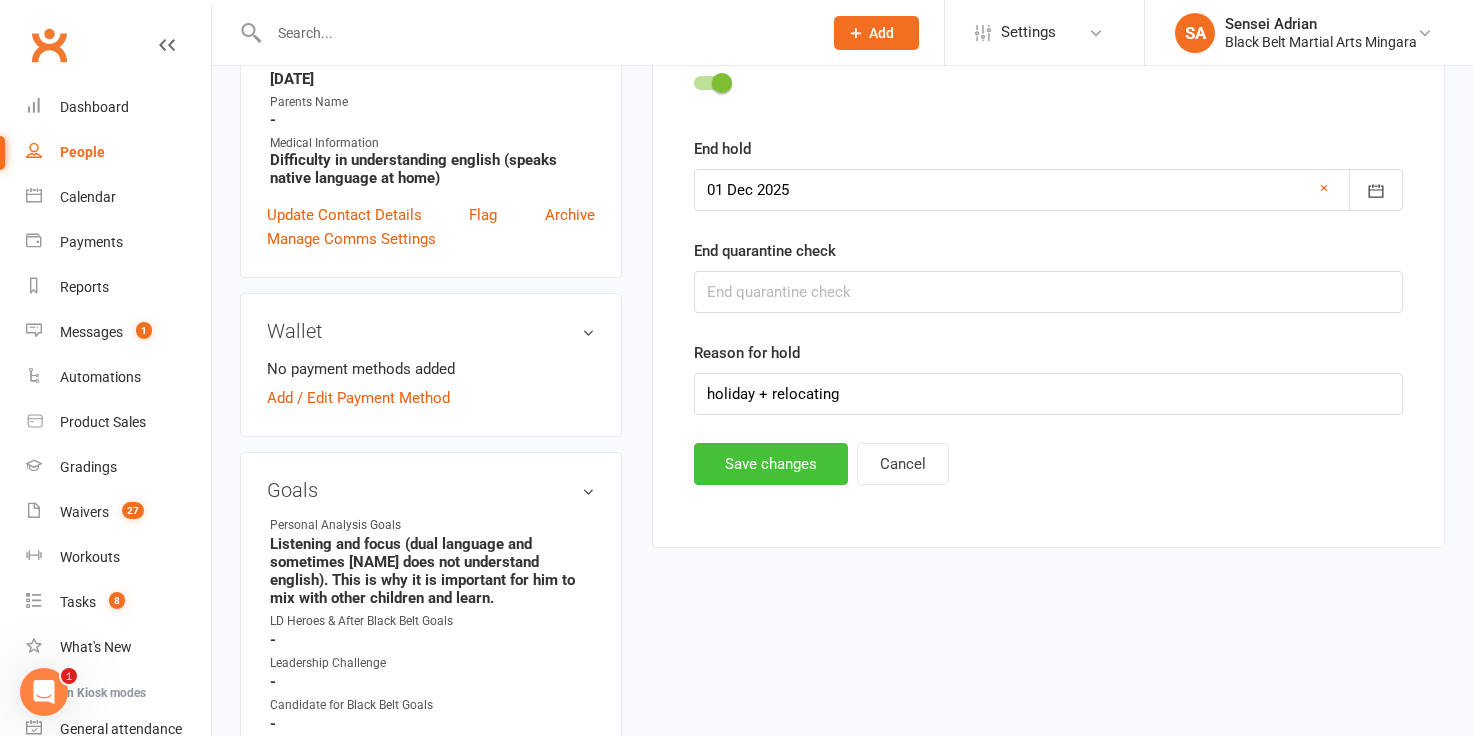 click on "Save changes" at bounding box center [771, 464] 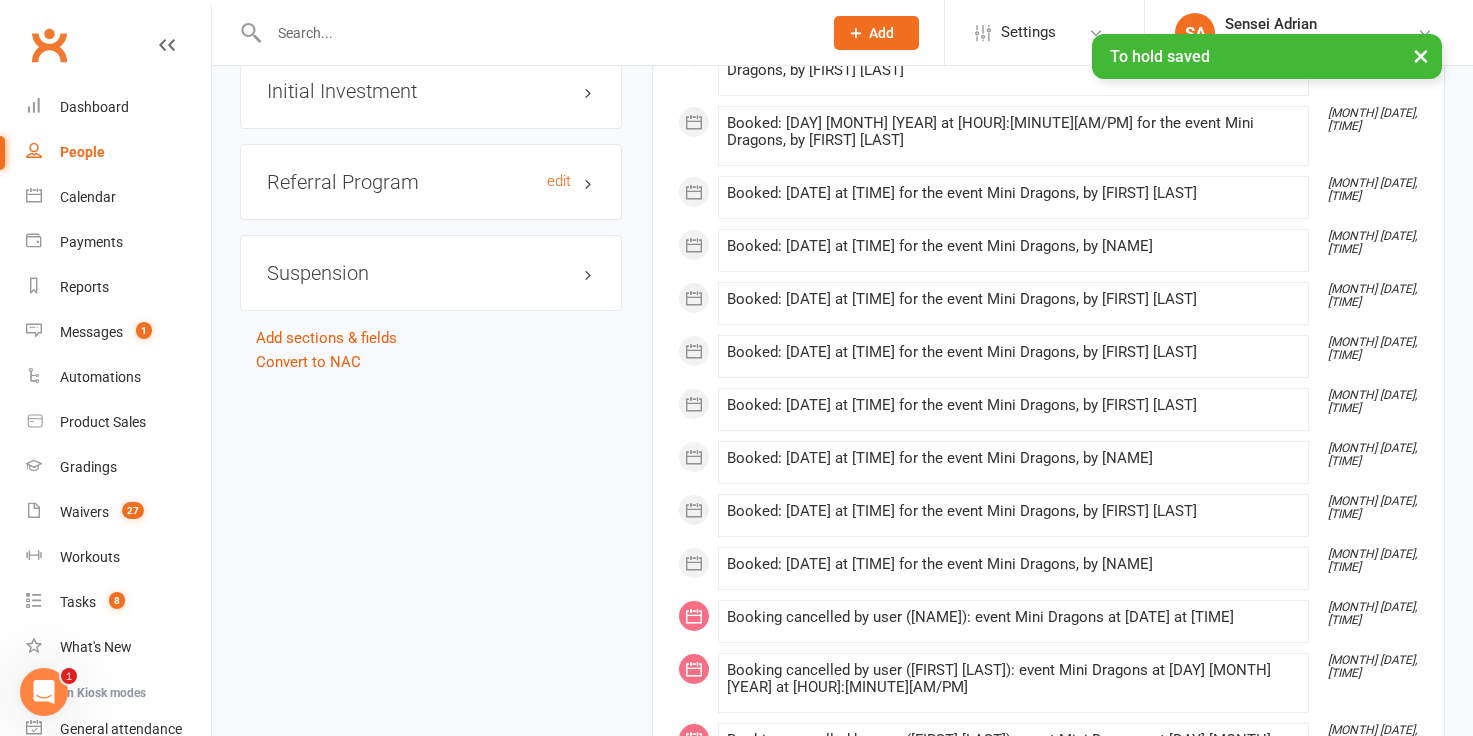 scroll, scrollTop: 3391, scrollLeft: 0, axis: vertical 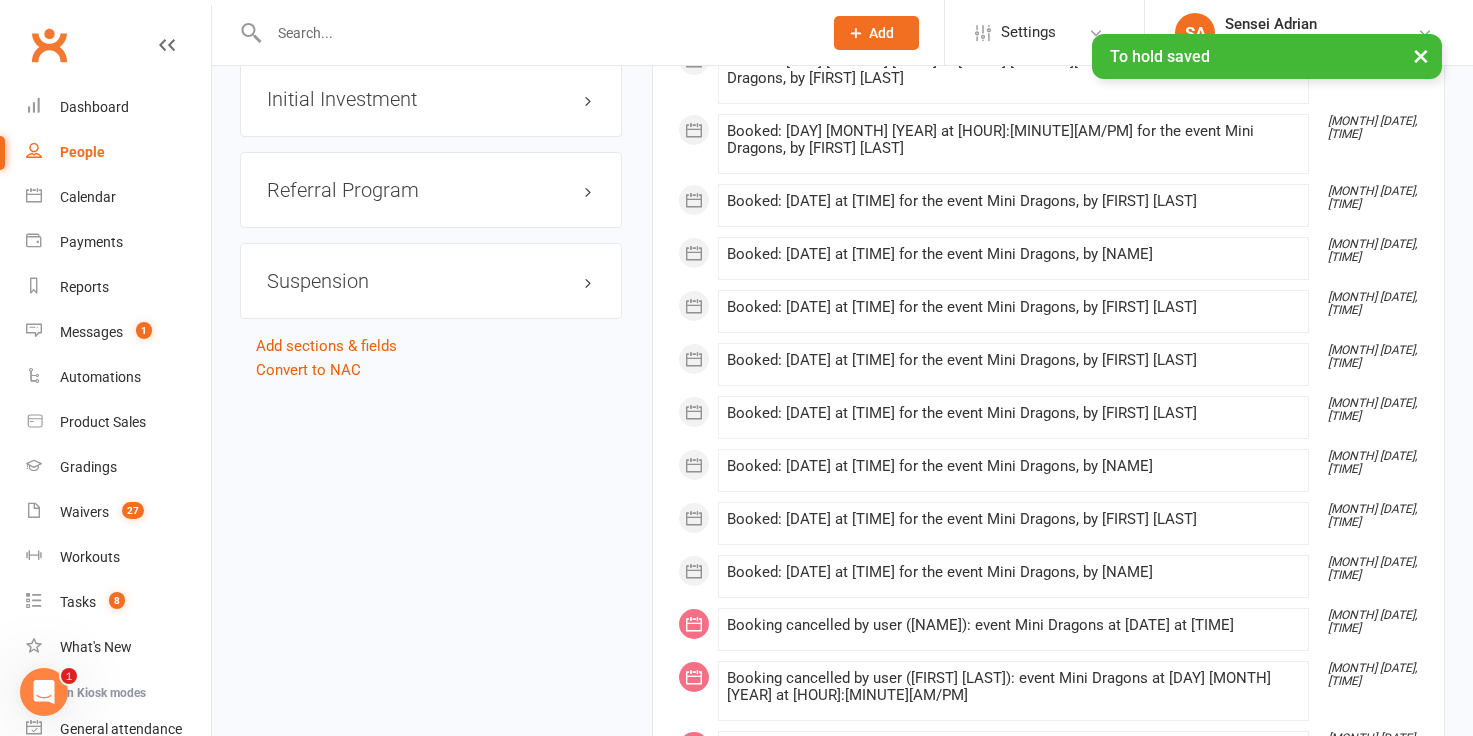 click on "Suspension" at bounding box center [431, 281] 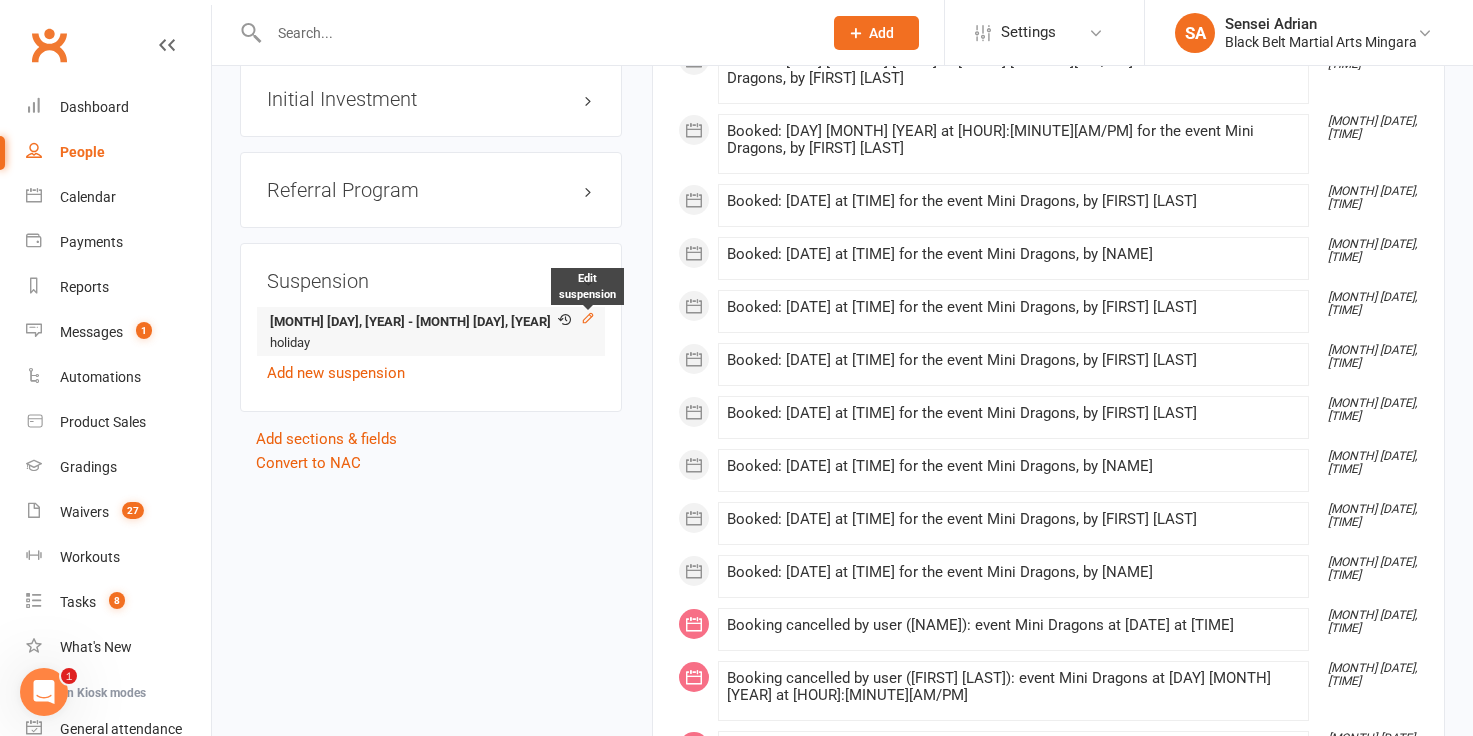 click 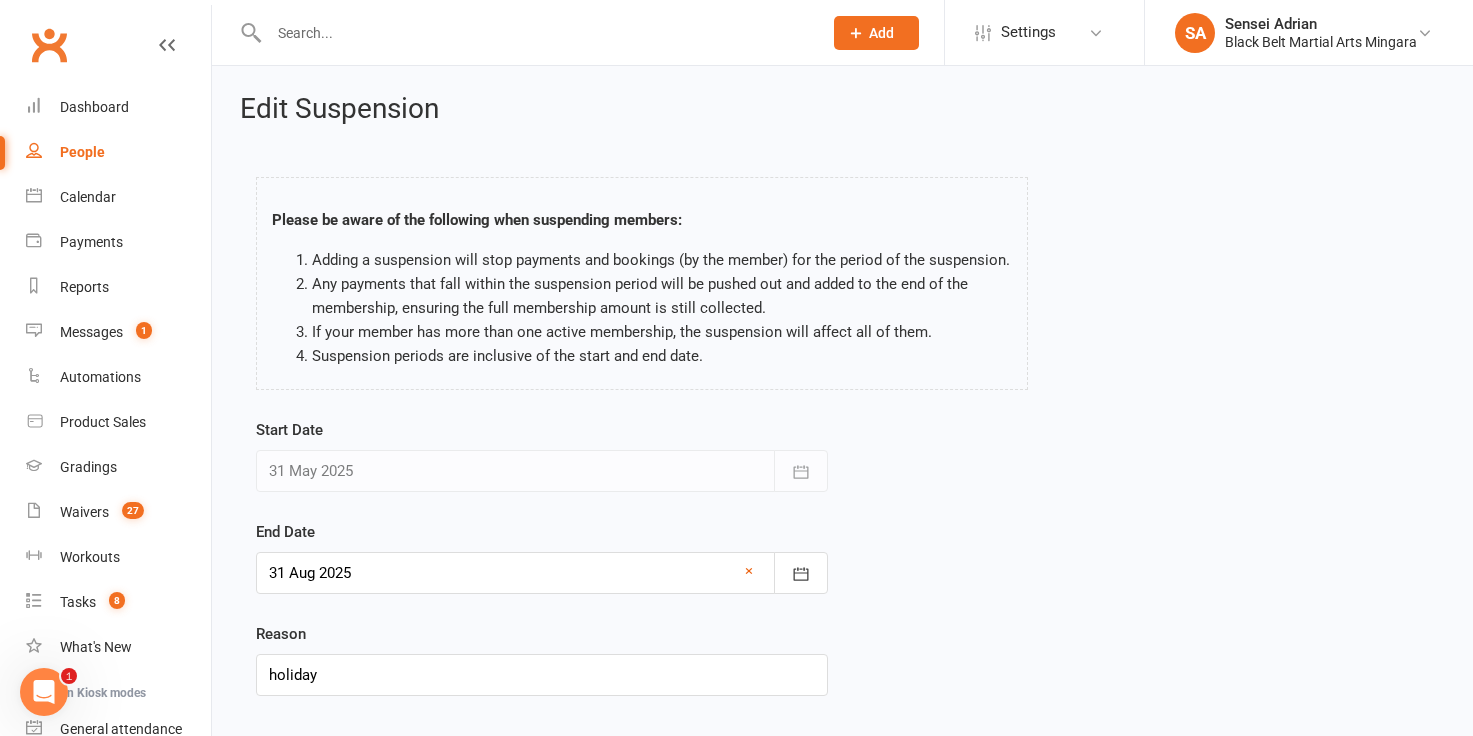 scroll, scrollTop: 119, scrollLeft: 0, axis: vertical 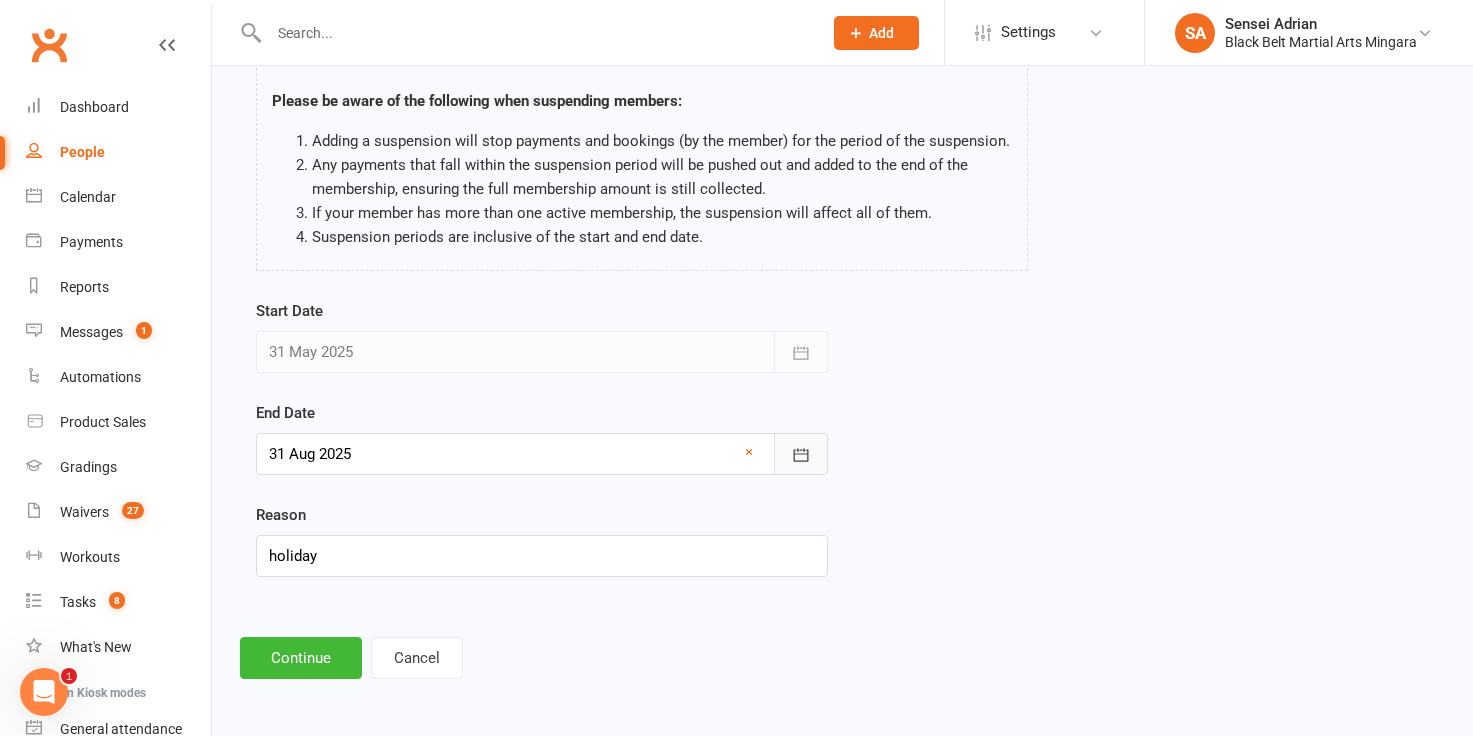 click 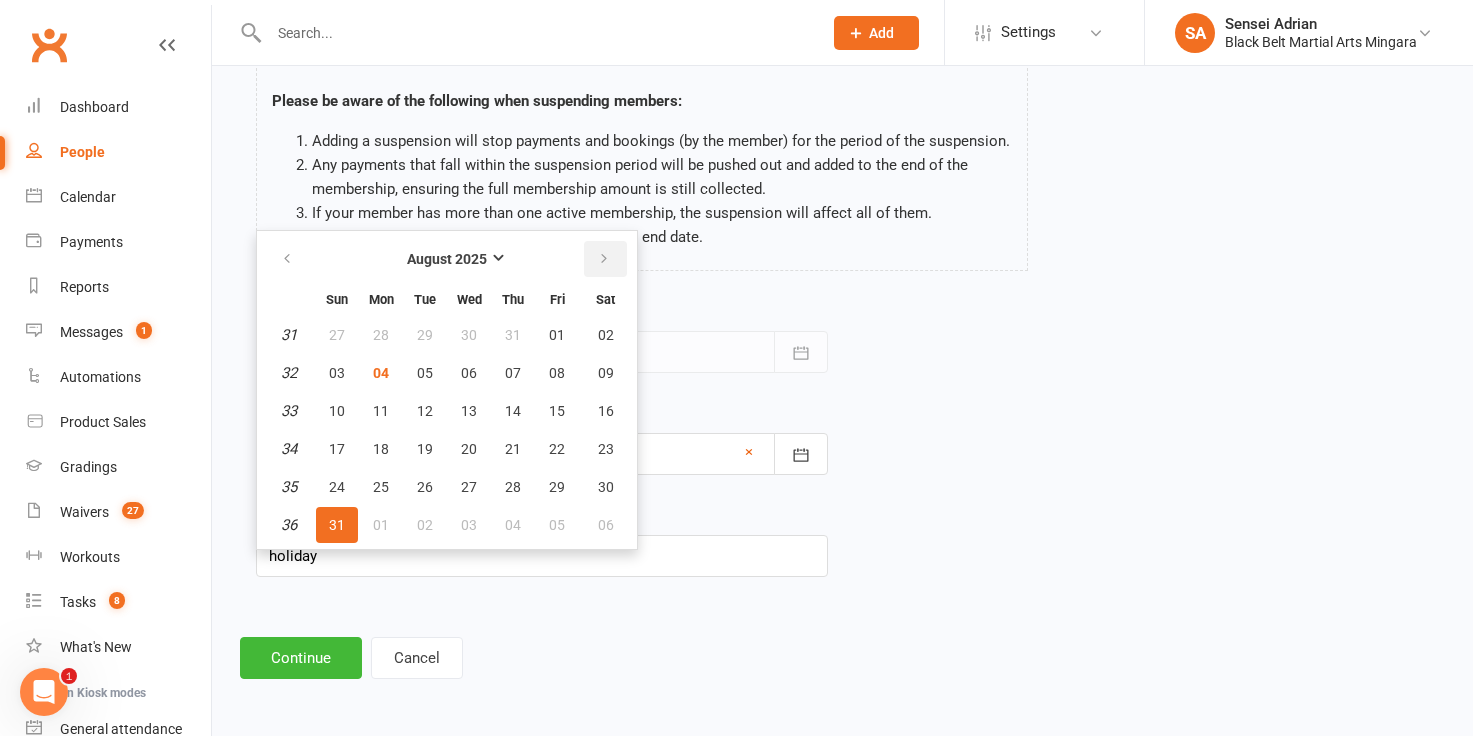 click at bounding box center [604, 259] 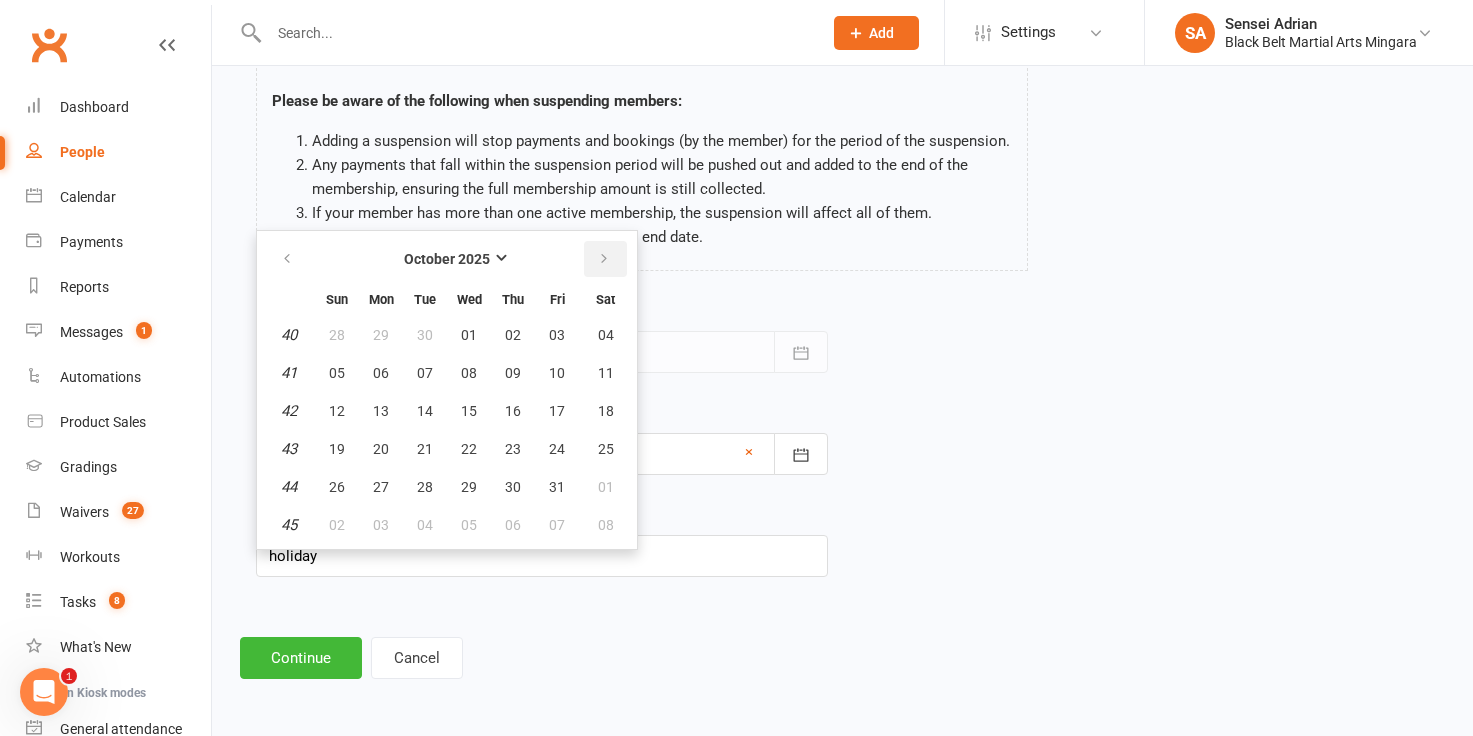 click at bounding box center [604, 259] 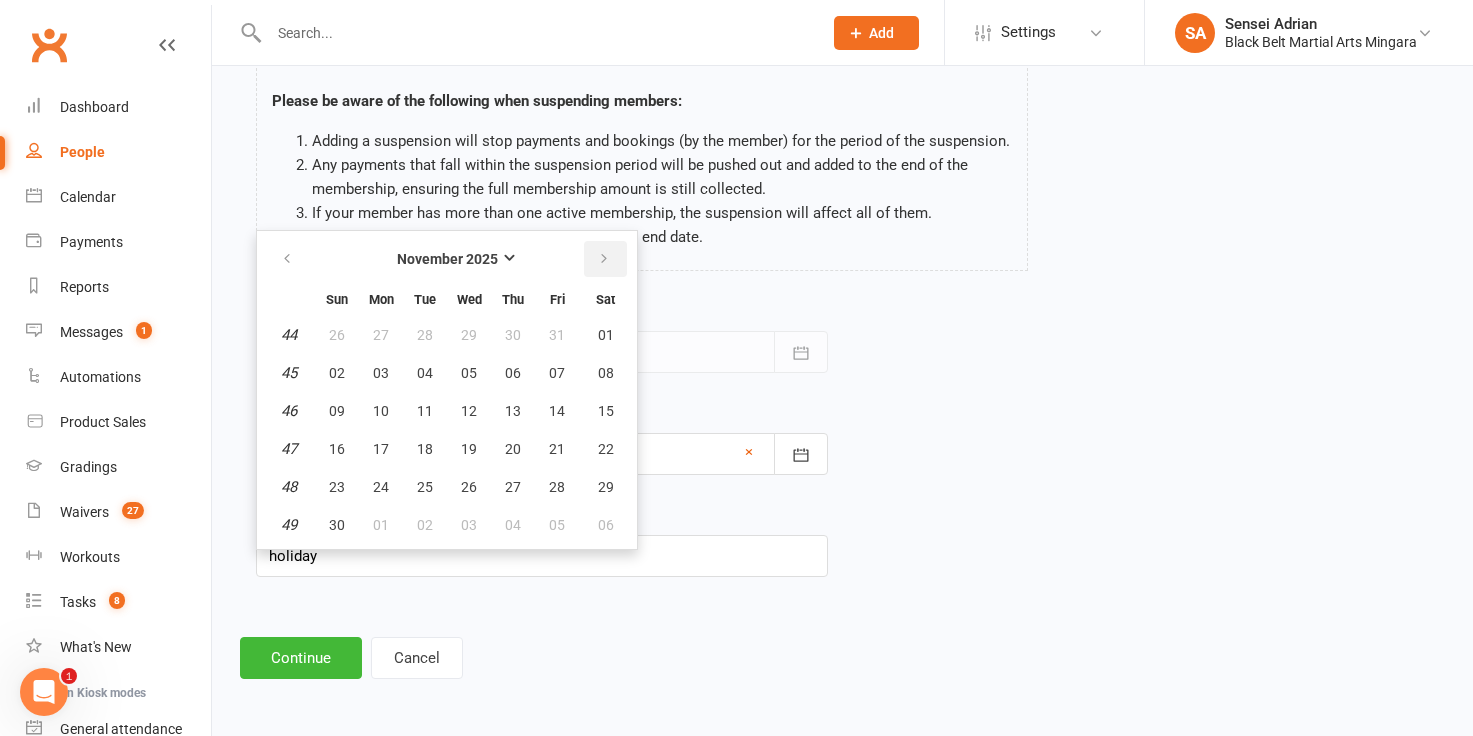 click at bounding box center (604, 259) 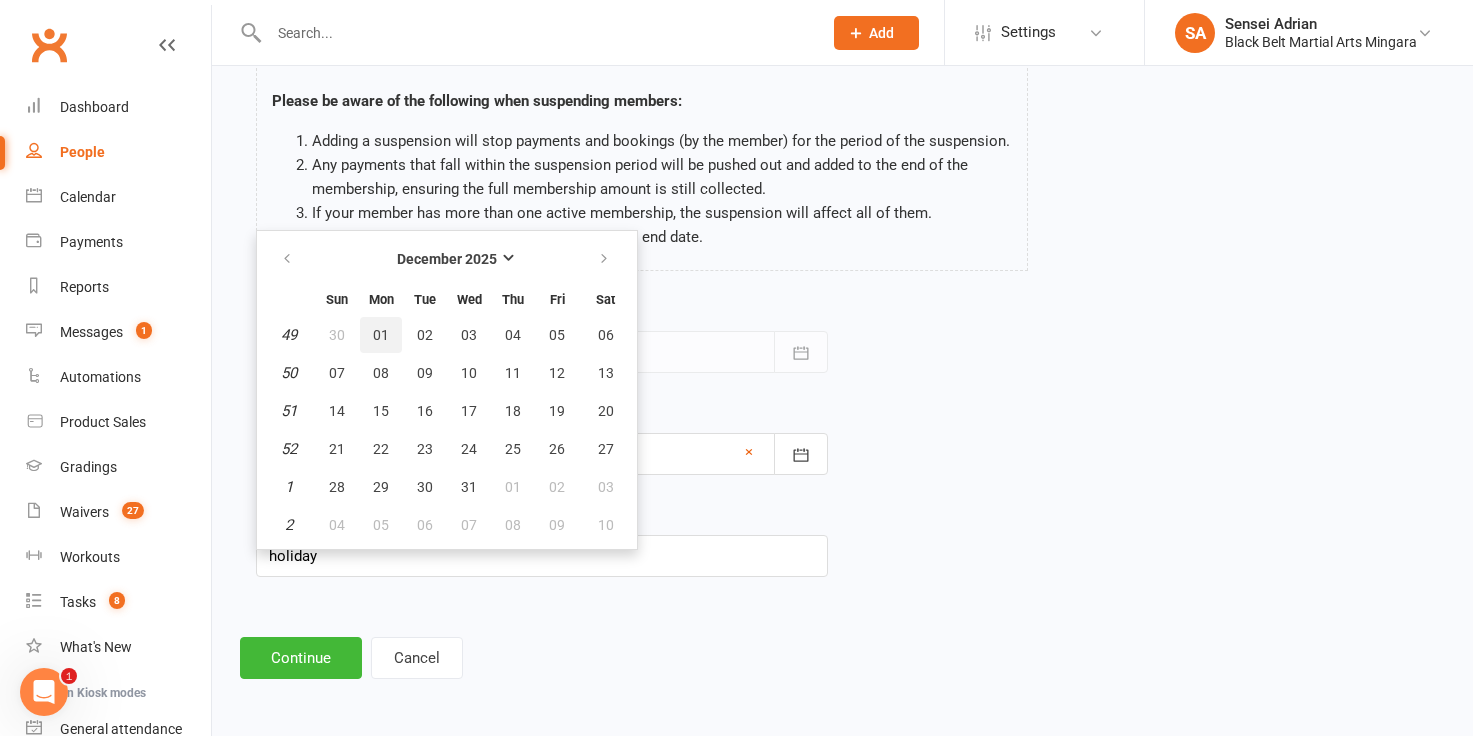 click on "01" at bounding box center [381, 335] 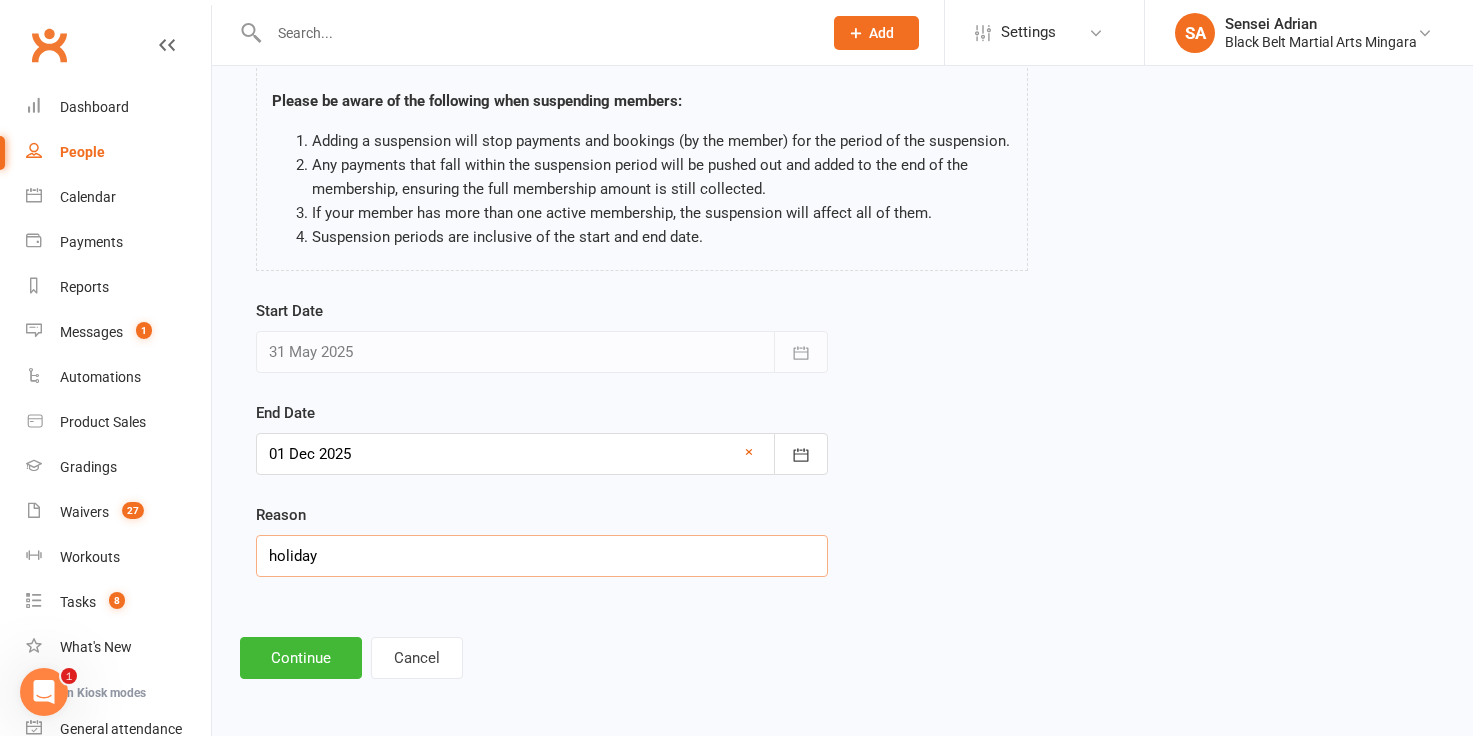 click on "holiday" at bounding box center [542, 556] 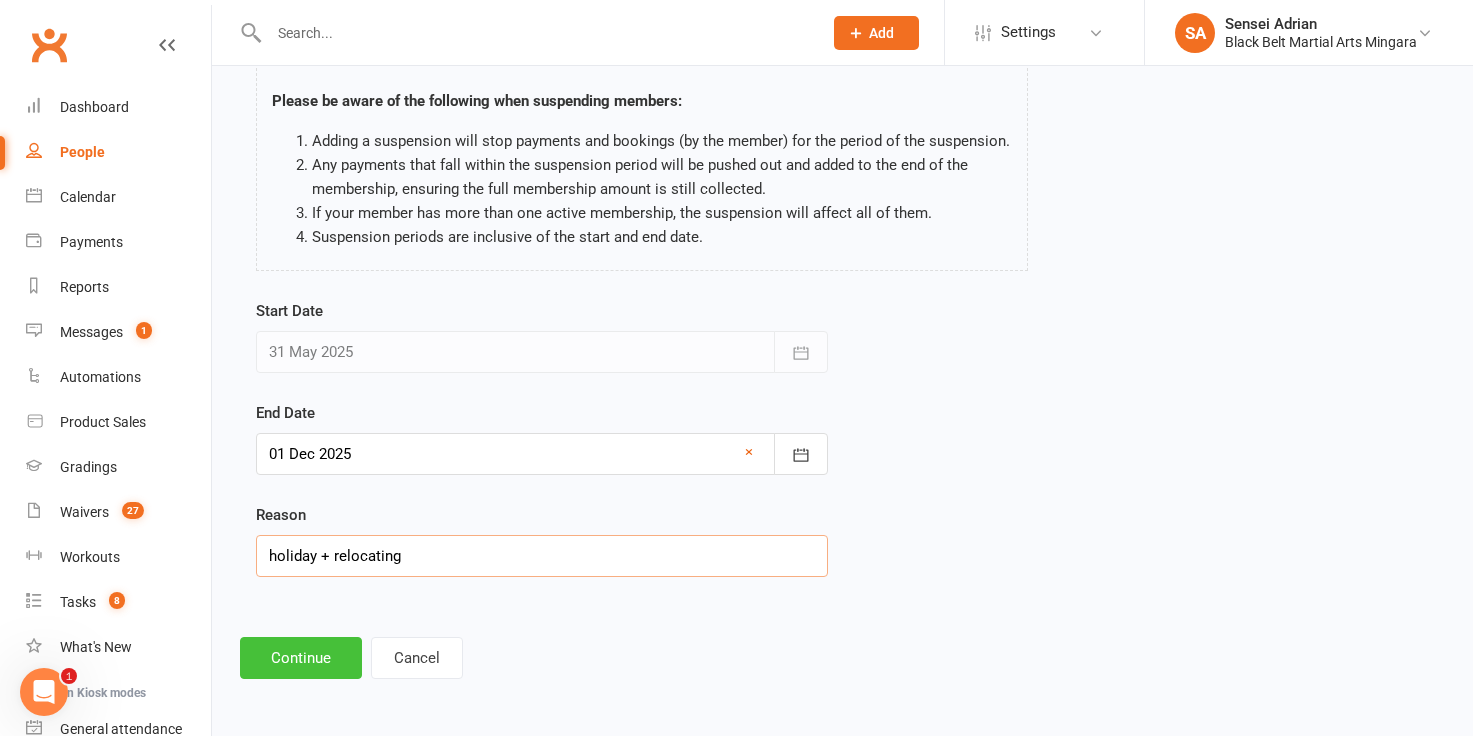 type on "holiday + relocating" 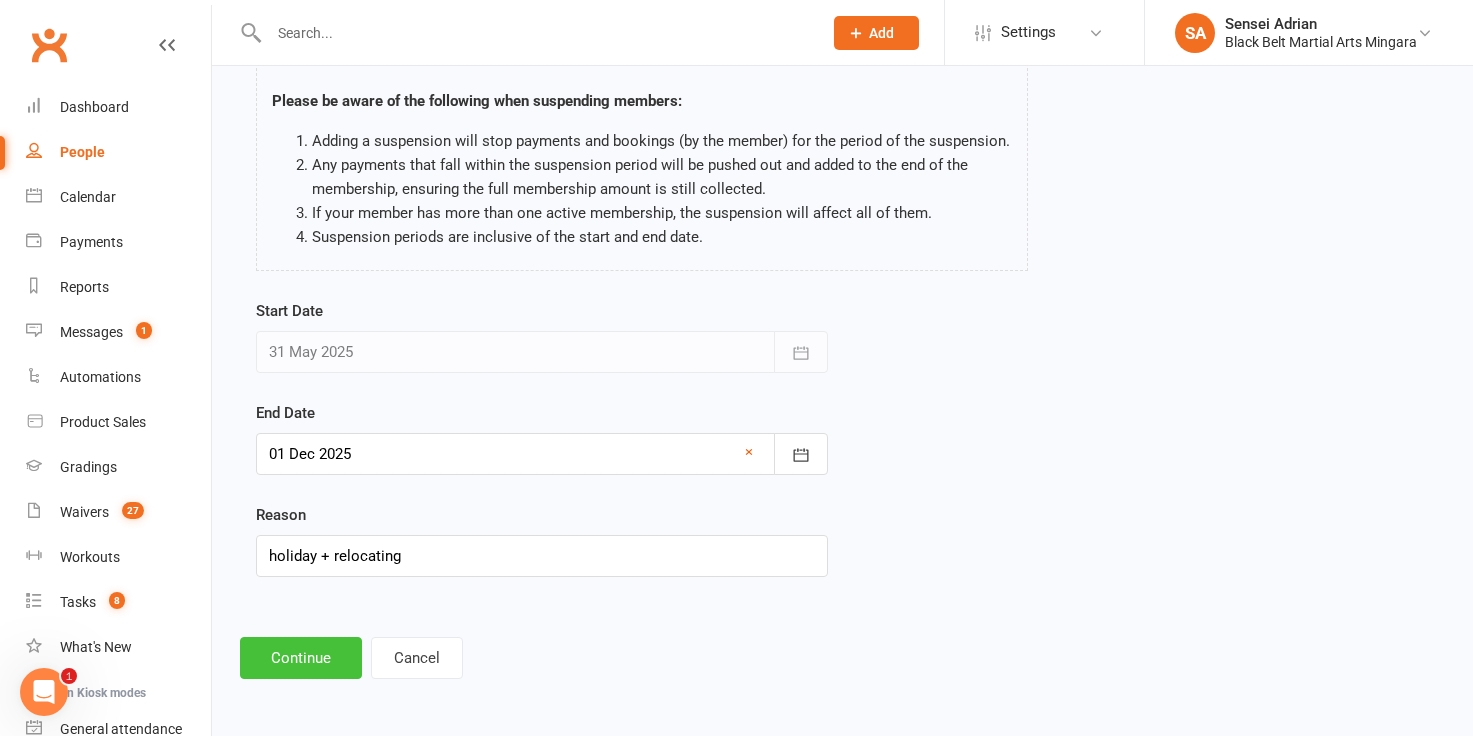 click on "Continue" at bounding box center (301, 658) 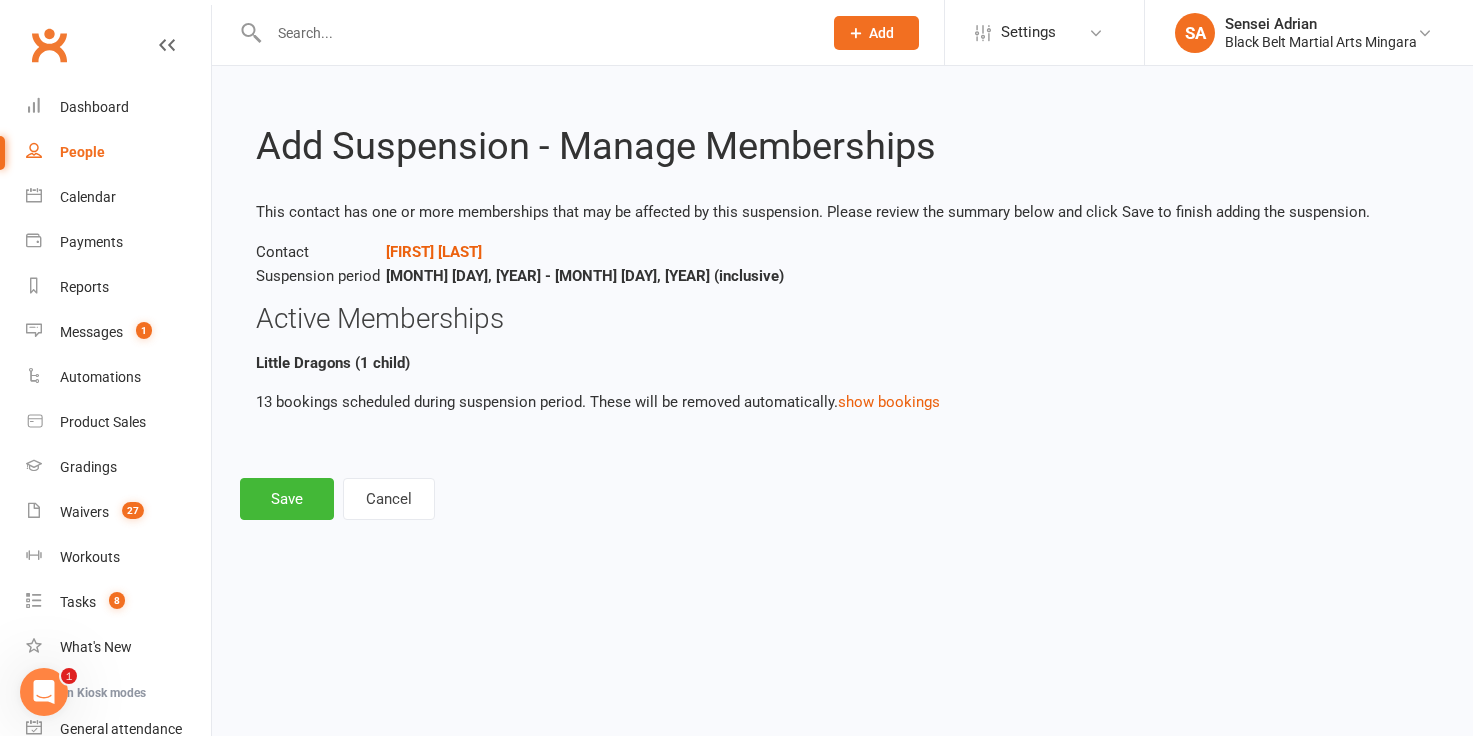scroll, scrollTop: 0, scrollLeft: 0, axis: both 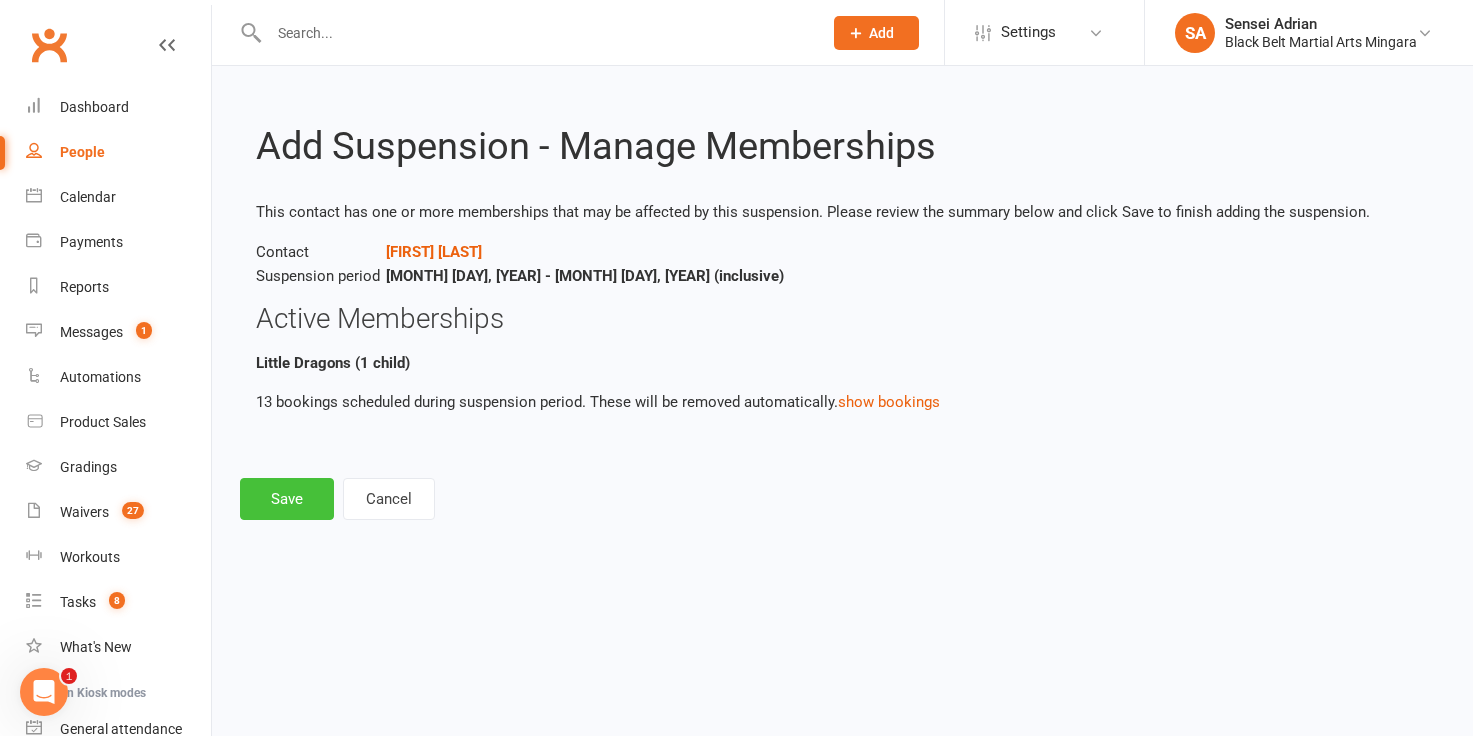 click on "Save" at bounding box center (287, 499) 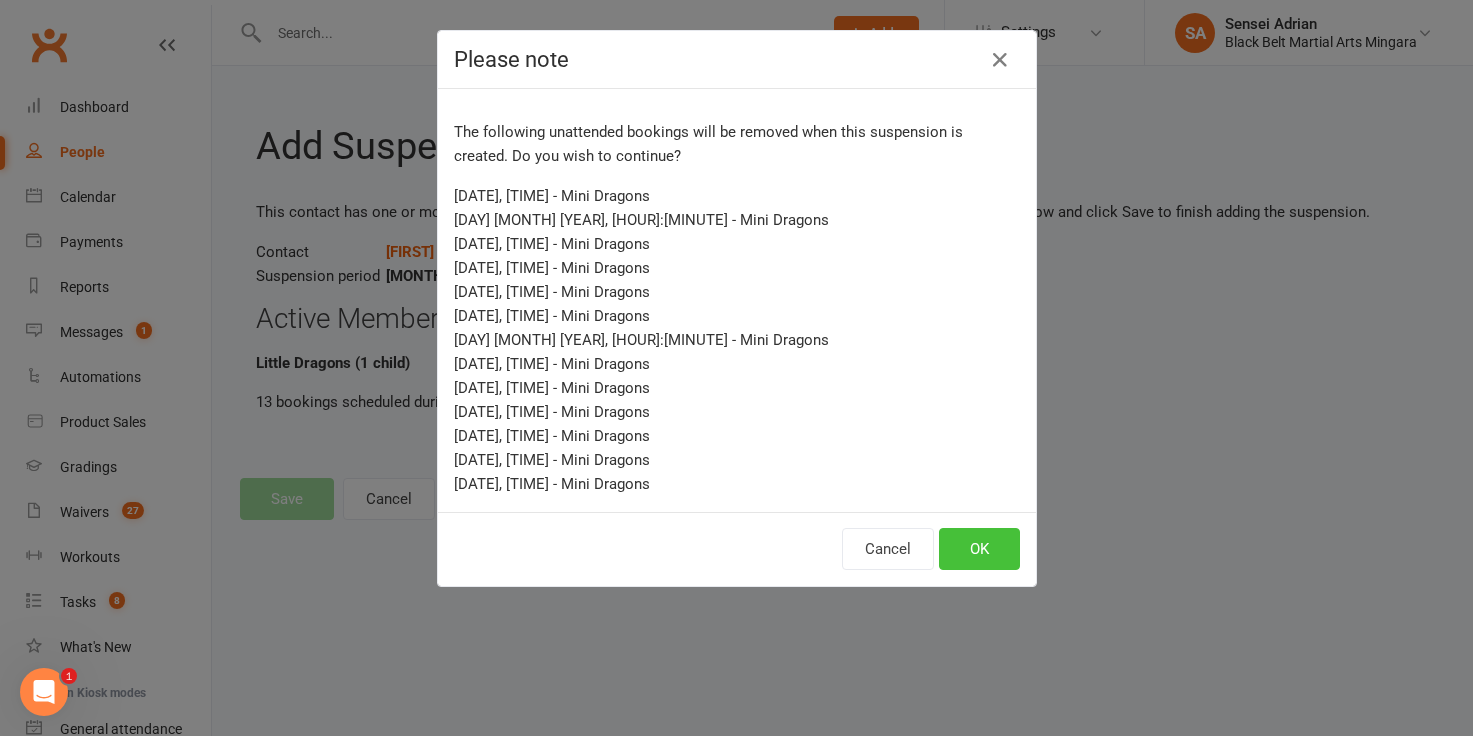 click on "OK" at bounding box center (979, 549) 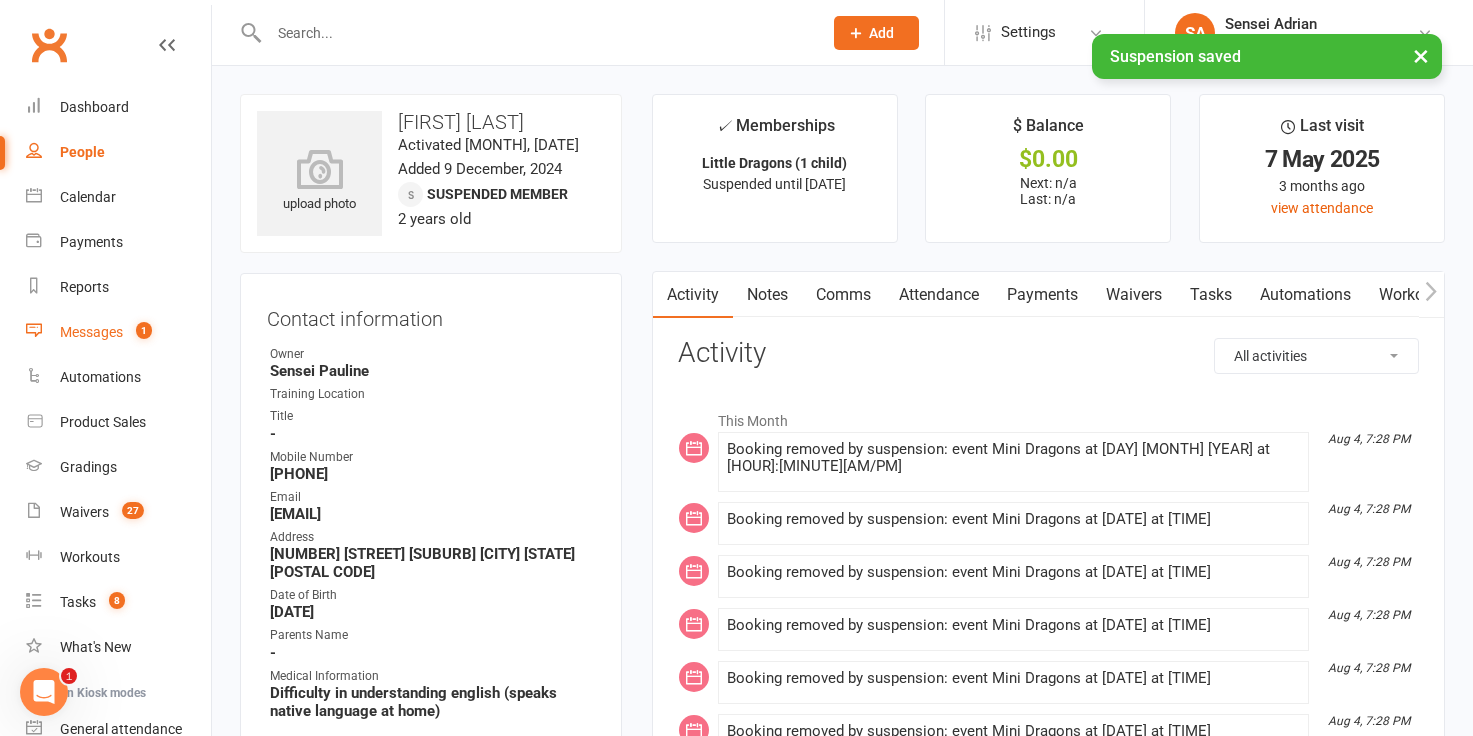 click on "Messages" at bounding box center [91, 332] 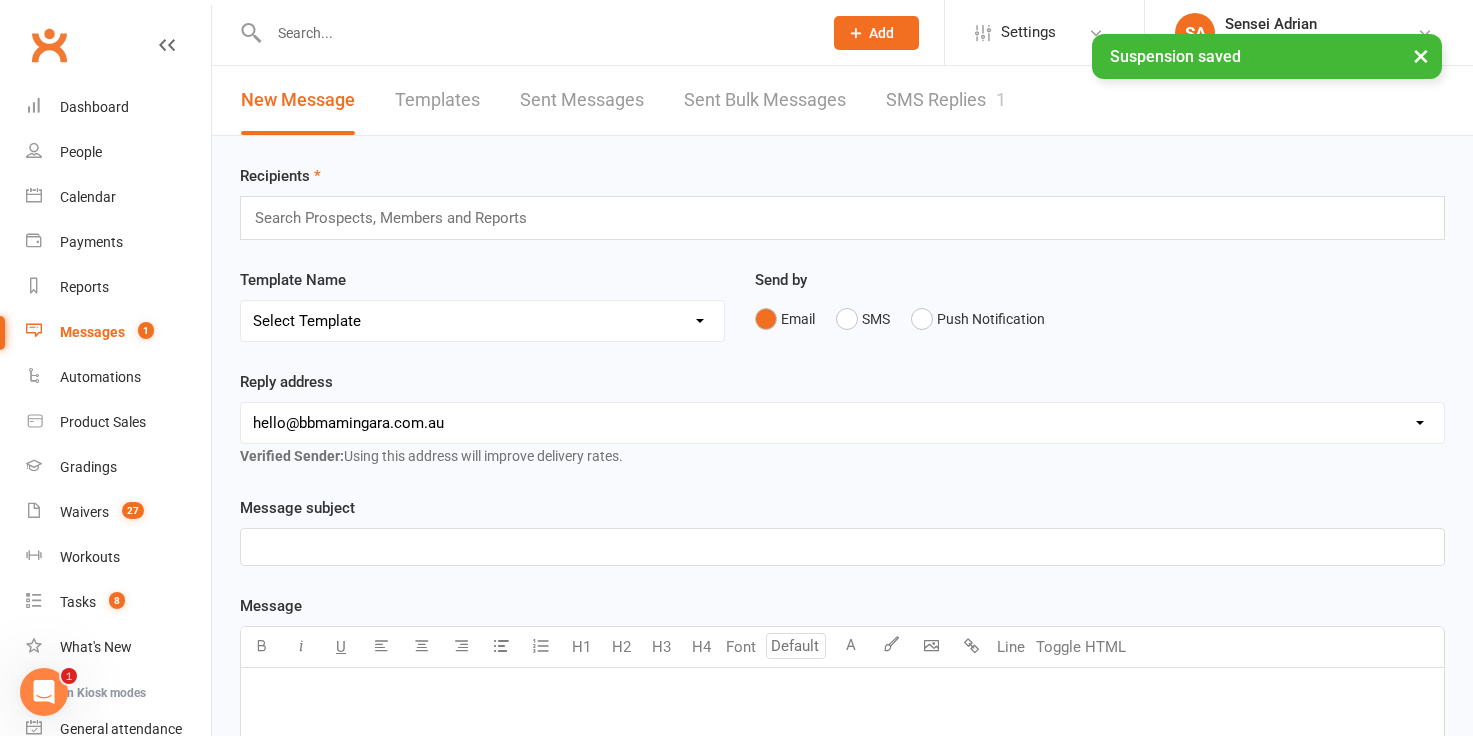 click on "SMS Replies  1" at bounding box center (946, 100) 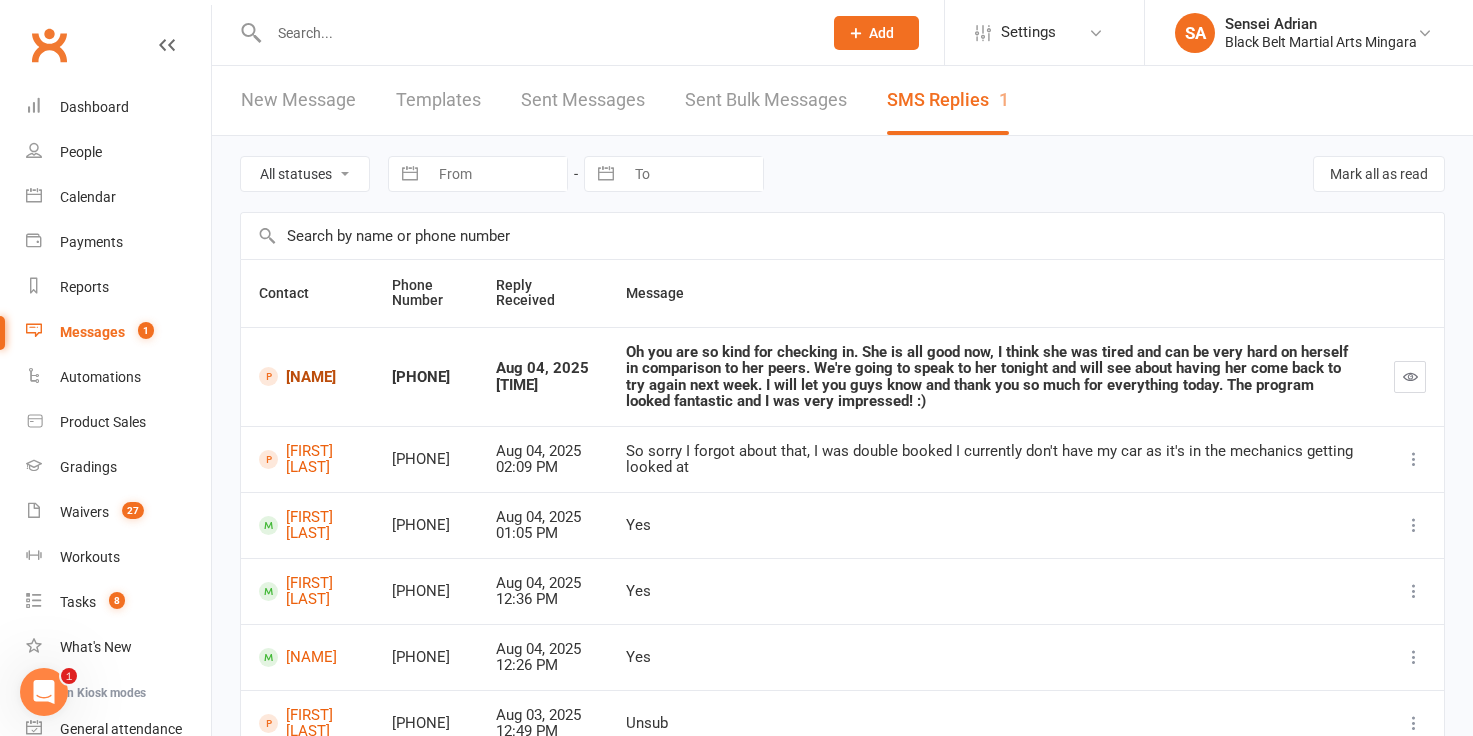 click on "Emilia Reid" at bounding box center [307, 376] 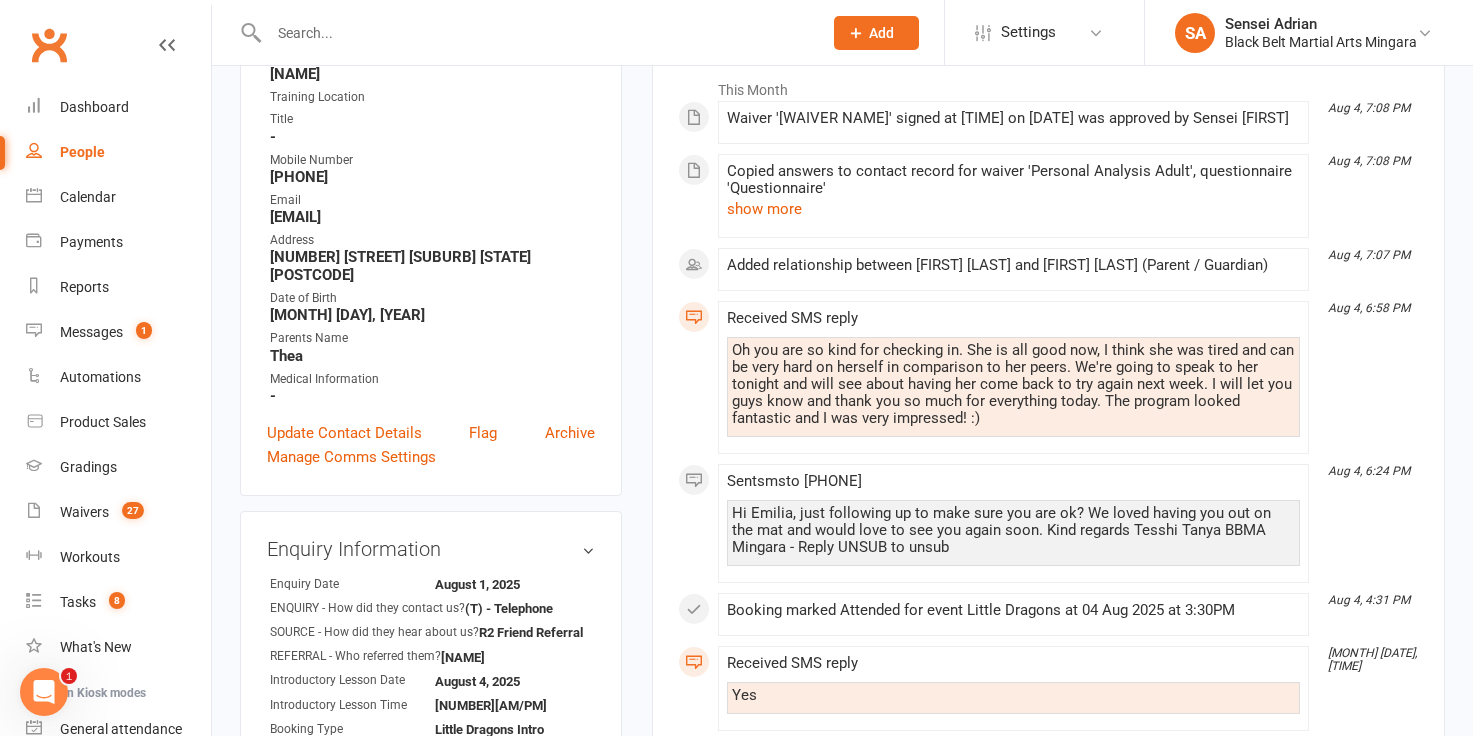 scroll, scrollTop: 301, scrollLeft: 0, axis: vertical 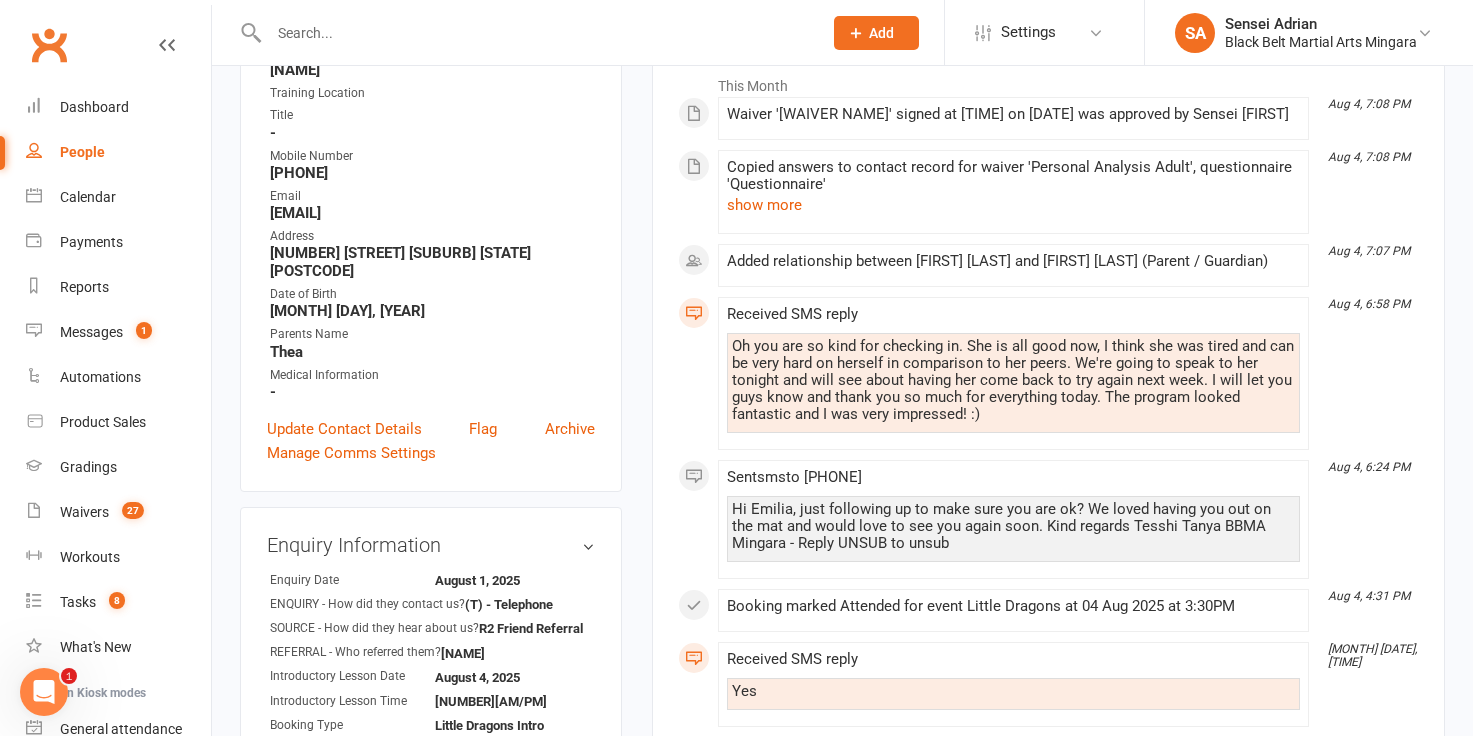 click on "Oh you are so kind for checking in. She is all good now, I think she was tired and can be very hard on herself in comparison to her peers. We're going to speak to her tonight and will see about having her come back to try again next week. I will let you guys know and thank you so much for everything today. The program looked fantastic and I was very impressed! :)" at bounding box center (1013, 383) 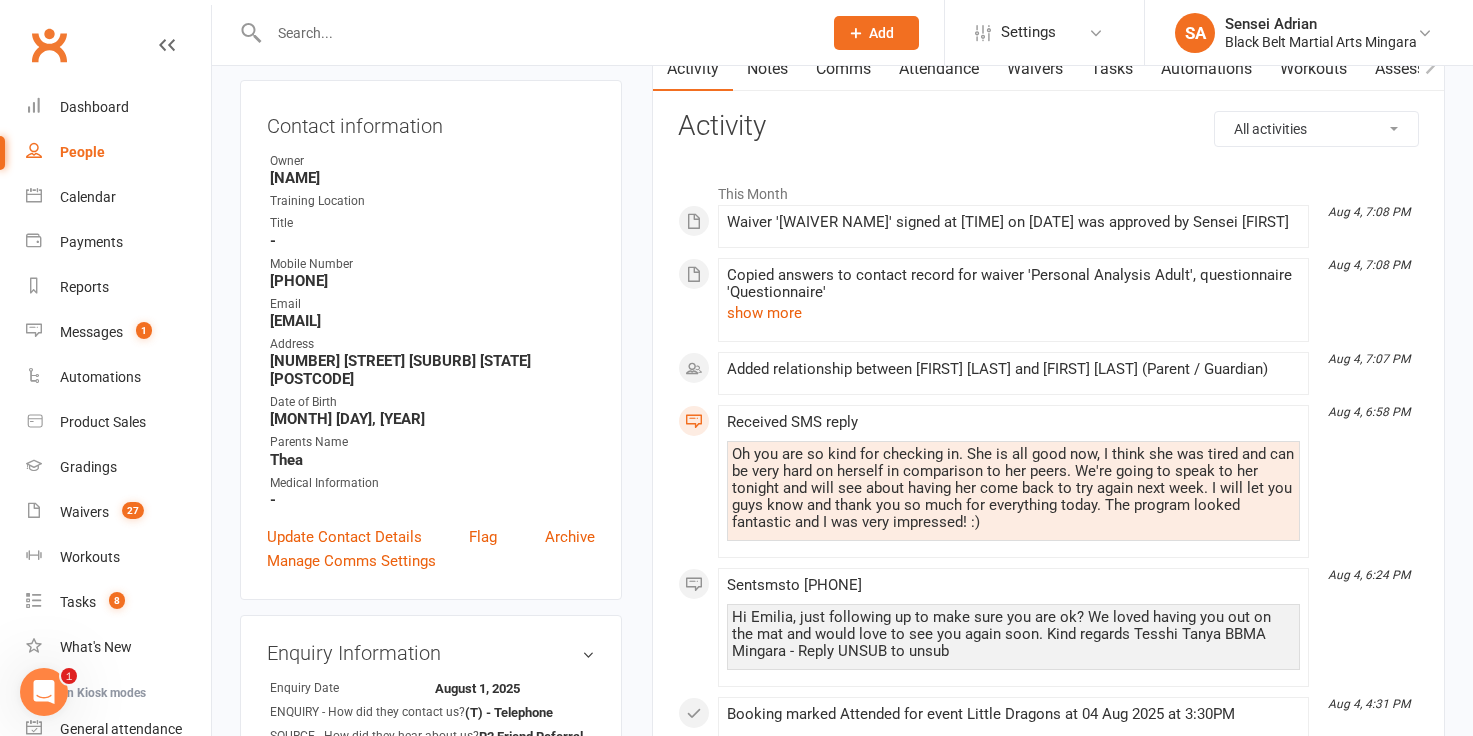 scroll, scrollTop: 0, scrollLeft: 0, axis: both 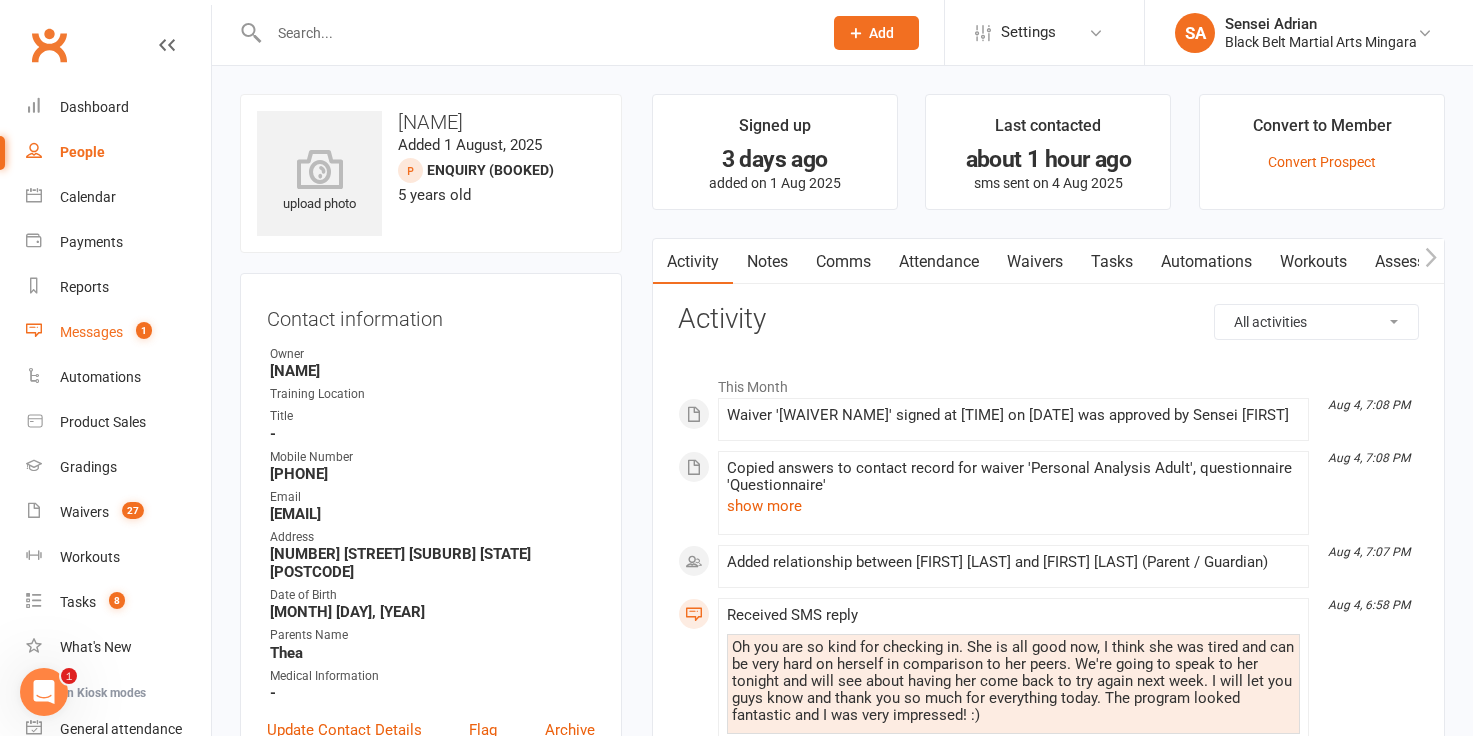 click on "Messages" at bounding box center (91, 332) 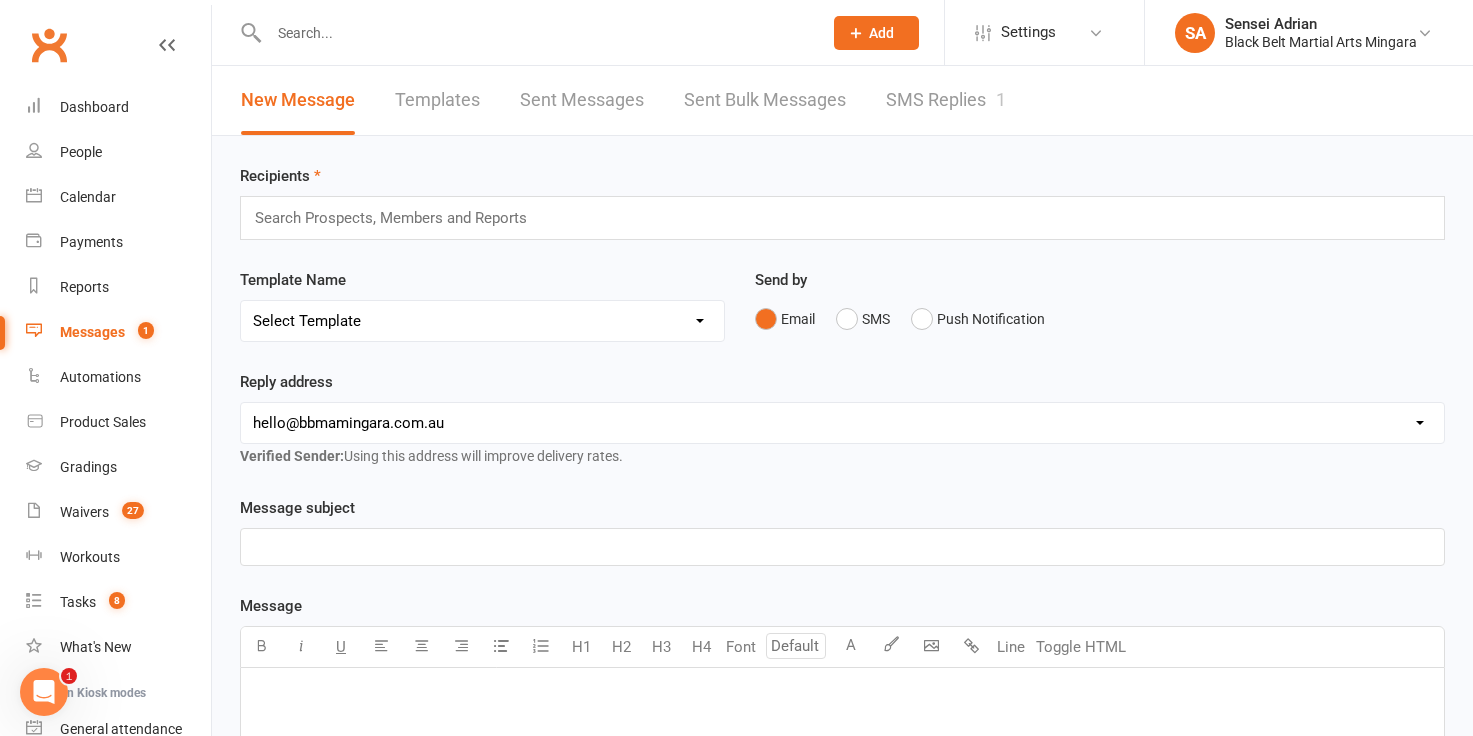 click on "SMS Replies  1" at bounding box center [946, 100] 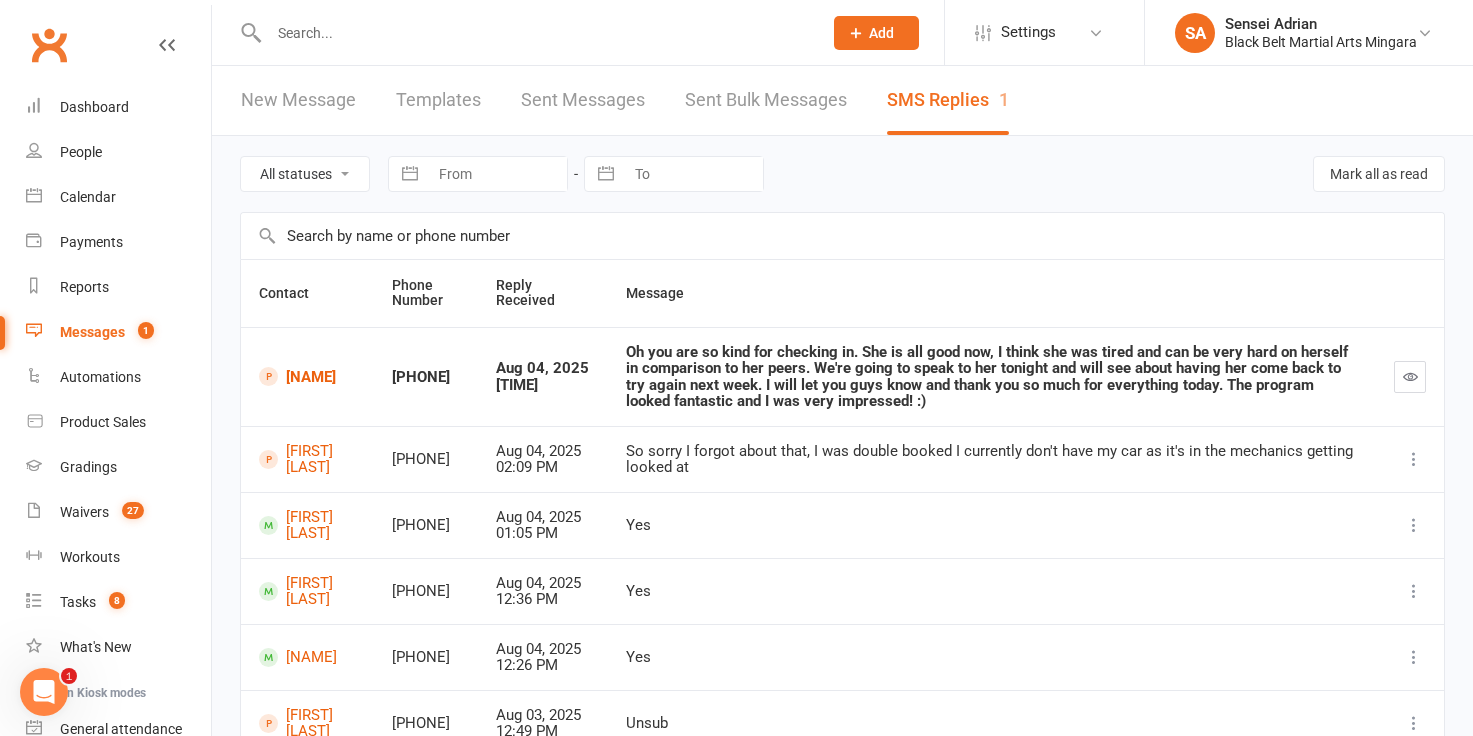 click at bounding box center (1410, 376) 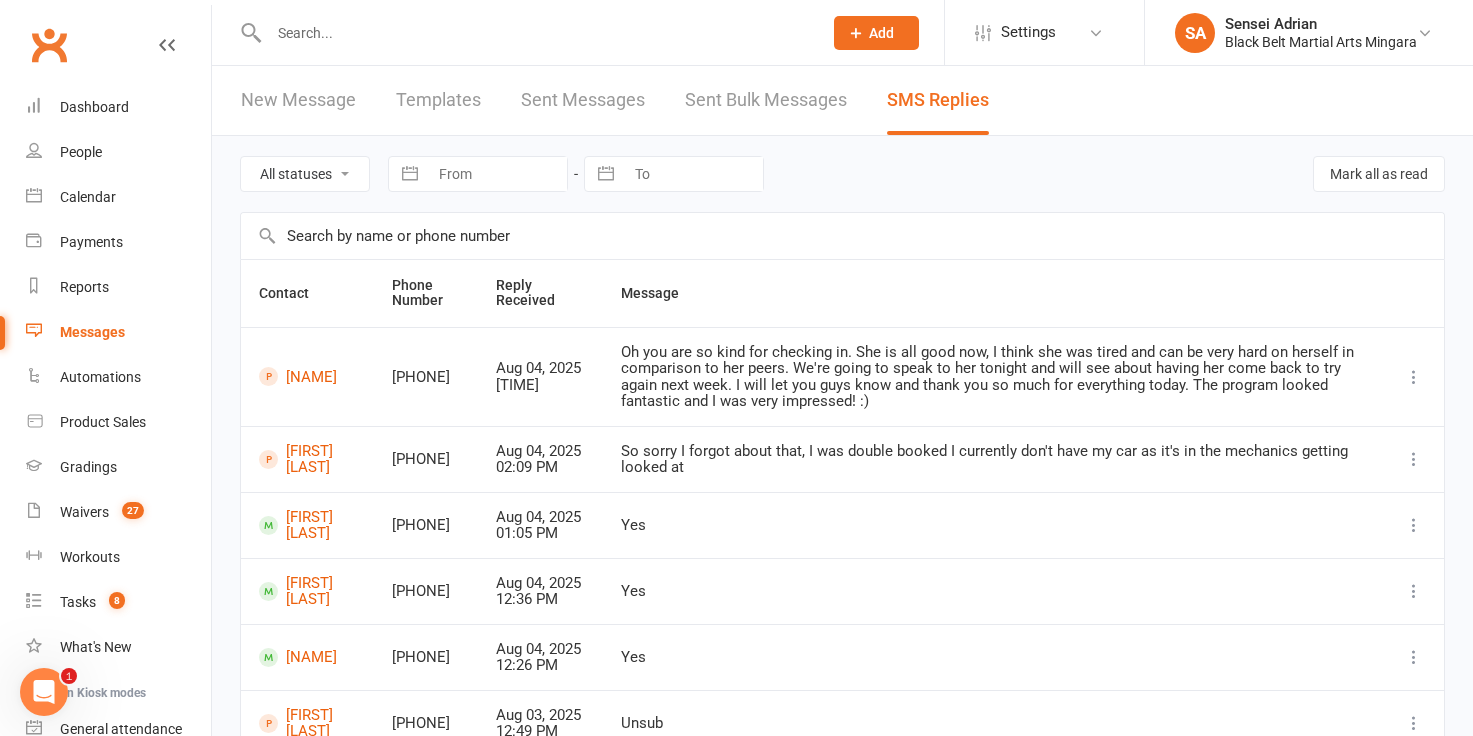 click at bounding box center (535, 33) 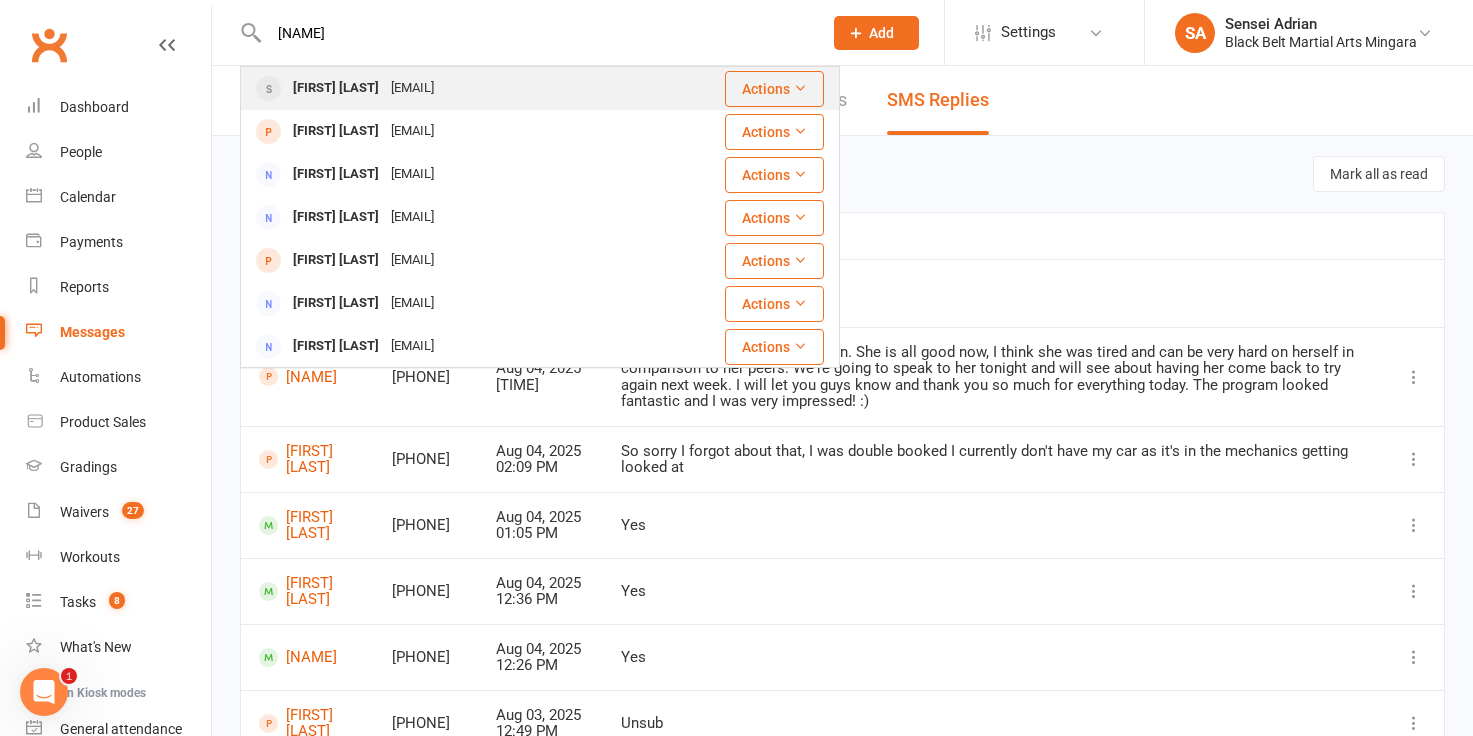 type on "ayan" 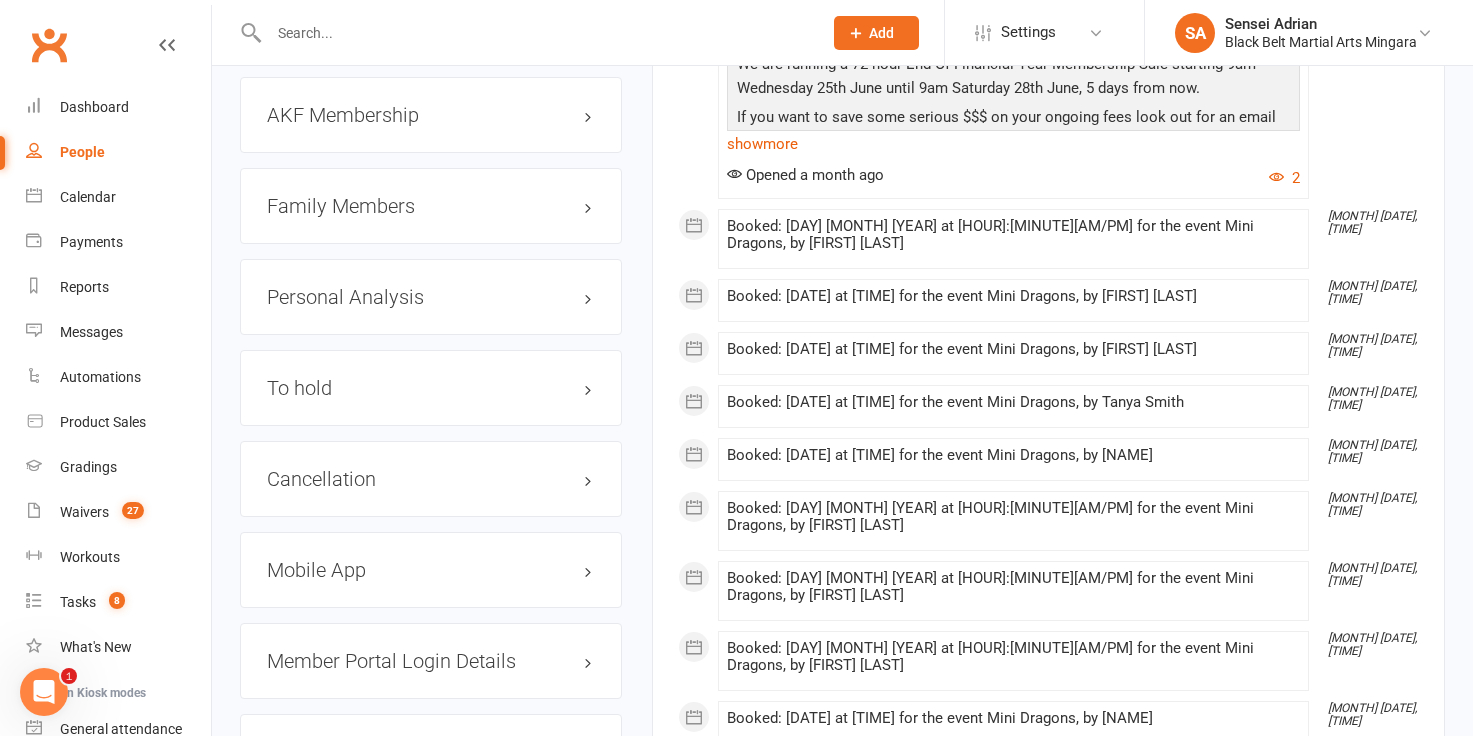 scroll, scrollTop: 2278, scrollLeft: 0, axis: vertical 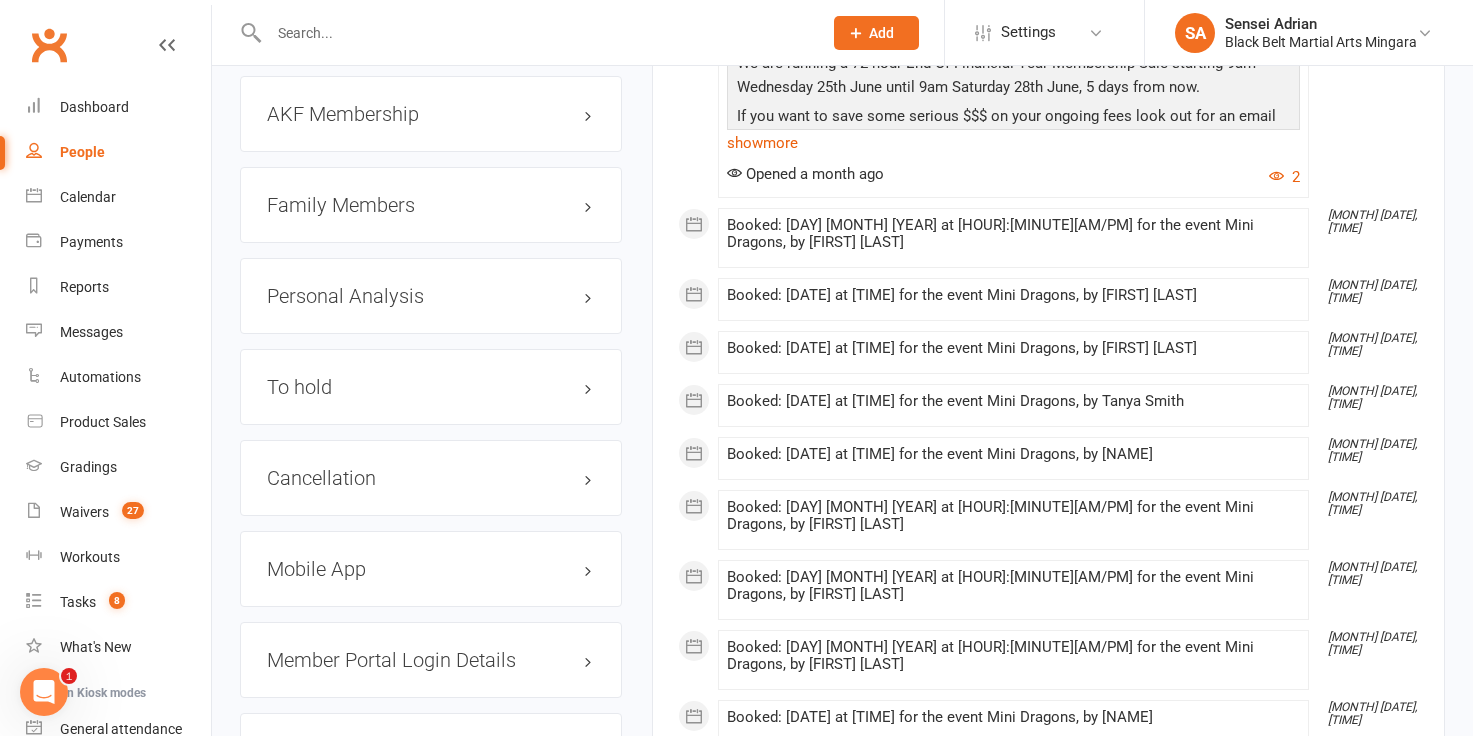 click on "Family Members" at bounding box center (431, 205) 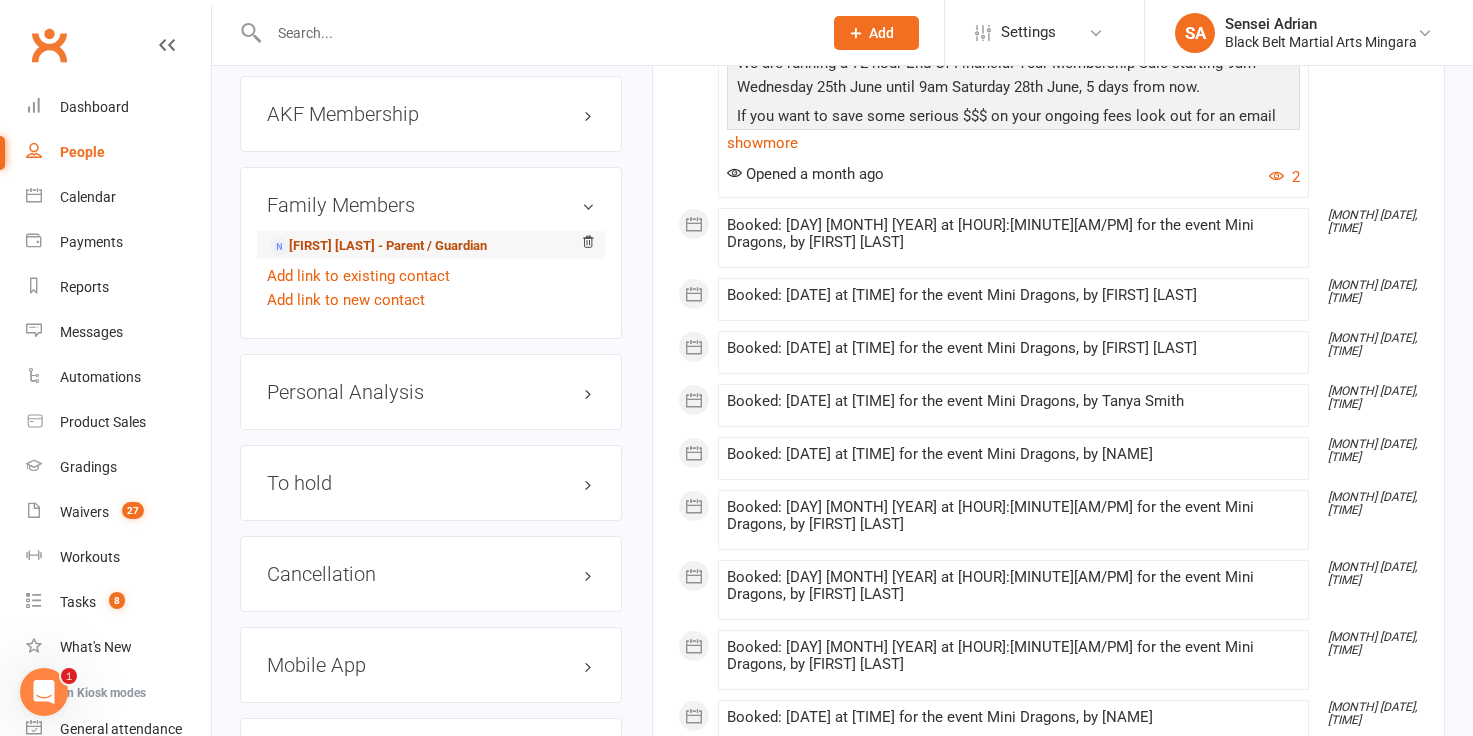 click on "Samish Pandey - Parent / Guardian" at bounding box center [378, 246] 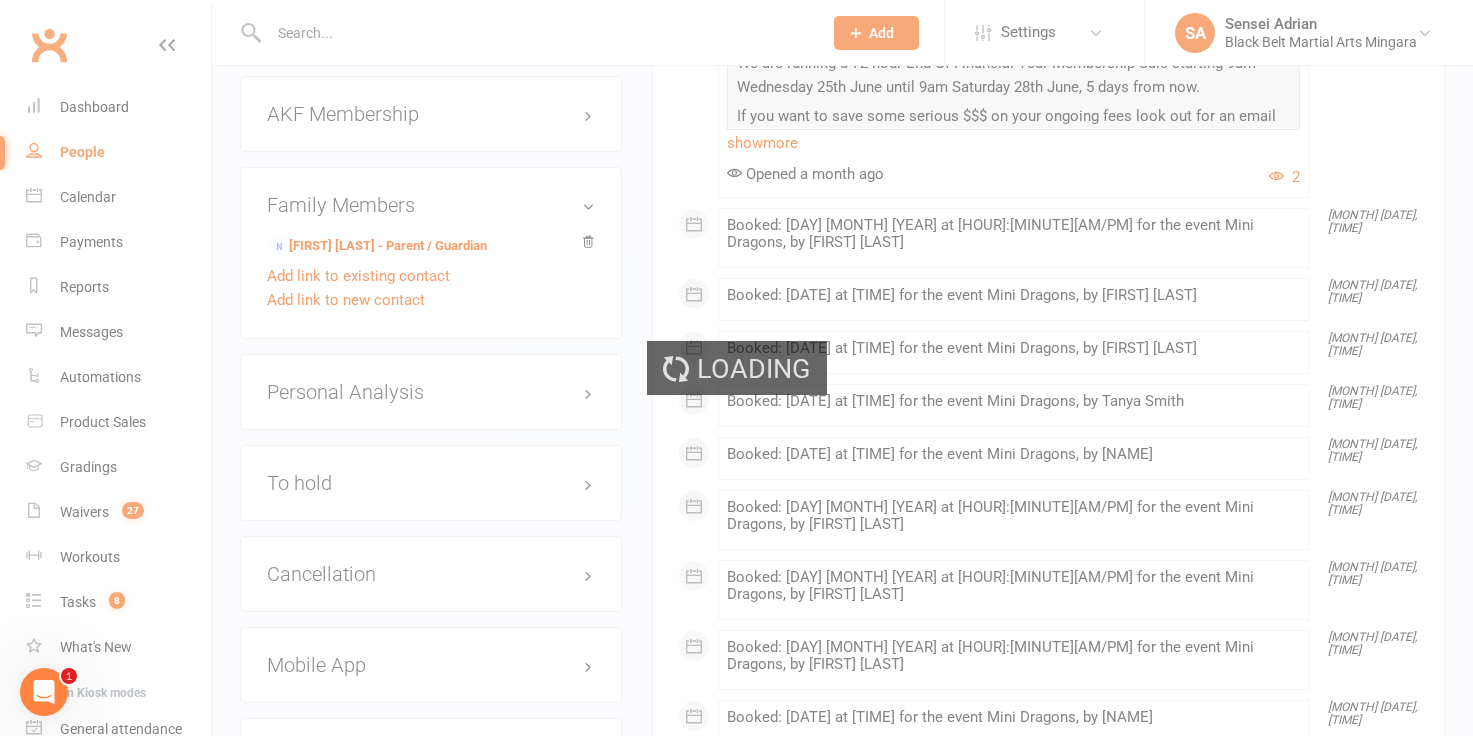 scroll, scrollTop: 0, scrollLeft: 0, axis: both 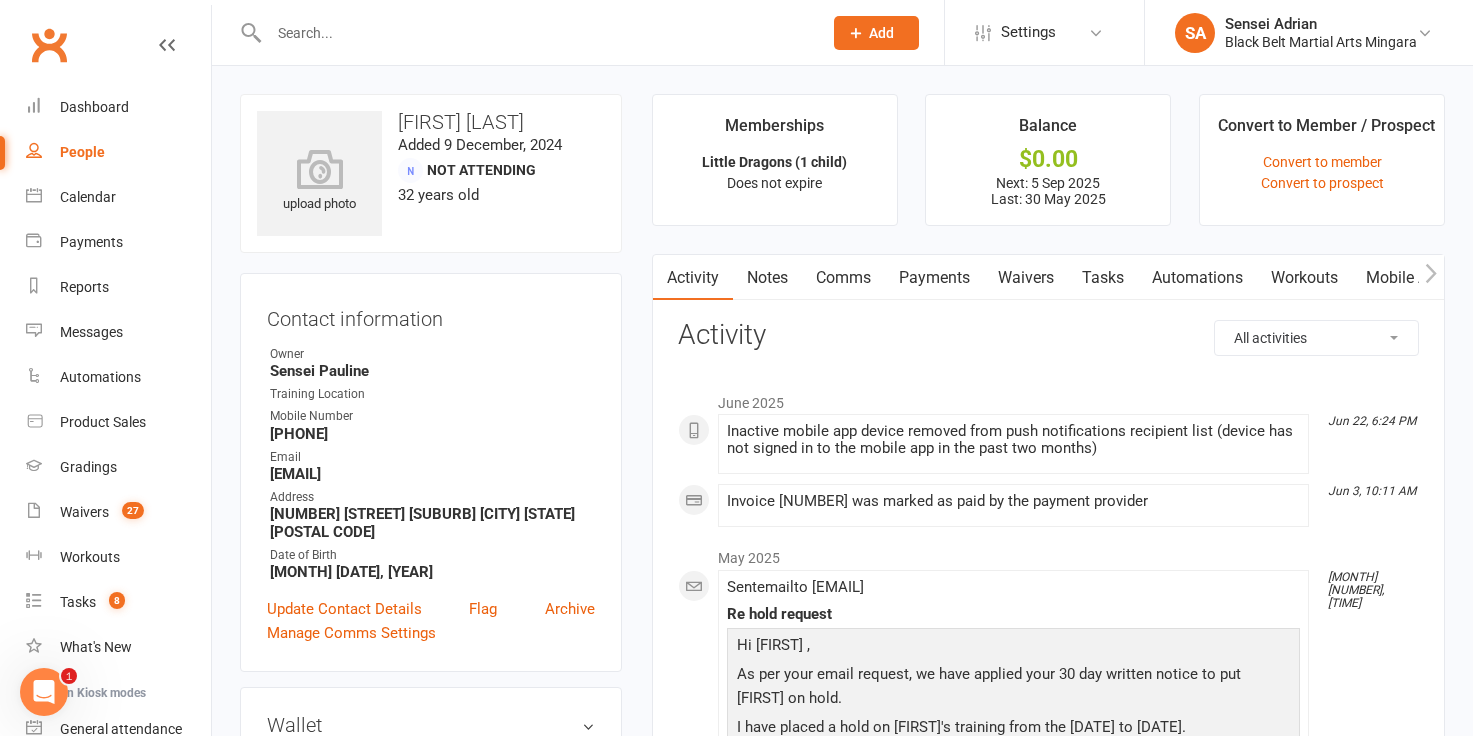 click on "Payments" at bounding box center (934, 278) 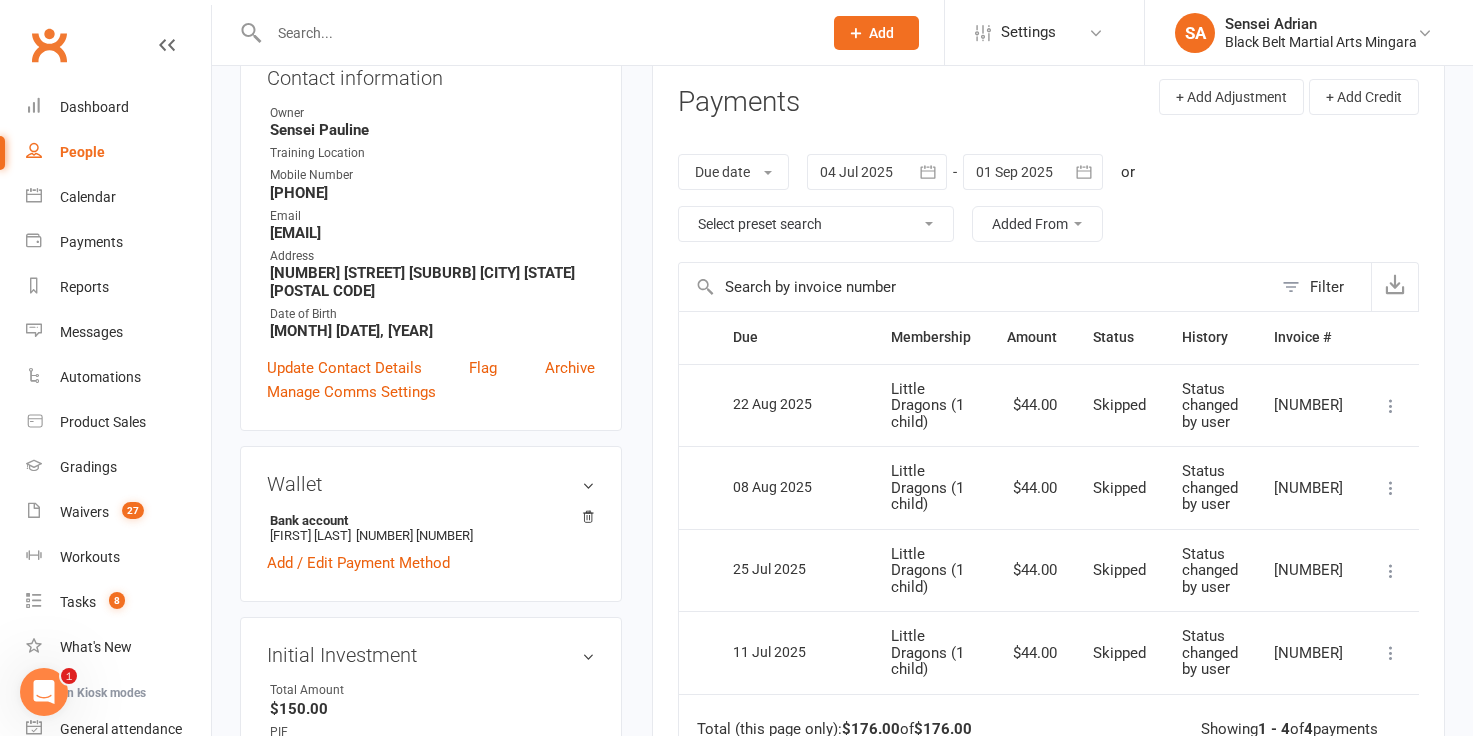 scroll, scrollTop: 248, scrollLeft: 0, axis: vertical 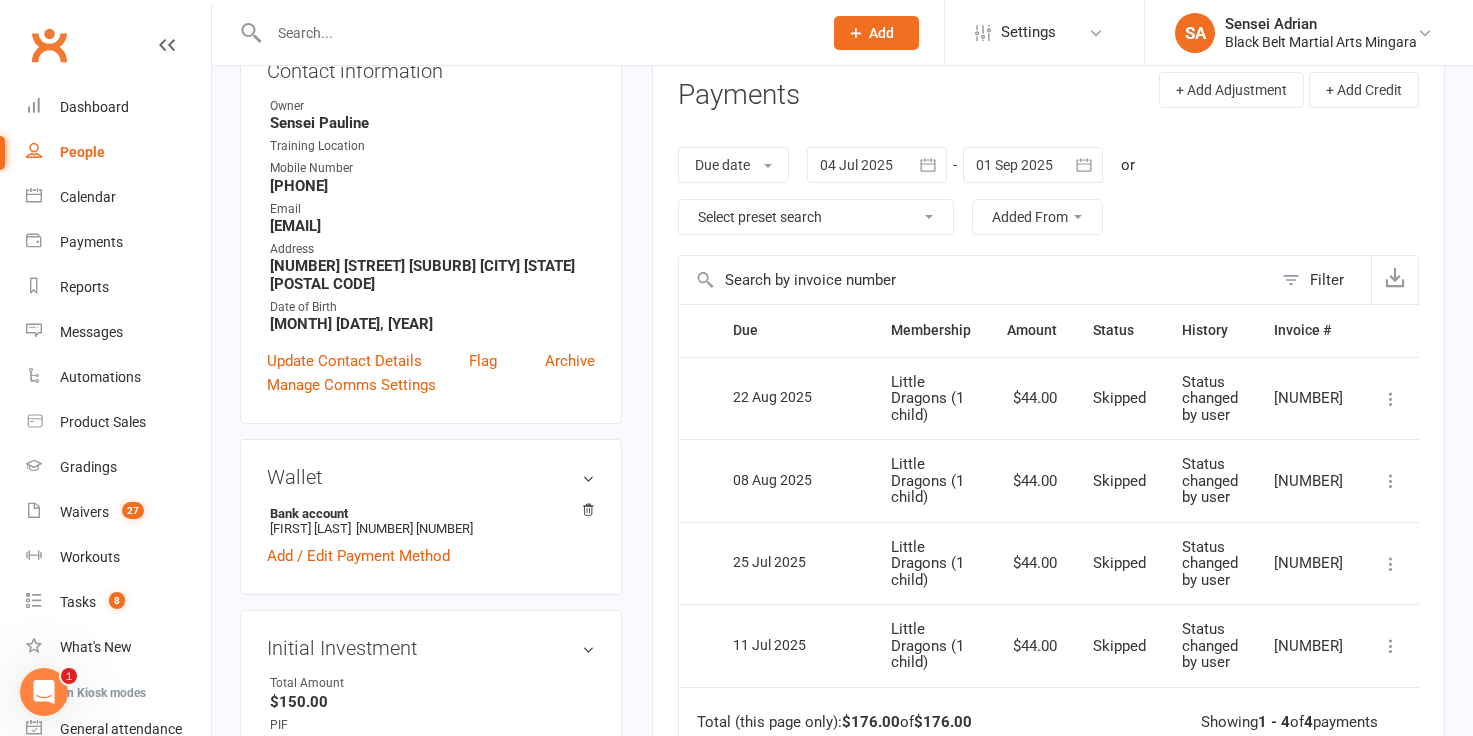 click 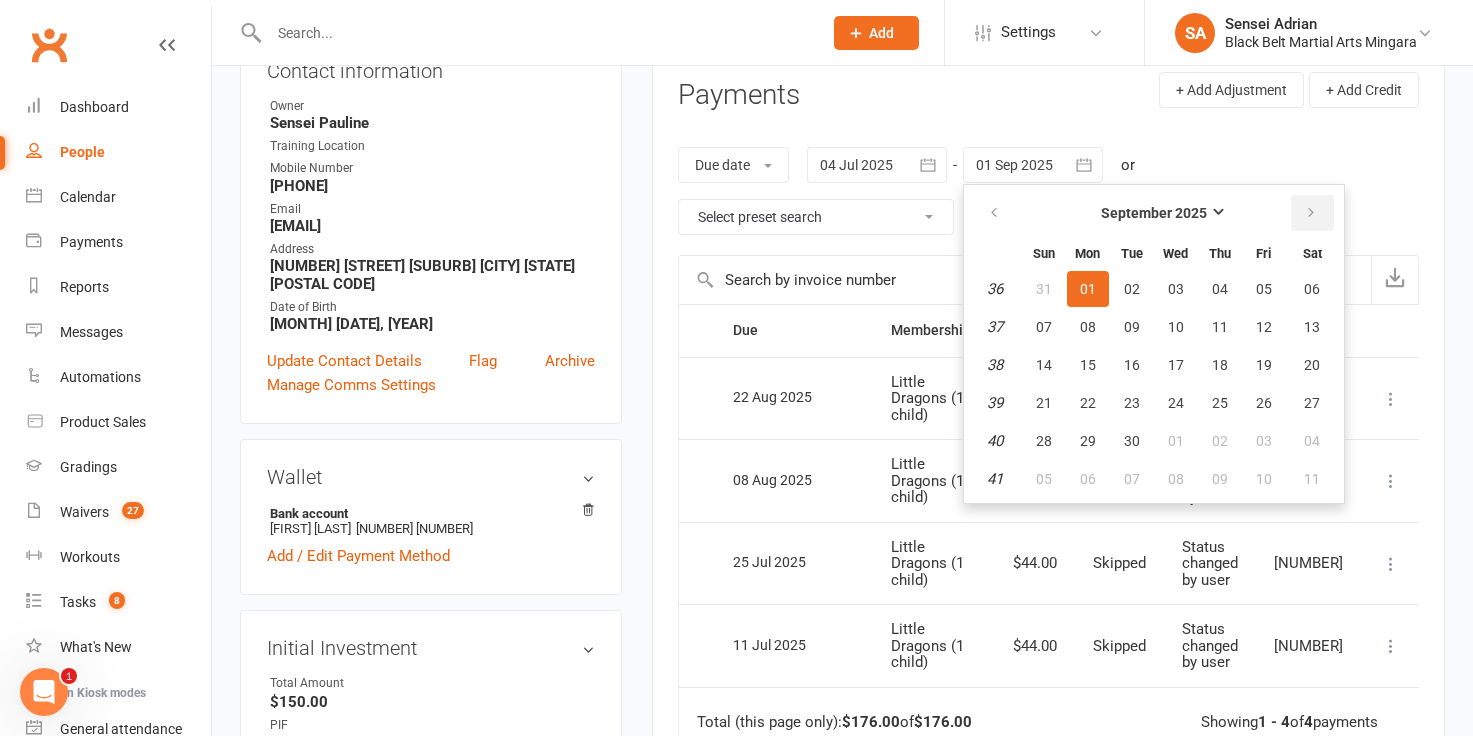 click at bounding box center (1311, 213) 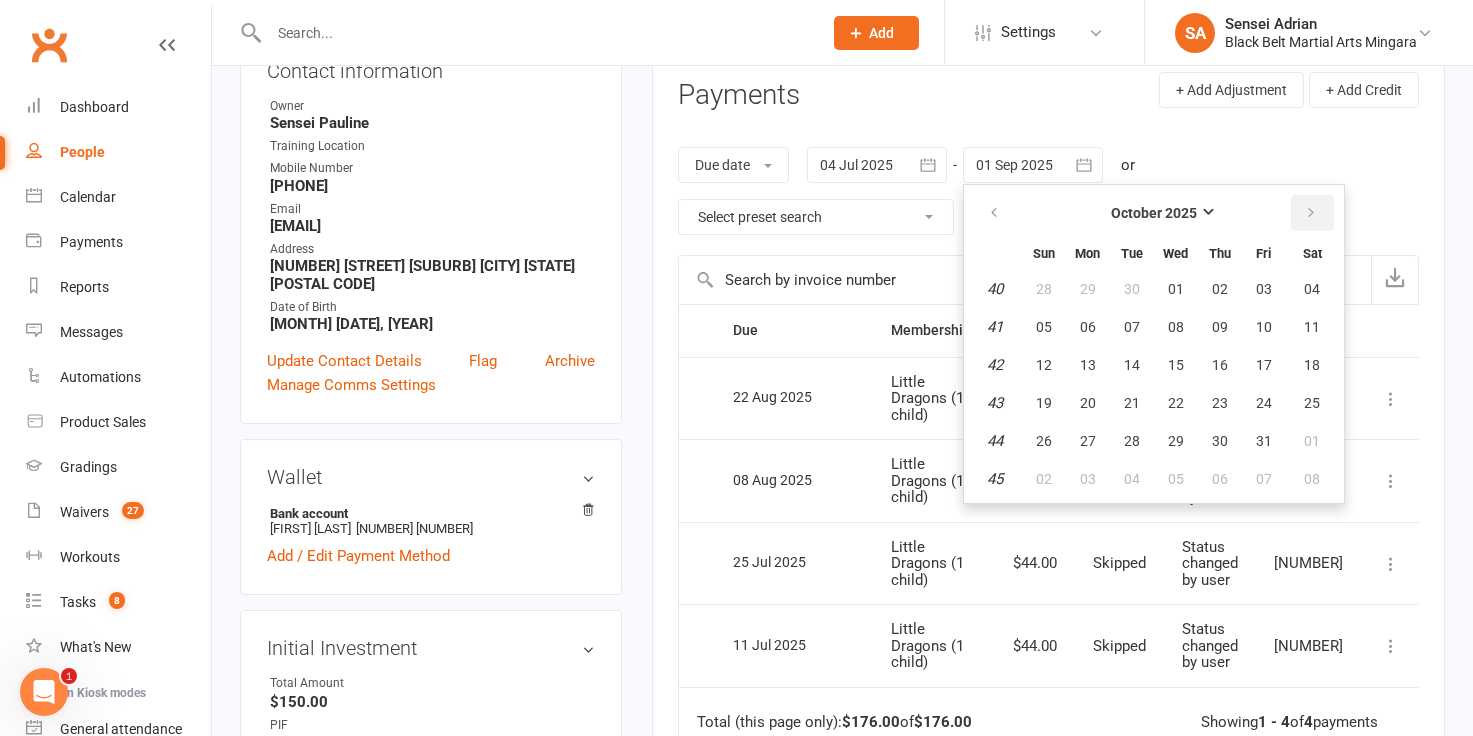 click at bounding box center [1311, 213] 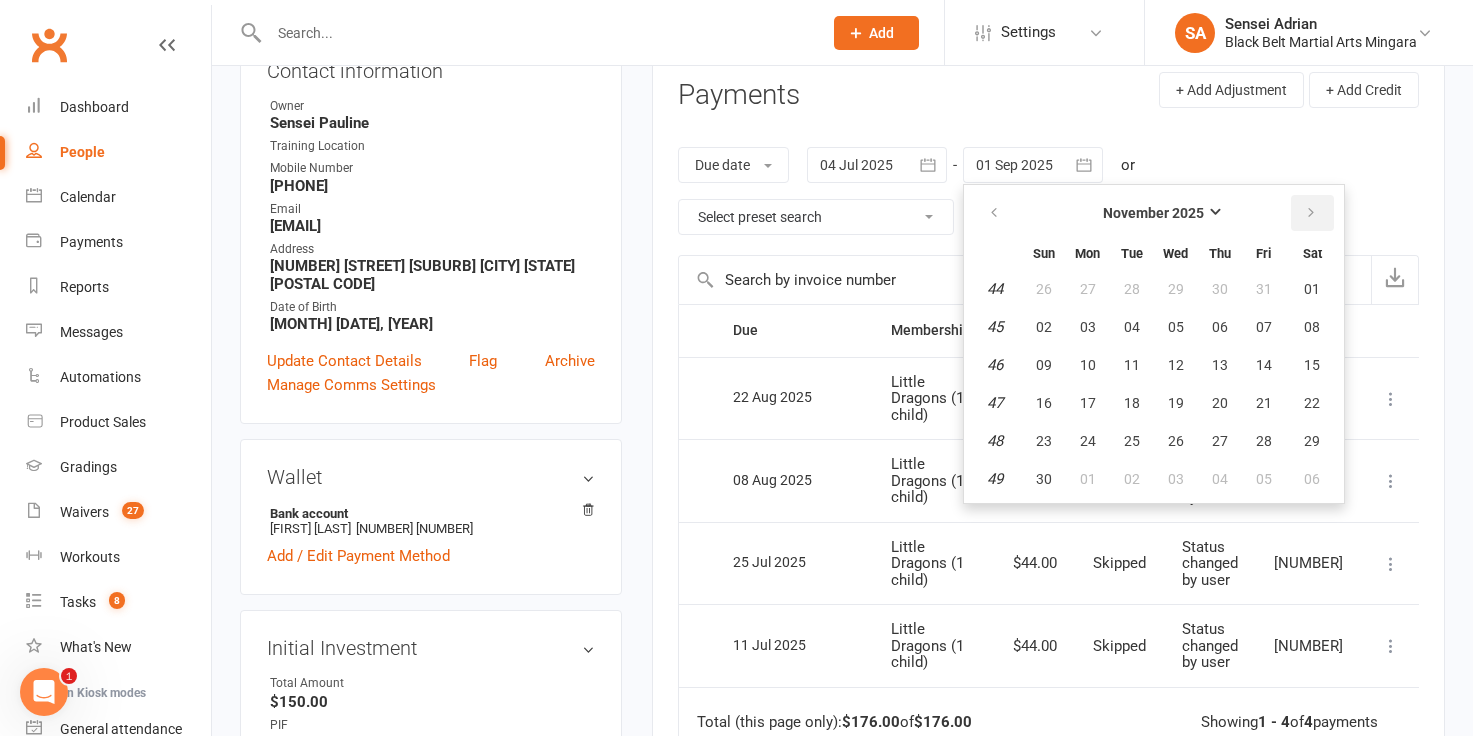 click at bounding box center [1311, 213] 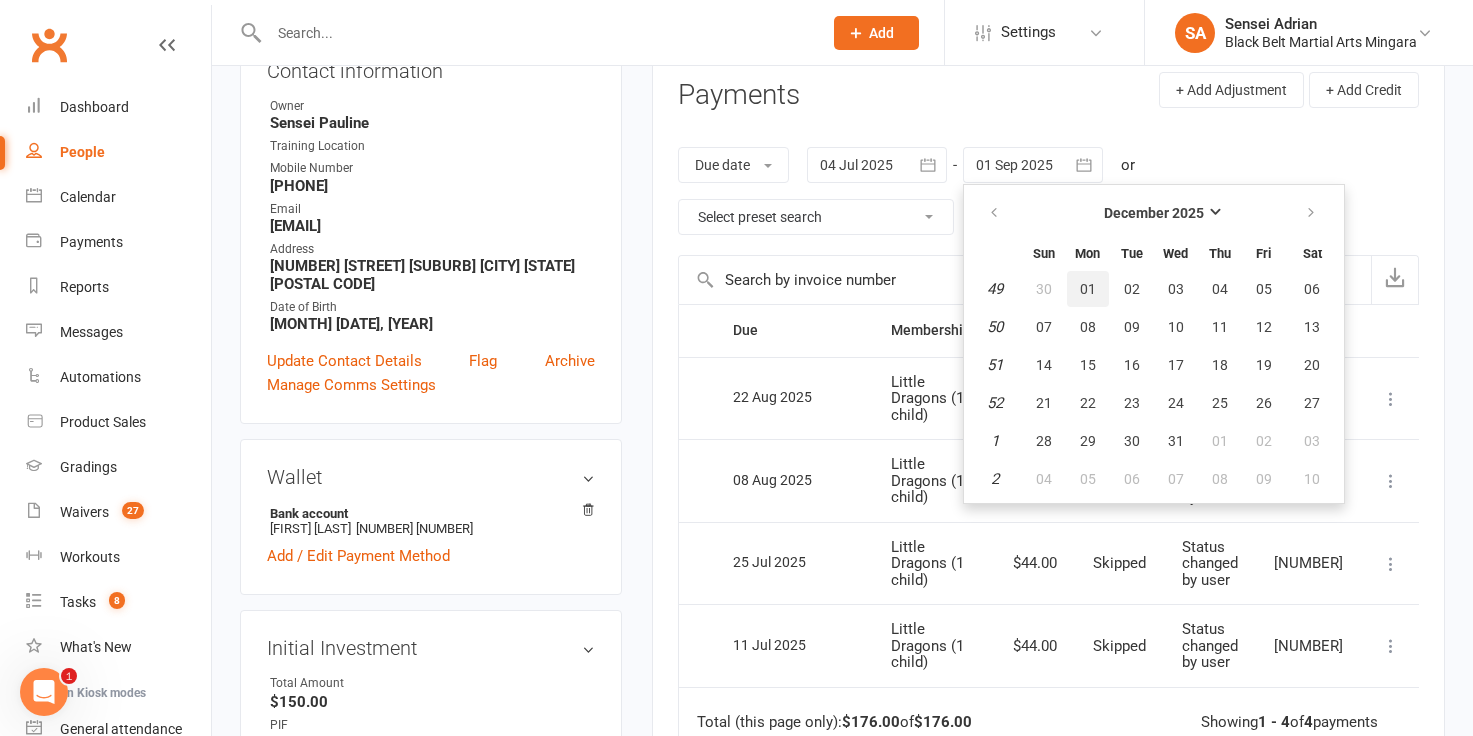 click on "01" at bounding box center [1088, 289] 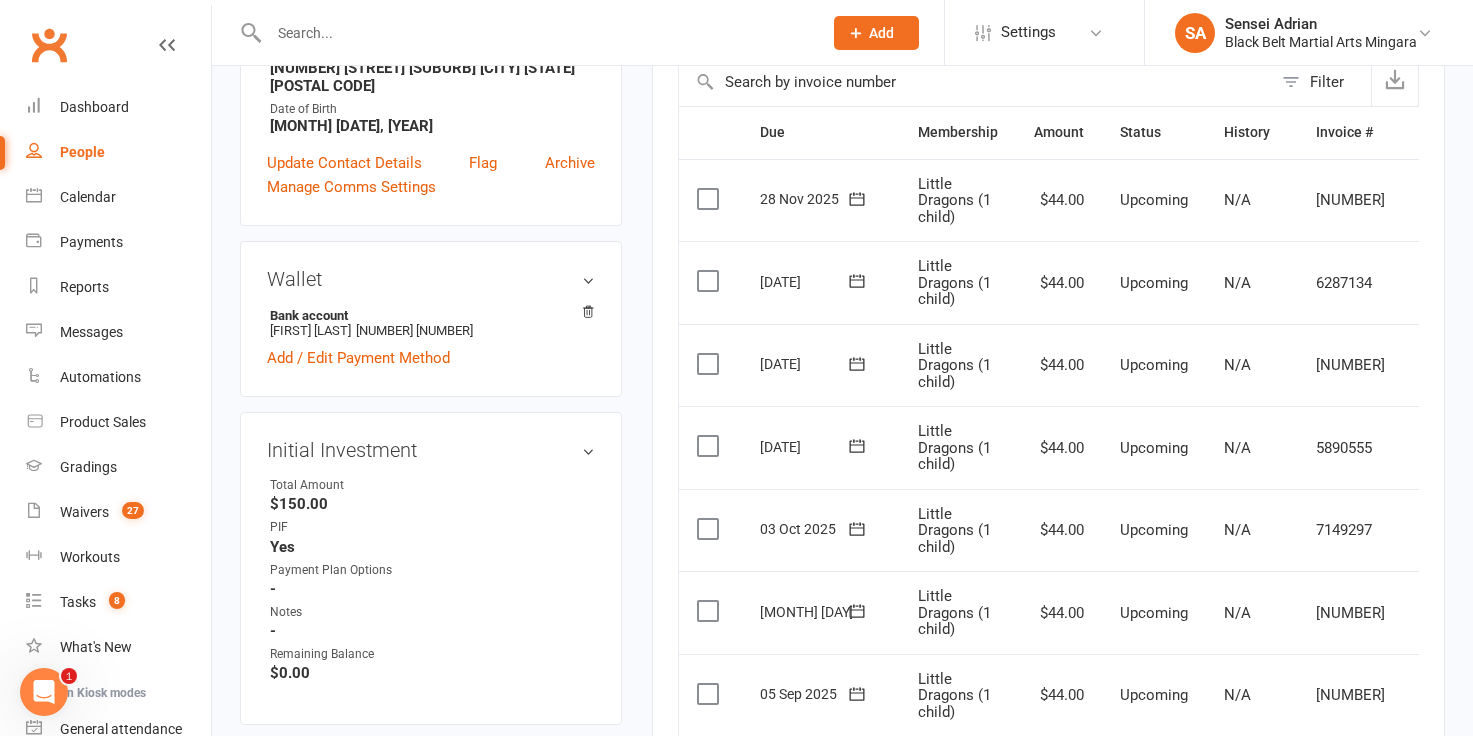scroll, scrollTop: 461, scrollLeft: 0, axis: vertical 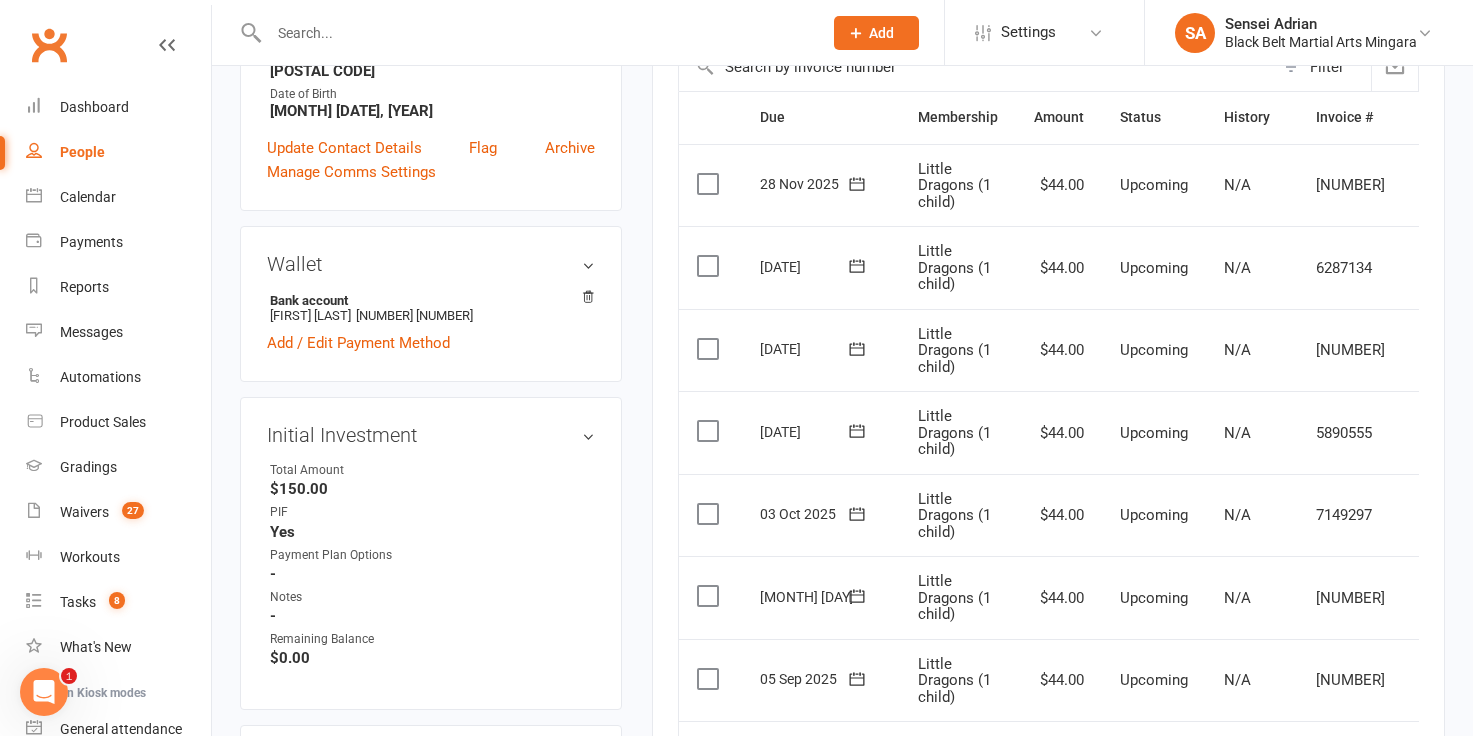 click at bounding box center [710, 184] 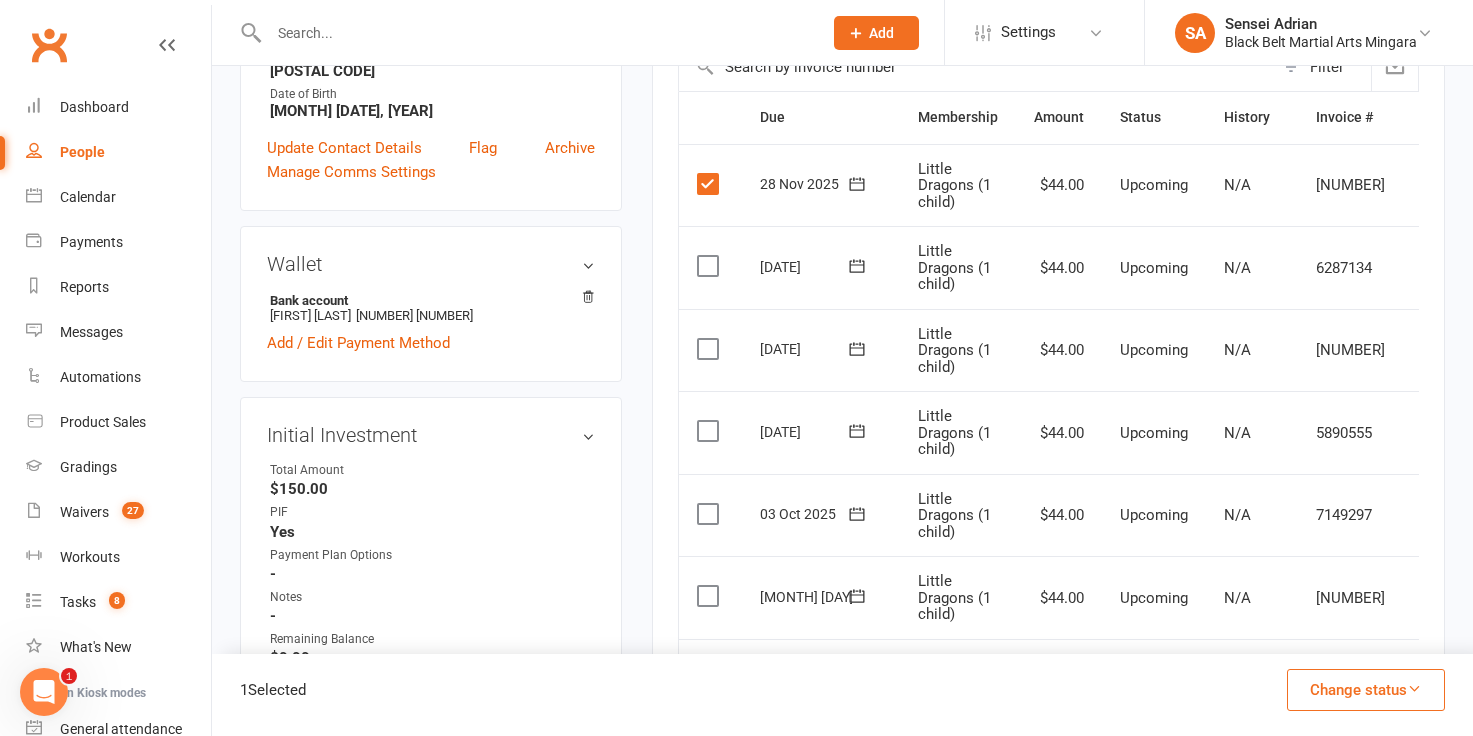 click at bounding box center (710, 266) 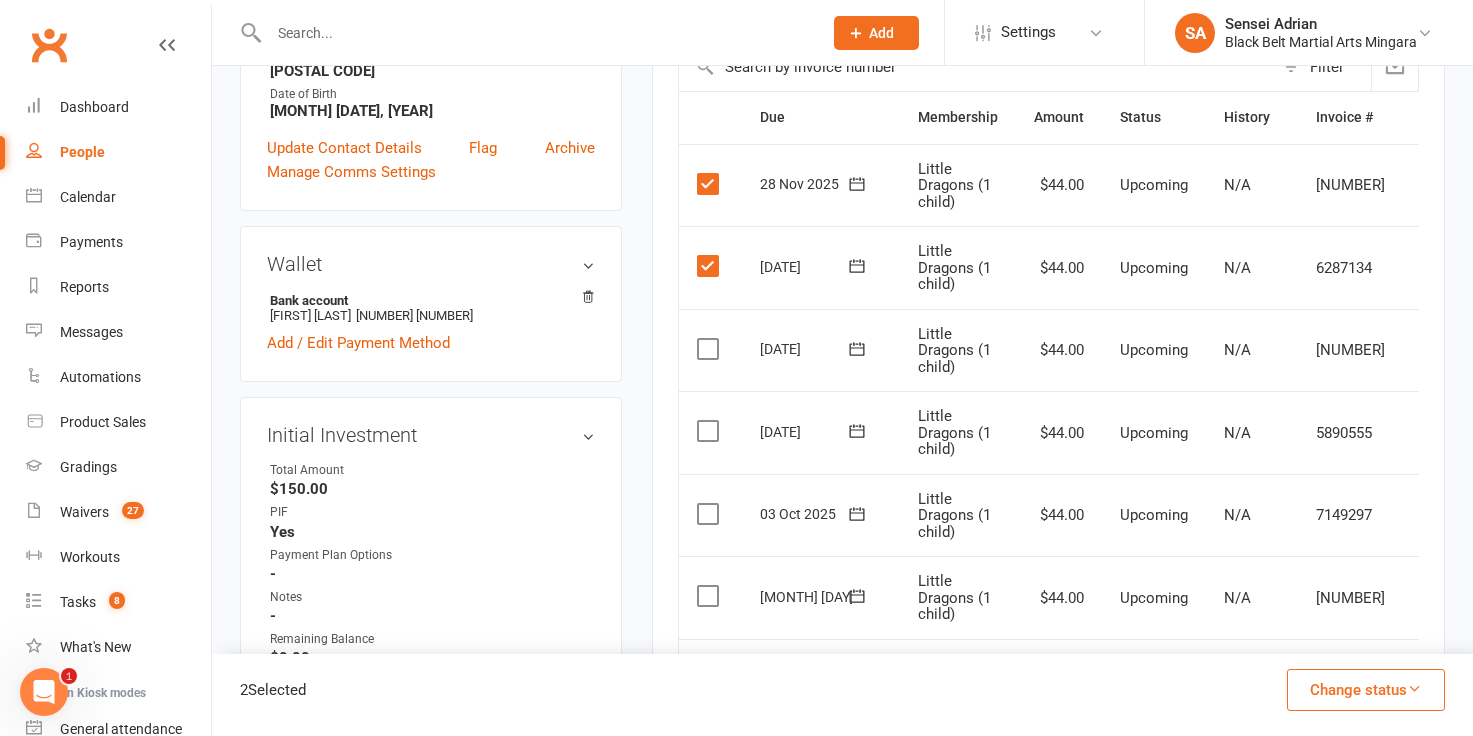 click at bounding box center (710, 349) 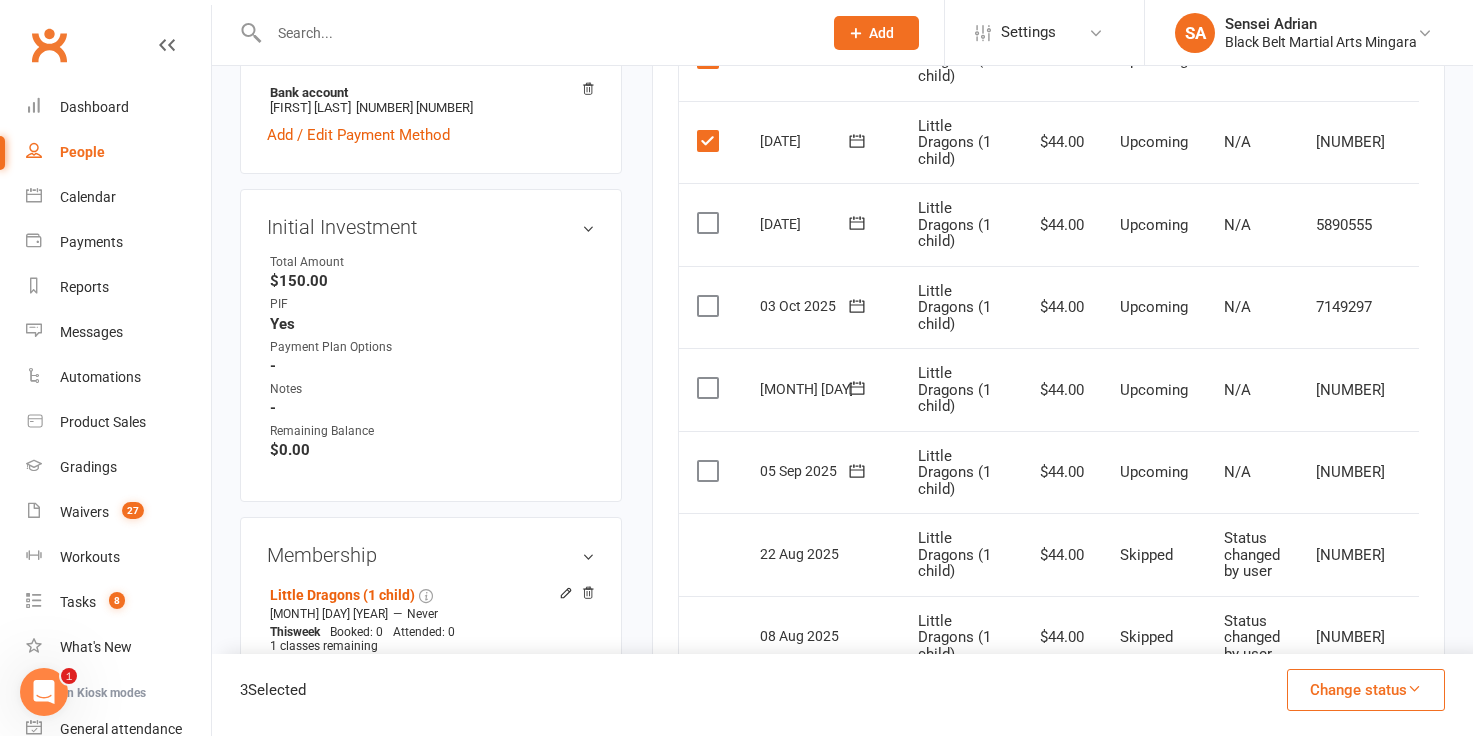 scroll, scrollTop: 716, scrollLeft: 0, axis: vertical 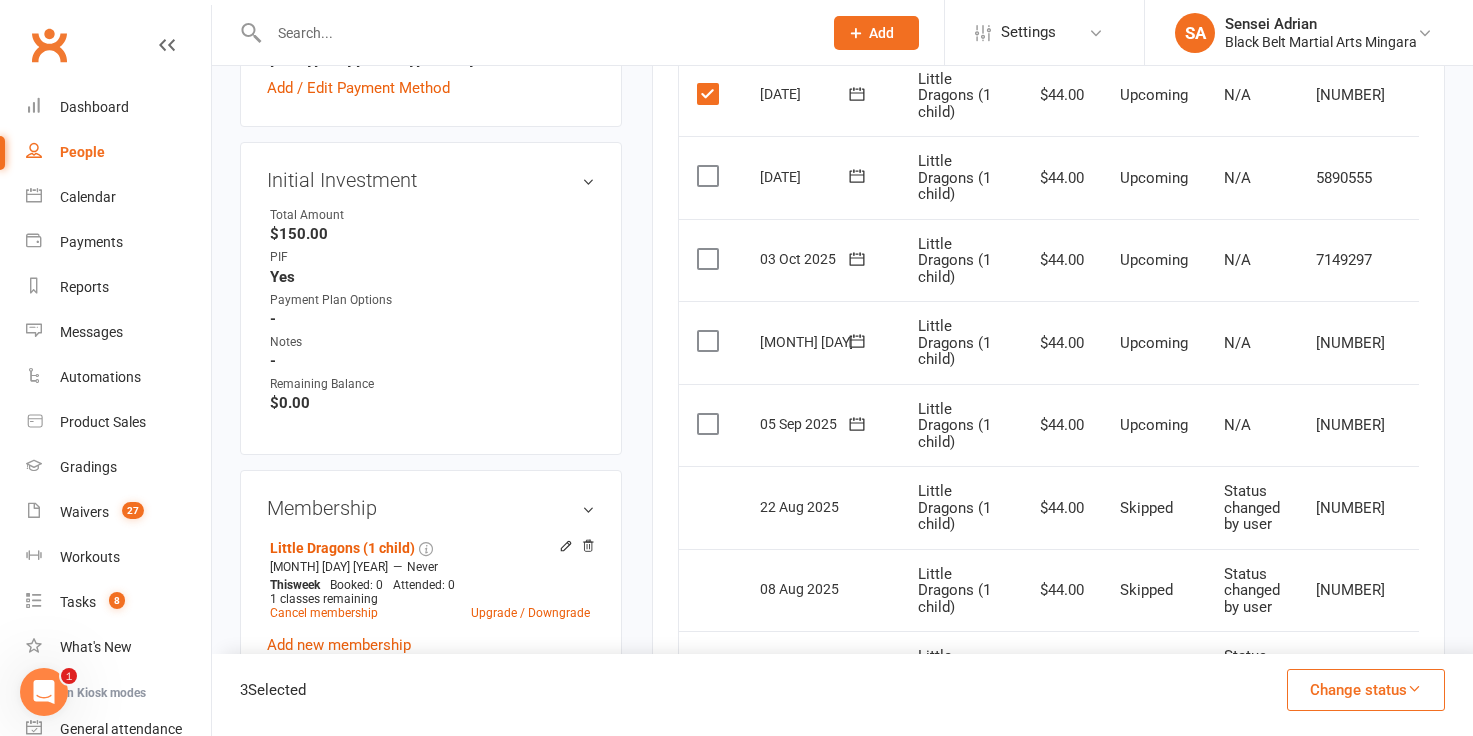 click at bounding box center (710, 176) 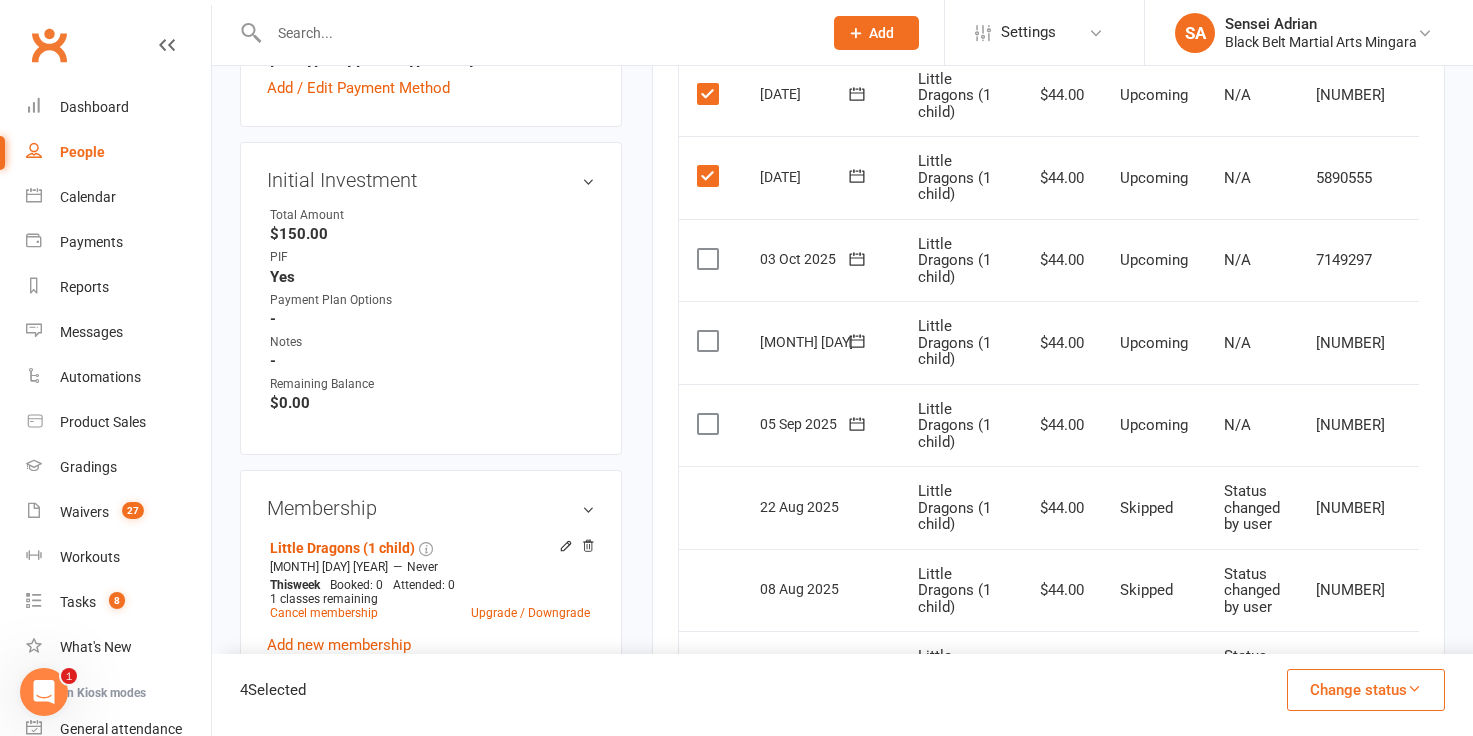 click at bounding box center [710, 259] 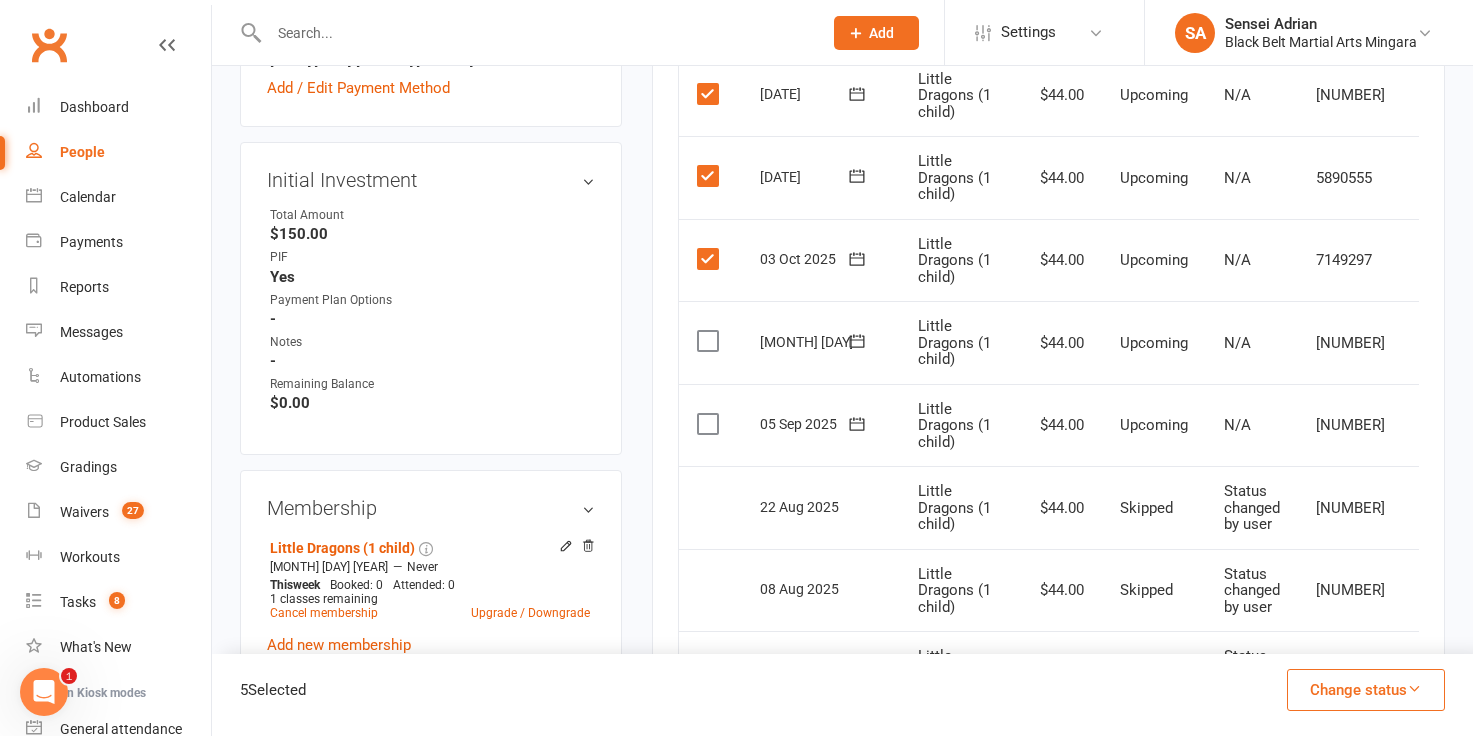 click at bounding box center (710, 341) 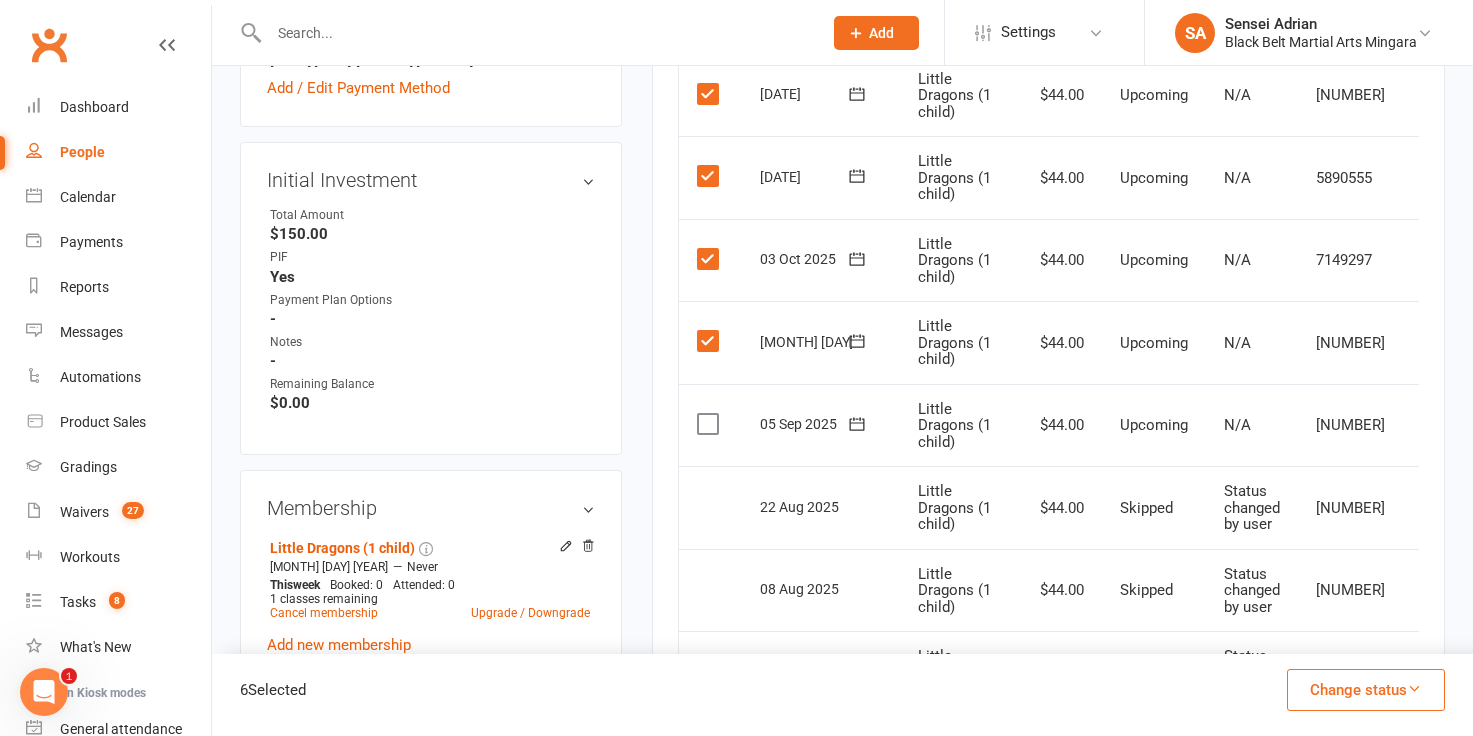 click at bounding box center [710, 424] 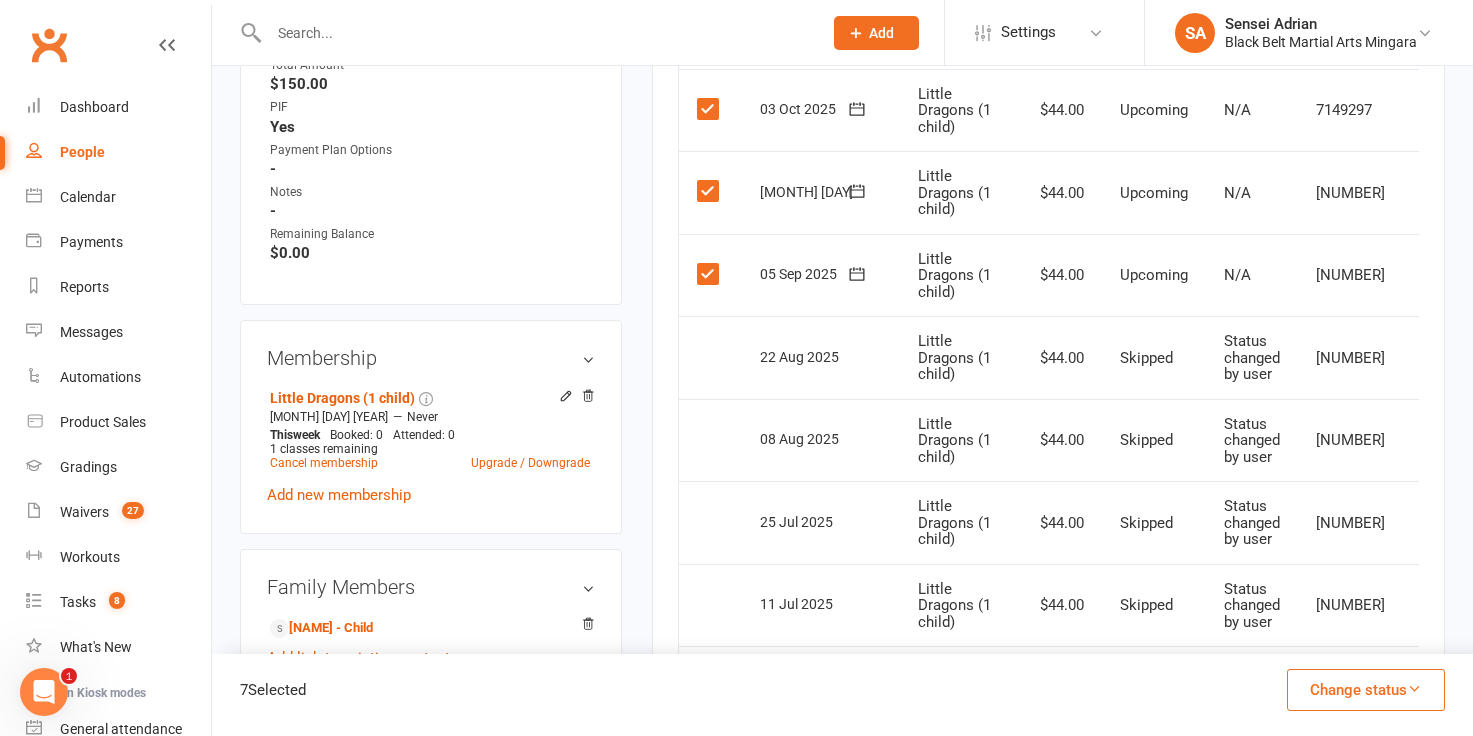 scroll, scrollTop: 858, scrollLeft: 0, axis: vertical 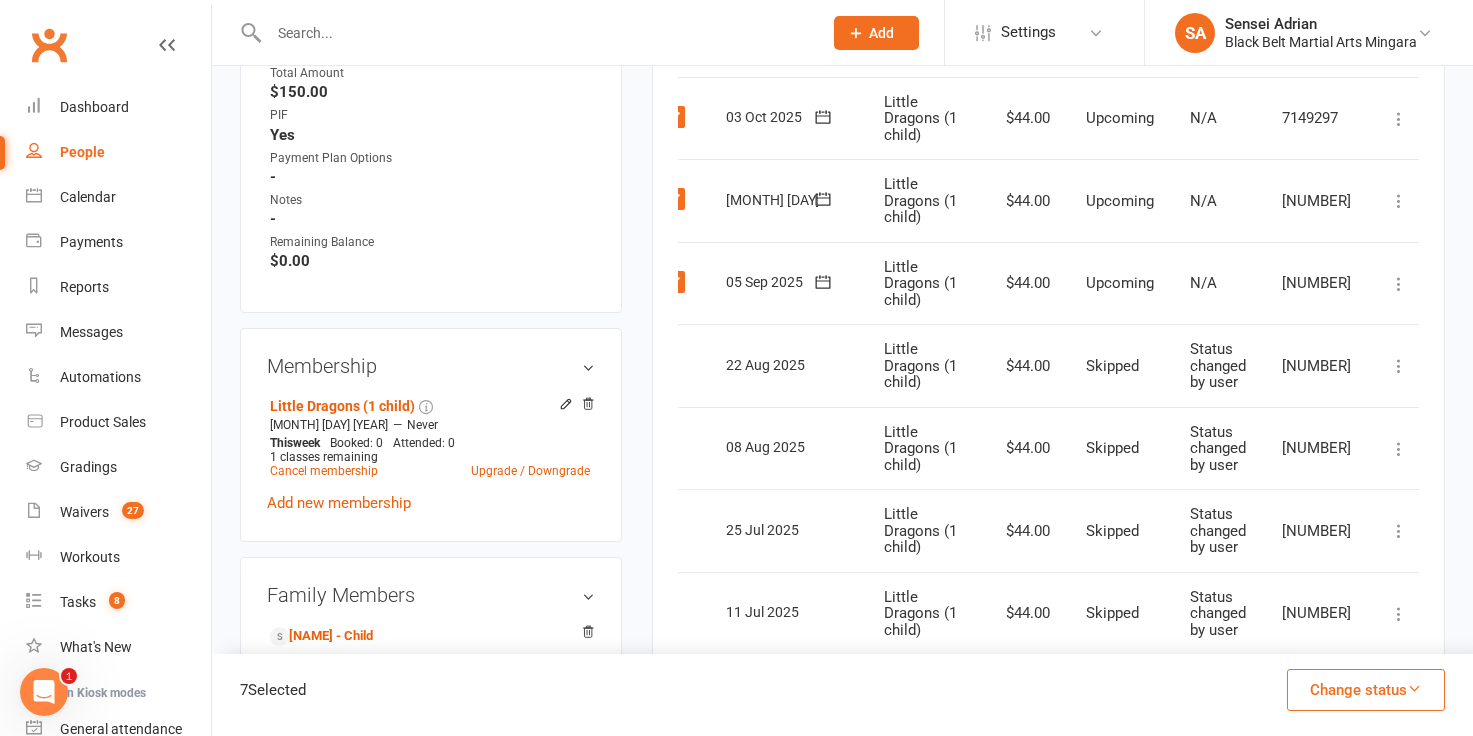 click at bounding box center [1399, 284] 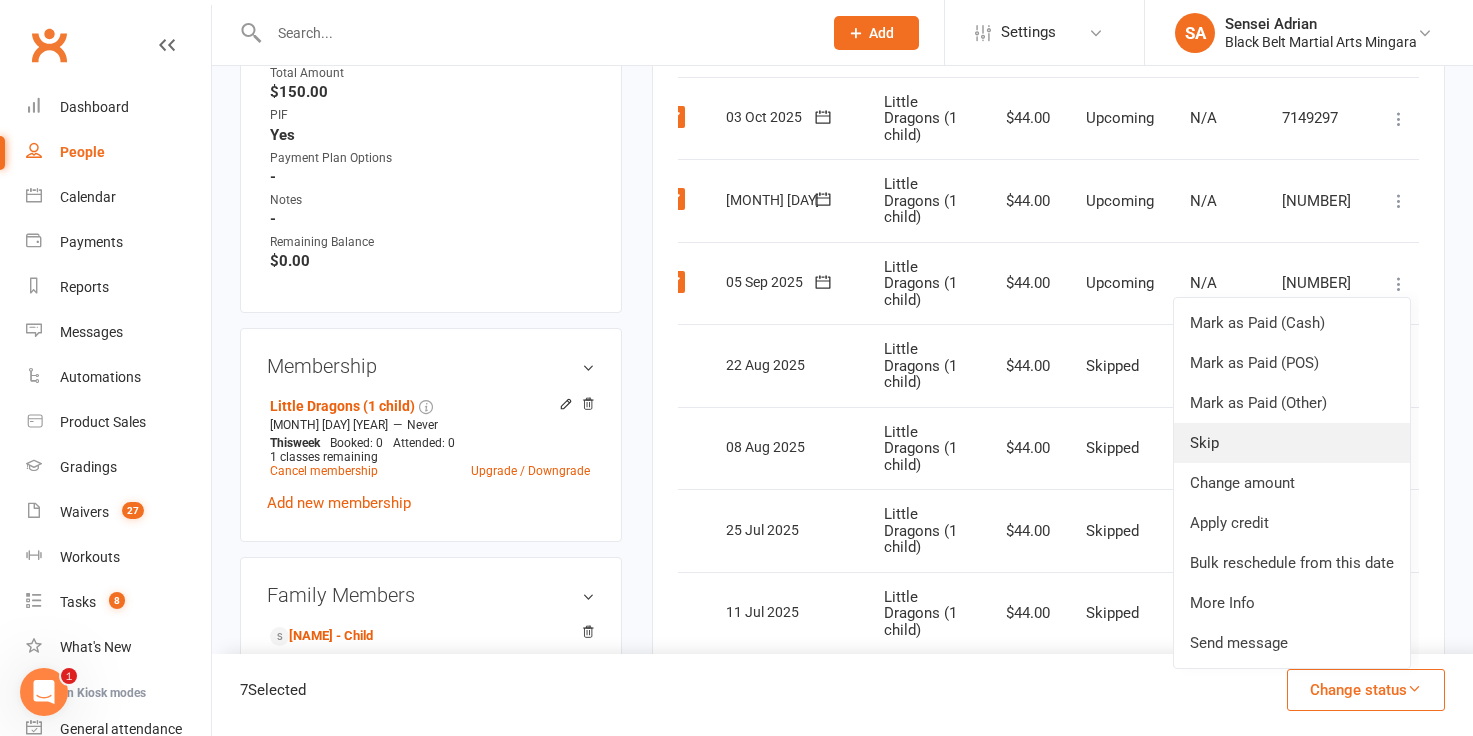 click on "Skip" at bounding box center [1292, 443] 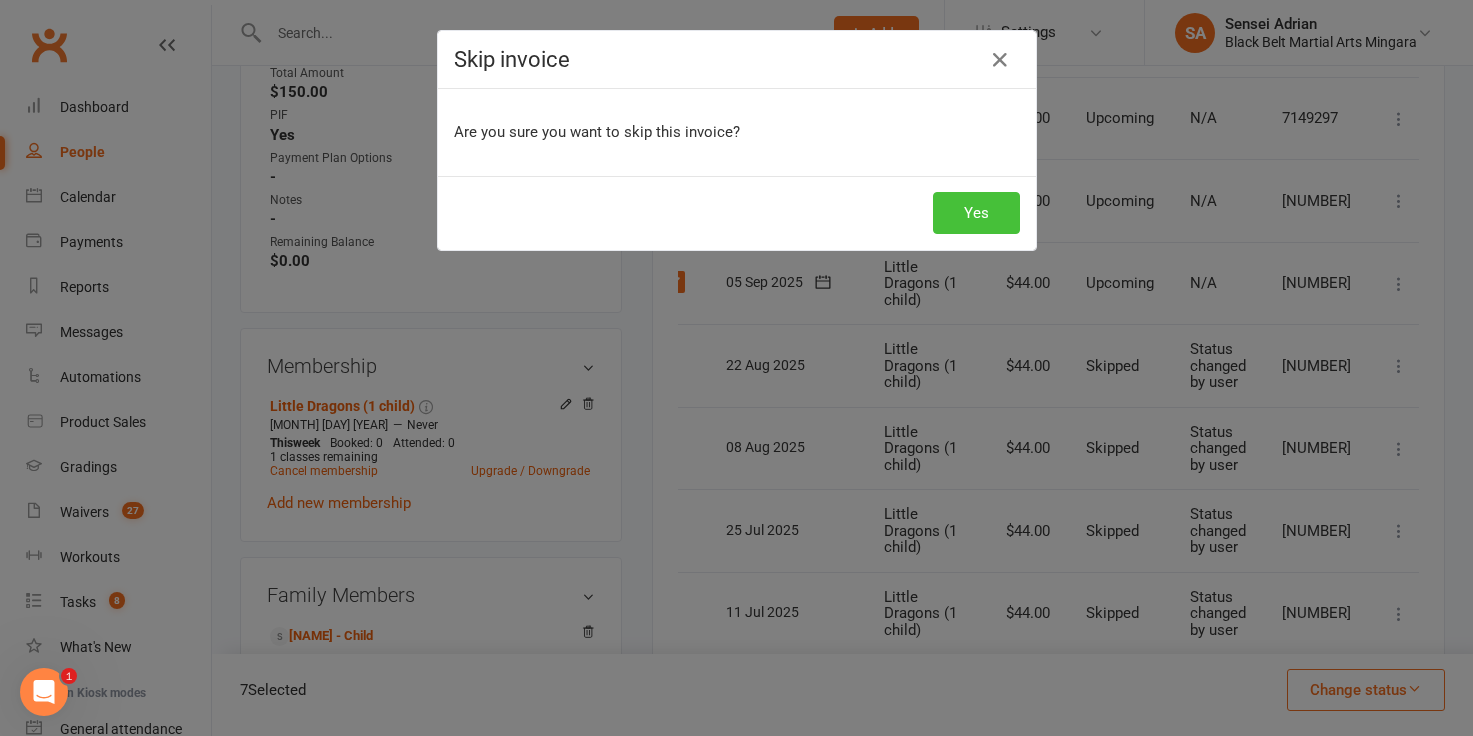click on "Yes" at bounding box center [976, 213] 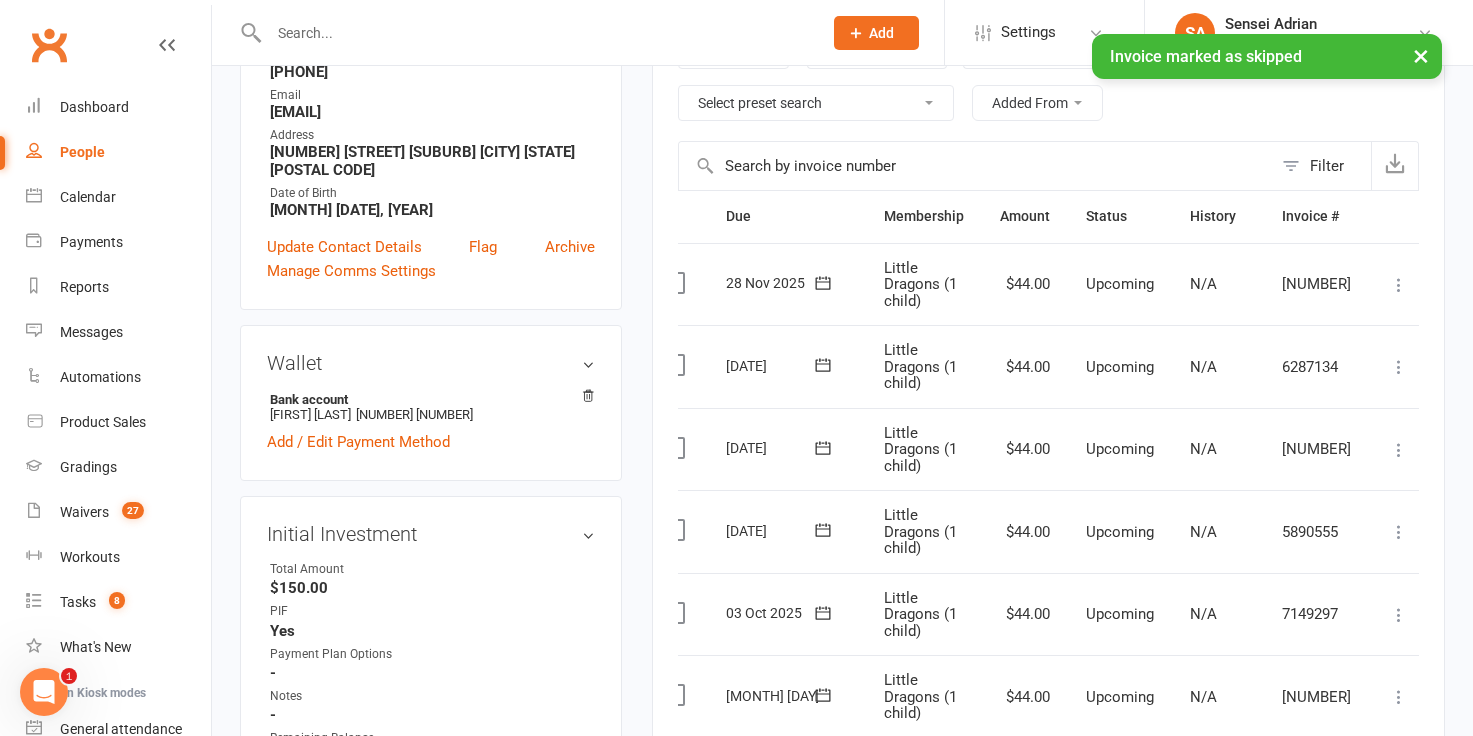 scroll, scrollTop: 301, scrollLeft: 0, axis: vertical 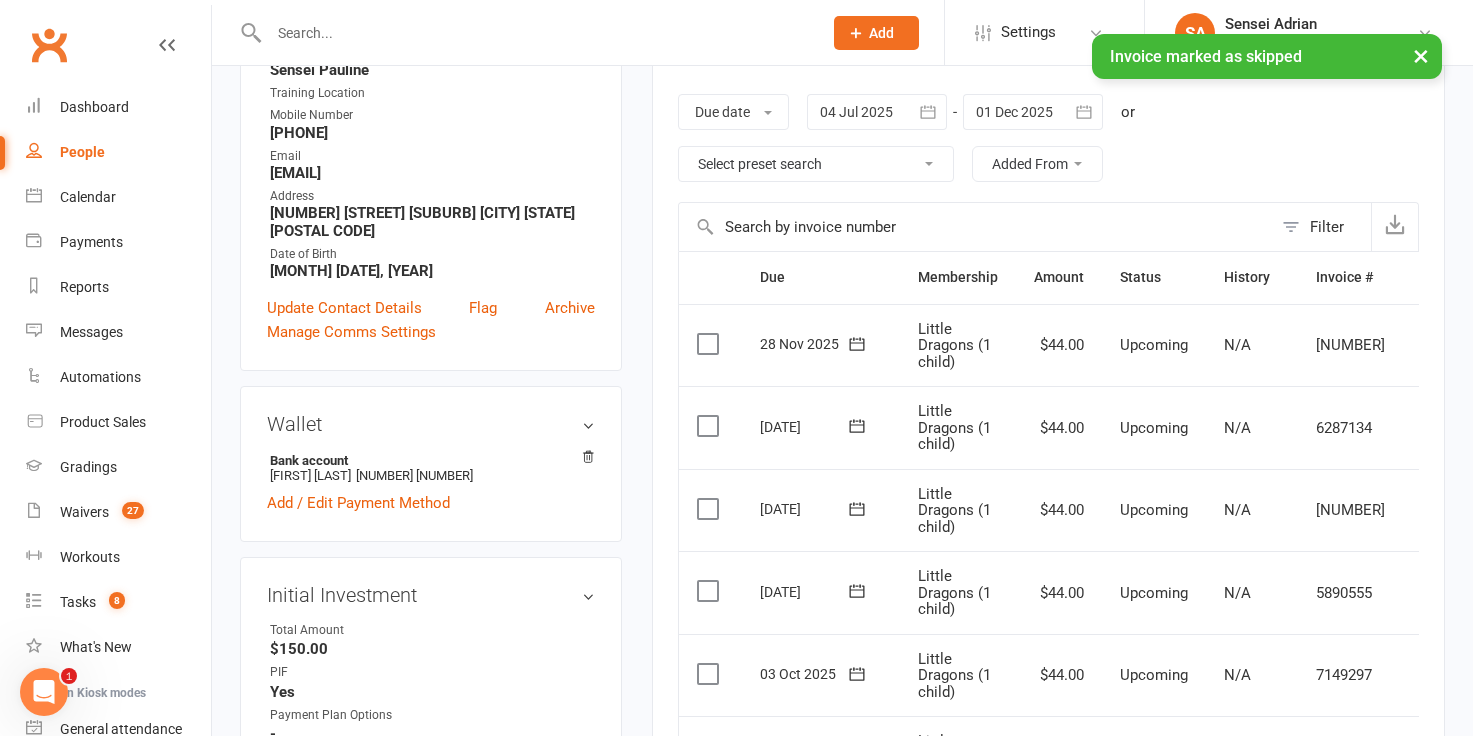 click at bounding box center [710, 344] 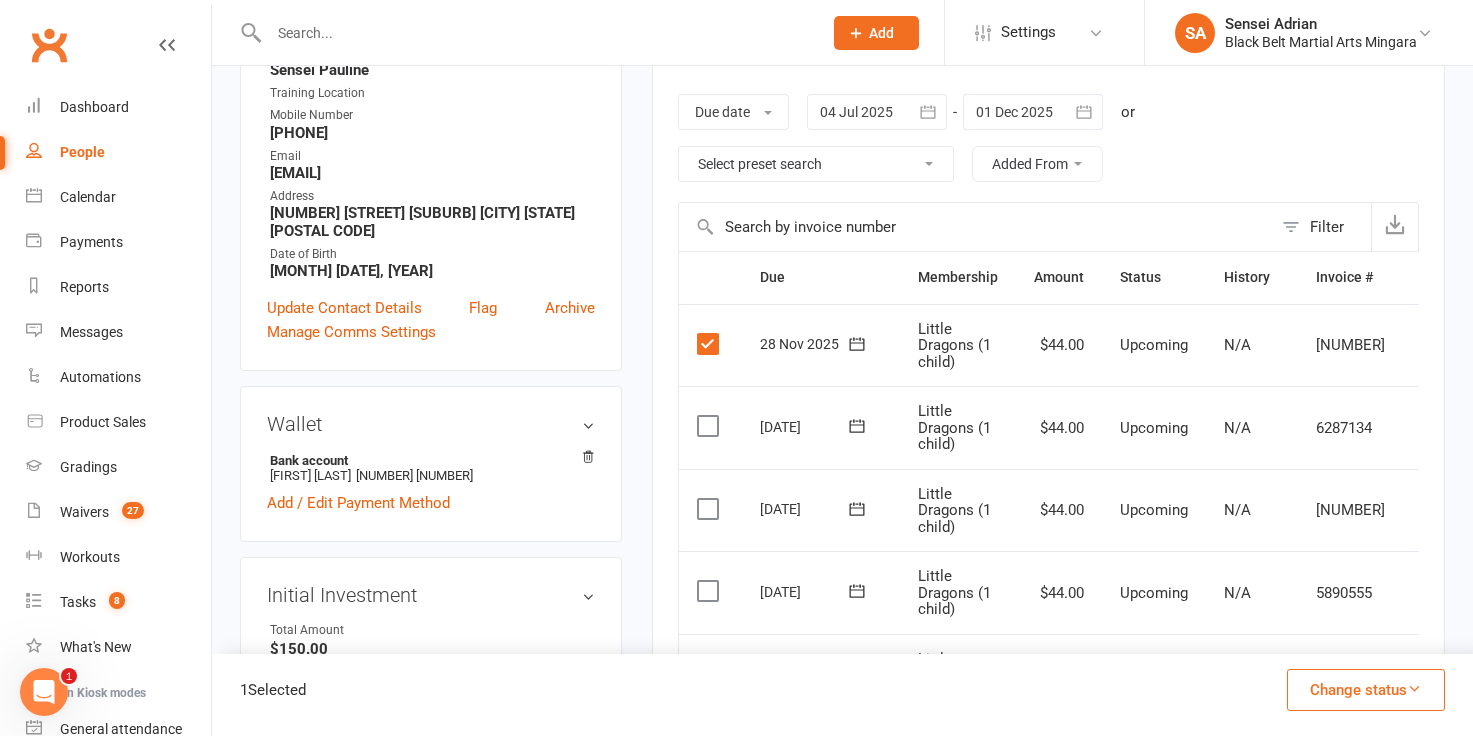 click at bounding box center (710, 426) 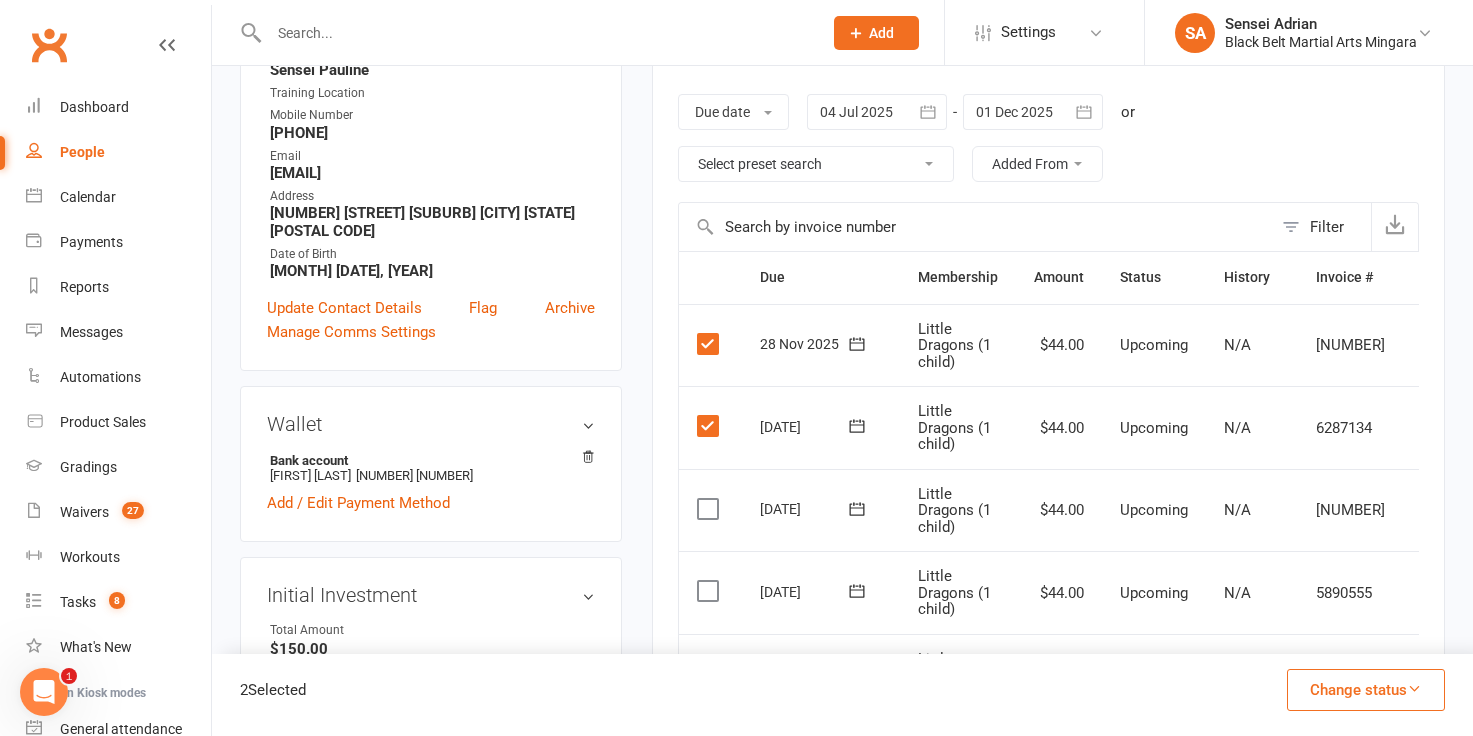 click at bounding box center [710, 509] 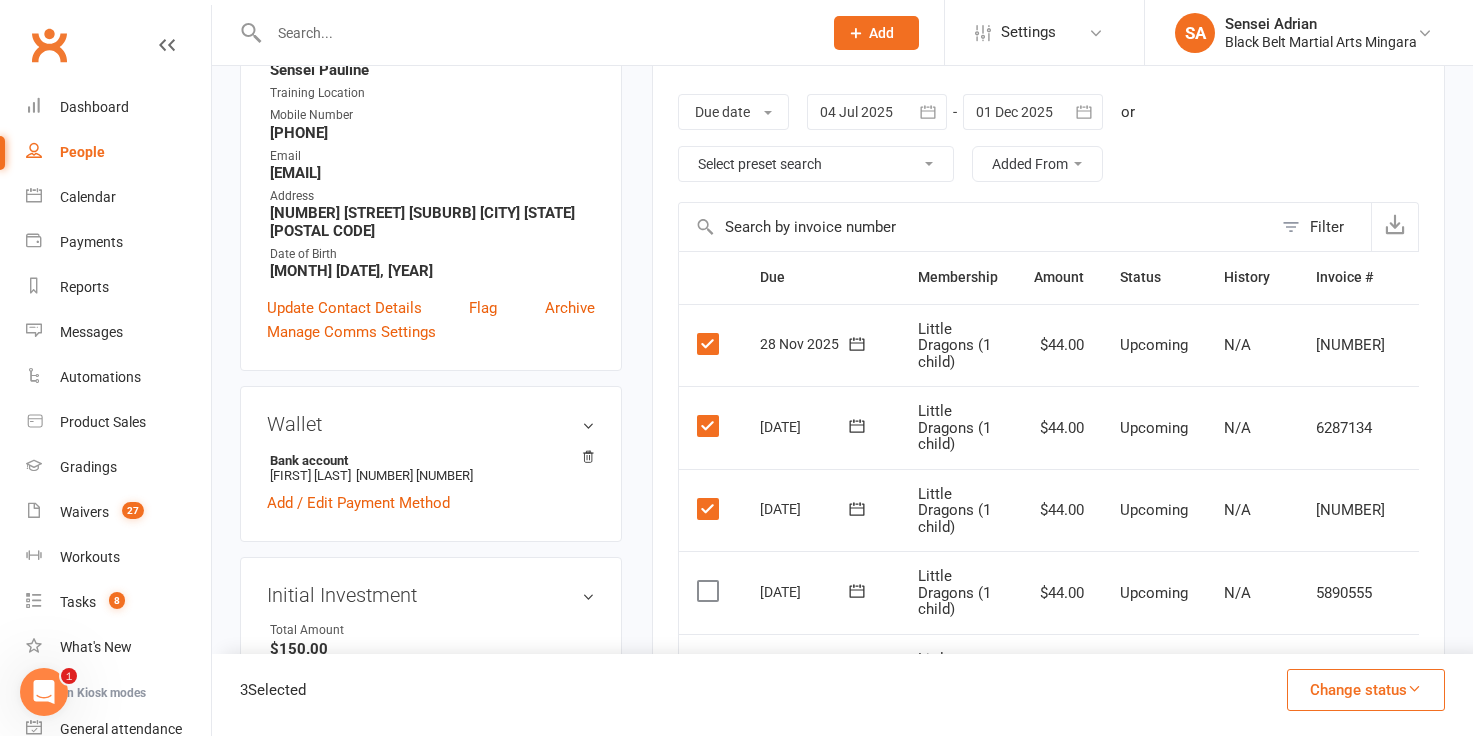 click at bounding box center (710, 591) 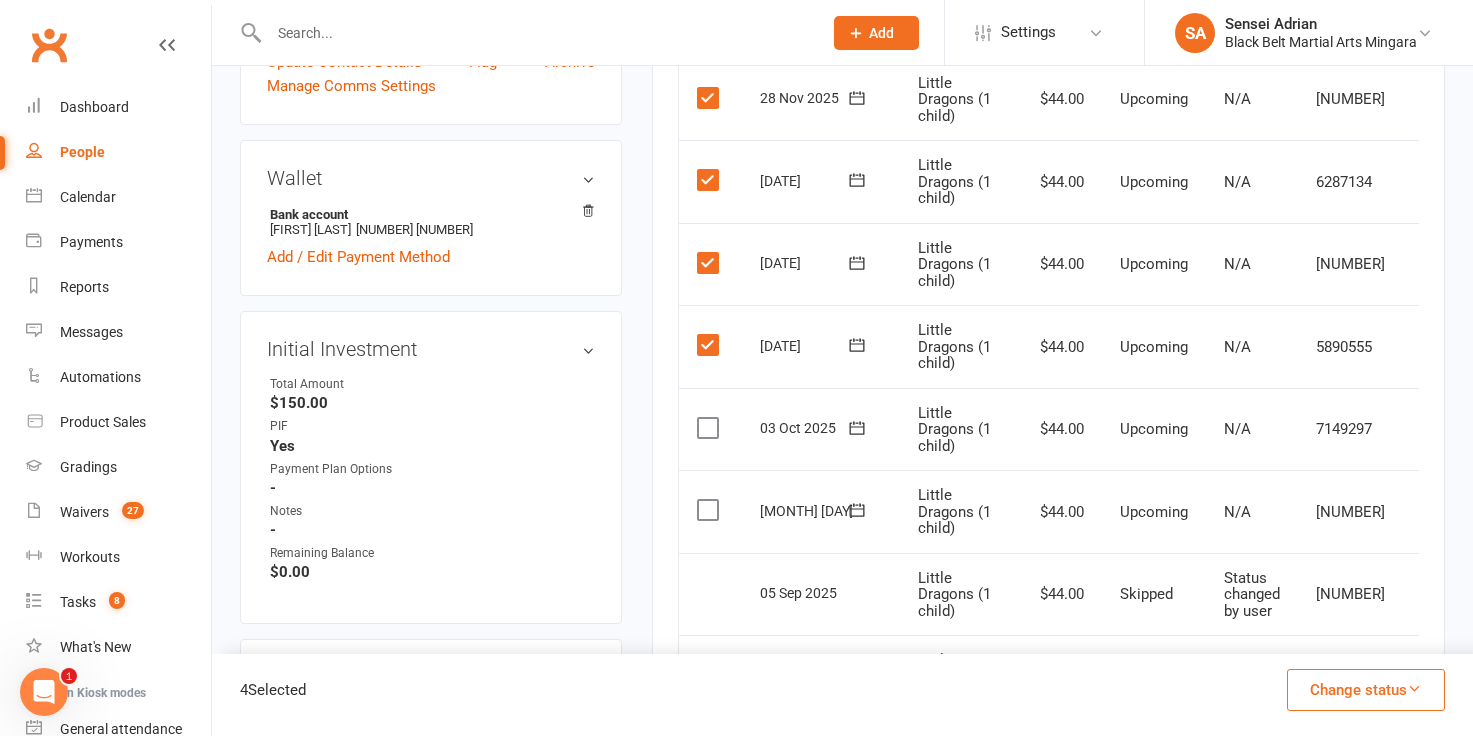 scroll, scrollTop: 551, scrollLeft: 0, axis: vertical 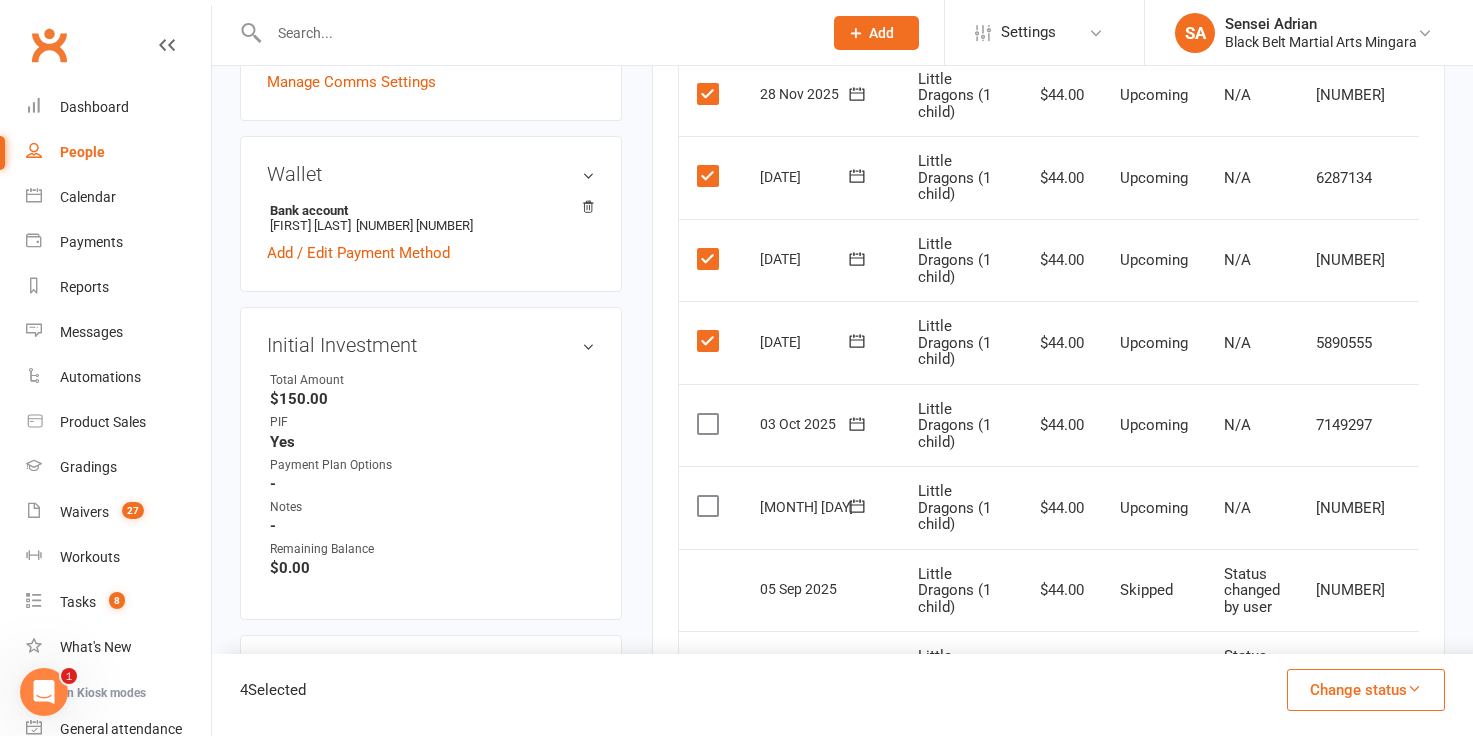 click at bounding box center [710, 424] 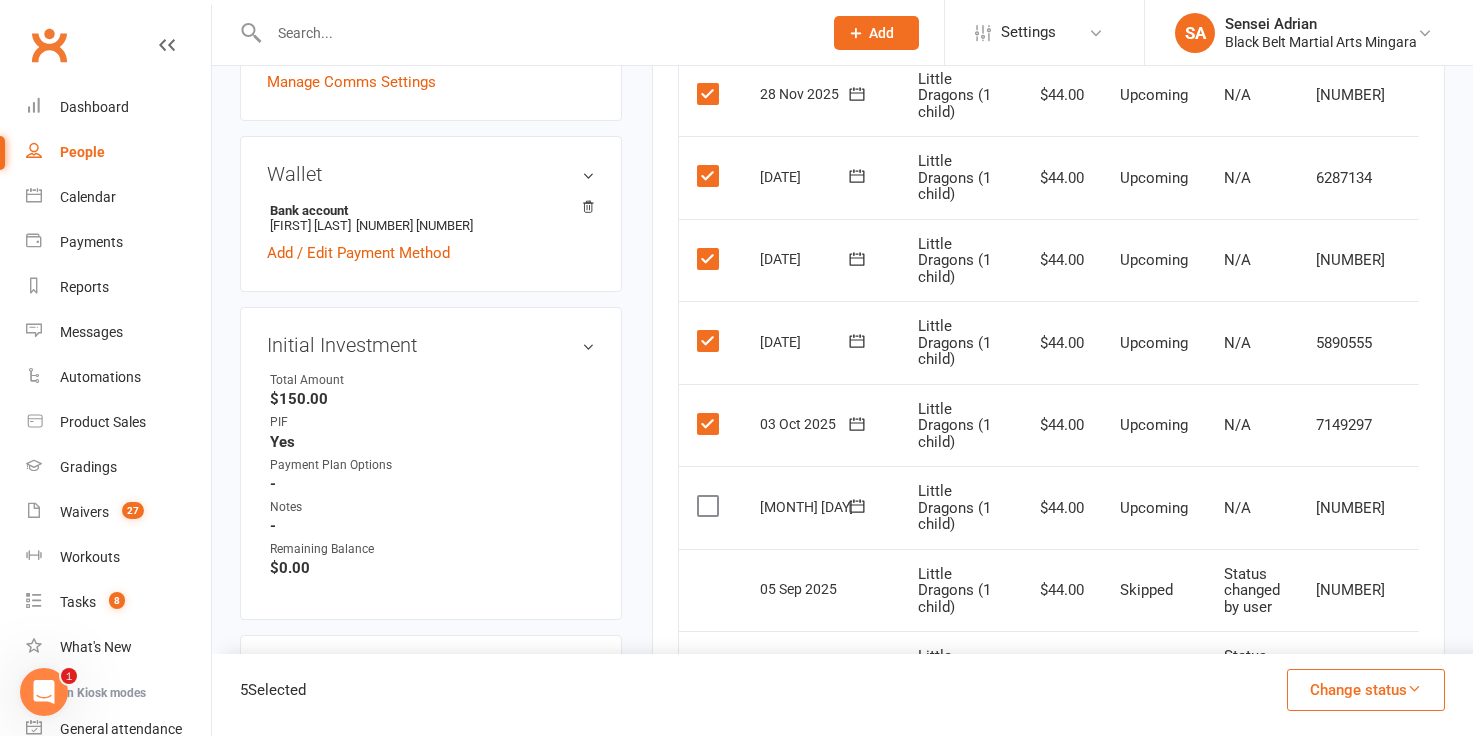 click at bounding box center (710, 506) 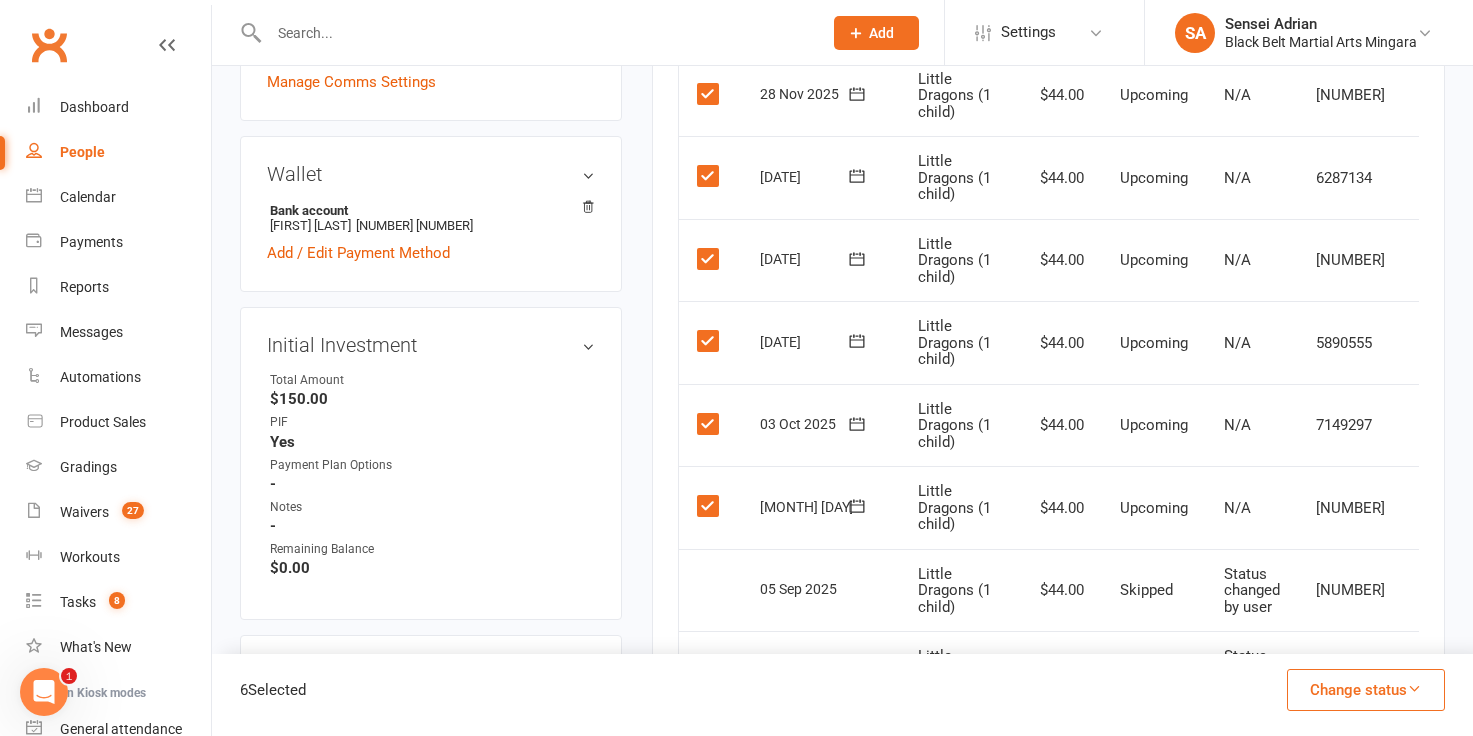 click on "Change status" at bounding box center (1366, 690) 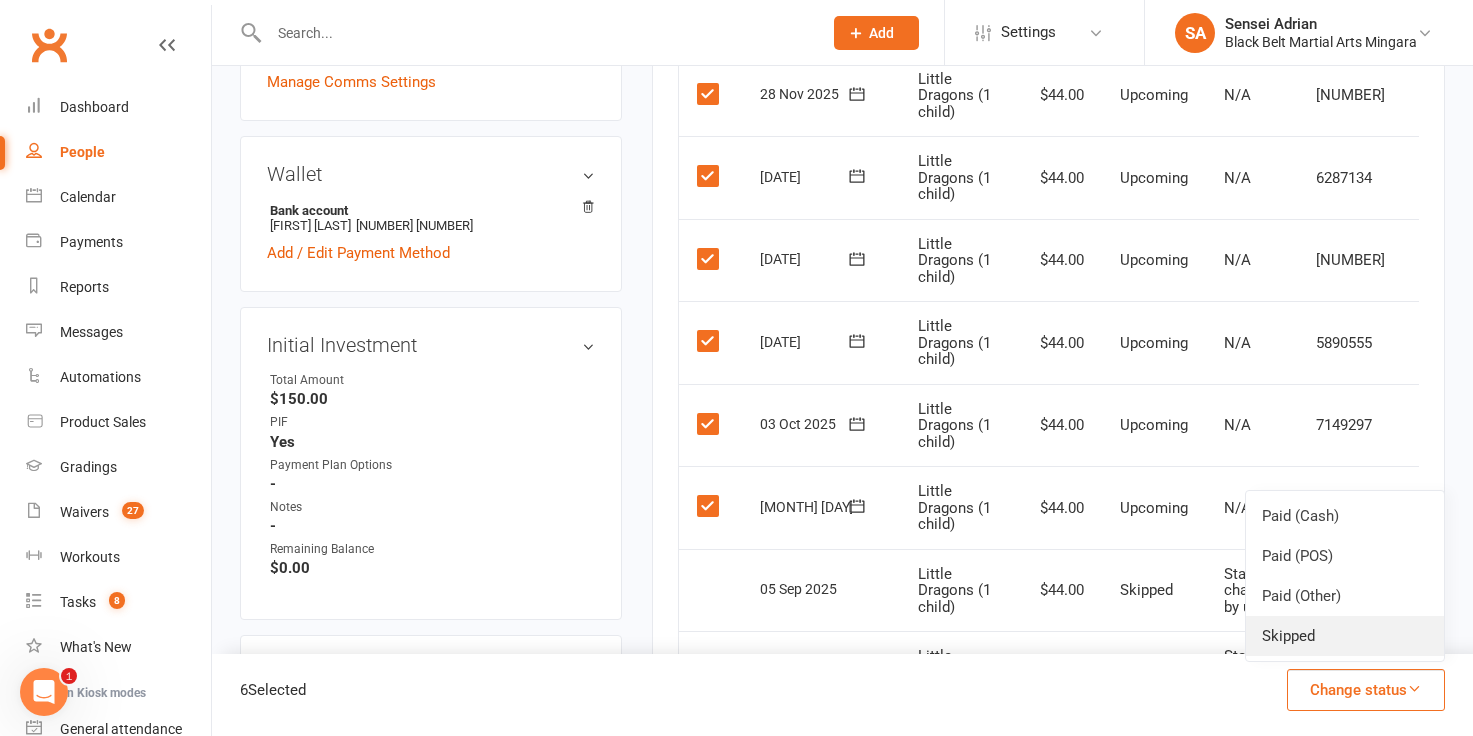 click on "Skipped" at bounding box center [1345, 636] 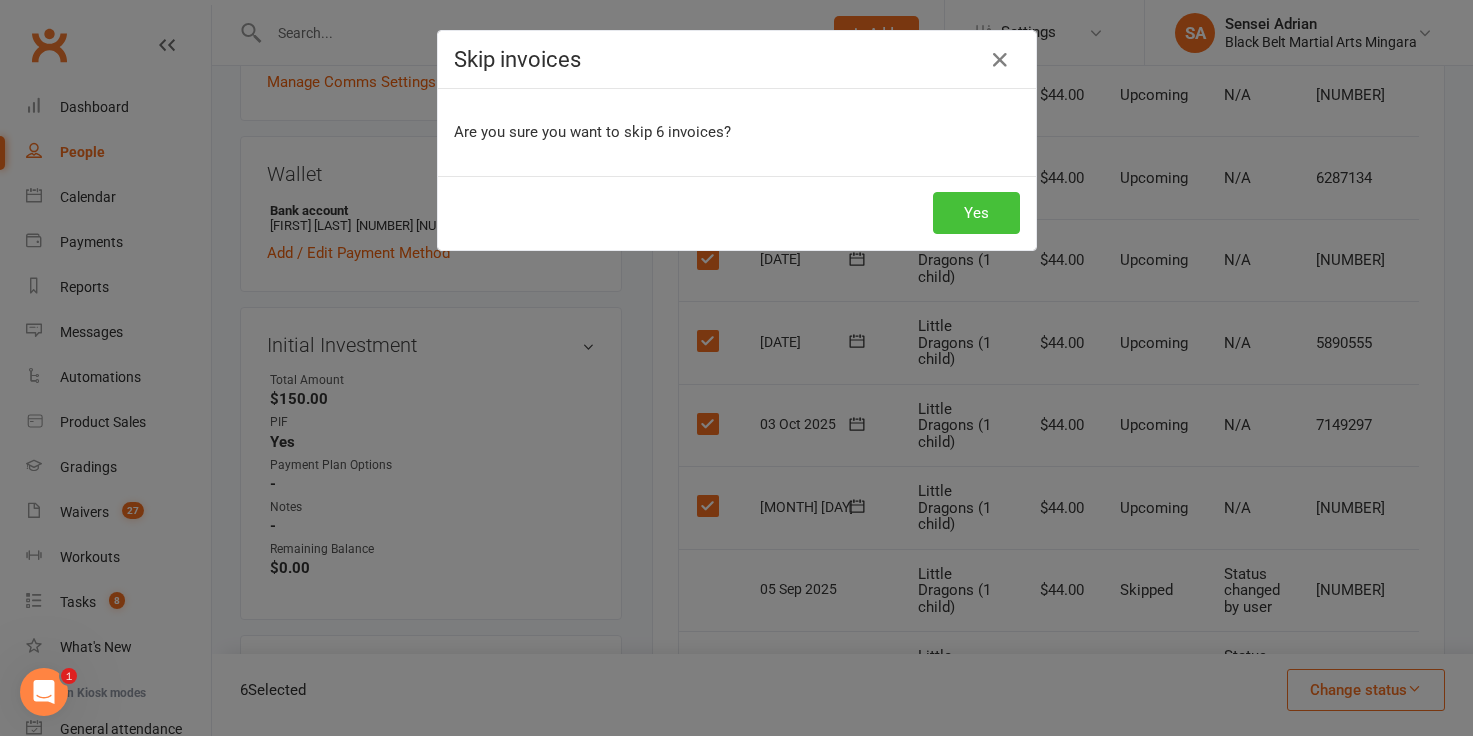 click on "Yes" at bounding box center [976, 213] 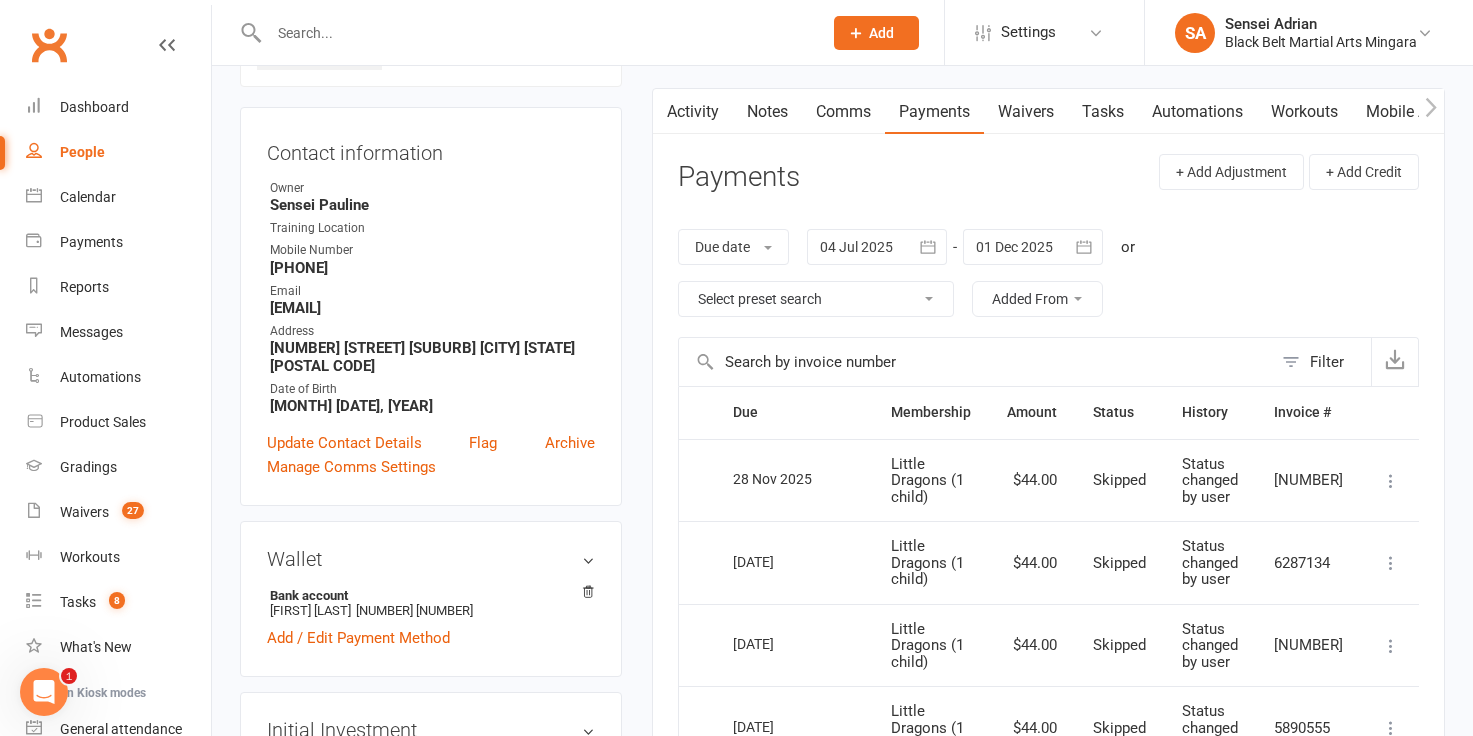 scroll, scrollTop: 0, scrollLeft: 0, axis: both 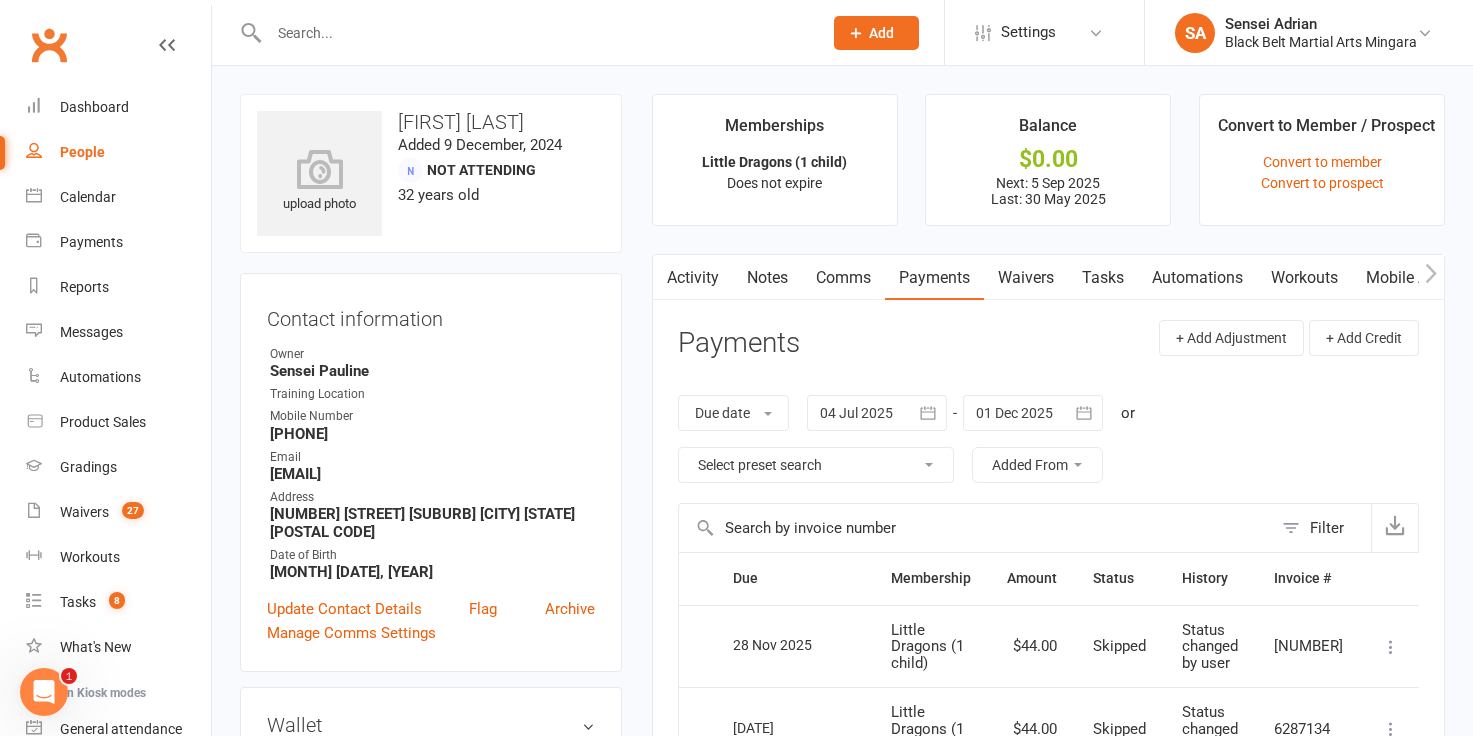 click on "Comms" at bounding box center (843, 278) 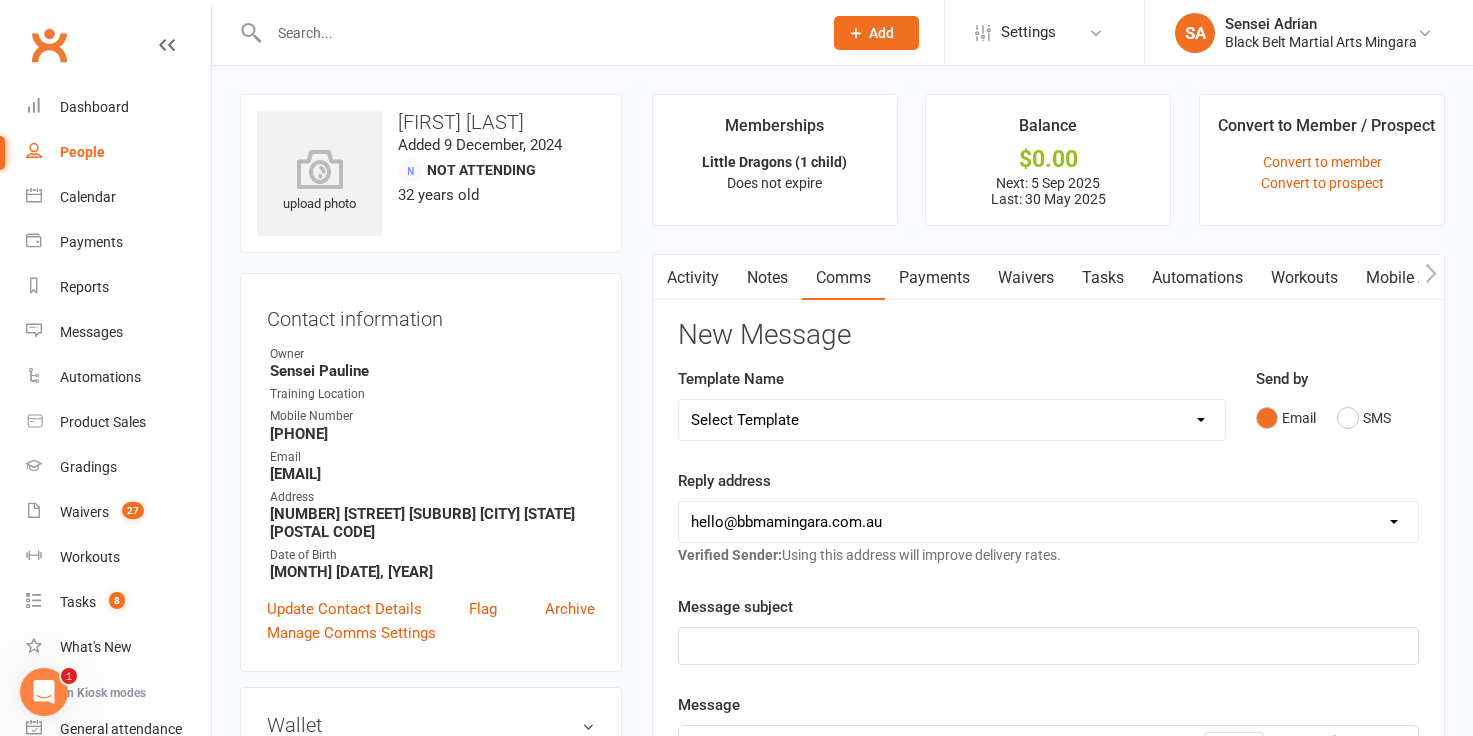 click on "Select Template [SMS] 14 Day Absentee AFU Lil Dragons [SMS] 14 day Absentee AFU message [SMS] 21 and 28 Day Absentee AFU [SMS] 21 and 28 Day Absentee AFU Lil Dragons [Email] 35+ Absentee message [SMS] 7 Day Absentee AFU message [SMS] Absent from class [Email] BBMA Training return [SMS] Missed appointment [SMS] Missed graduation [SMS] Welcome Back 2025 [SMS] White Belt Graduation [Email] Congratulations Dan Grade [Email] Congratulations Multi Discipline new Black Belt [Email] Congratulations Shodan Ho [SMS] Confirm Intro Appointment [SMS] Party confirmation [Email] Pizza Party Confirmation [Email] CTT - invitation letter [Email] CTT - program information [Email] Team Leading invitation [SMS] Back for Term 2 [Email] Birthday Party Booked [Email] Holiday Camp [Email] Holiday Camp Offer [Email] Kobudo Seminar [Email] Little Dragons Black Belt Induction [Email] PIF [Email] Pizza party booked in [SMS] Public holiday closure [Email] Teacher training. [Email] Active Kids Voucher [SMS] AKF renewal [Email] Holiday Camp" at bounding box center [952, 420] 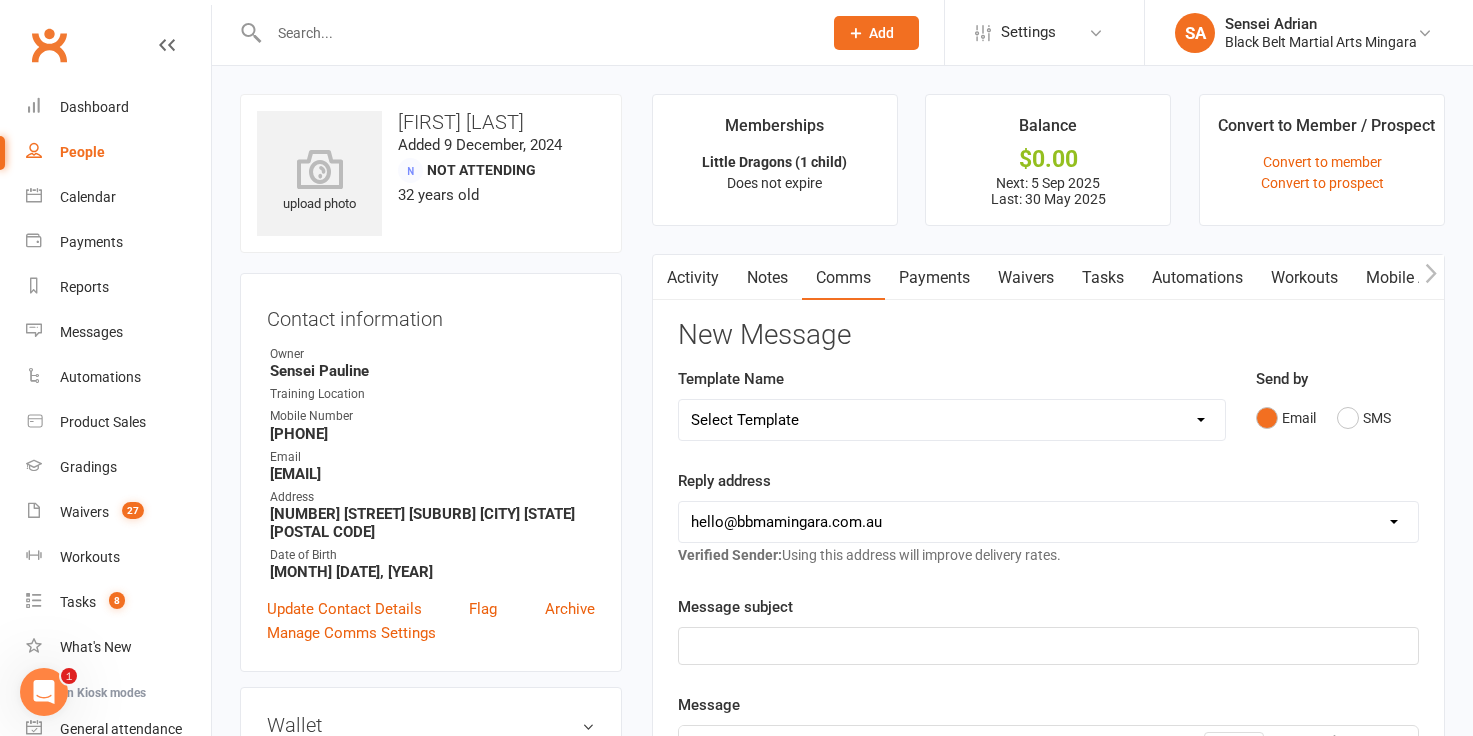 select on "58" 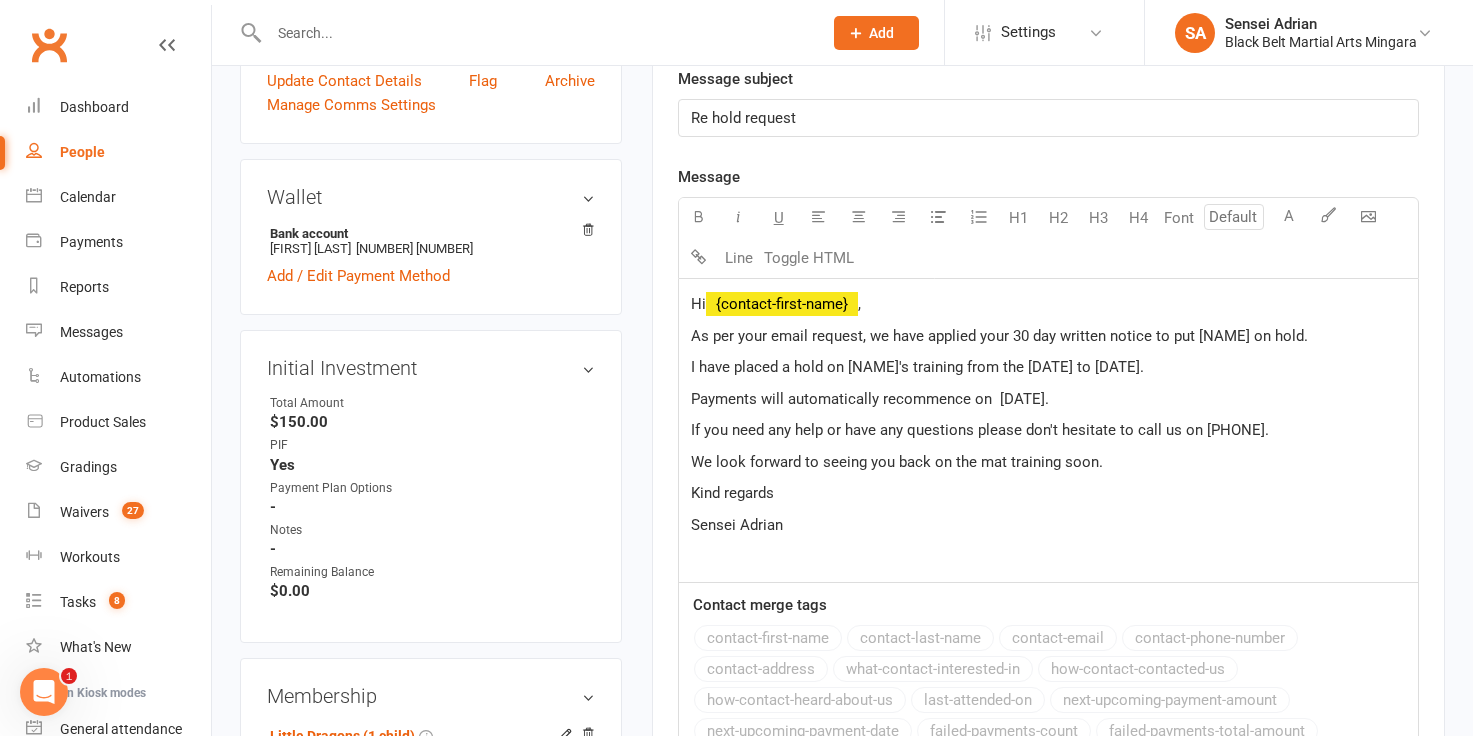scroll, scrollTop: 510, scrollLeft: 0, axis: vertical 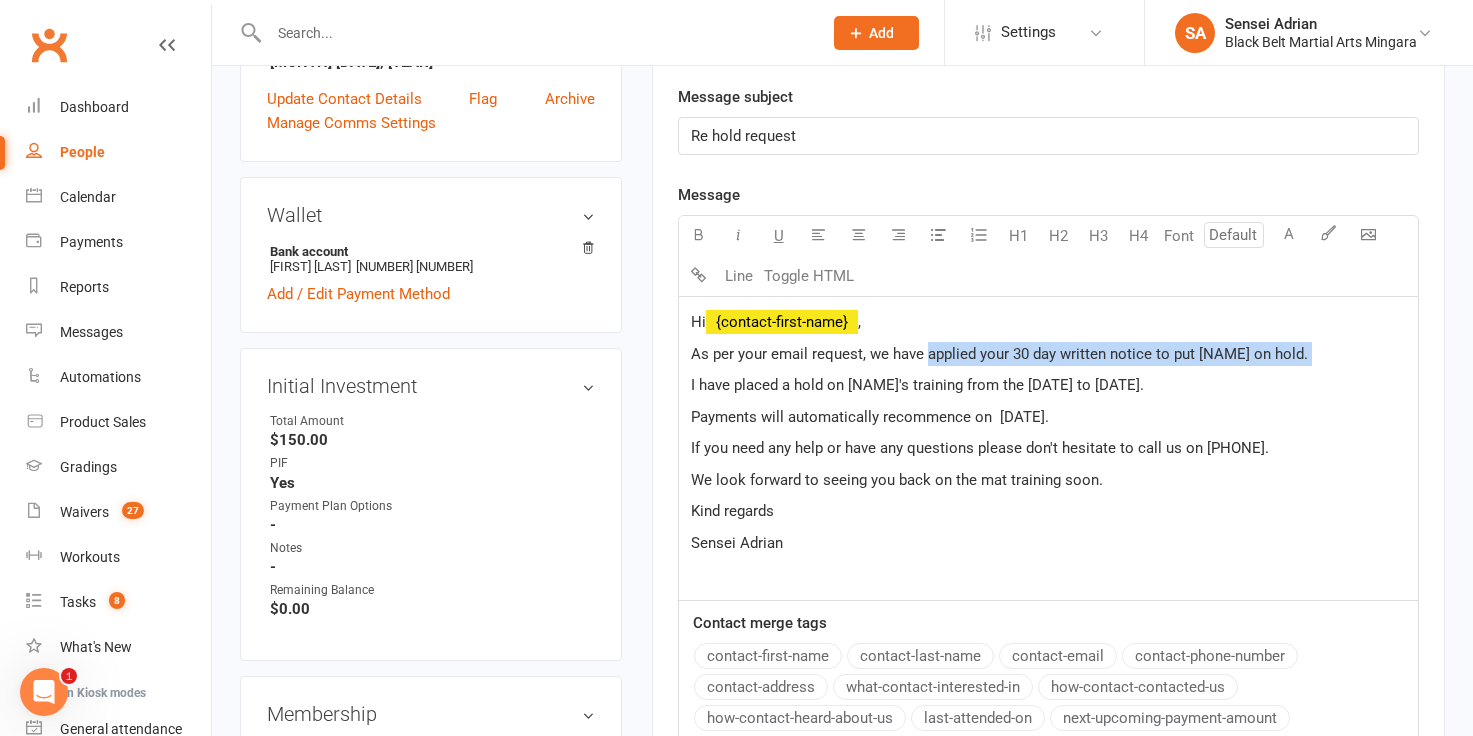 drag, startPoint x: 926, startPoint y: 354, endPoint x: 1320, endPoint y: 366, distance: 394.1827 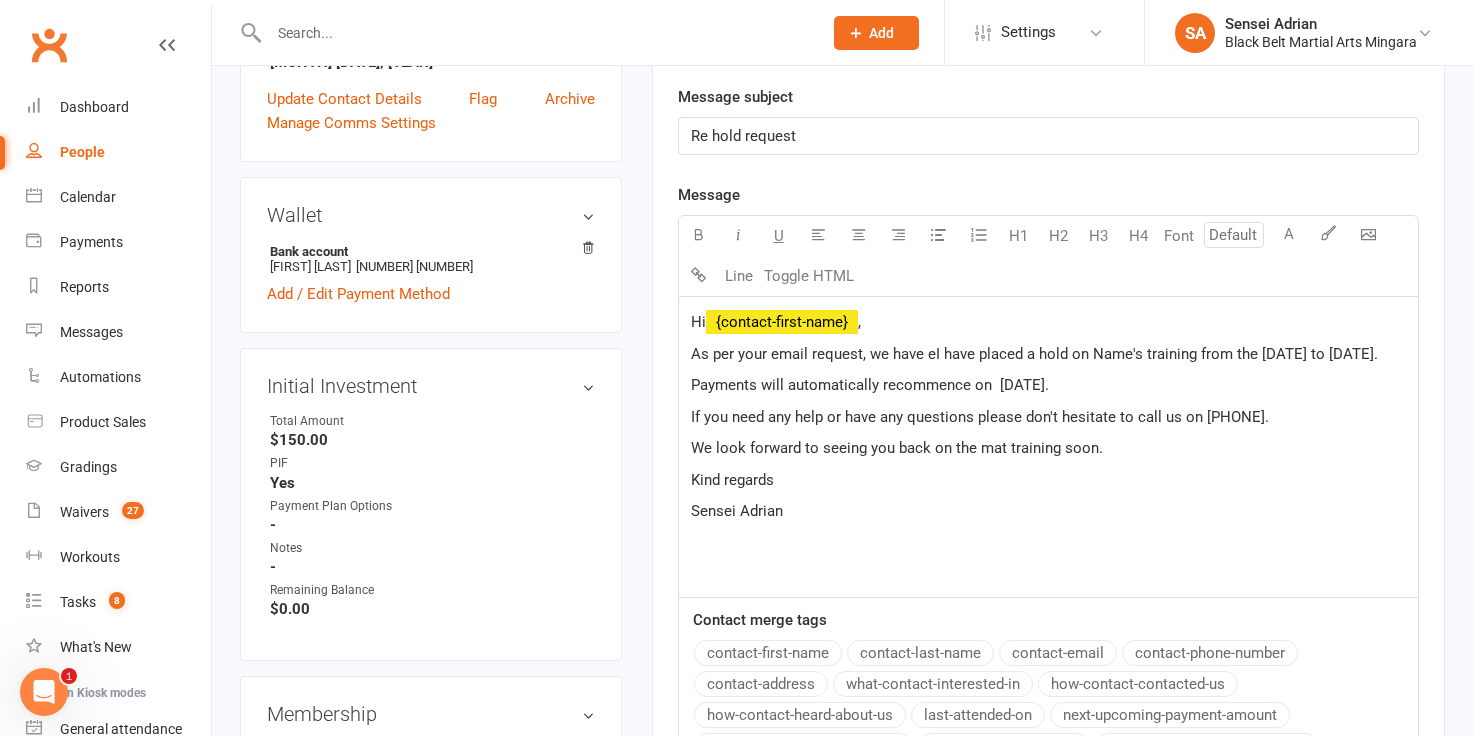type 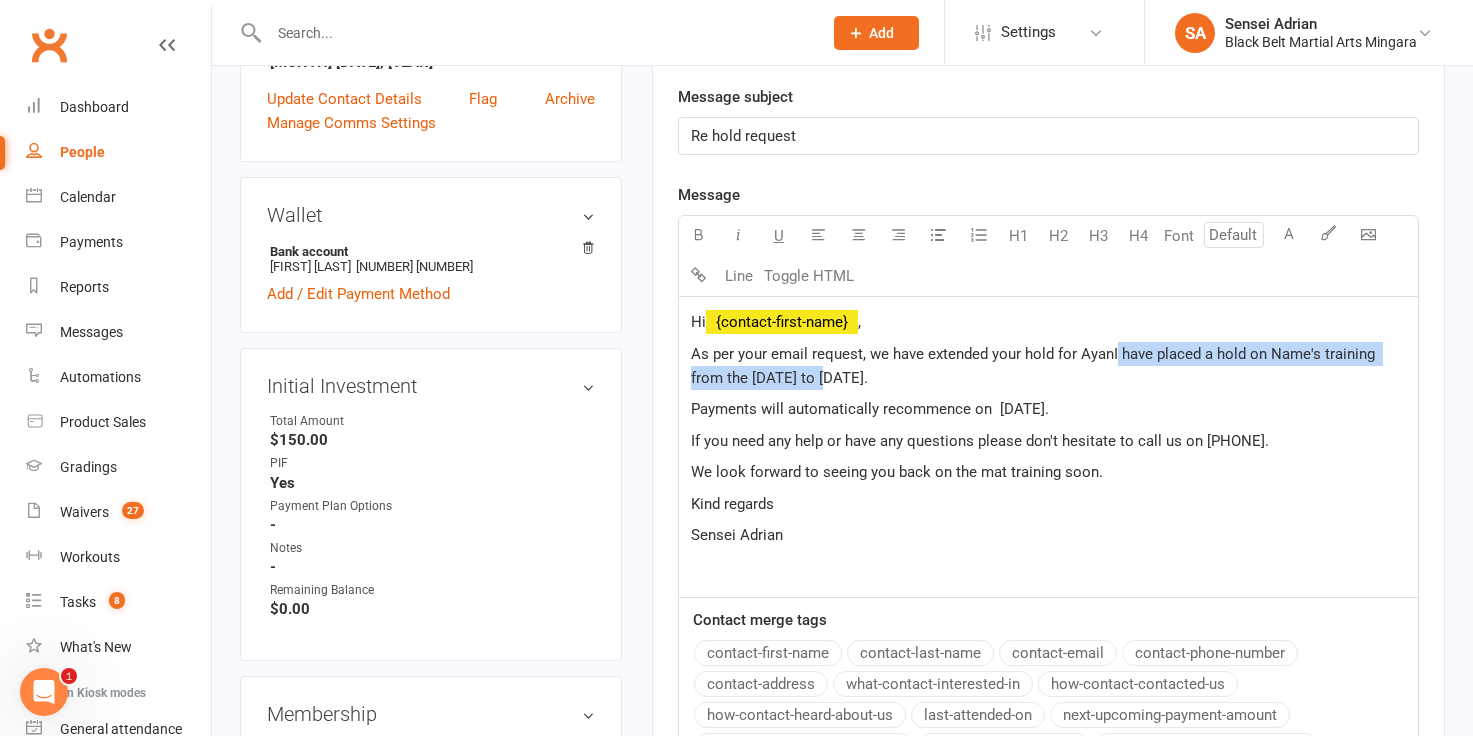 drag, startPoint x: 1113, startPoint y: 354, endPoint x: 1390, endPoint y: 374, distance: 277.72107 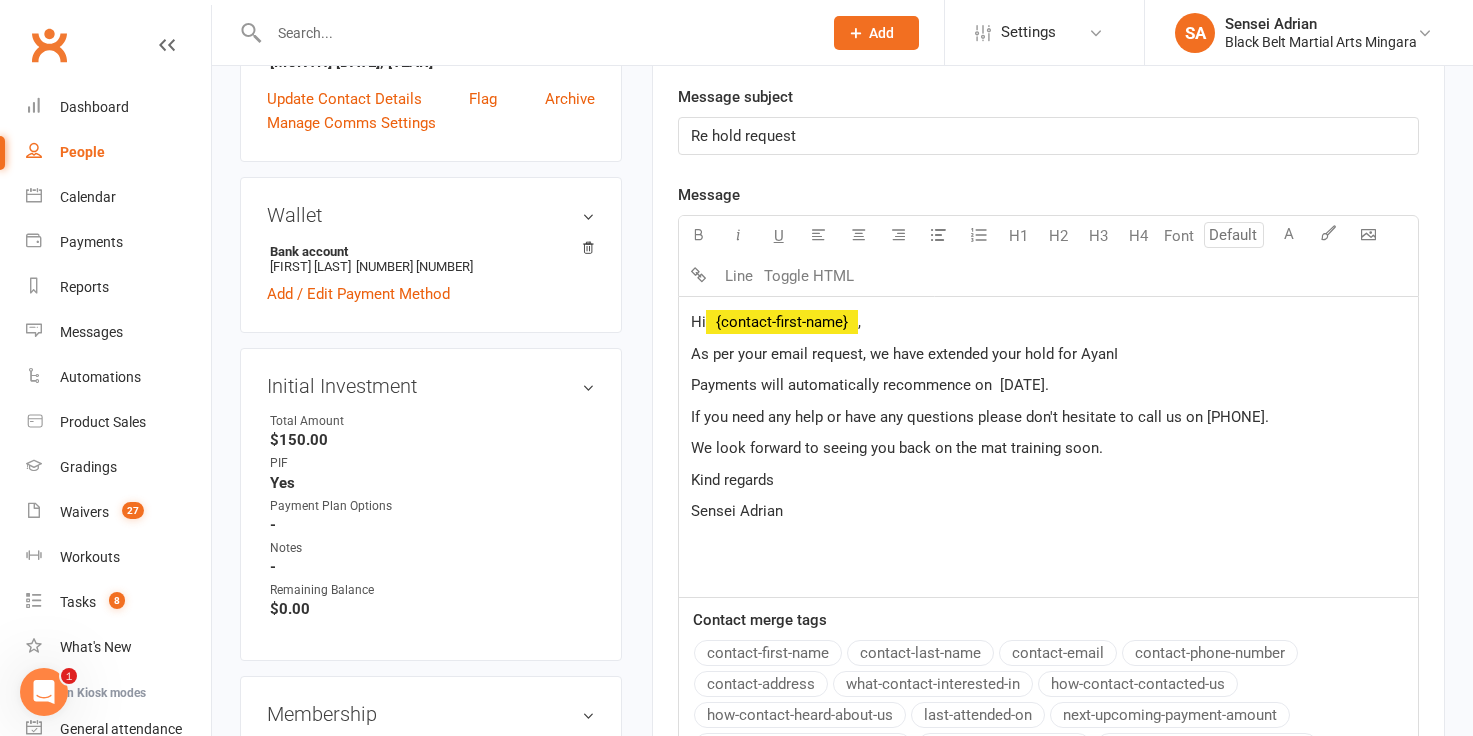 click on "Payments will automatically recommence on  /25." 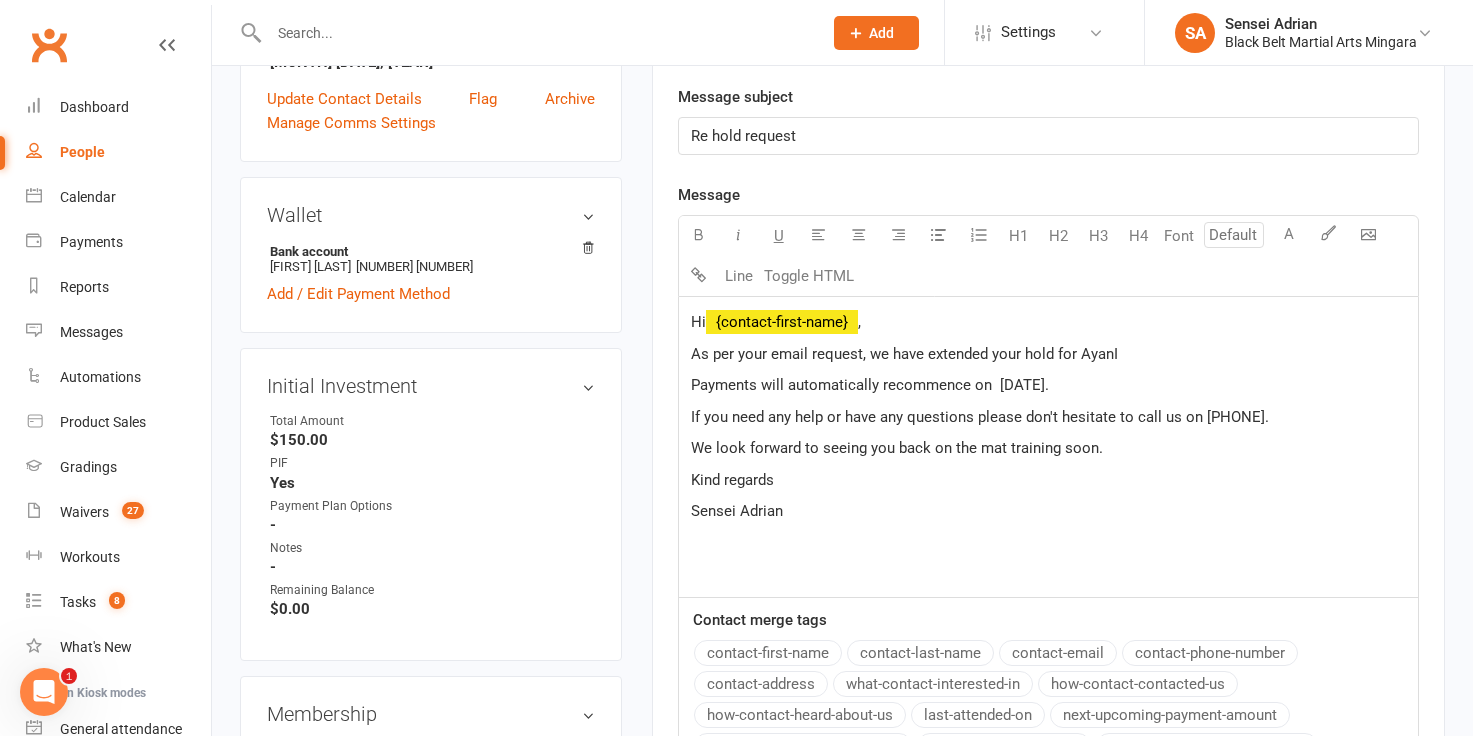 click on "As per your email request, we have extended your hold for AyanI" 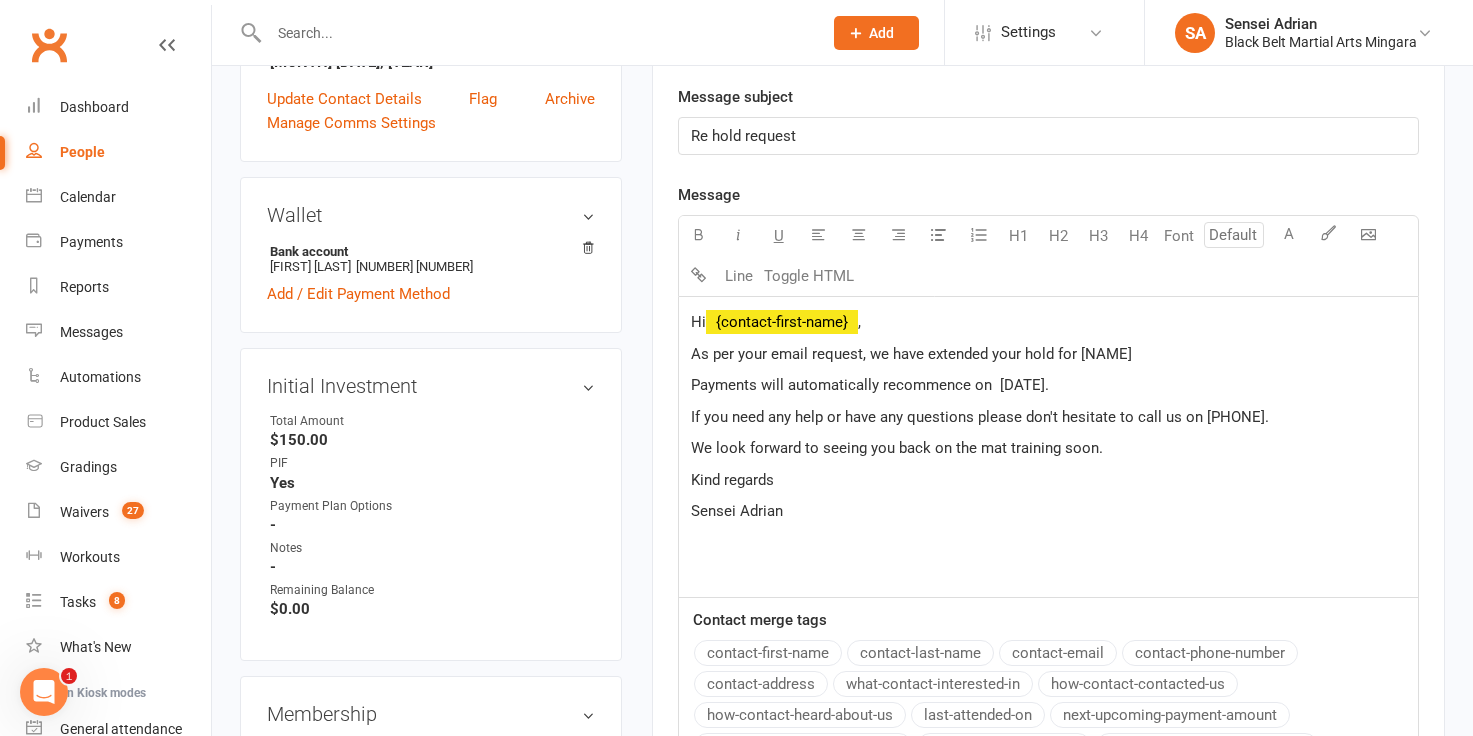 click on "As per your email request, we have extended your hold for Ayan" 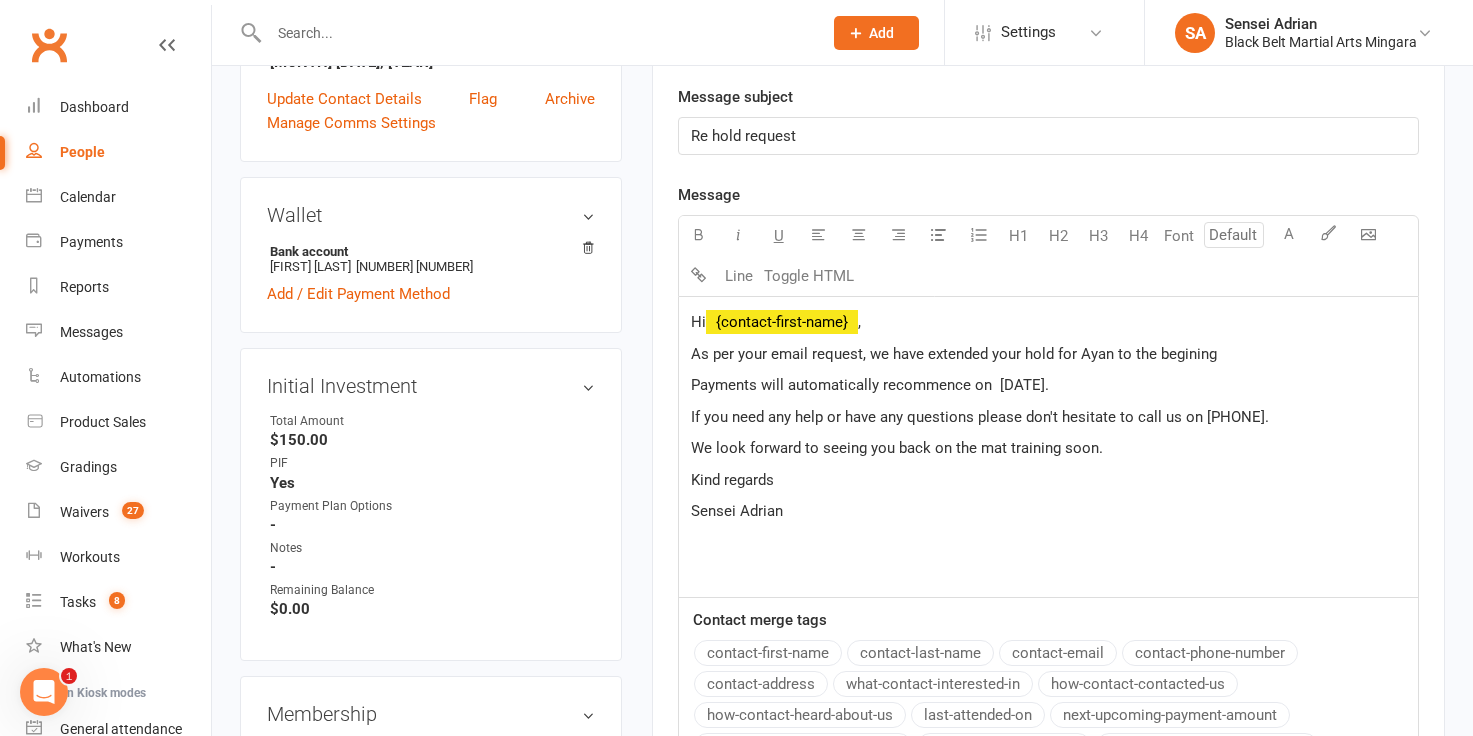 click on "As per your email request, we have extended your hold for Ayan to the begining" 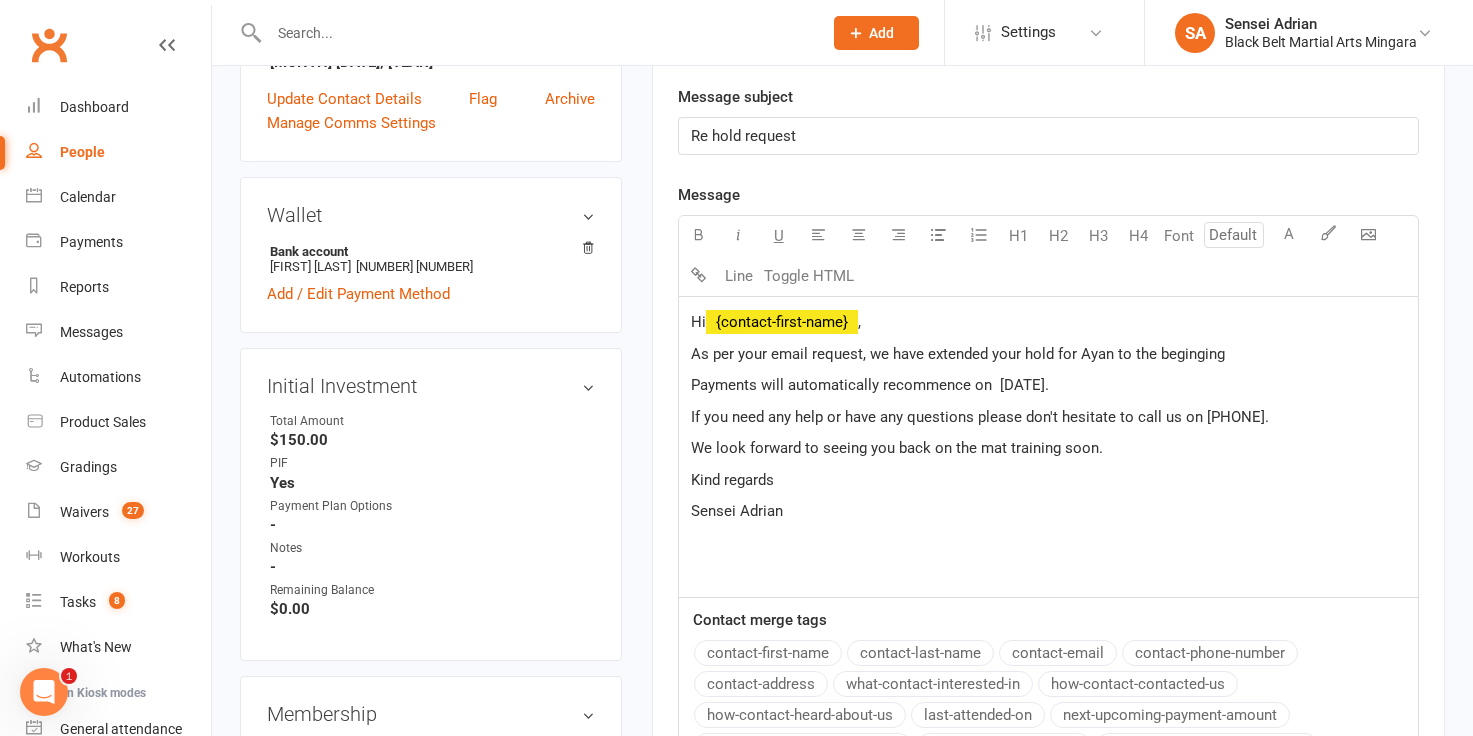 click on "As per your email request, we have extended your hold for Ayan to the beginging" 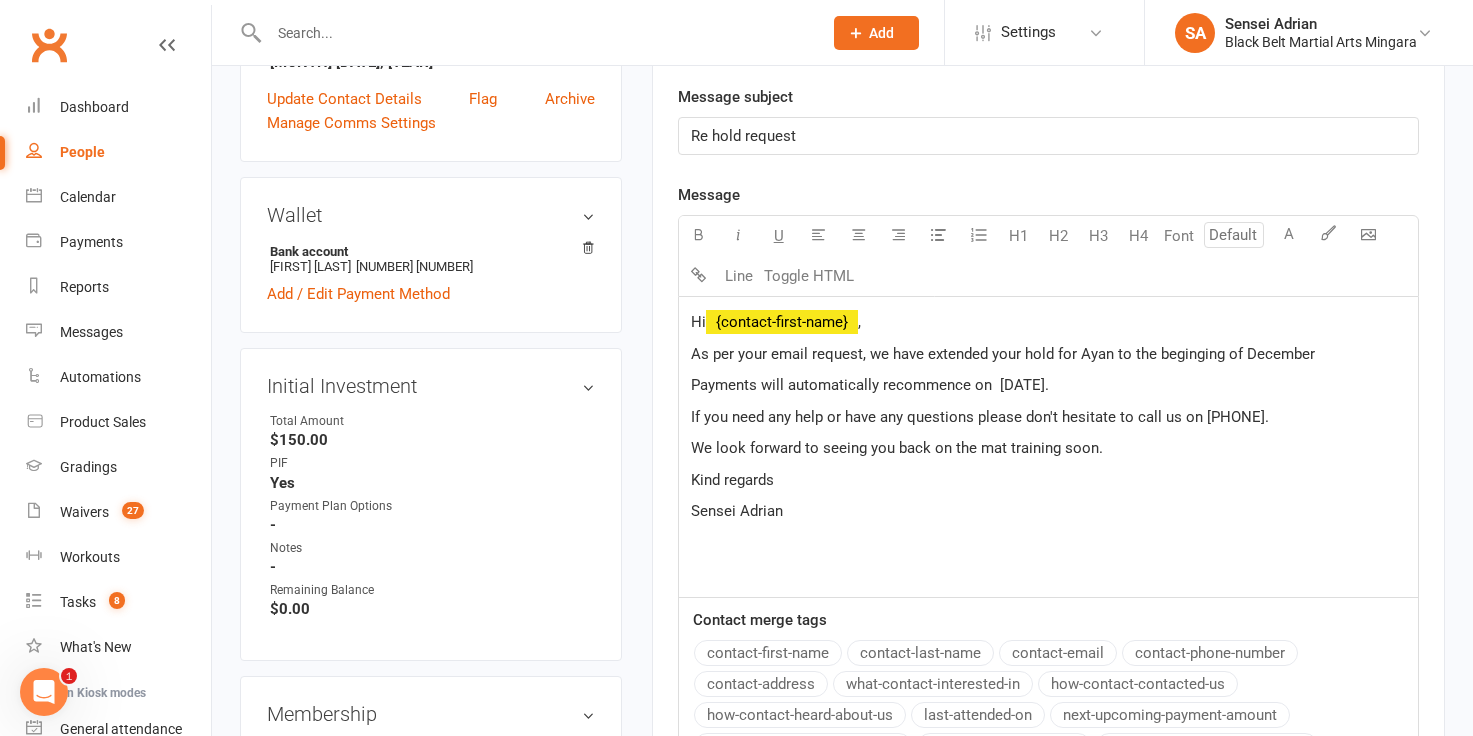 click on "Payments will automatically recommence on  /25." 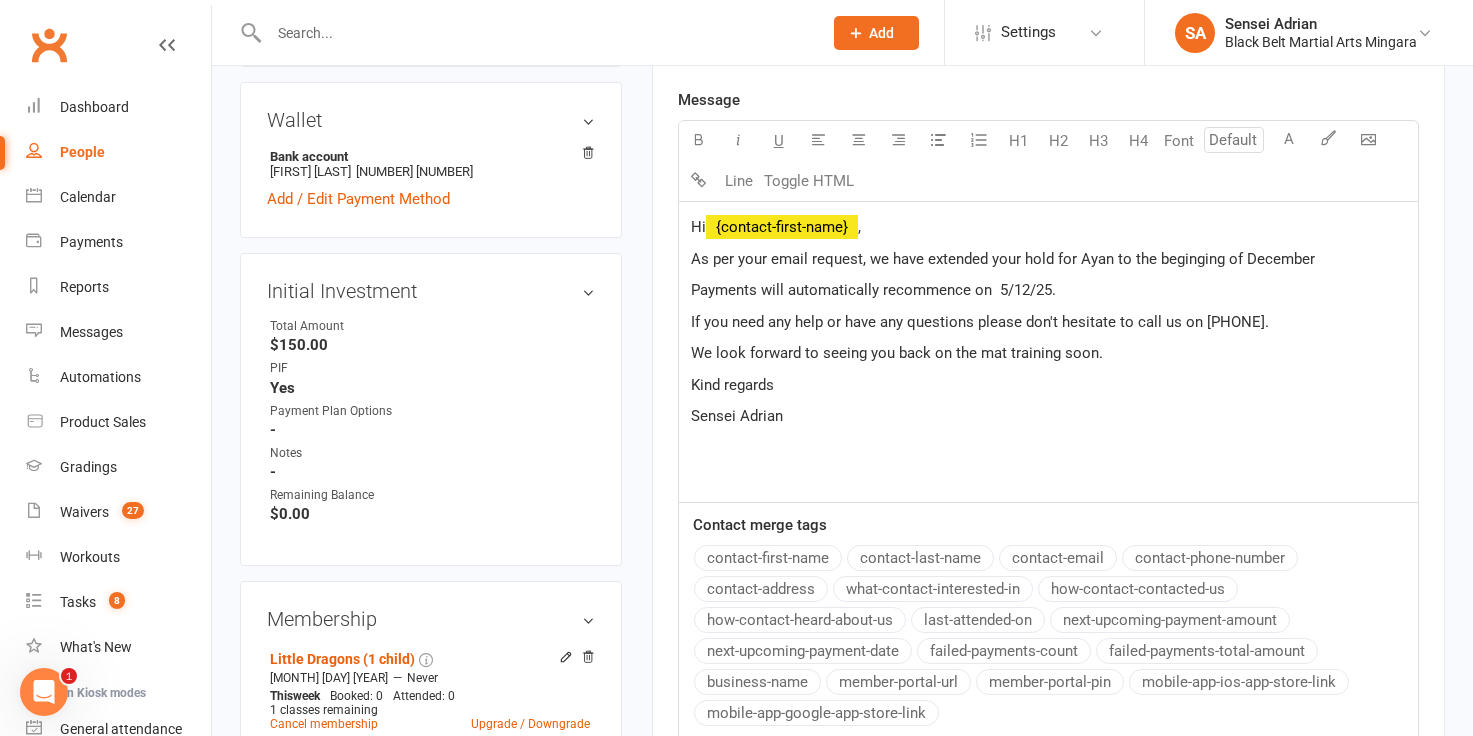 scroll, scrollTop: 616, scrollLeft: 0, axis: vertical 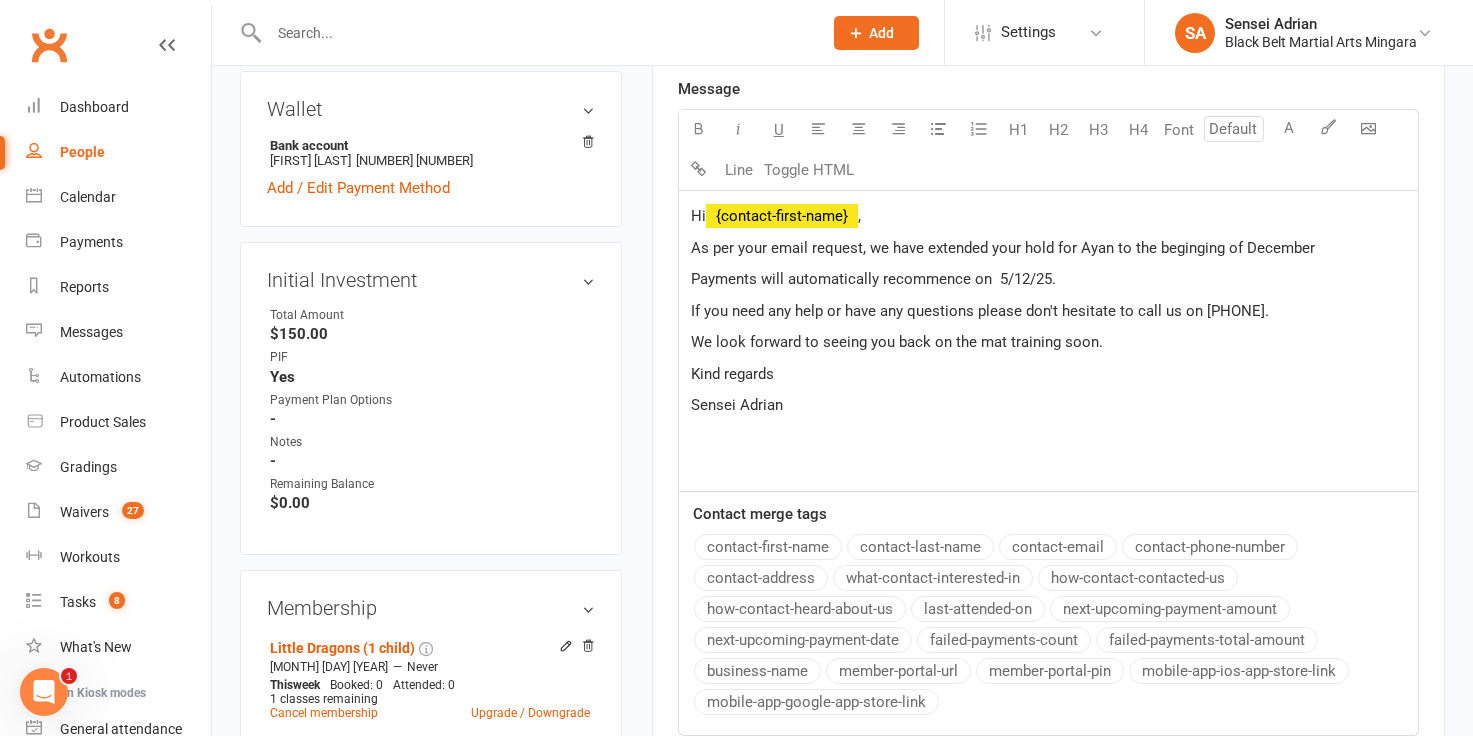 drag, startPoint x: 896, startPoint y: 341, endPoint x: 1189, endPoint y: 348, distance: 293.08362 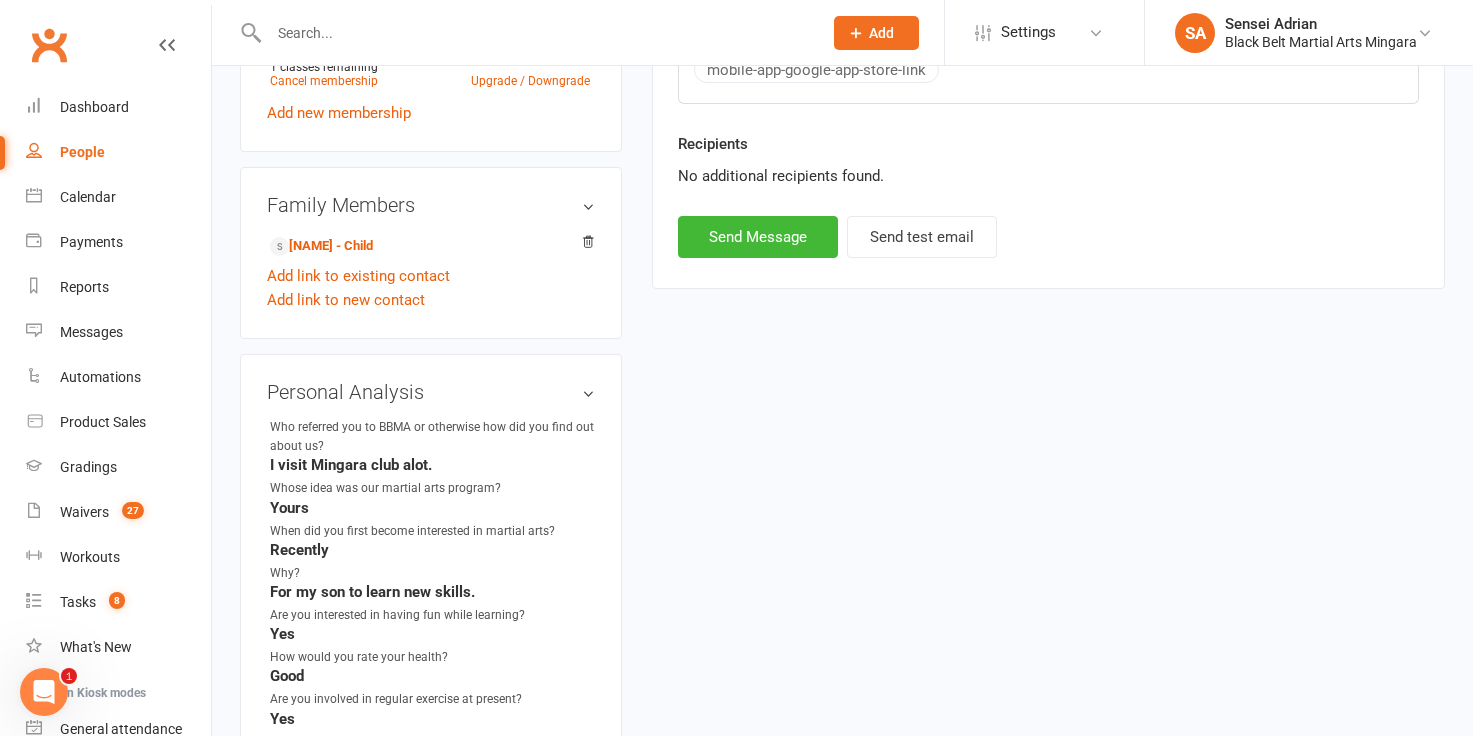 scroll, scrollTop: 1257, scrollLeft: 0, axis: vertical 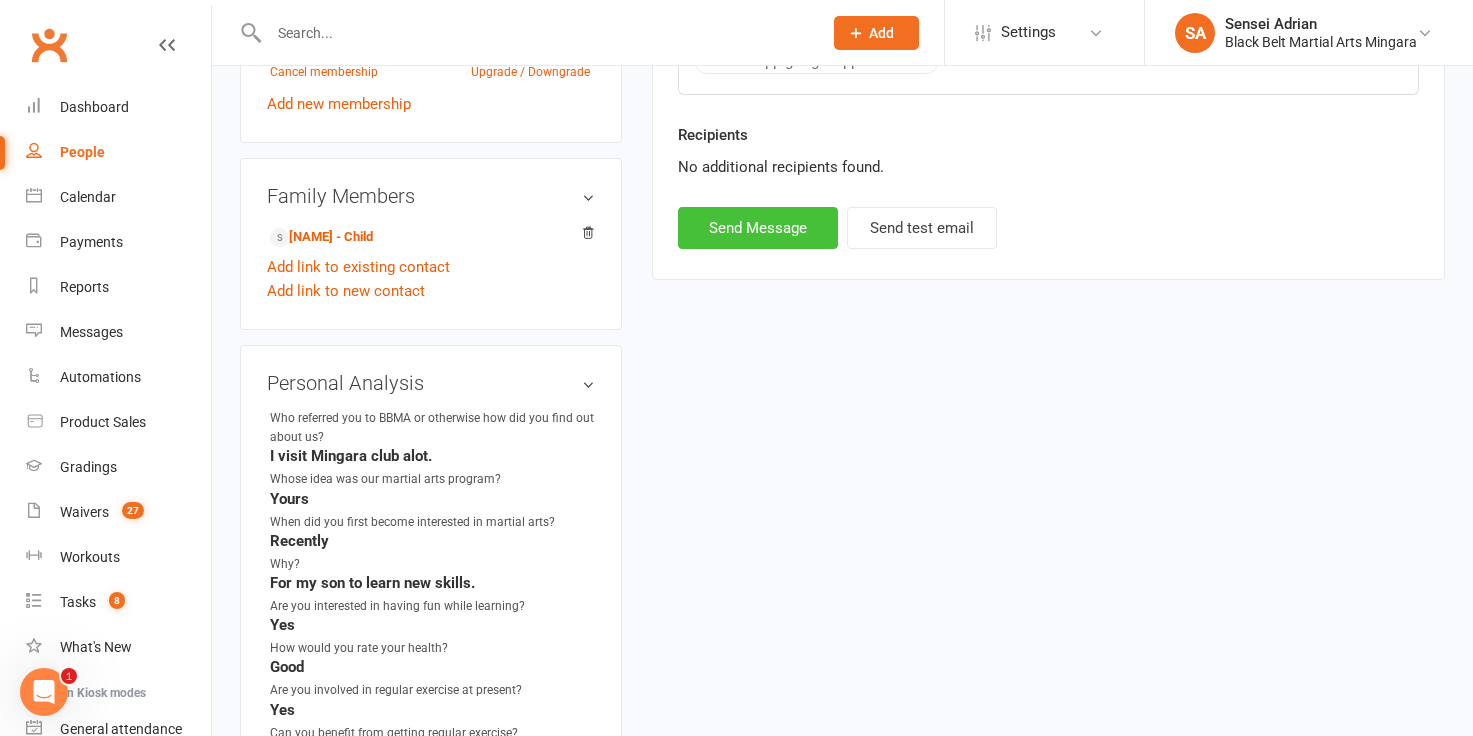 click on "Send Message" at bounding box center [758, 228] 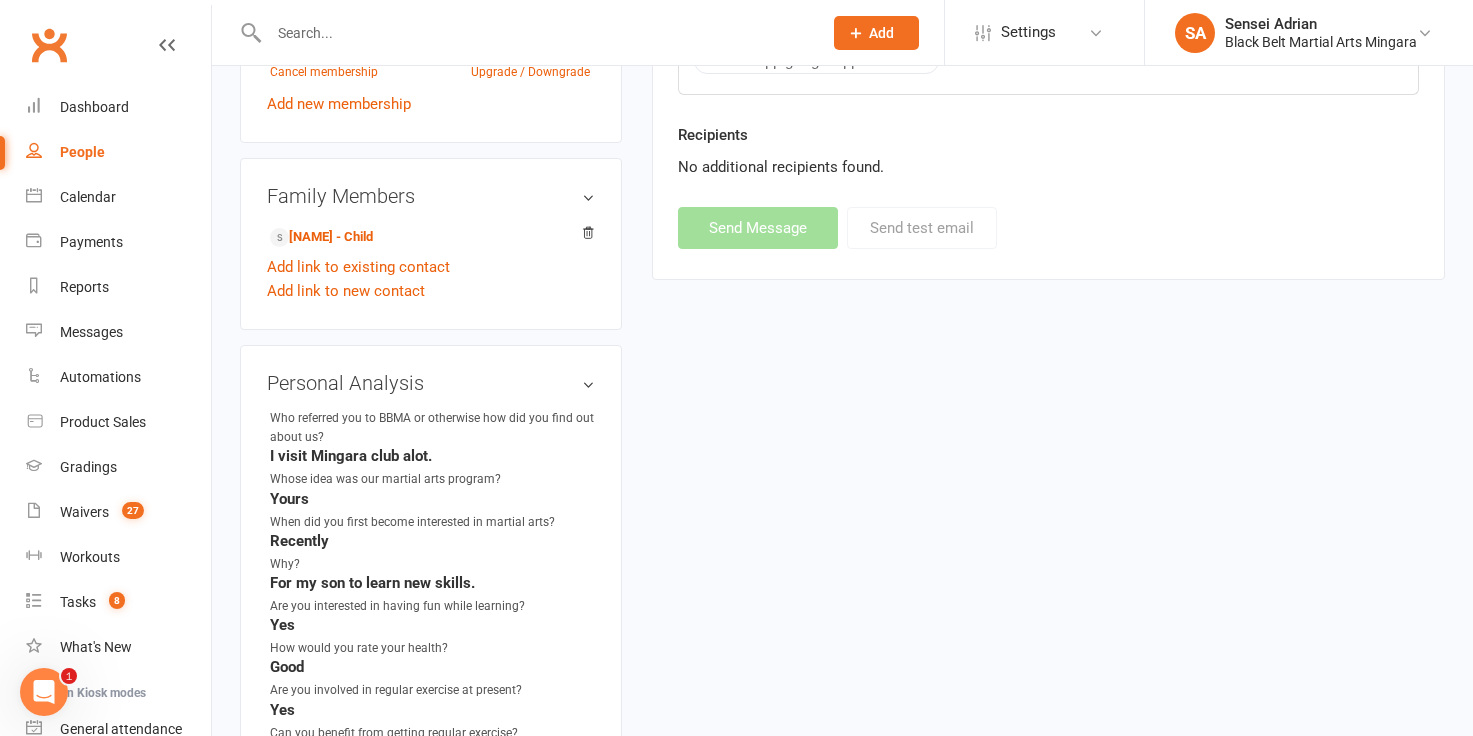 select 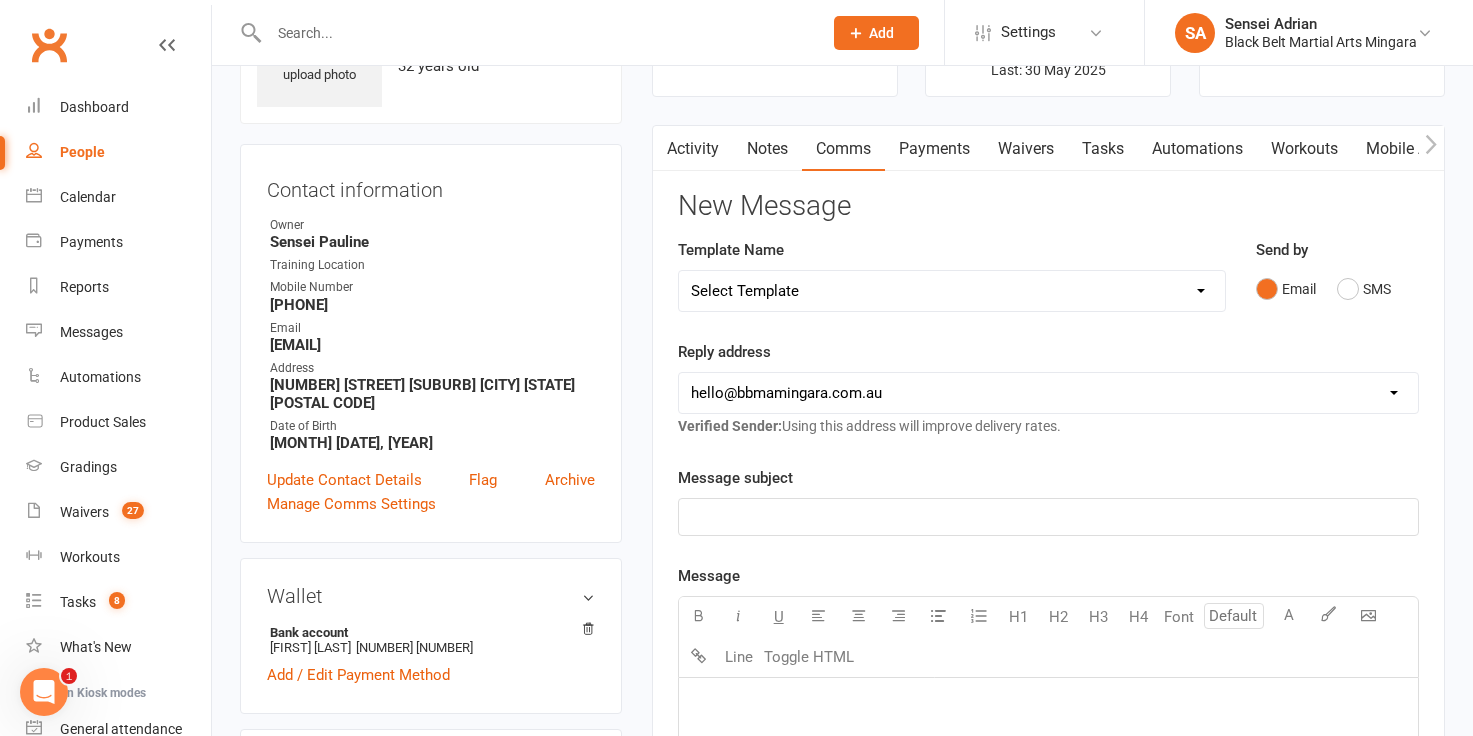 scroll, scrollTop: 0, scrollLeft: 0, axis: both 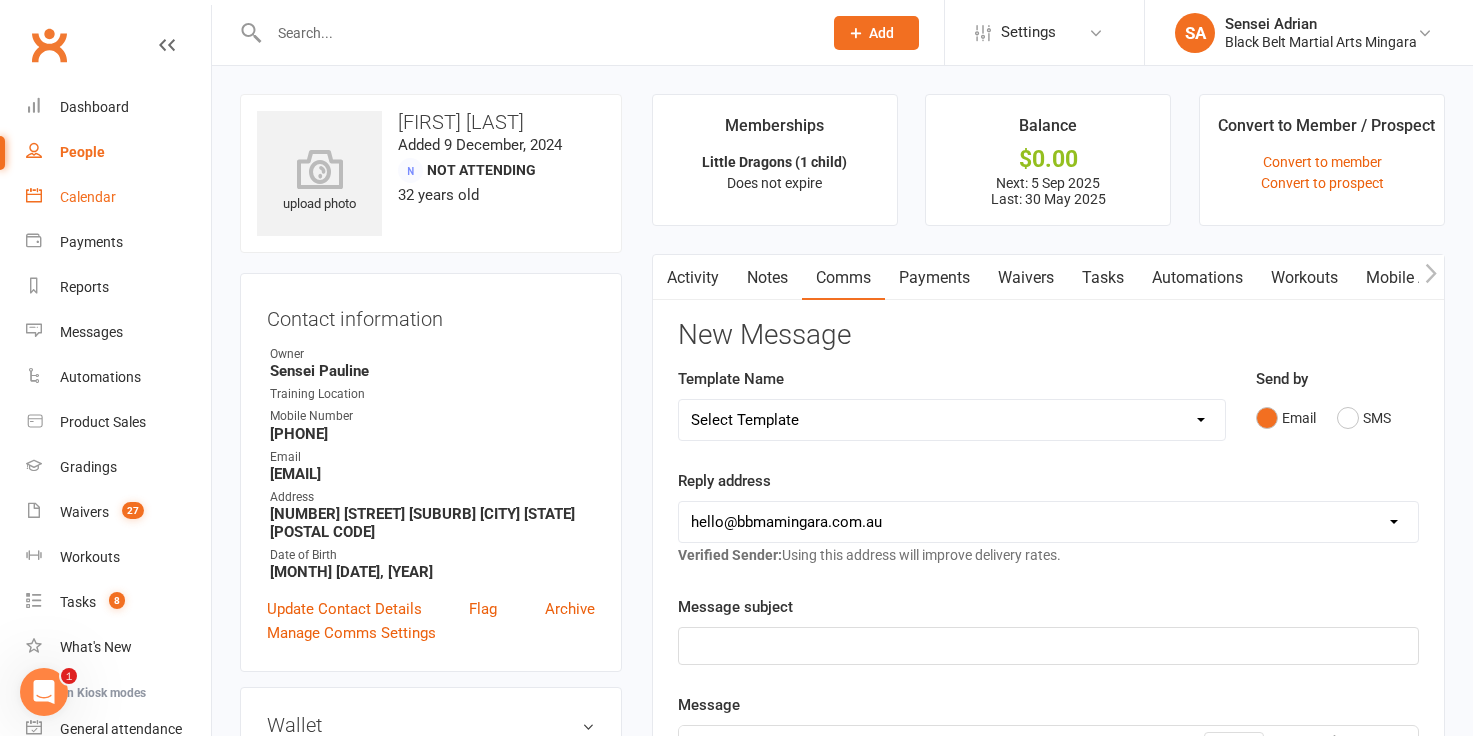 click on "Calendar" at bounding box center [88, 197] 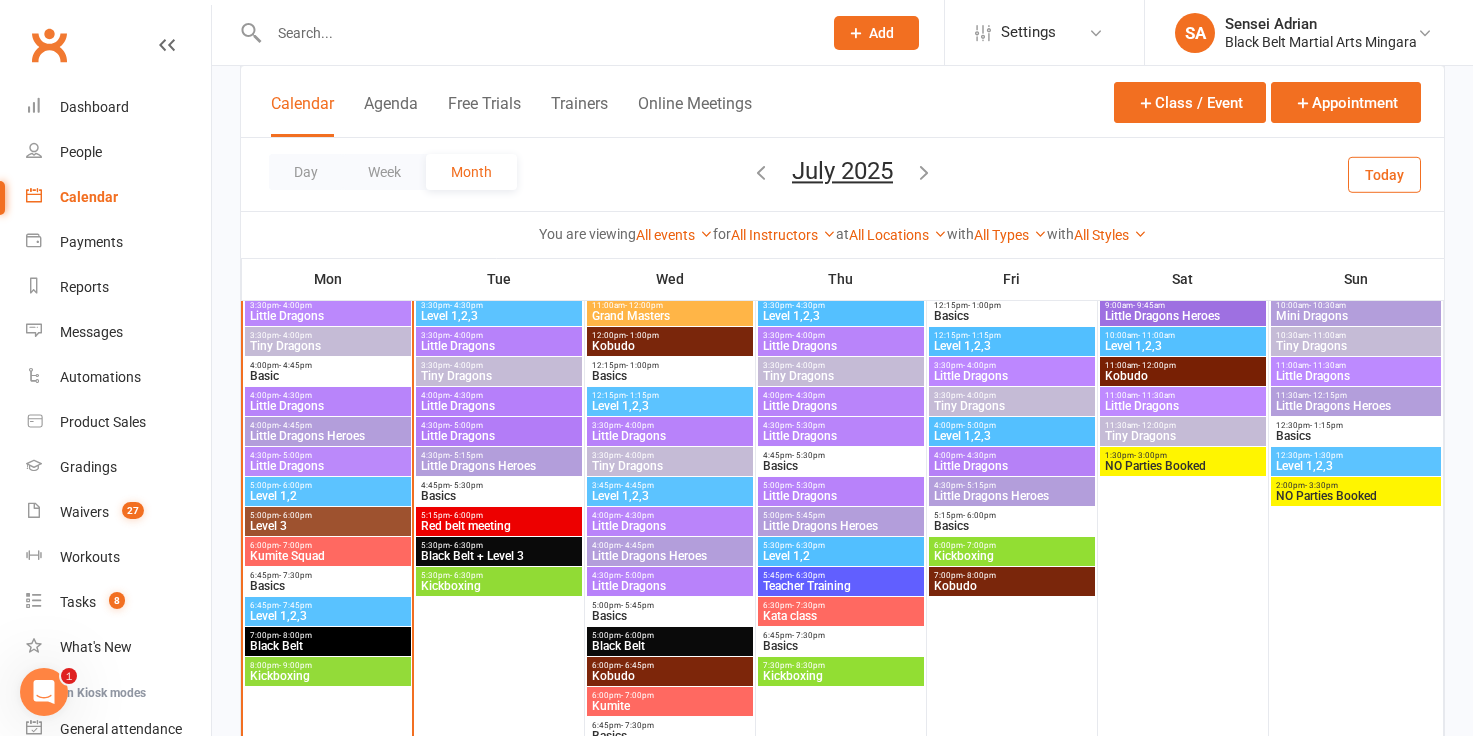 scroll, scrollTop: 2954, scrollLeft: 0, axis: vertical 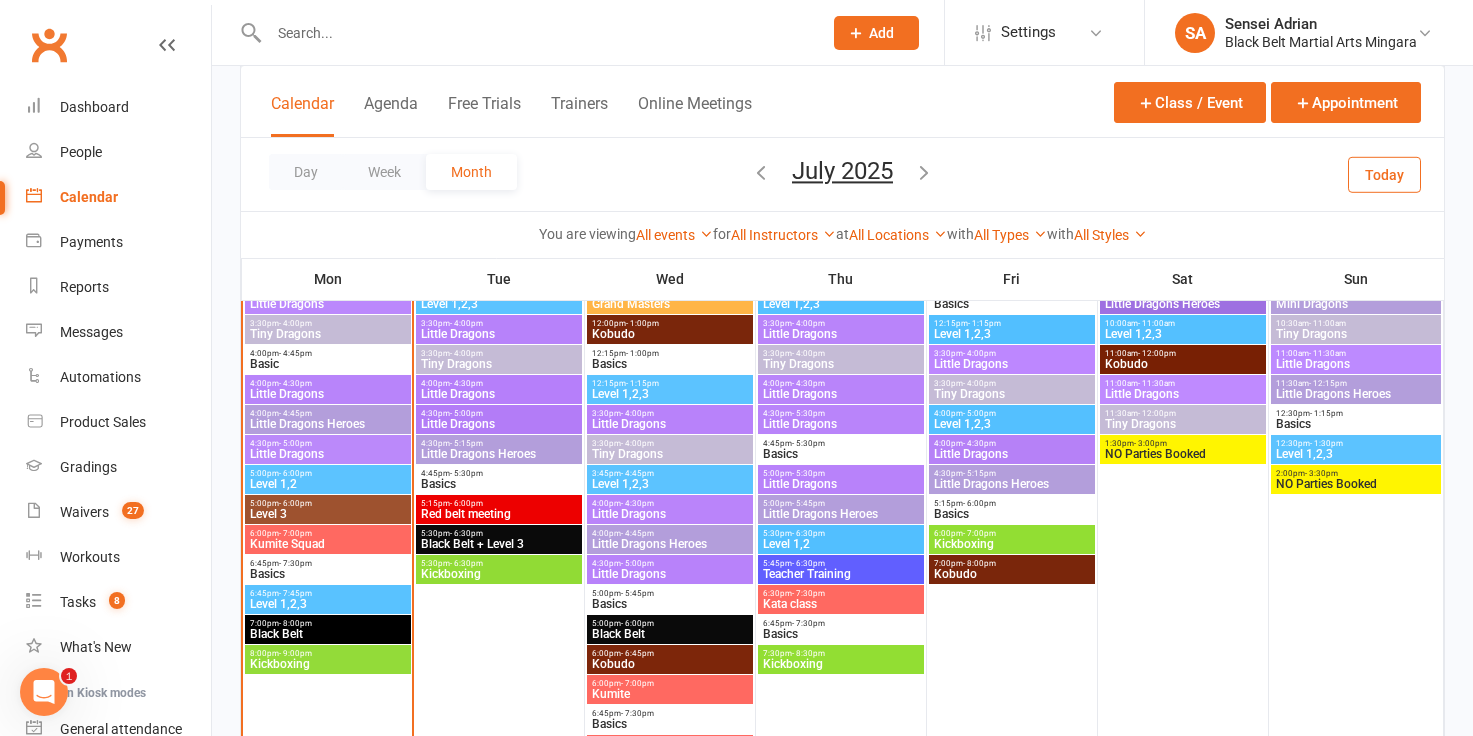 click on "Kickboxing" at bounding box center (328, 664) 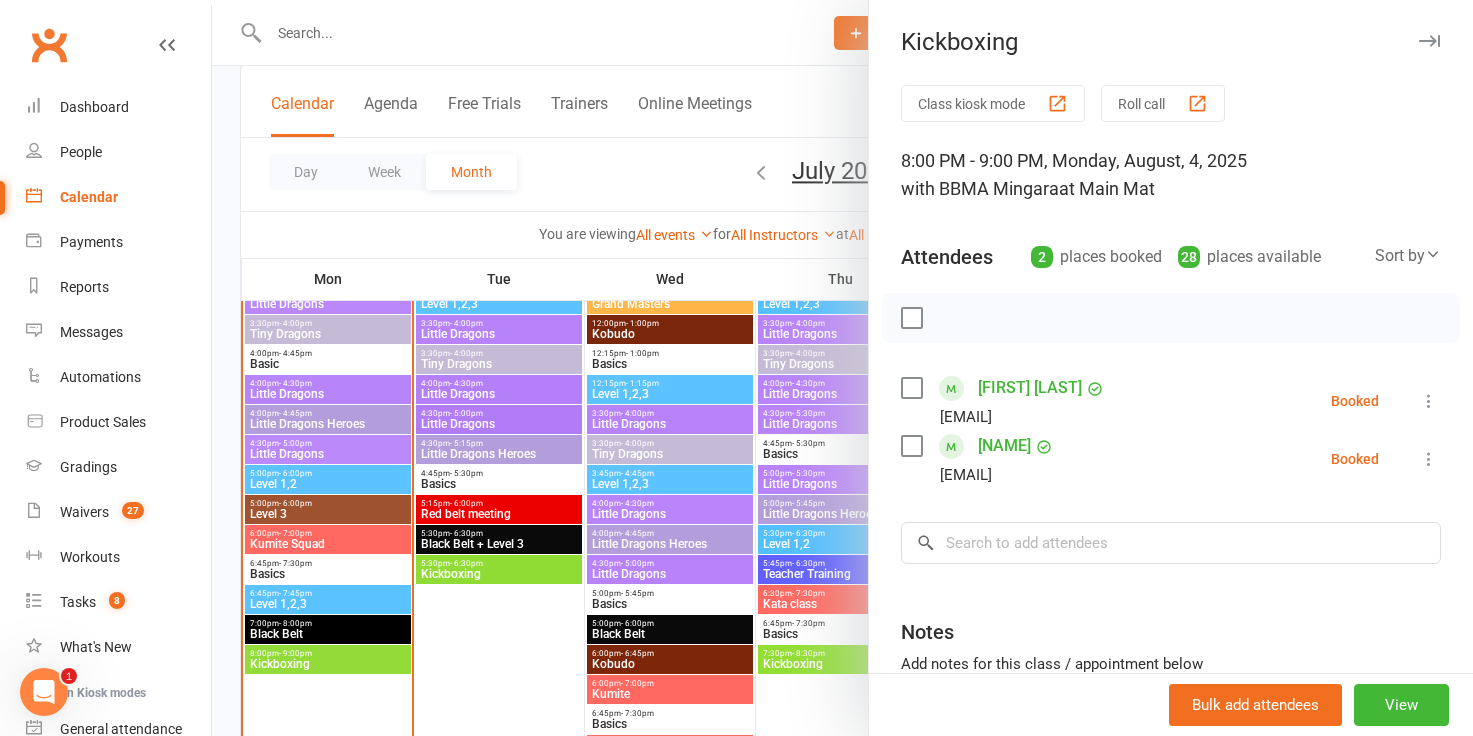 click at bounding box center [911, 388] 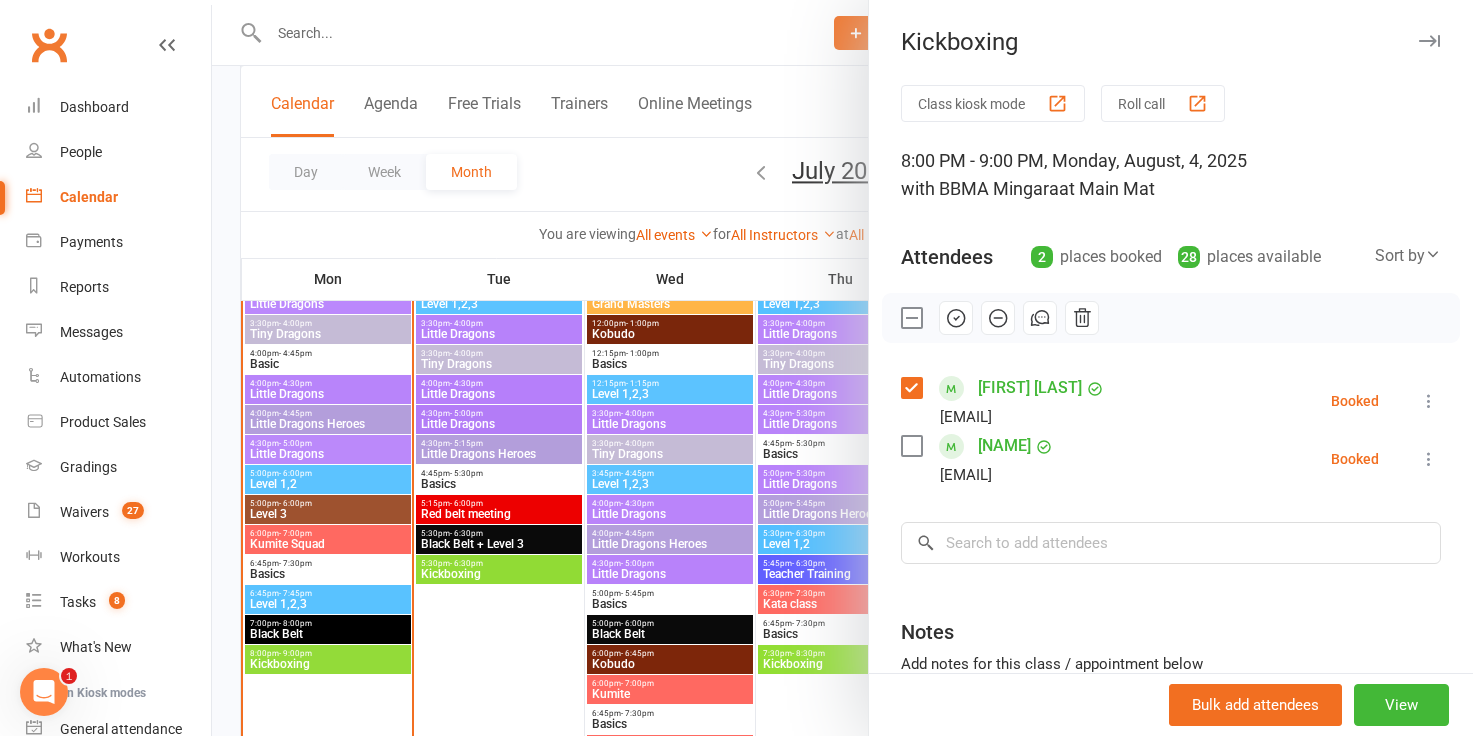 click at bounding box center (911, 446) 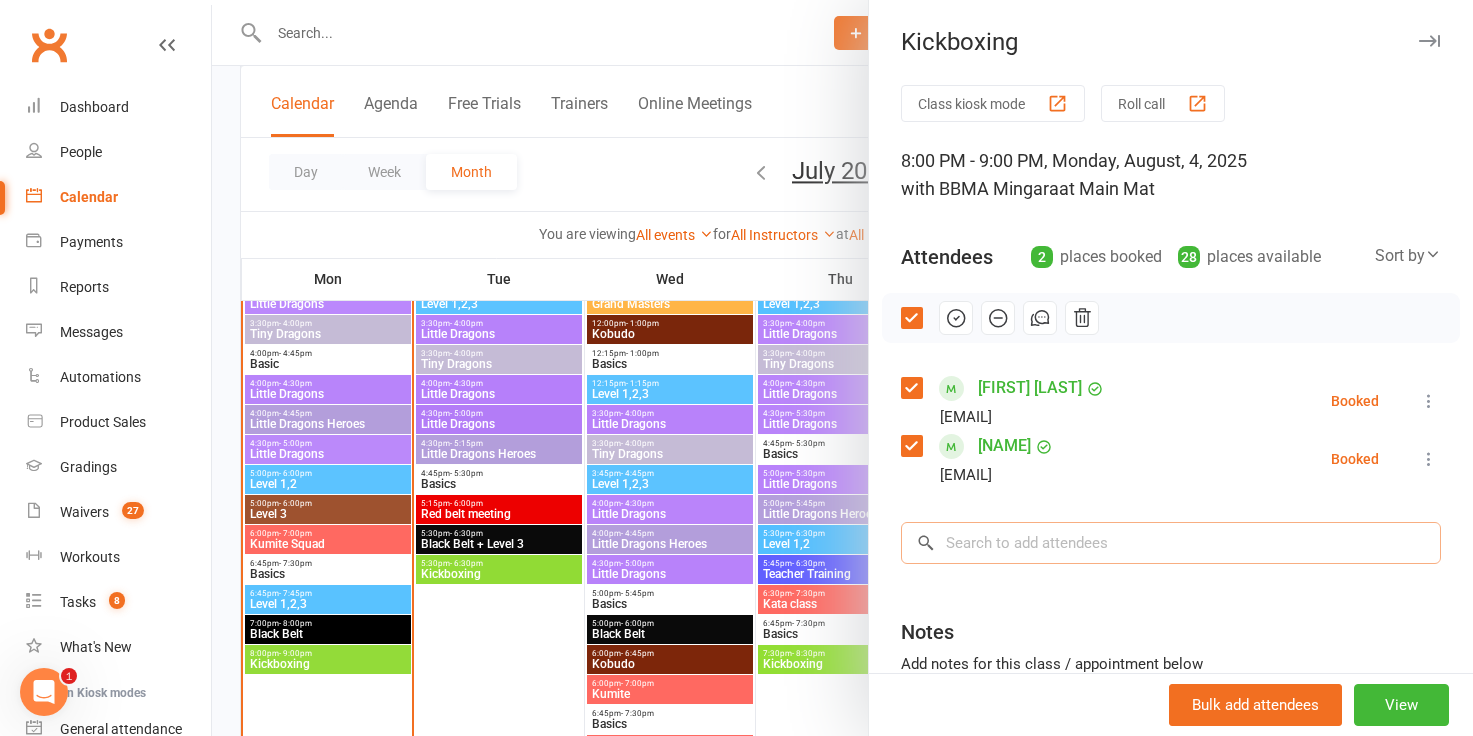 click at bounding box center (1171, 543) 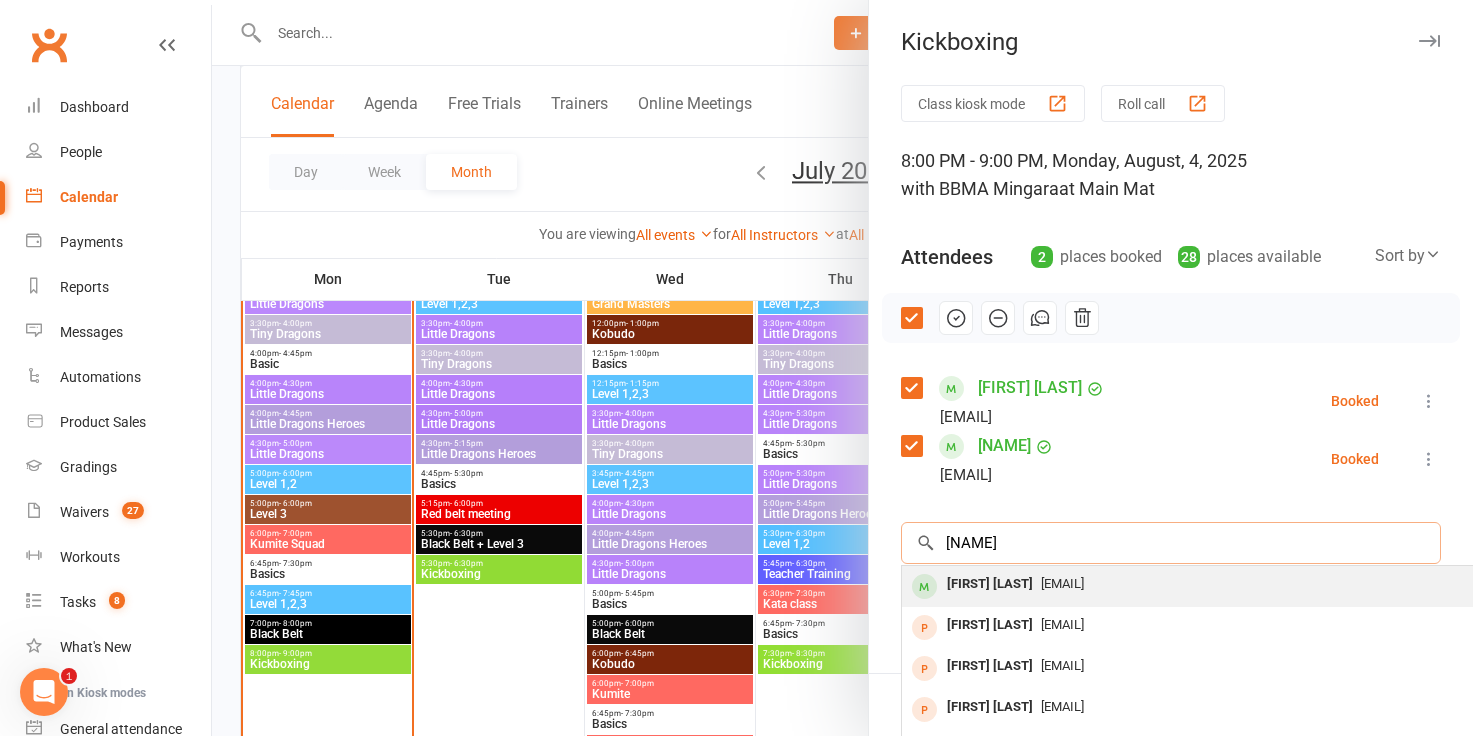 type on "jenna marwi" 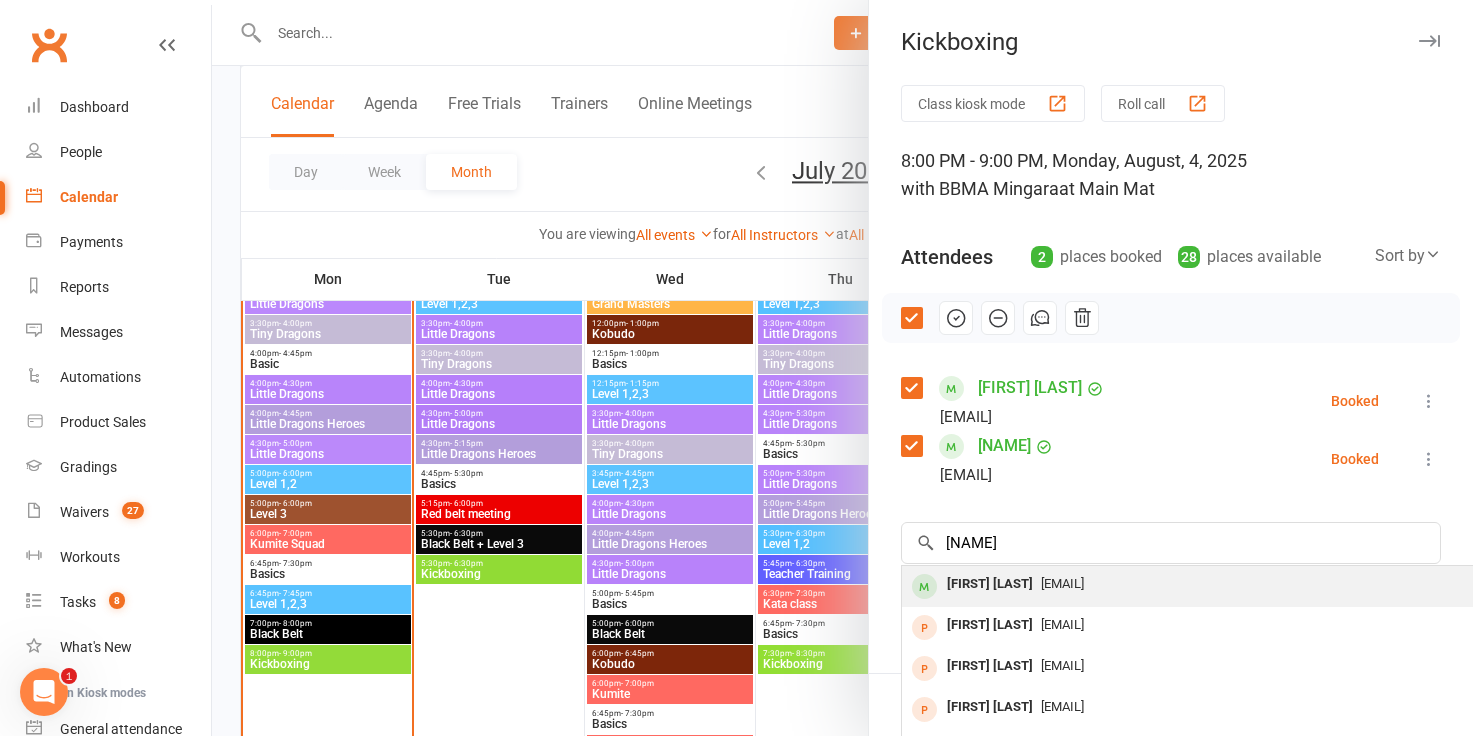 click on "Jenna Markwick" at bounding box center (990, 584) 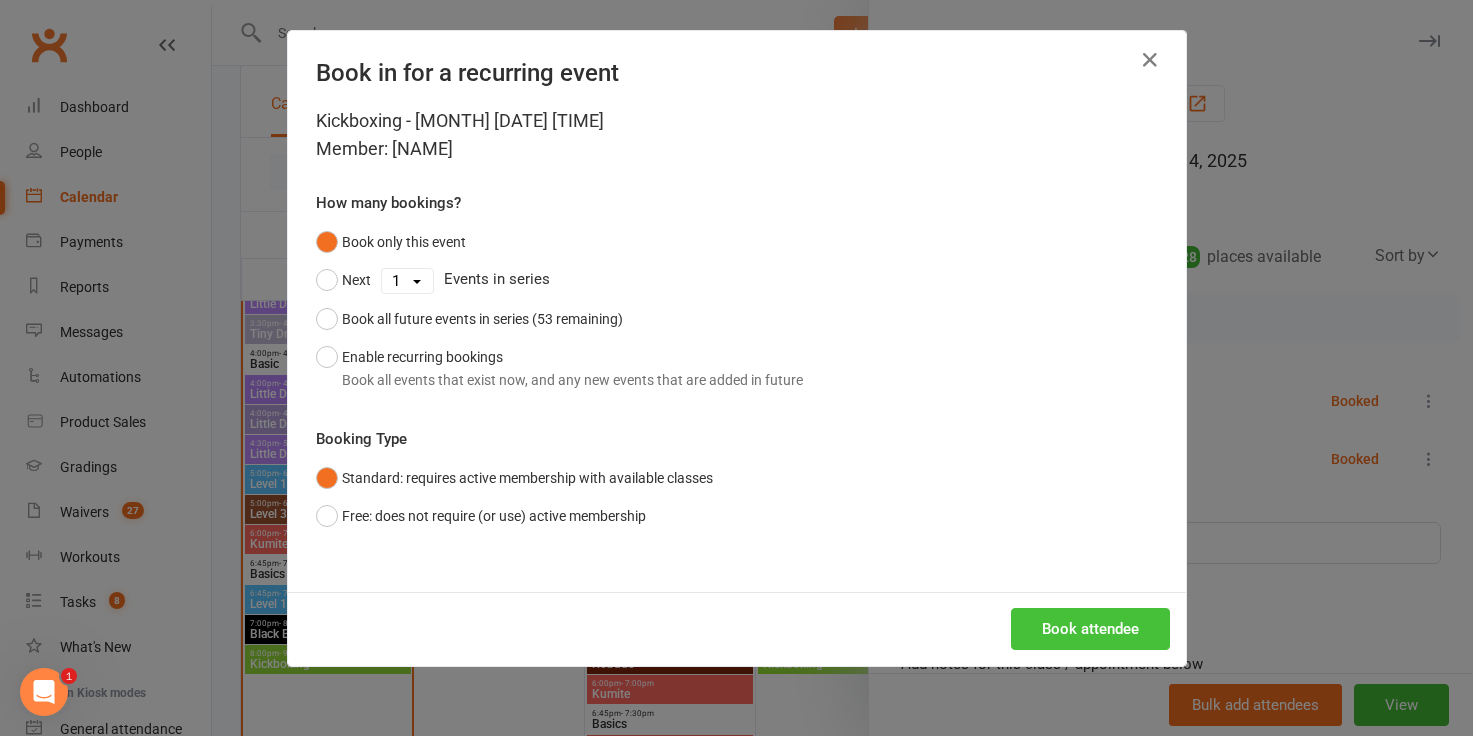 click on "Book attendee" at bounding box center [1090, 629] 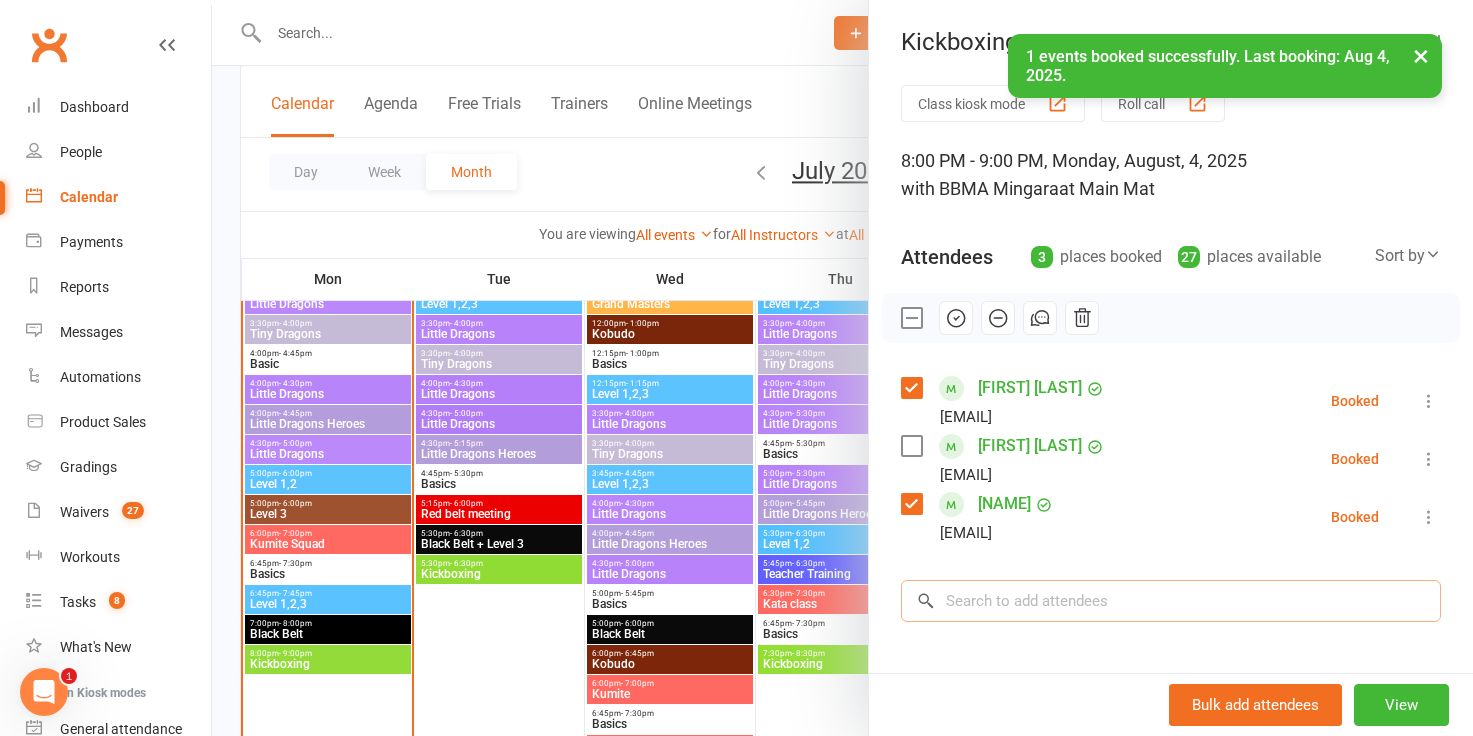 click at bounding box center [1171, 601] 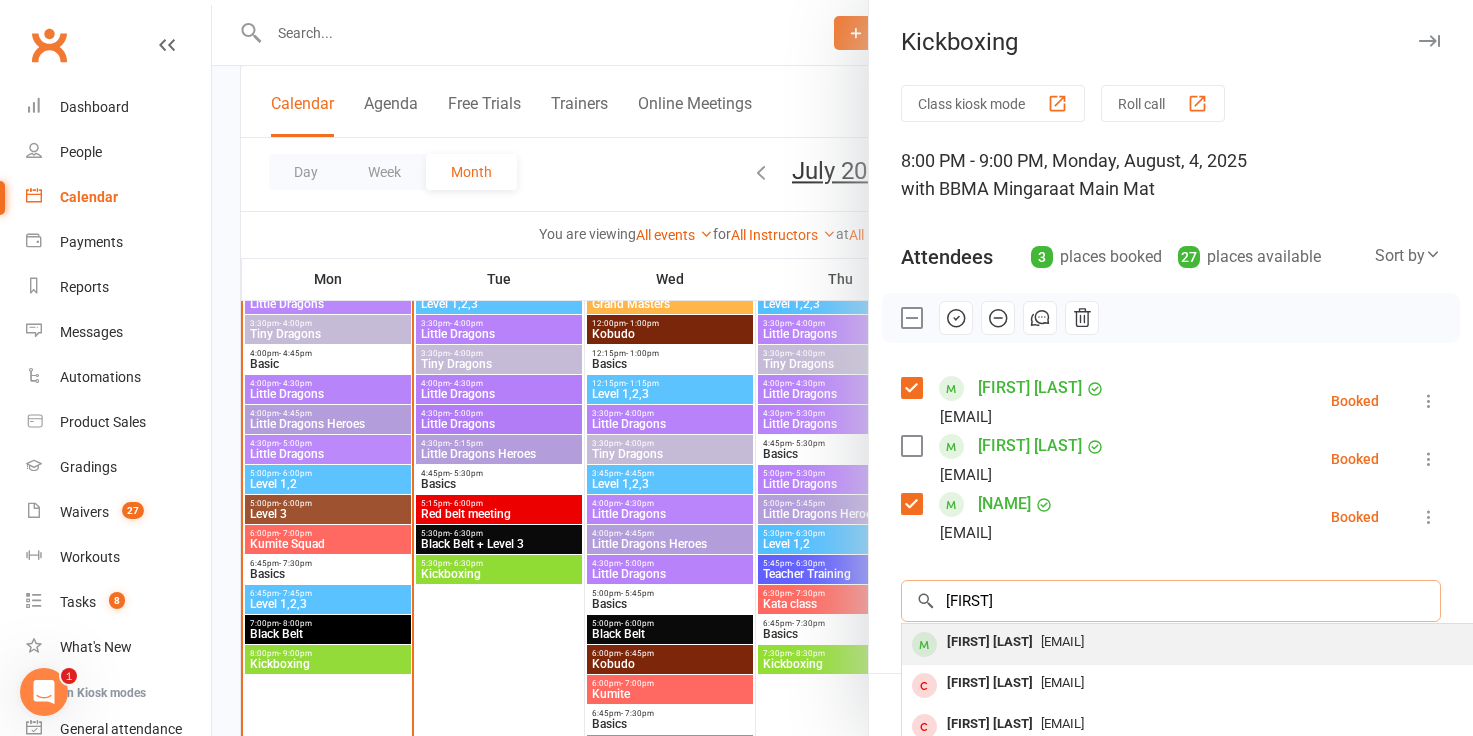 type on "brenda" 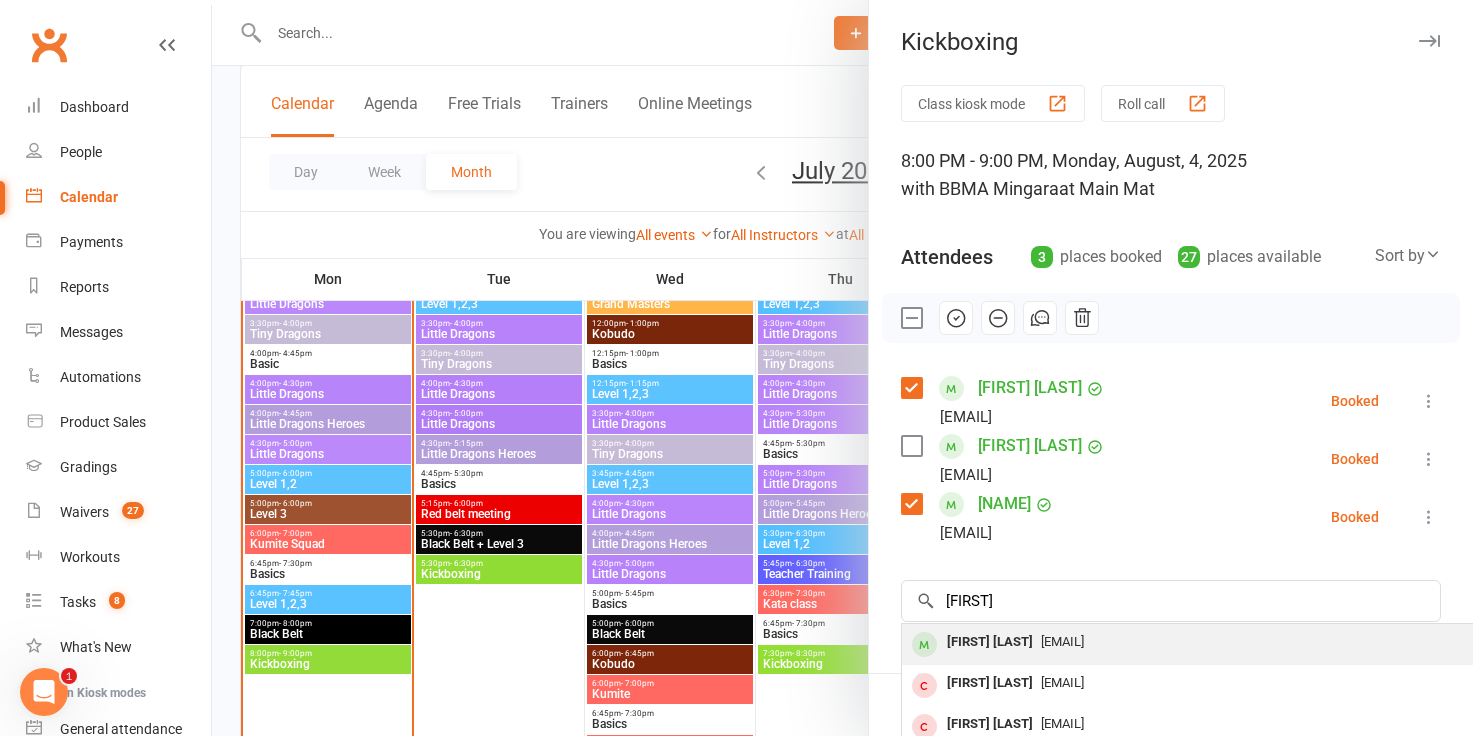 click on "Brenda Edwards" at bounding box center (990, 642) 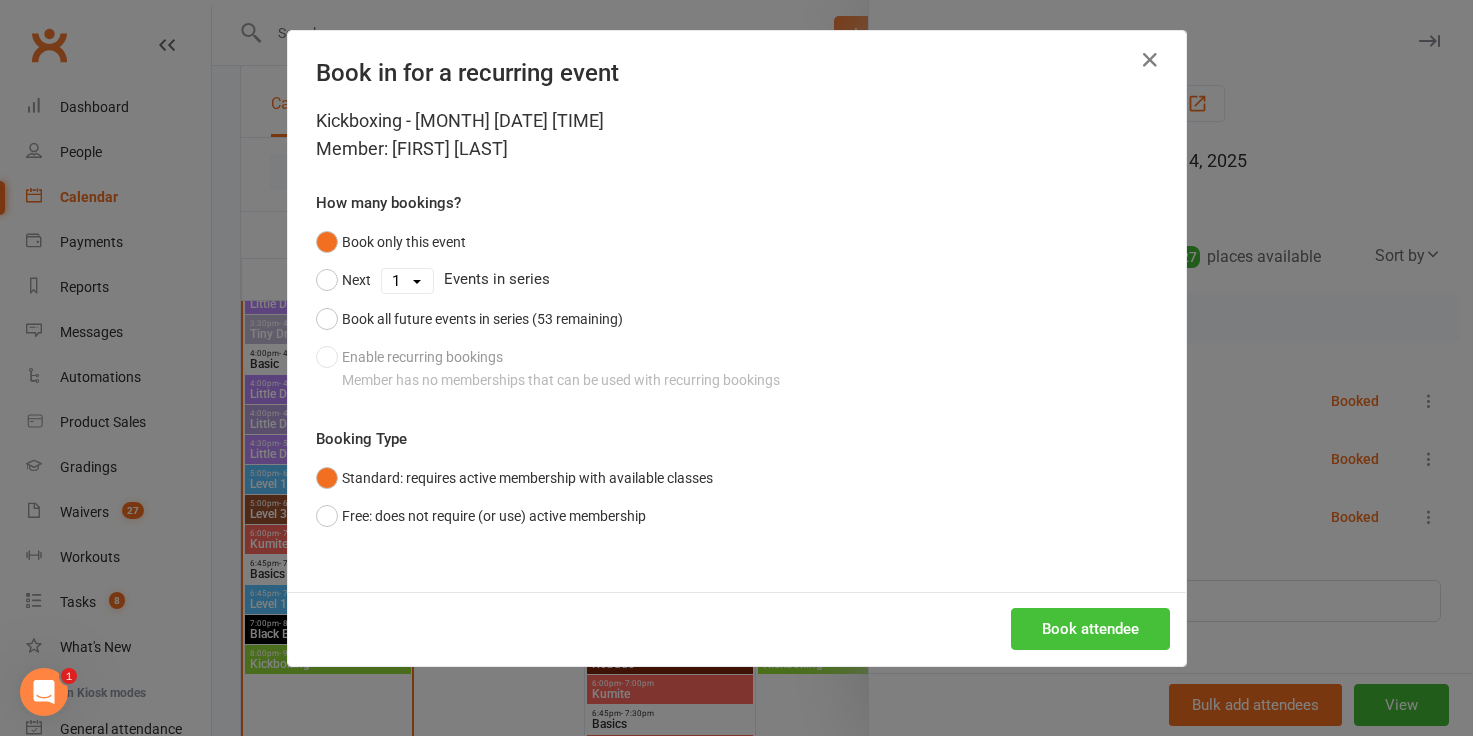 click on "Book attendee" at bounding box center [1090, 629] 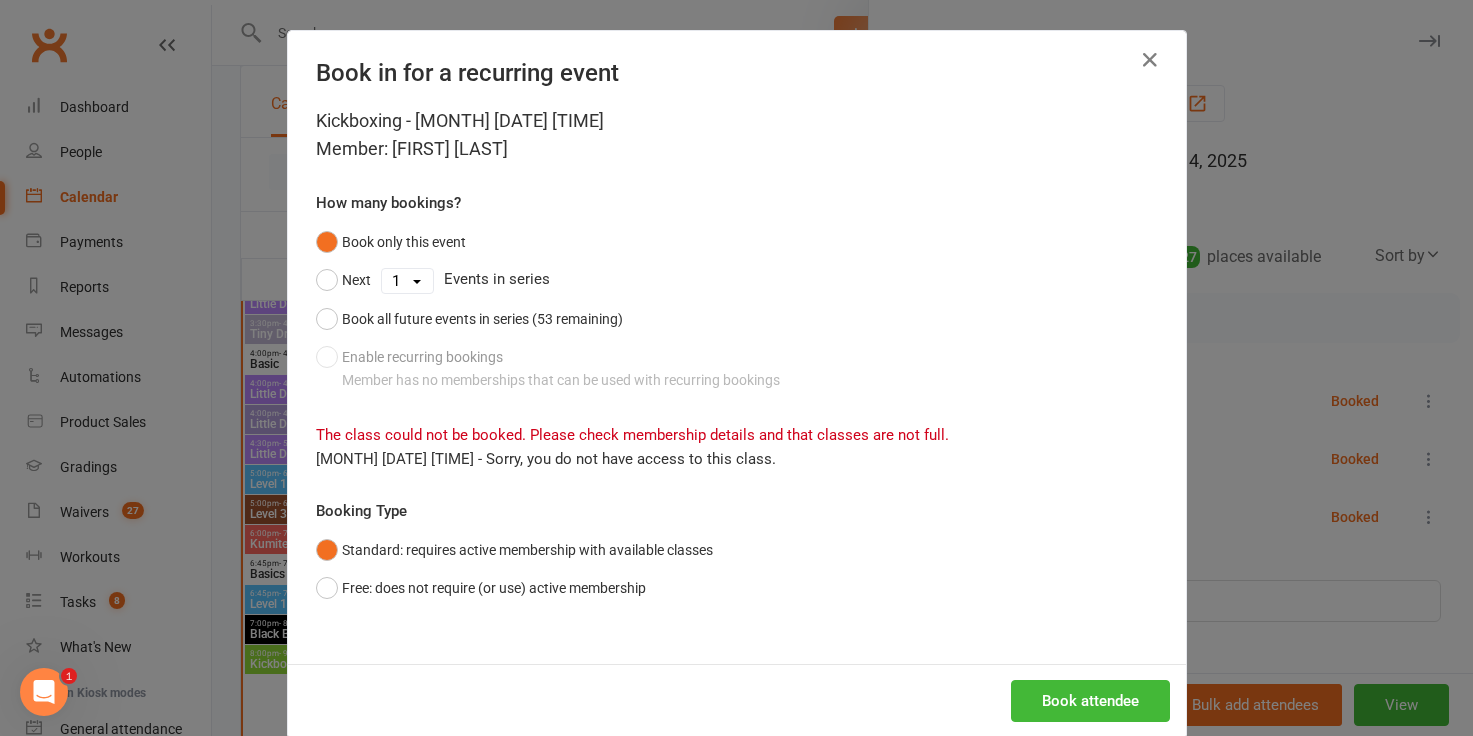click on "Book attendee" at bounding box center [737, 701] 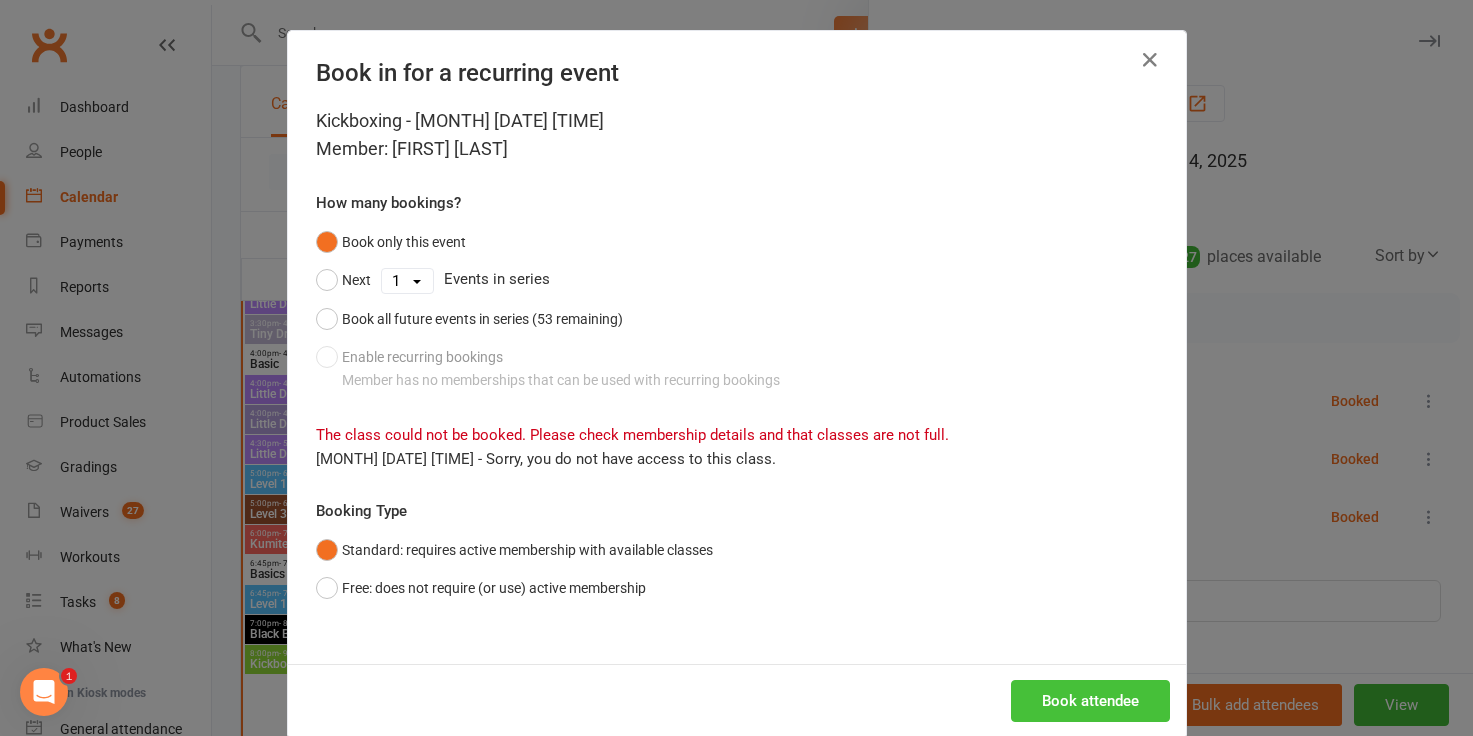 click on "Book attendee" at bounding box center (1090, 701) 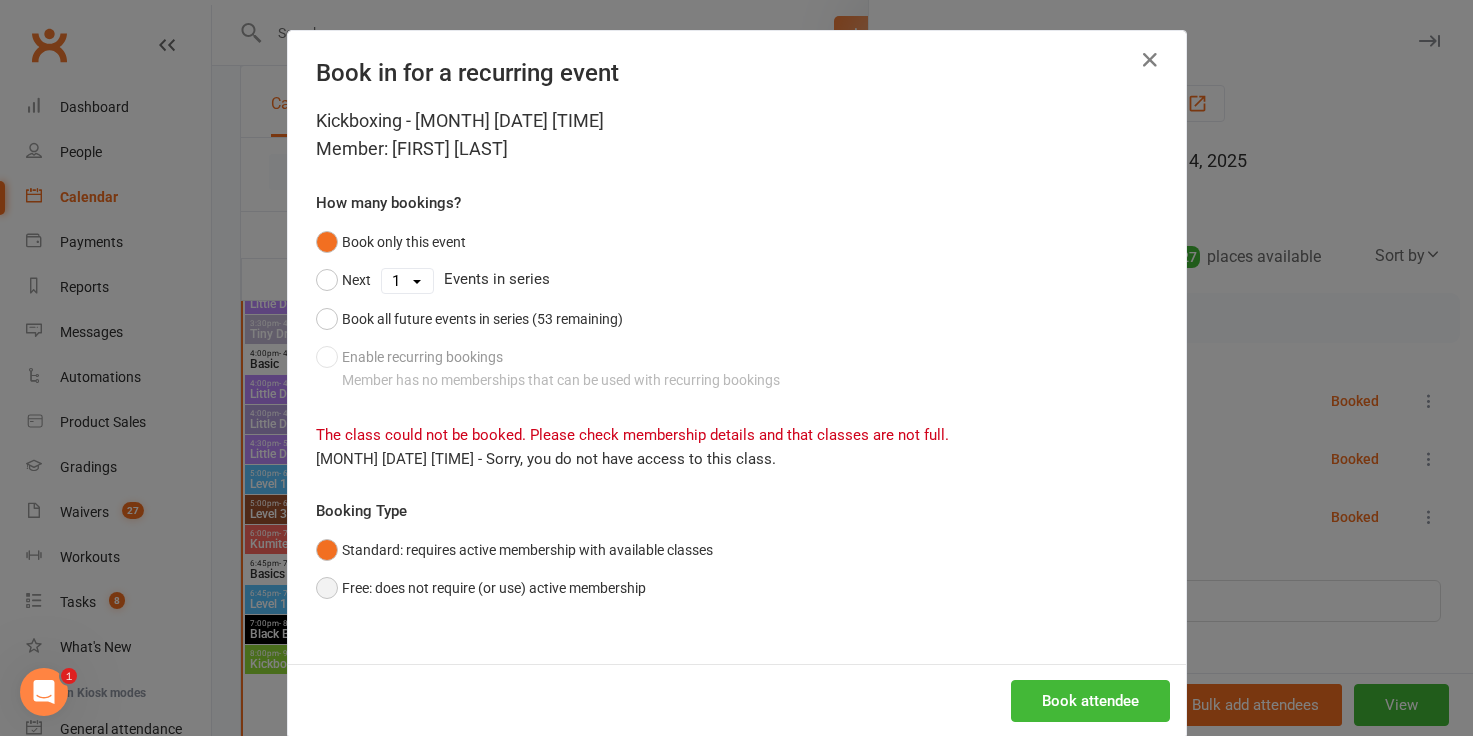 click on "Free: does not require (or use) active membership" at bounding box center [481, 588] 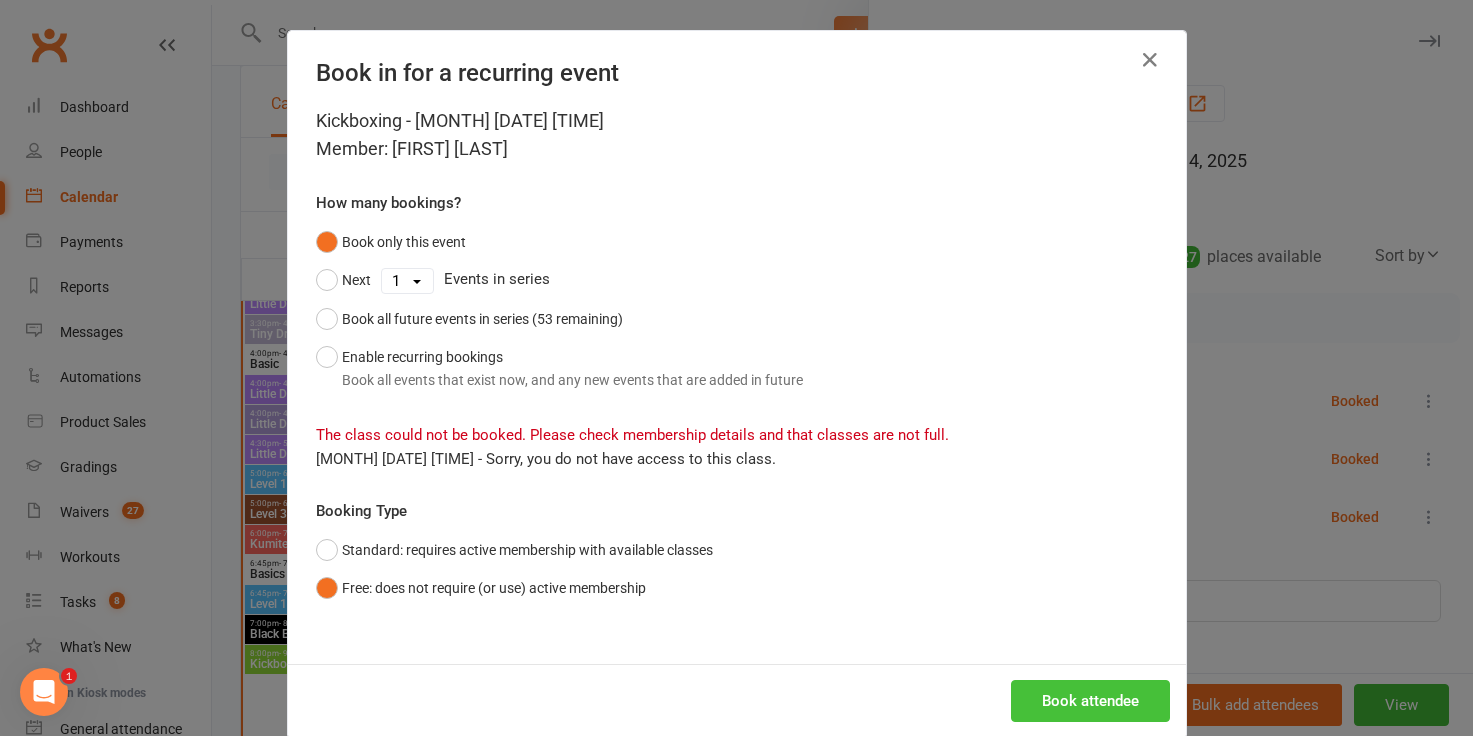 click on "Book attendee" at bounding box center (1090, 701) 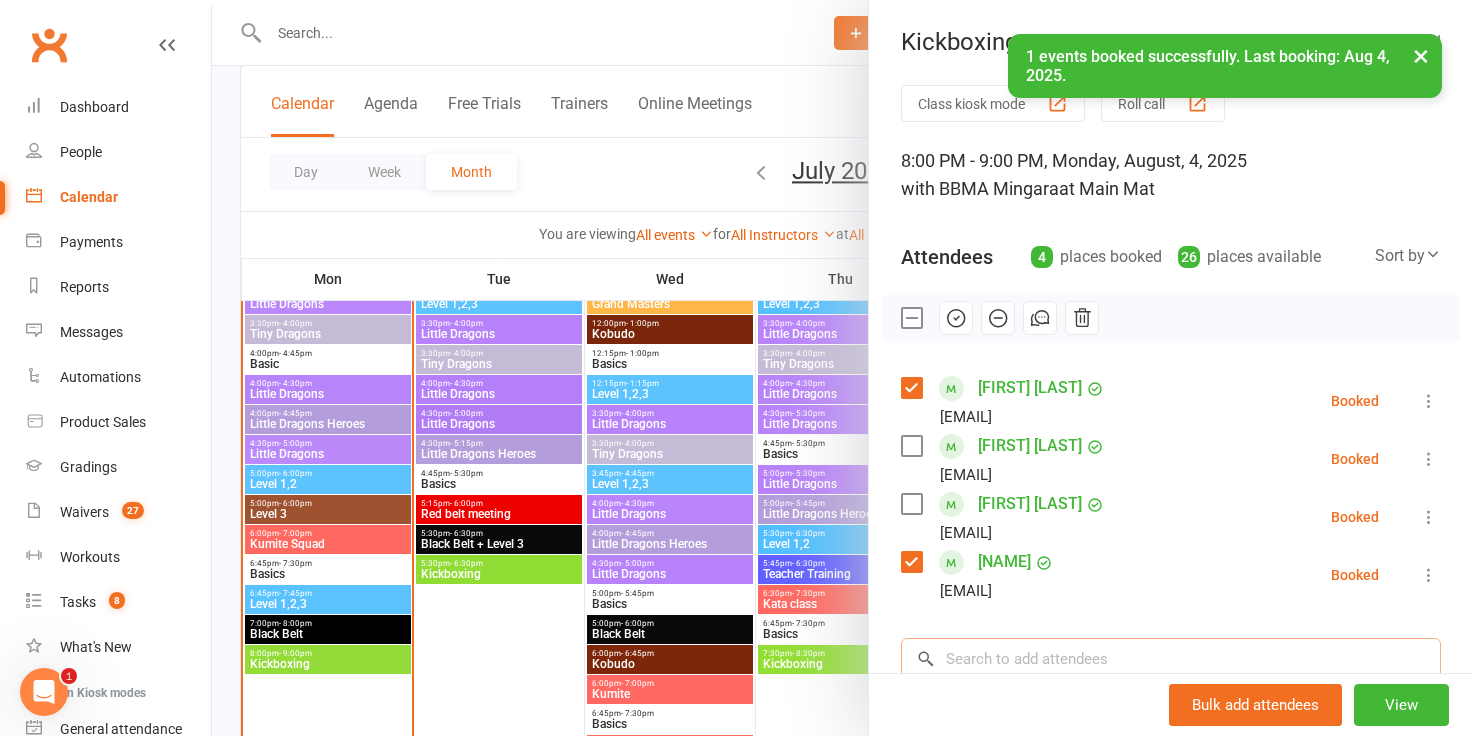 click at bounding box center (1171, 659) 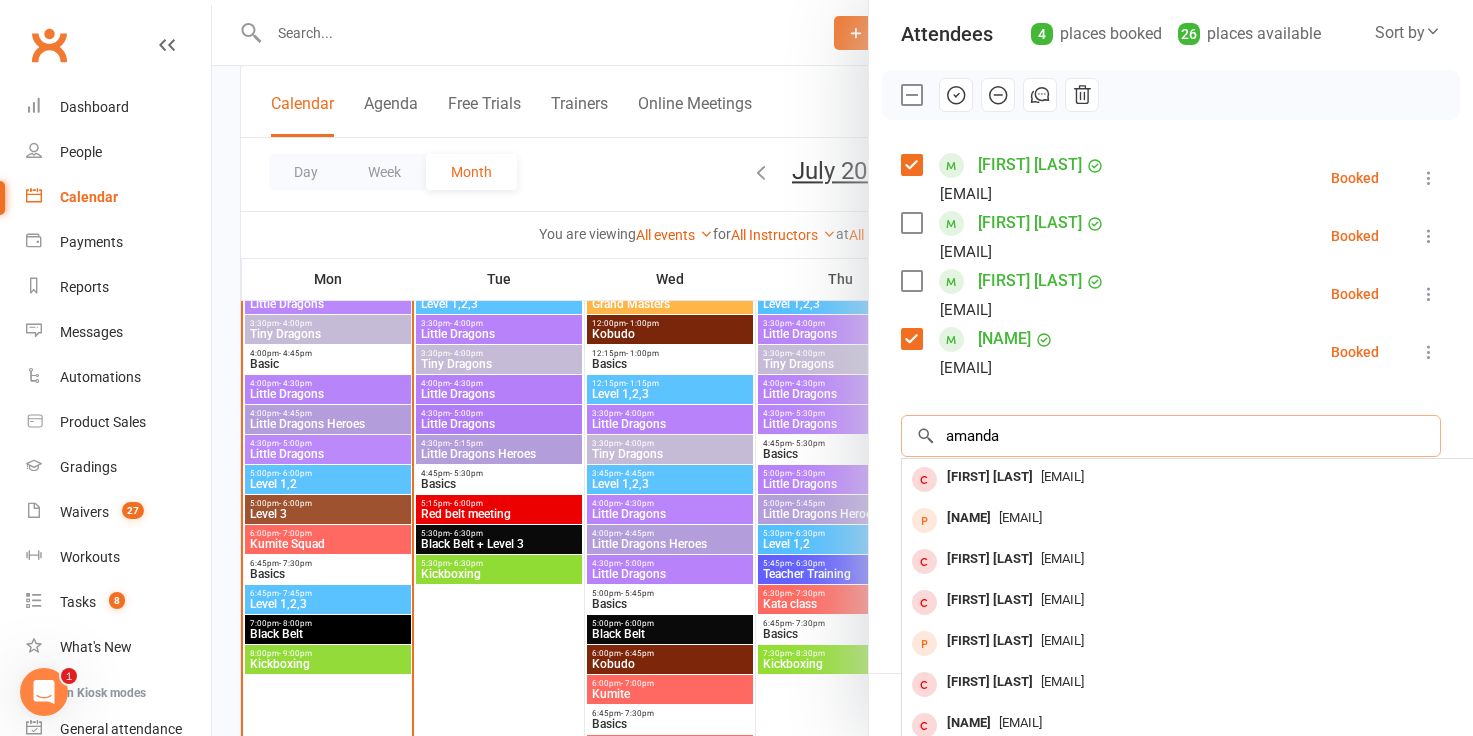 scroll, scrollTop: 290, scrollLeft: 0, axis: vertical 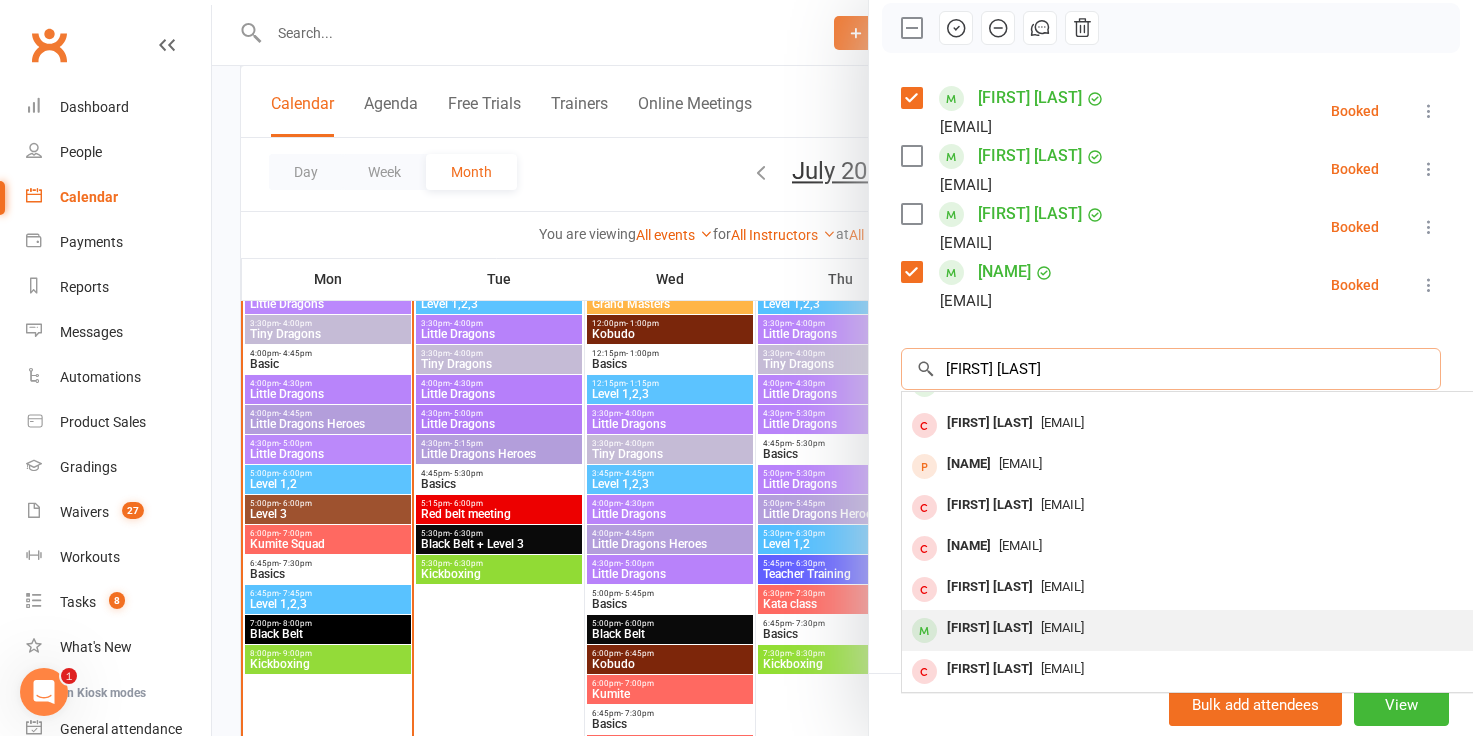 type on "amanda Wal" 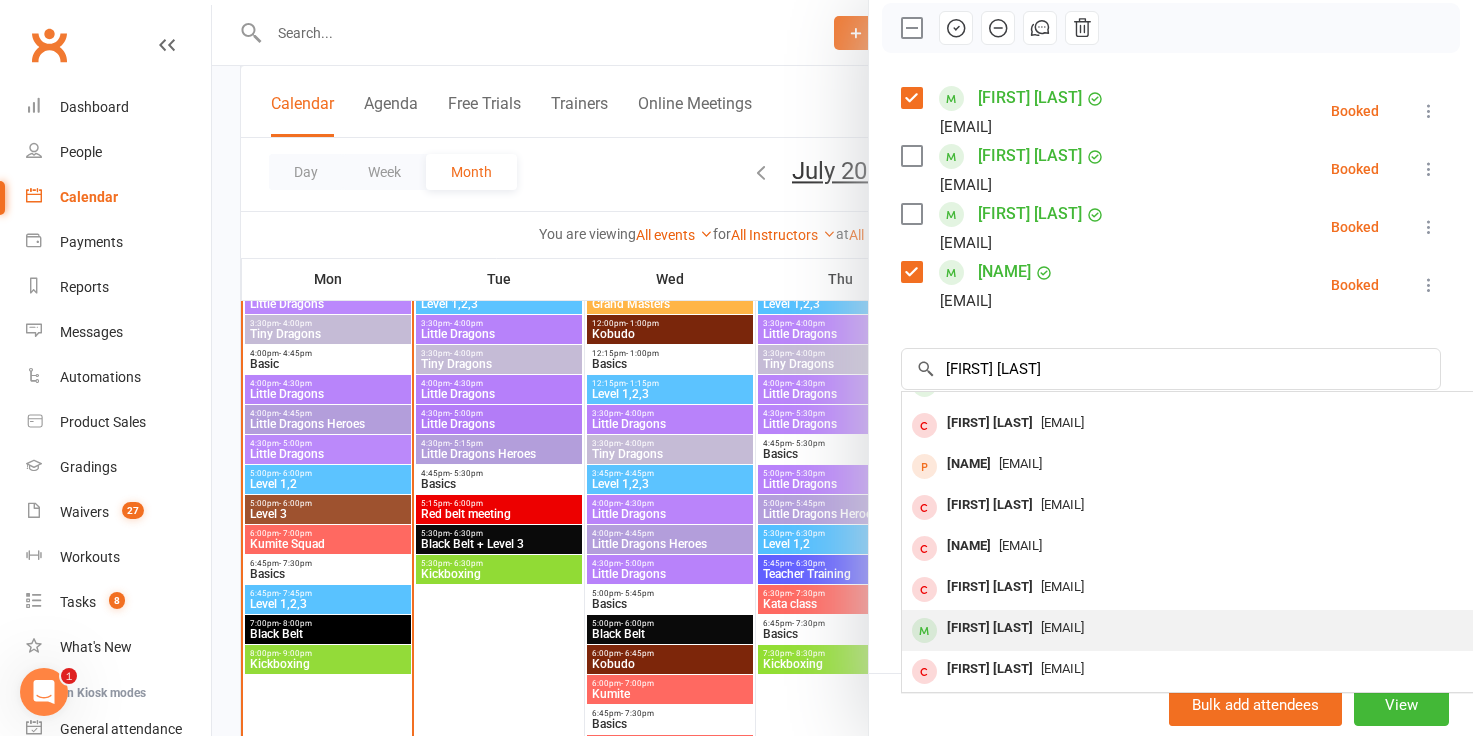 click on "Amanda Wimalasiri" at bounding box center [990, 628] 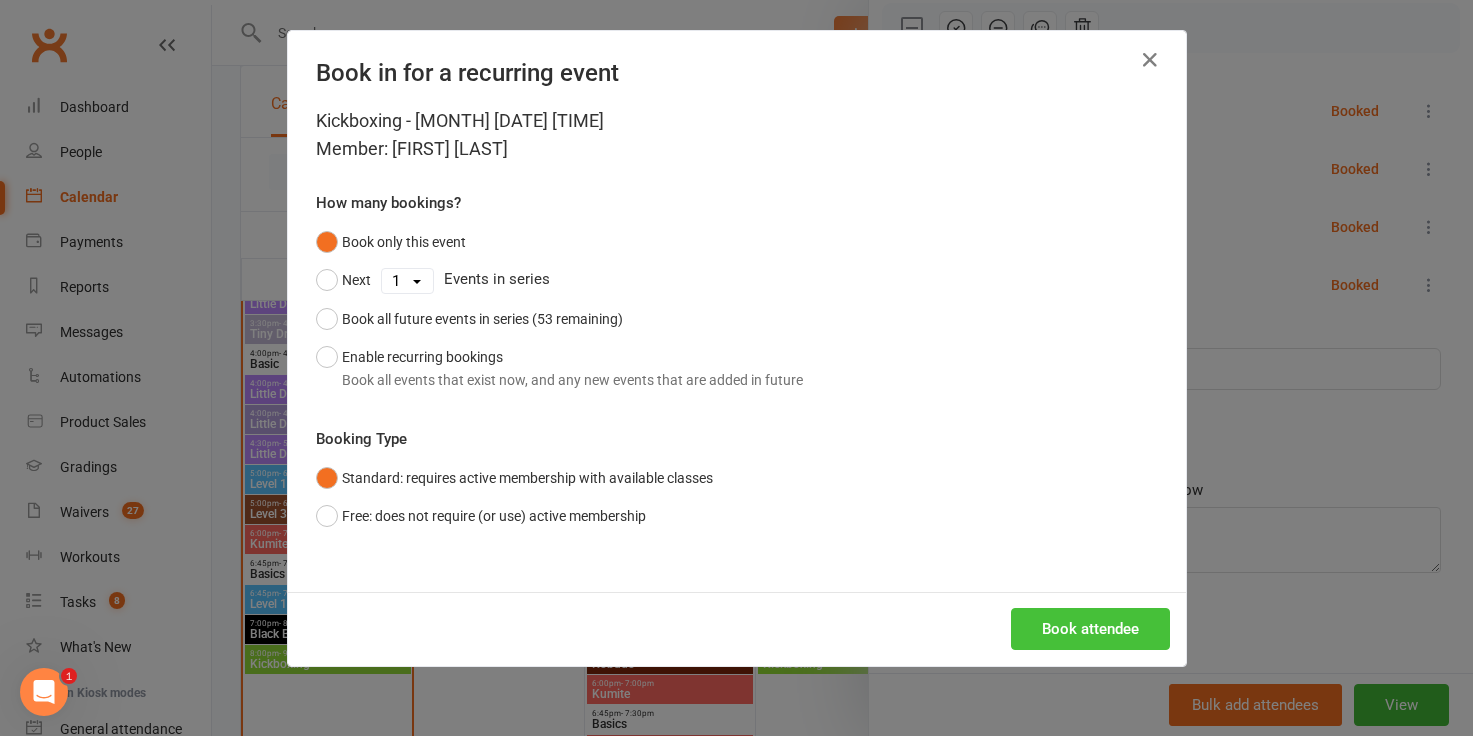 click on "Book attendee" at bounding box center (1090, 629) 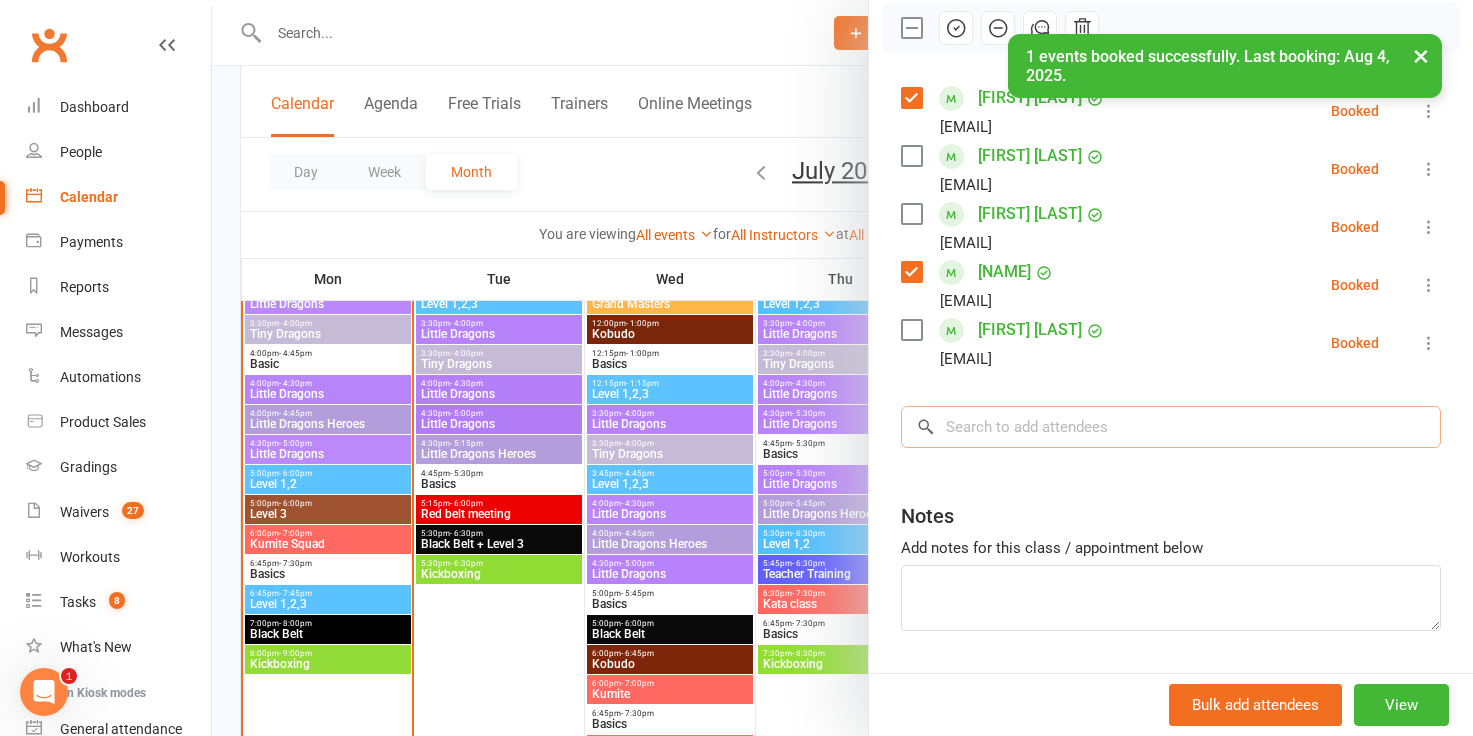 click at bounding box center (1171, 427) 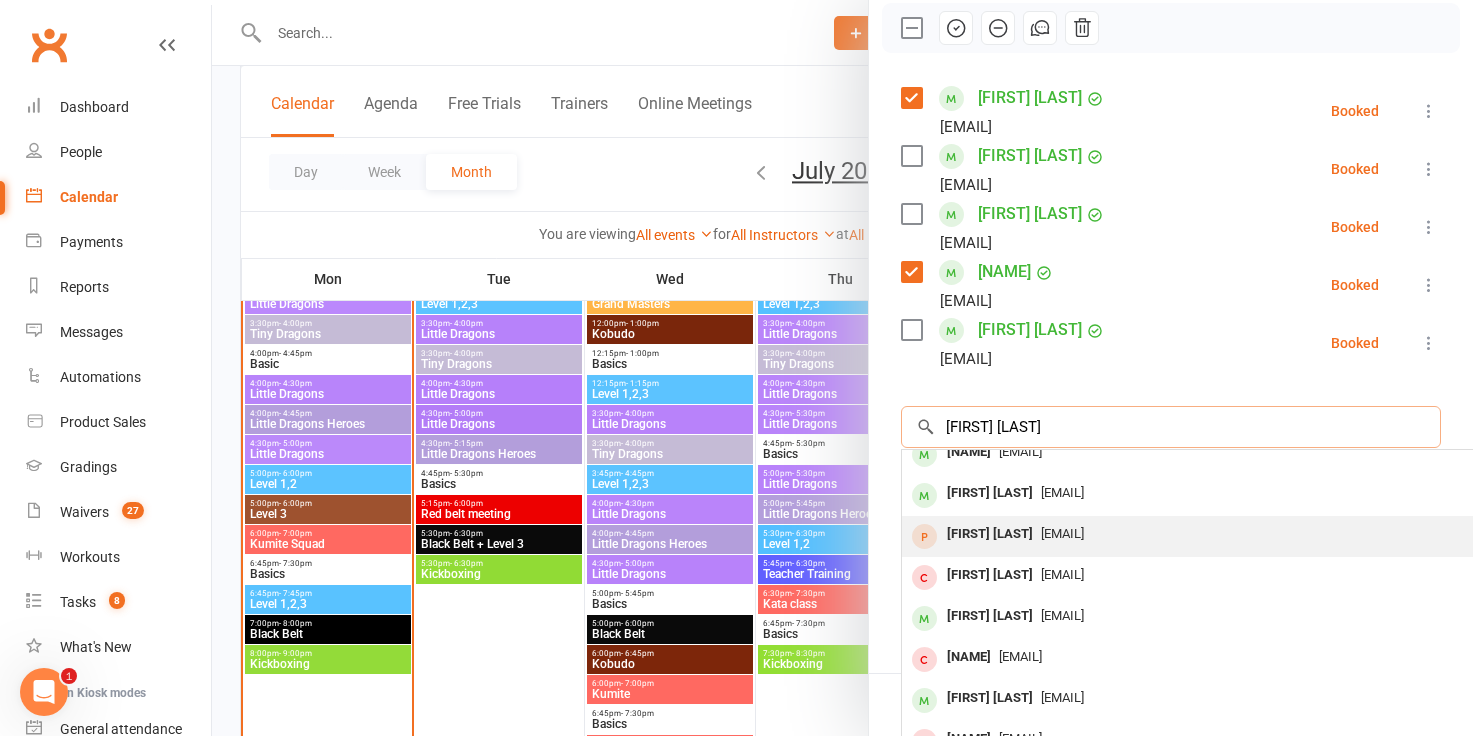 scroll, scrollTop: 28, scrollLeft: 0, axis: vertical 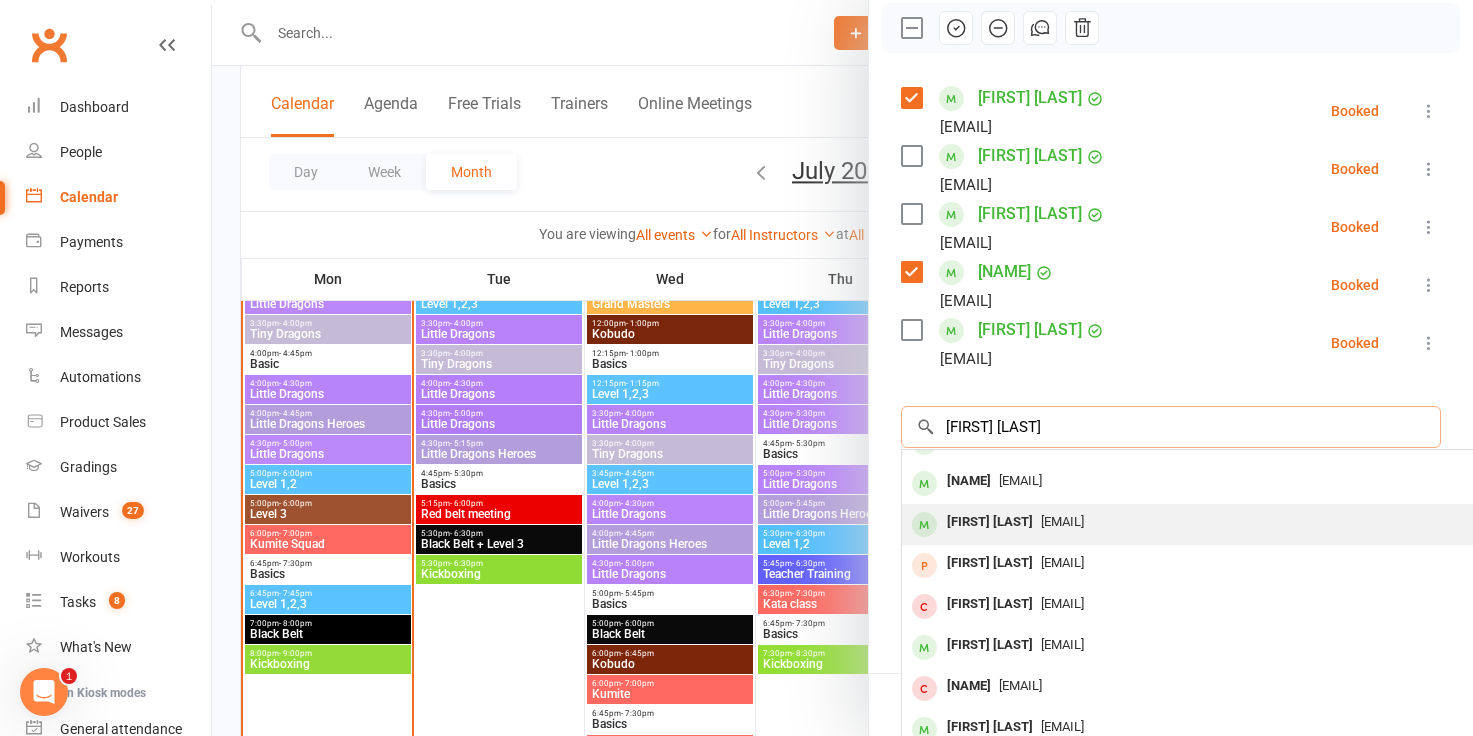 type on "jess warnest" 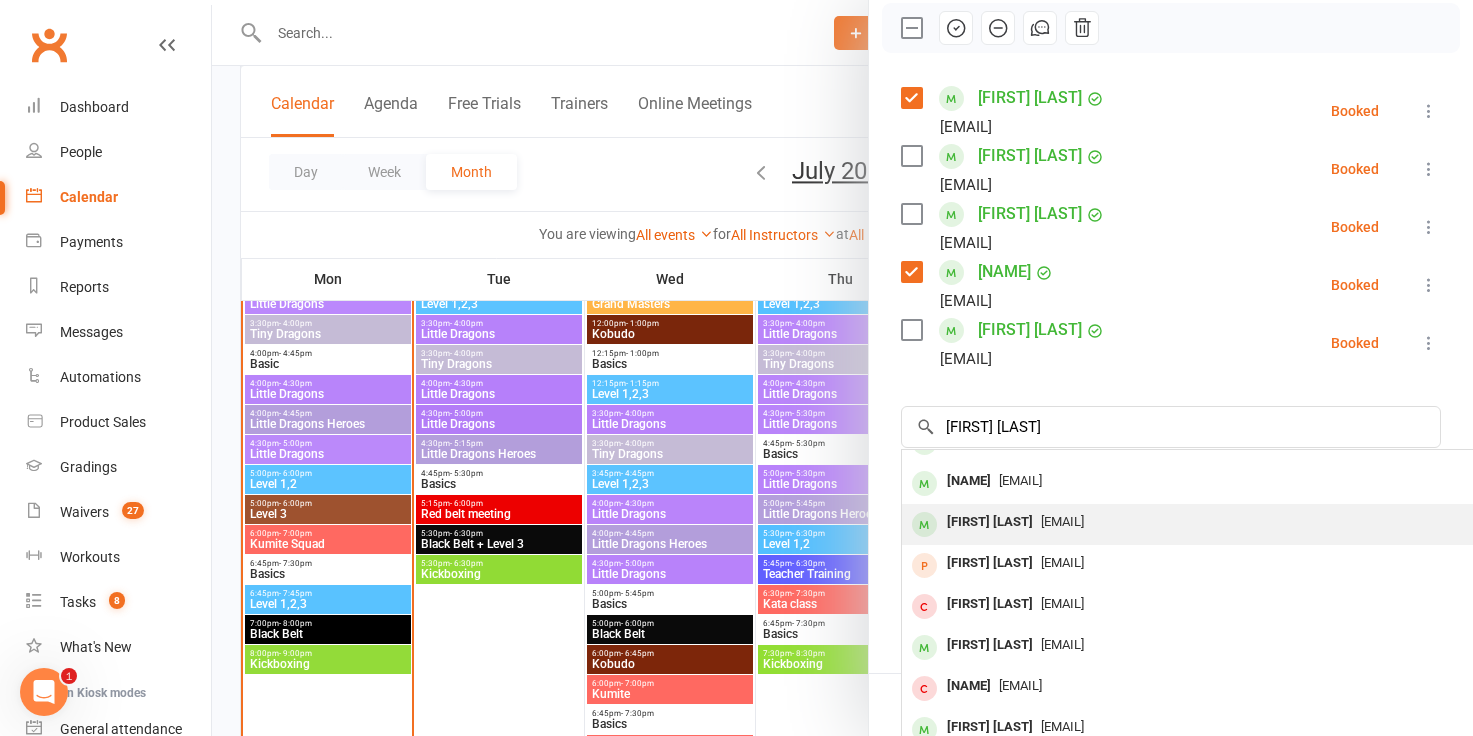 click on "Samantha Warnest" at bounding box center [990, 522] 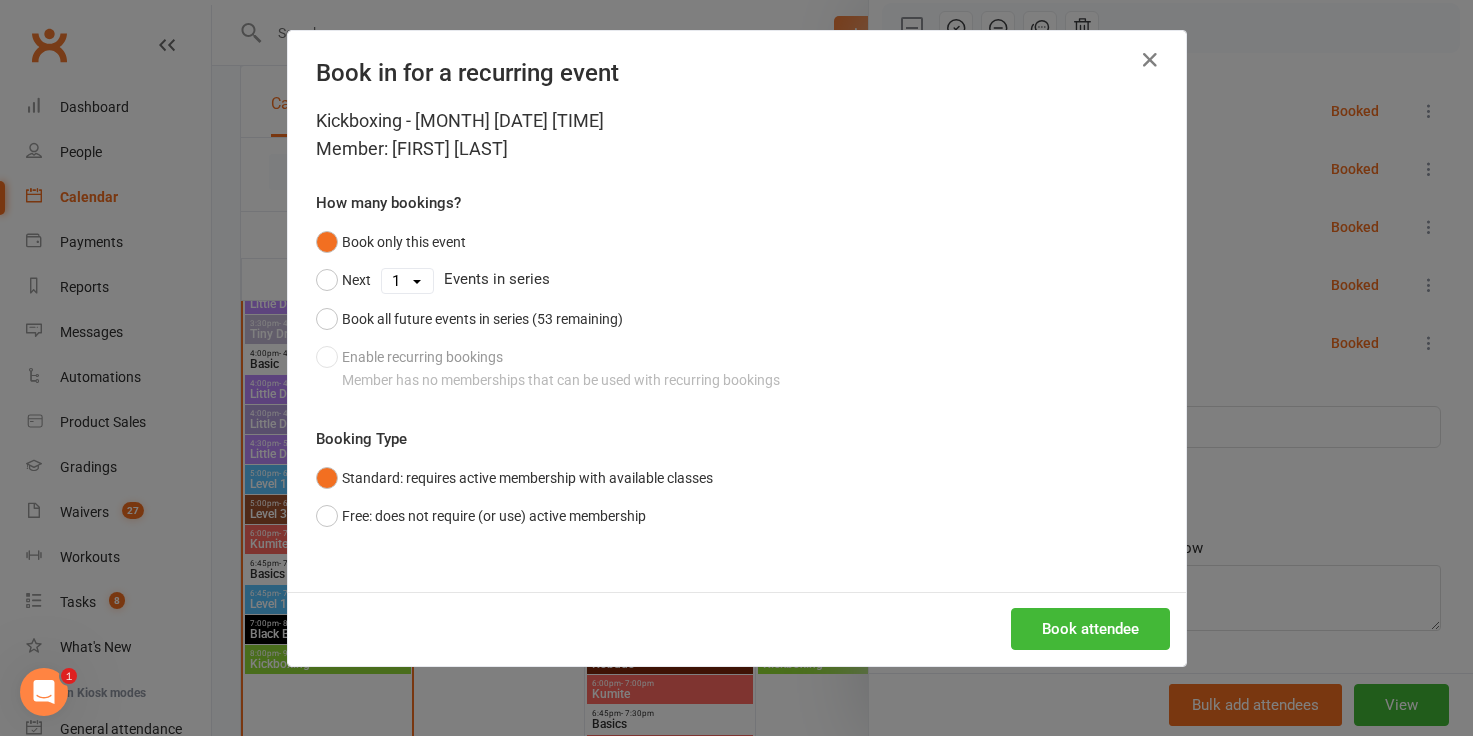 click on "Book in for a recurring event Kickboxing - Aug 4, 2025 8:00pm Member: Samantha Warnest How many bookings? Book only this event Next 1 2 3 4 5 6 7 8 9 10 11 12 13 14 15 16 17 18 19 20 21 22 23 24 25 26 27 28 29 30 31 32 33 34 35 36 37 38 39 40 41 42 43 44 45 46 47 48 49 50 51 52 53 Events in series Book all future events in series (53 remaining) Enable recurring bookings Member has no memberships that can be used with recurring bookings Booking Type Standard: requires active membership with available classes Free: does not require (or use) active membership Book attendee" at bounding box center [736, 368] 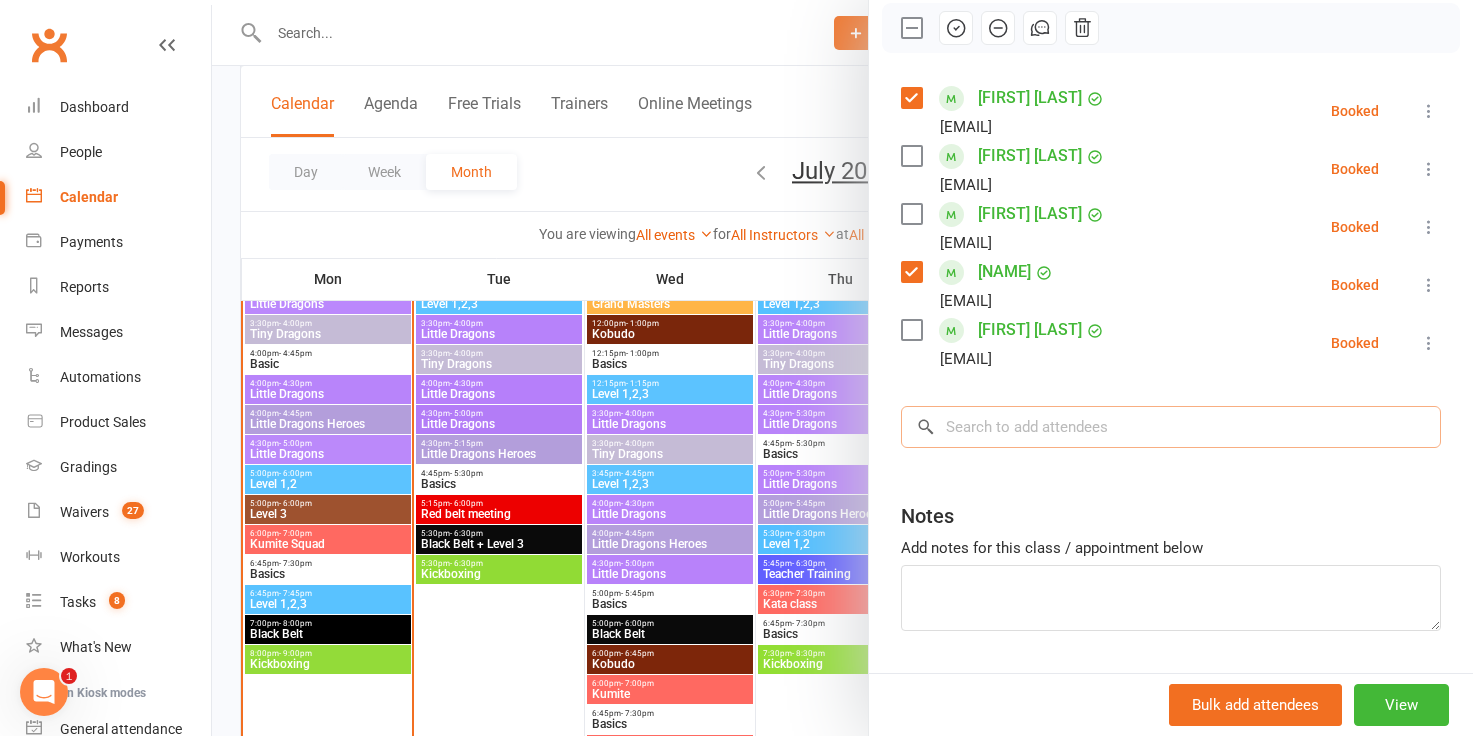click at bounding box center (1171, 427) 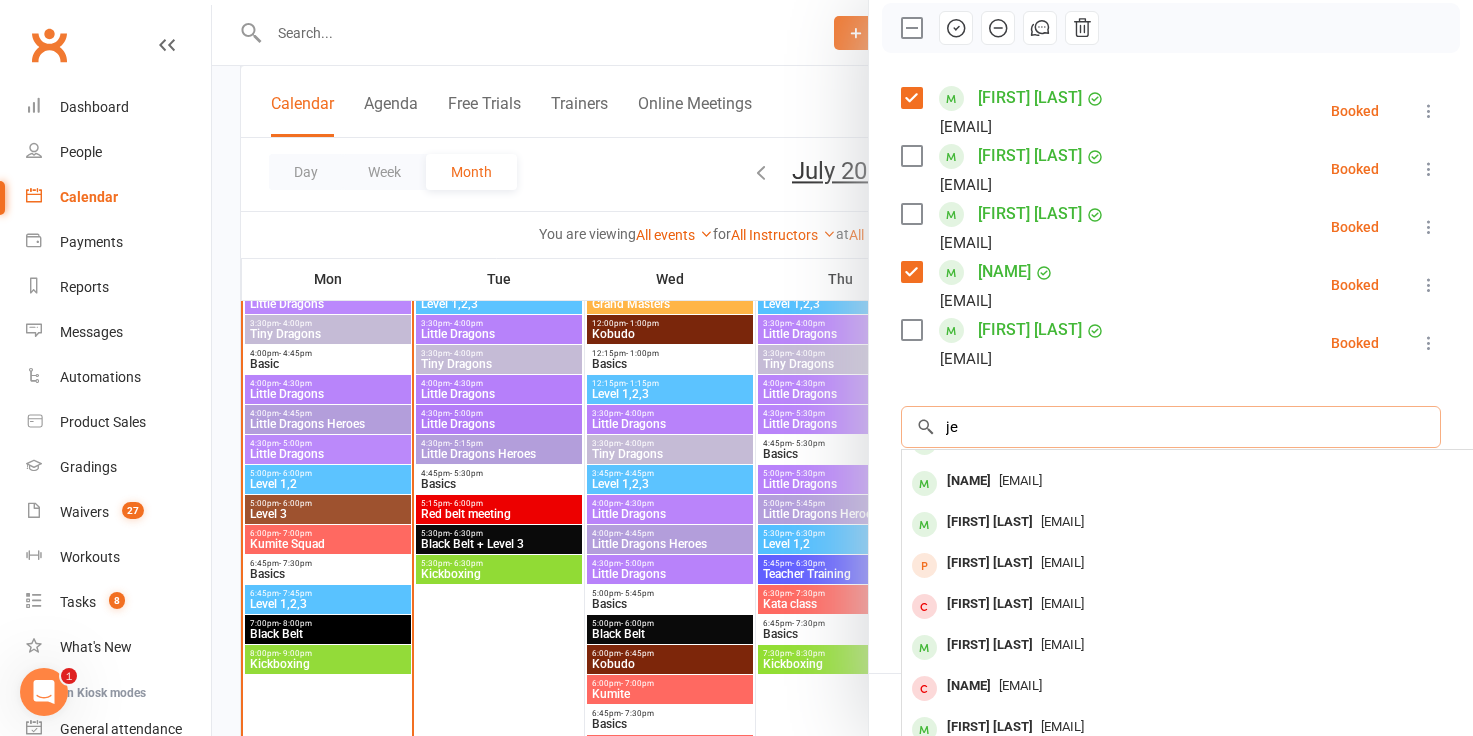 scroll, scrollTop: 0, scrollLeft: 0, axis: both 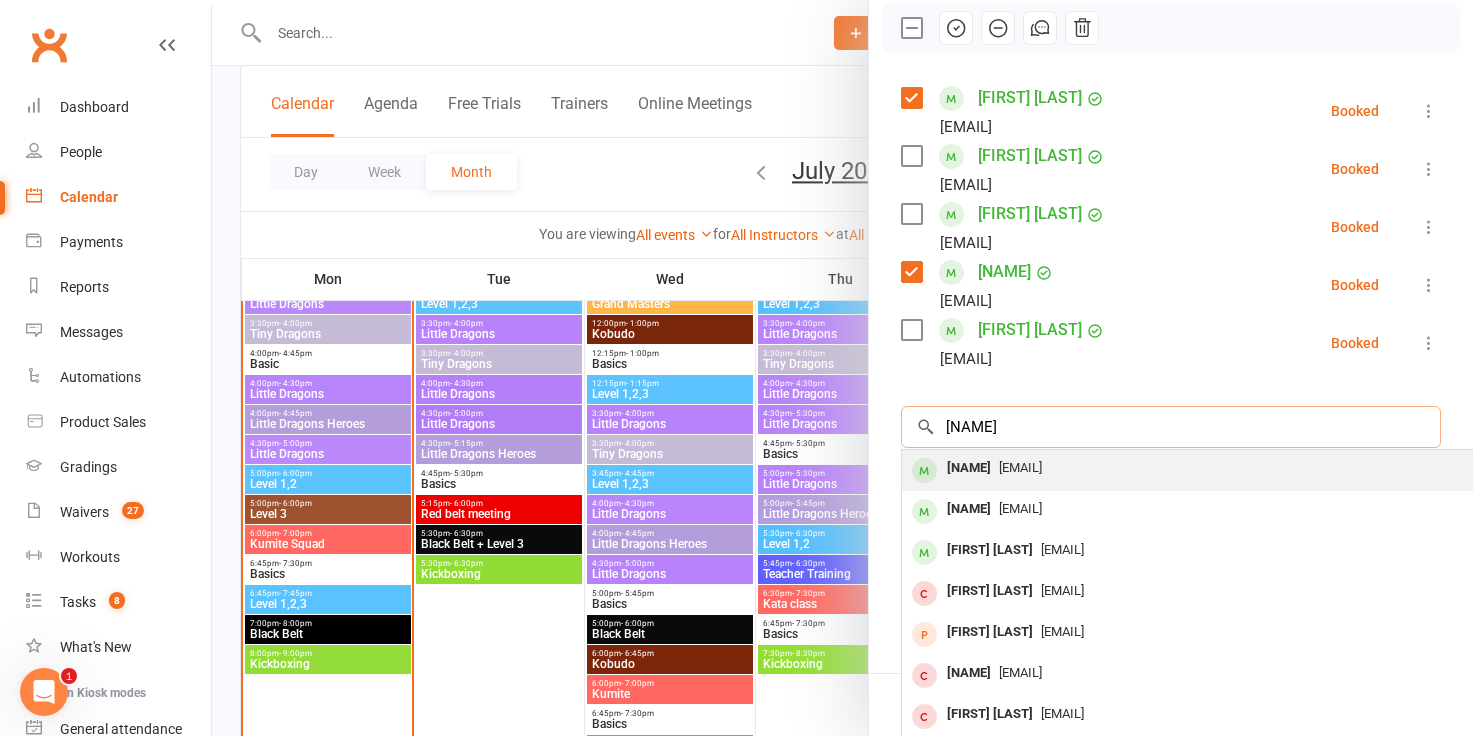 type on "jessica warnest" 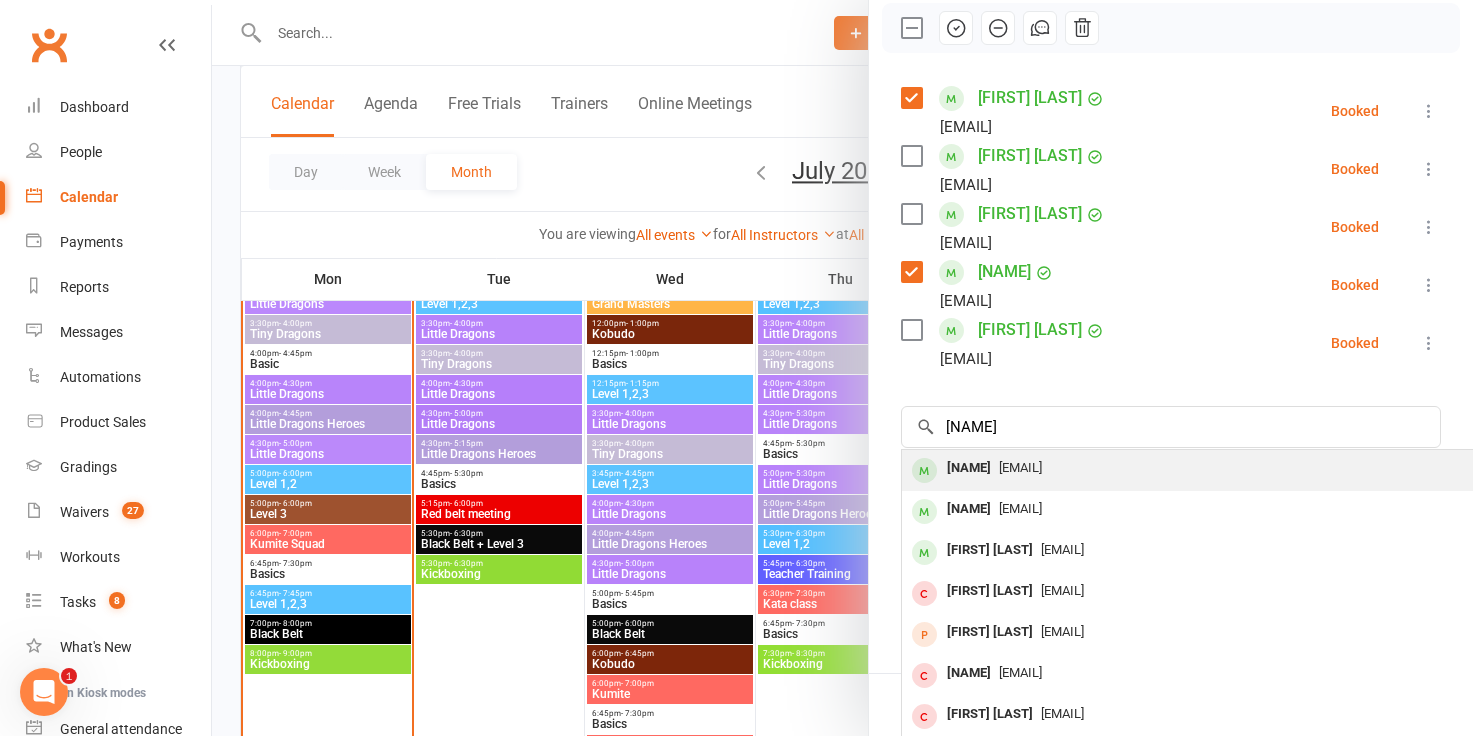 click on "Jessica Warnest" at bounding box center (969, 468) 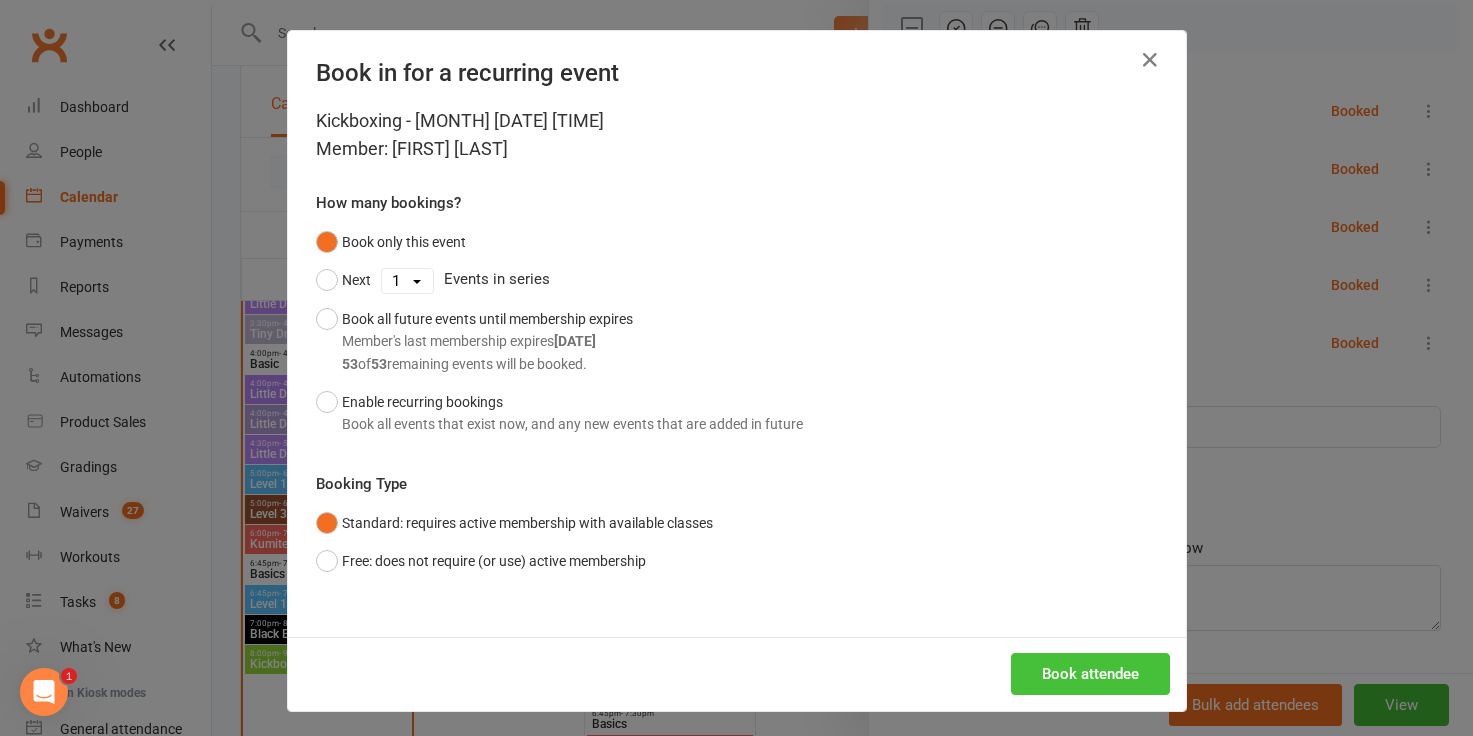 click on "Book attendee" at bounding box center (1090, 674) 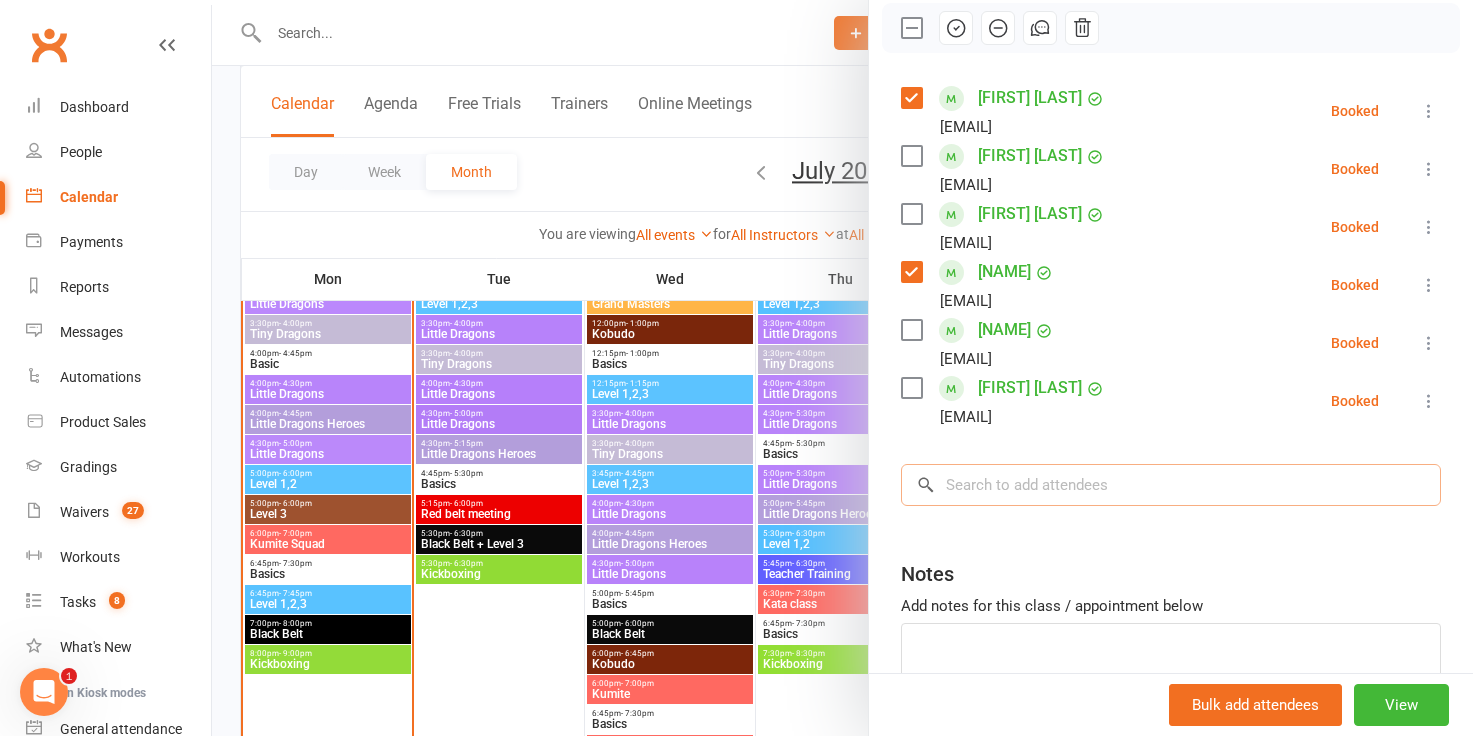 click at bounding box center (1171, 485) 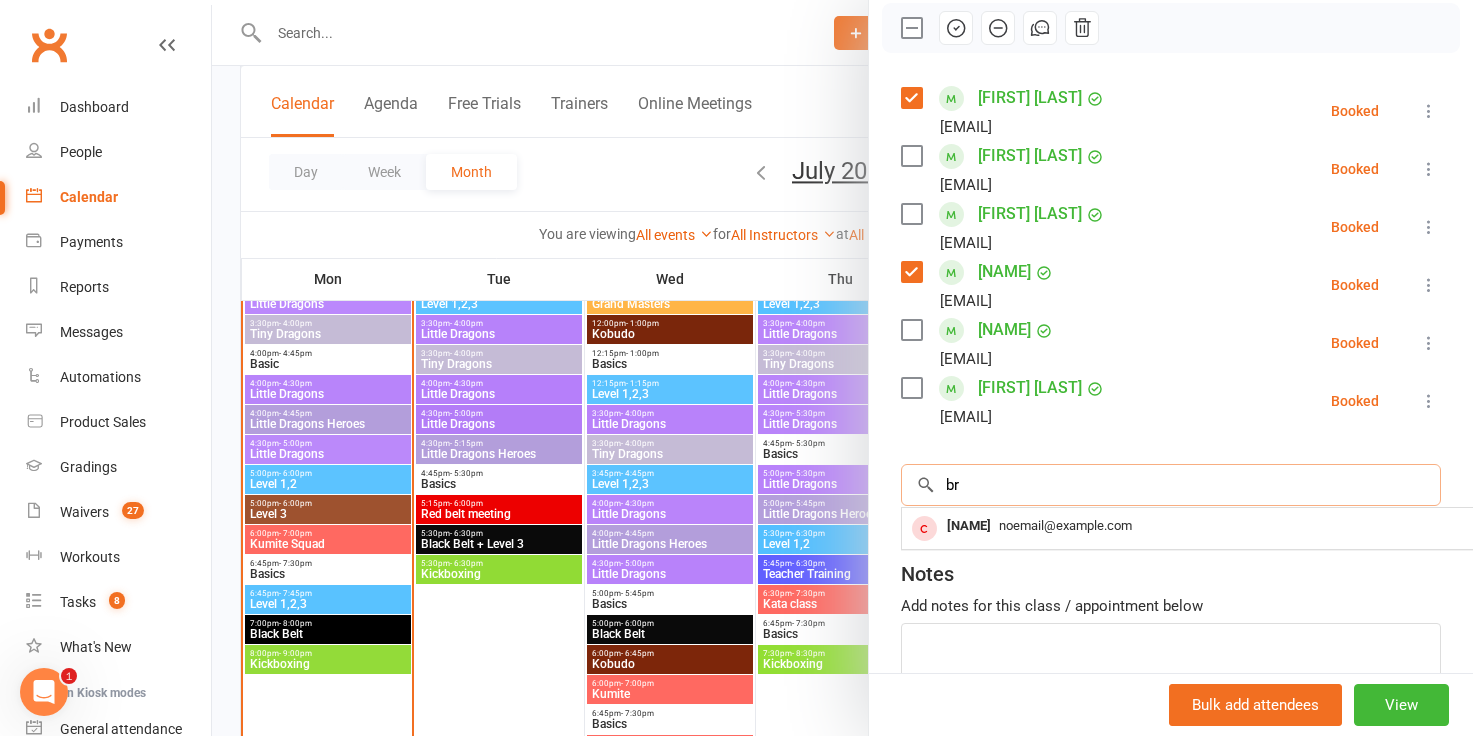 type on "b" 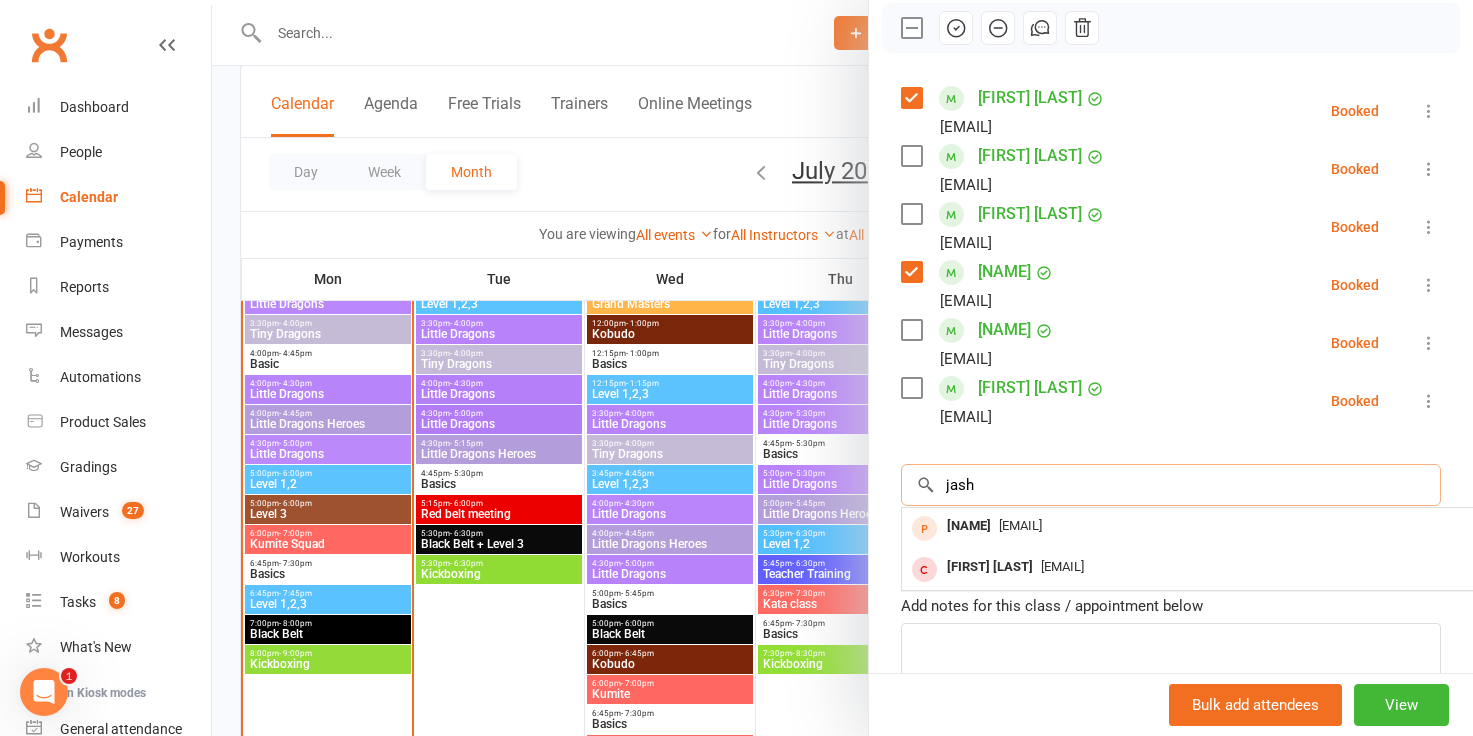 click on "jash" at bounding box center (1171, 485) 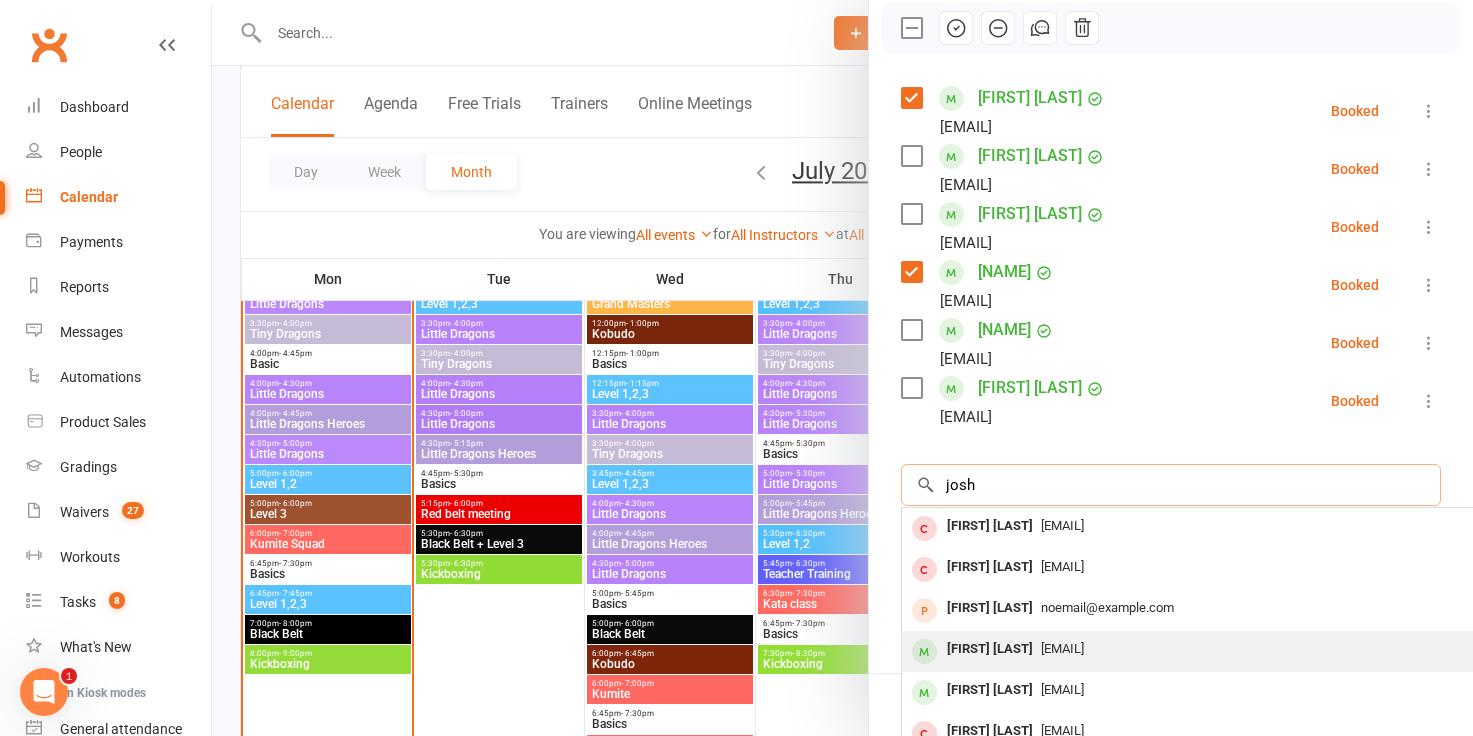 type on "josh" 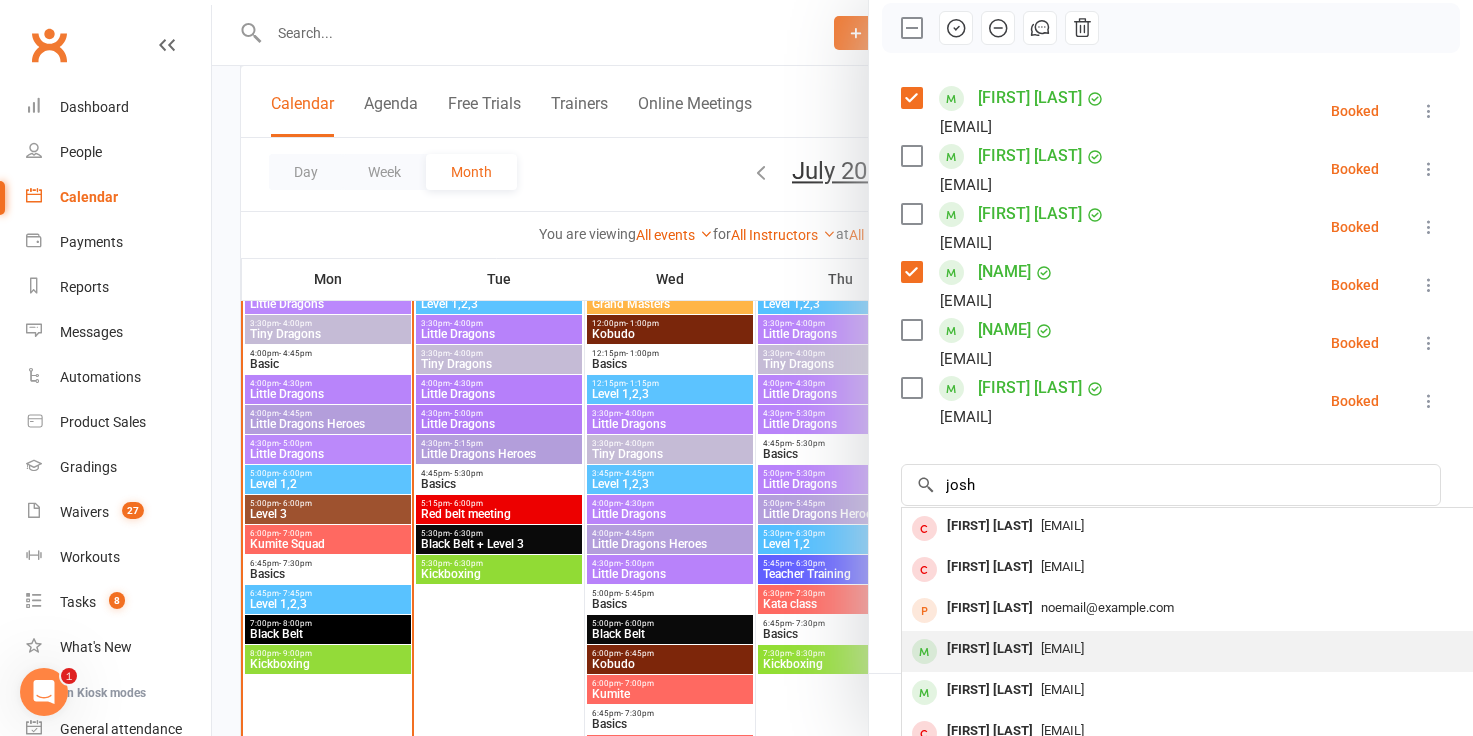 click on "Josh Gilbert" at bounding box center [990, 649] 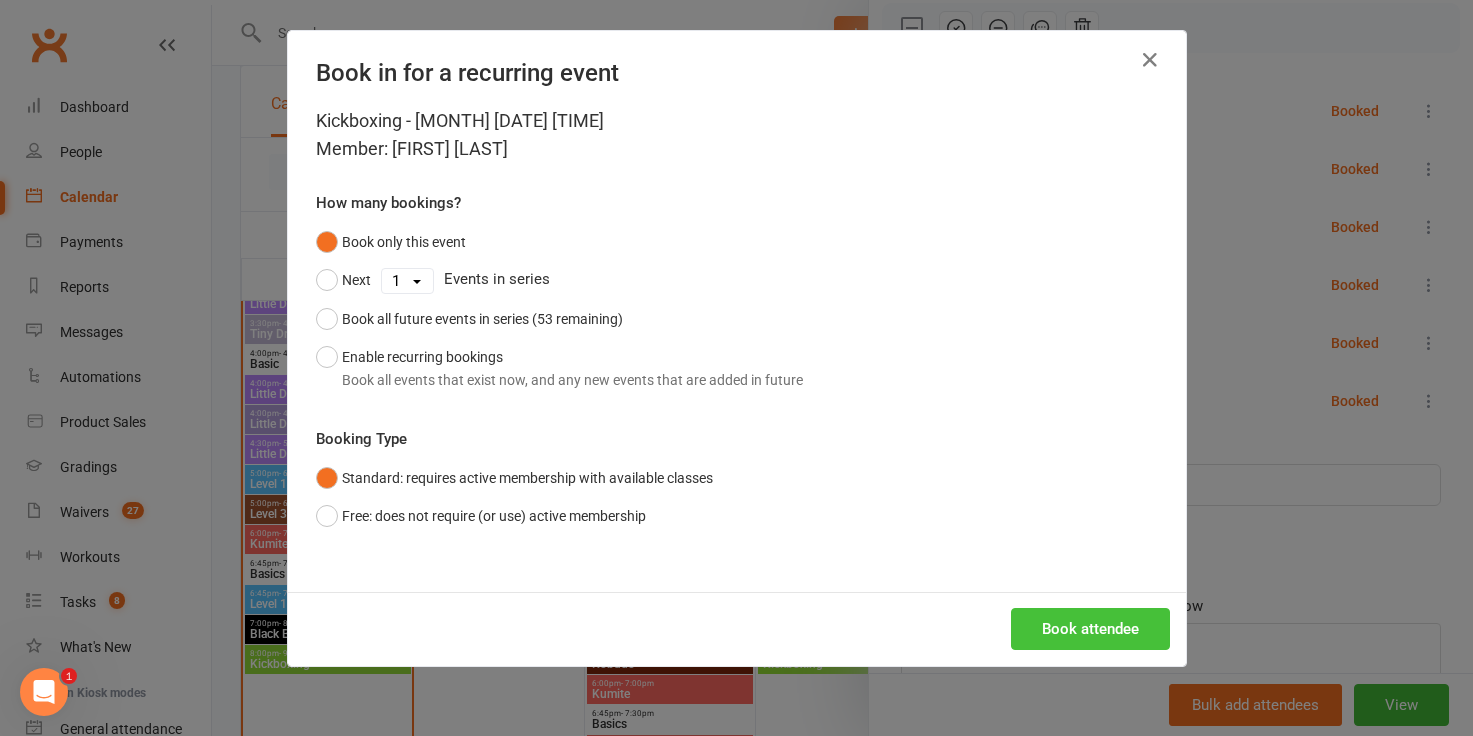 click on "Book attendee" at bounding box center [1090, 629] 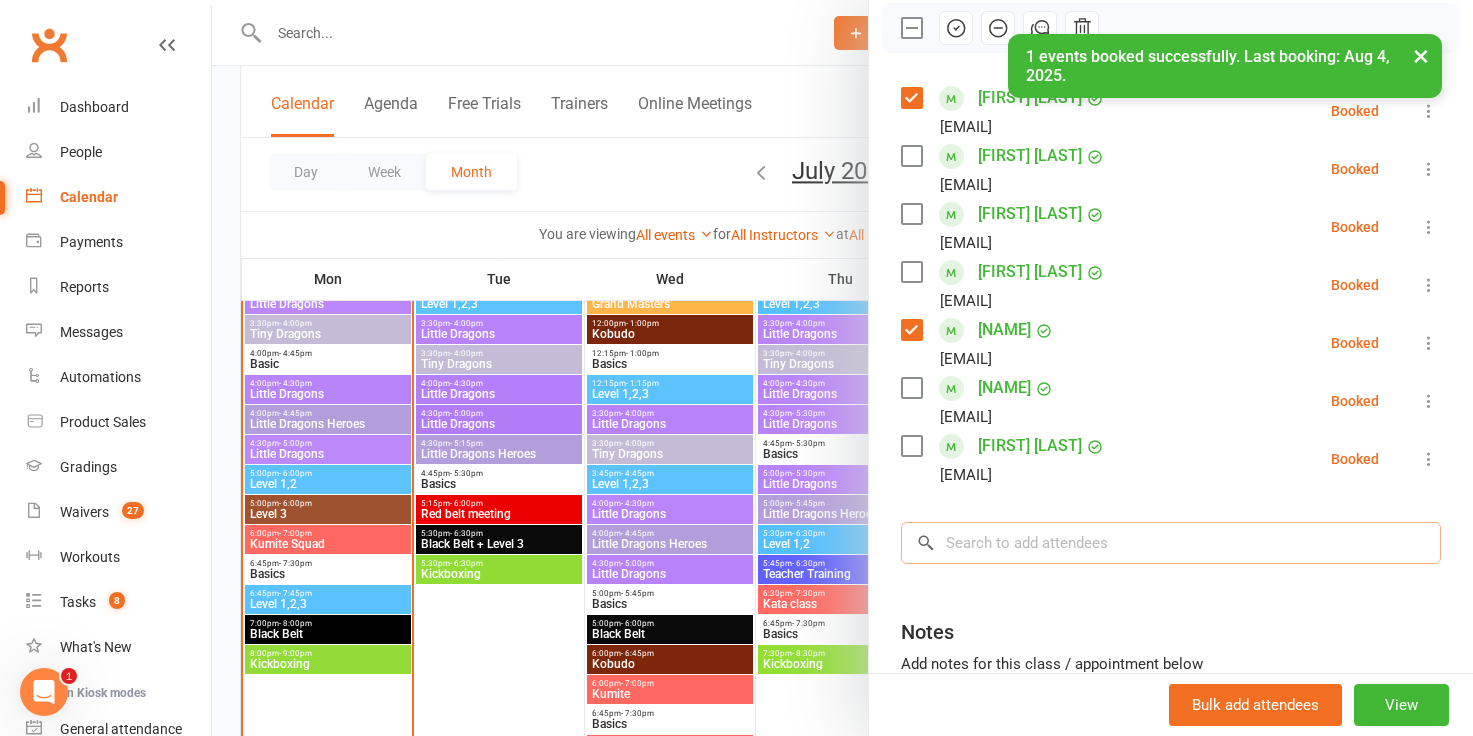 click at bounding box center (1171, 543) 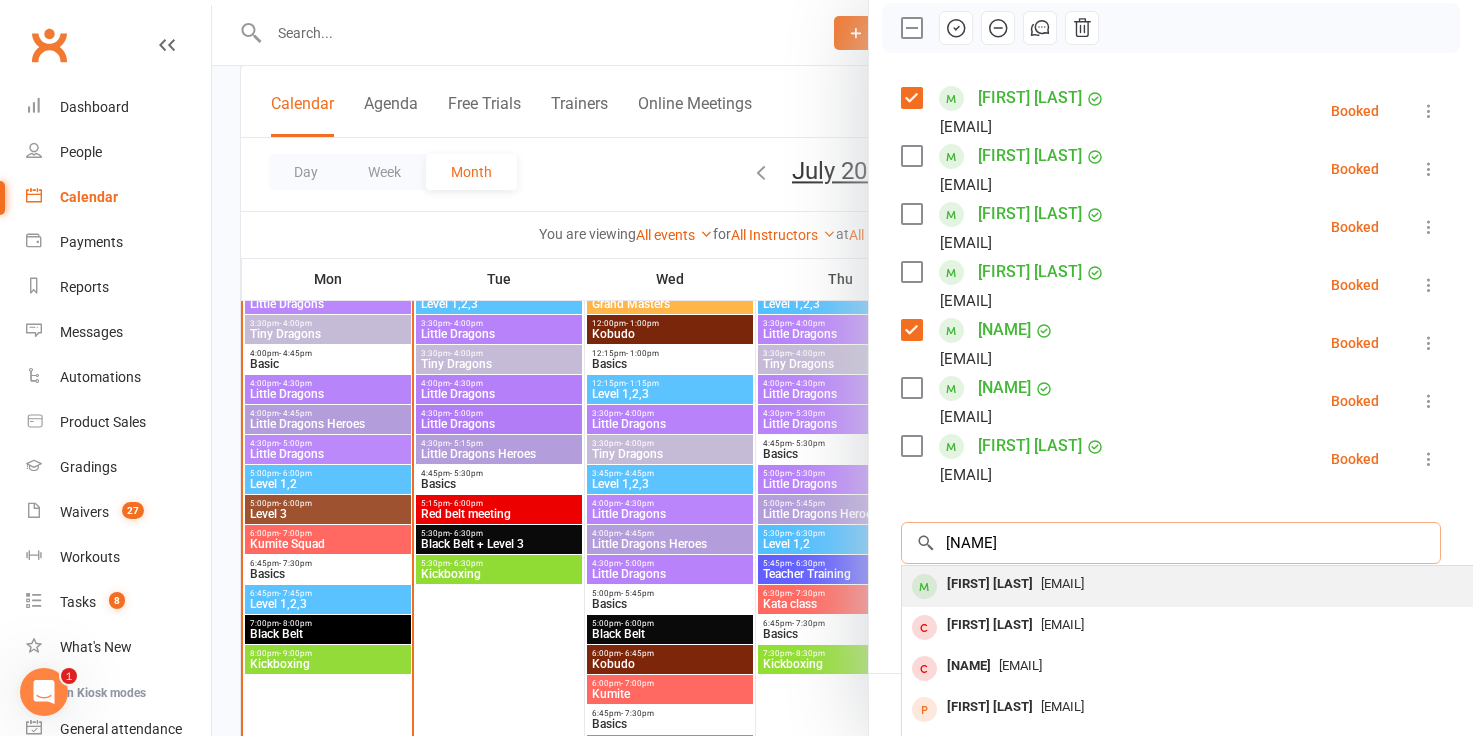 type on "carl bun" 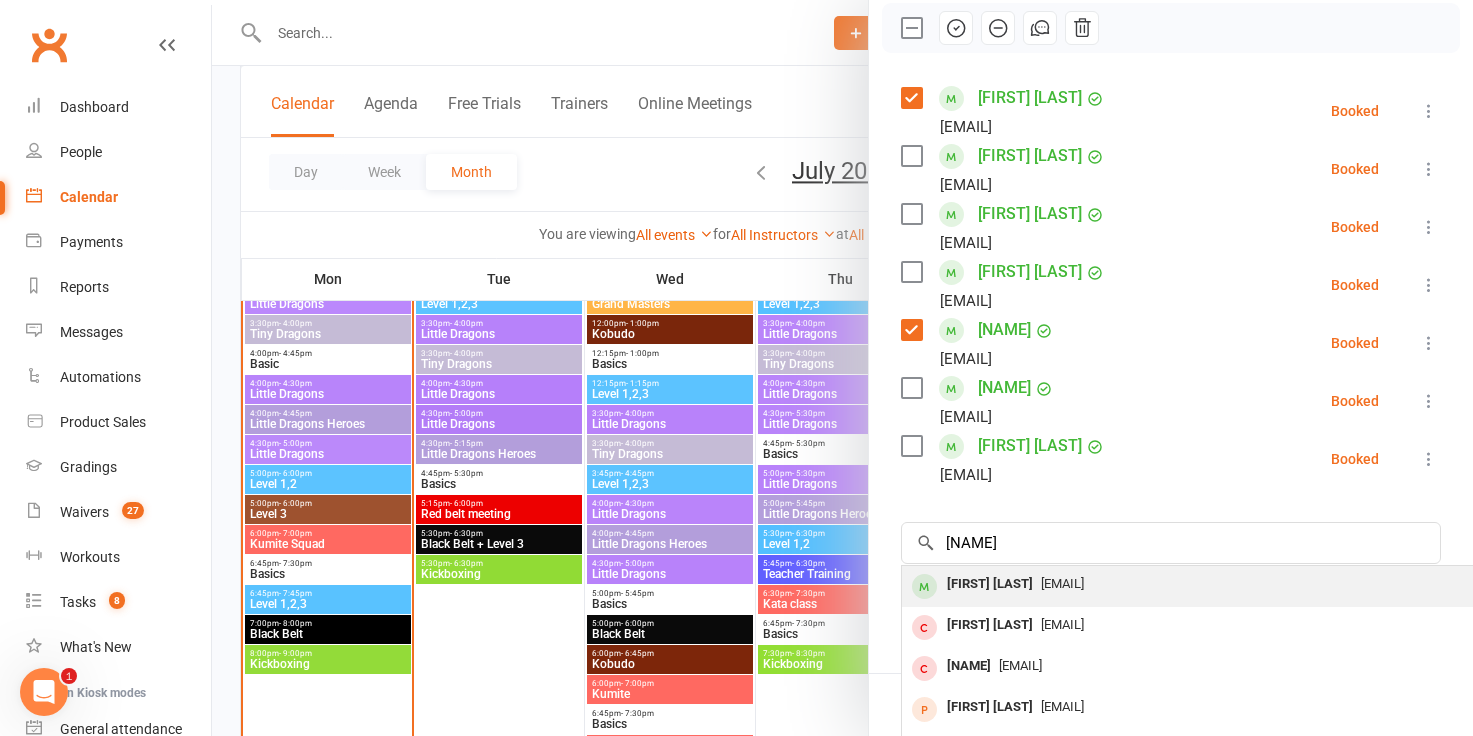 click on "Carl Bunce" at bounding box center [990, 584] 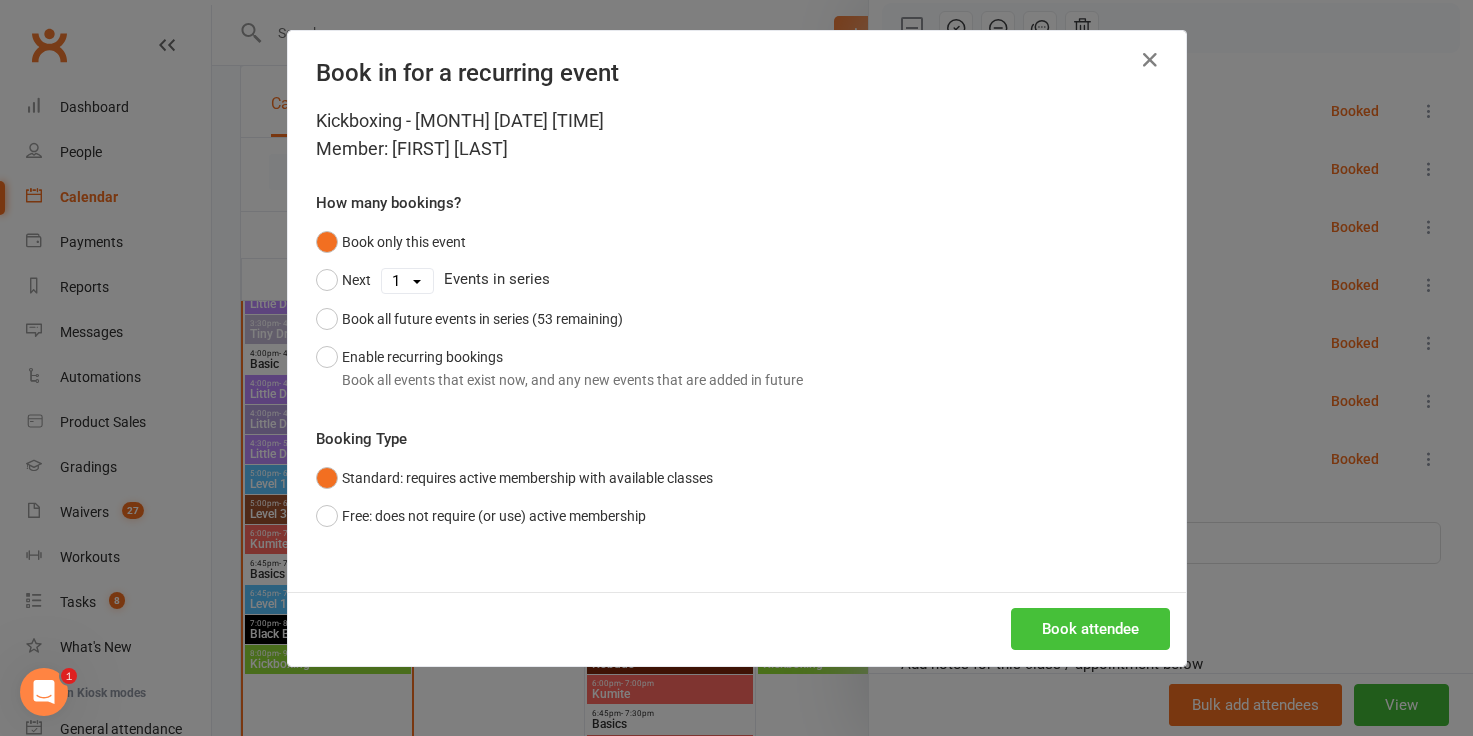 click on "Book attendee" at bounding box center [1090, 629] 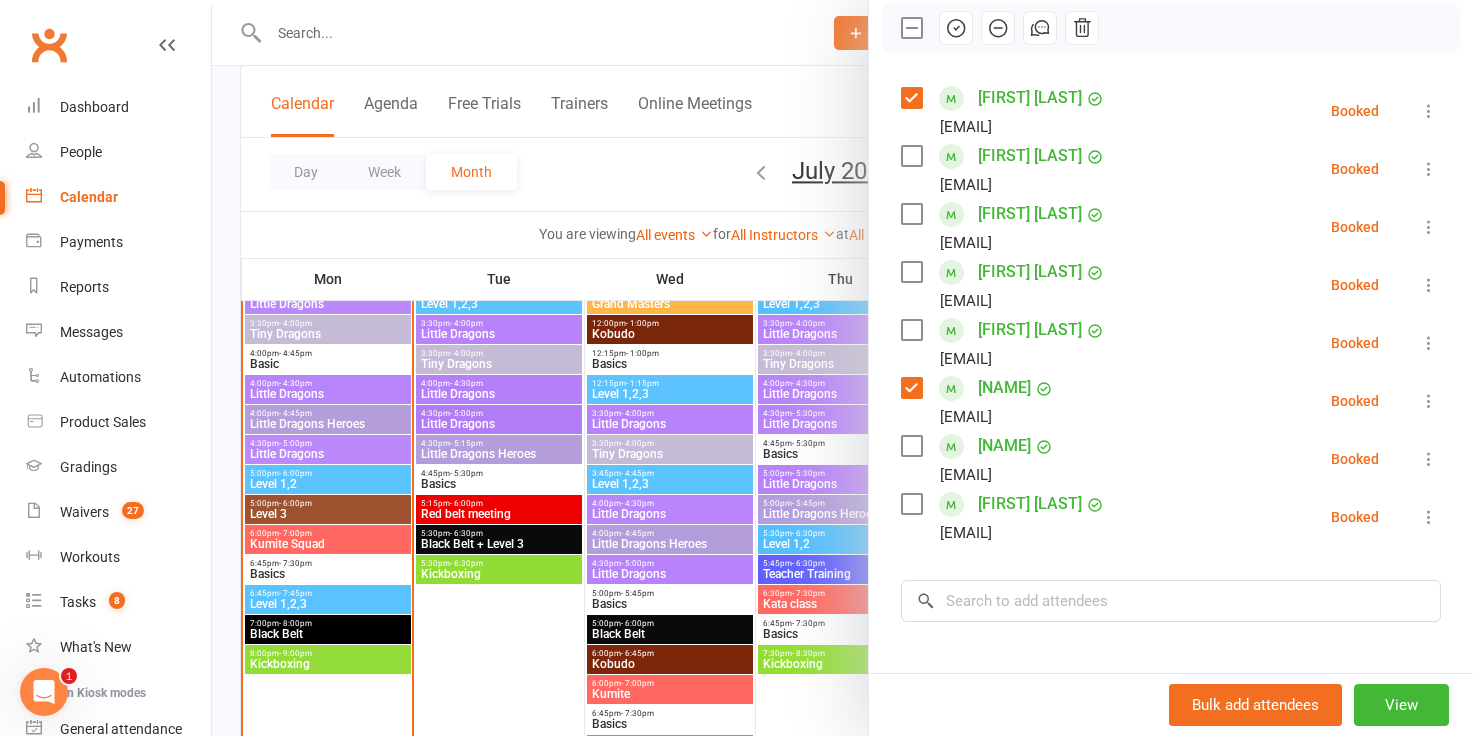 click at bounding box center (911, 504) 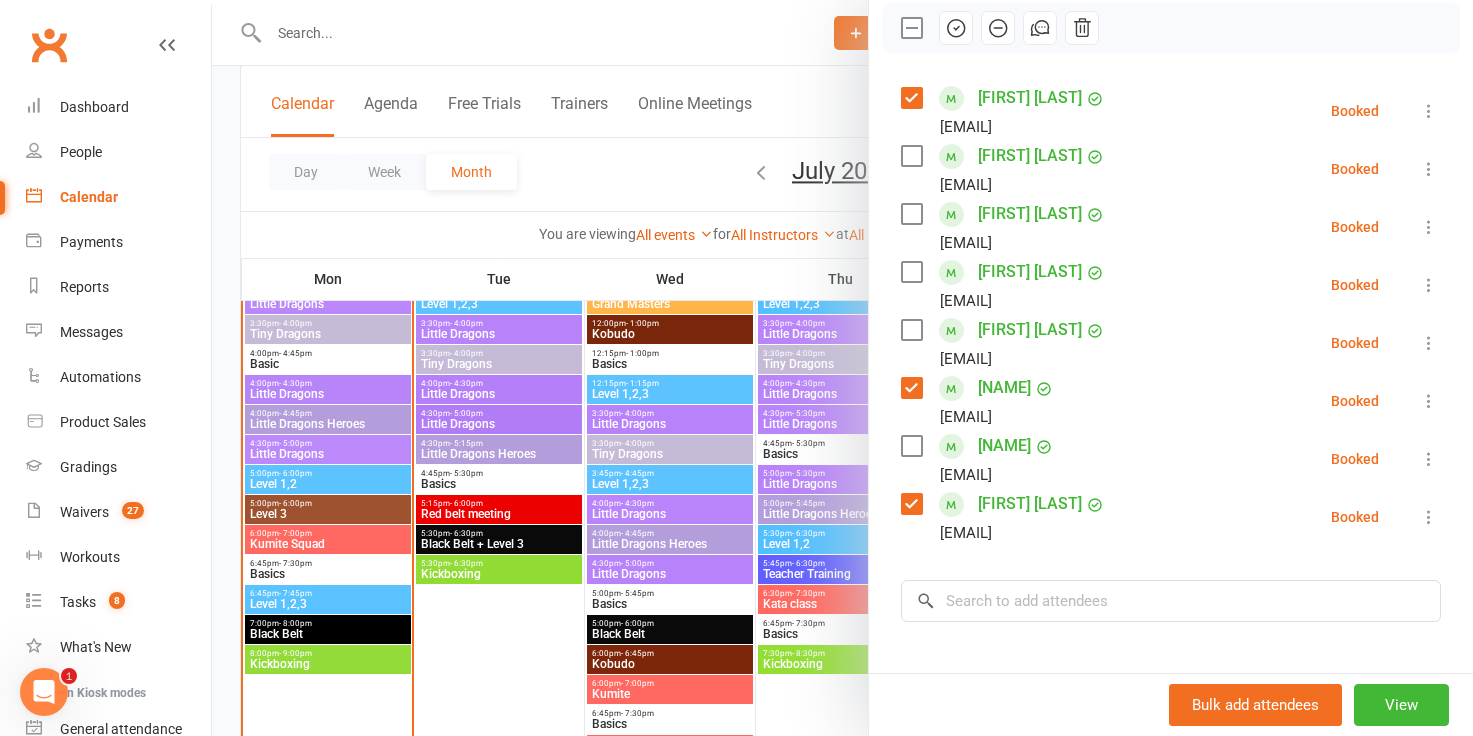 click at bounding box center [911, 446] 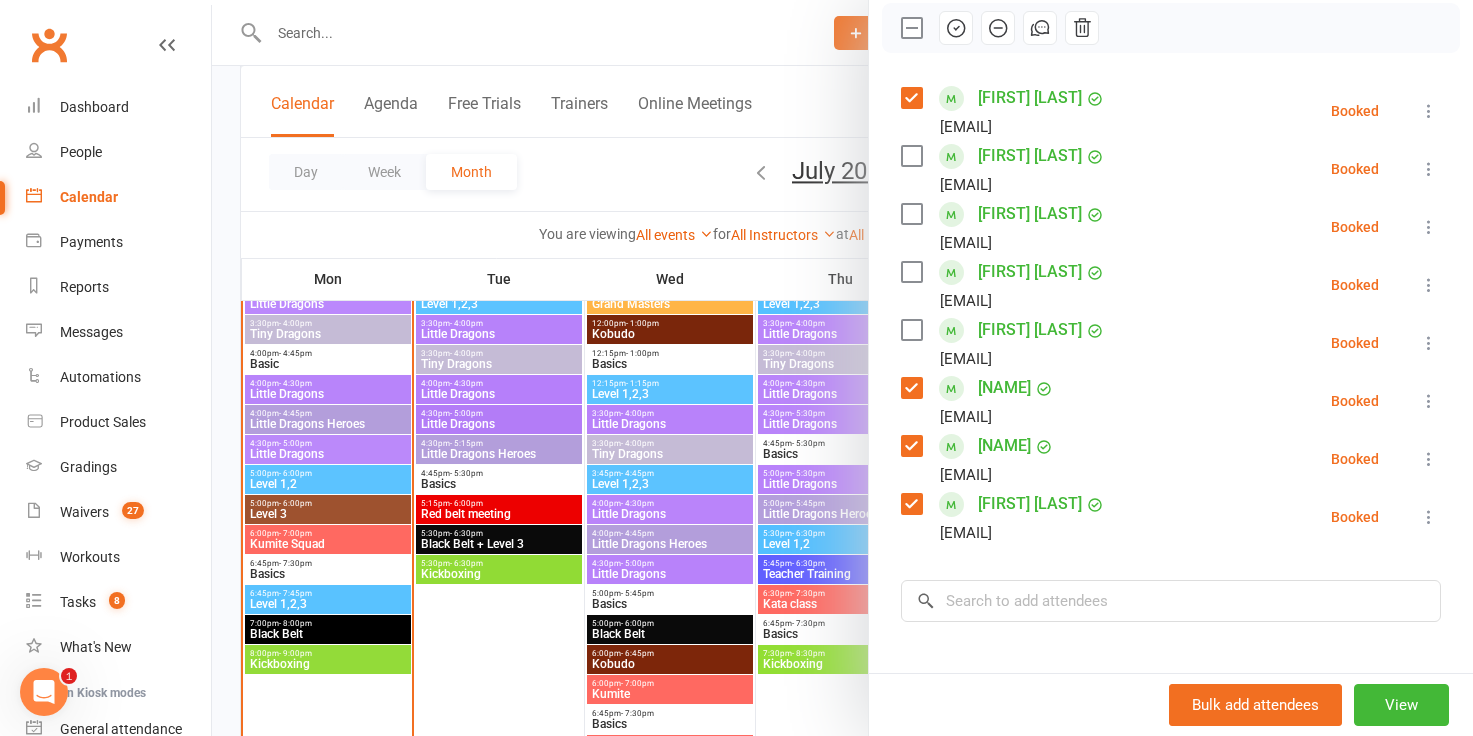 click at bounding box center (911, 330) 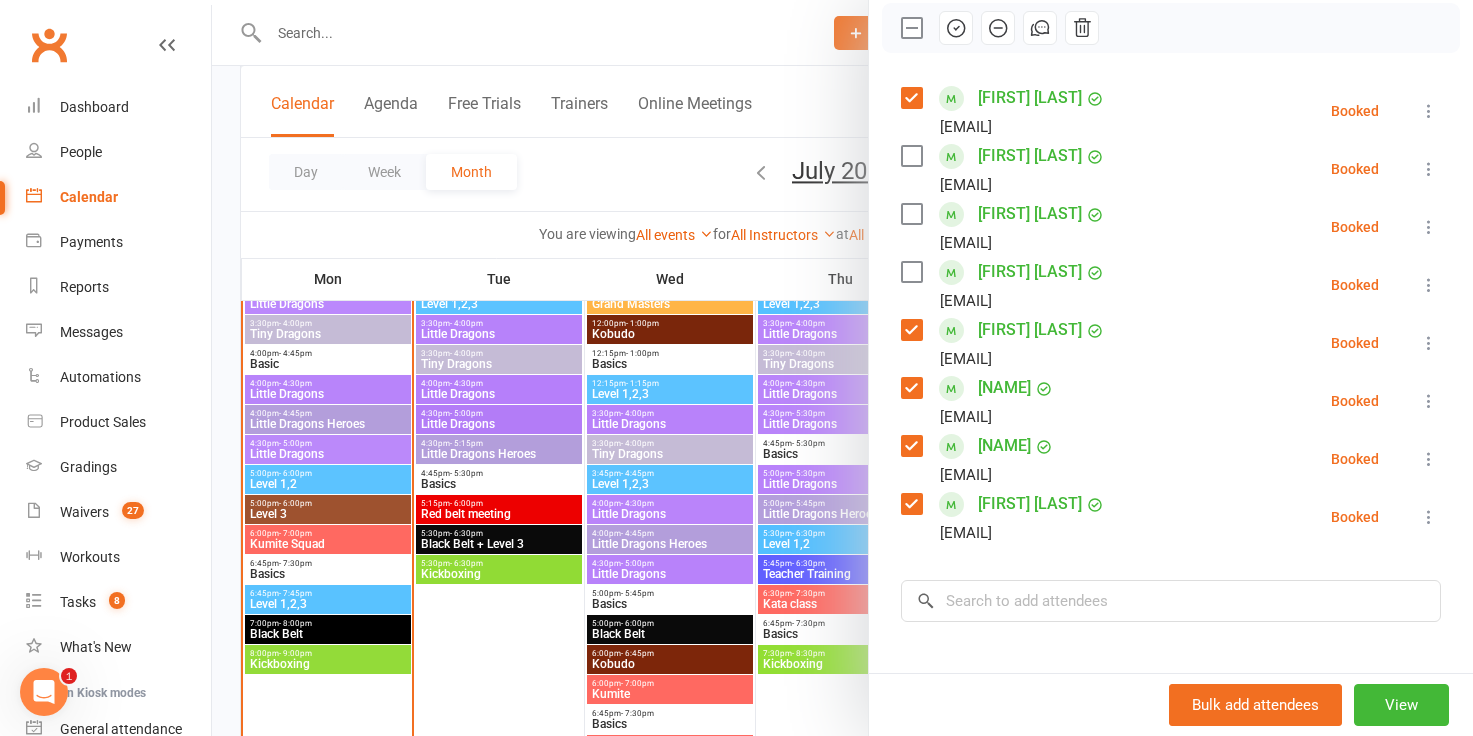 click at bounding box center [911, 272] 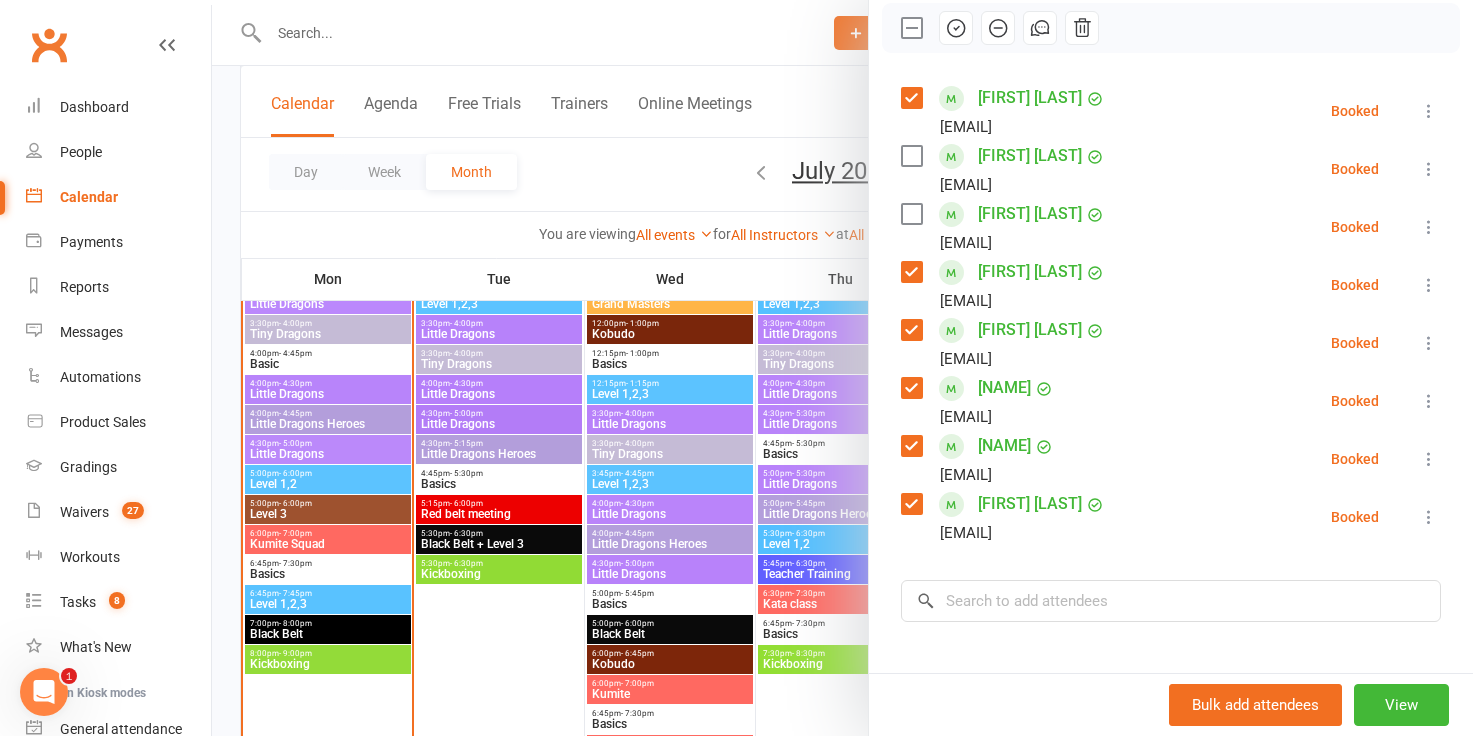 click at bounding box center [911, 214] 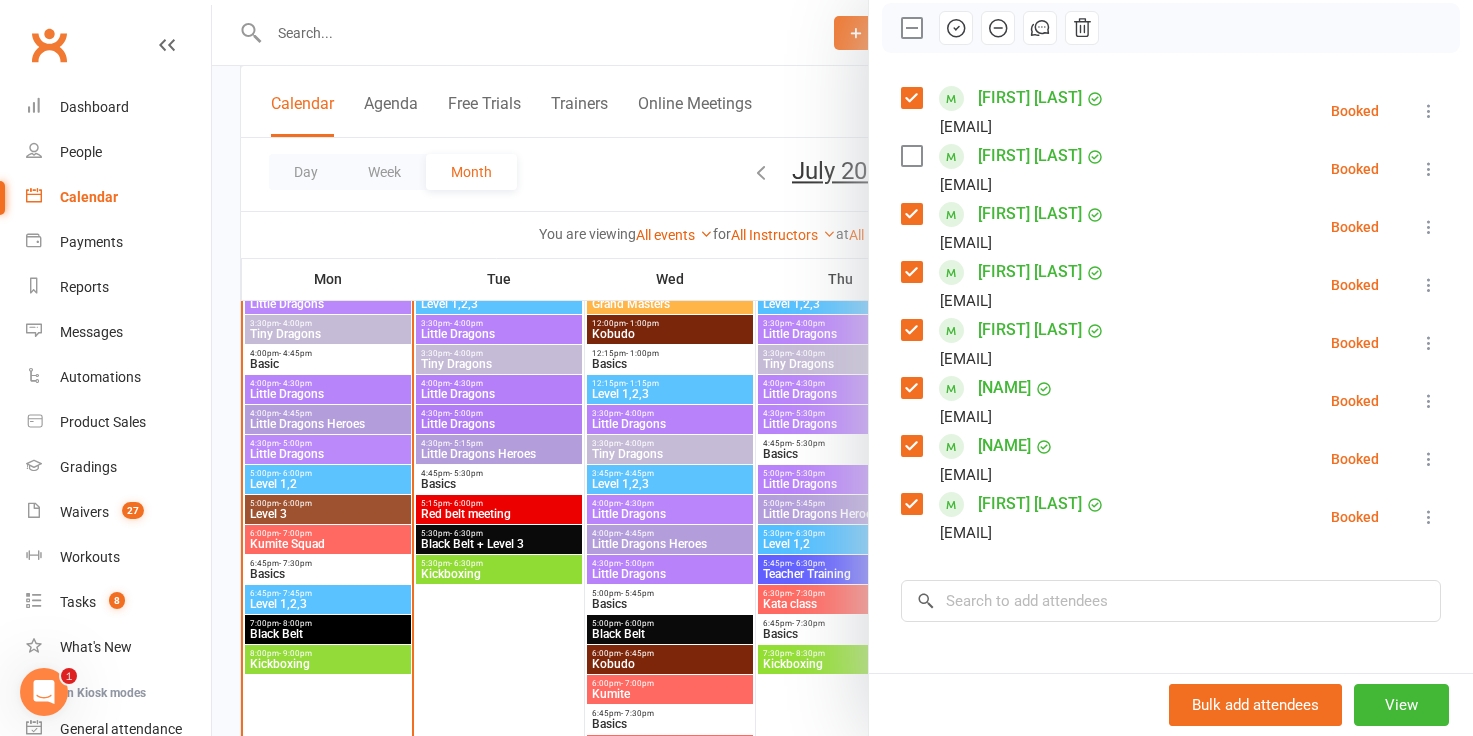 click at bounding box center (911, 156) 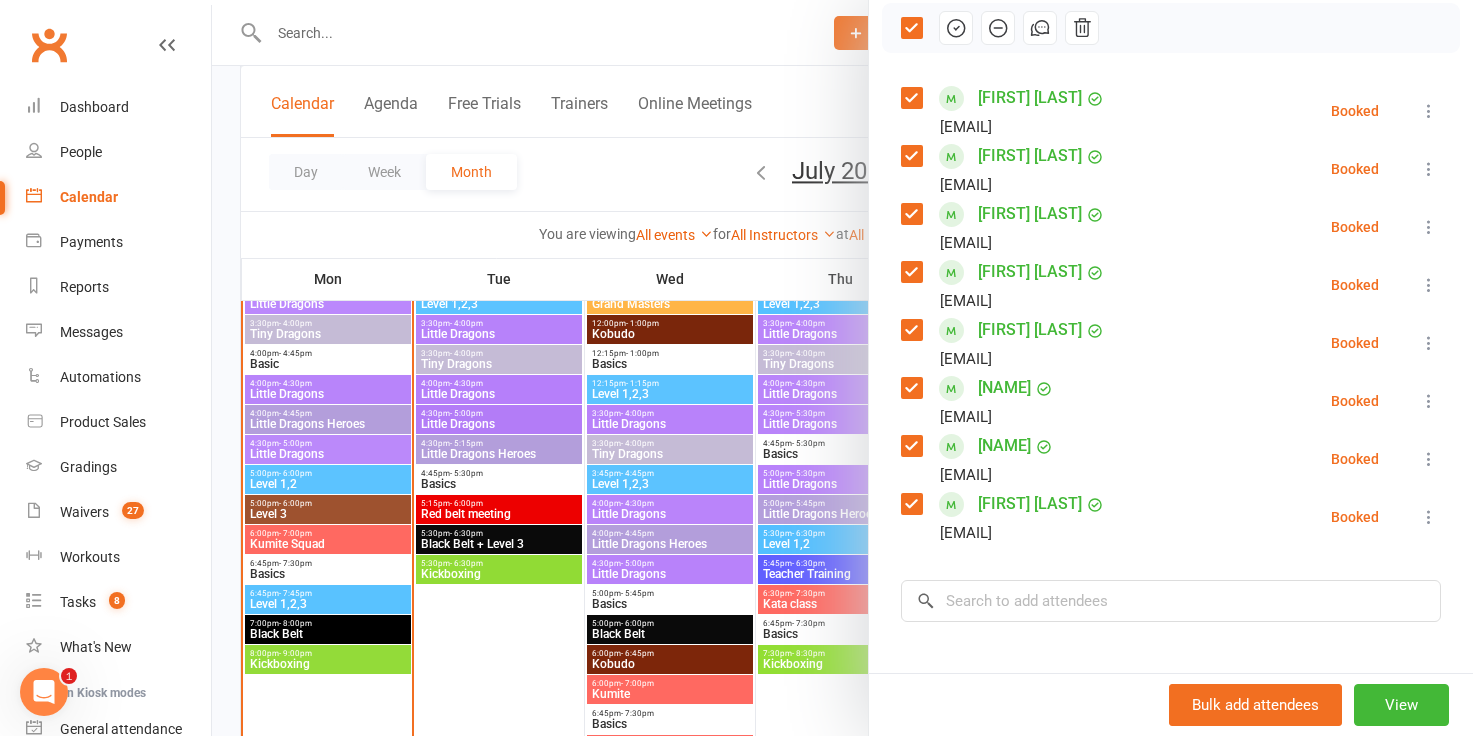 click 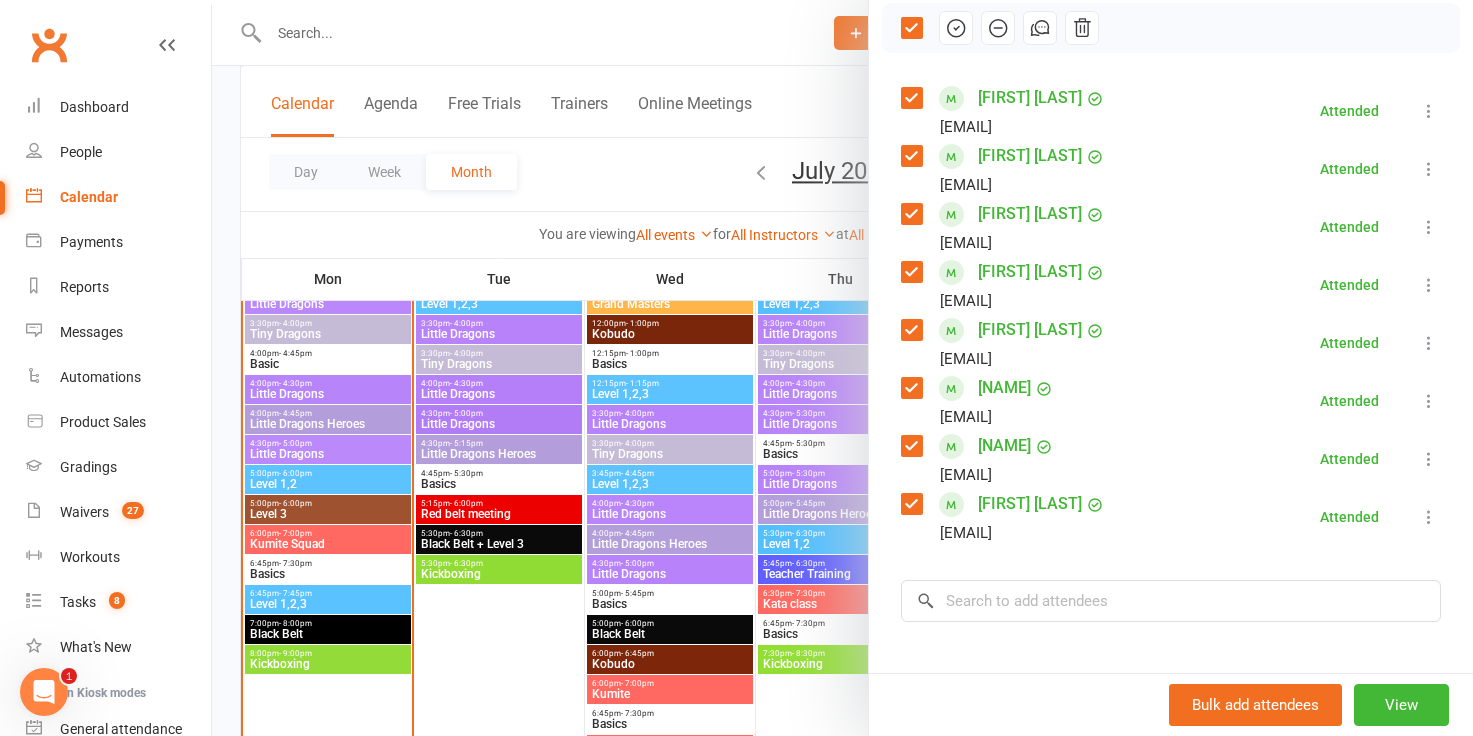 click at bounding box center (842, 368) 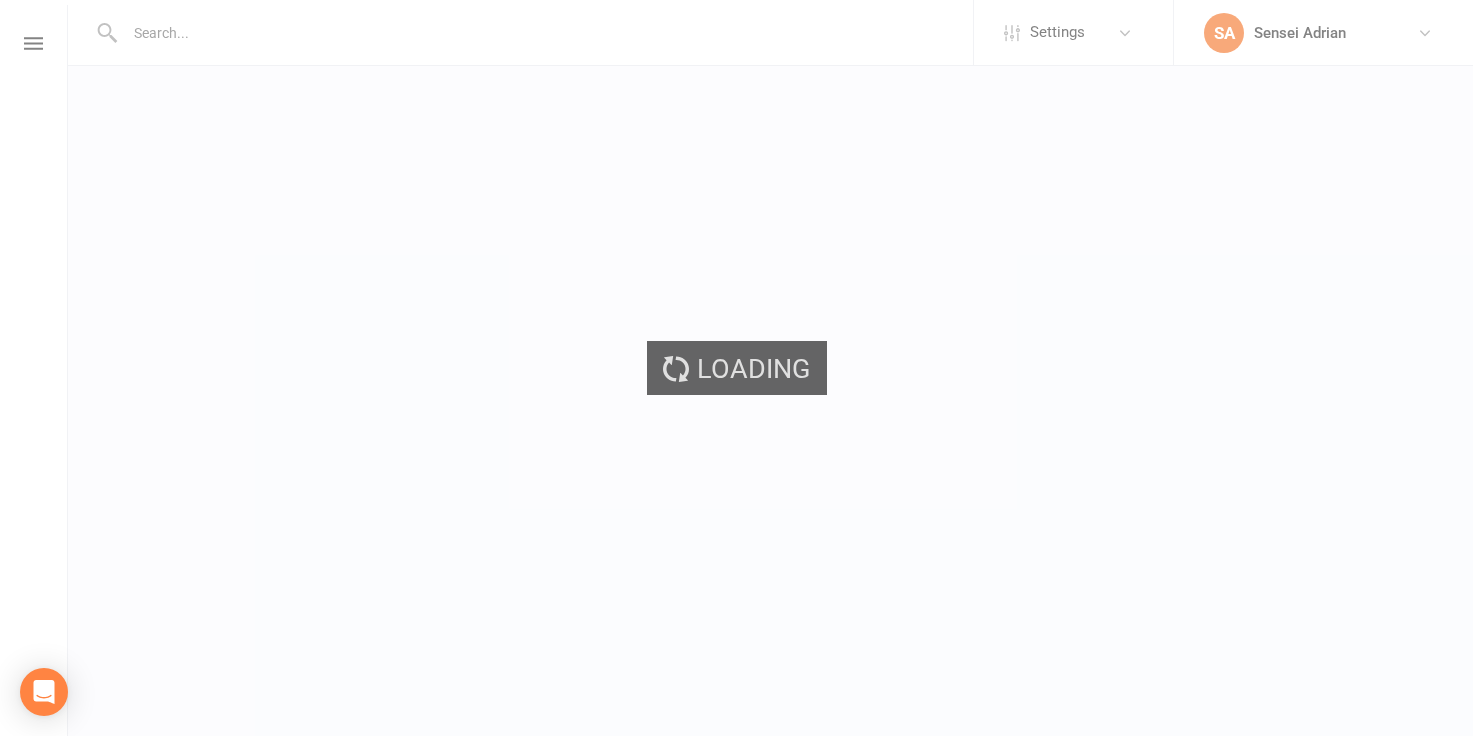 scroll, scrollTop: 0, scrollLeft: 0, axis: both 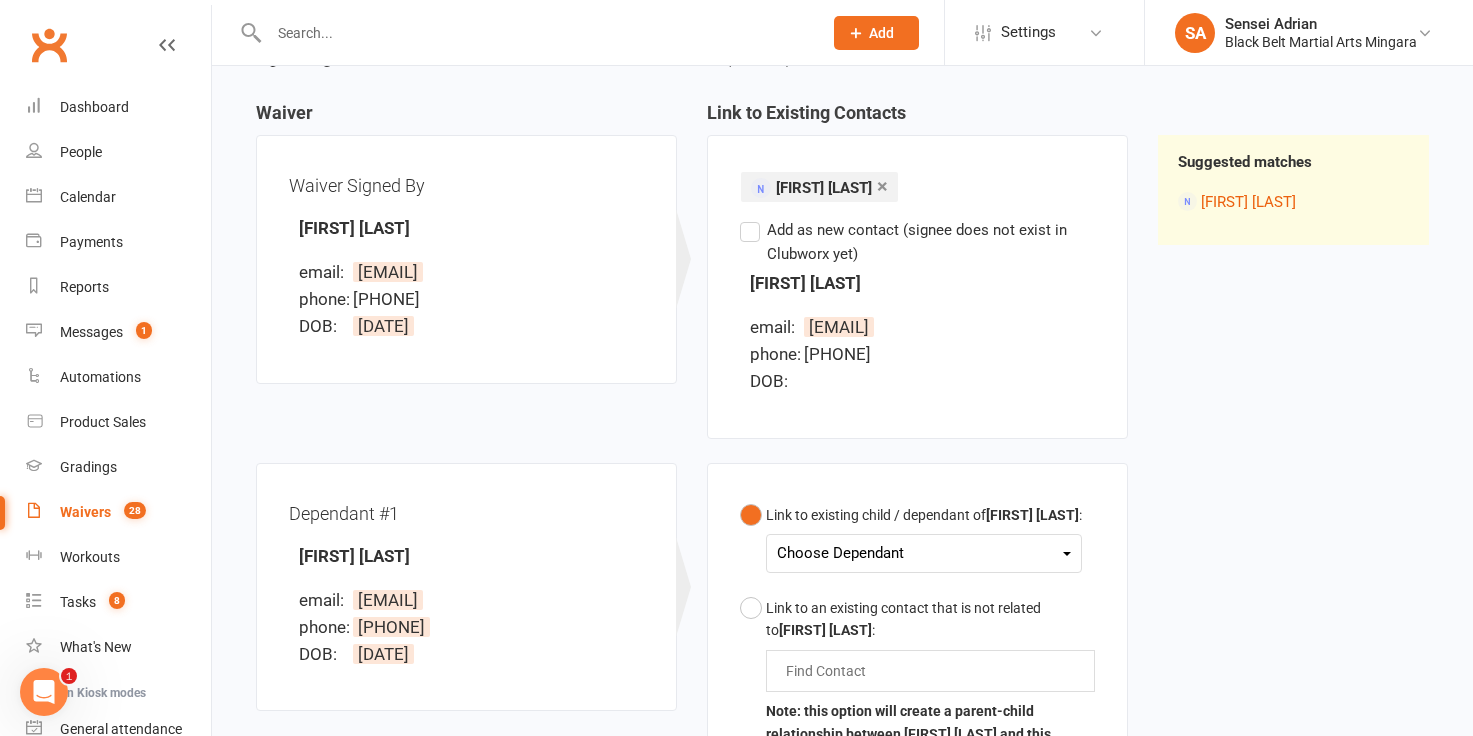 click on "Choose Dependant" at bounding box center (924, 553) 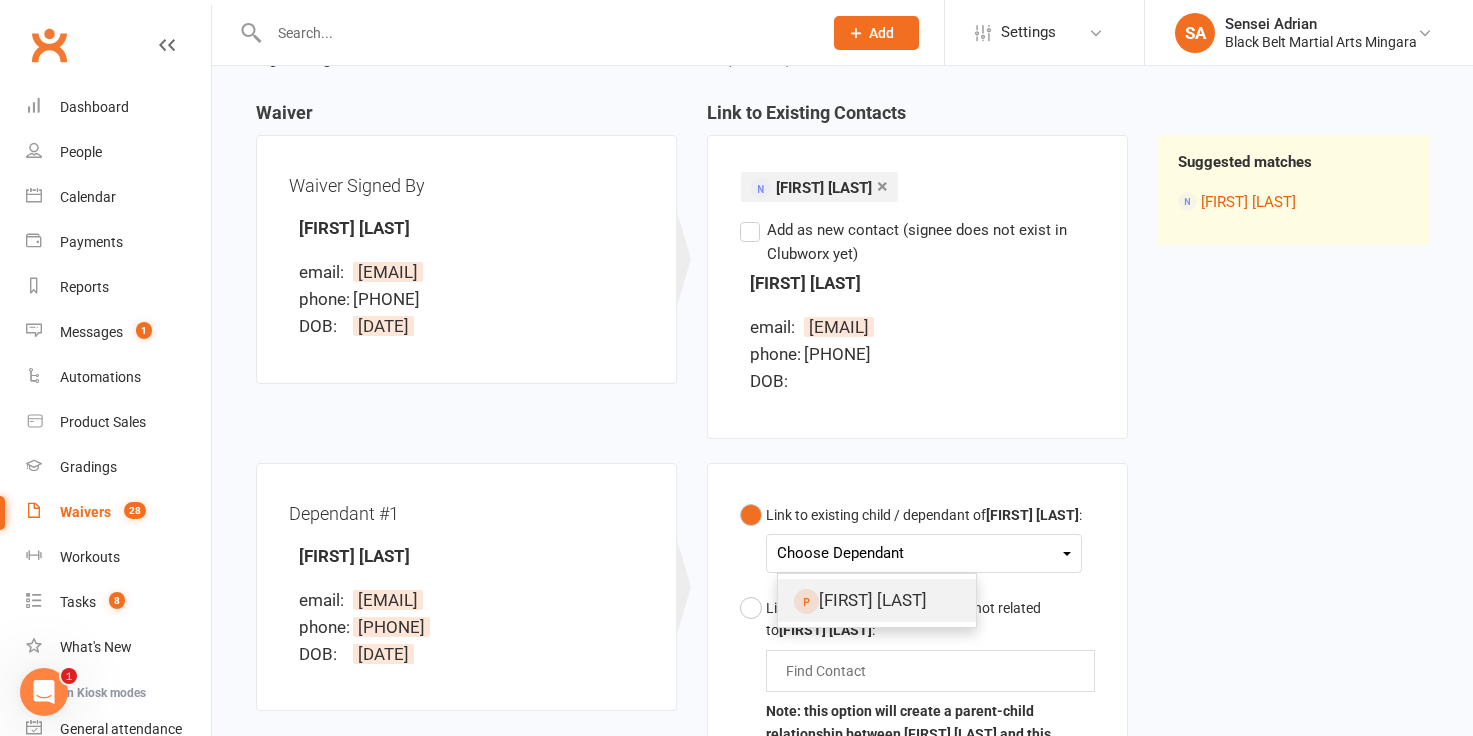 click on "[FIRST] [LAST]" at bounding box center (877, 600) 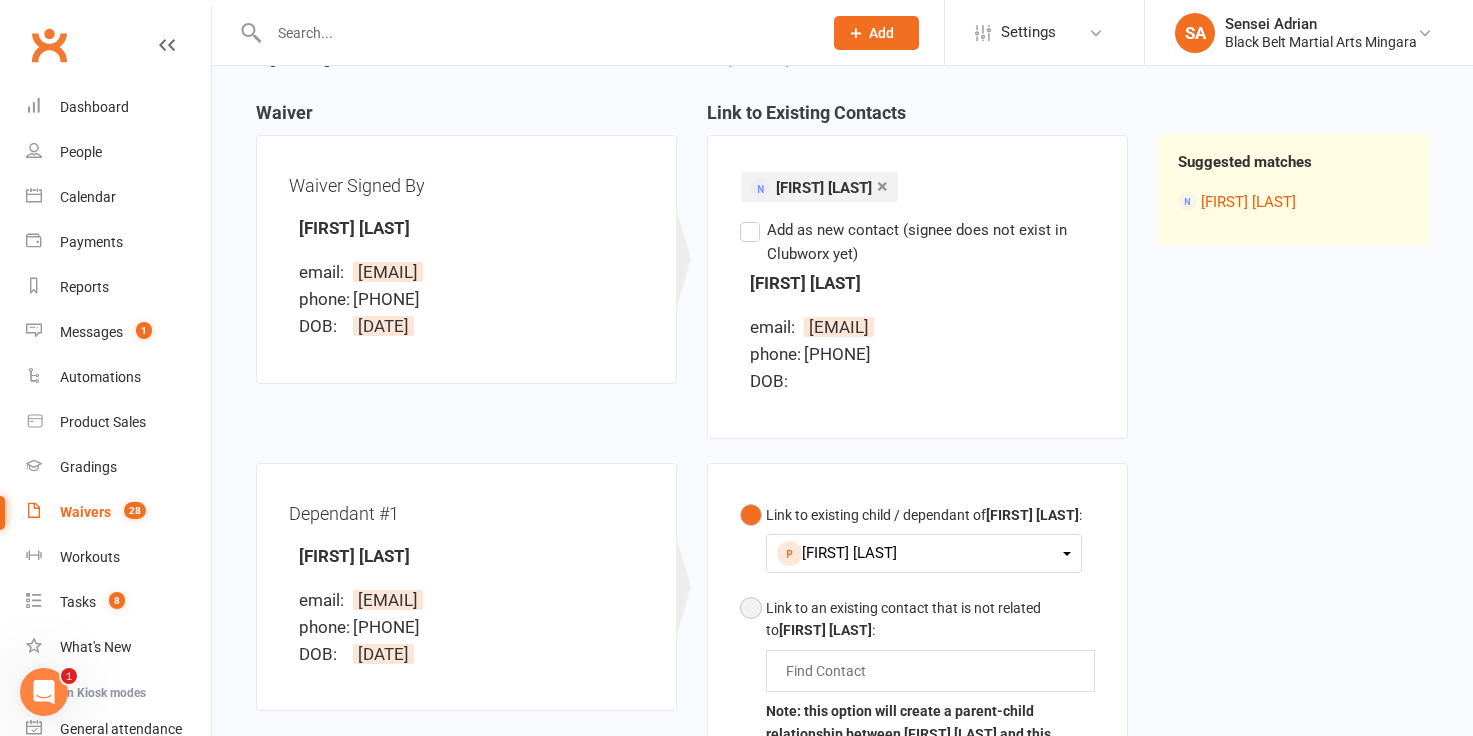 click on "Link to an existing contact that is not related to  [FIRST] [LAST] :" at bounding box center (930, 619) 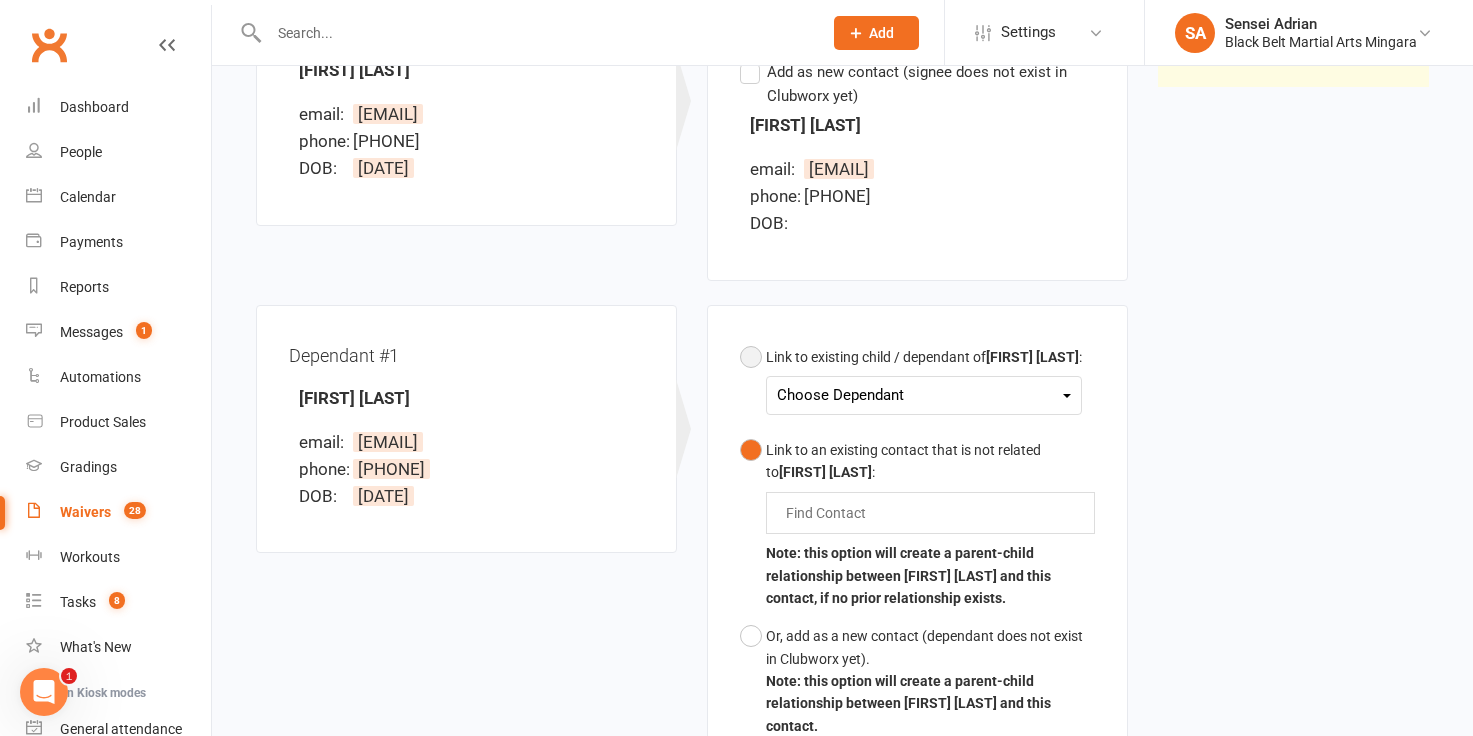 scroll, scrollTop: 333, scrollLeft: 0, axis: vertical 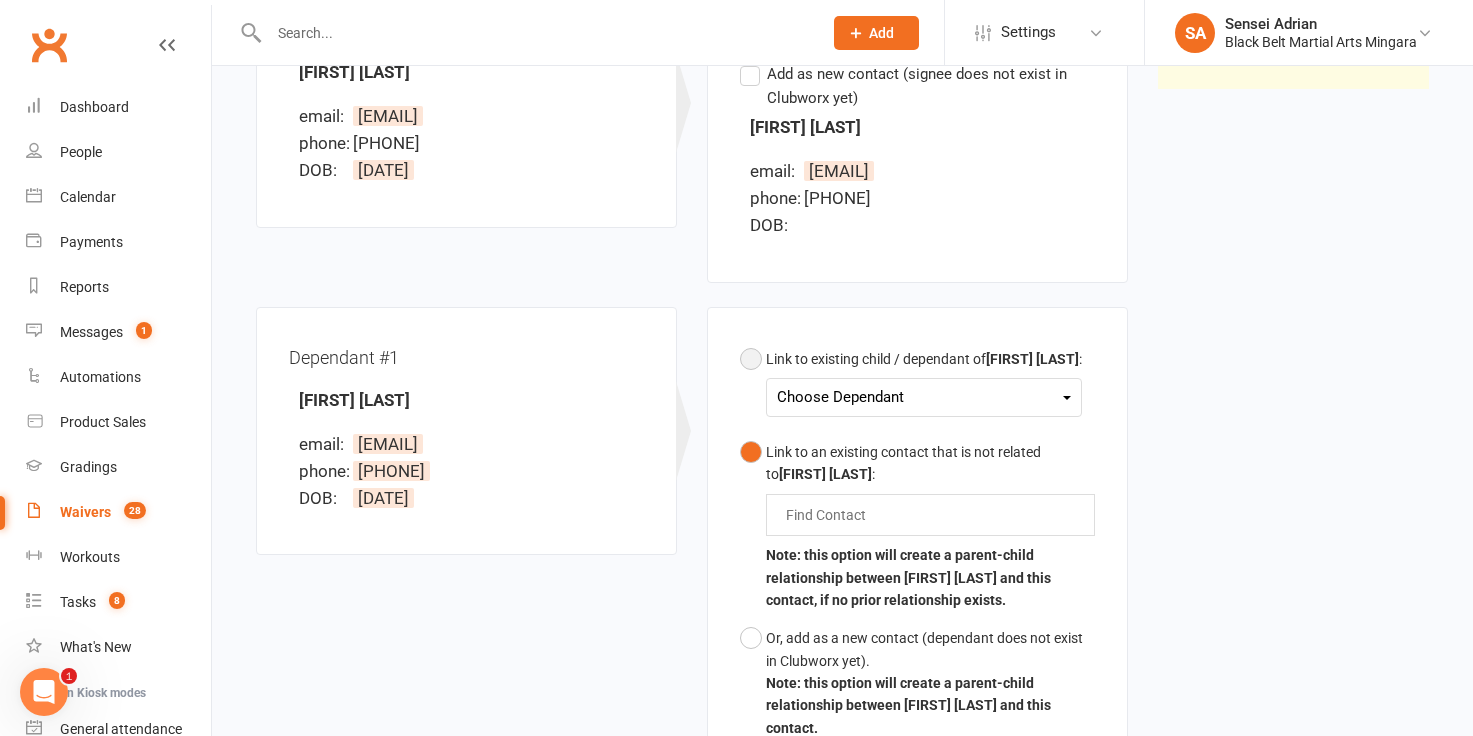 click on "Choose Dependant" at bounding box center [924, 397] 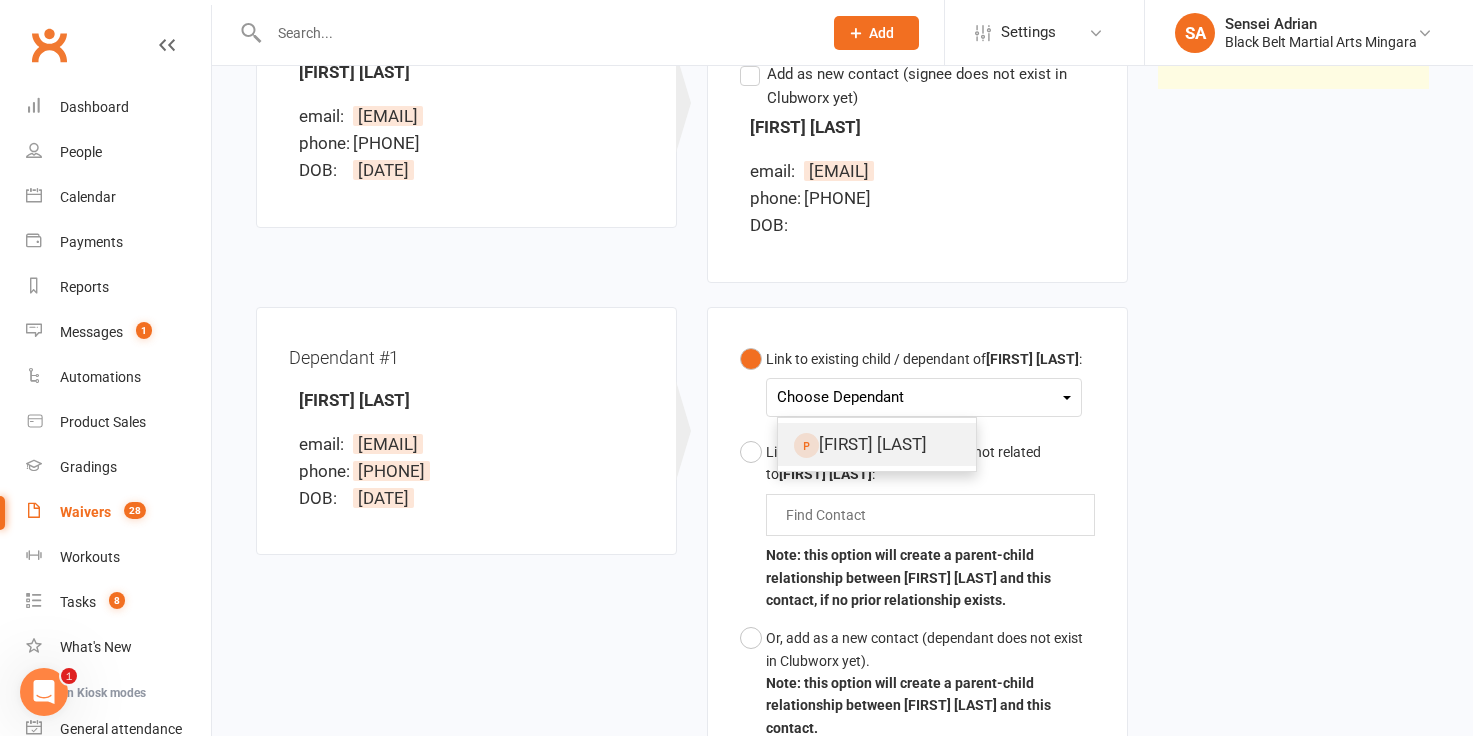 click on "[FIRST] [LAST]" at bounding box center [877, 444] 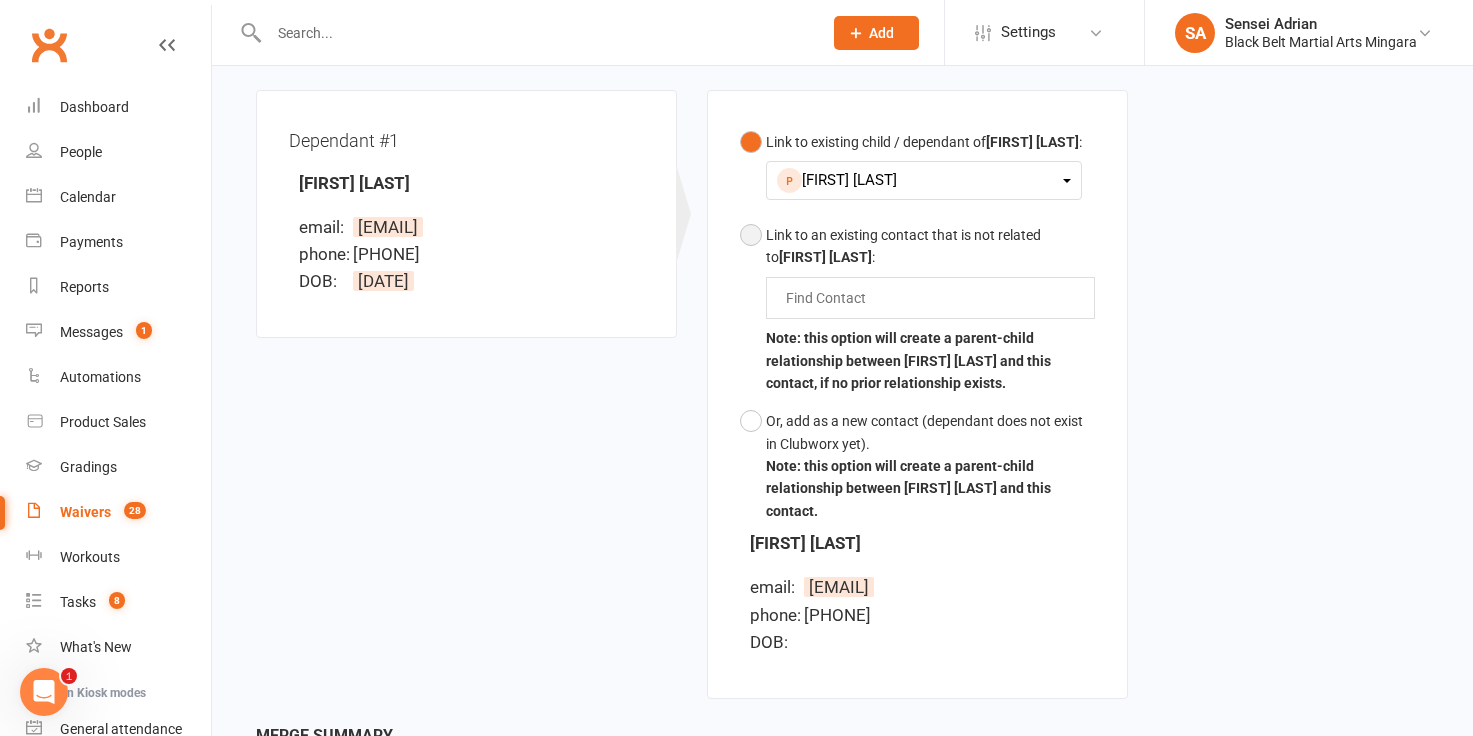 scroll, scrollTop: 768, scrollLeft: 0, axis: vertical 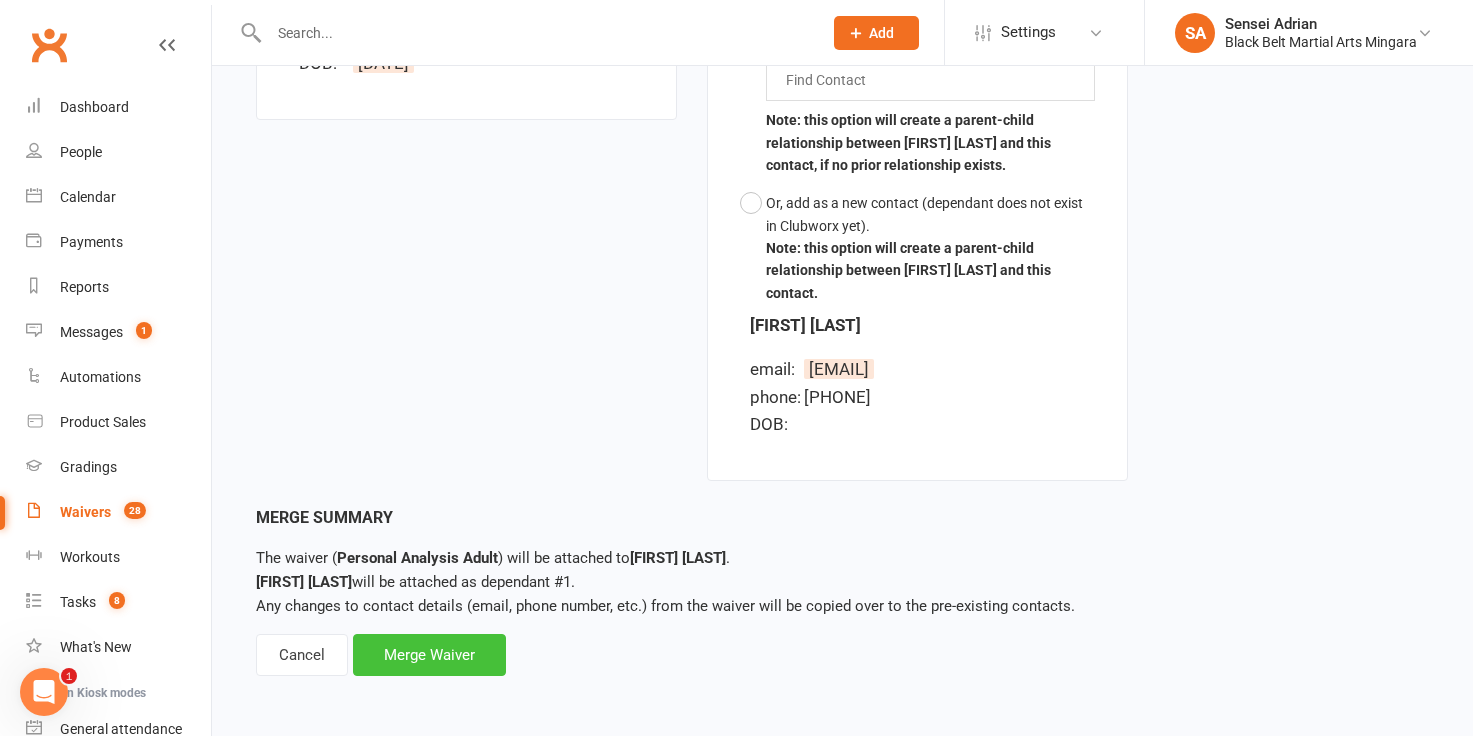 click on "Merge Waiver" at bounding box center [429, 655] 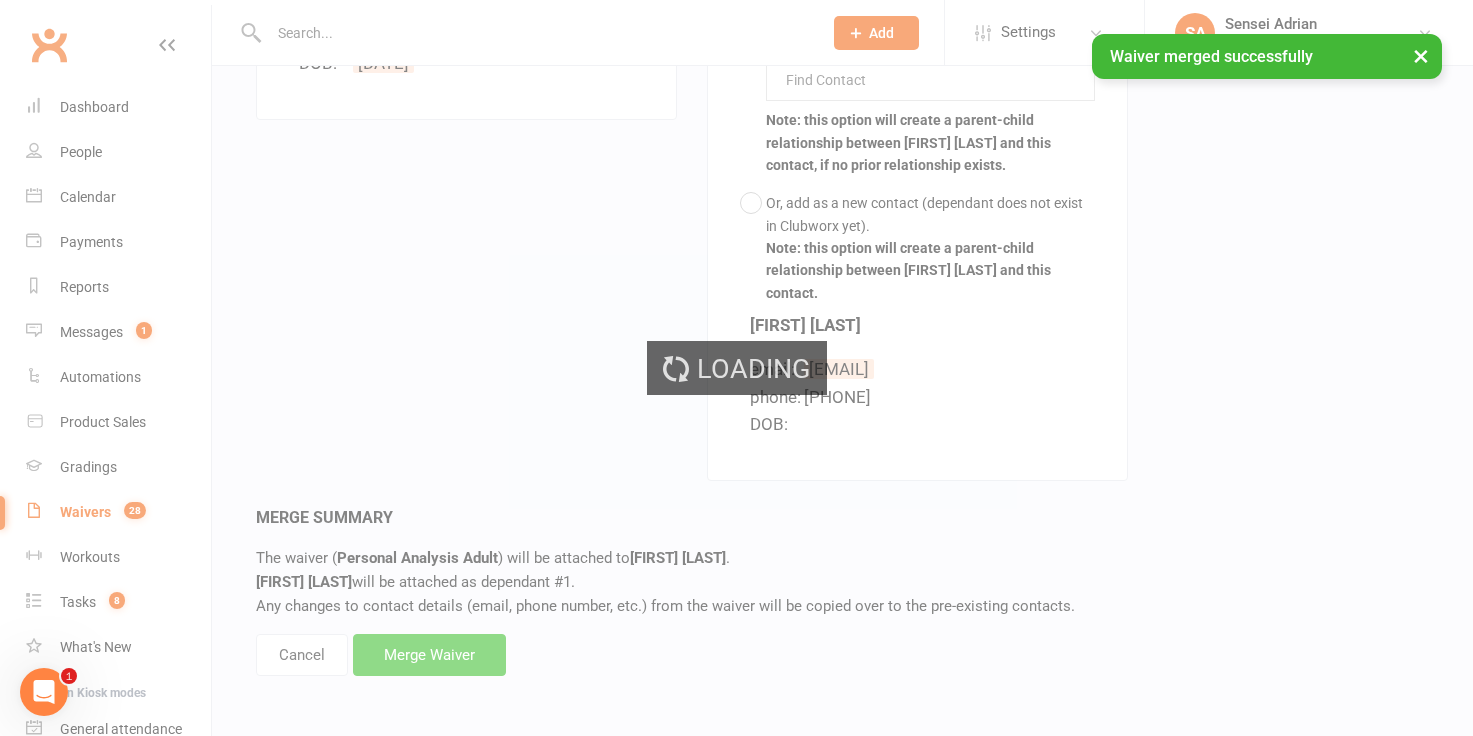 scroll, scrollTop: 0, scrollLeft: 0, axis: both 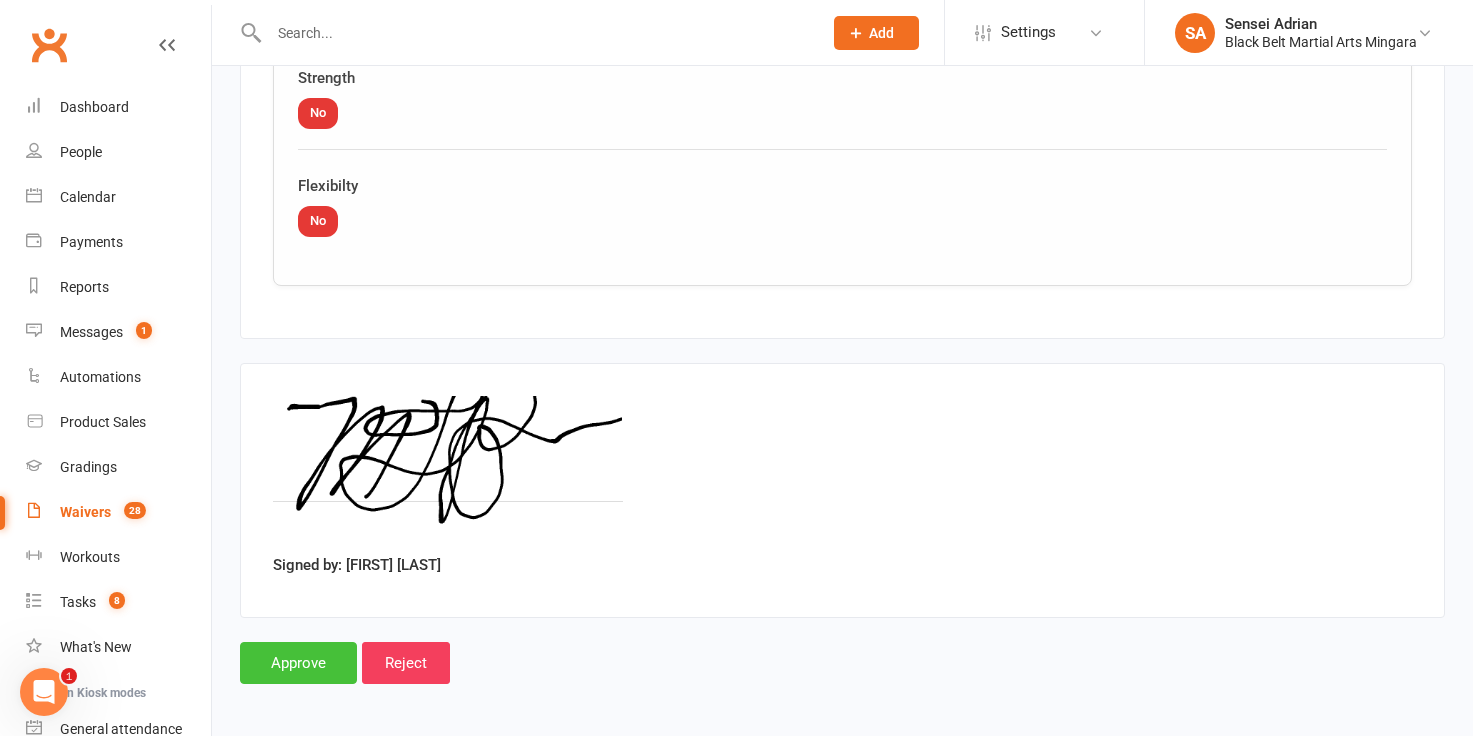 click on "Approve" at bounding box center [298, 663] 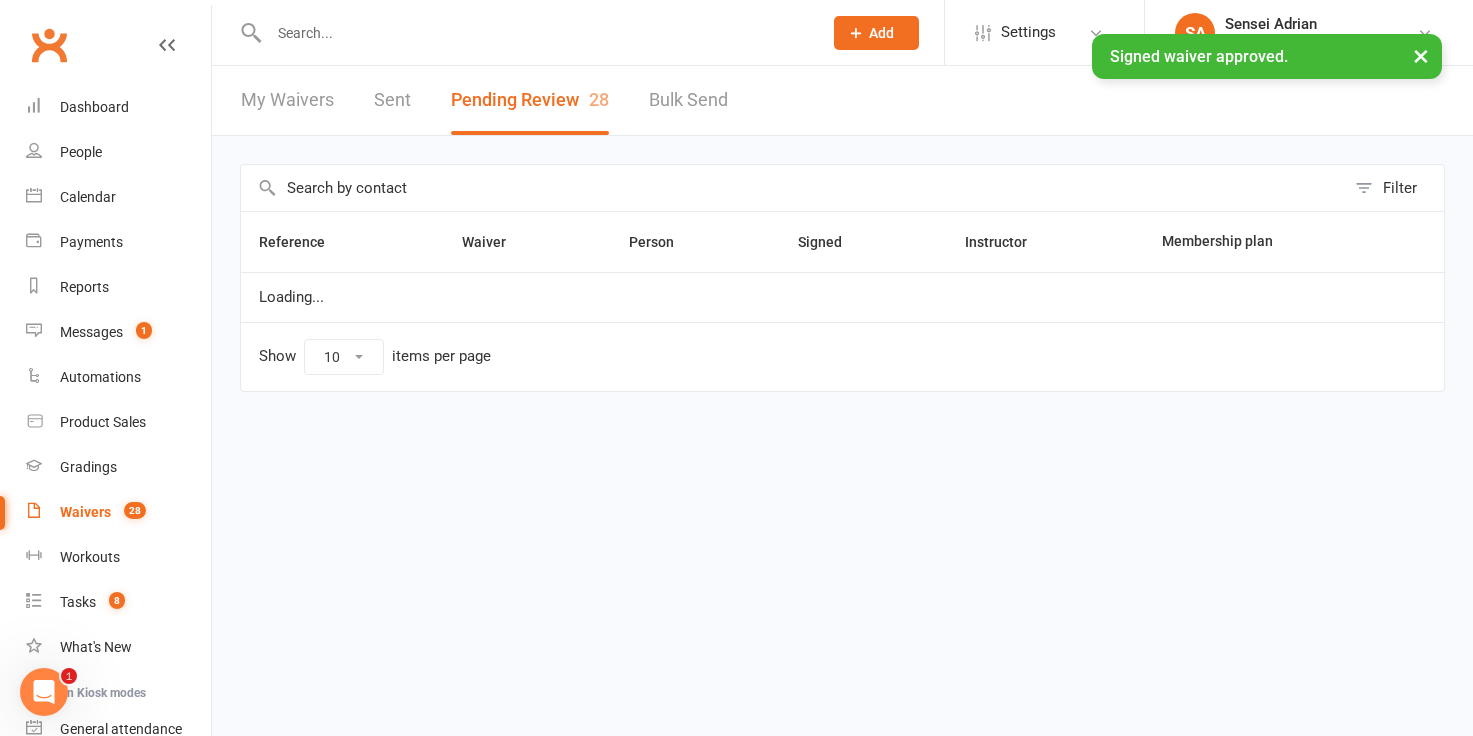 scroll, scrollTop: 0, scrollLeft: 0, axis: both 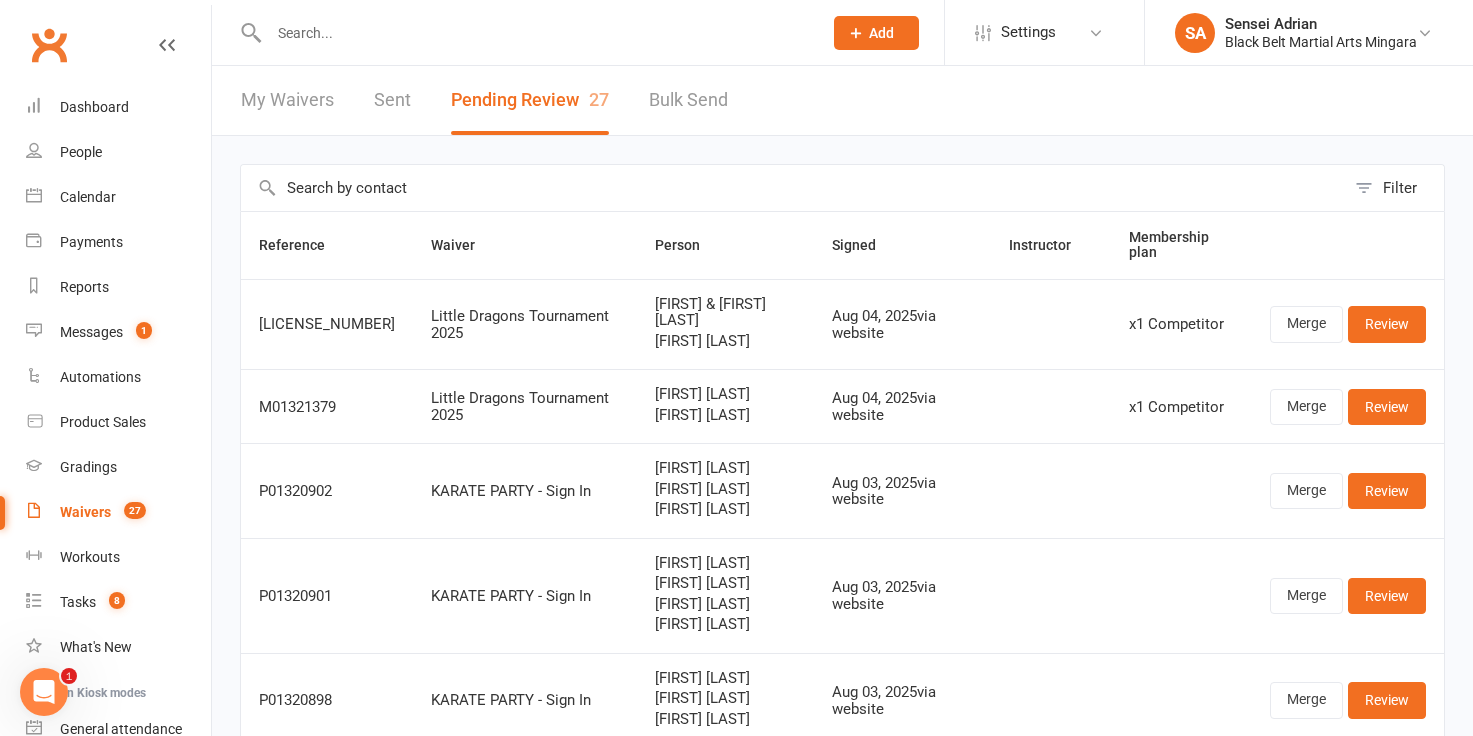 click at bounding box center [535, 33] 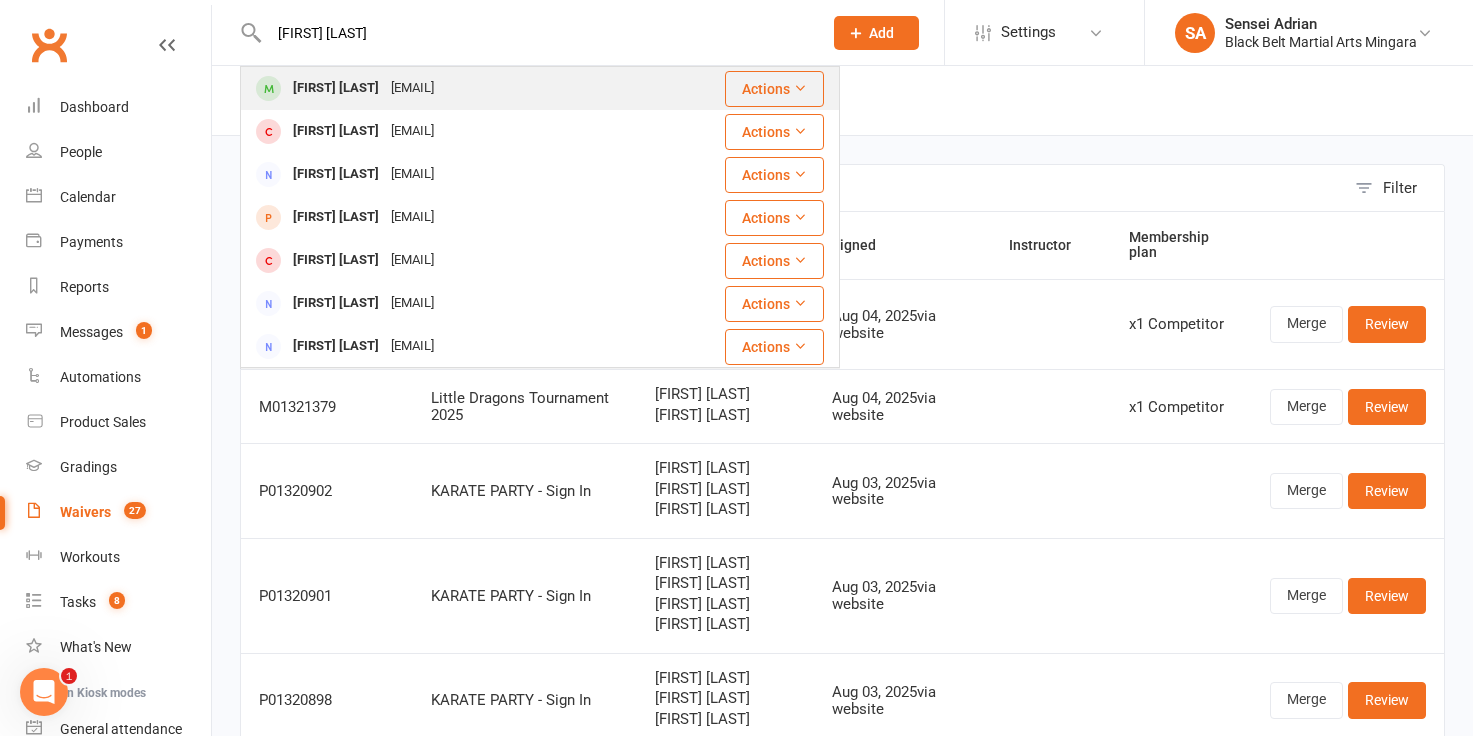 type on "[FIRST] [LAST]" 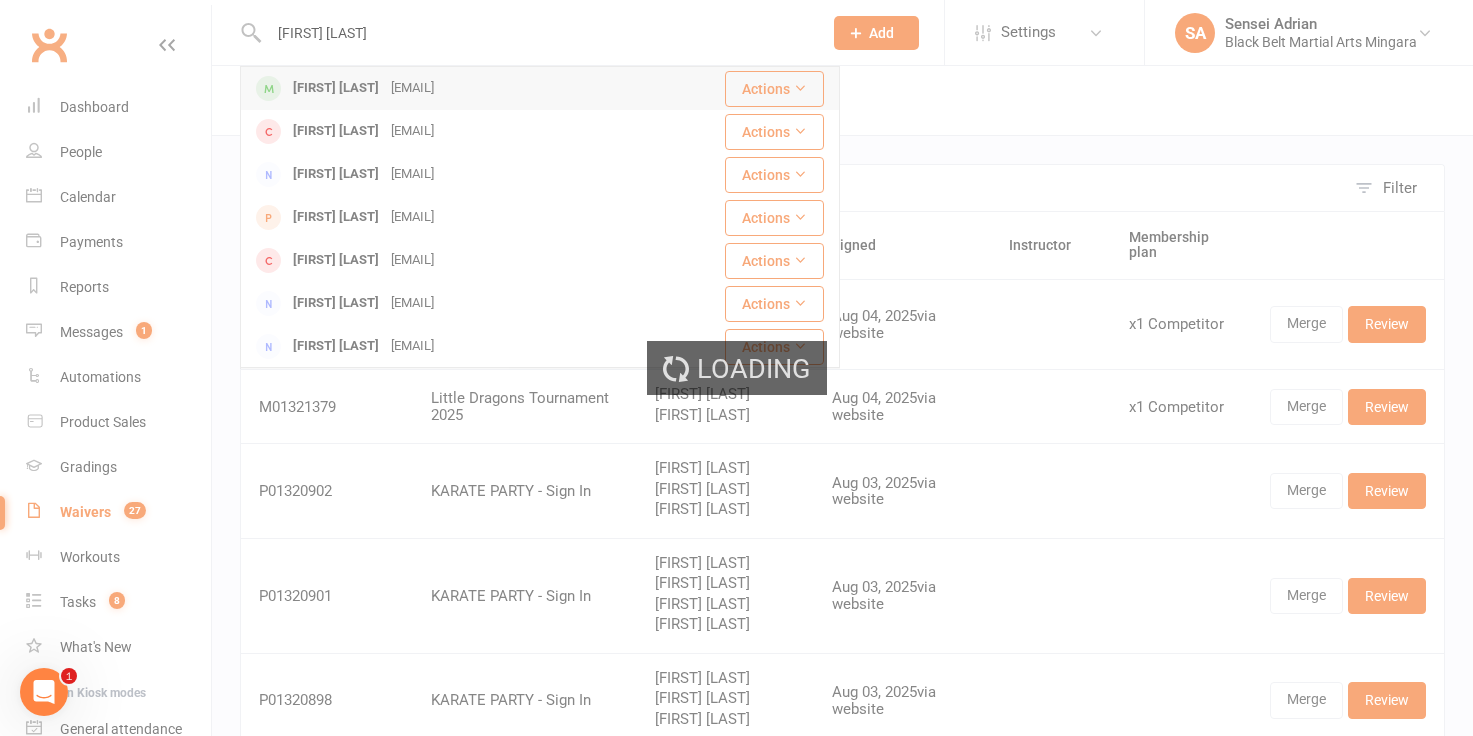 type 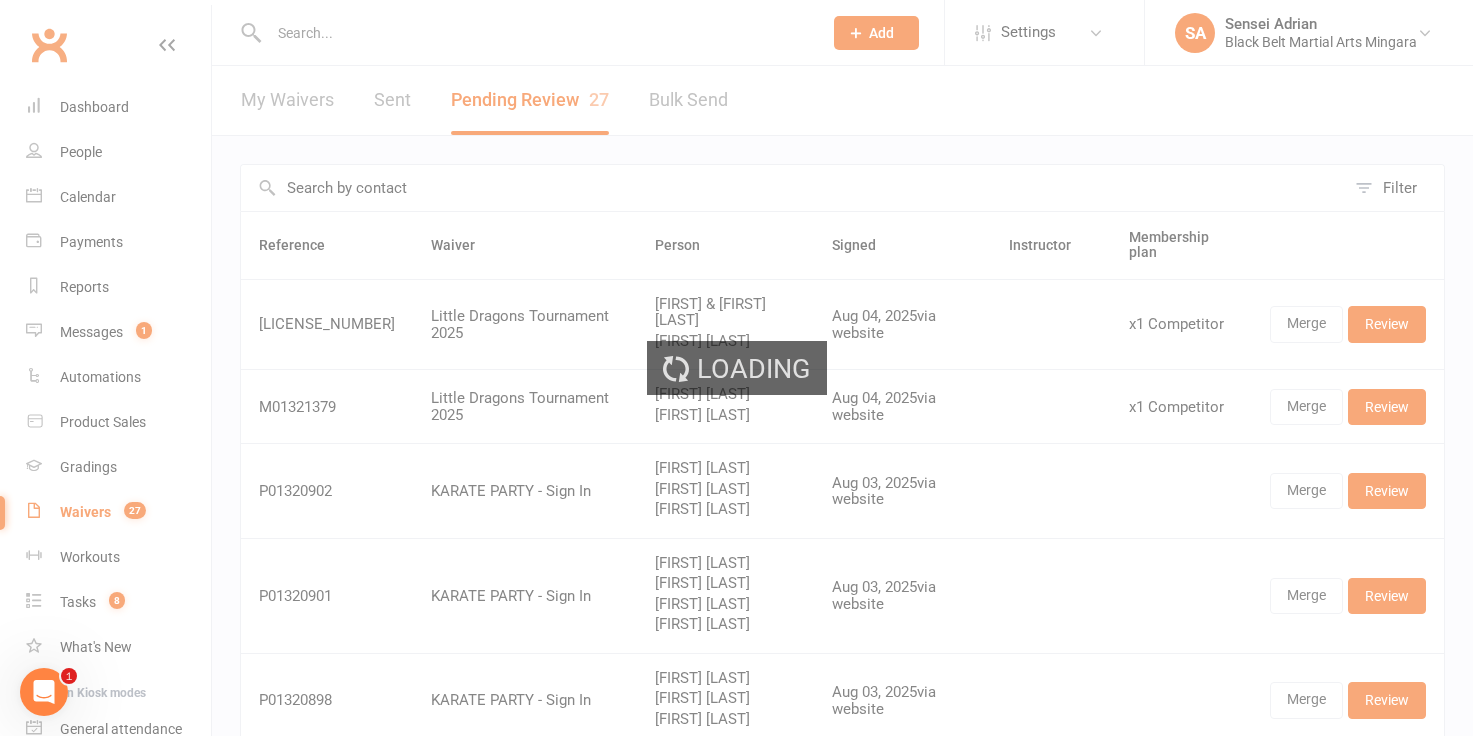 click on "Loading" at bounding box center [736, 368] 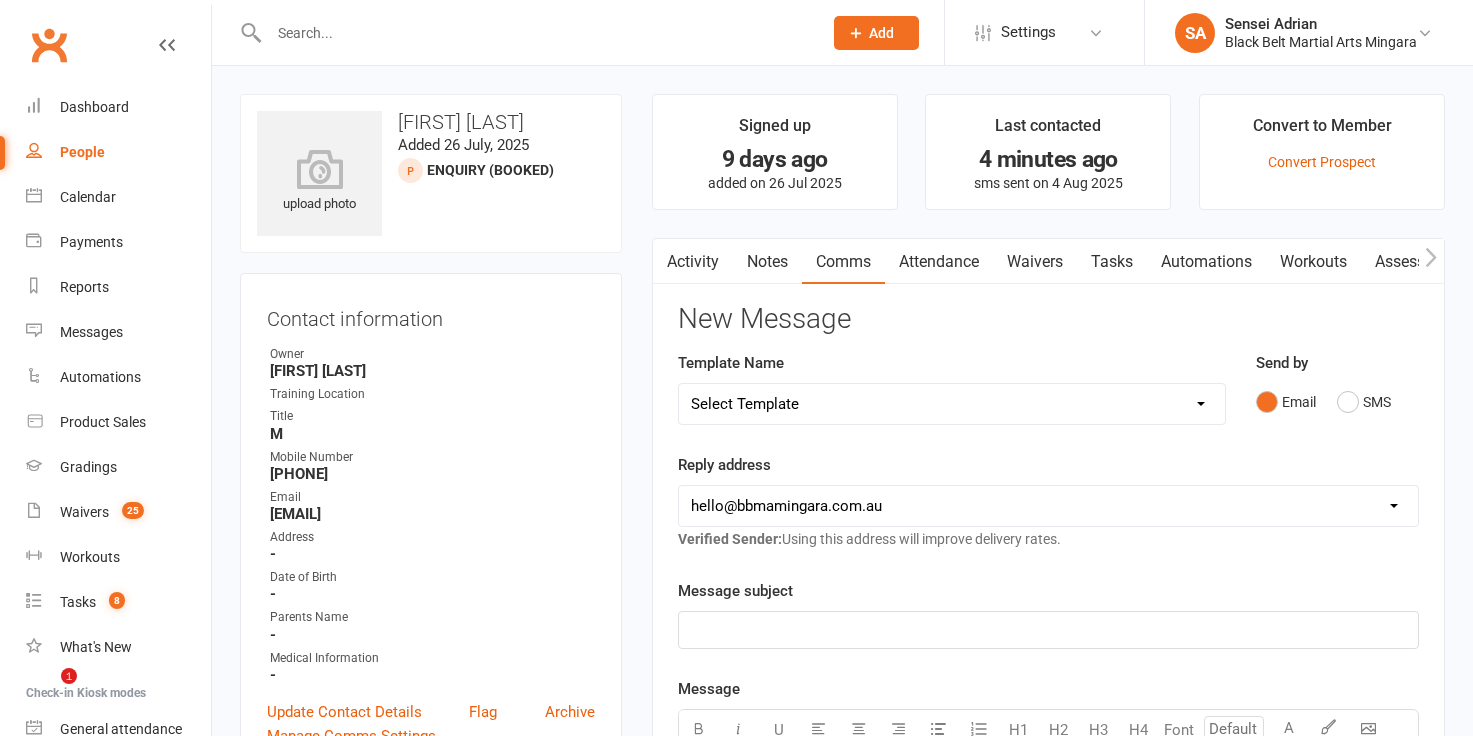 scroll, scrollTop: 0, scrollLeft: 0, axis: both 